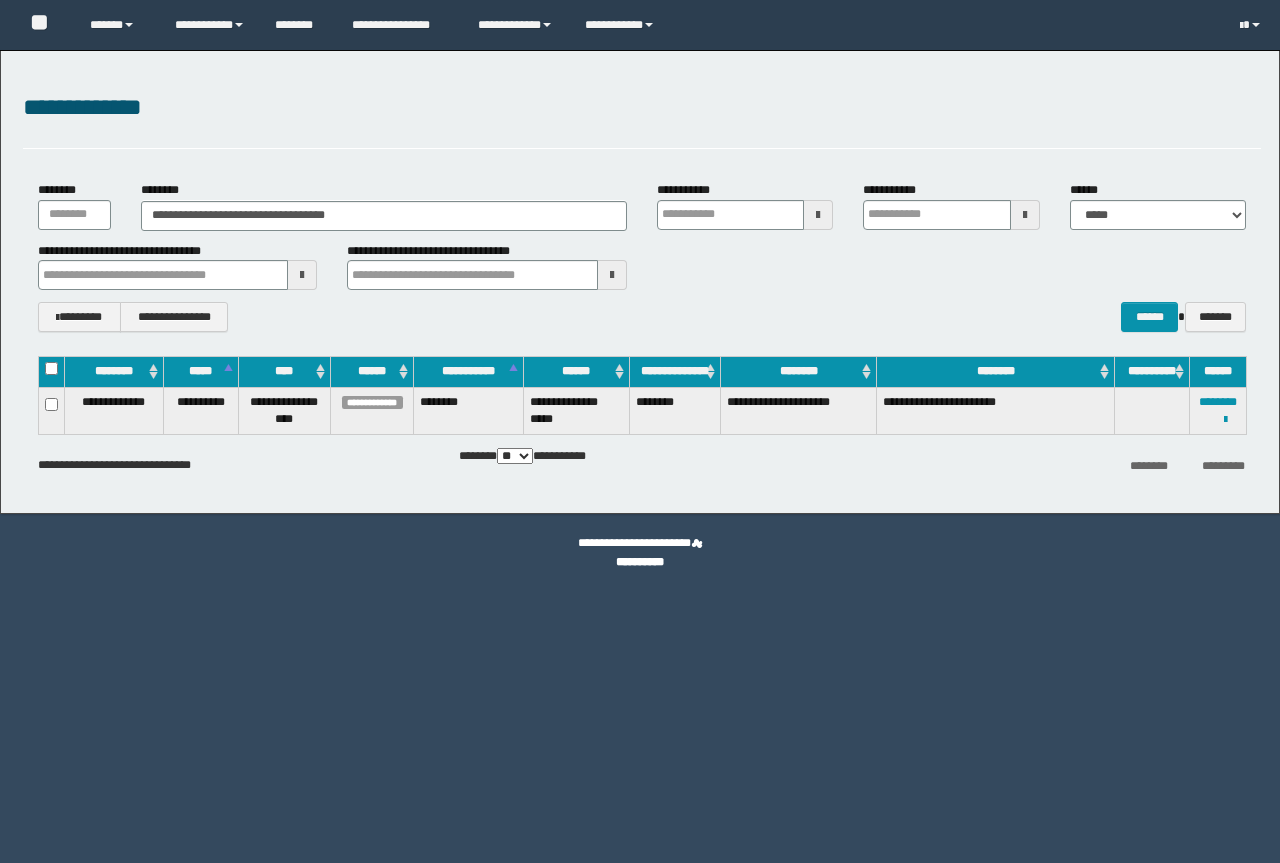 scroll, scrollTop: 0, scrollLeft: 0, axis: both 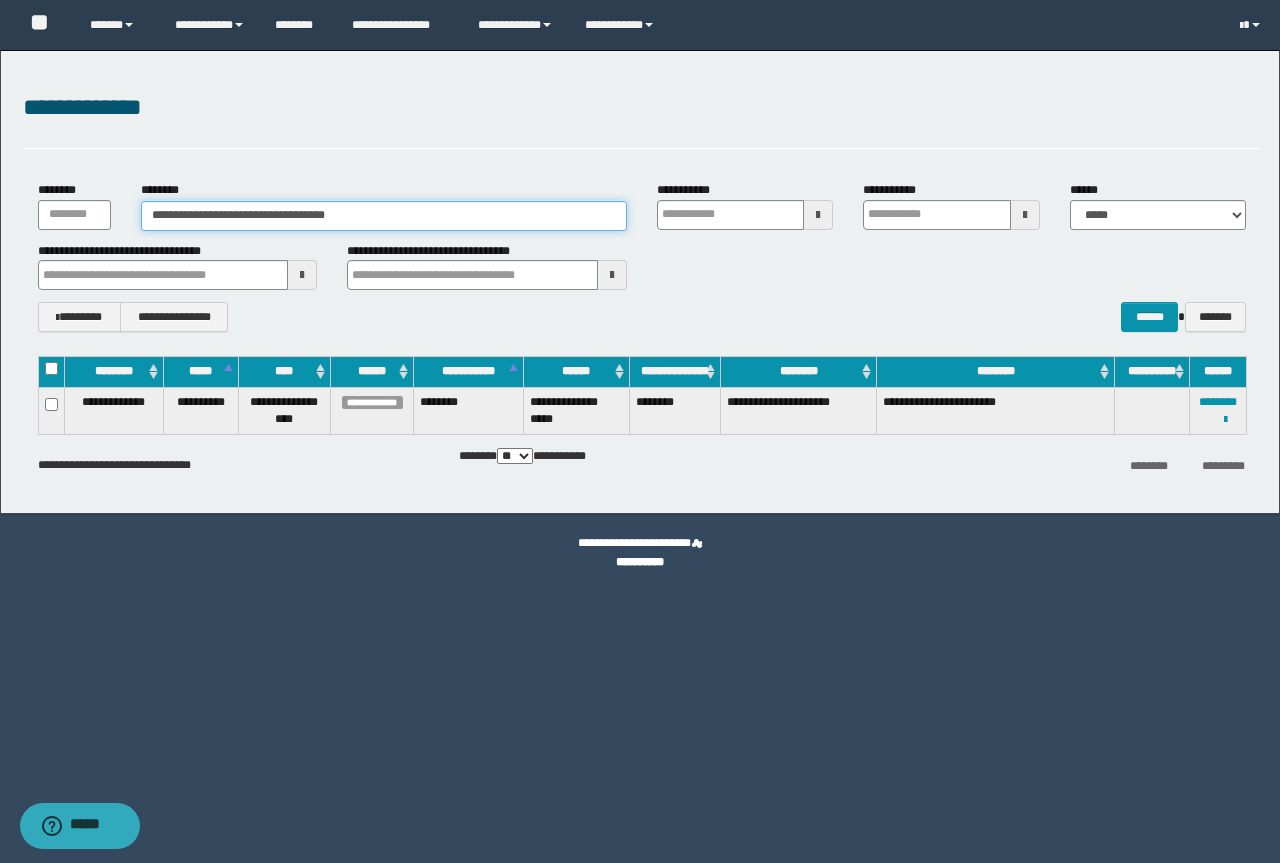drag, startPoint x: 399, startPoint y: 217, endPoint x: 78, endPoint y: 220, distance: 321.014 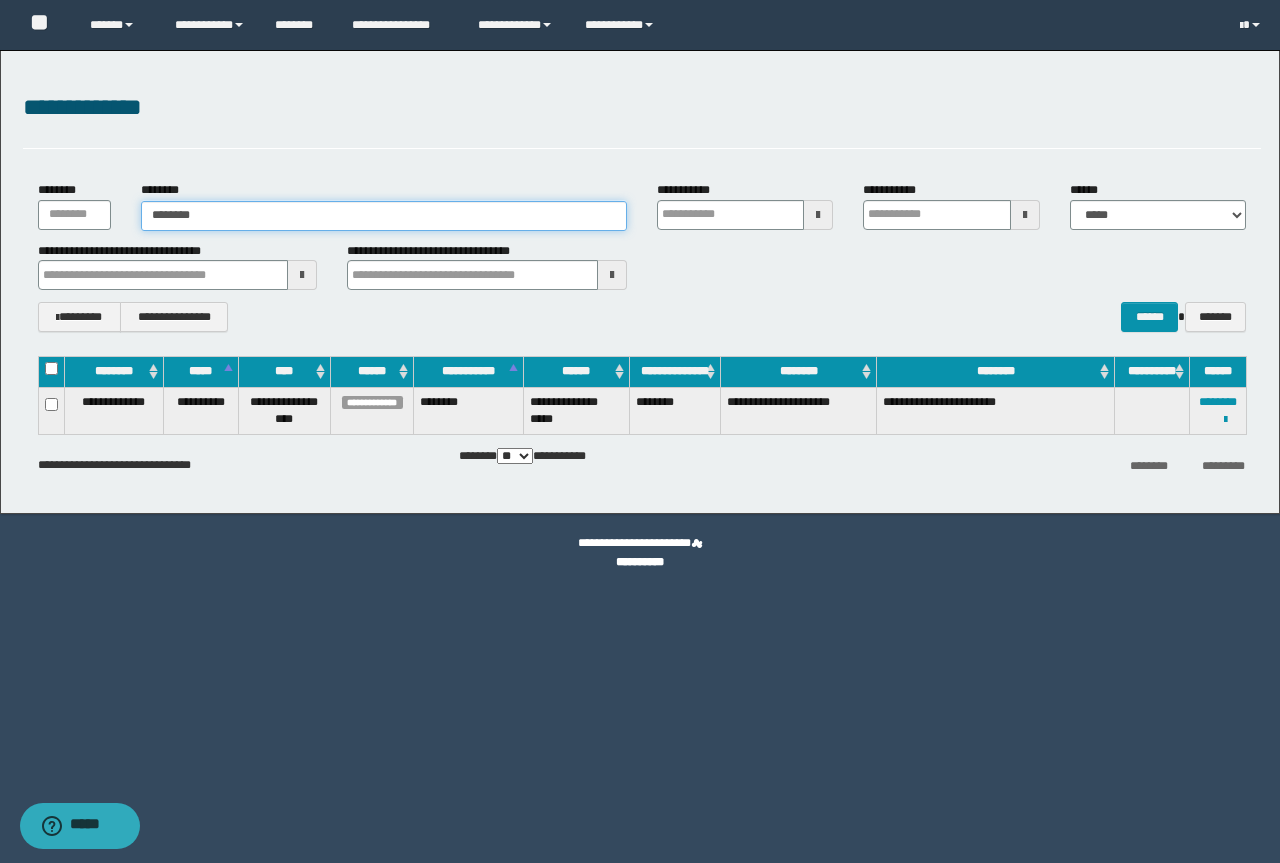 type on "********" 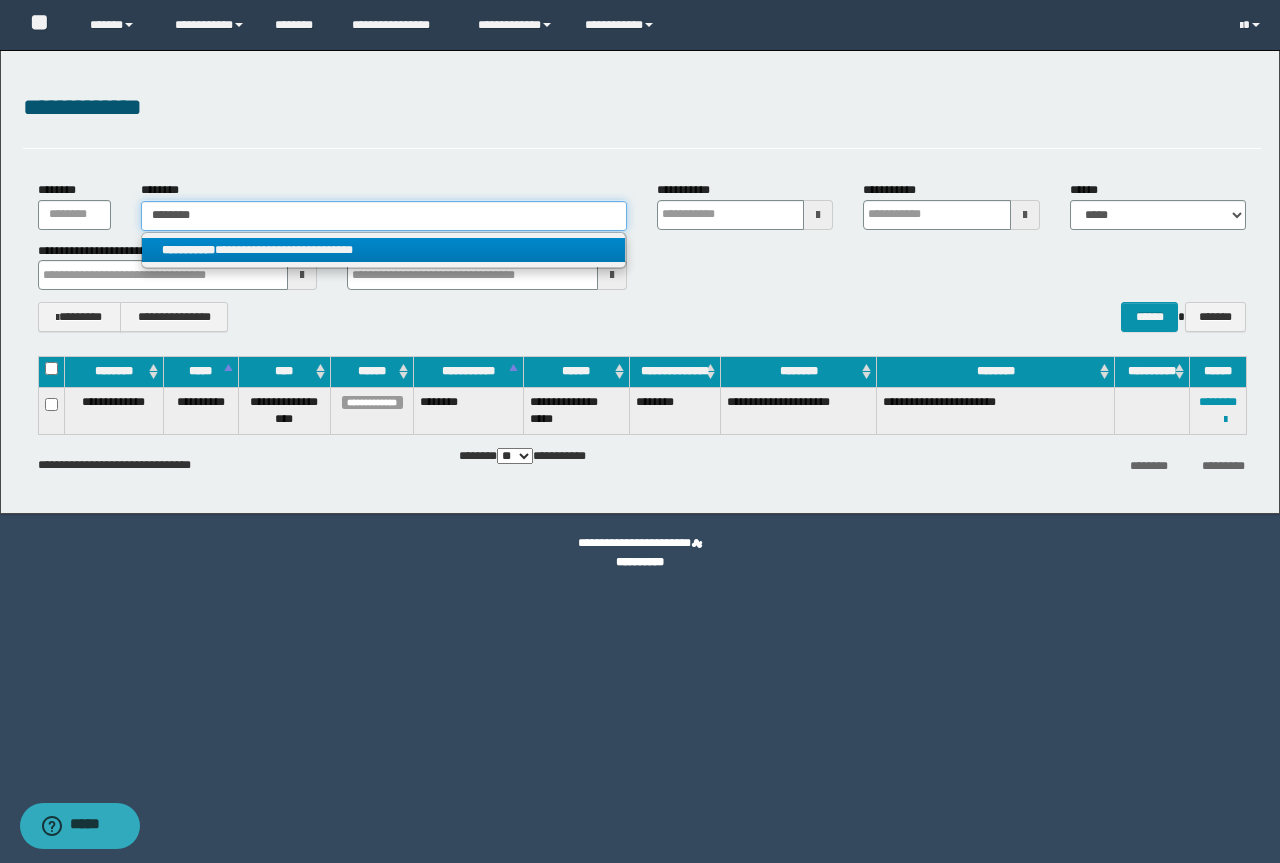type on "********" 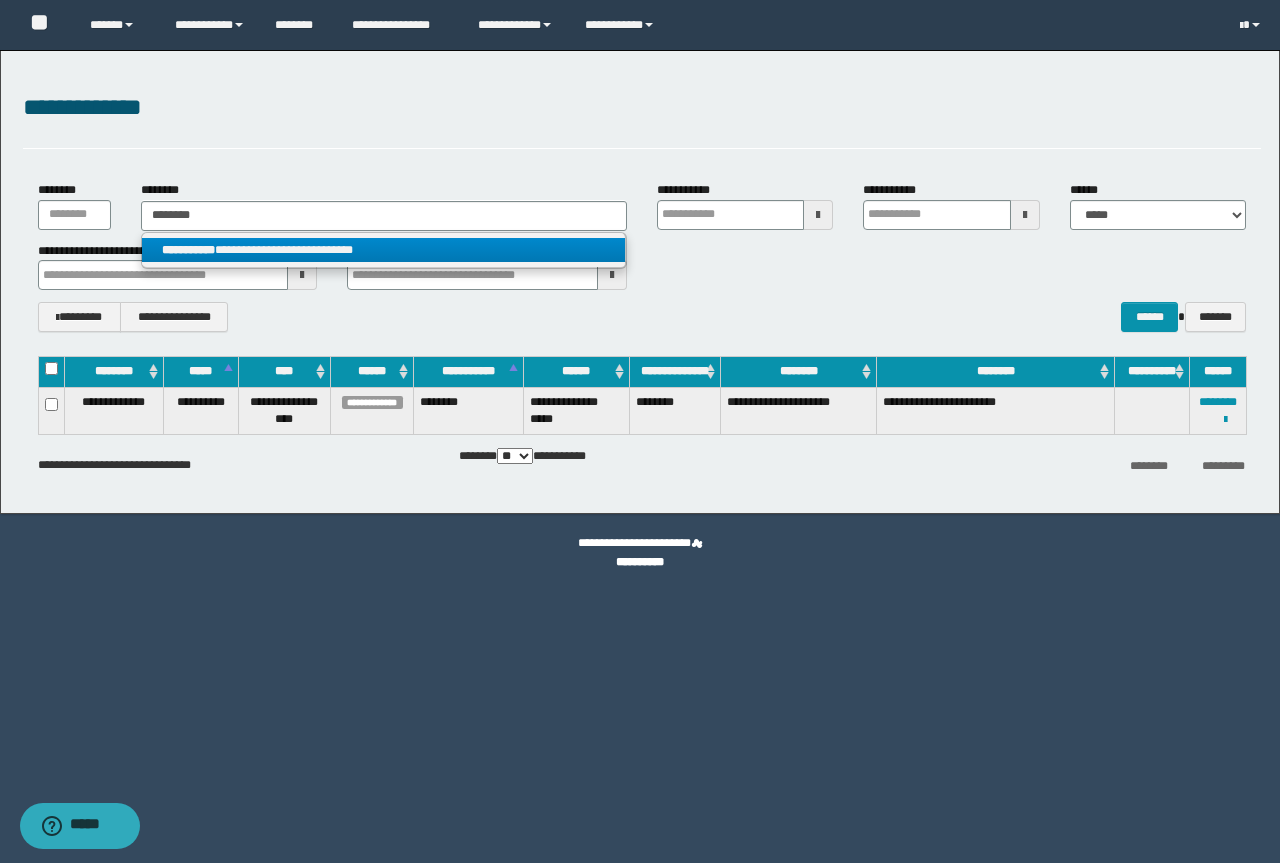 click on "**********" at bounding box center (383, 250) 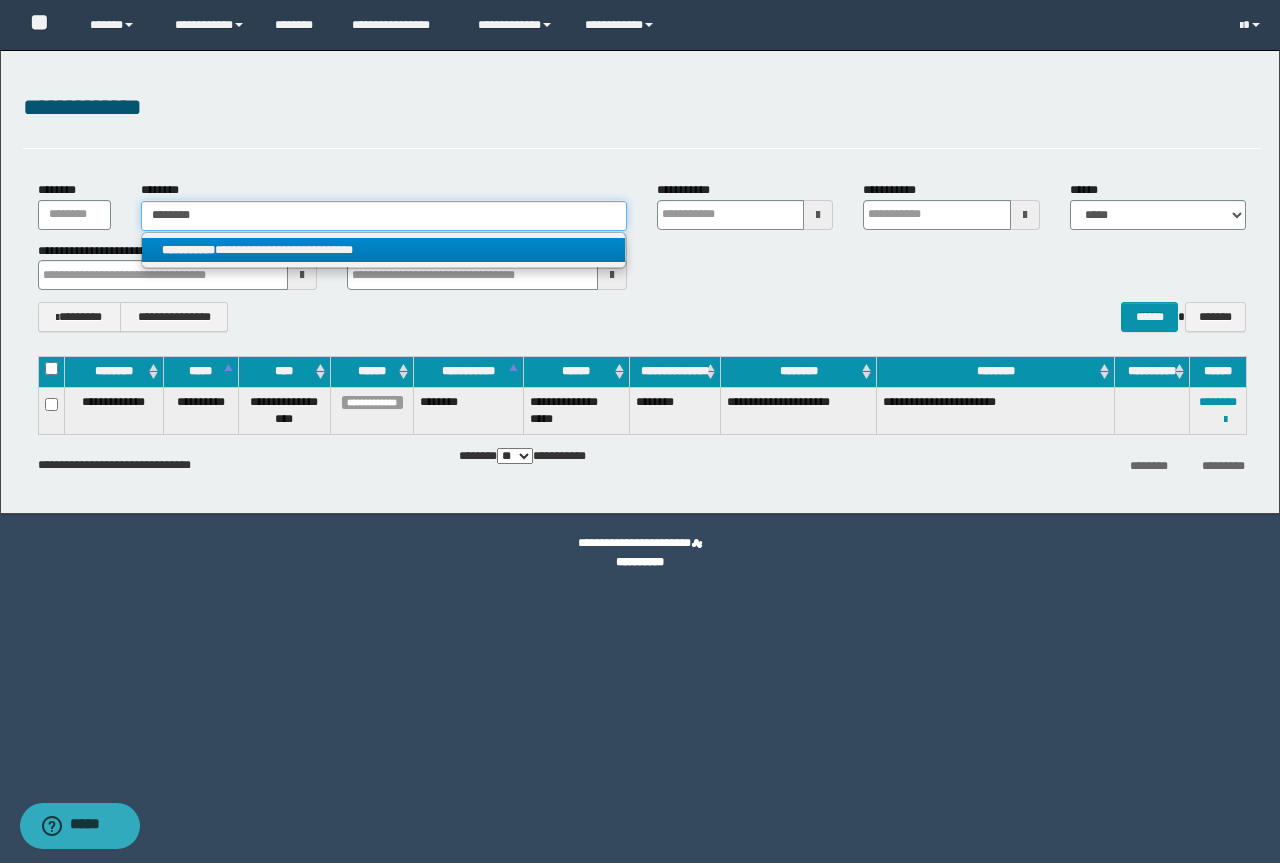 type 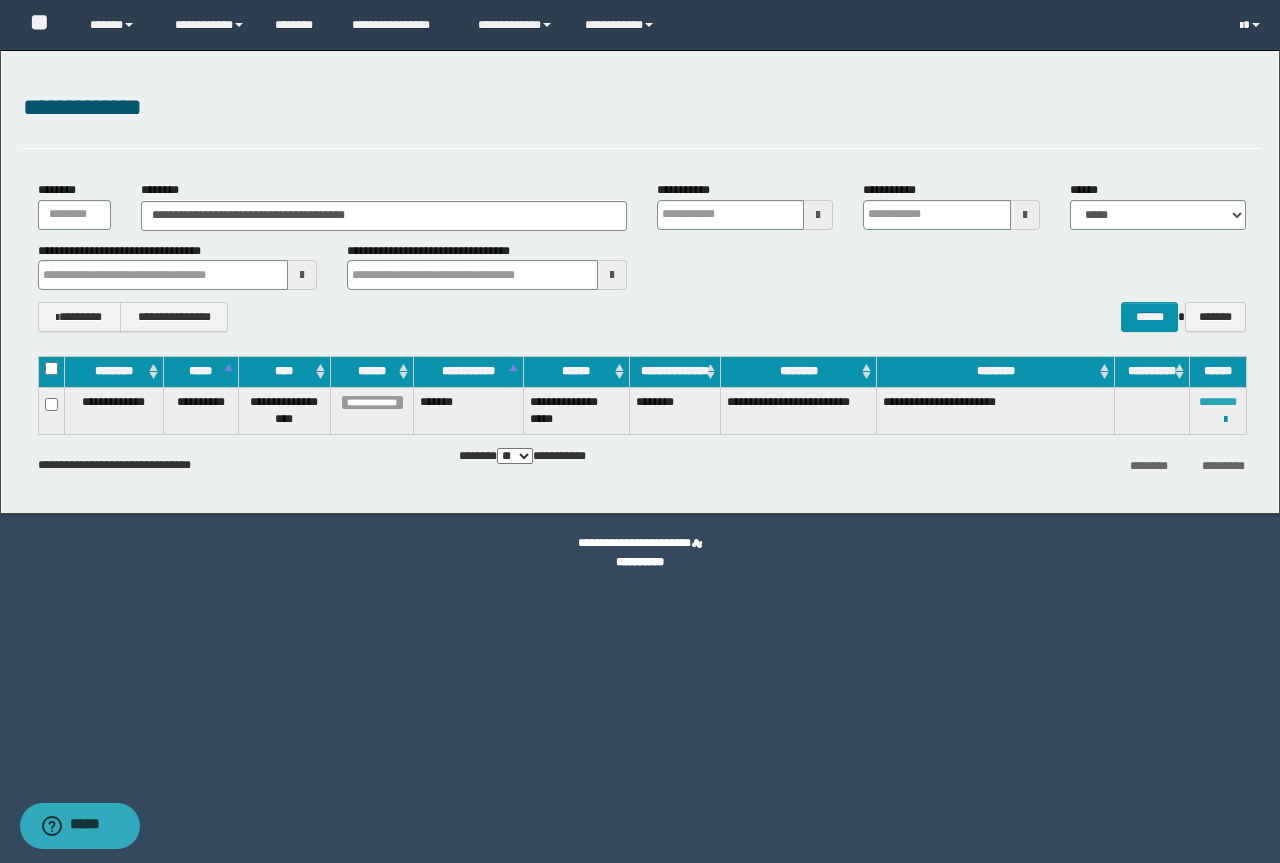 click on "********" at bounding box center (1218, 402) 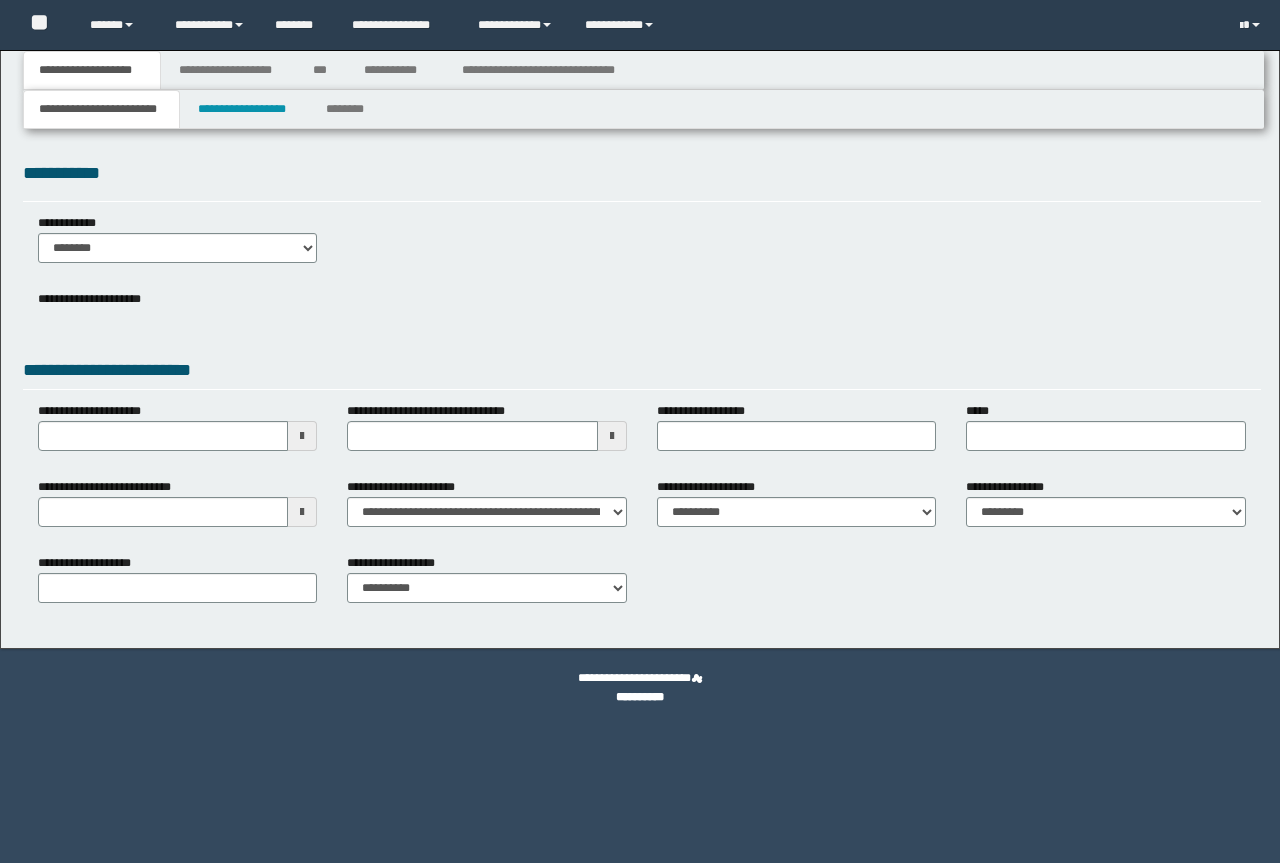 type 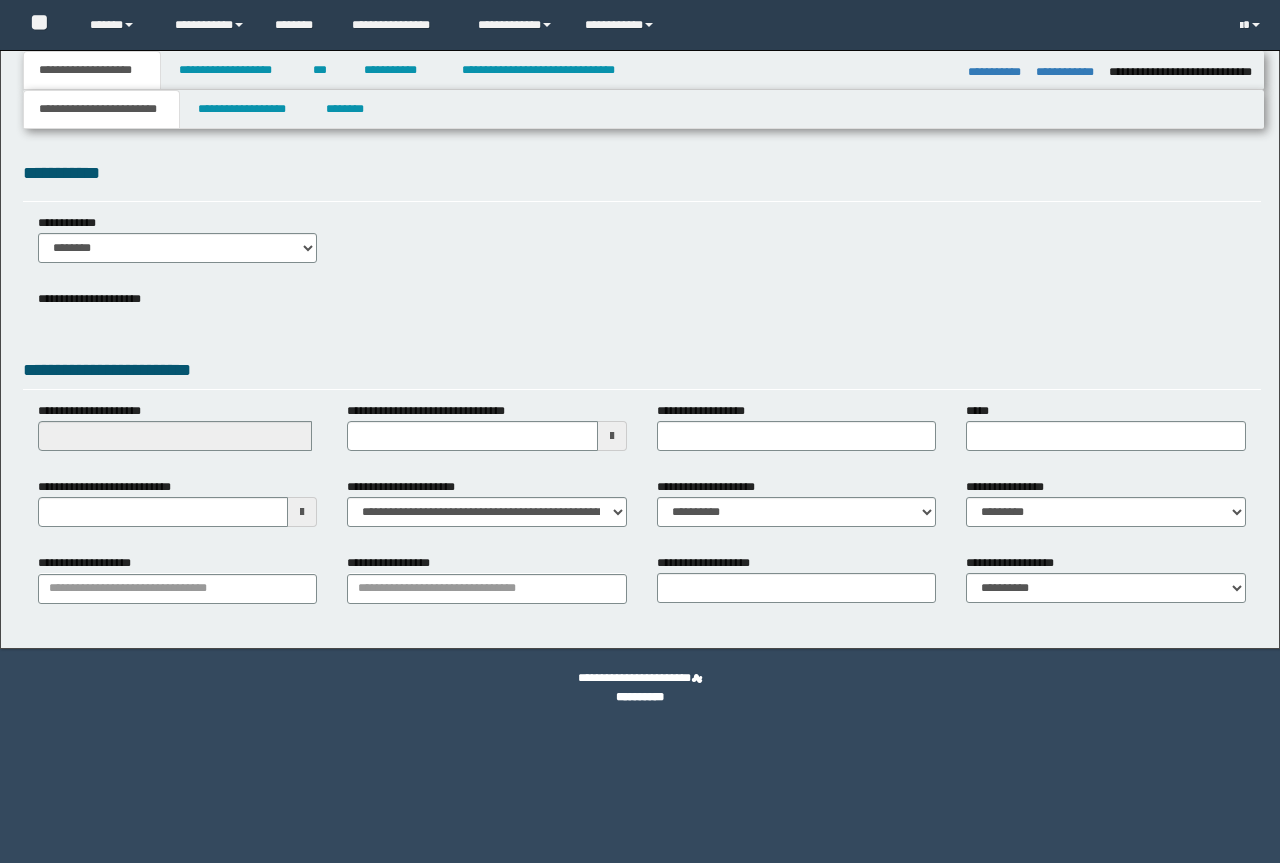 type on "**********" 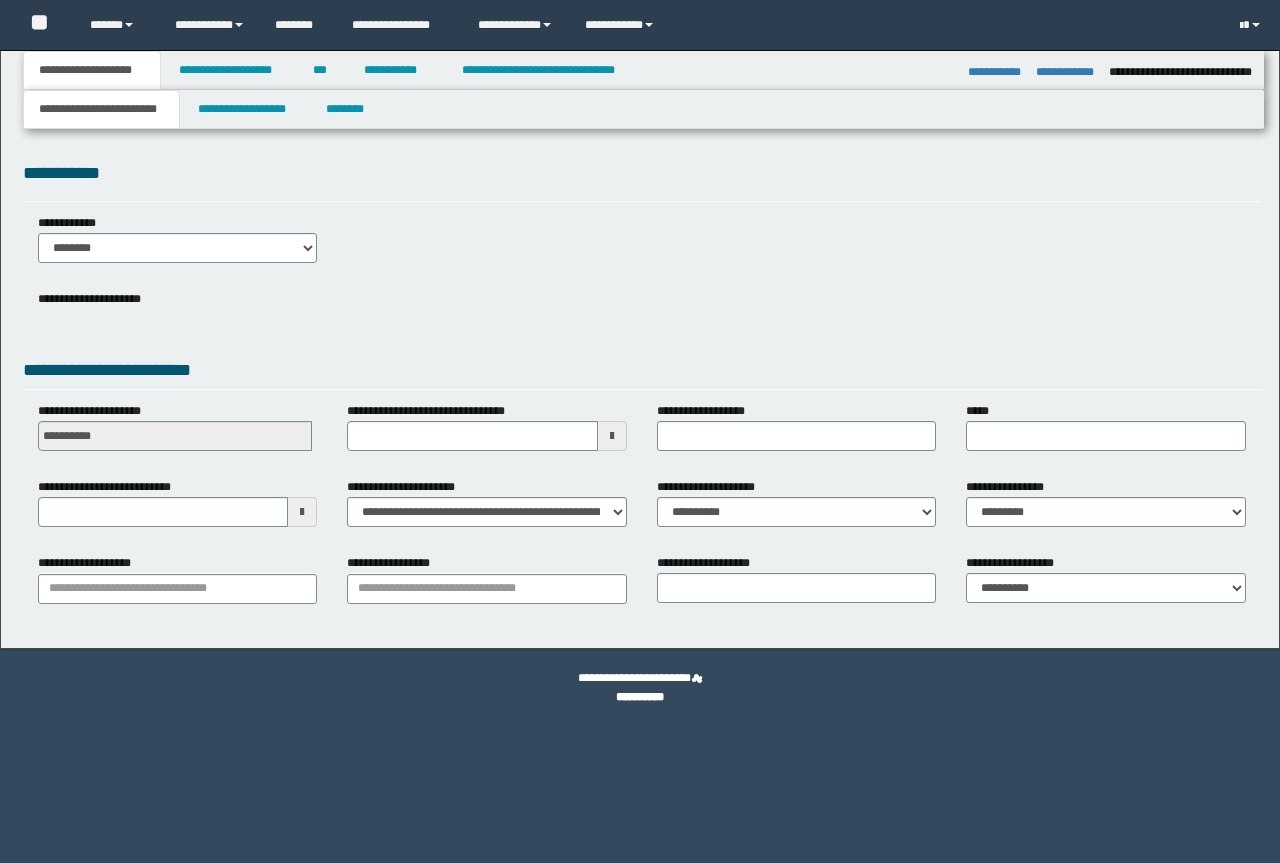 type on "**********" 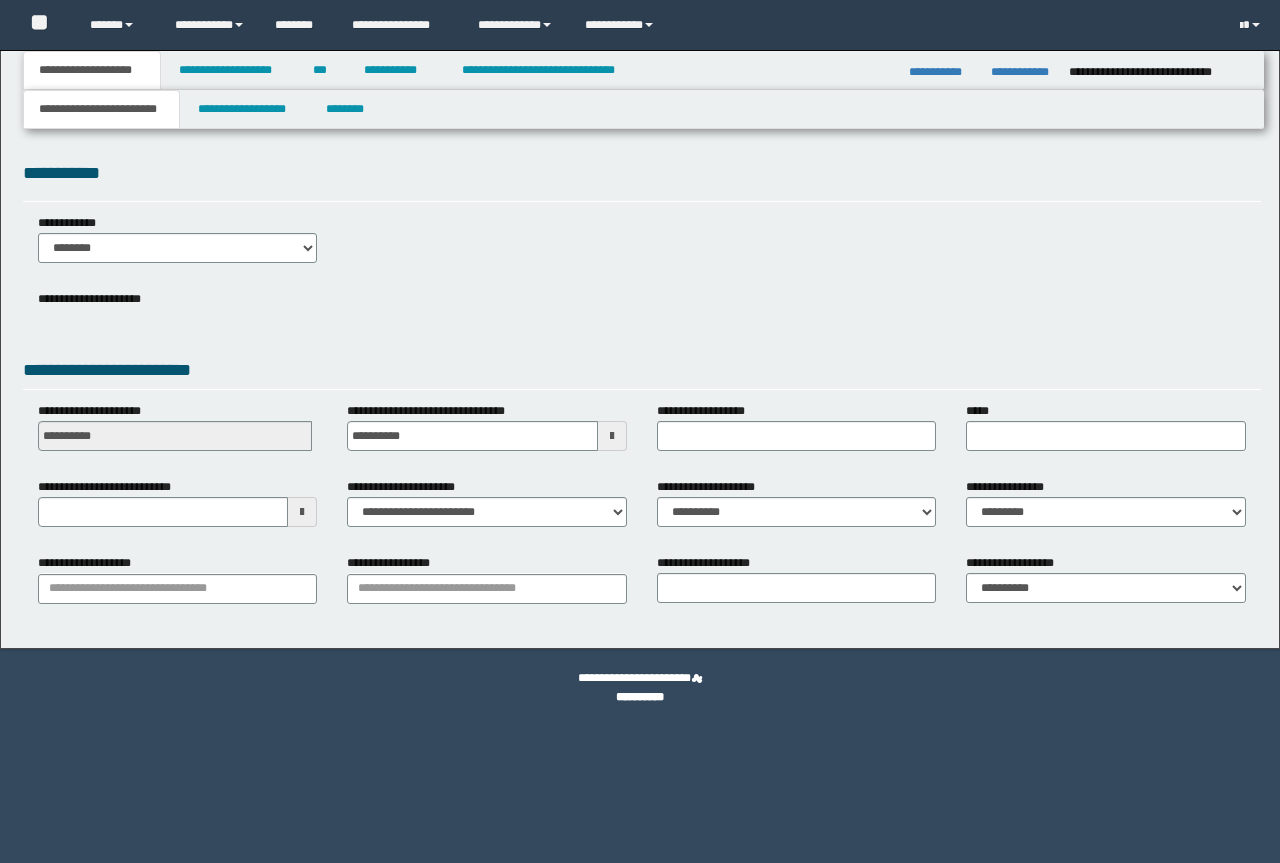 scroll, scrollTop: 0, scrollLeft: 0, axis: both 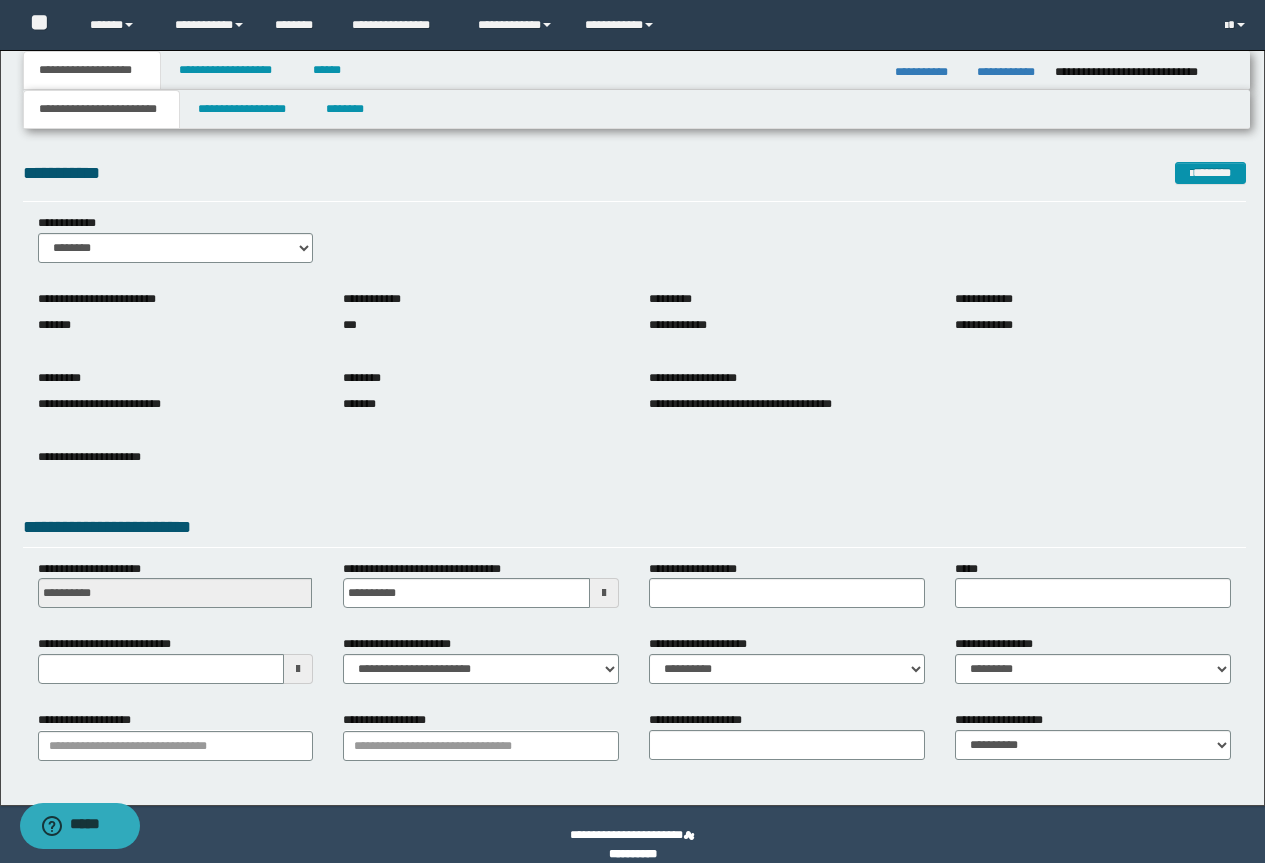 type 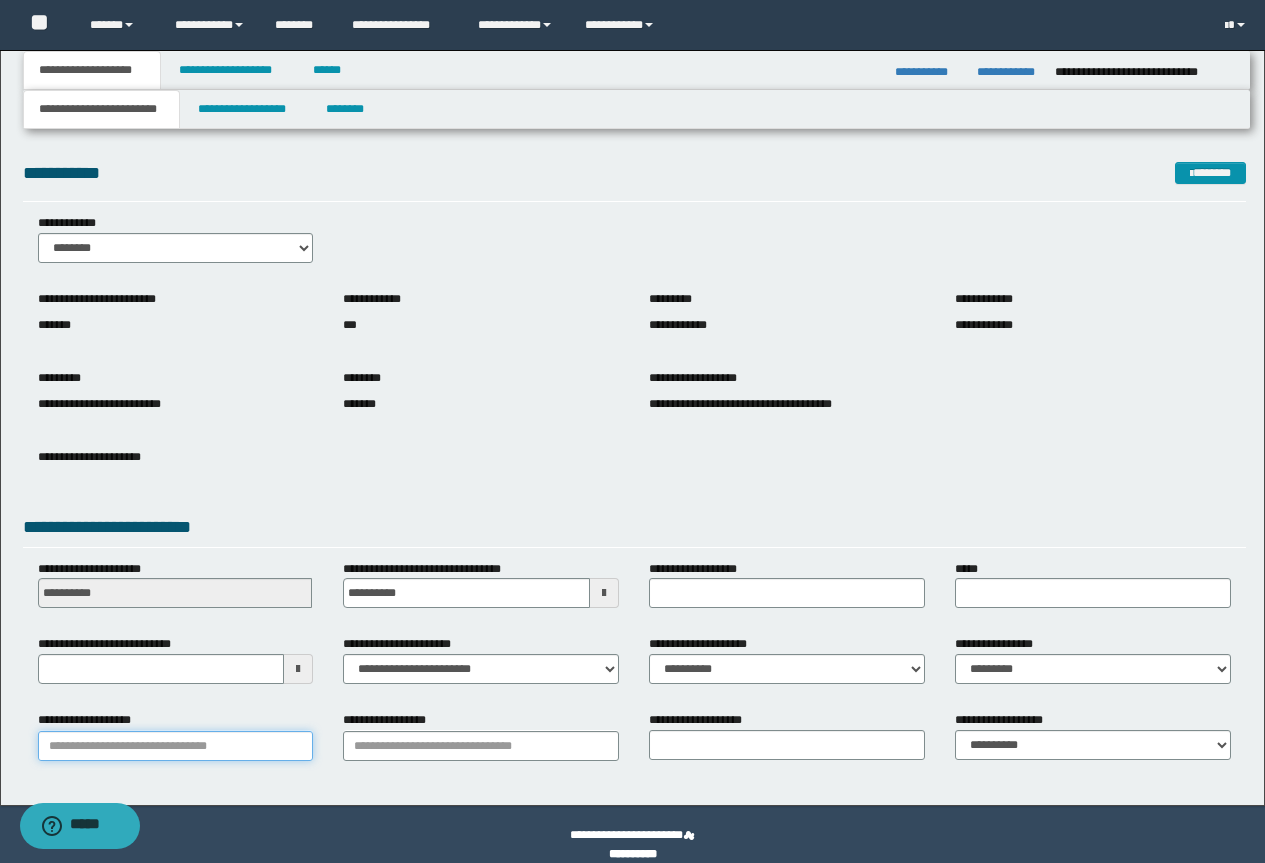 click on "**********" at bounding box center [176, 746] 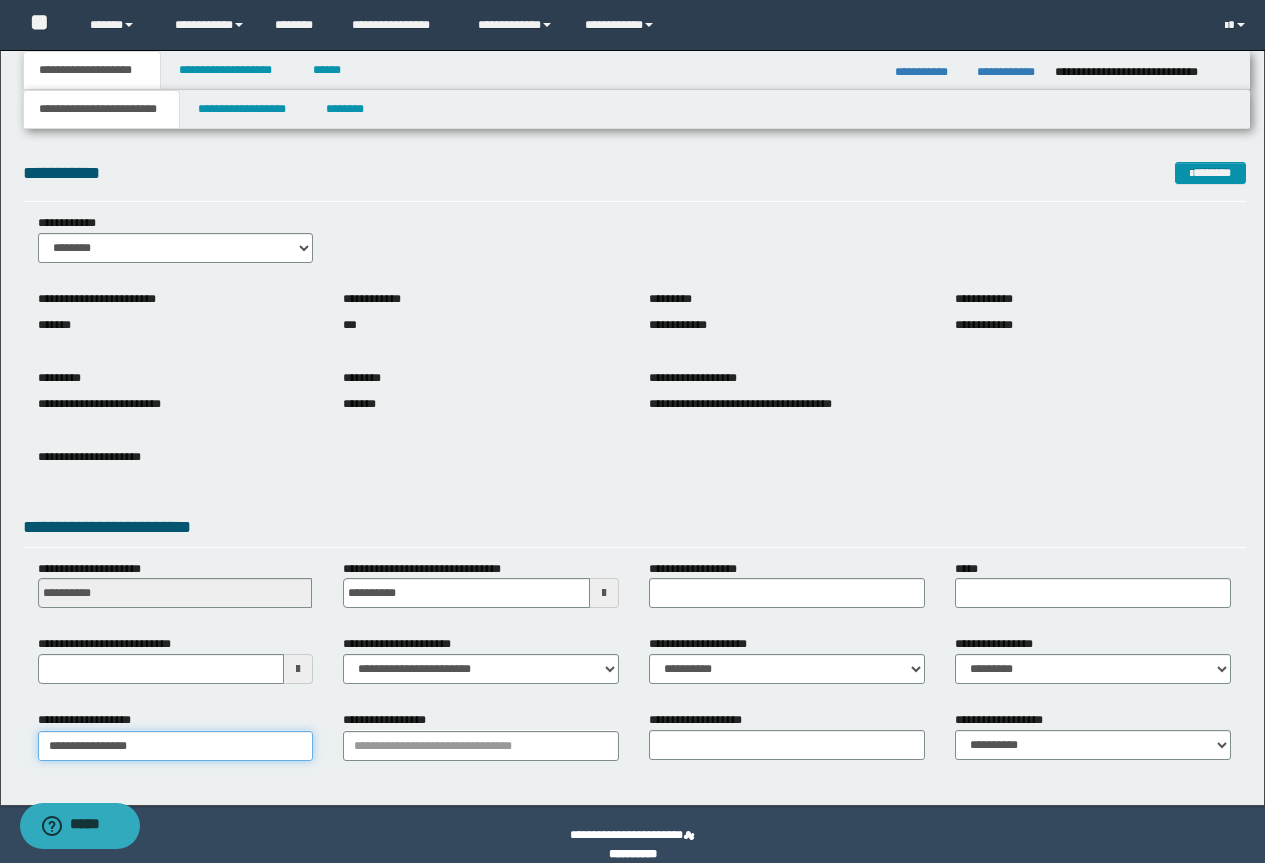 type on "**********" 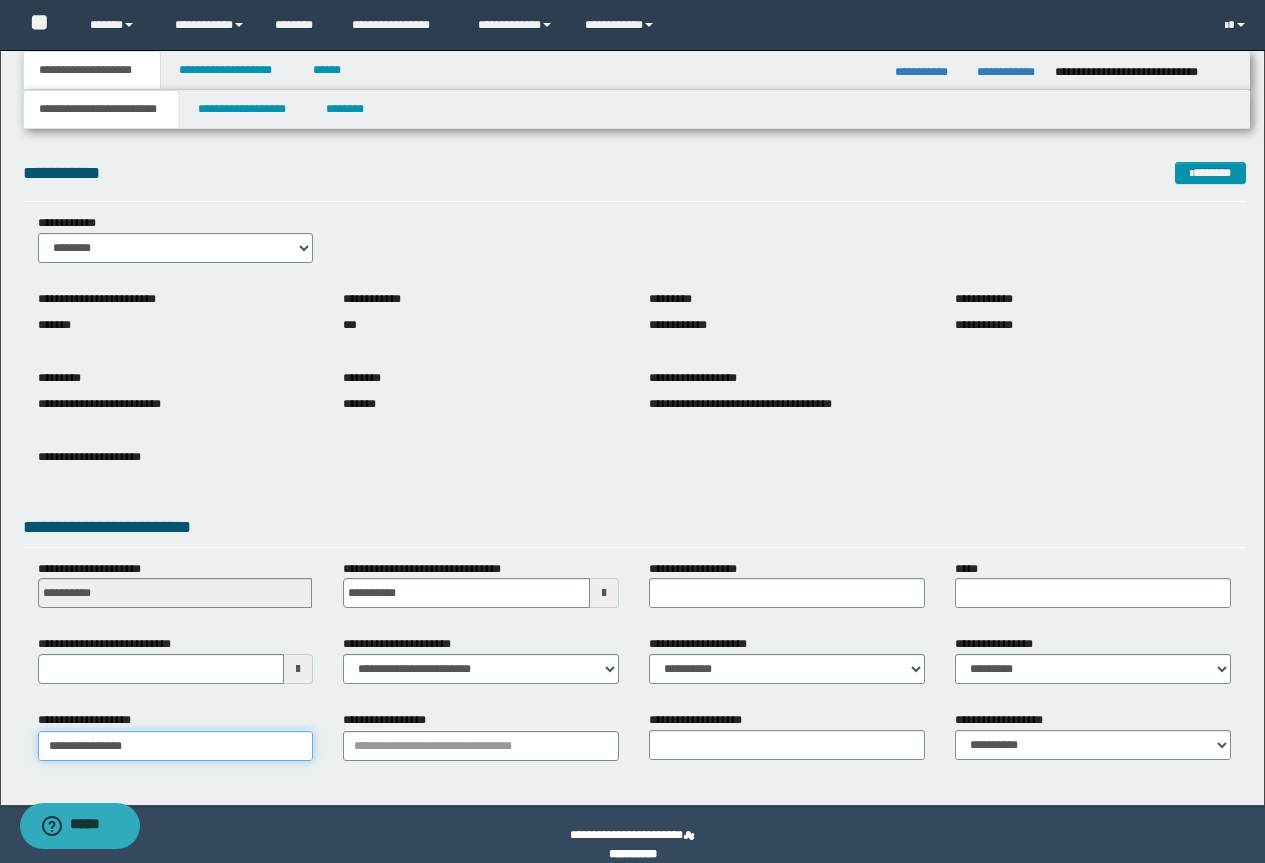 type on "**********" 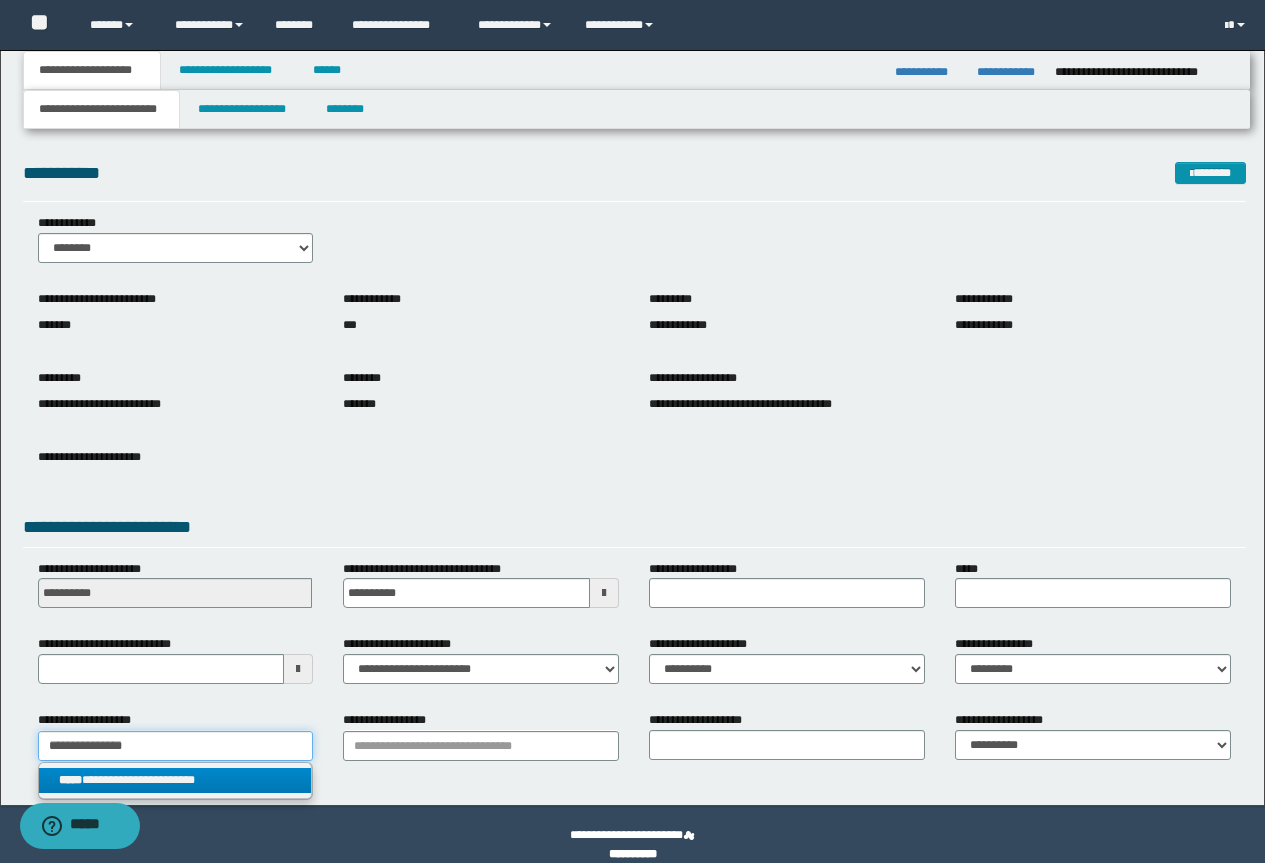 type on "**********" 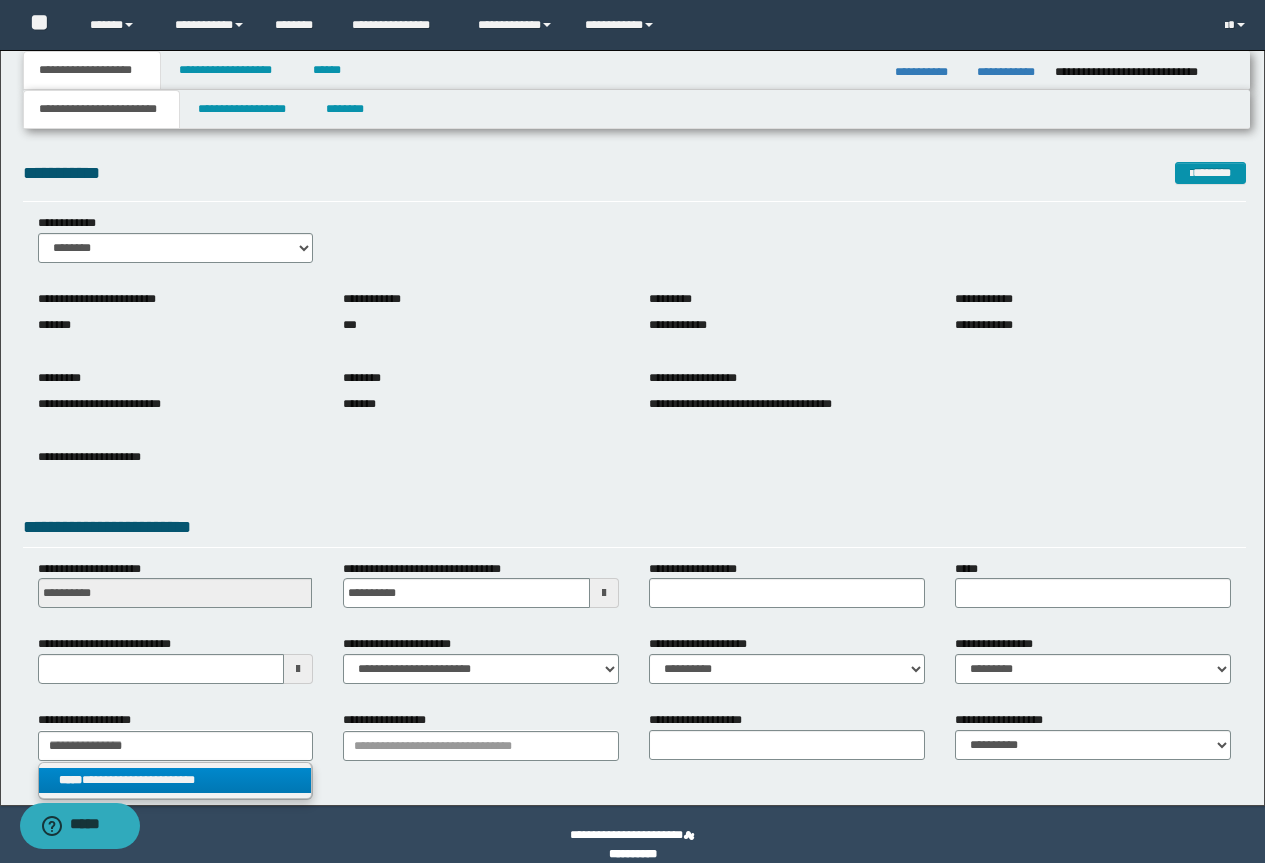 click on "**********" at bounding box center (175, 780) 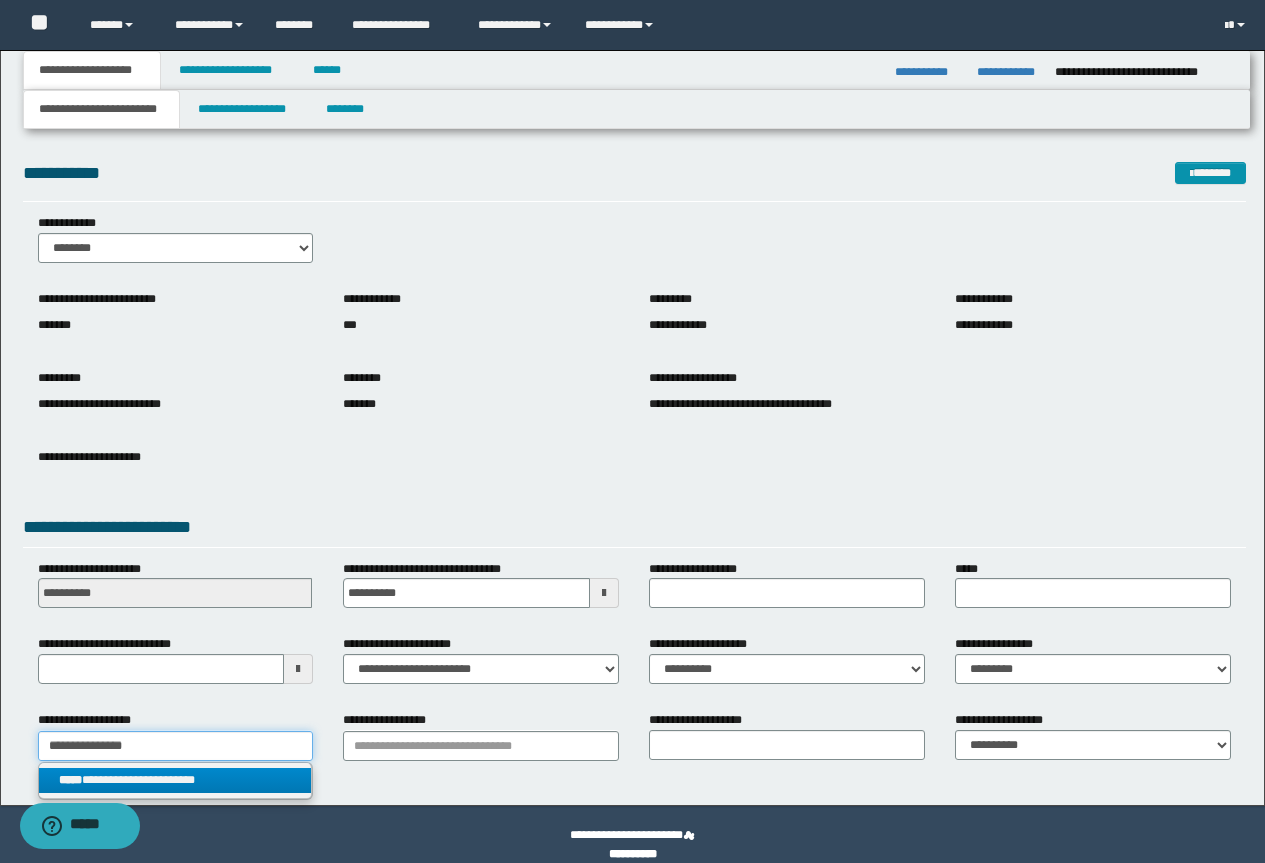 type 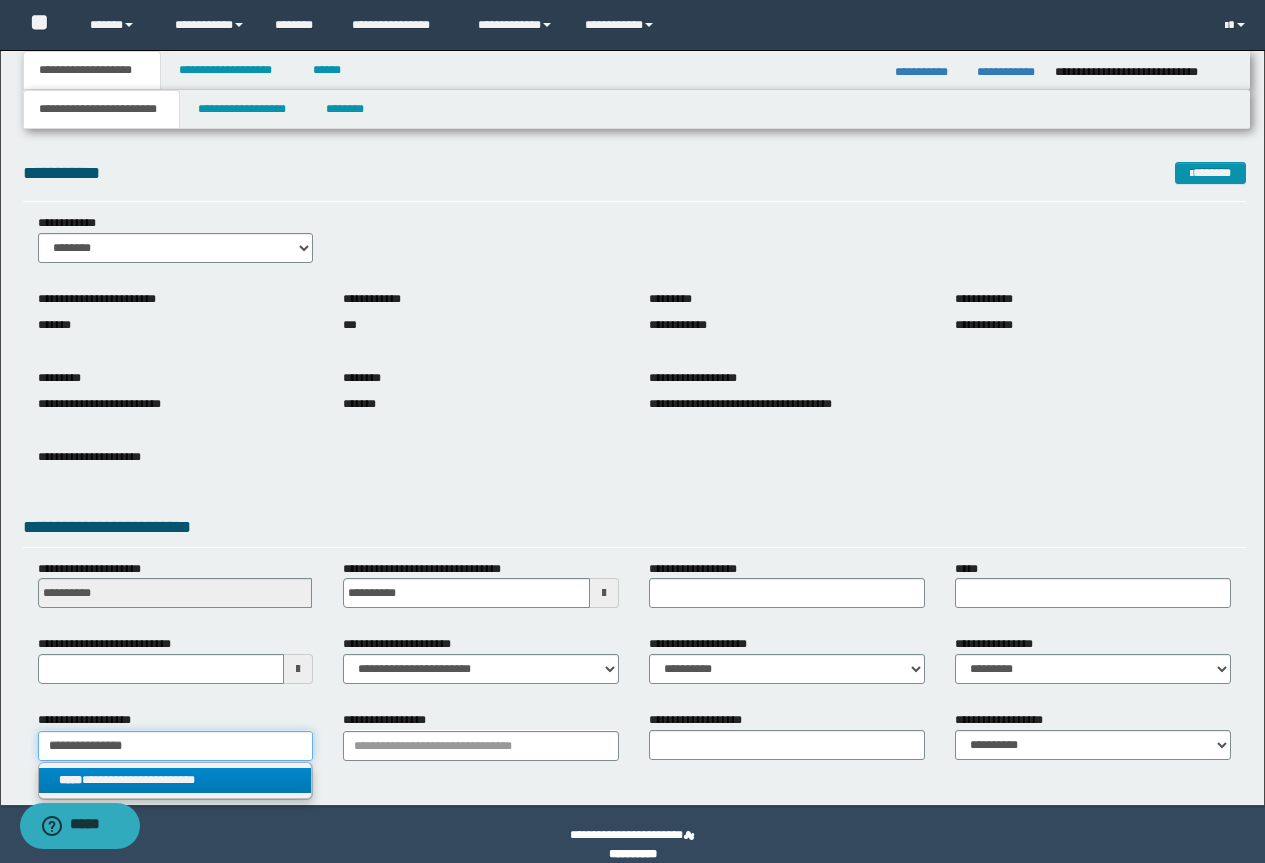 type on "**********" 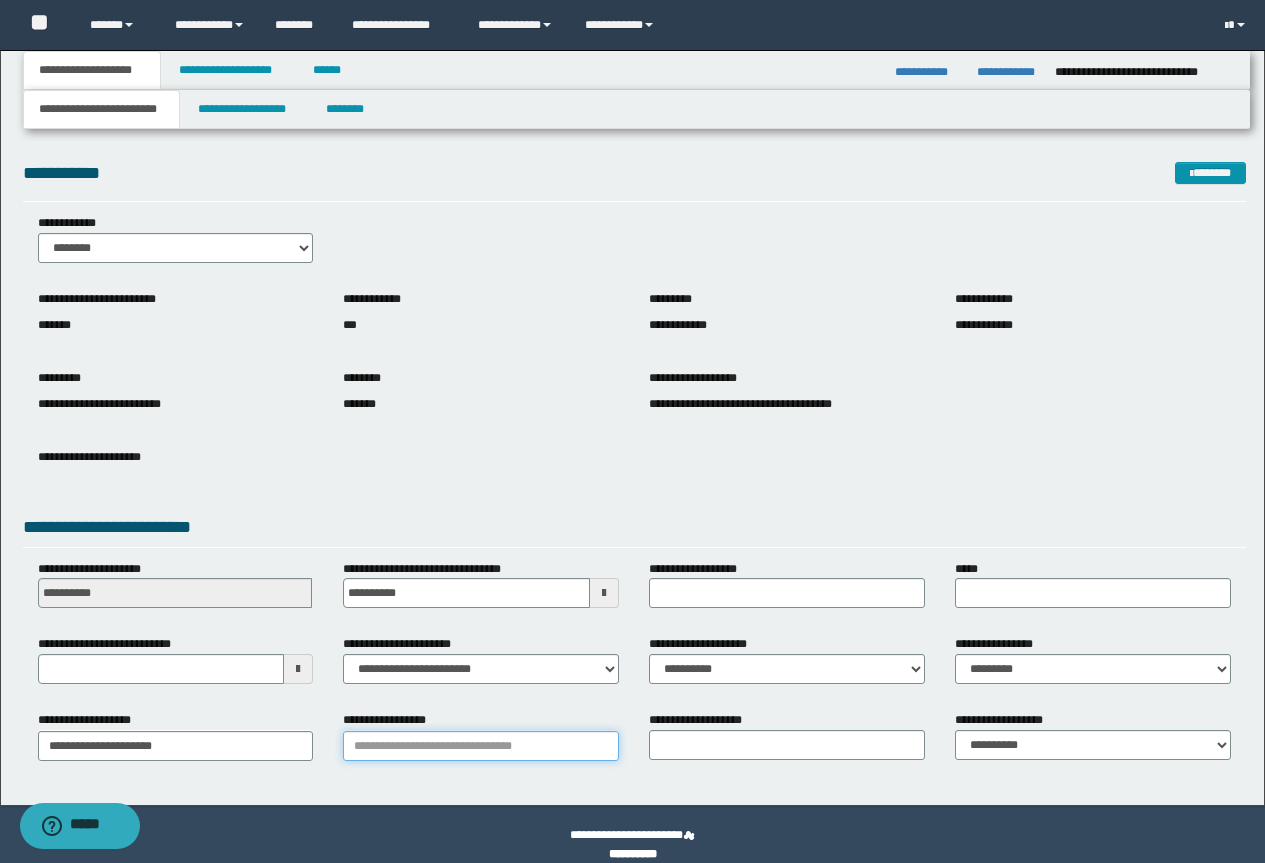 click on "**********" at bounding box center [481, 746] 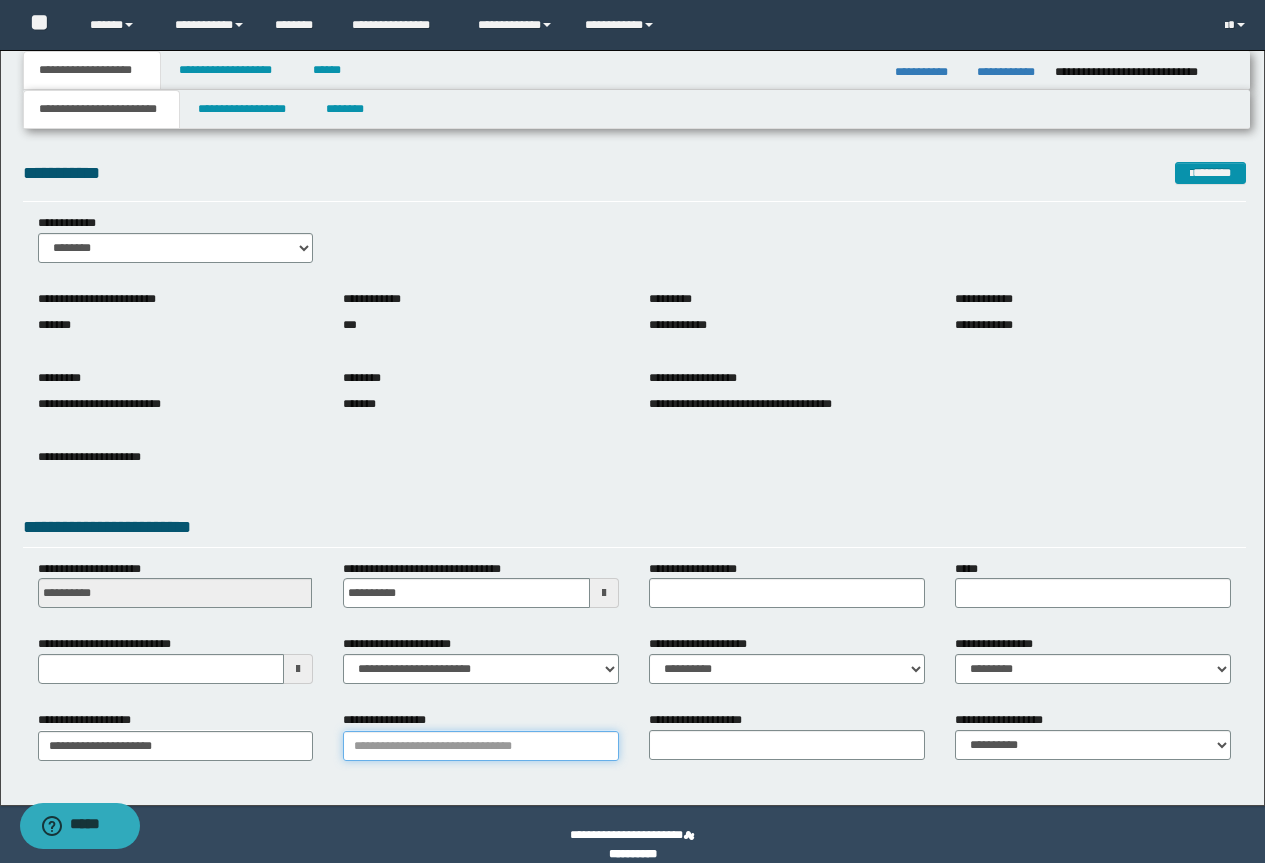 paste on "**********" 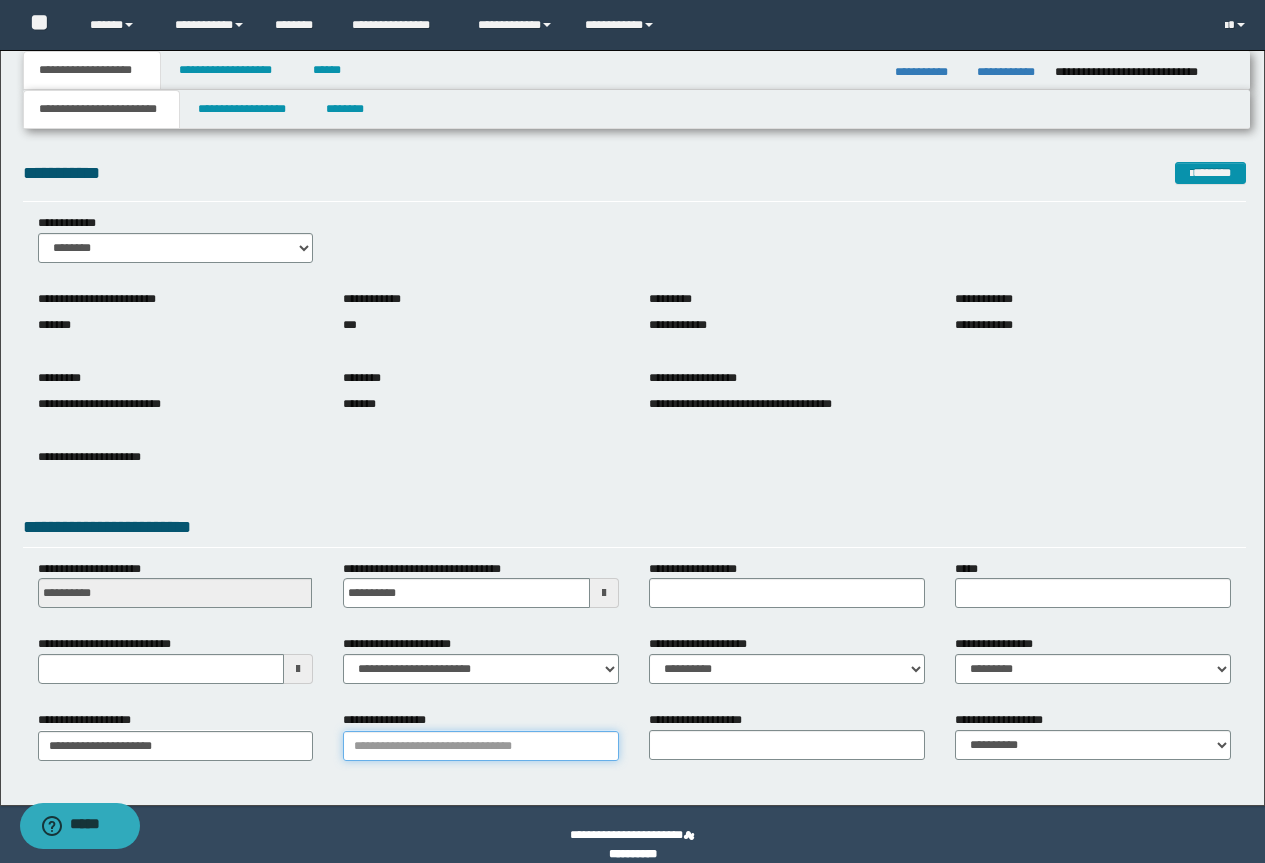 type on "**********" 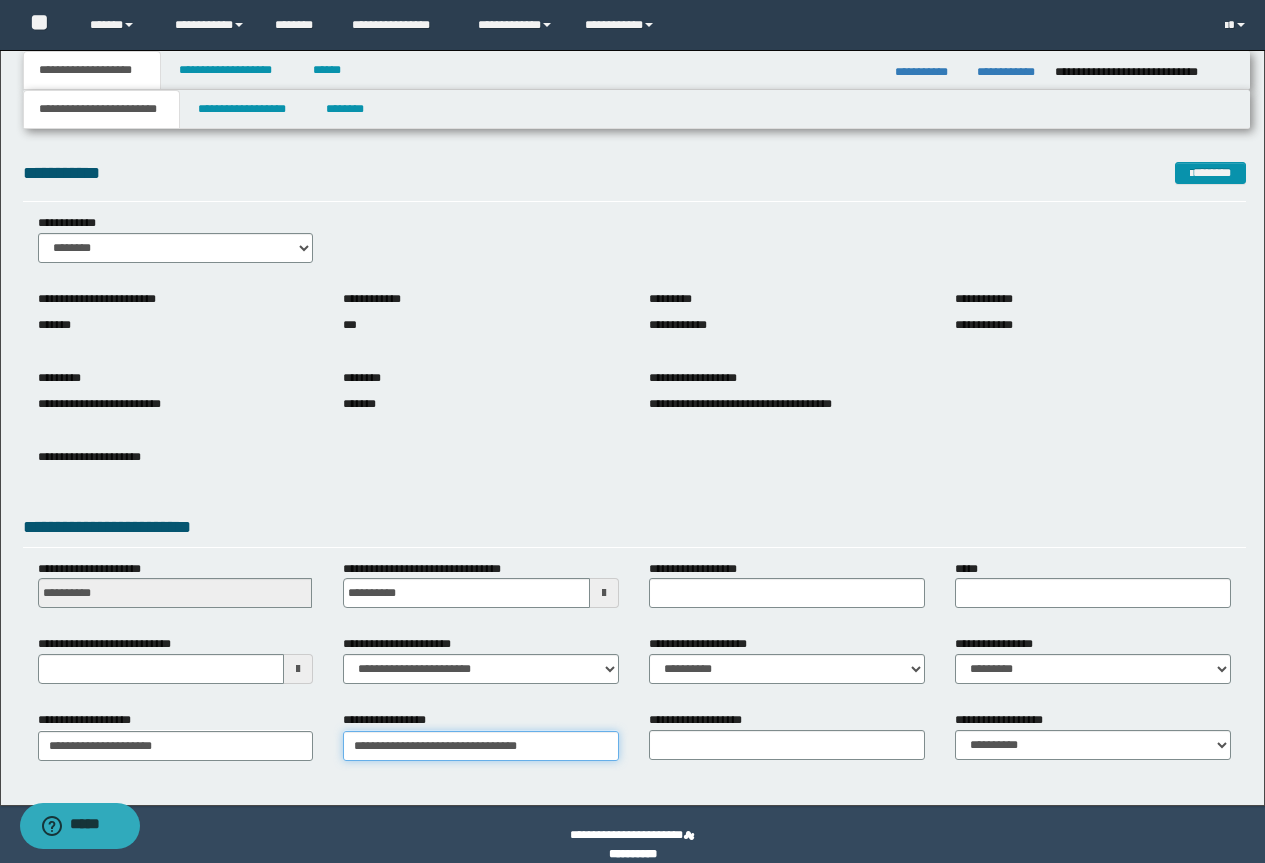 type on "**********" 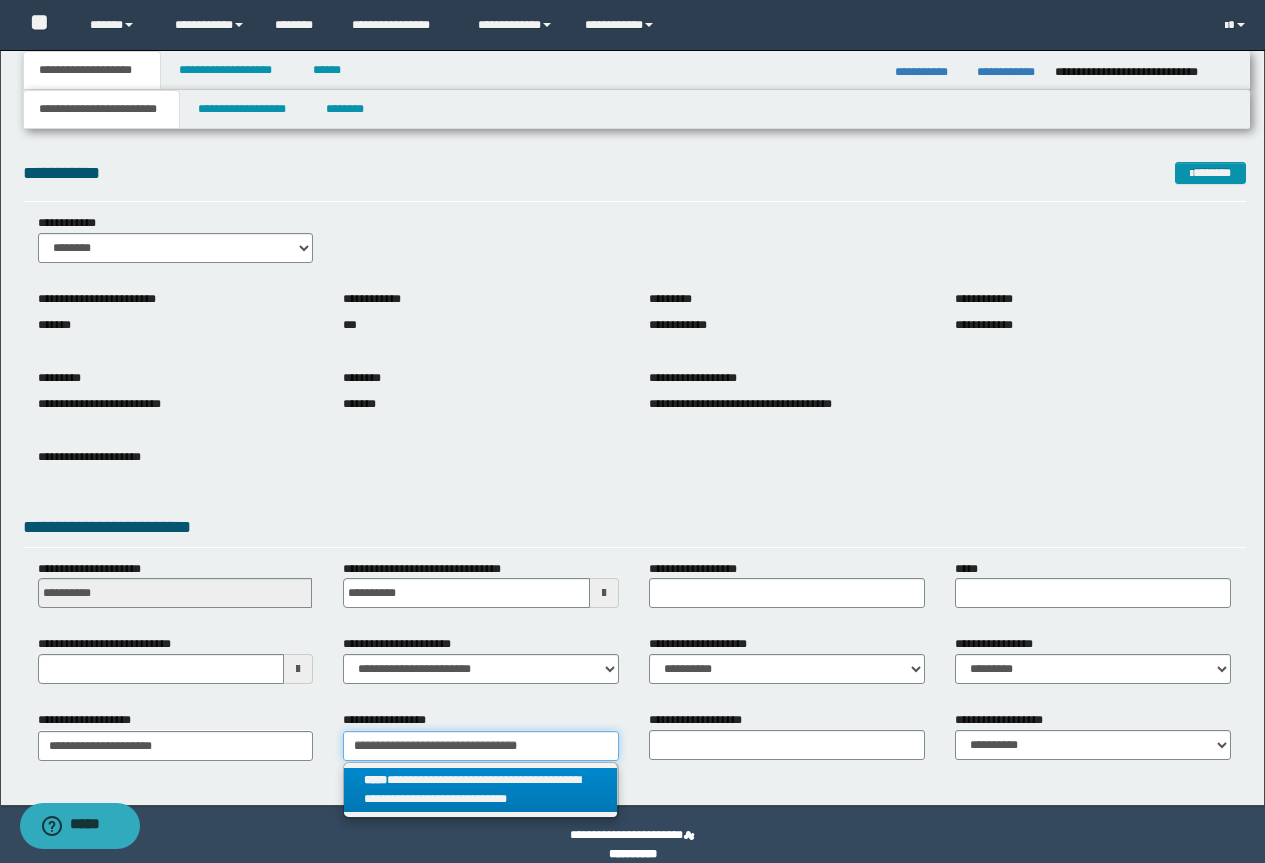 type on "**********" 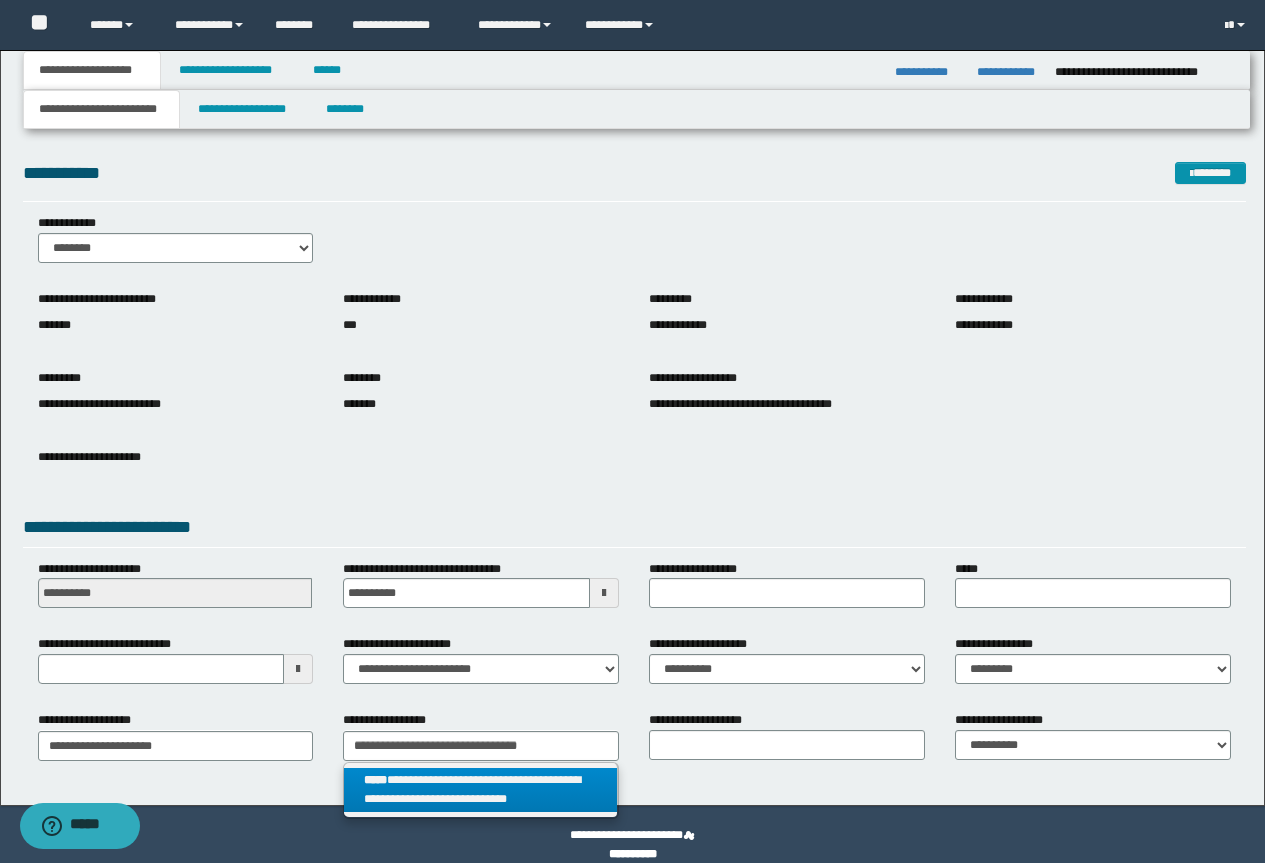 click on "**********" at bounding box center [480, 790] 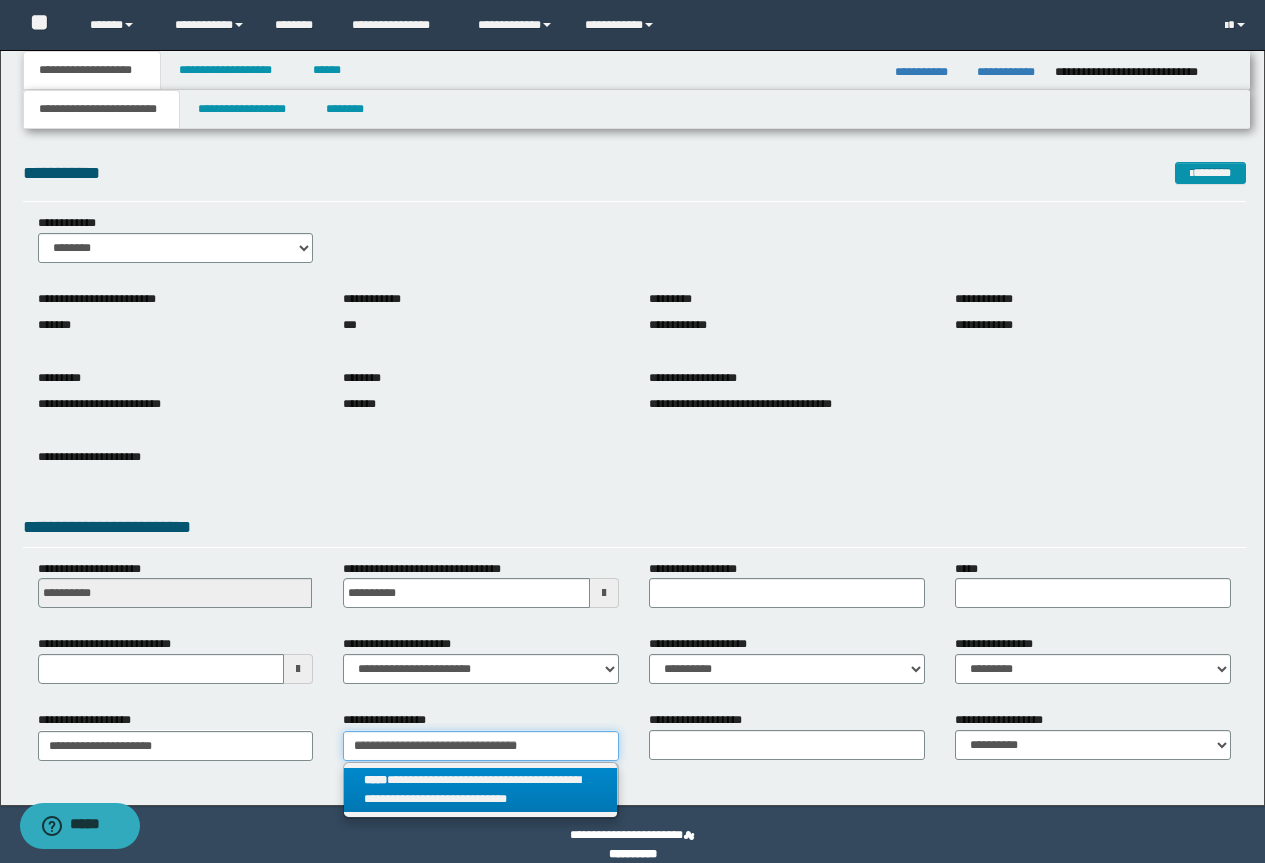 type 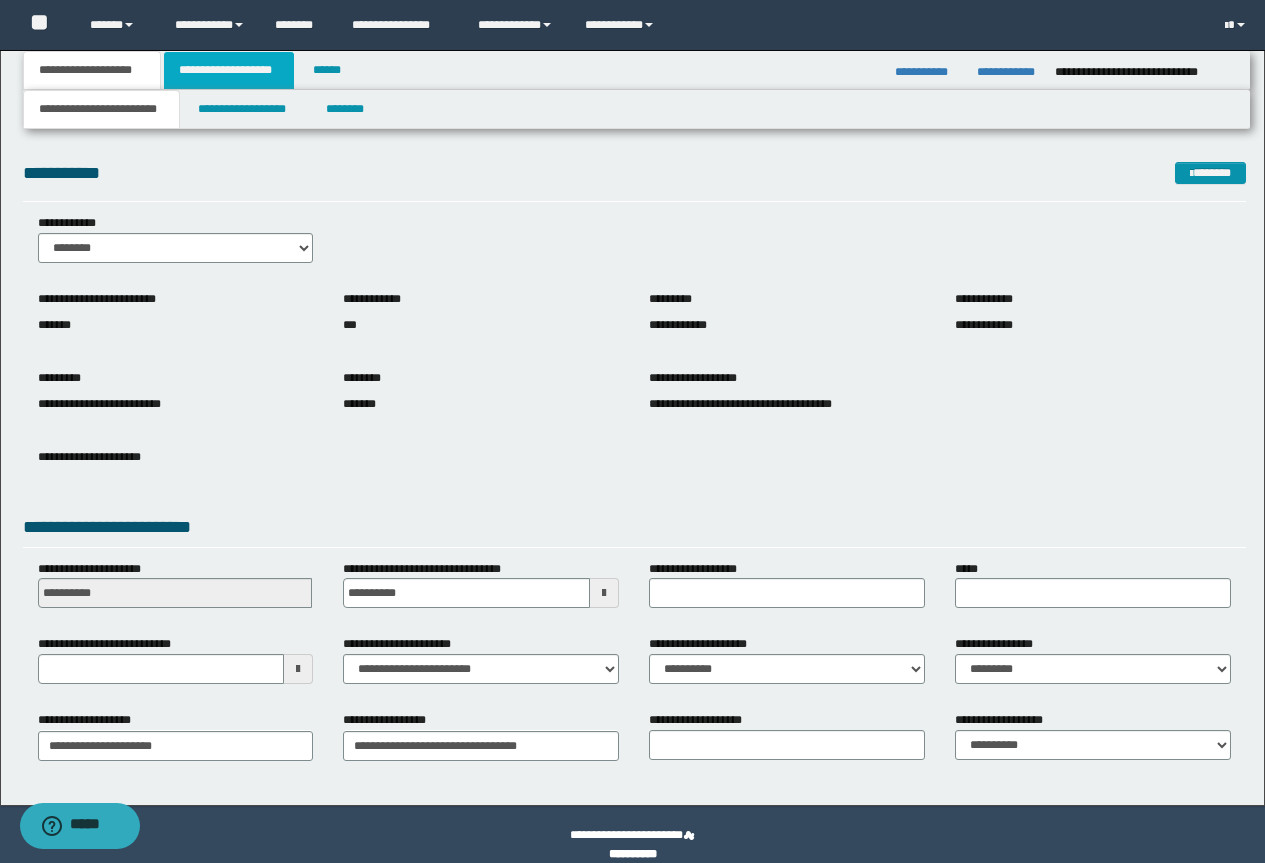 click on "**********" at bounding box center (229, 70) 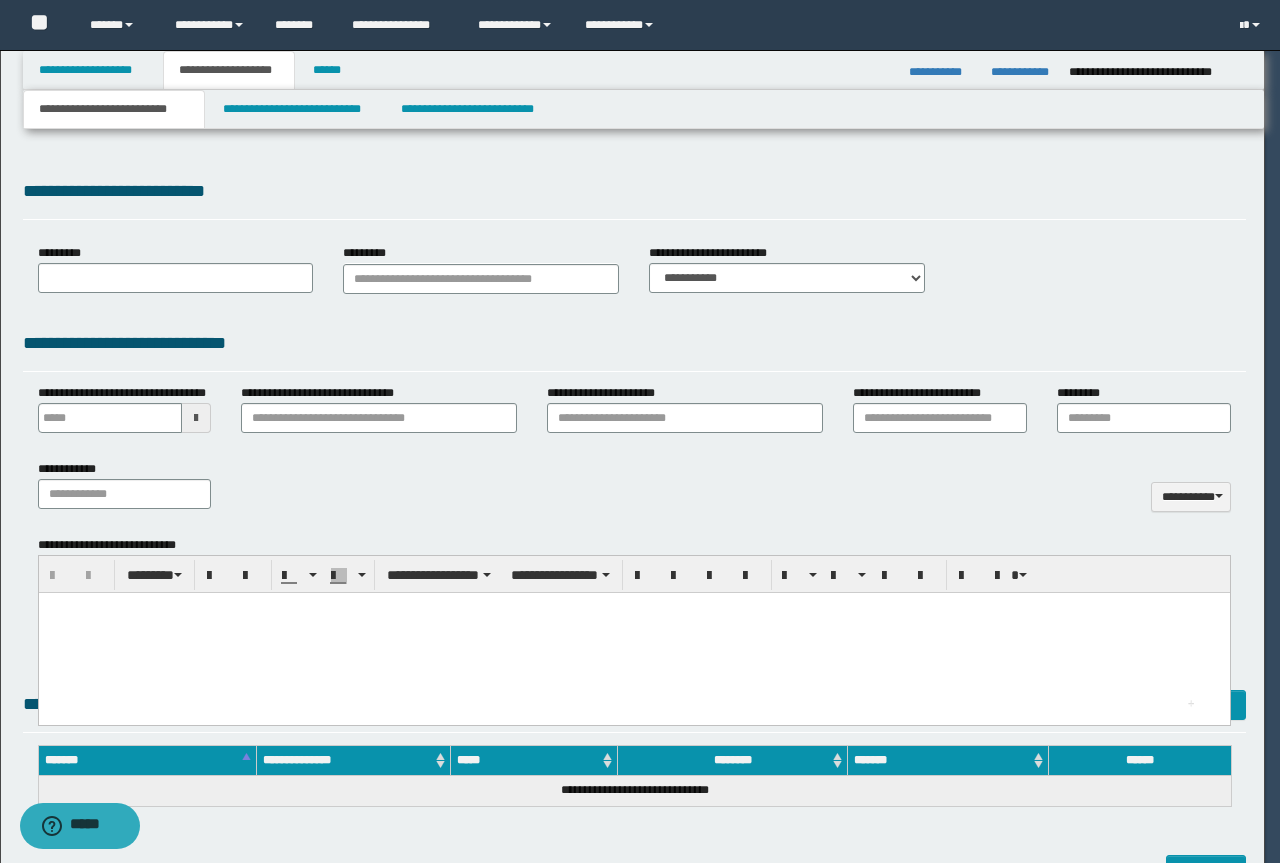 type 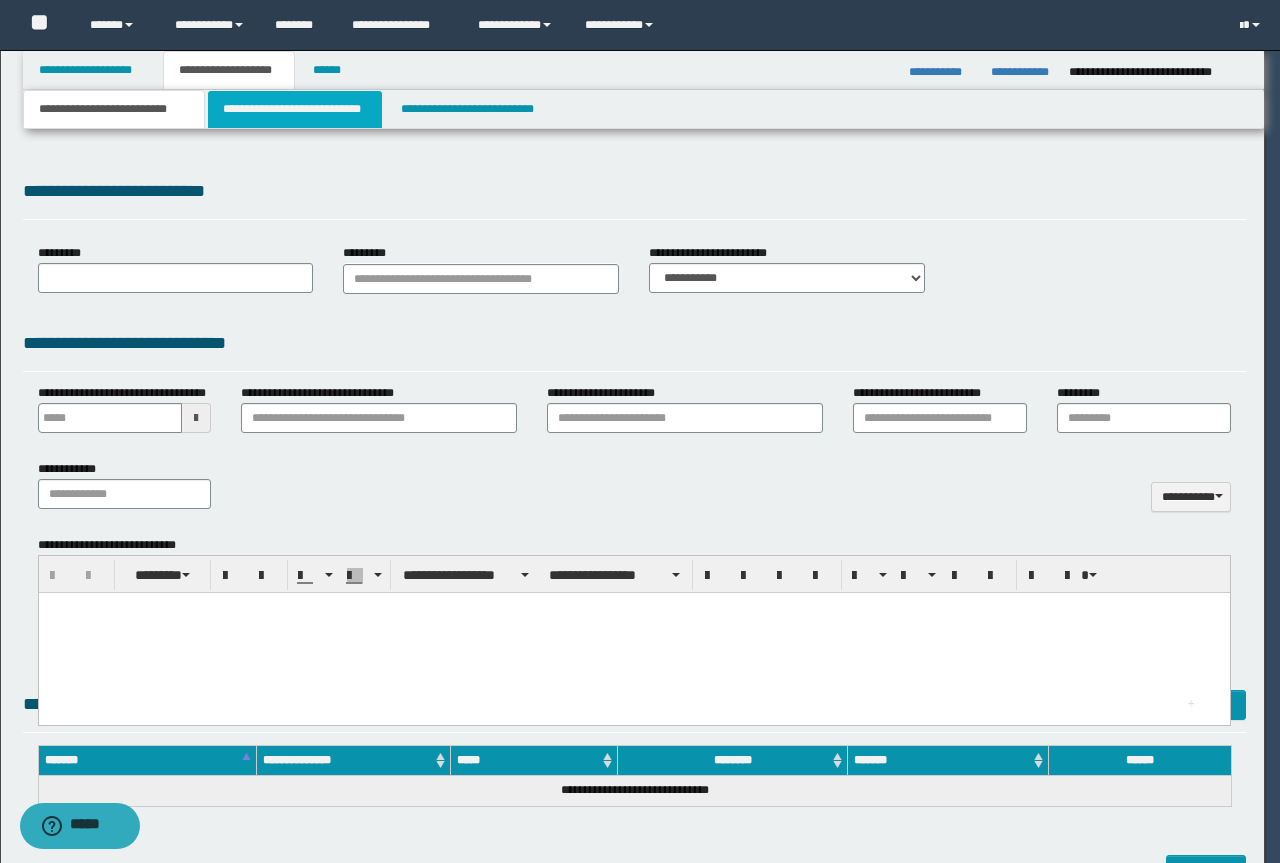 scroll, scrollTop: 0, scrollLeft: 0, axis: both 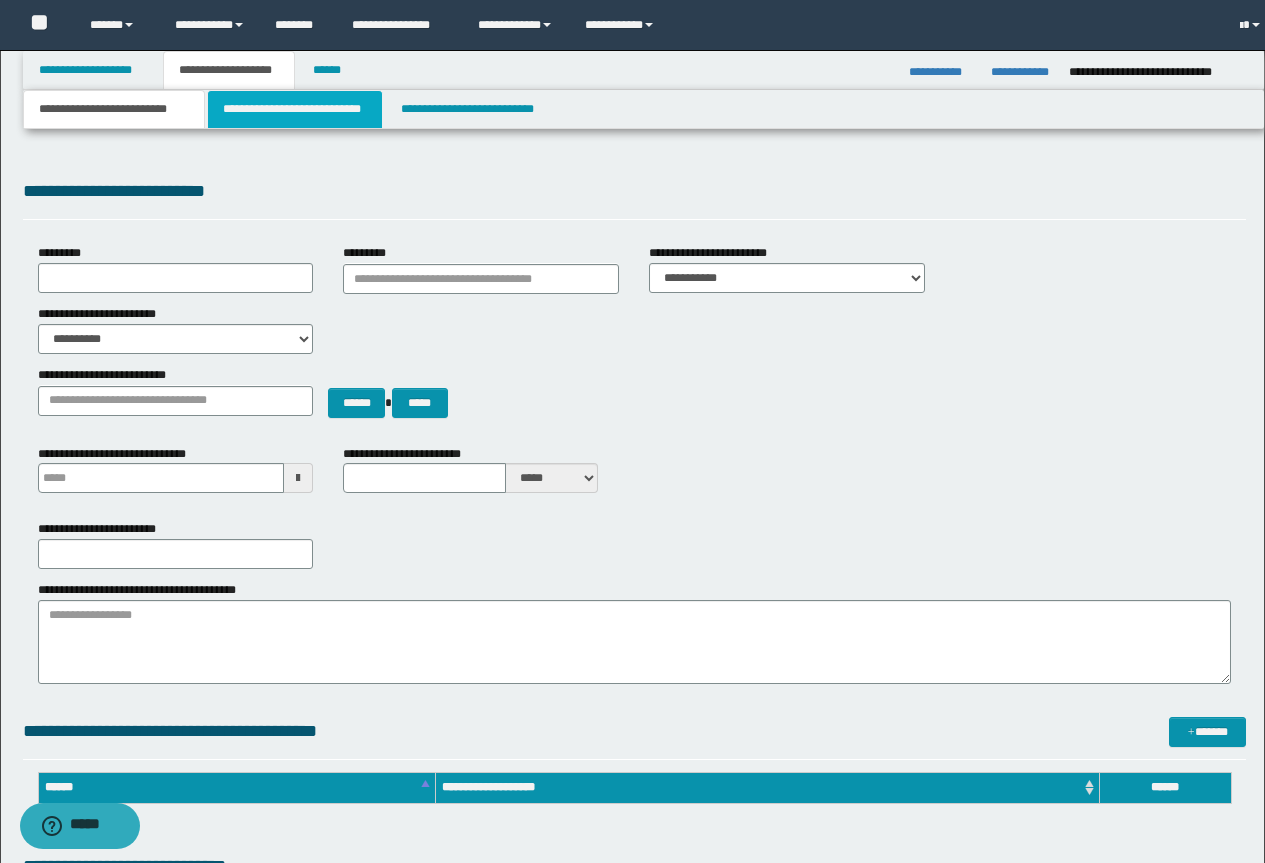 click on "**********" at bounding box center (295, 109) 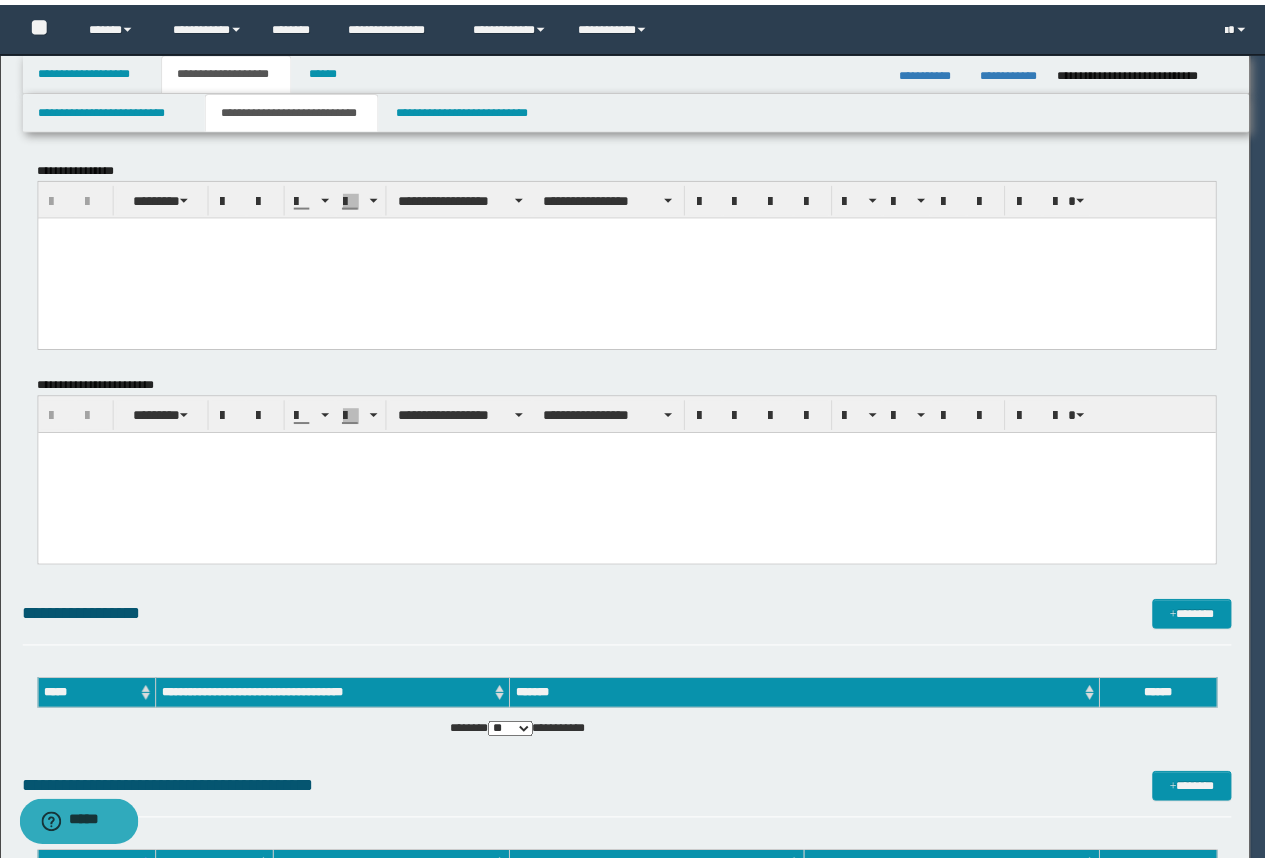 scroll, scrollTop: 0, scrollLeft: 0, axis: both 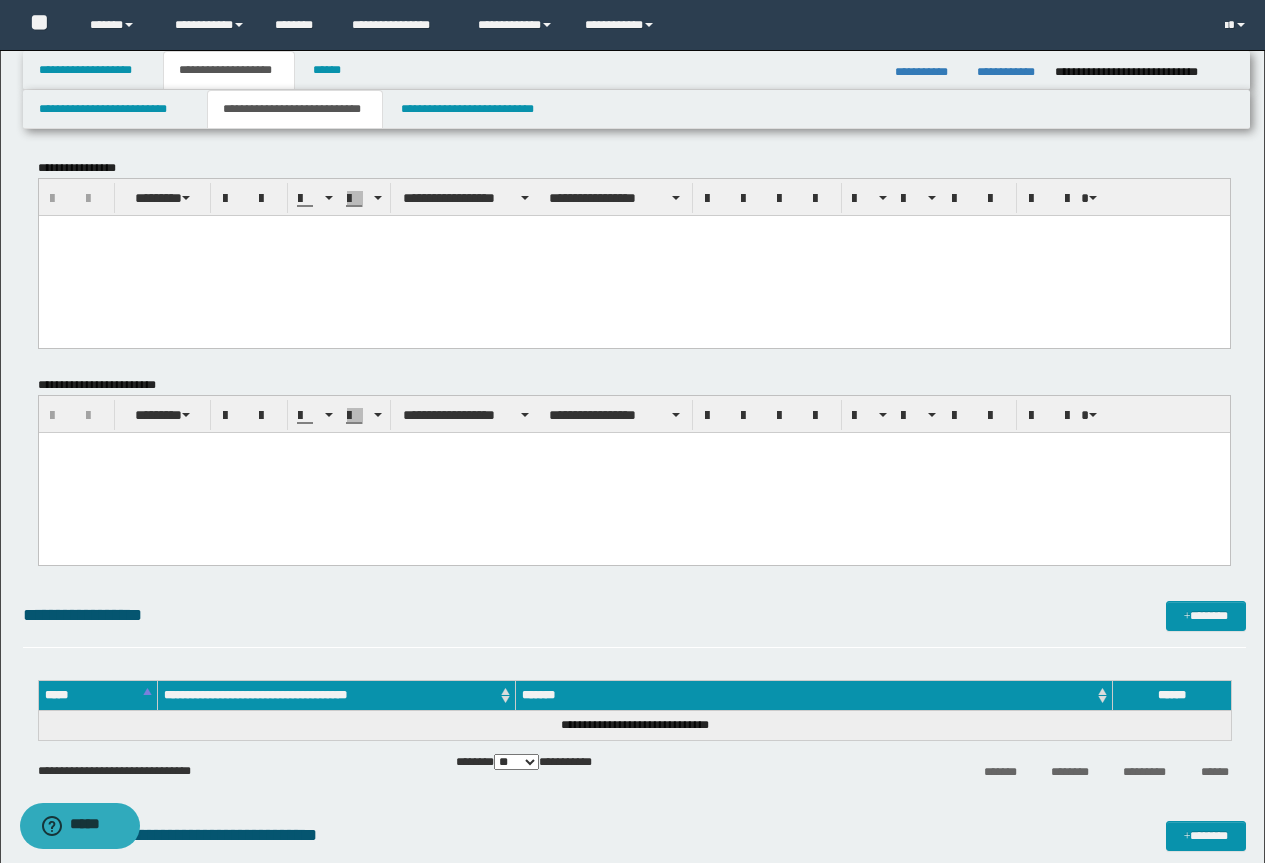 click at bounding box center (633, 255) 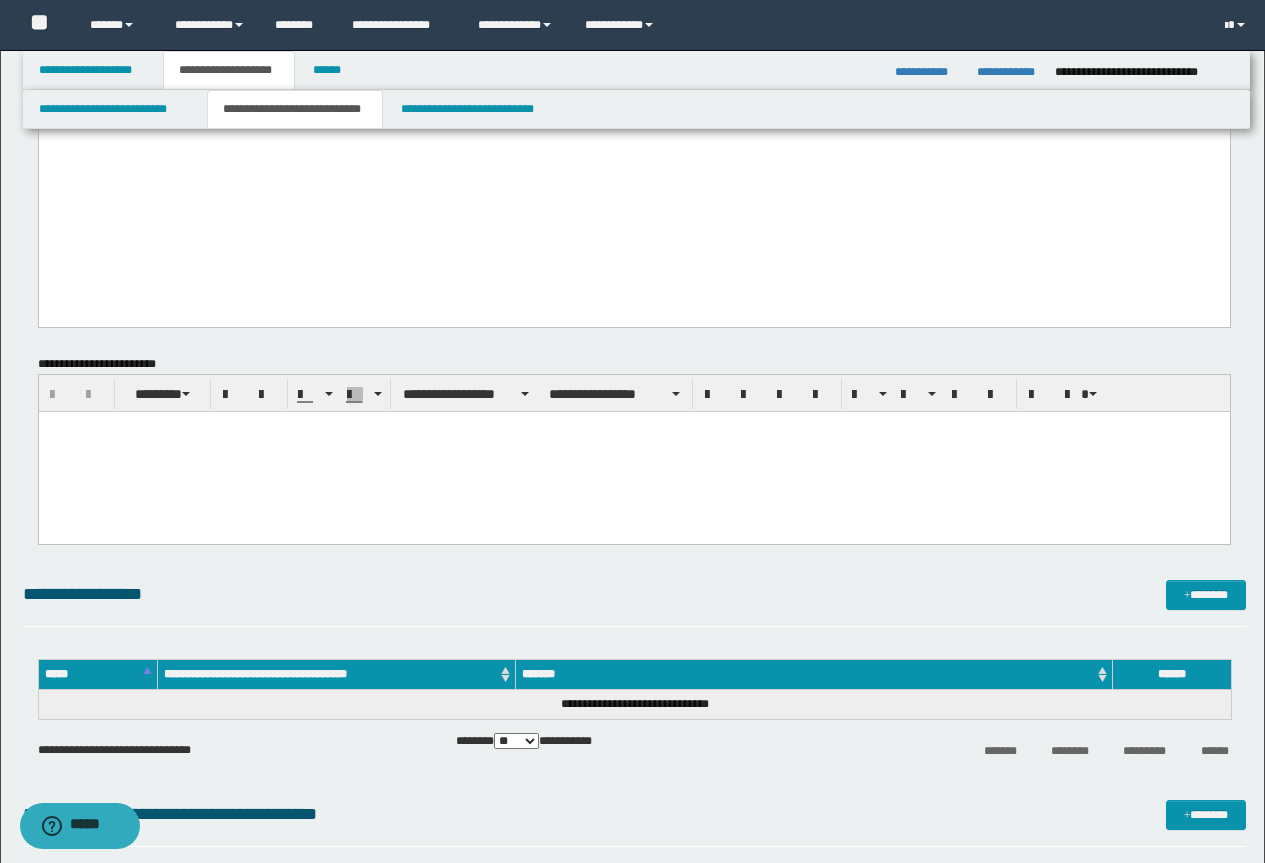 scroll, scrollTop: 800, scrollLeft: 0, axis: vertical 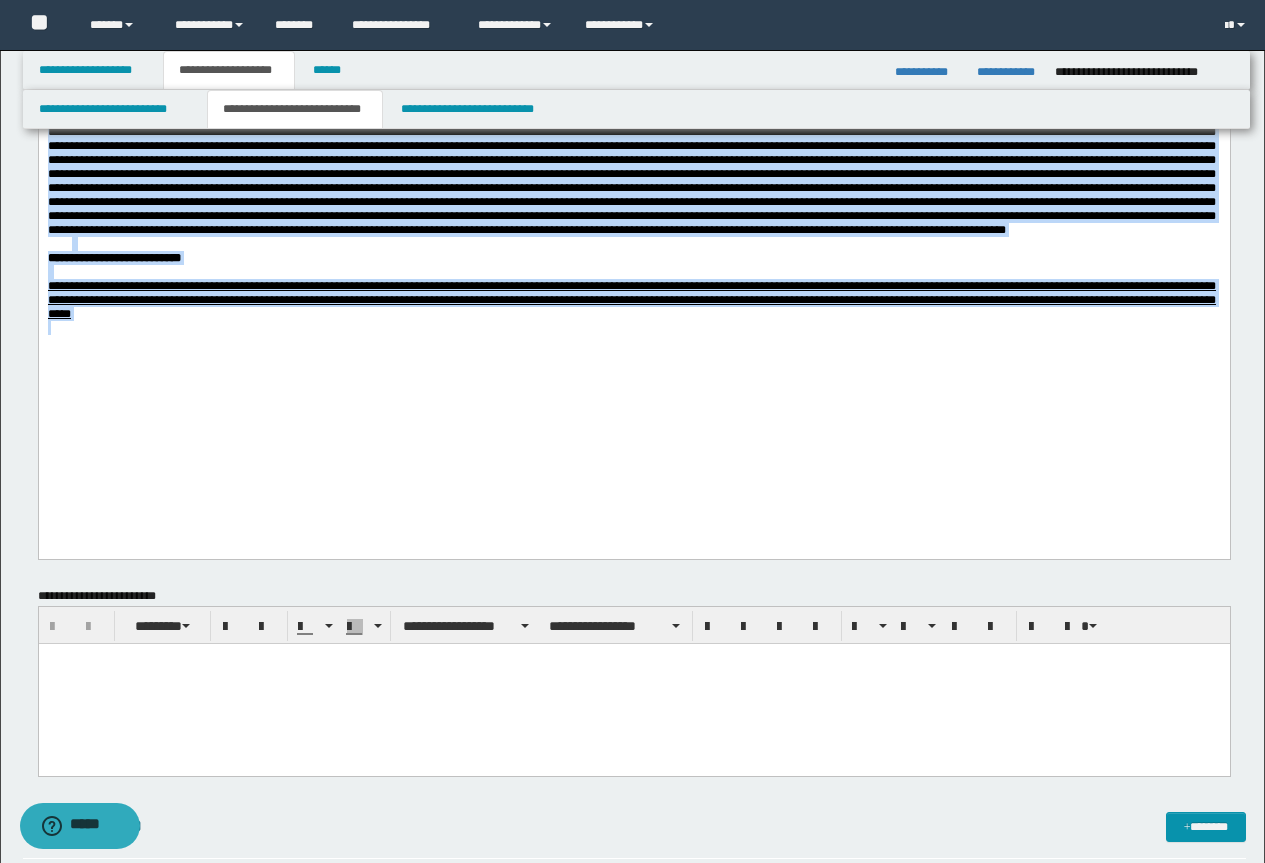 drag, startPoint x: 46, startPoint y: -563, endPoint x: 719, endPoint y: 542, distance: 1293.8137 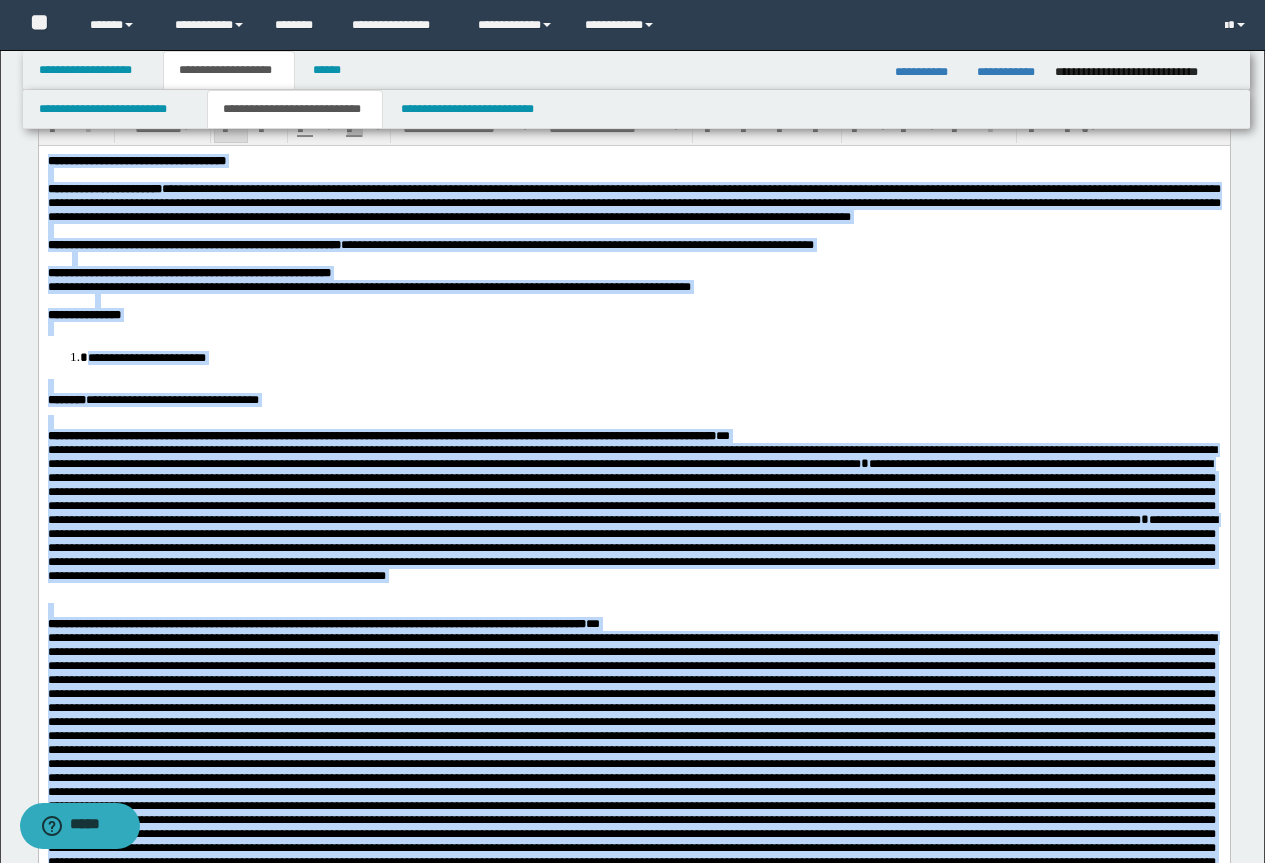 scroll, scrollTop: 0, scrollLeft: 0, axis: both 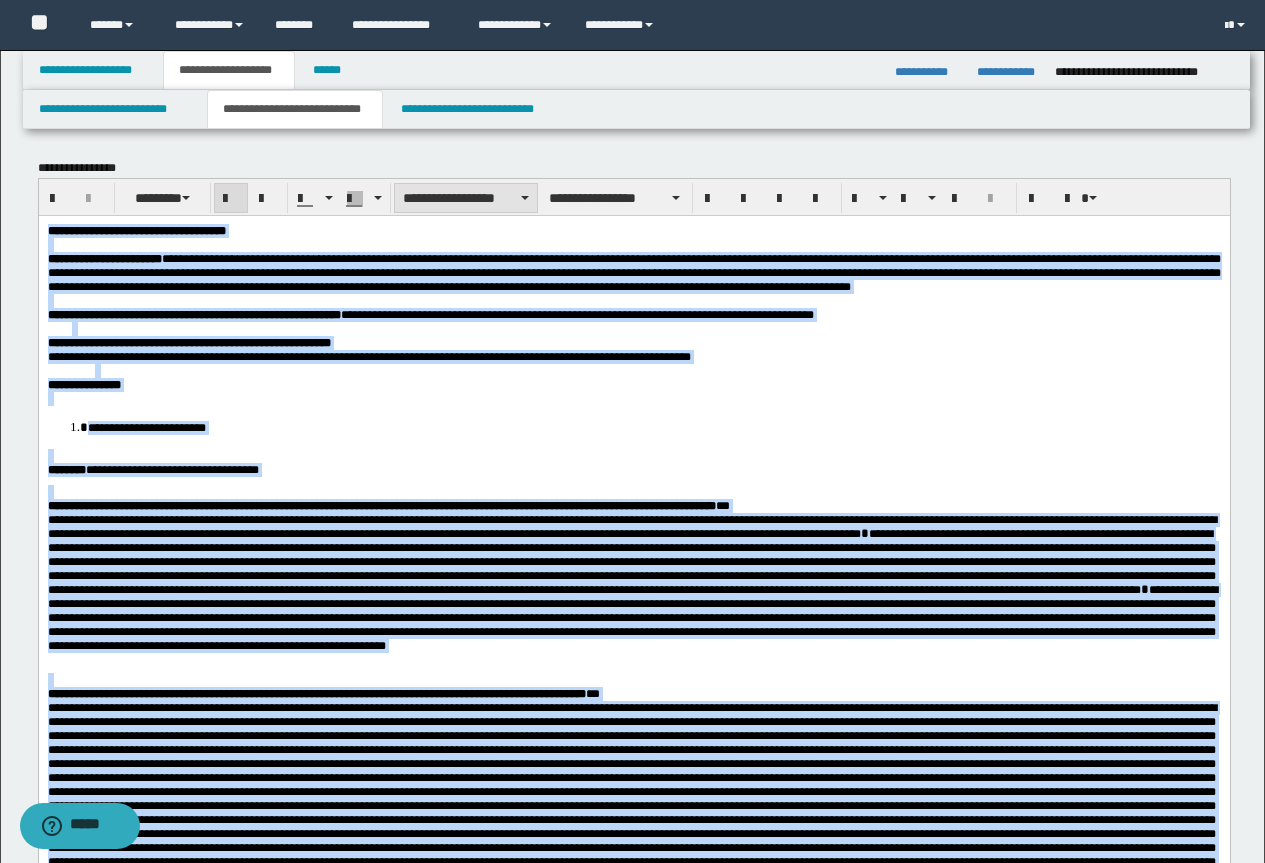 click on "**********" at bounding box center (466, 198) 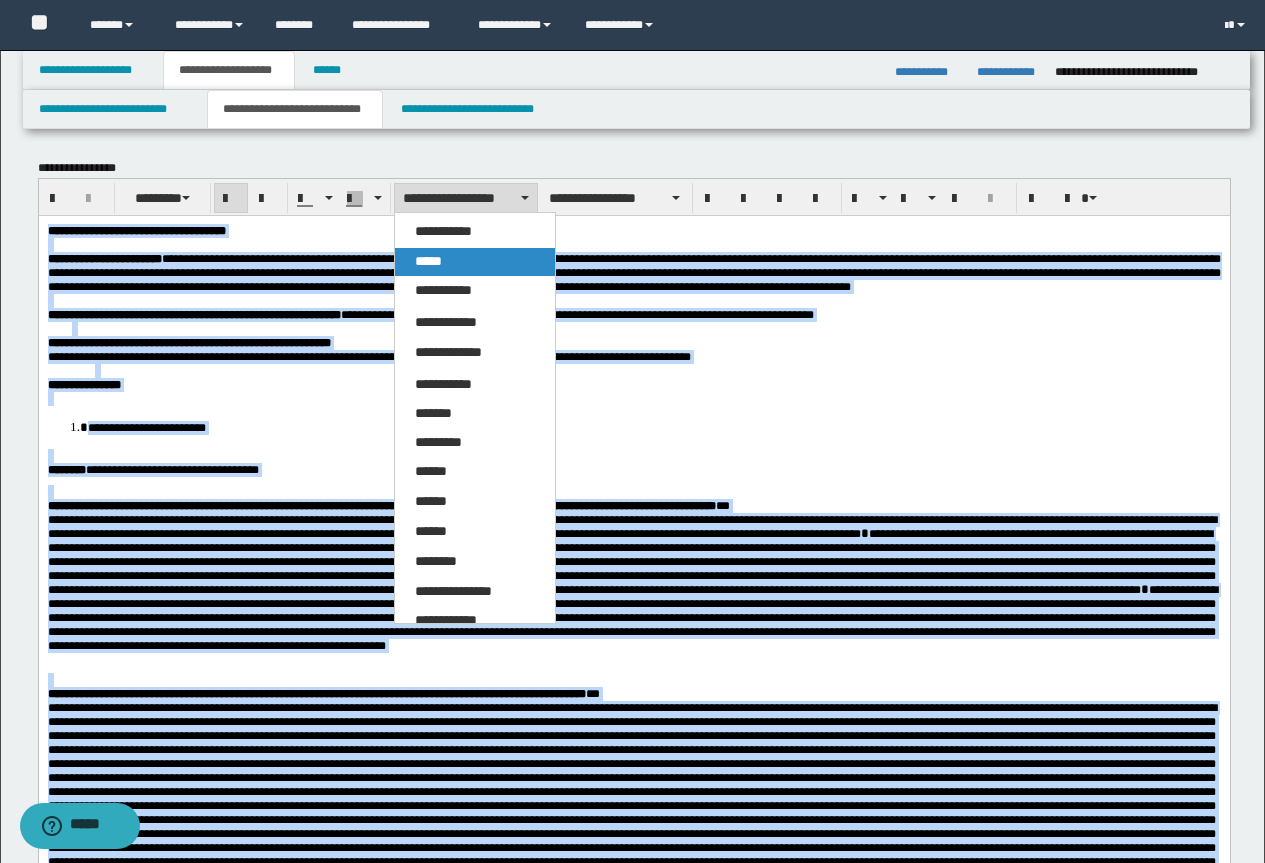click on "*****" at bounding box center [428, 261] 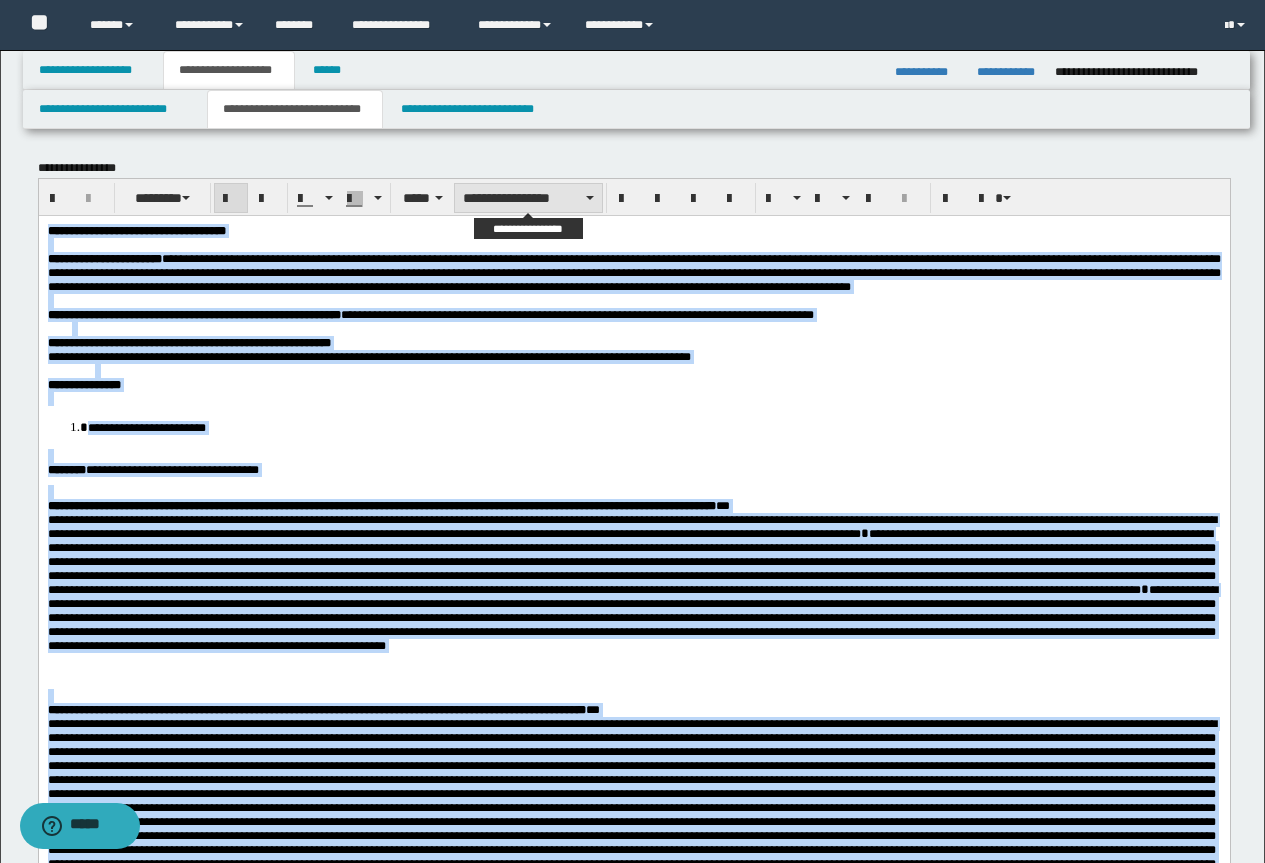 click on "**********" at bounding box center [528, 198] 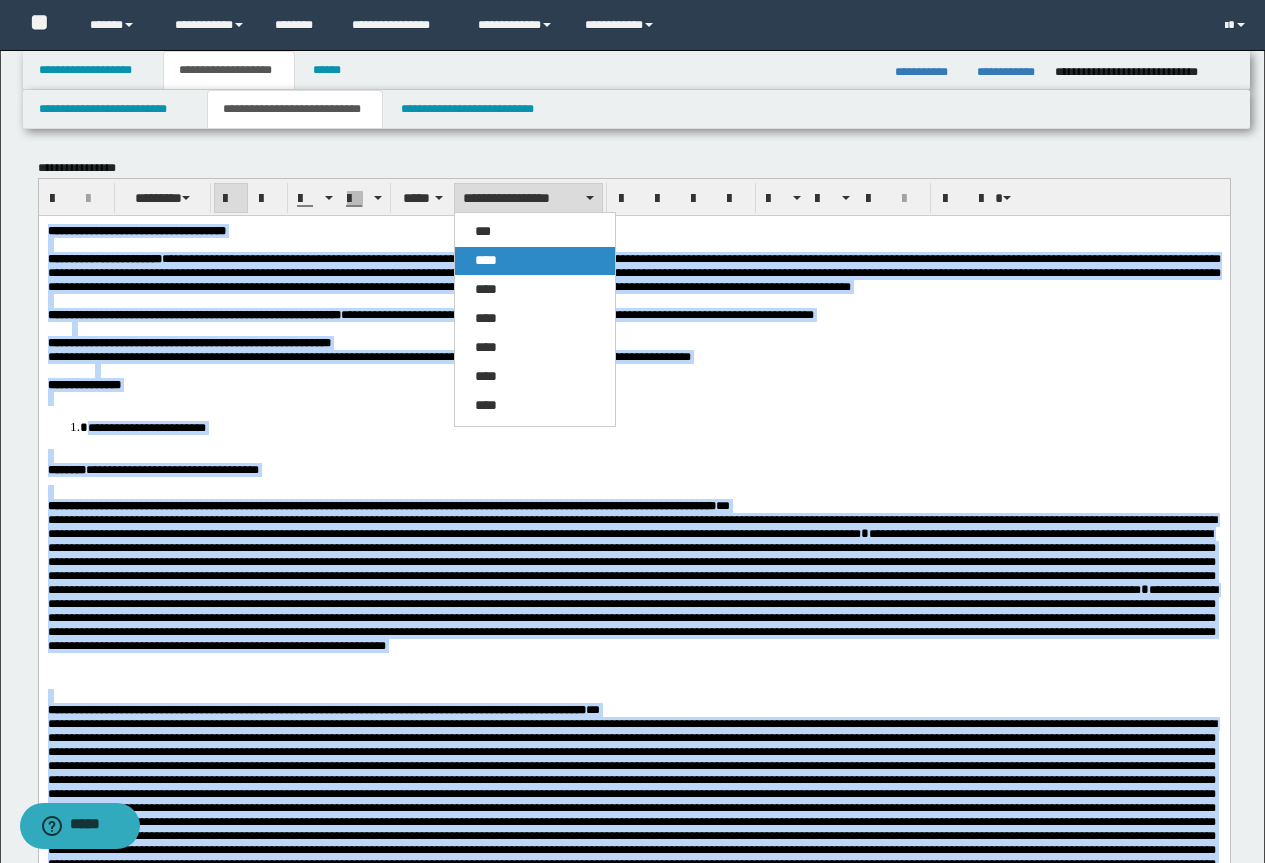 click on "****" at bounding box center [535, 261] 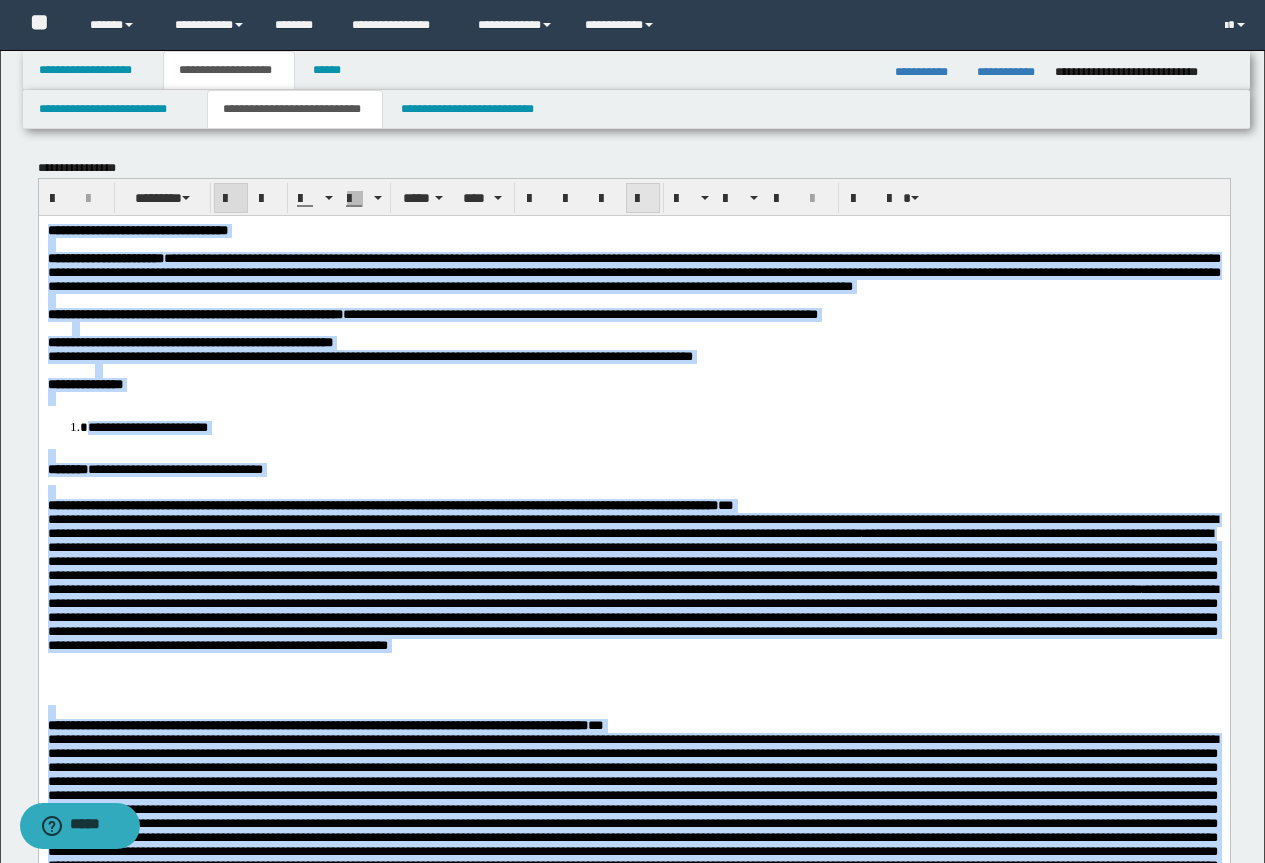 click at bounding box center [643, 199] 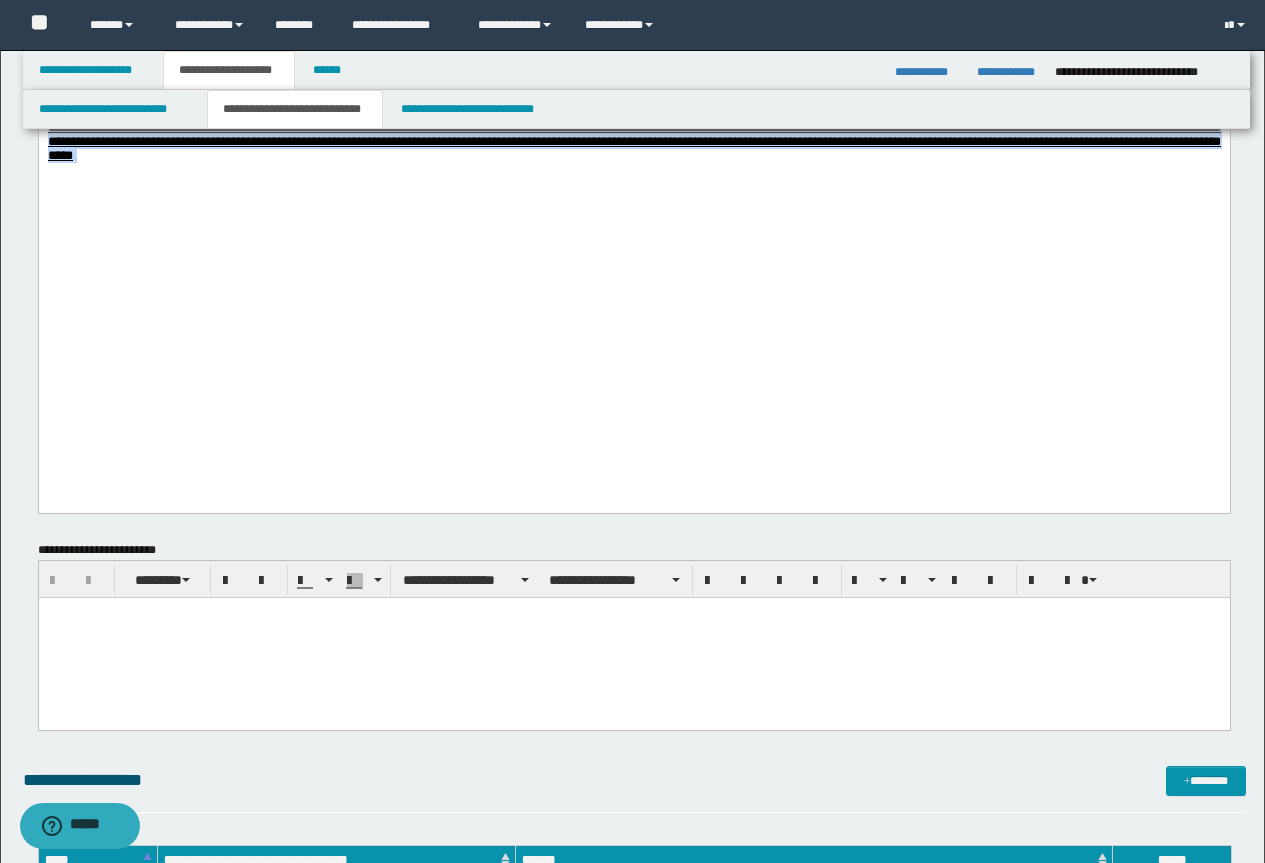 scroll, scrollTop: 1000, scrollLeft: 0, axis: vertical 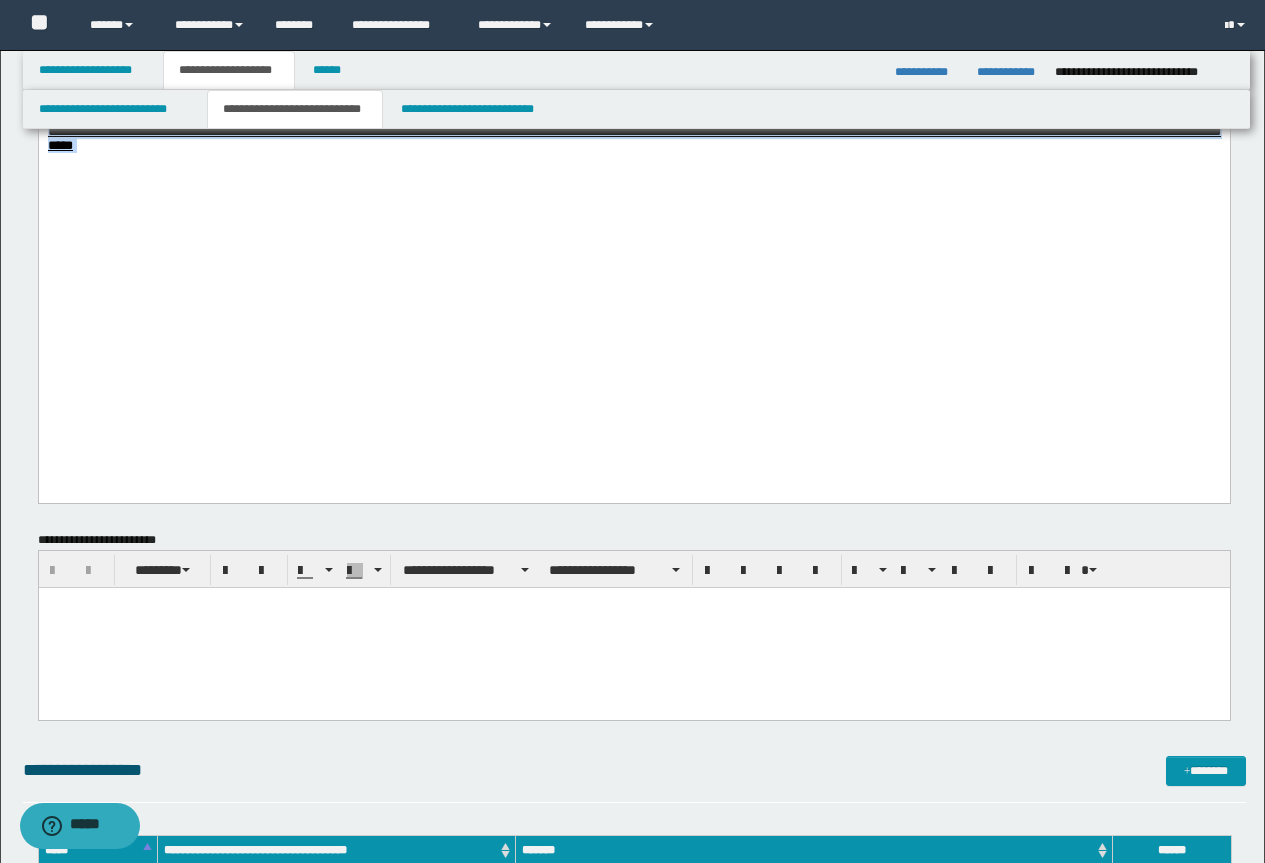 click on "**********" at bounding box center [633, -280] 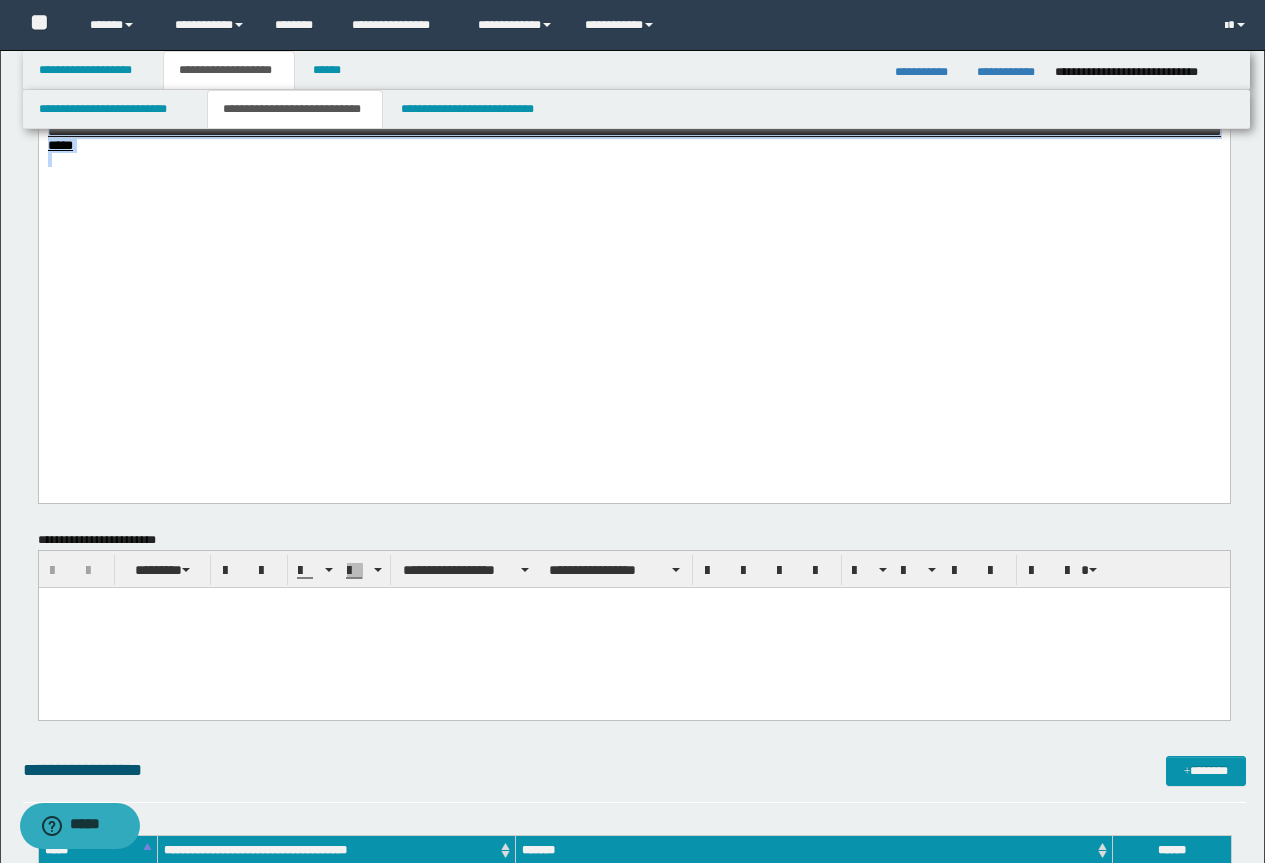 drag, startPoint x: 526, startPoint y: 383, endPoint x: 47, endPoint y: 309, distance: 484.68237 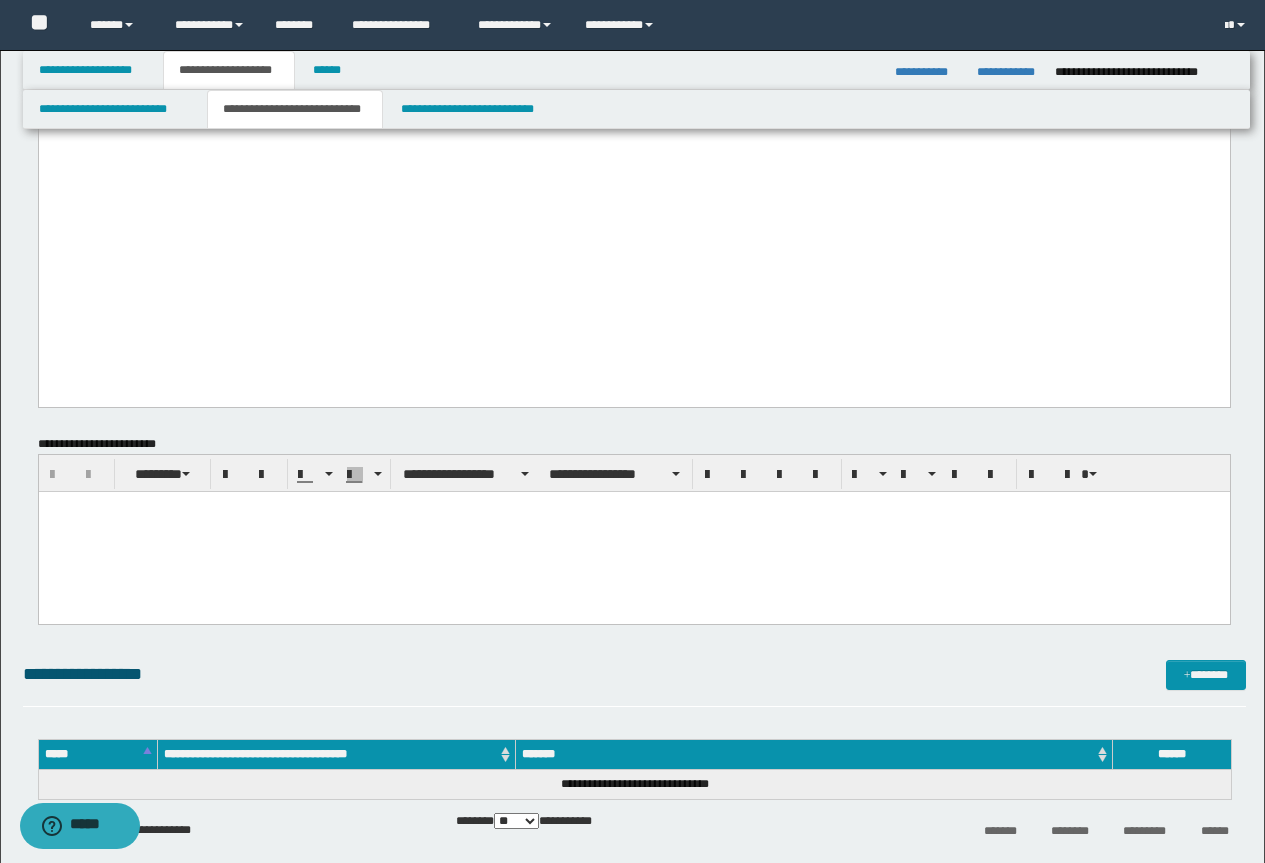 click at bounding box center [633, 531] 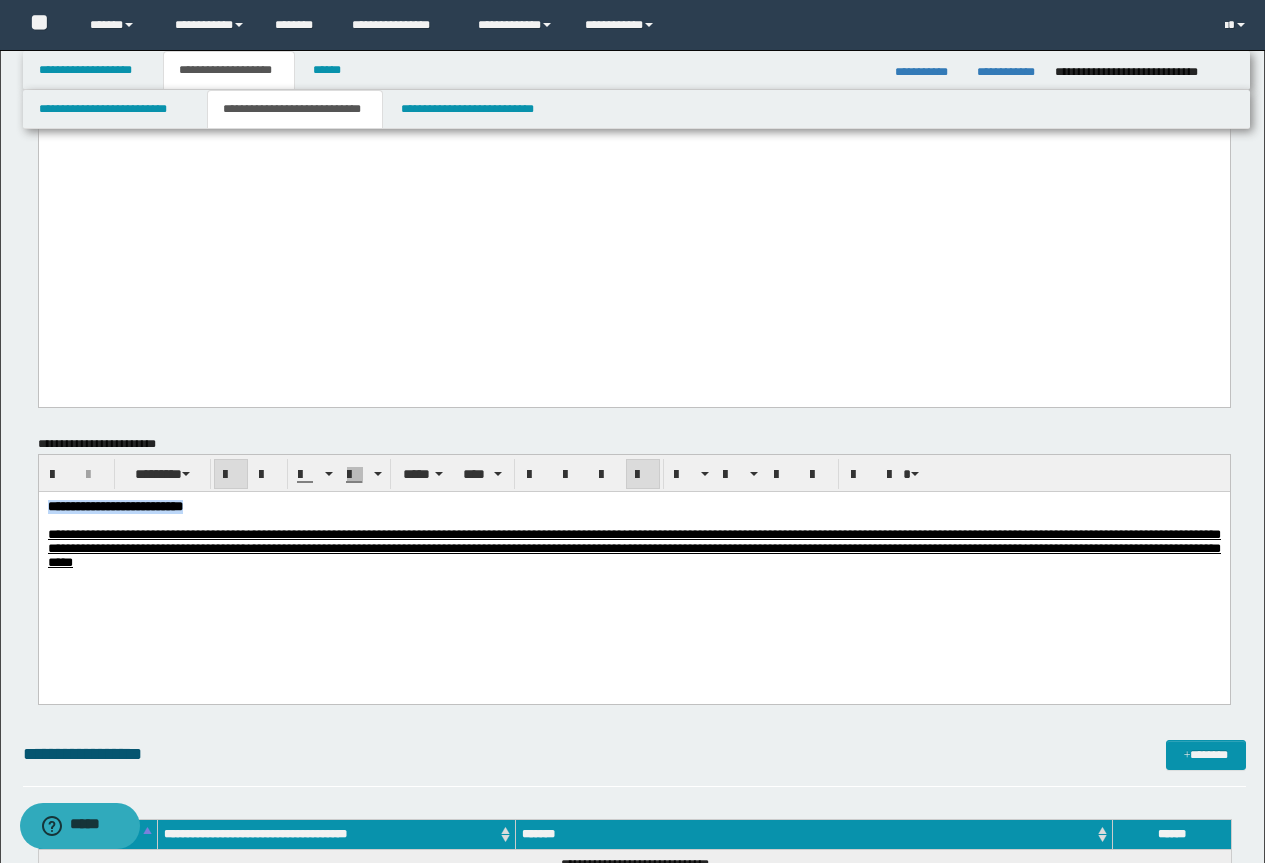 drag, startPoint x: 257, startPoint y: 506, endPoint x: -1, endPoint y: 420, distance: 271.95587 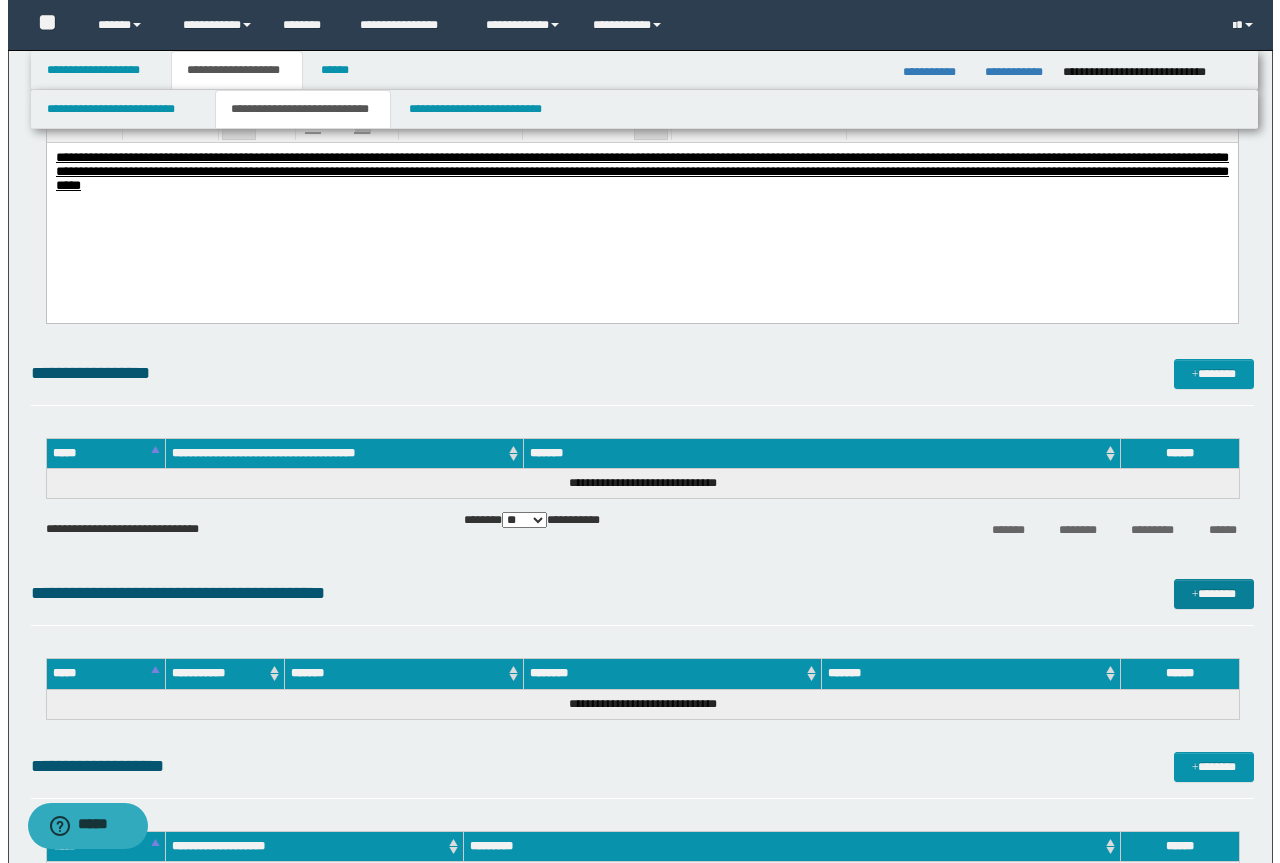 scroll, scrollTop: 1500, scrollLeft: 0, axis: vertical 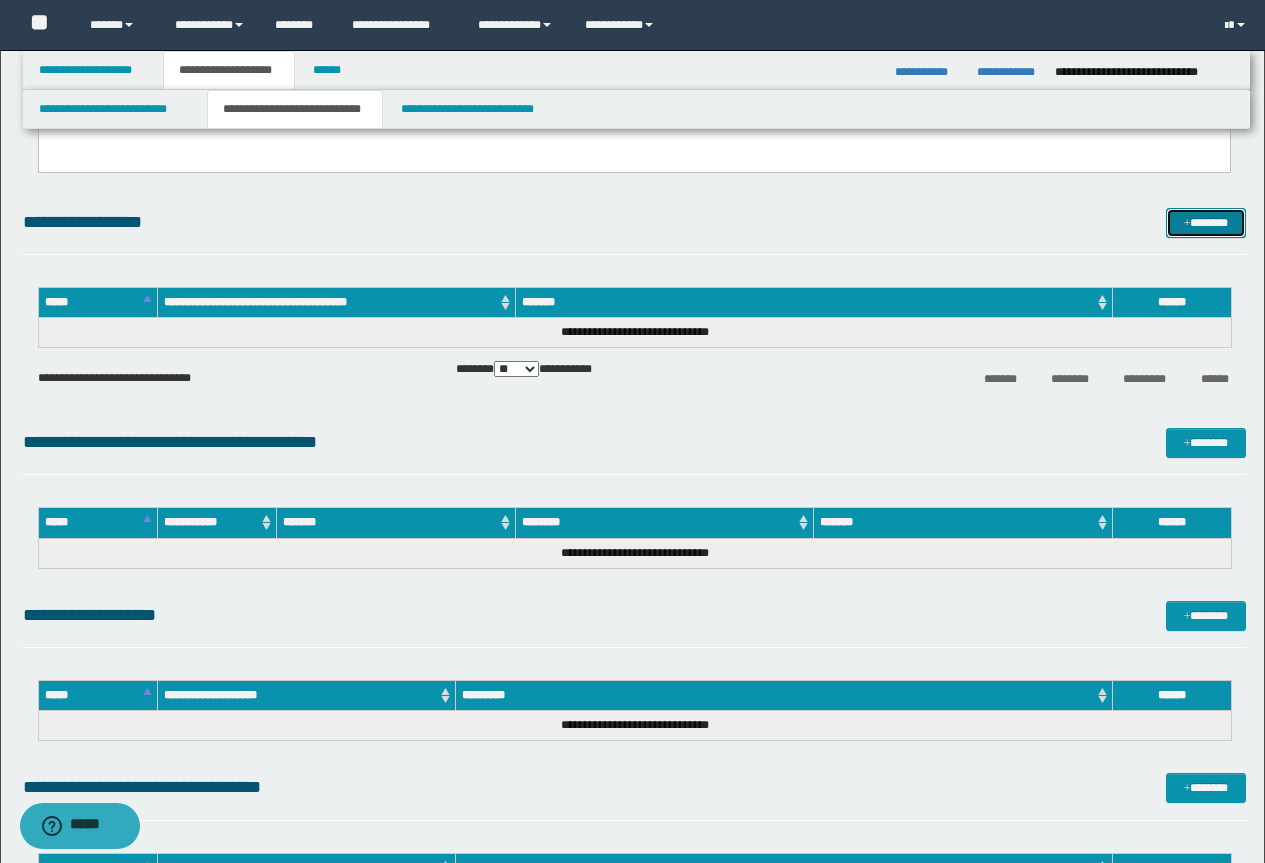 click on "*******" at bounding box center (1206, 223) 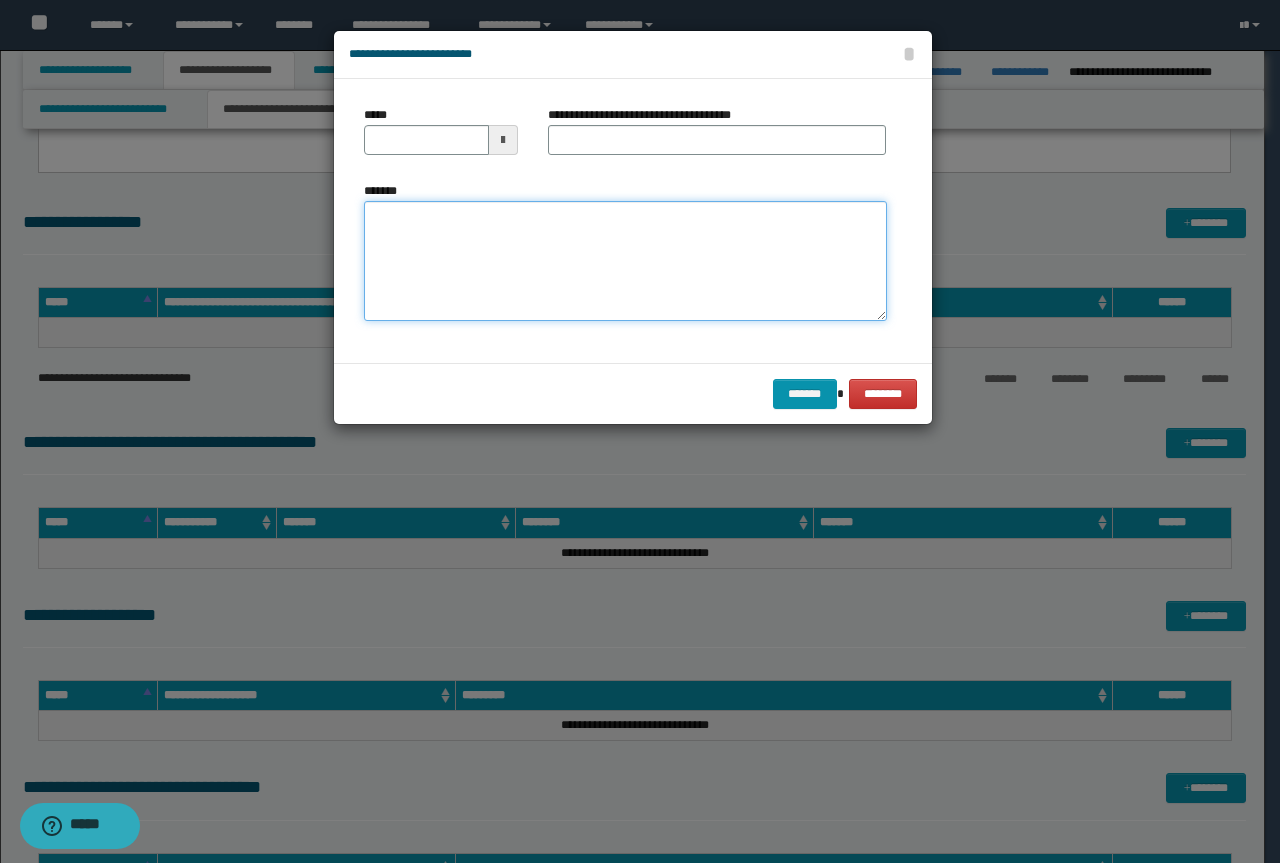 click on "*******" at bounding box center [625, 261] 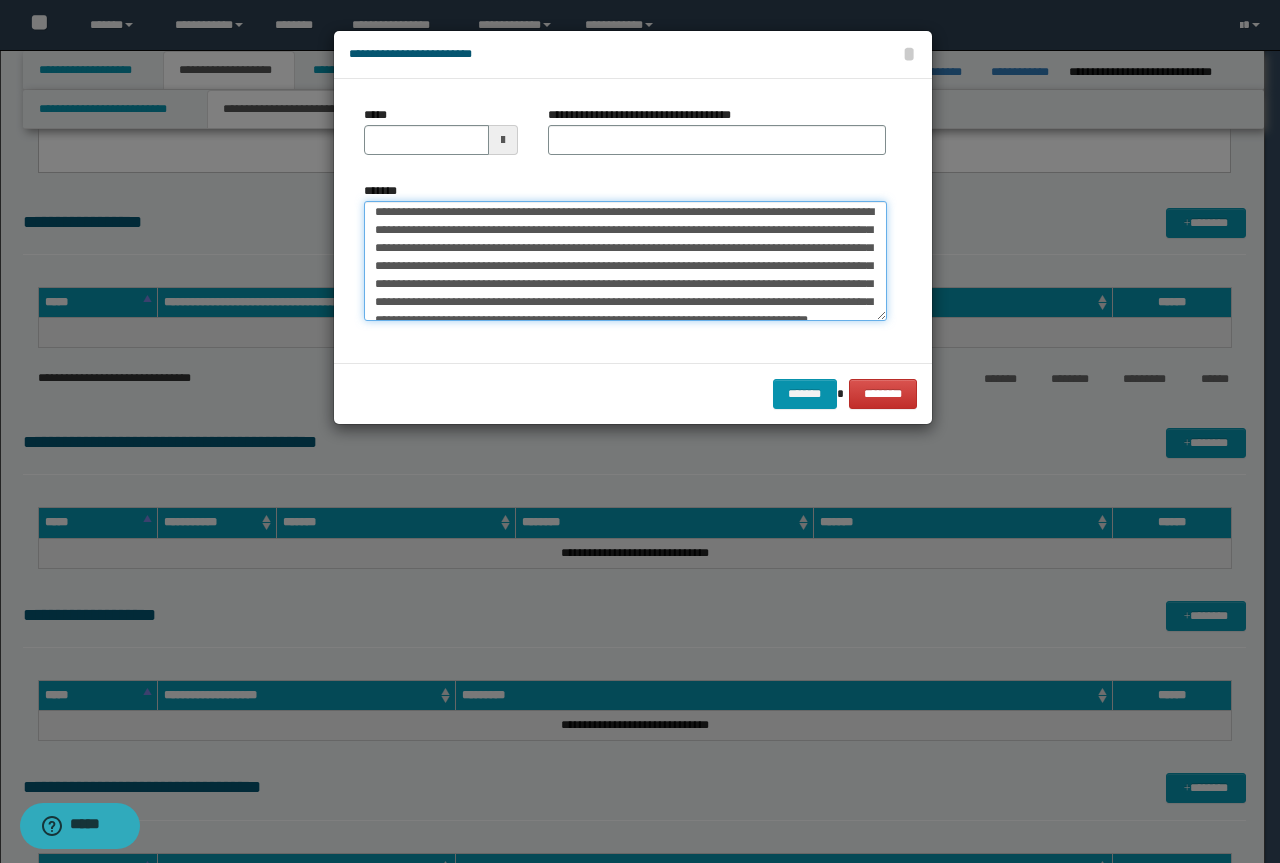 scroll, scrollTop: 0, scrollLeft: 0, axis: both 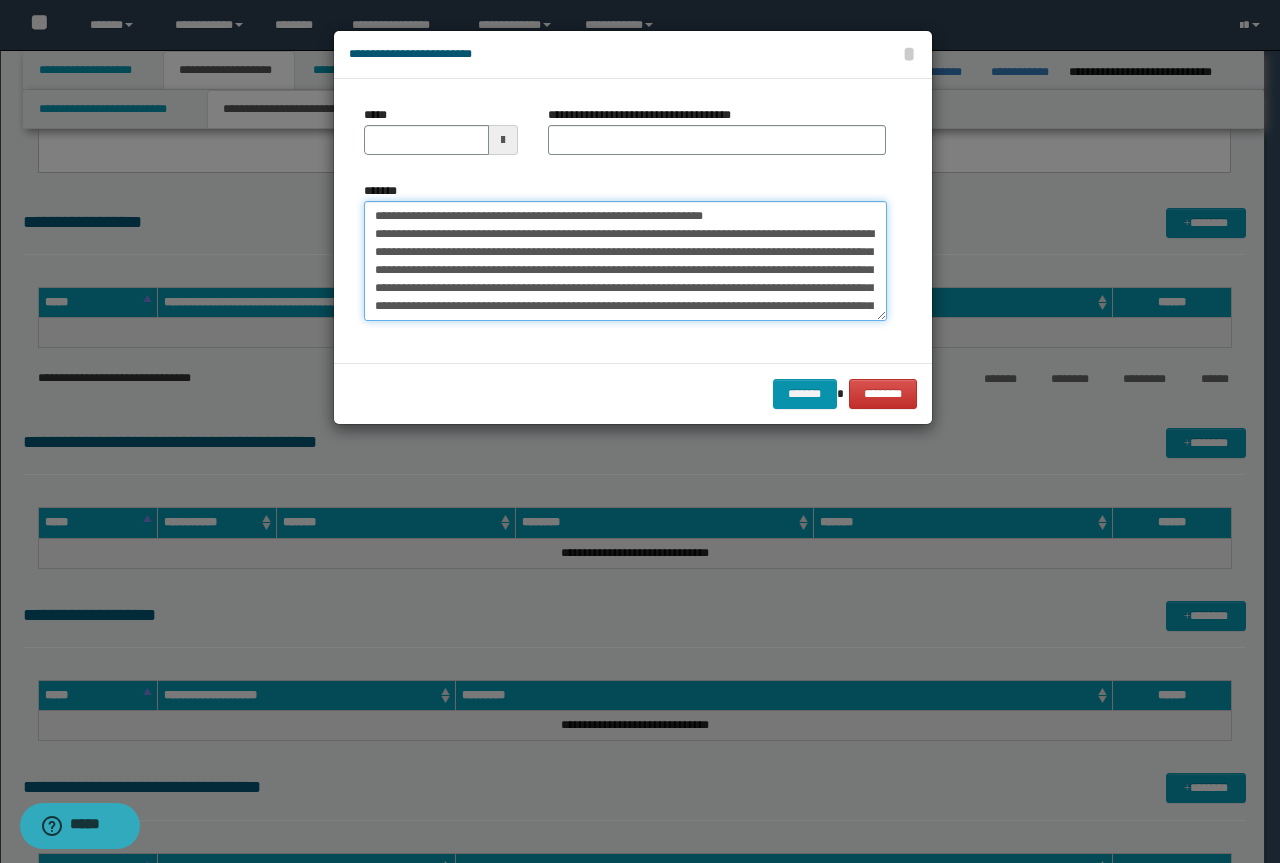 drag, startPoint x: 768, startPoint y: 218, endPoint x: 387, endPoint y: 209, distance: 381.1063 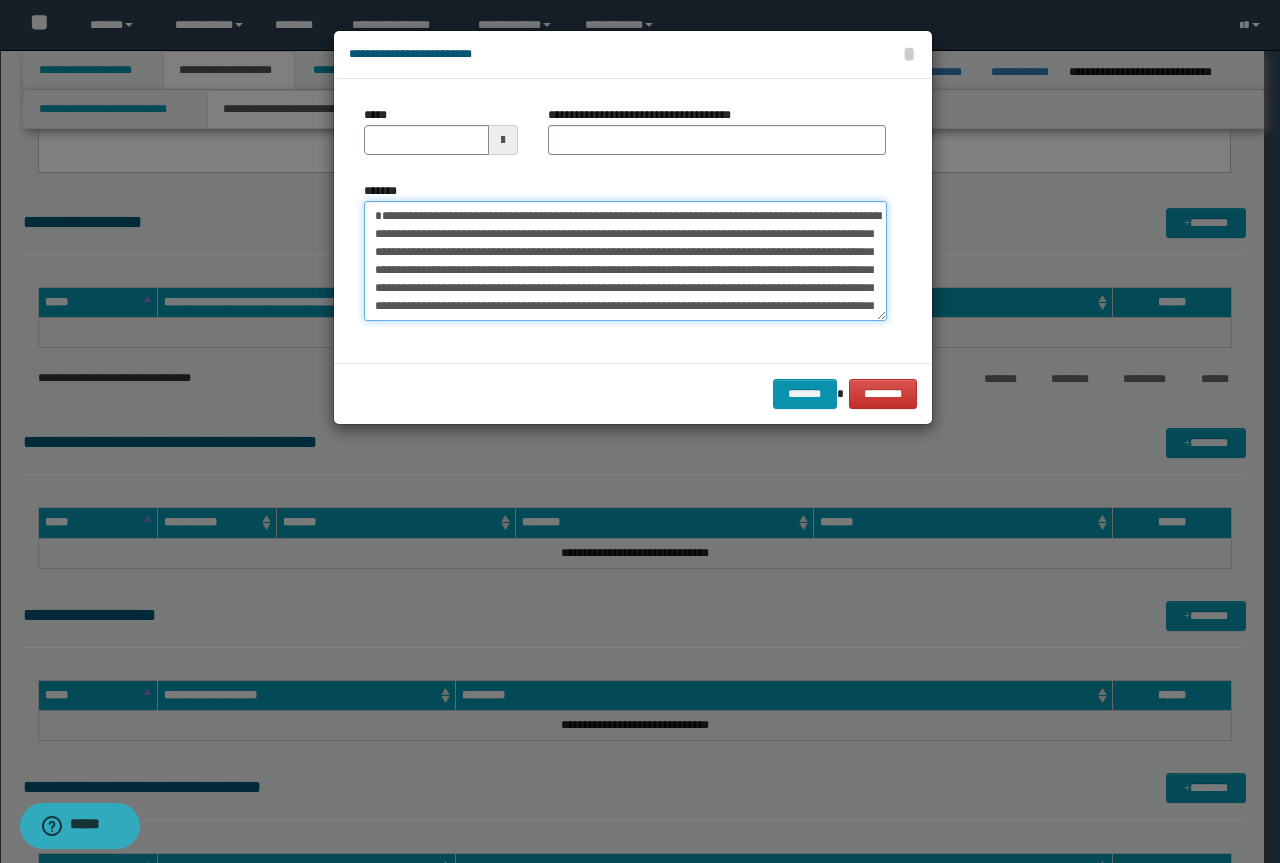 type on "**********" 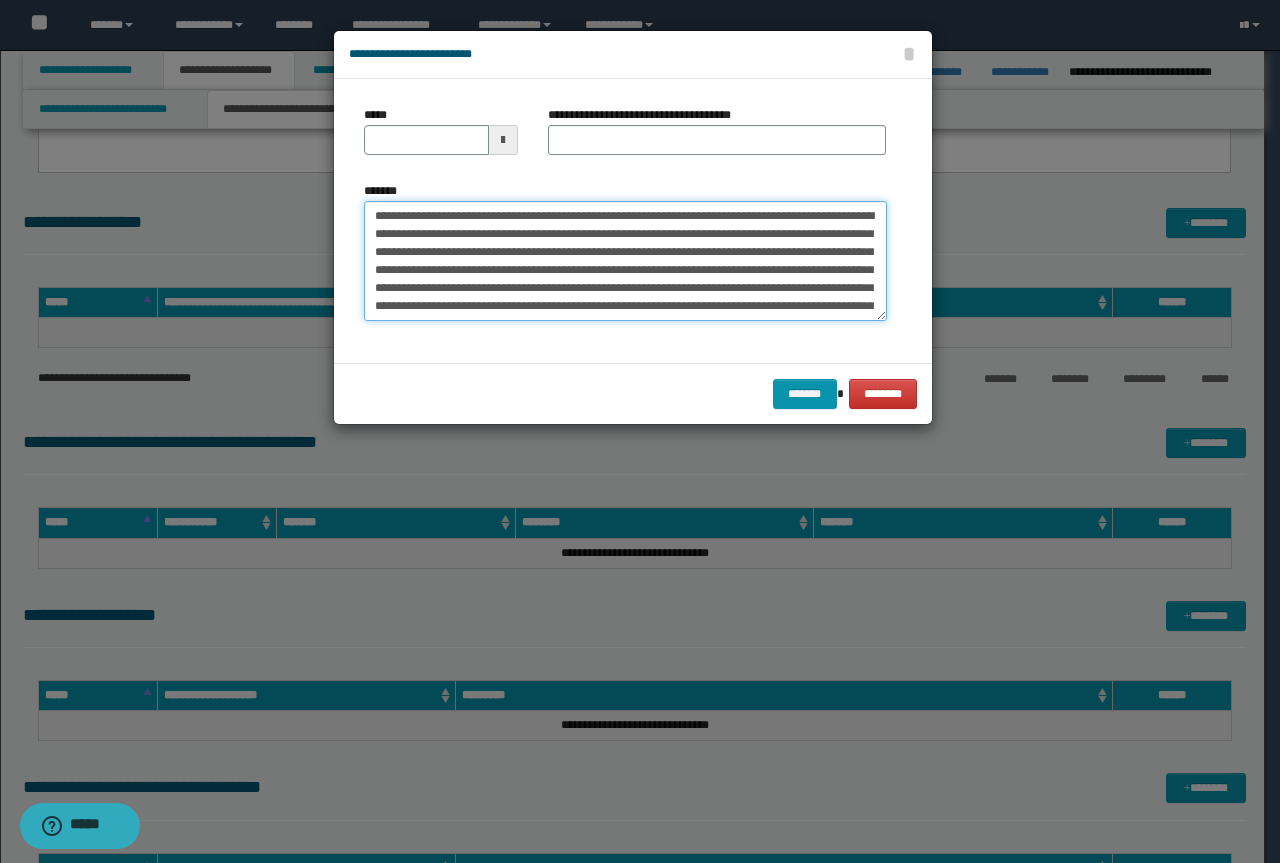 type 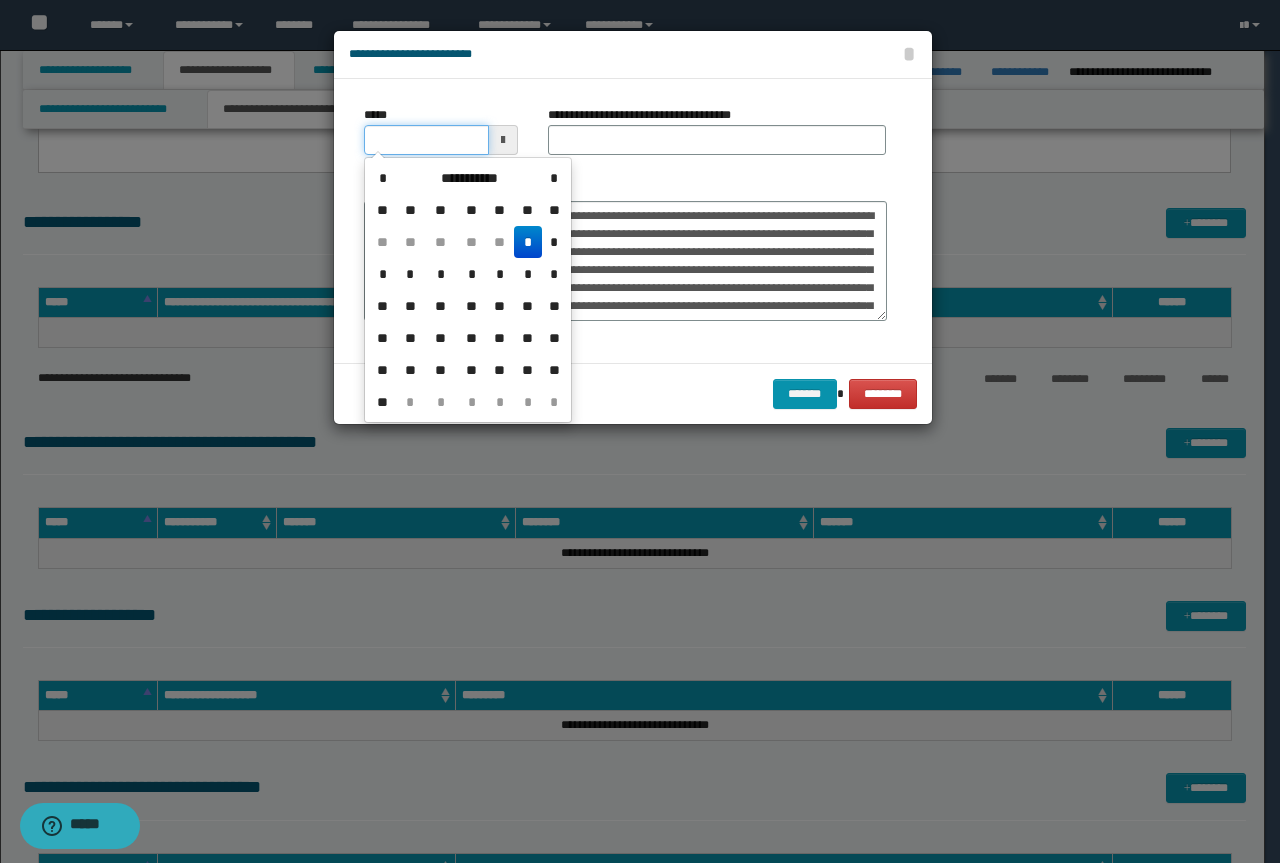 click on "*****" at bounding box center (426, 140) 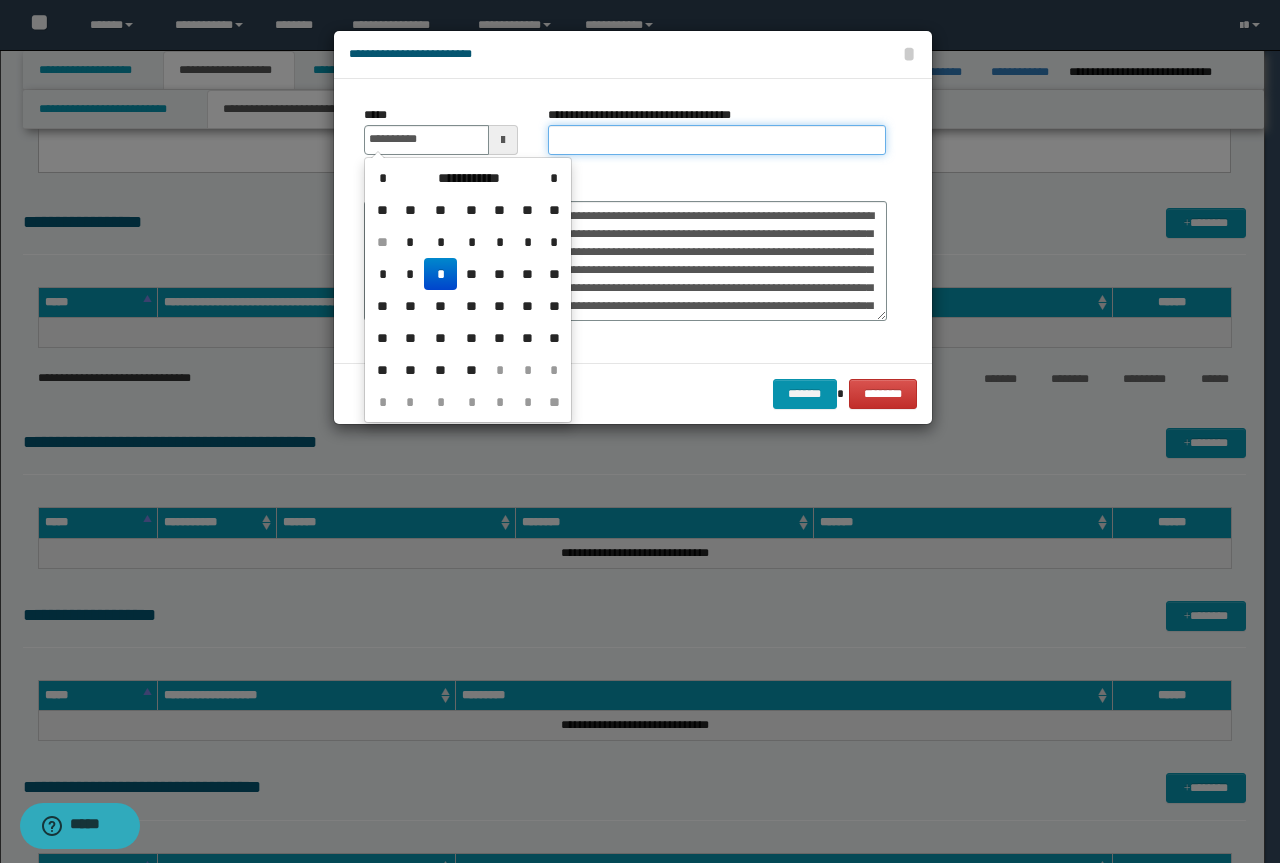 type on "**********" 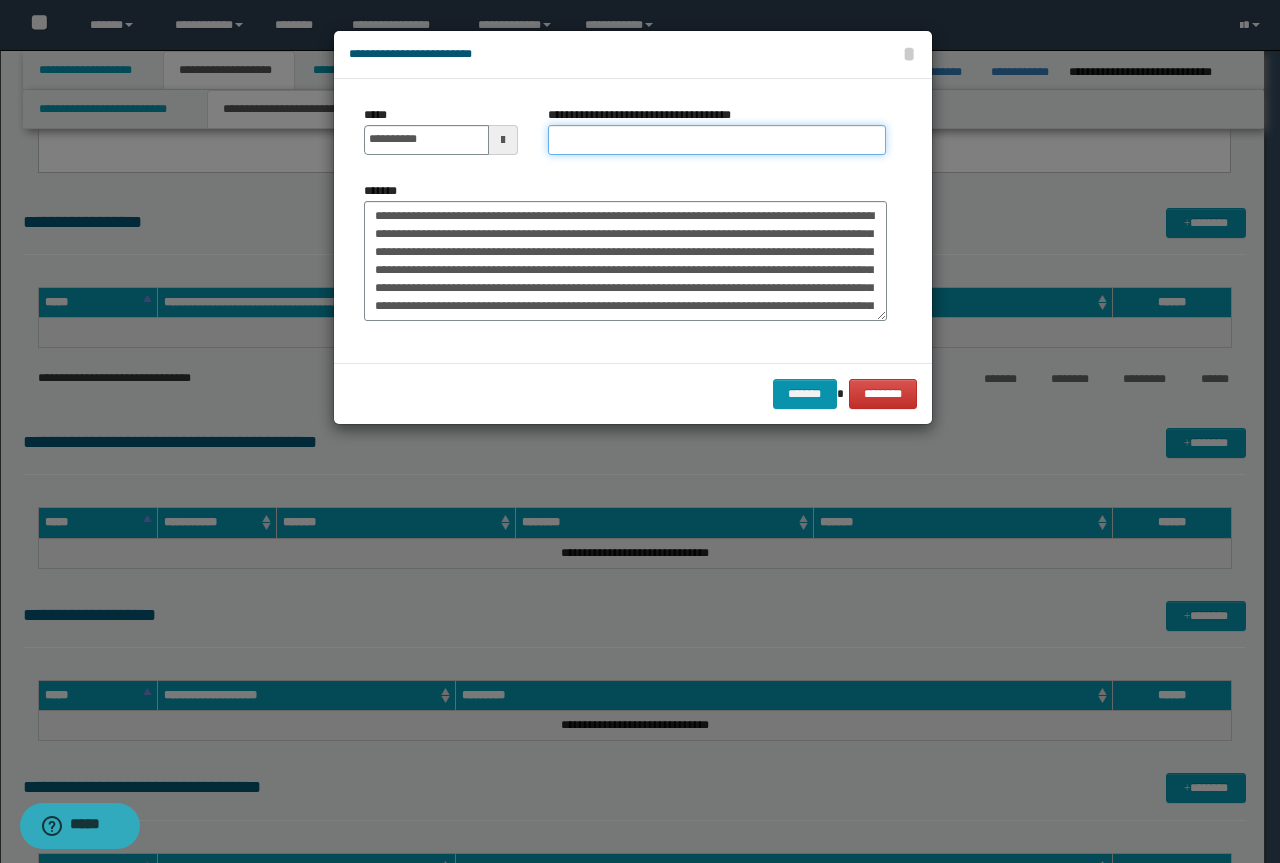 paste on "**********" 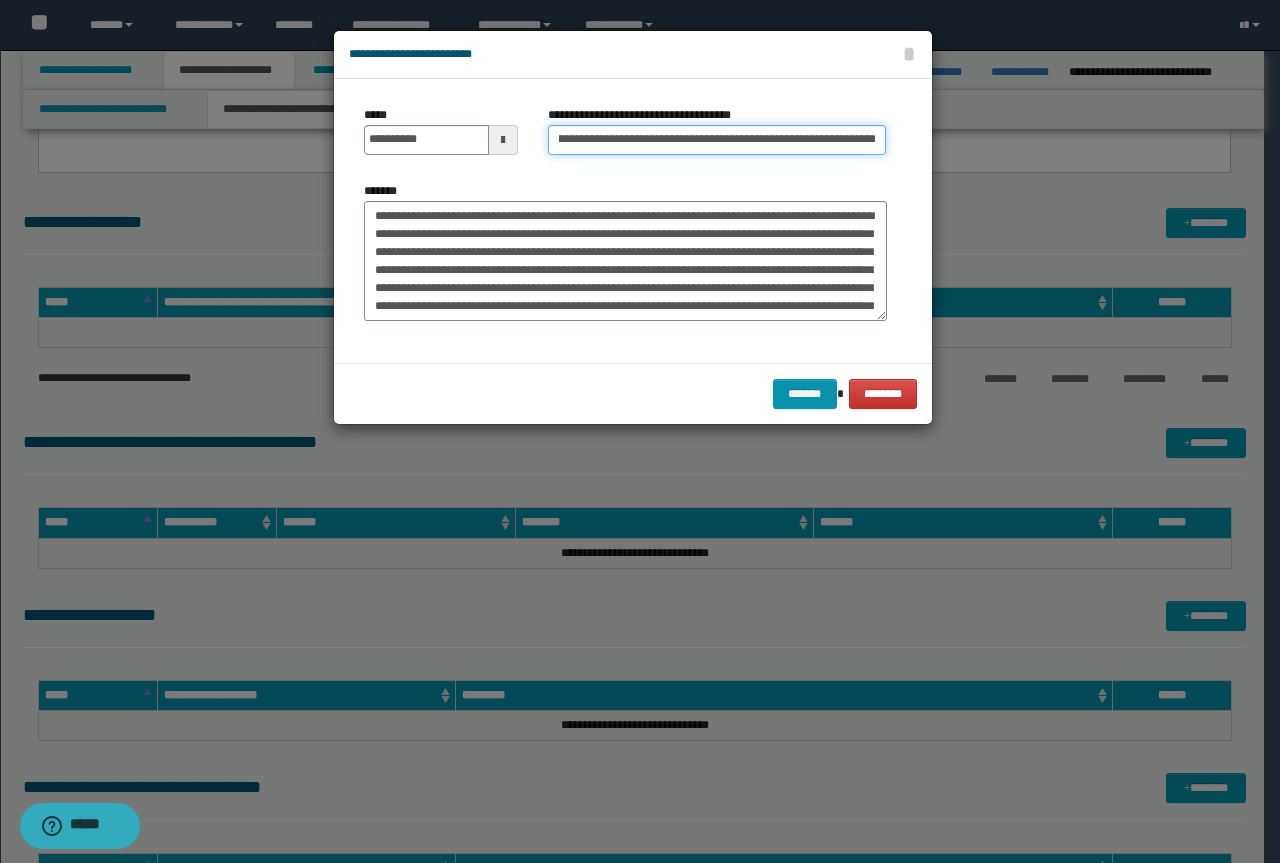 scroll, scrollTop: 0, scrollLeft: 0, axis: both 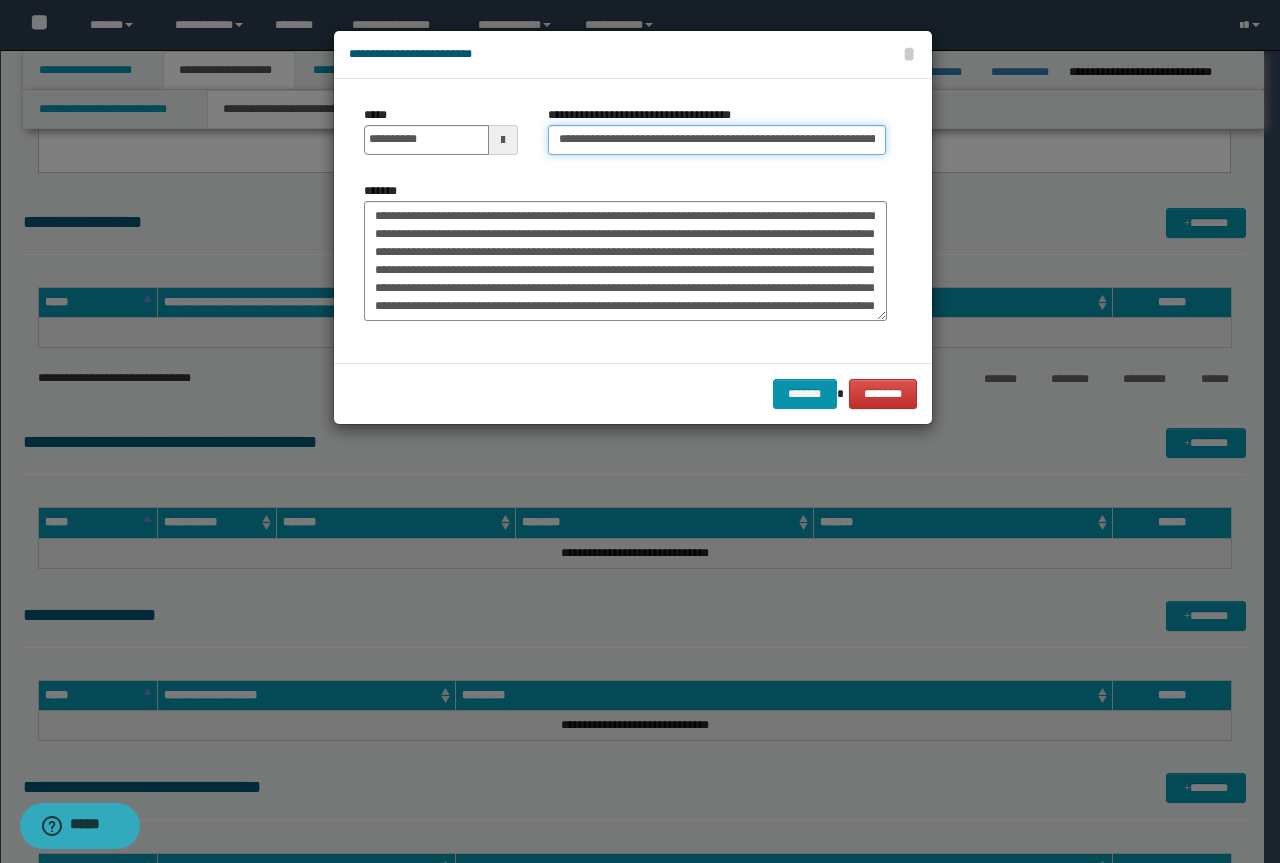 drag, startPoint x: 589, startPoint y: 136, endPoint x: 339, endPoint y: 118, distance: 250.64716 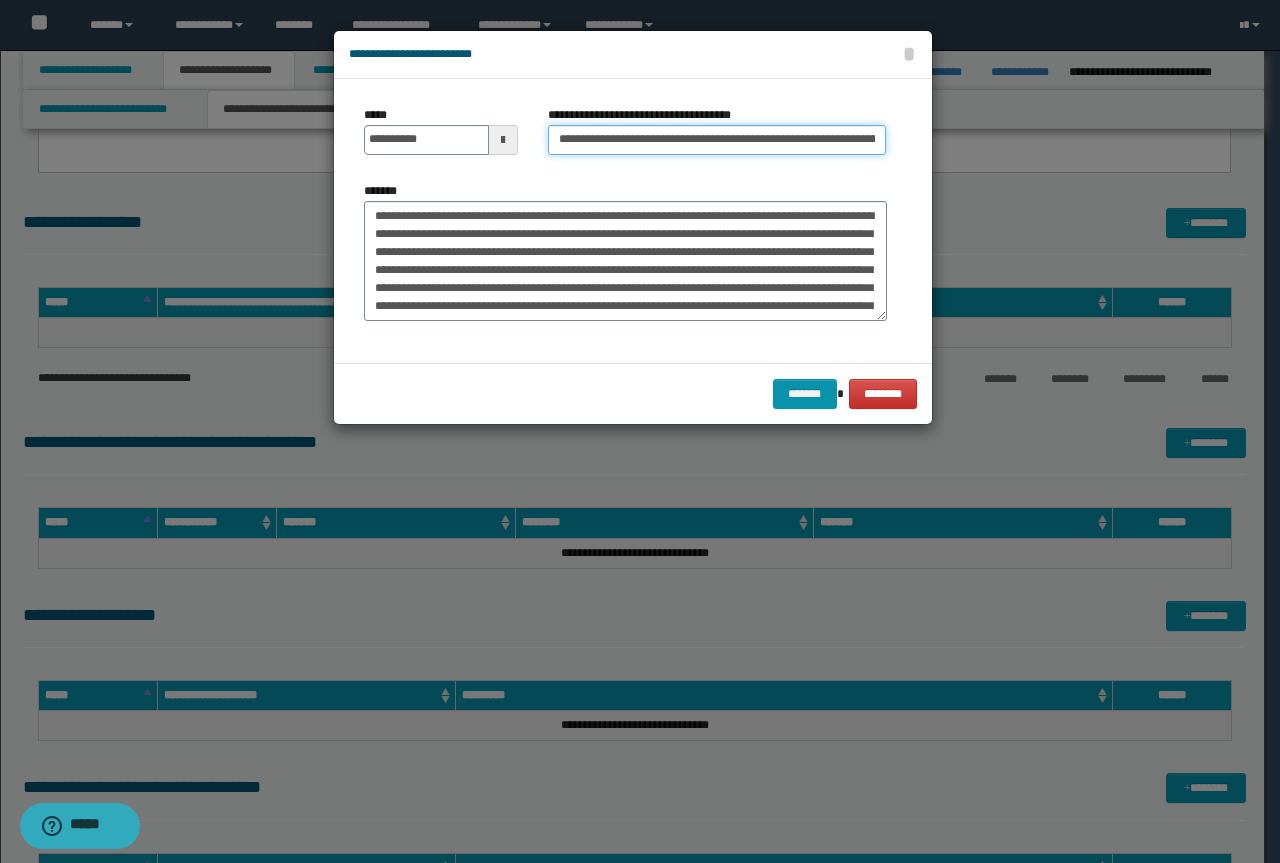 click on "**********" at bounding box center [717, 140] 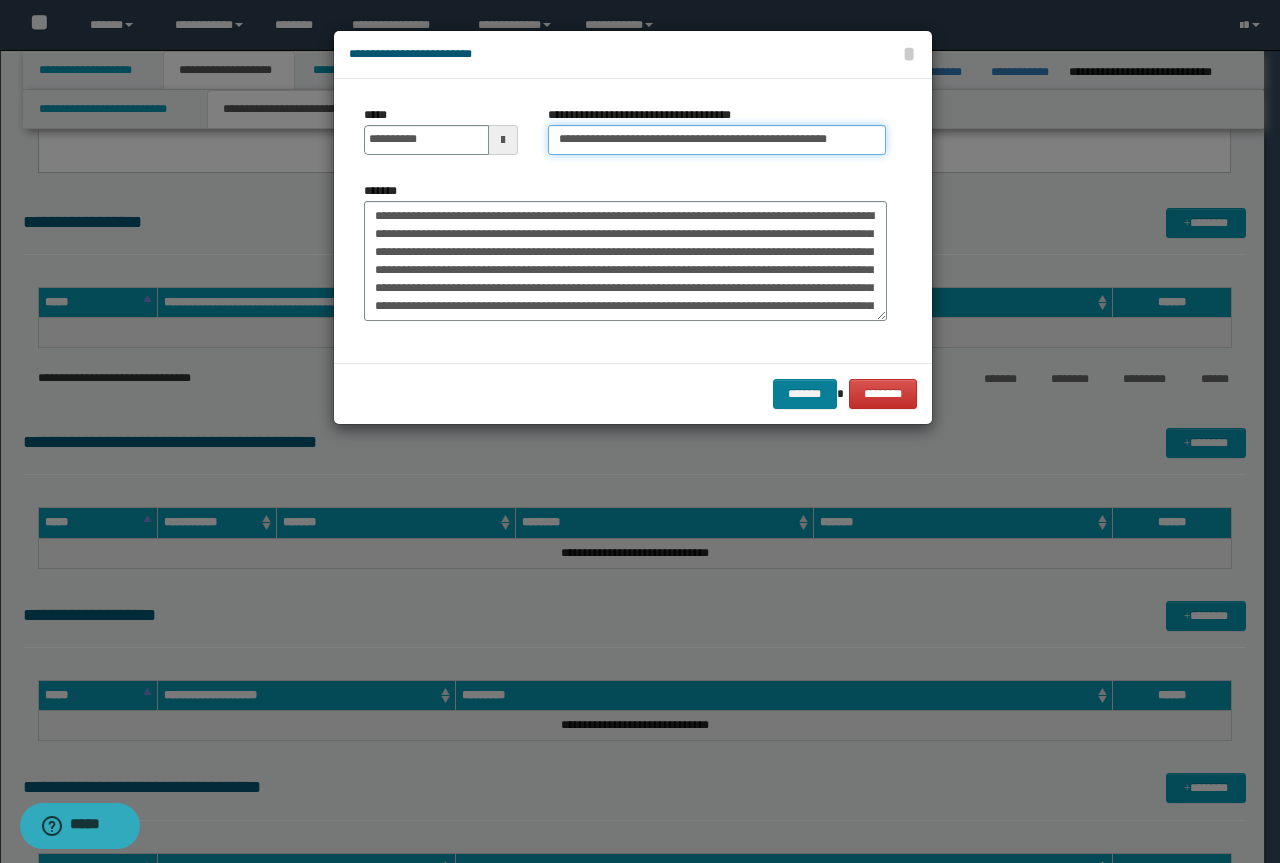 type on "**********" 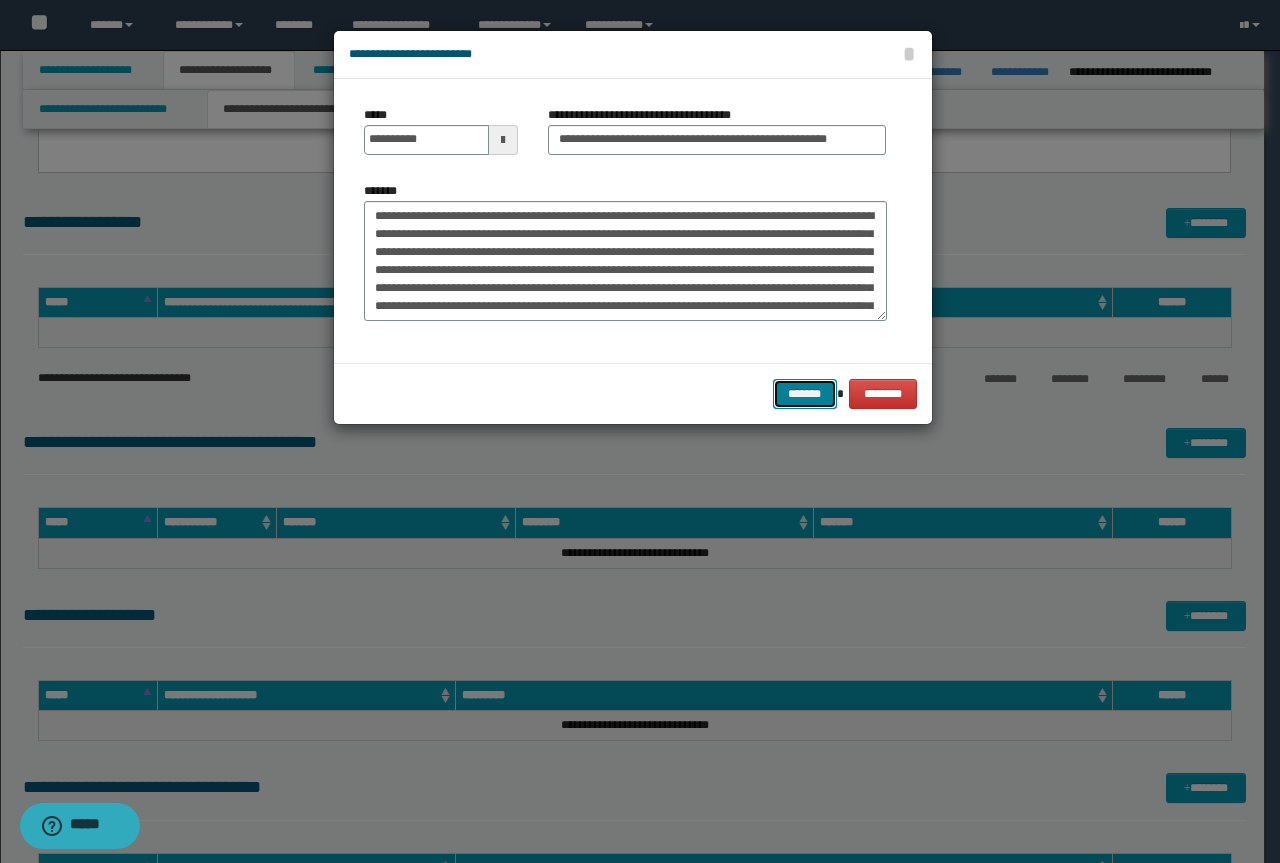 click on "*******" at bounding box center (805, 394) 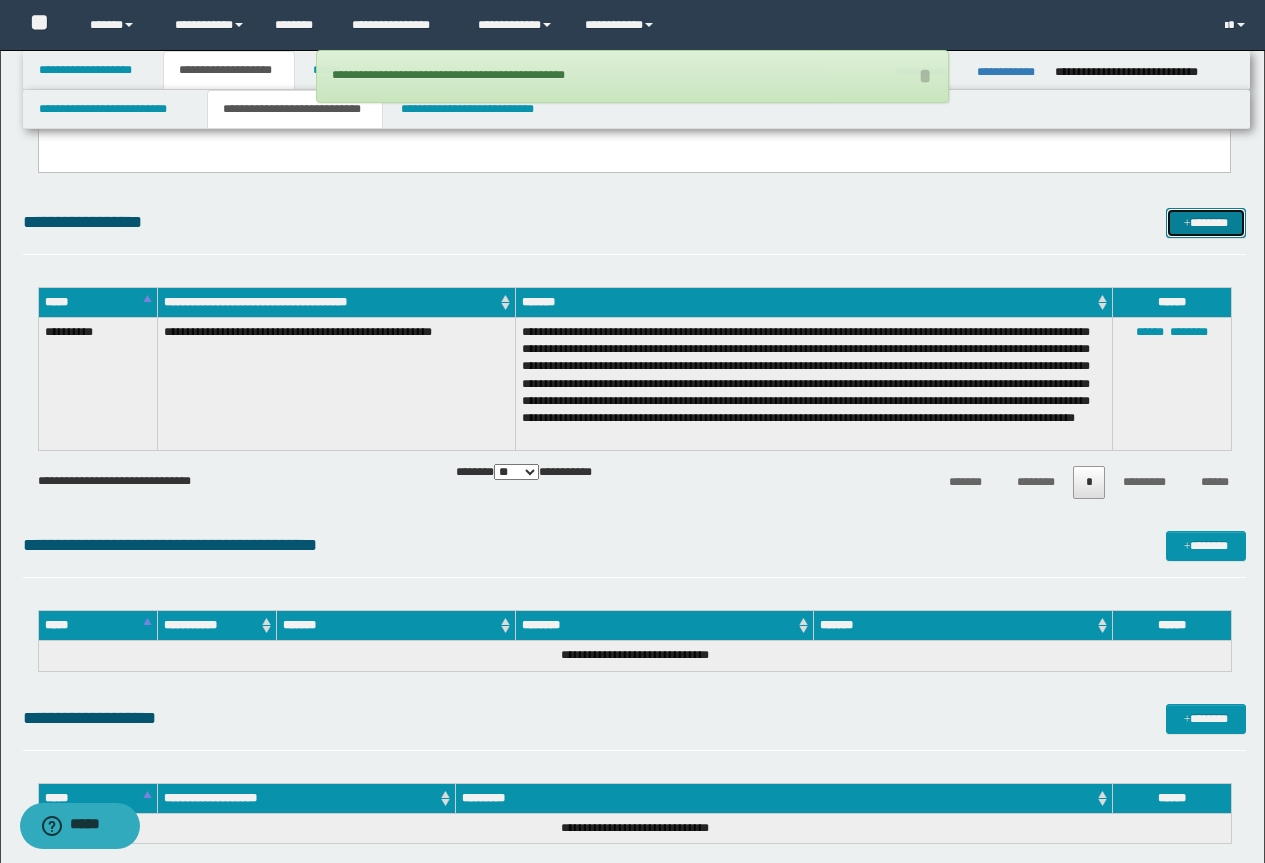 click on "*******" at bounding box center [1206, 223] 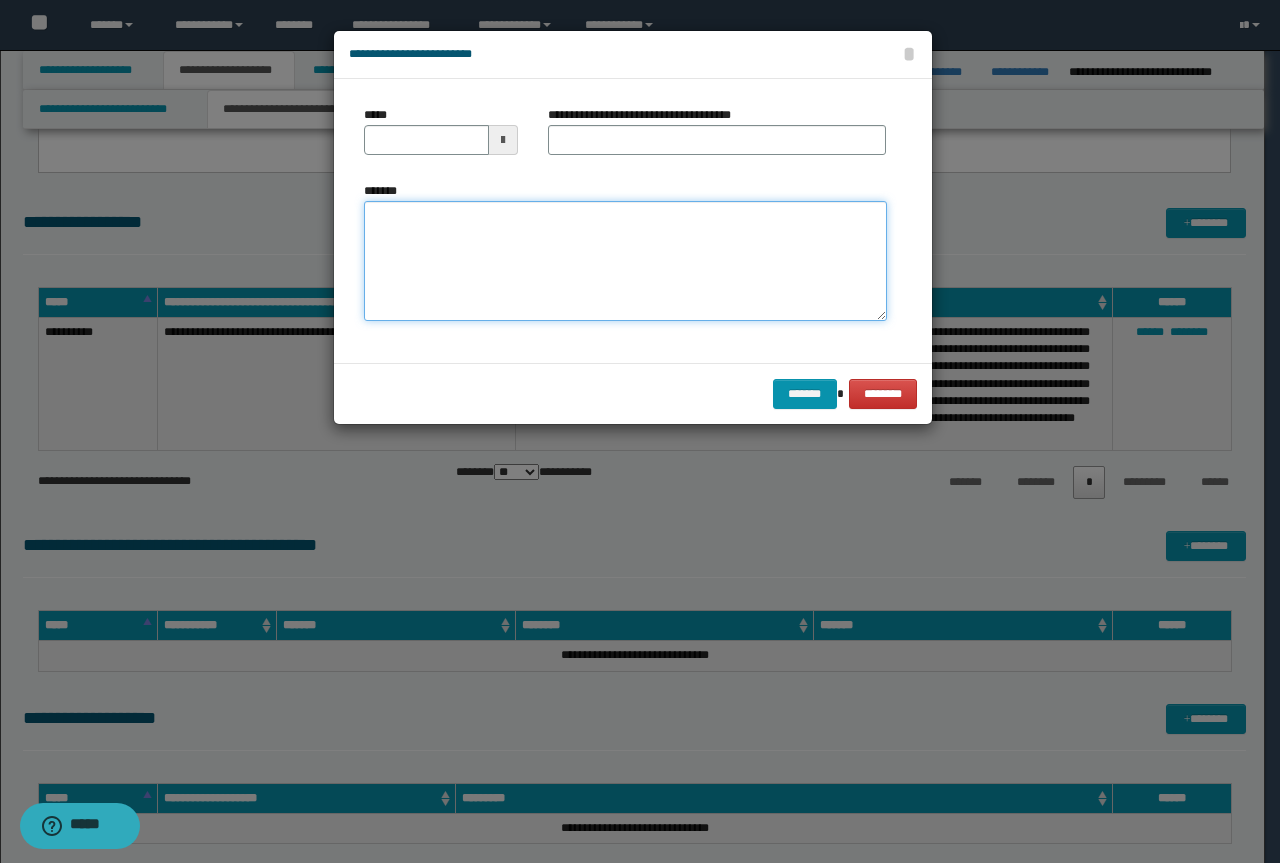 click on "*******" at bounding box center (625, 261) 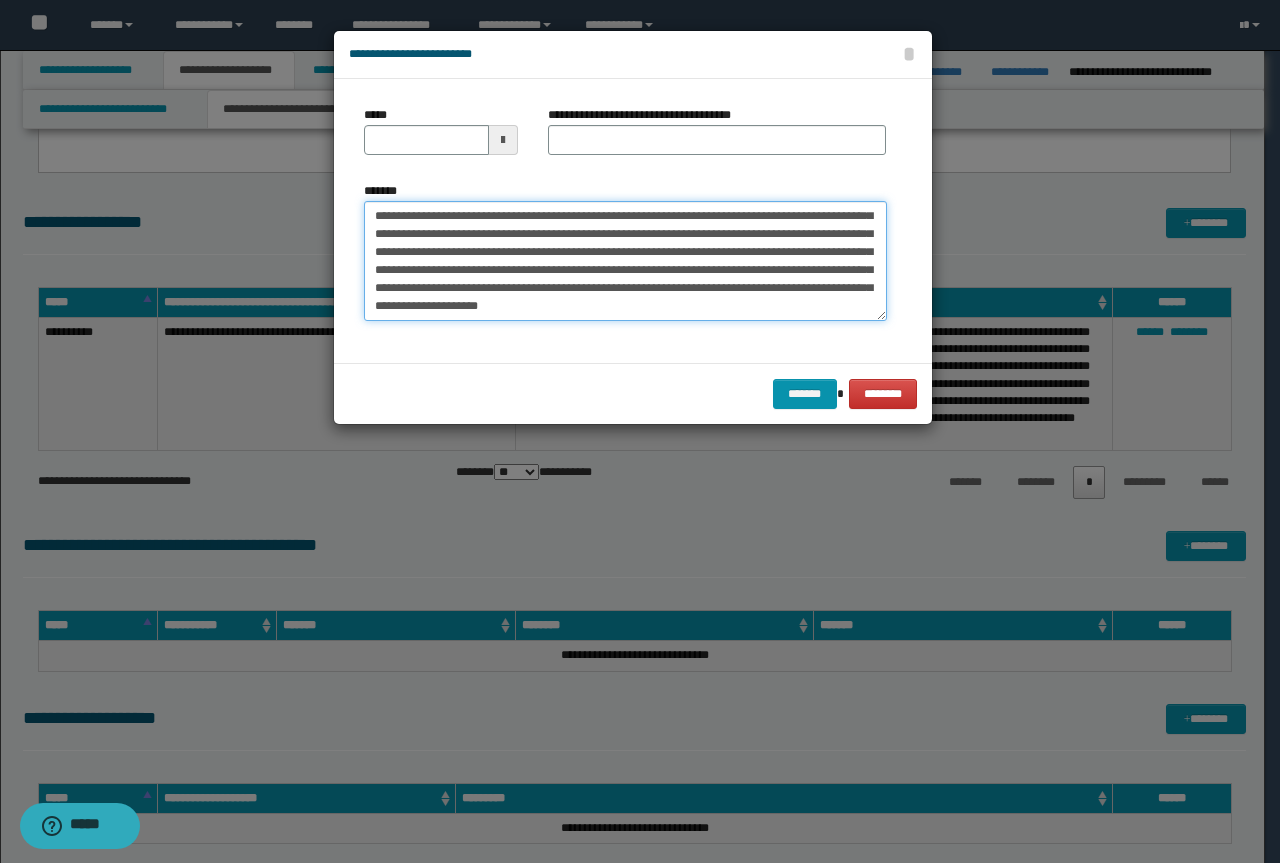 scroll, scrollTop: 0, scrollLeft: 0, axis: both 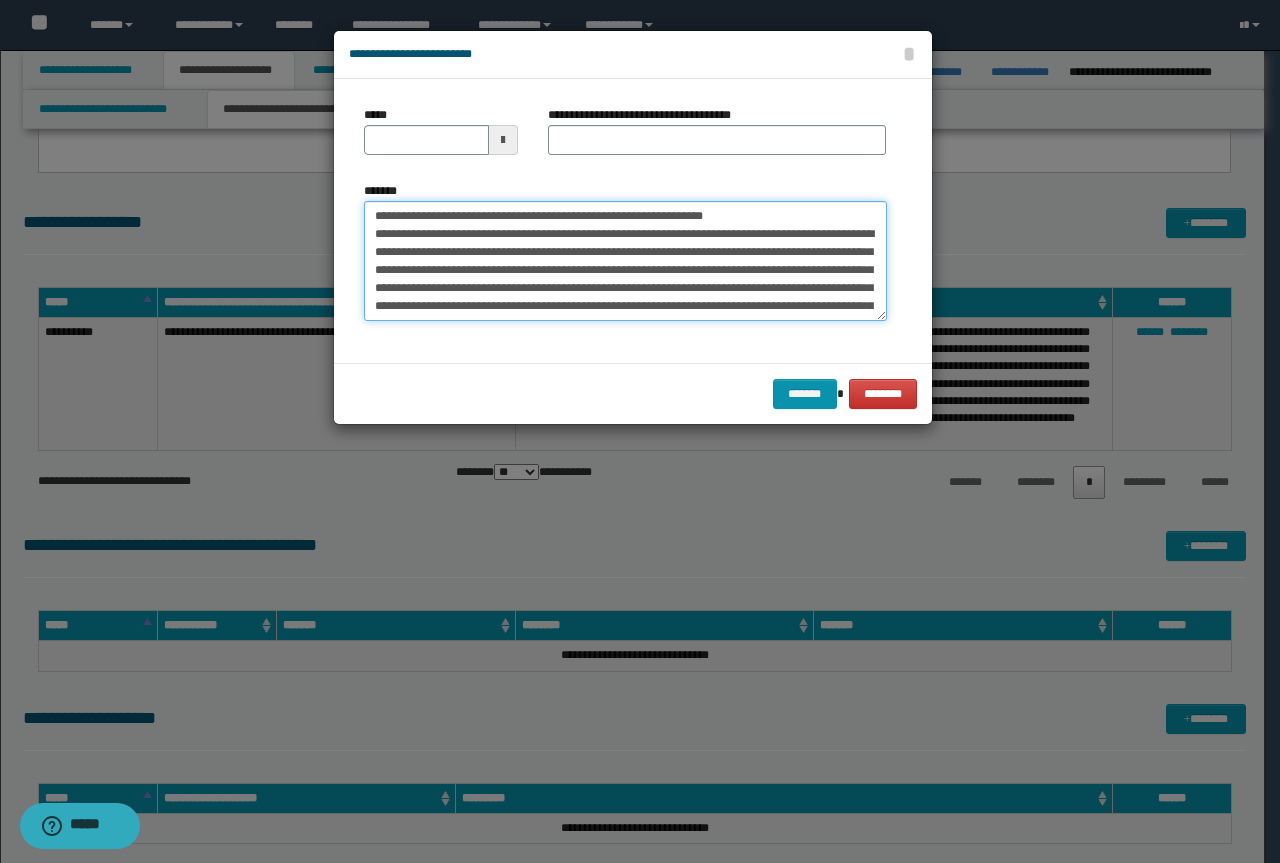 drag, startPoint x: 749, startPoint y: 217, endPoint x: 360, endPoint y: 219, distance: 389.00513 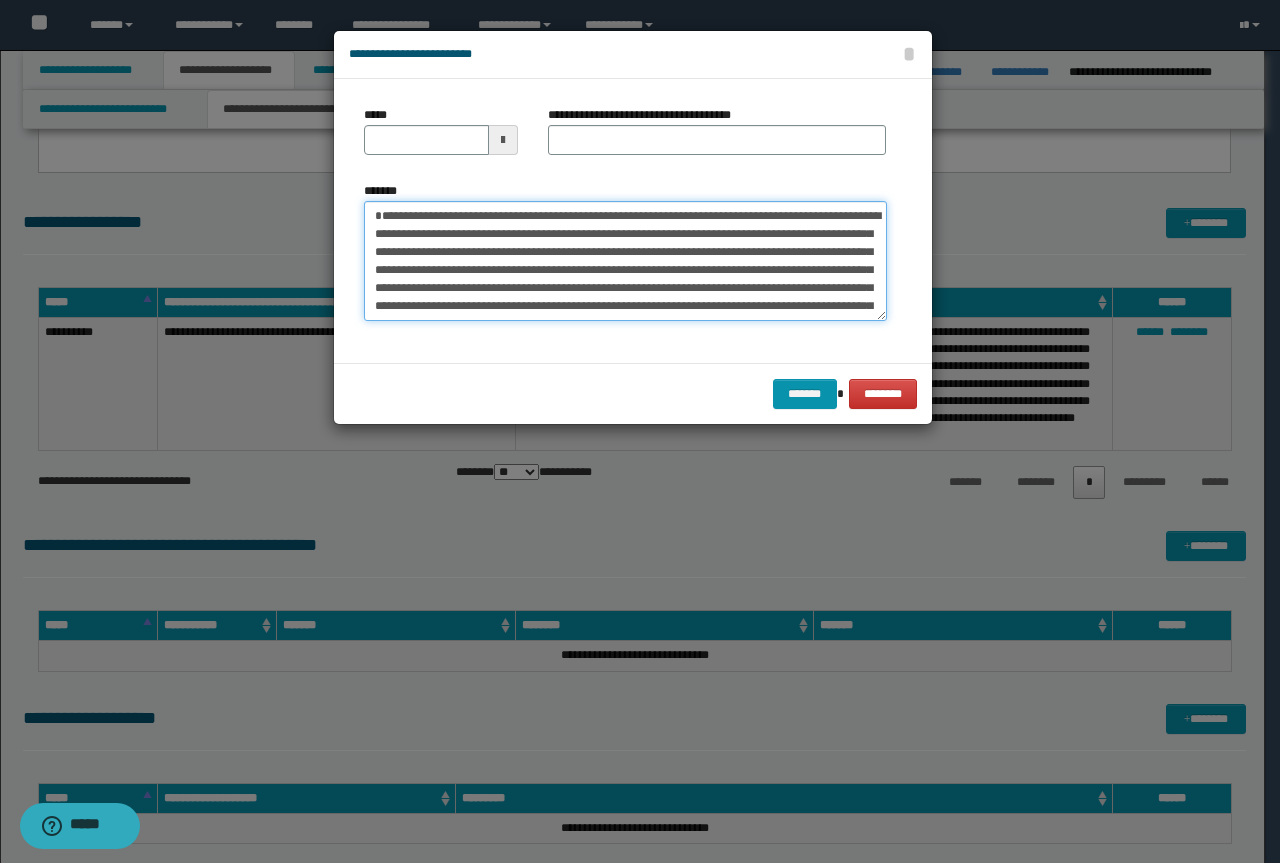 type on "**********" 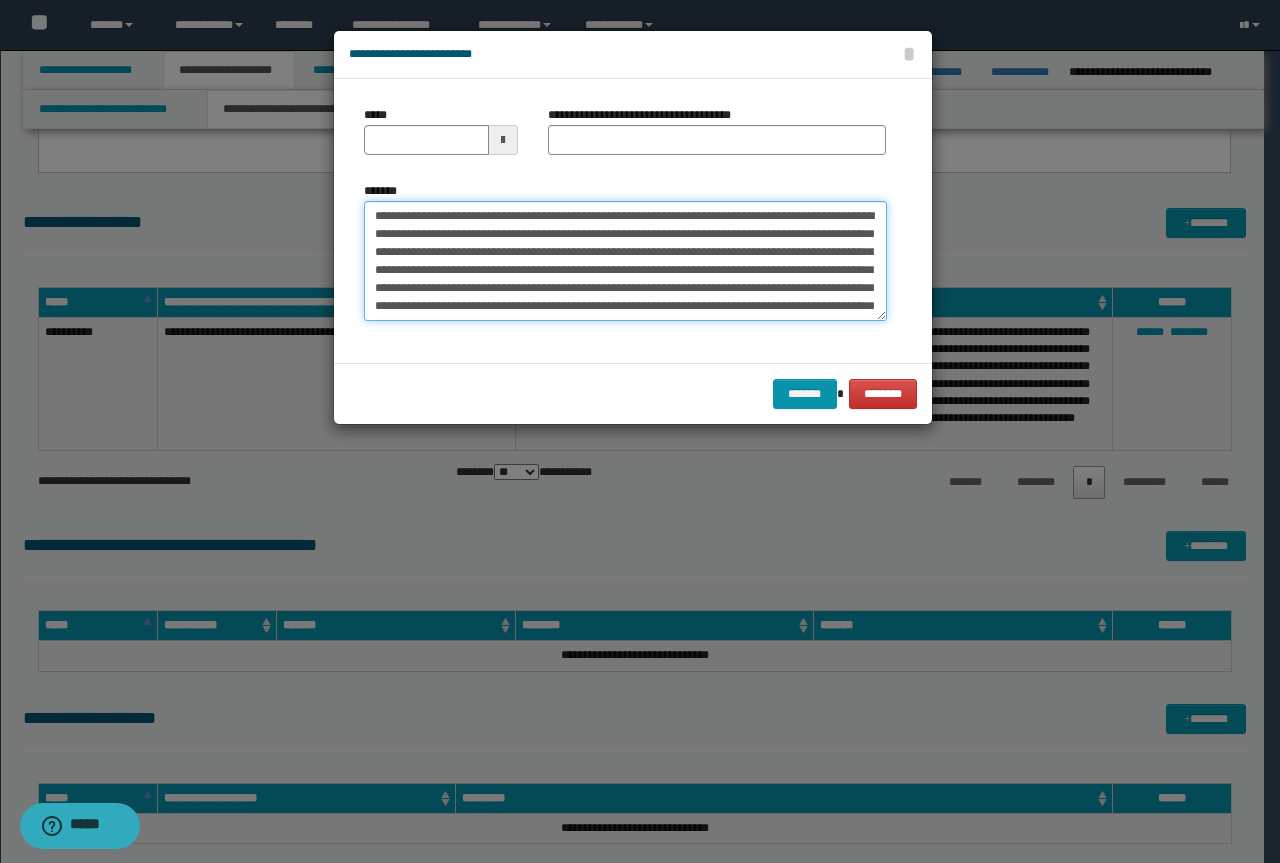type 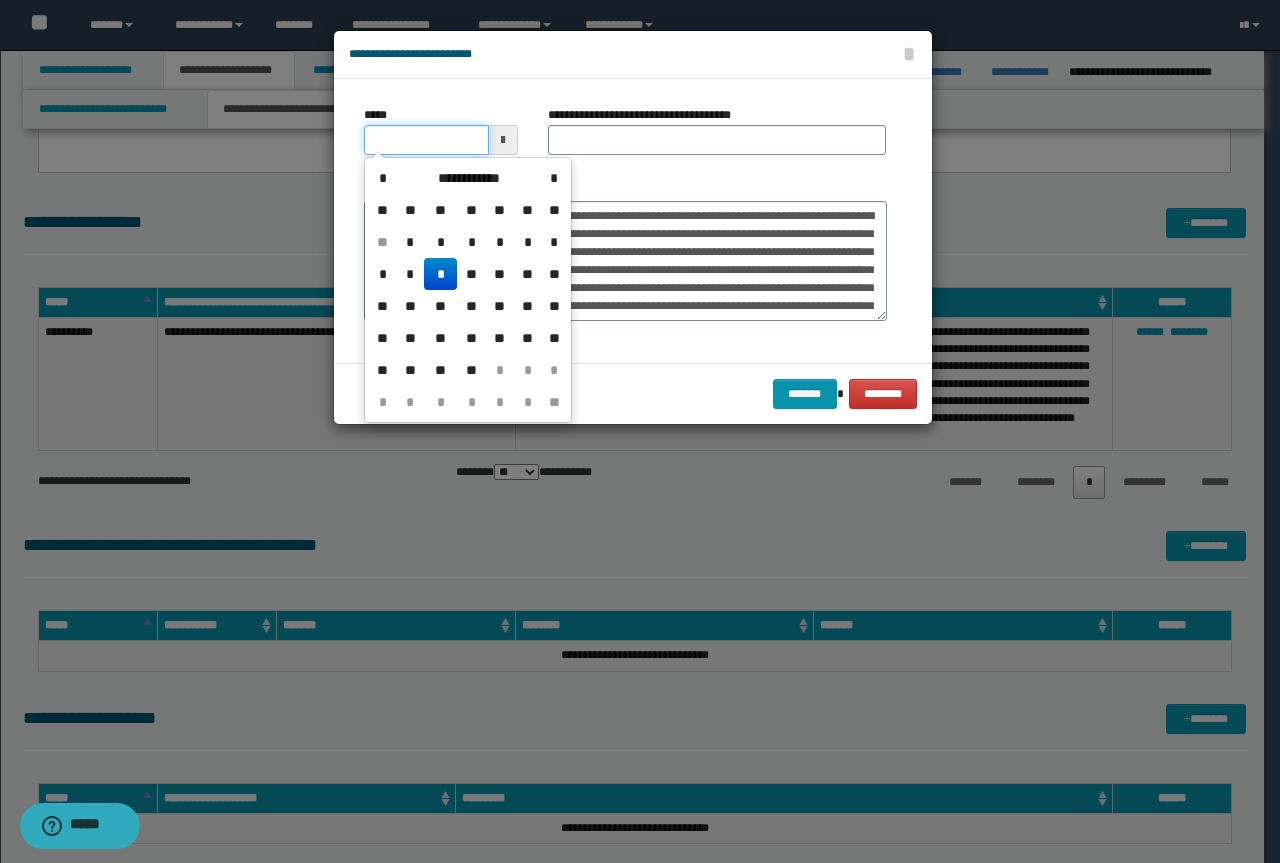 click on "*****" at bounding box center (426, 140) 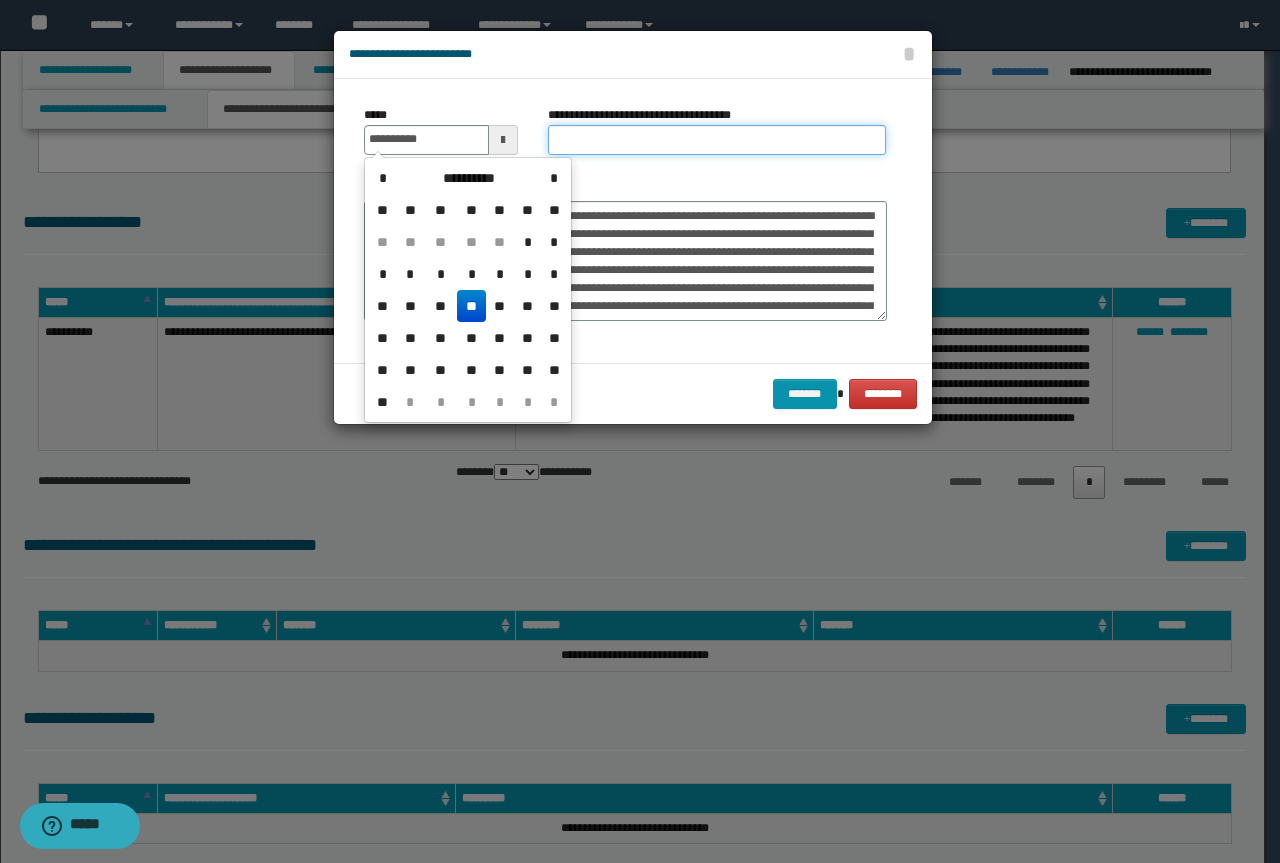 type on "**********" 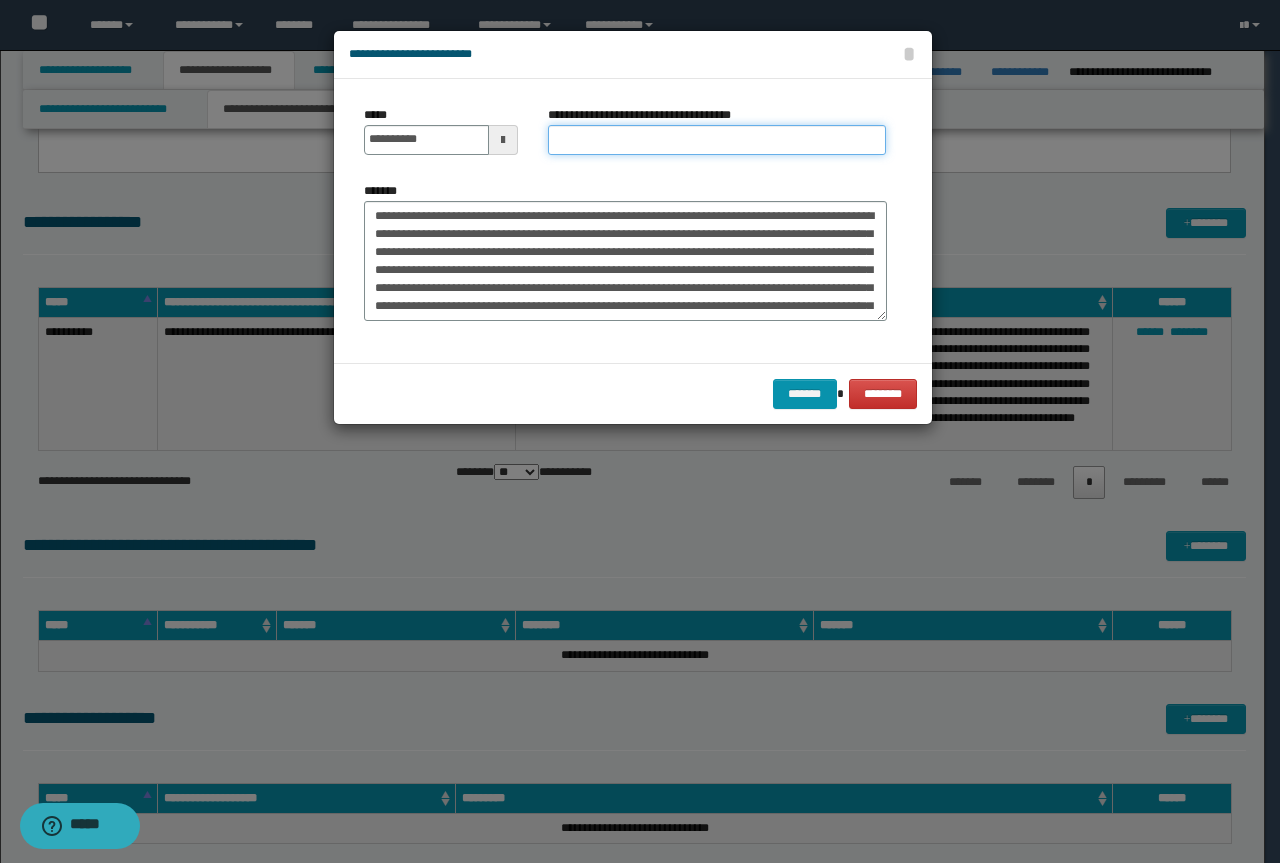 click on "**********" at bounding box center (717, 140) 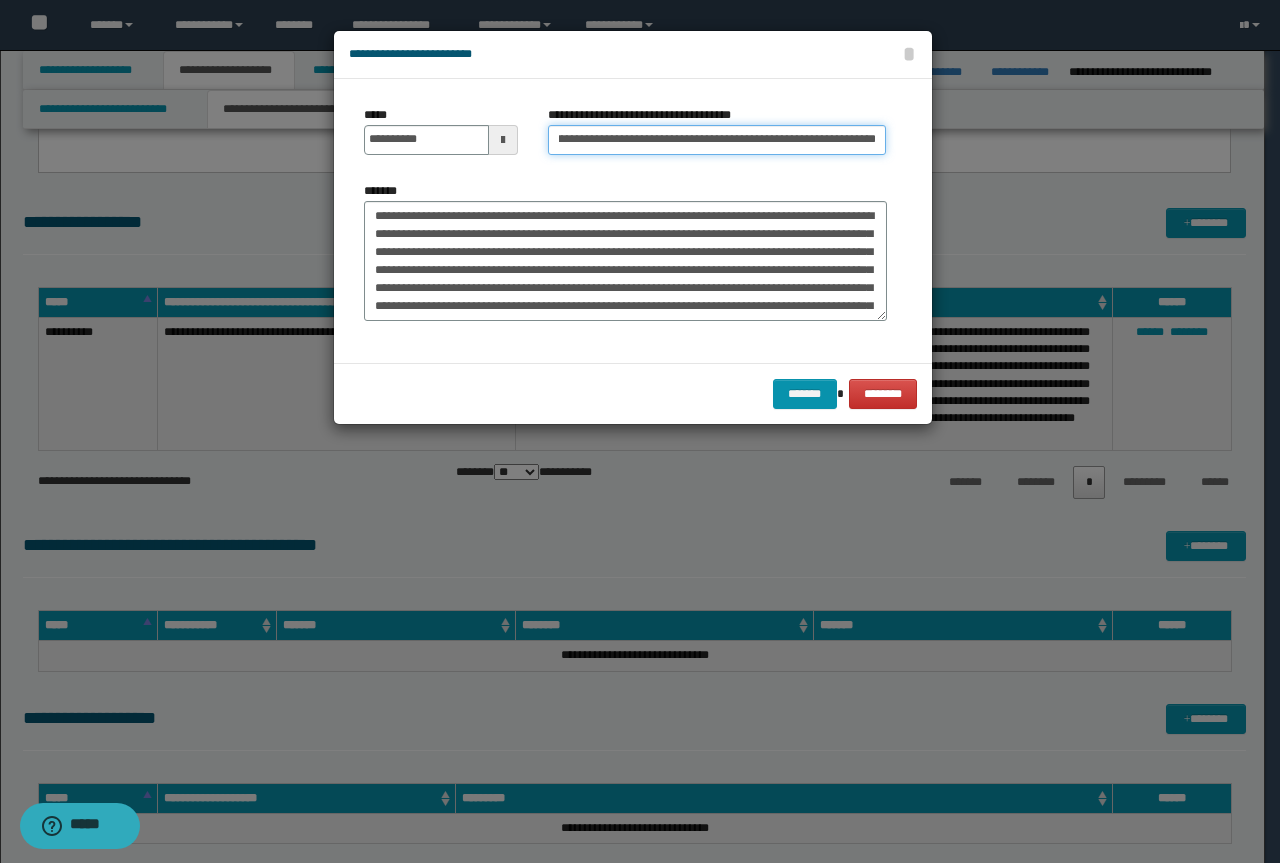 scroll, scrollTop: 0, scrollLeft: 0, axis: both 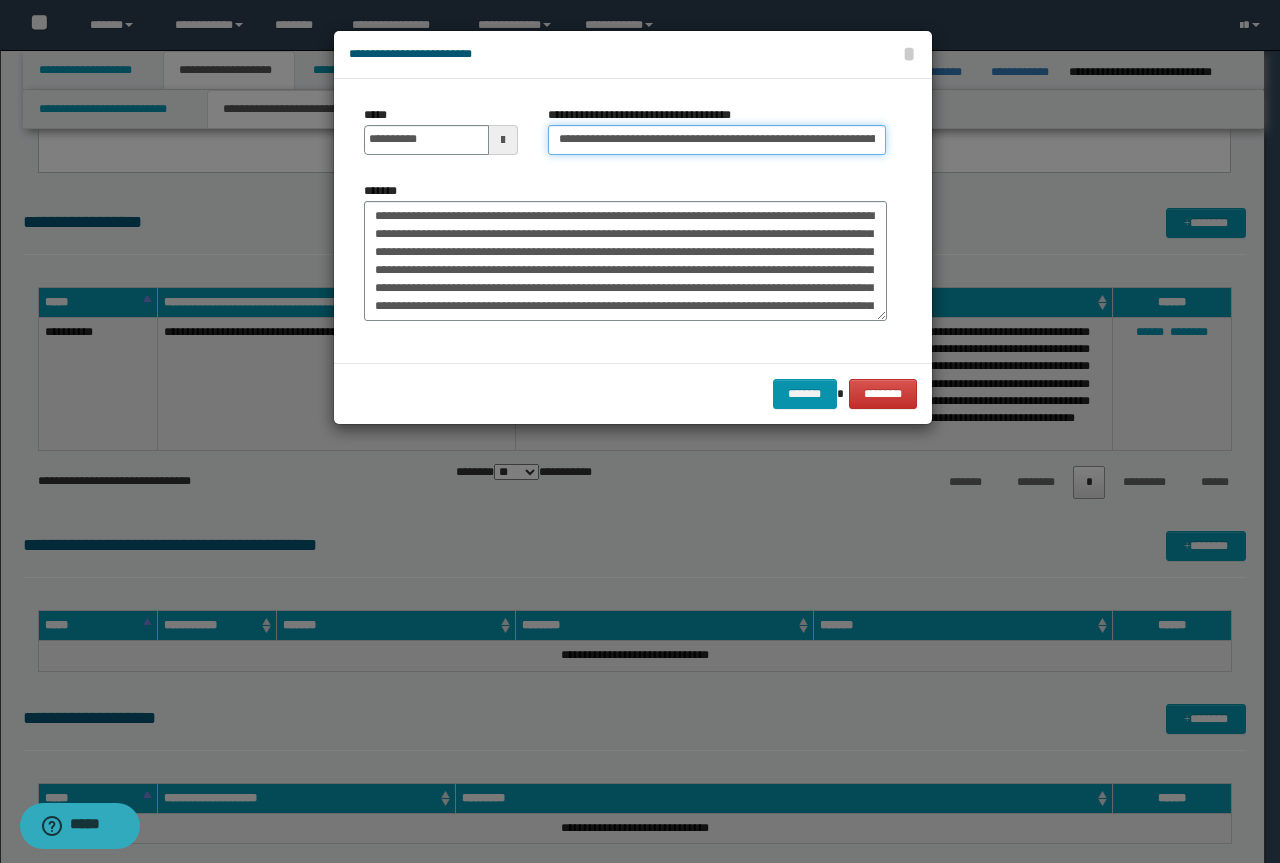 drag, startPoint x: 586, startPoint y: 148, endPoint x: 314, endPoint y: 84, distance: 279.42798 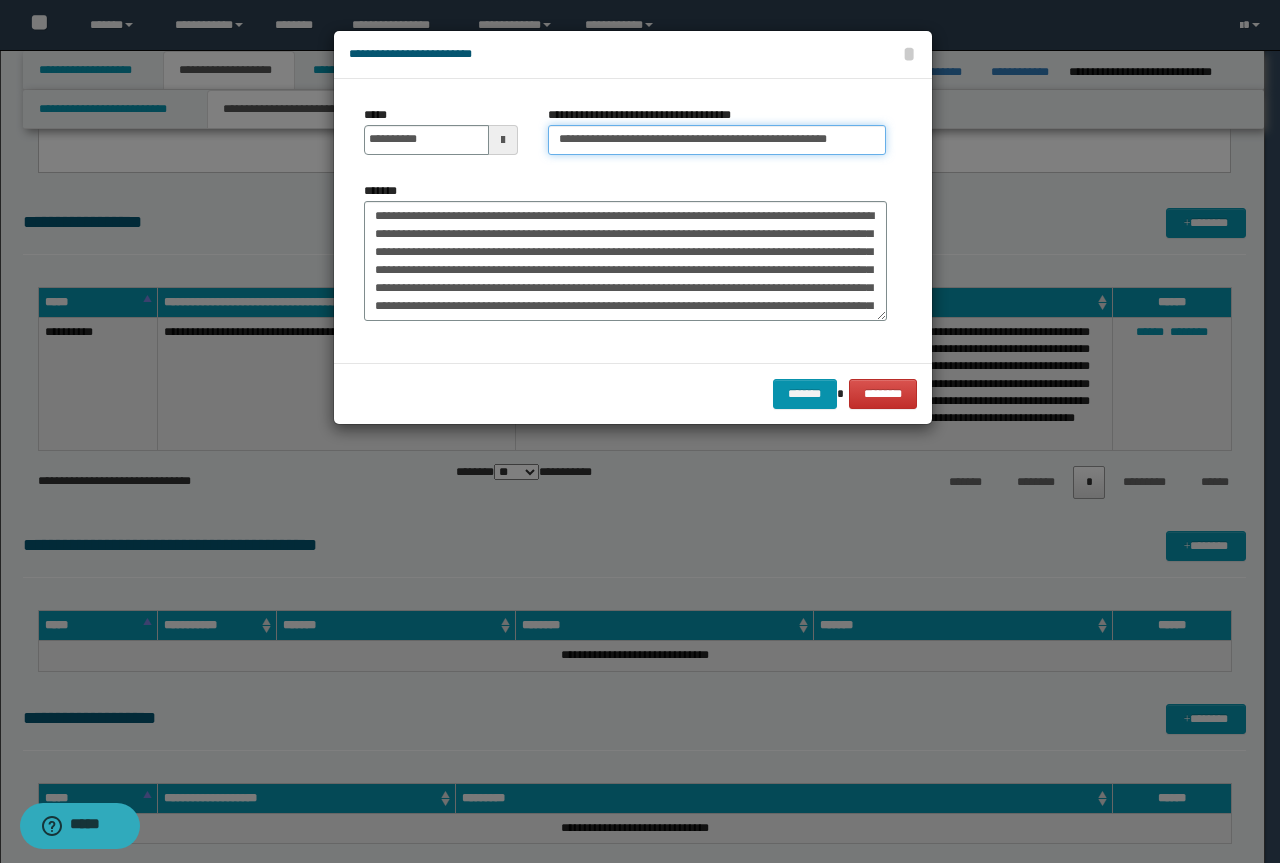 type on "**********" 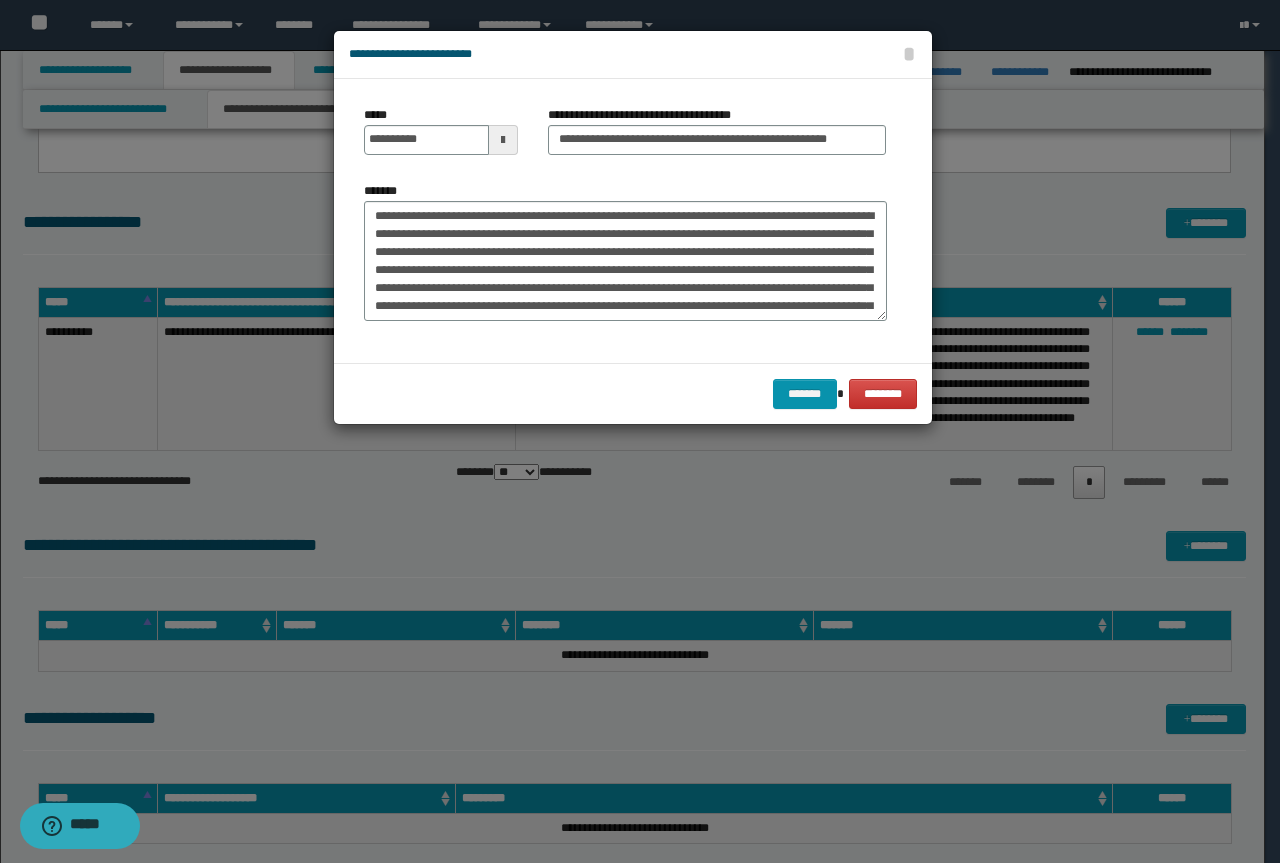 click on "*******
********" at bounding box center [633, 393] 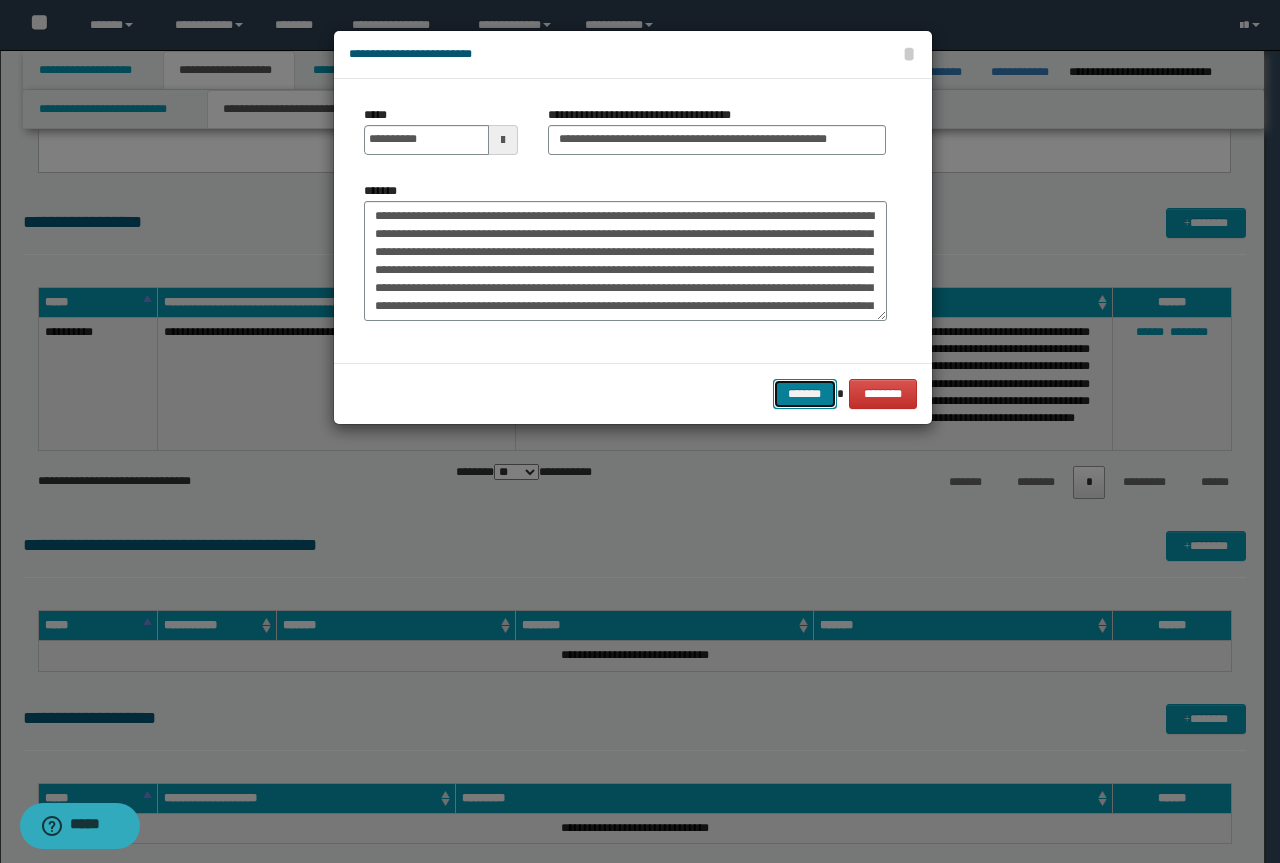 click on "*******" at bounding box center (805, 394) 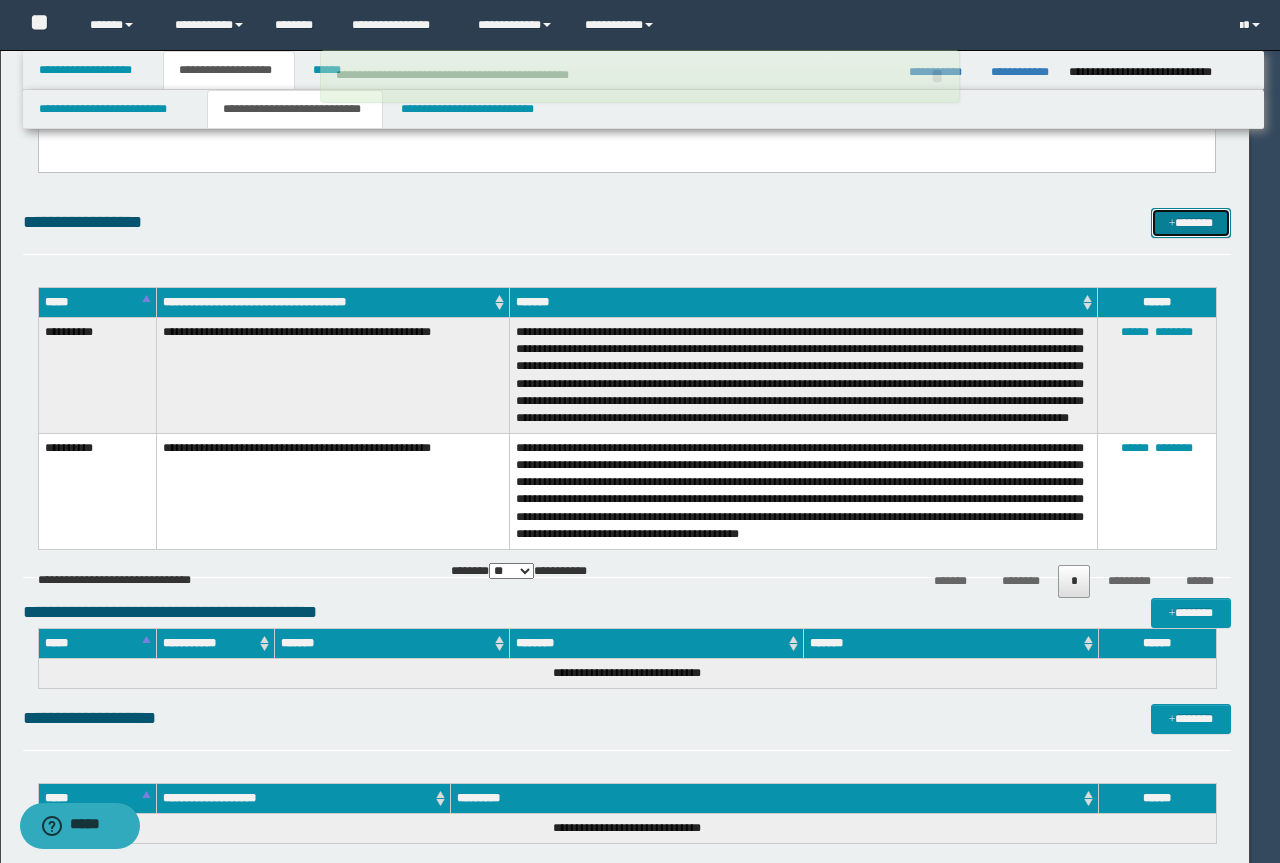 type 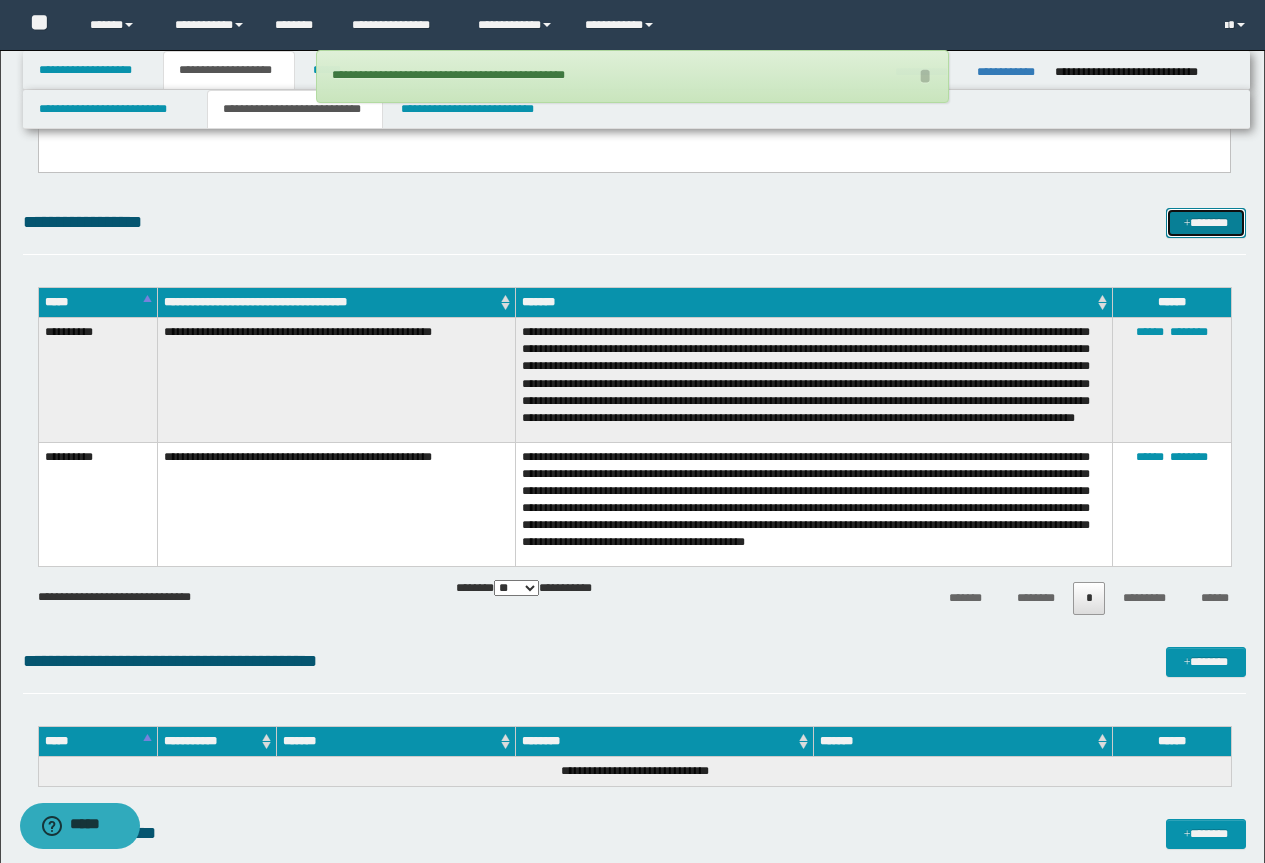 click on "*******" at bounding box center (1206, 223) 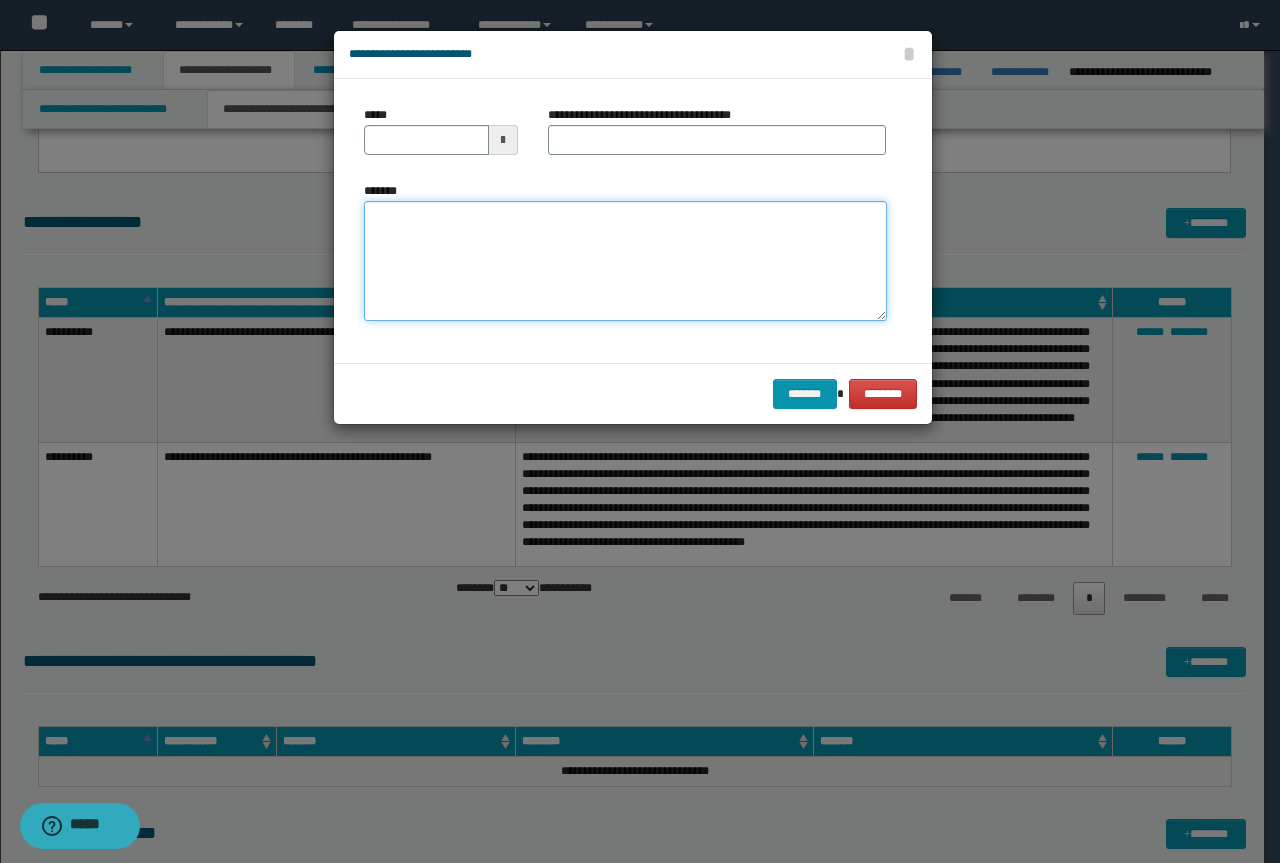 click on "*******" at bounding box center (625, 261) 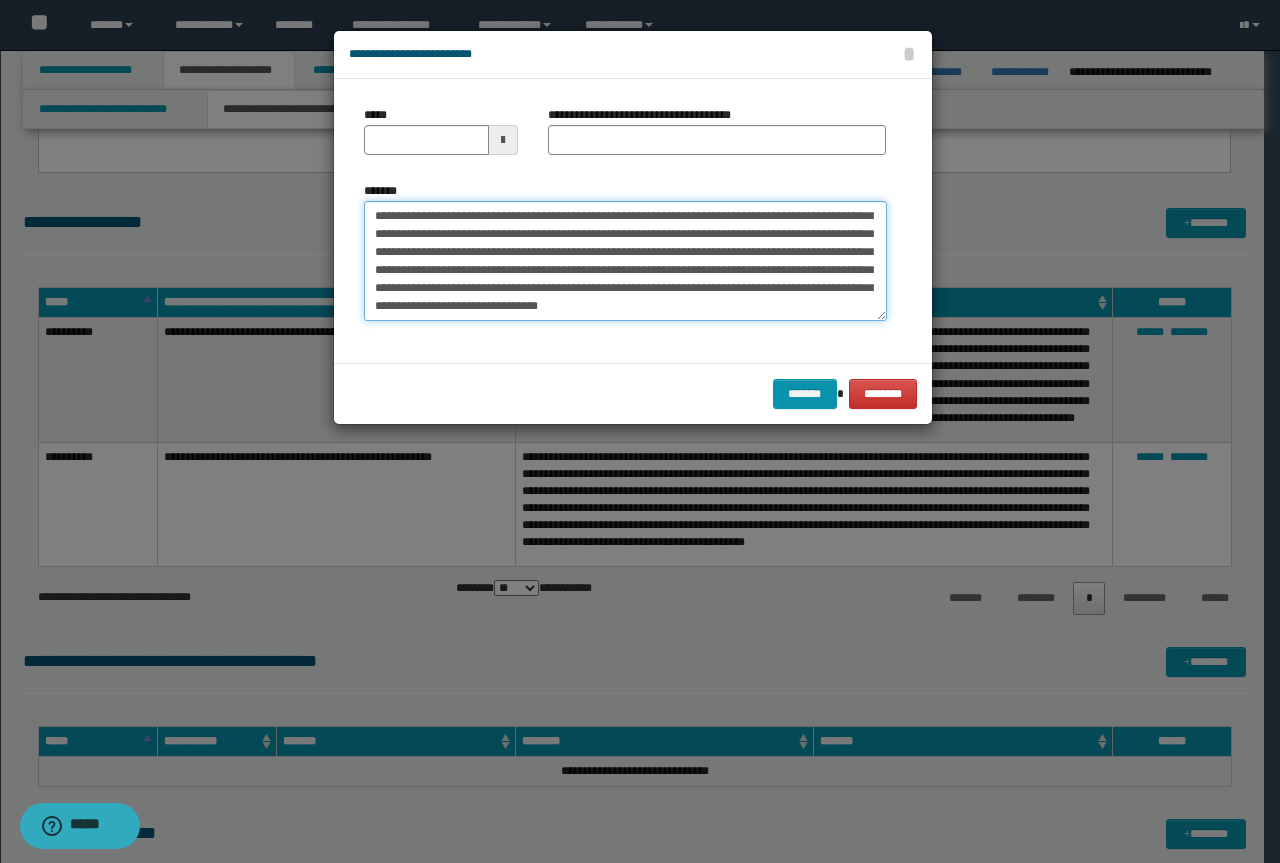 scroll, scrollTop: 0, scrollLeft: 0, axis: both 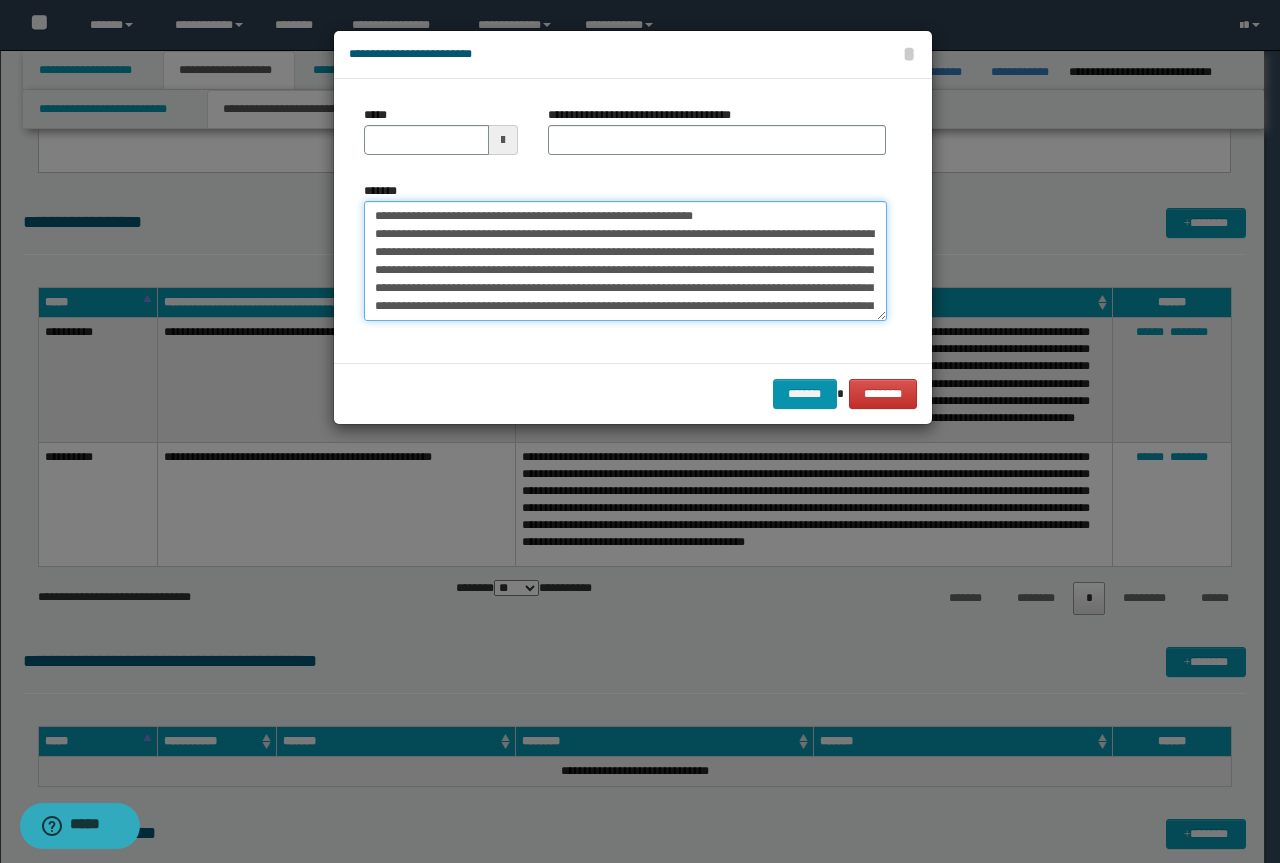 drag, startPoint x: 747, startPoint y: 219, endPoint x: 368, endPoint y: 202, distance: 379.38107 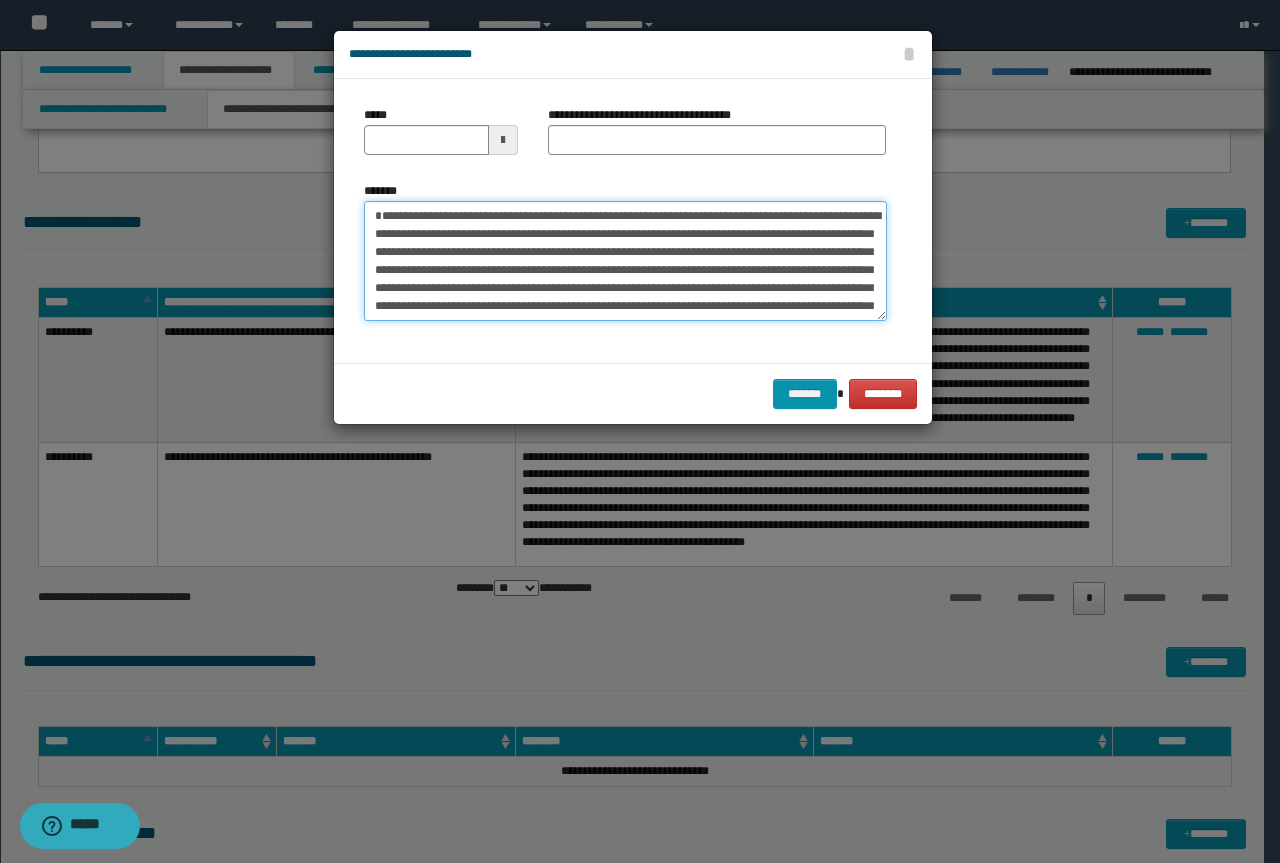type on "**********" 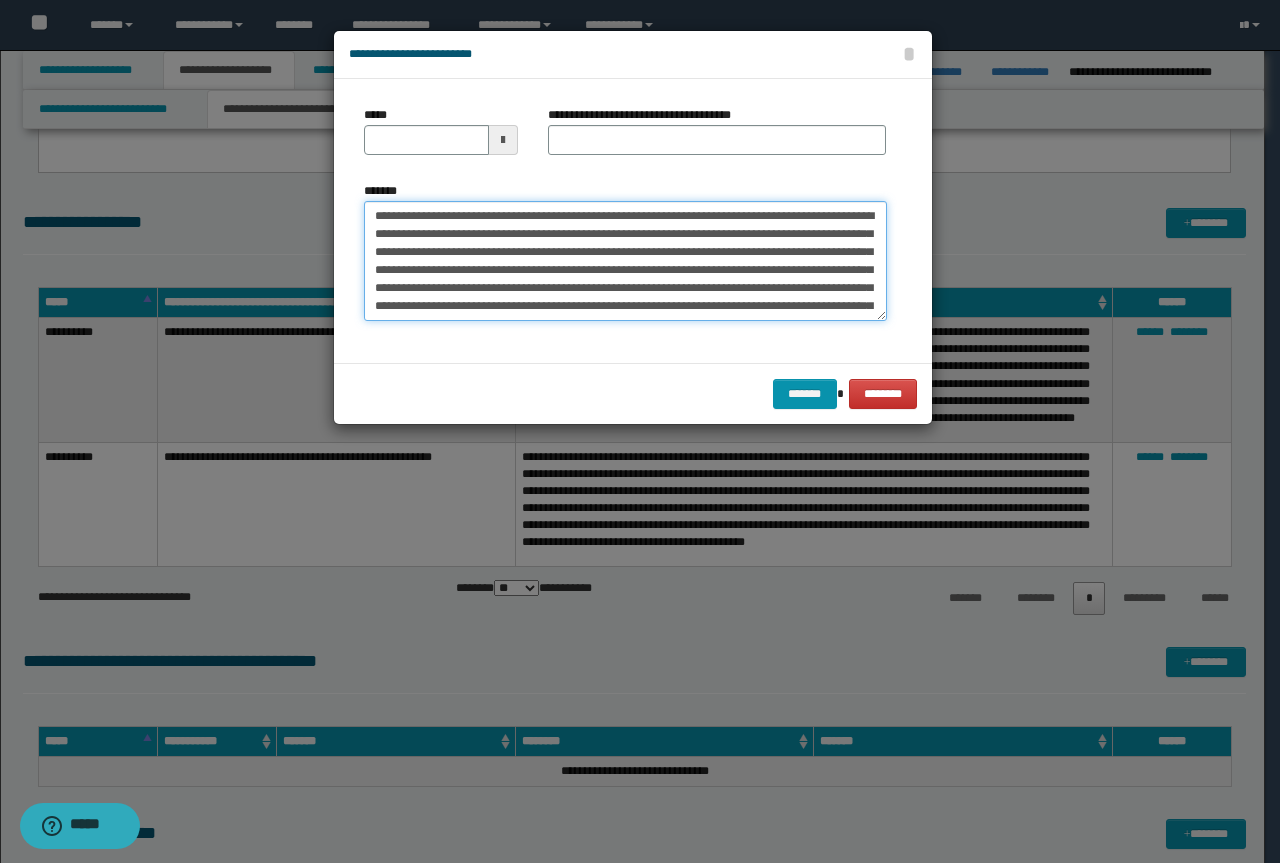 type 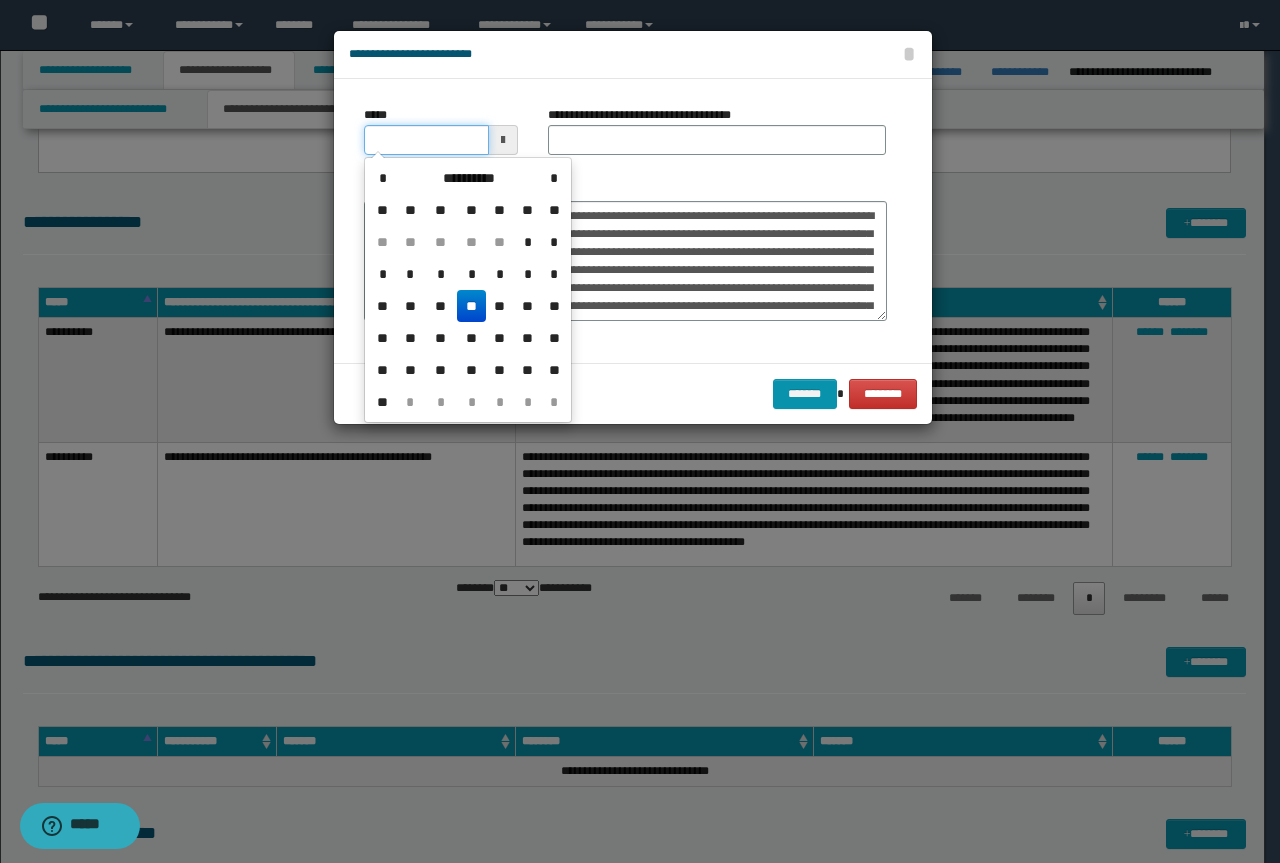 click on "*****" at bounding box center (426, 140) 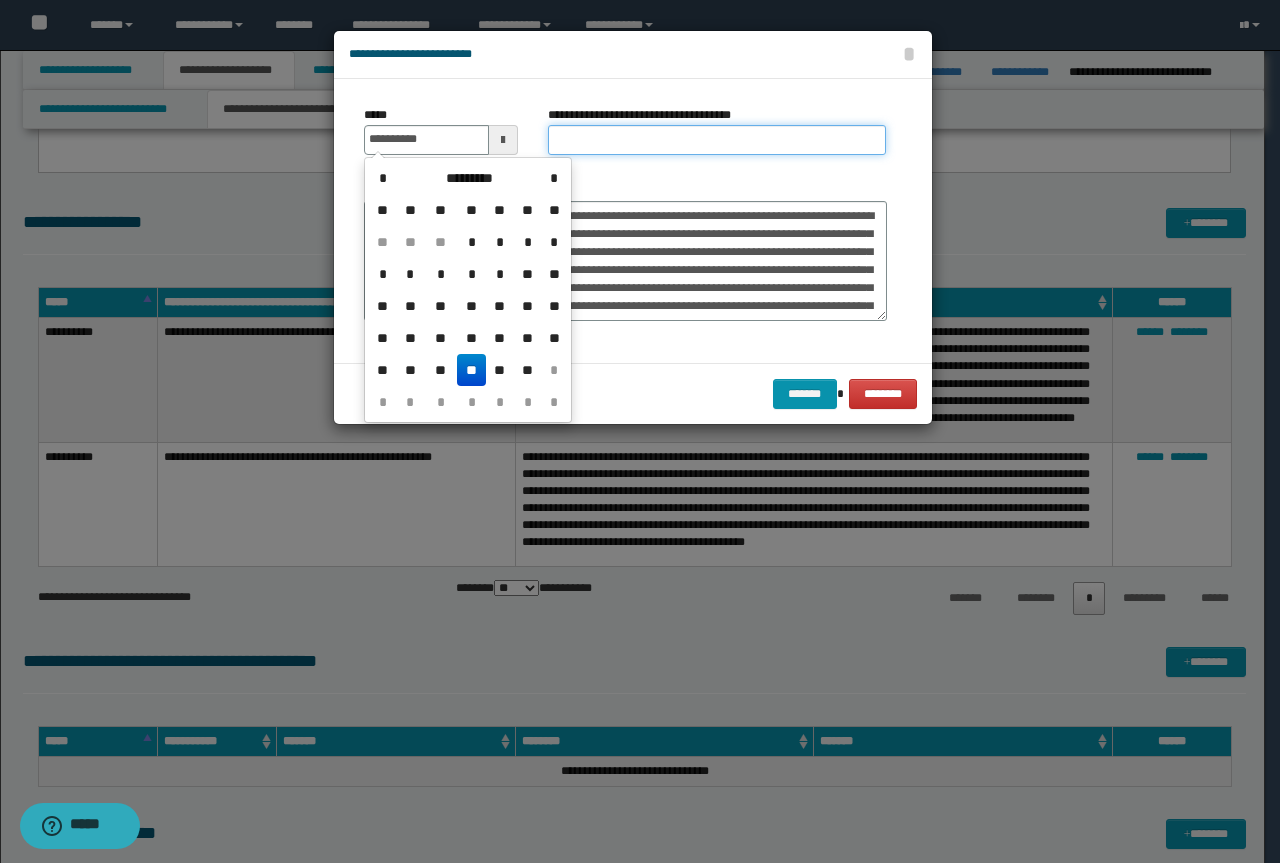 type on "**********" 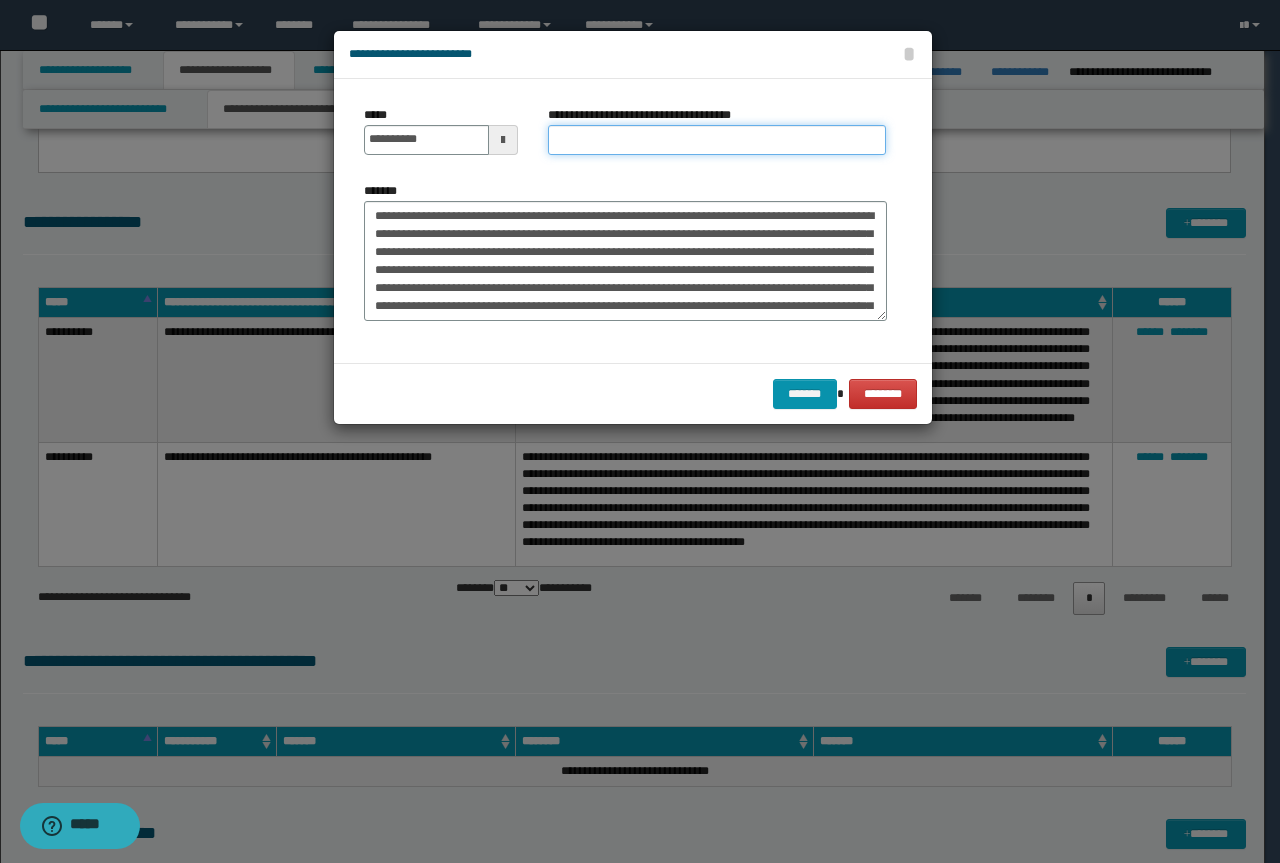 click on "**********" at bounding box center [717, 140] 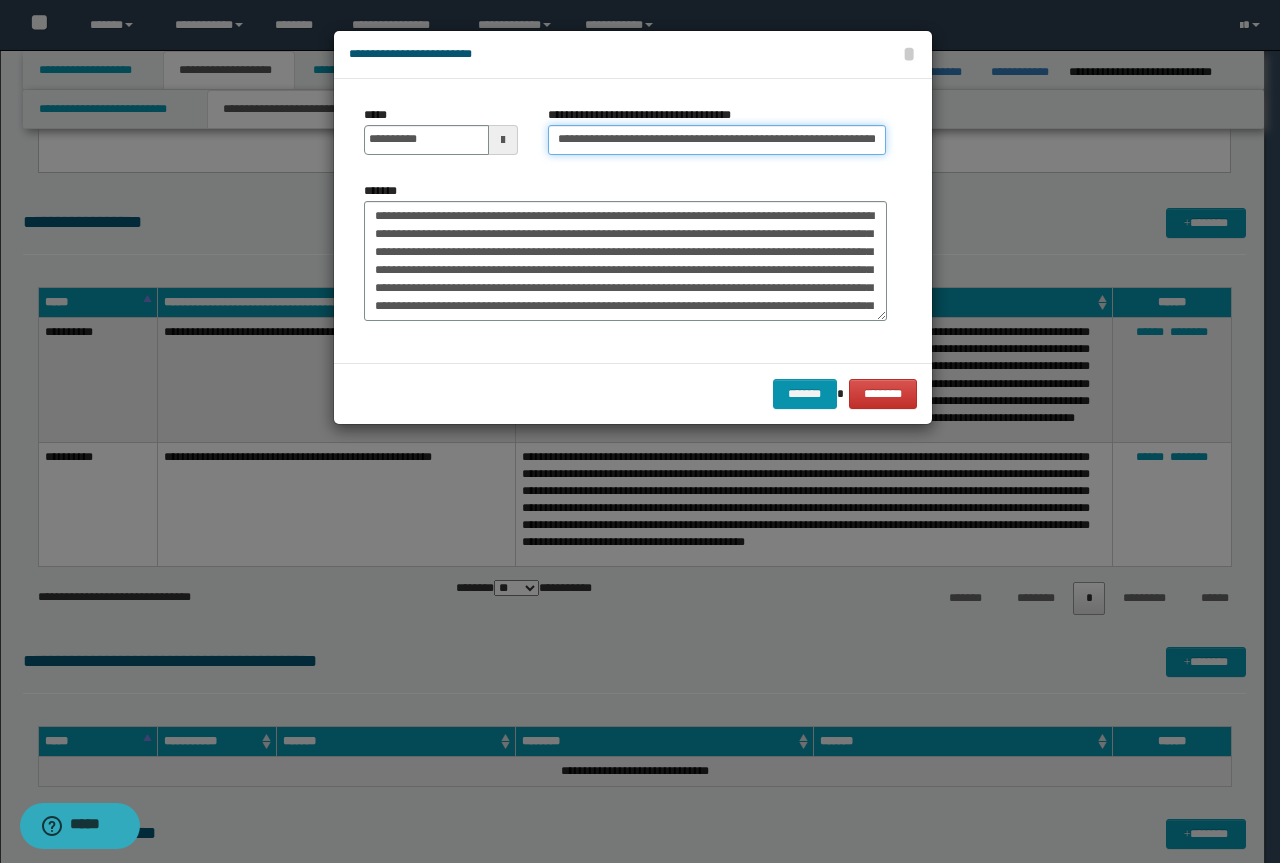 scroll, scrollTop: 0, scrollLeft: 0, axis: both 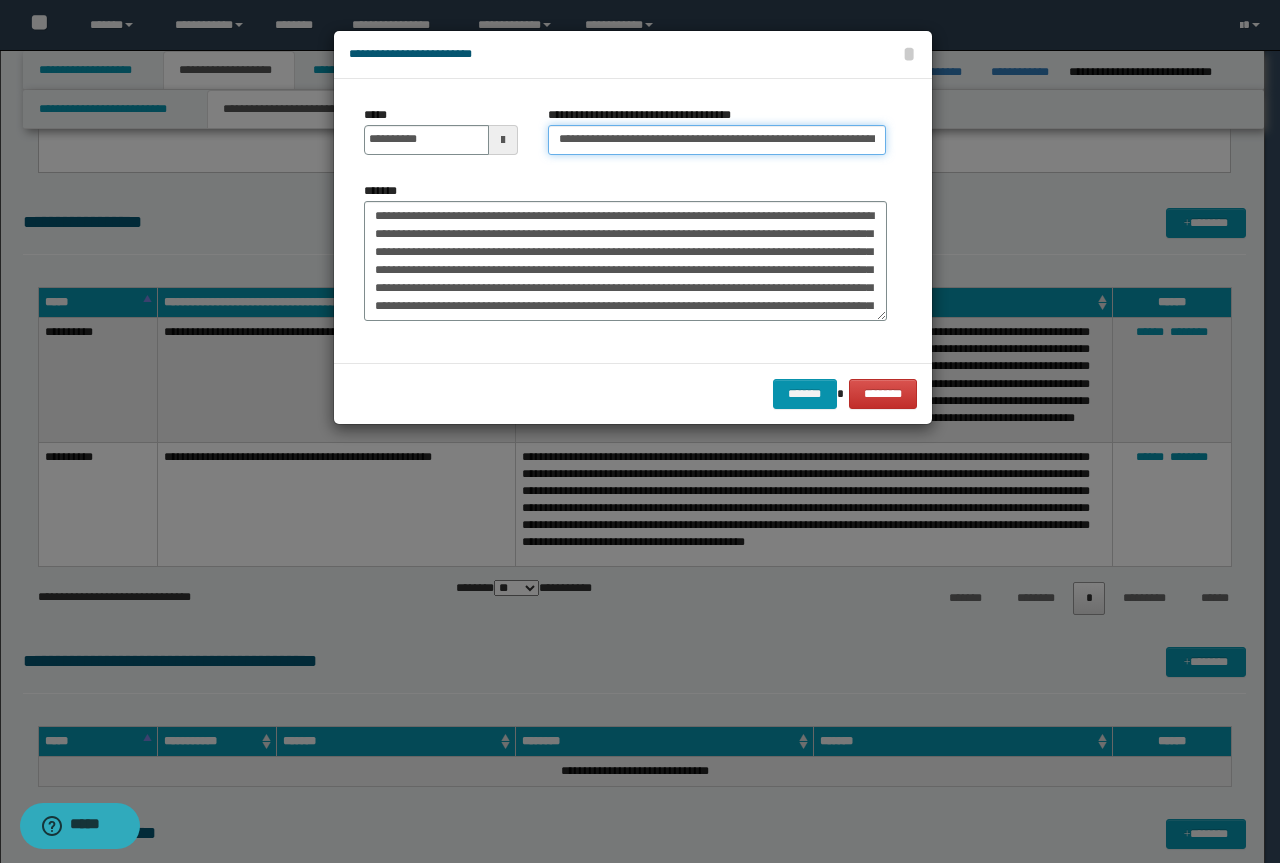 drag, startPoint x: 581, startPoint y: 143, endPoint x: 151, endPoint y: 145, distance: 430.00464 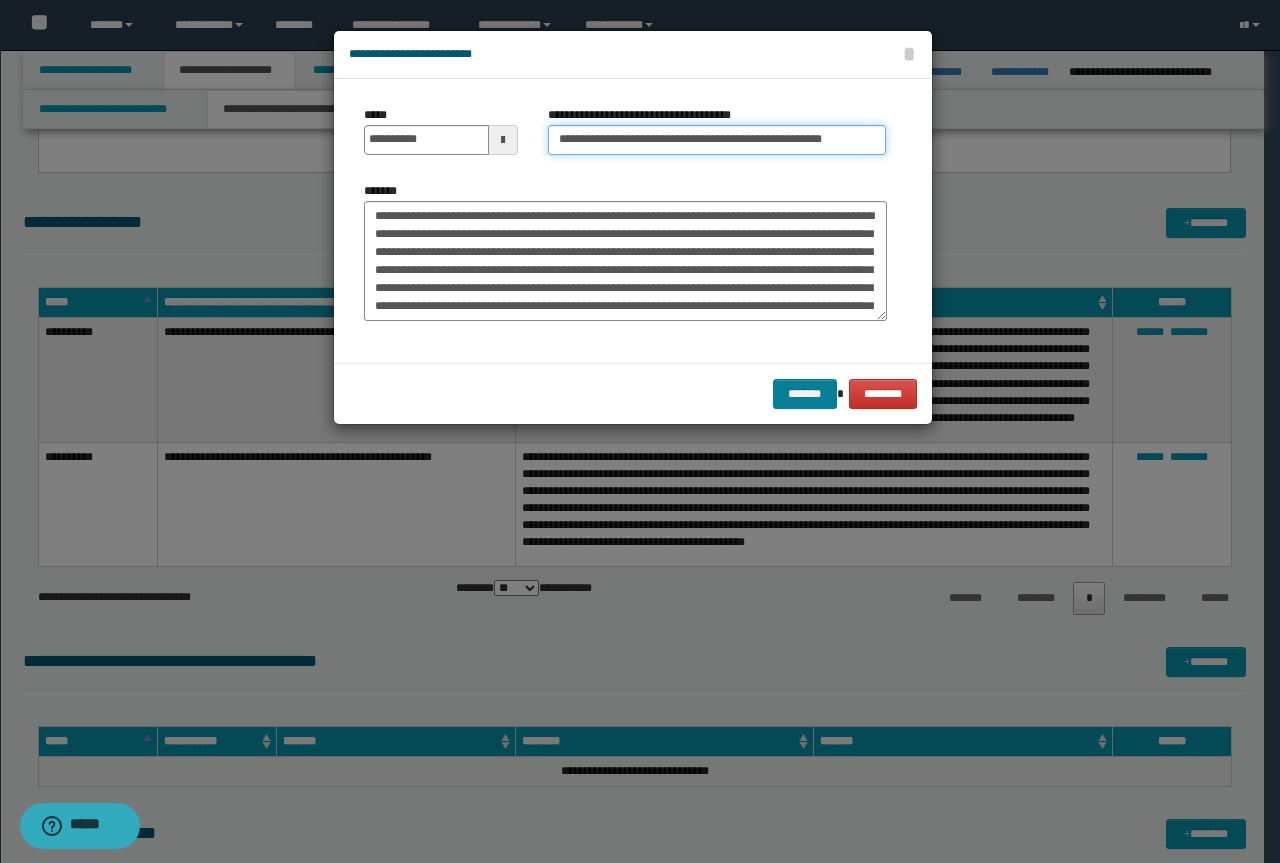 type on "**********" 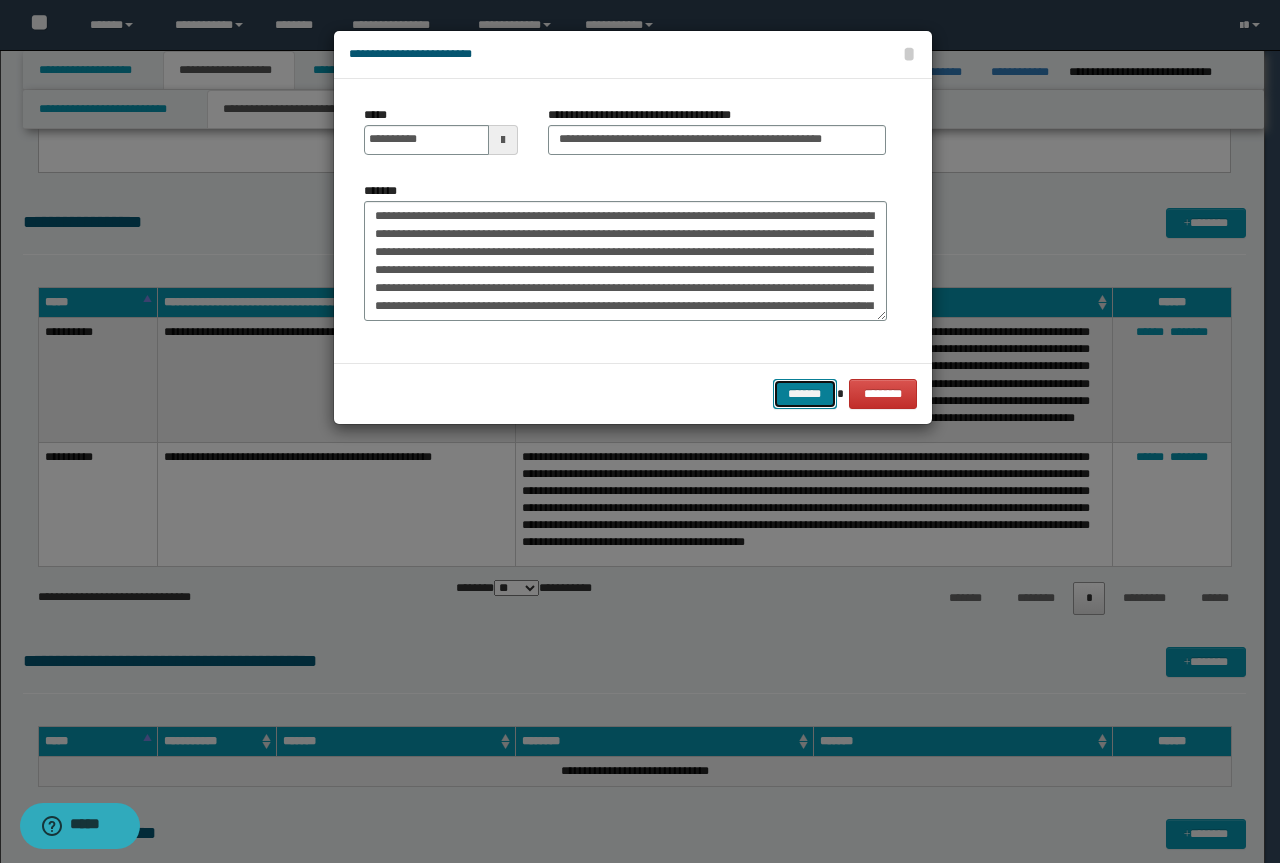 click on "*******" at bounding box center (805, 394) 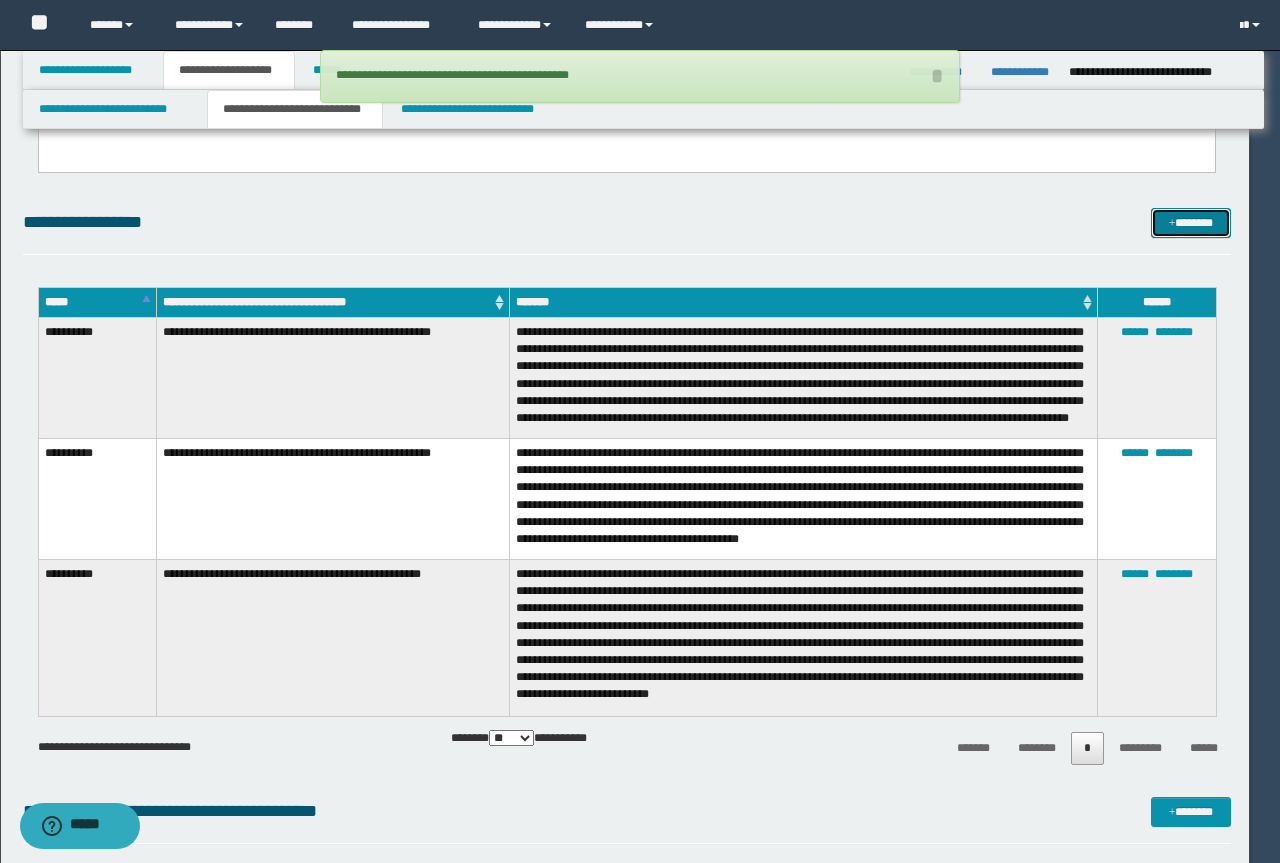type 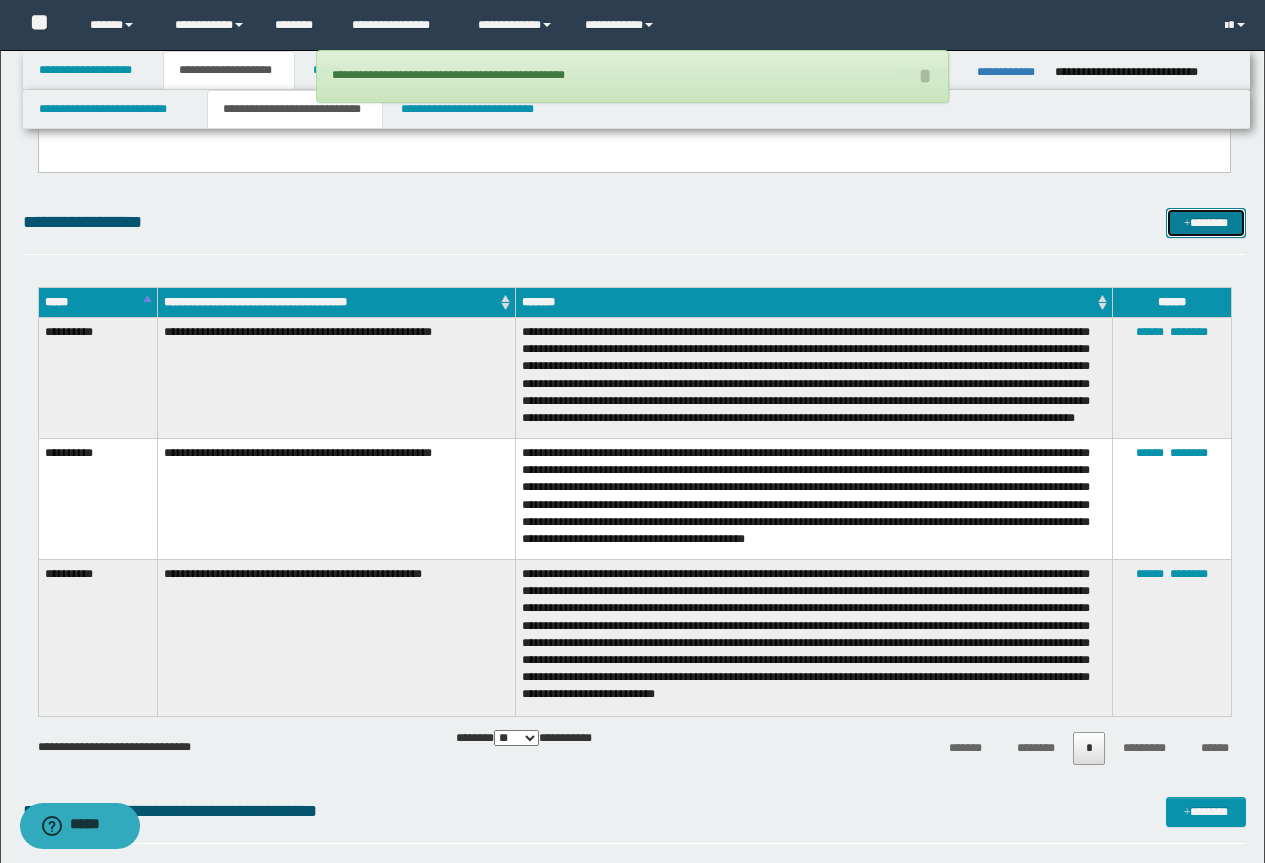 click on "*******" at bounding box center [1206, 223] 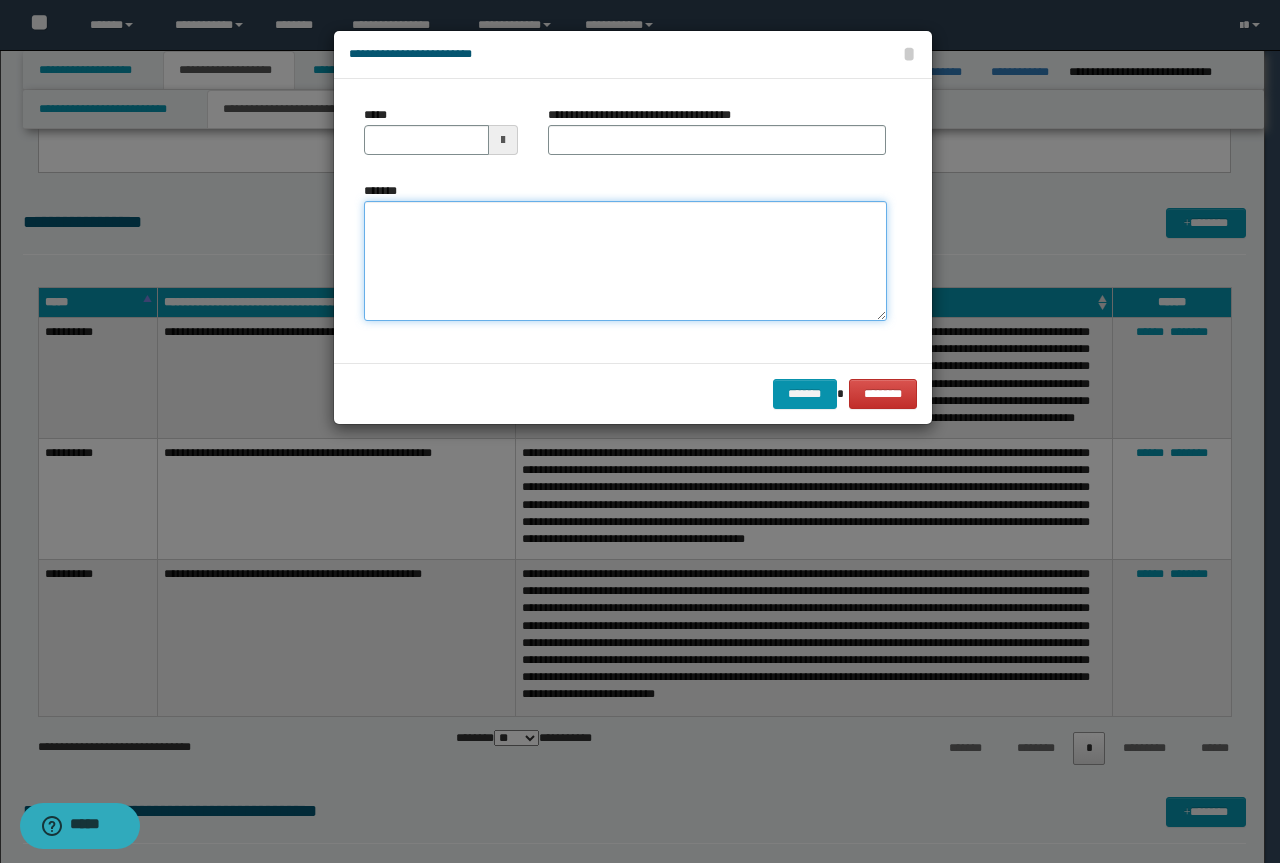 click on "*******" at bounding box center [625, 261] 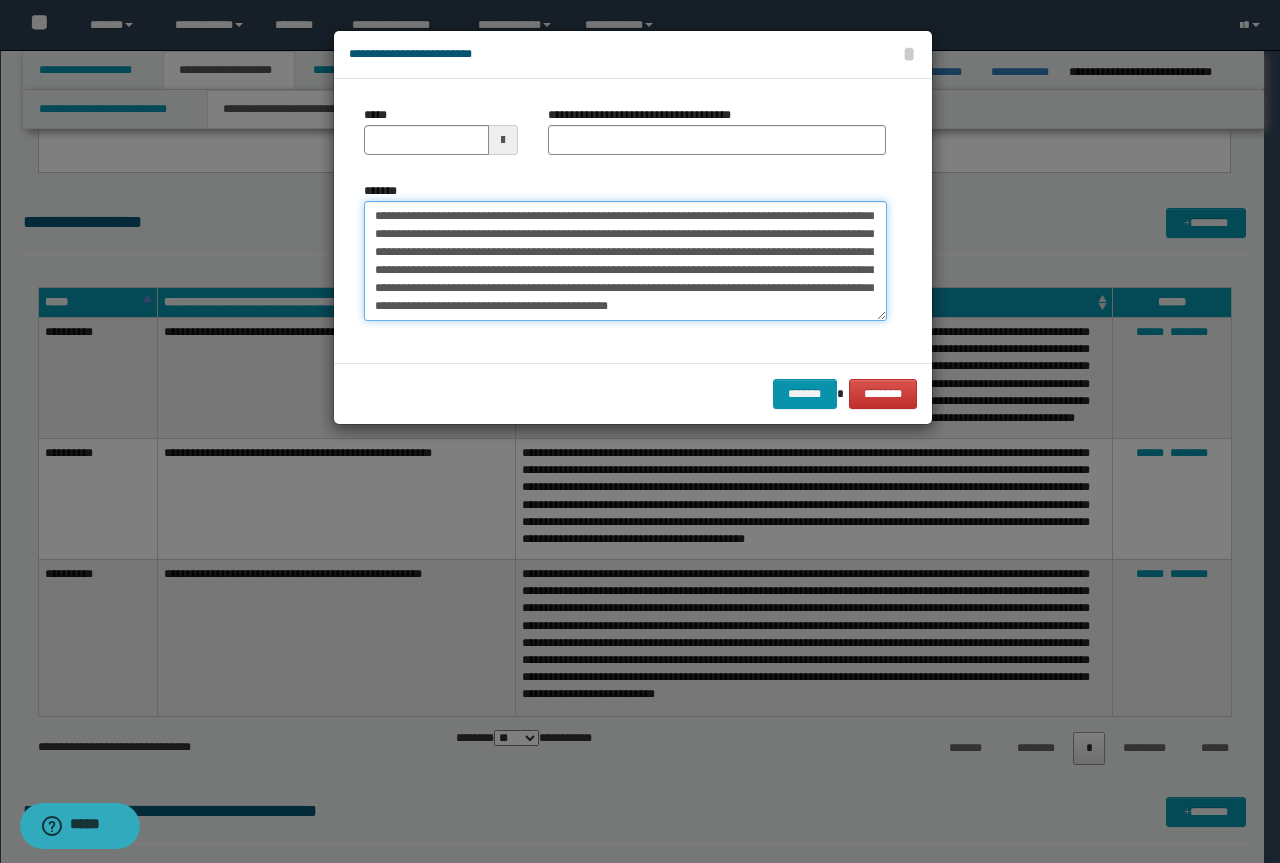 scroll, scrollTop: 0, scrollLeft: 0, axis: both 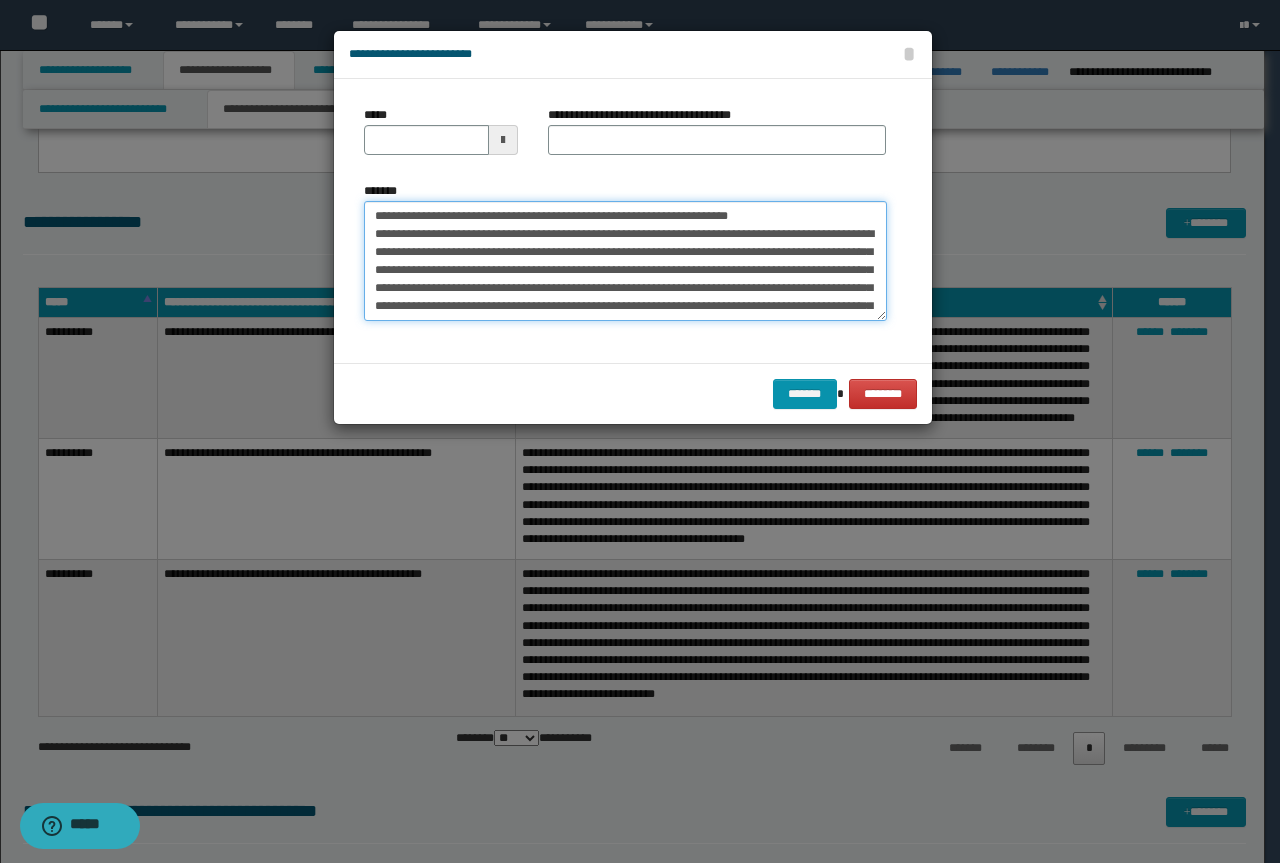 drag, startPoint x: 814, startPoint y: 224, endPoint x: 373, endPoint y: 206, distance: 441.3672 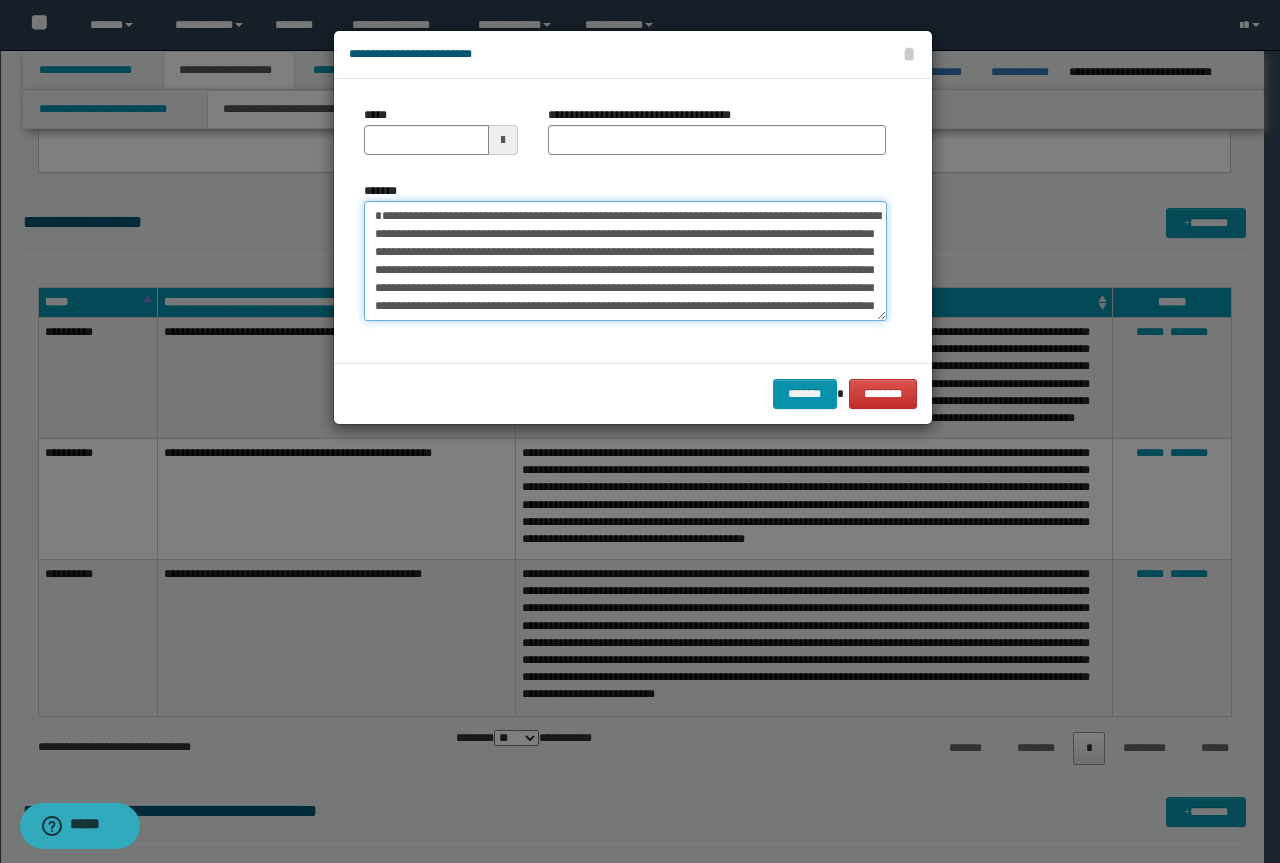 type on "**********" 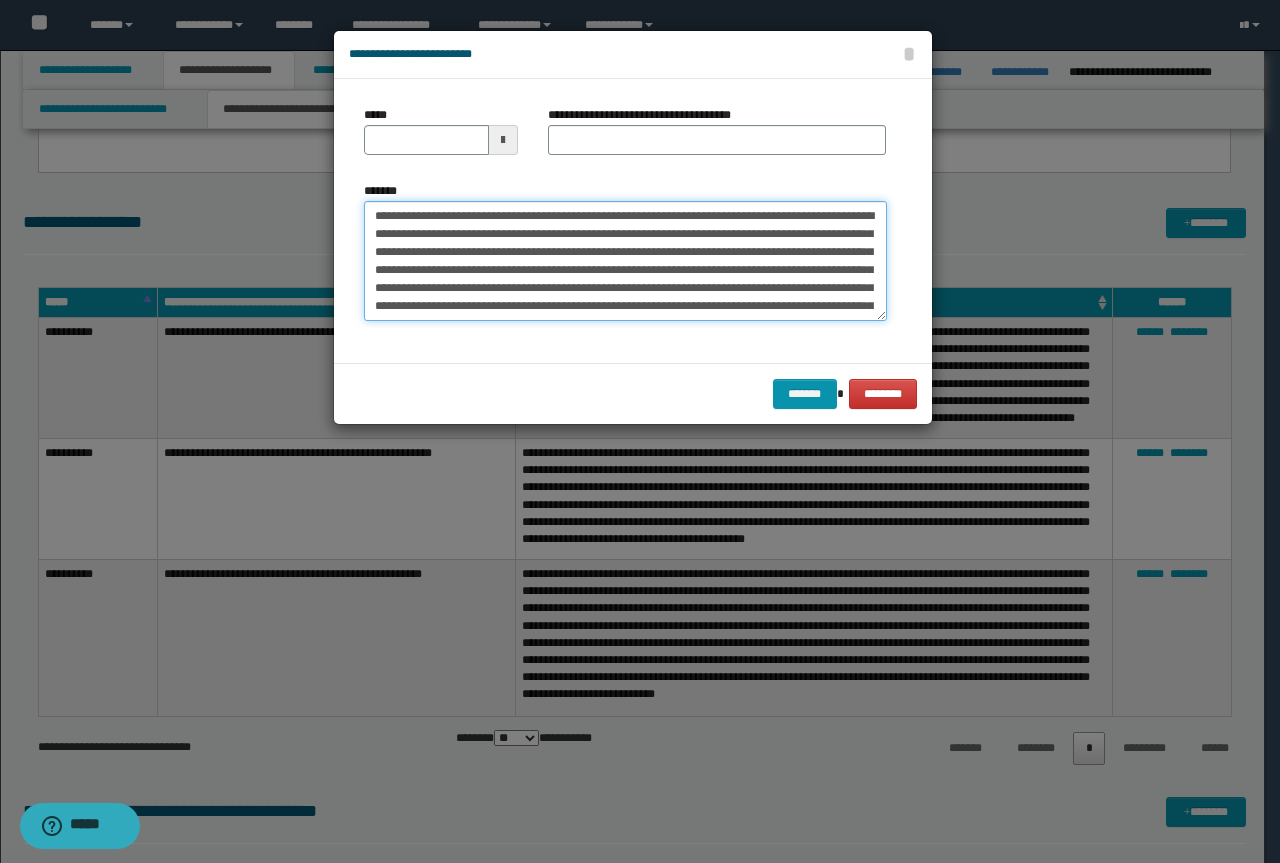 type 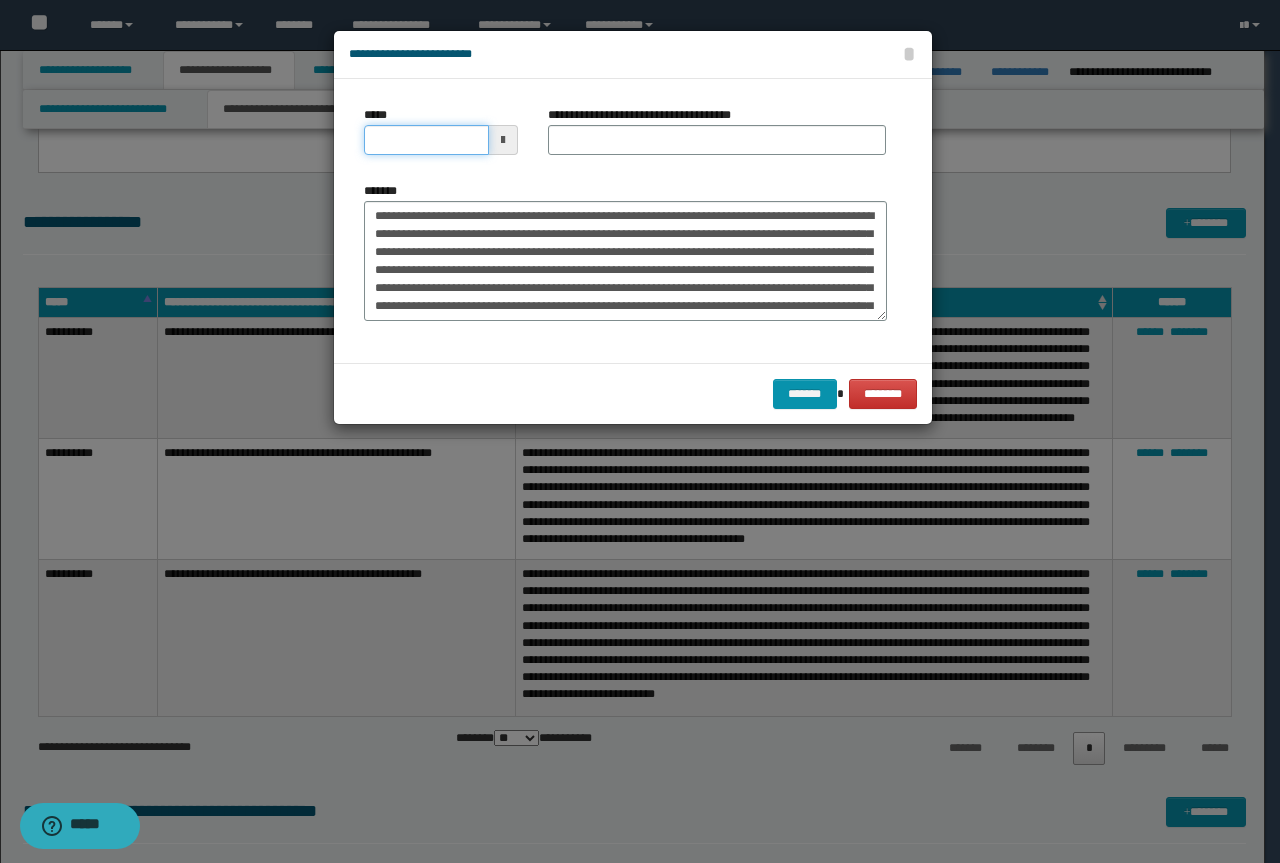 click on "*****" at bounding box center (426, 140) 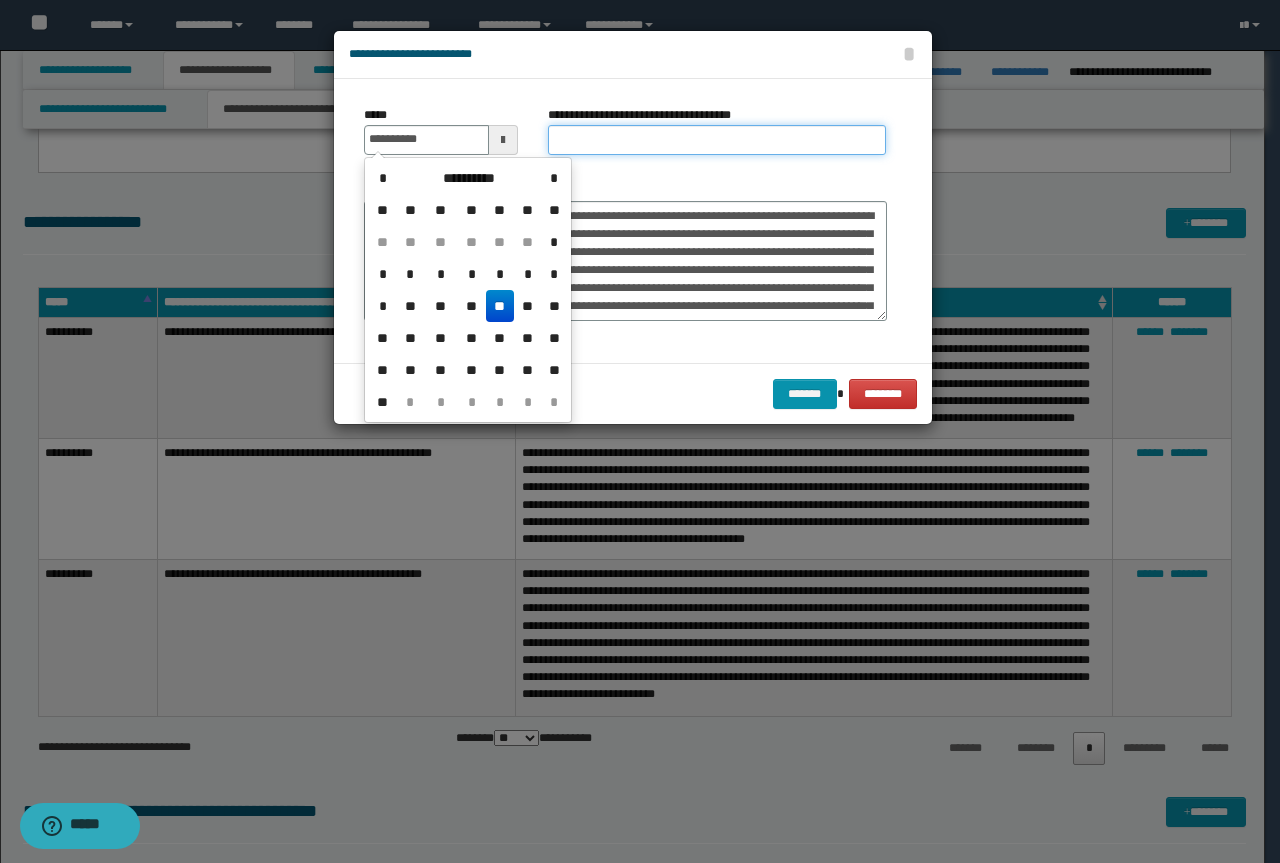 type on "**********" 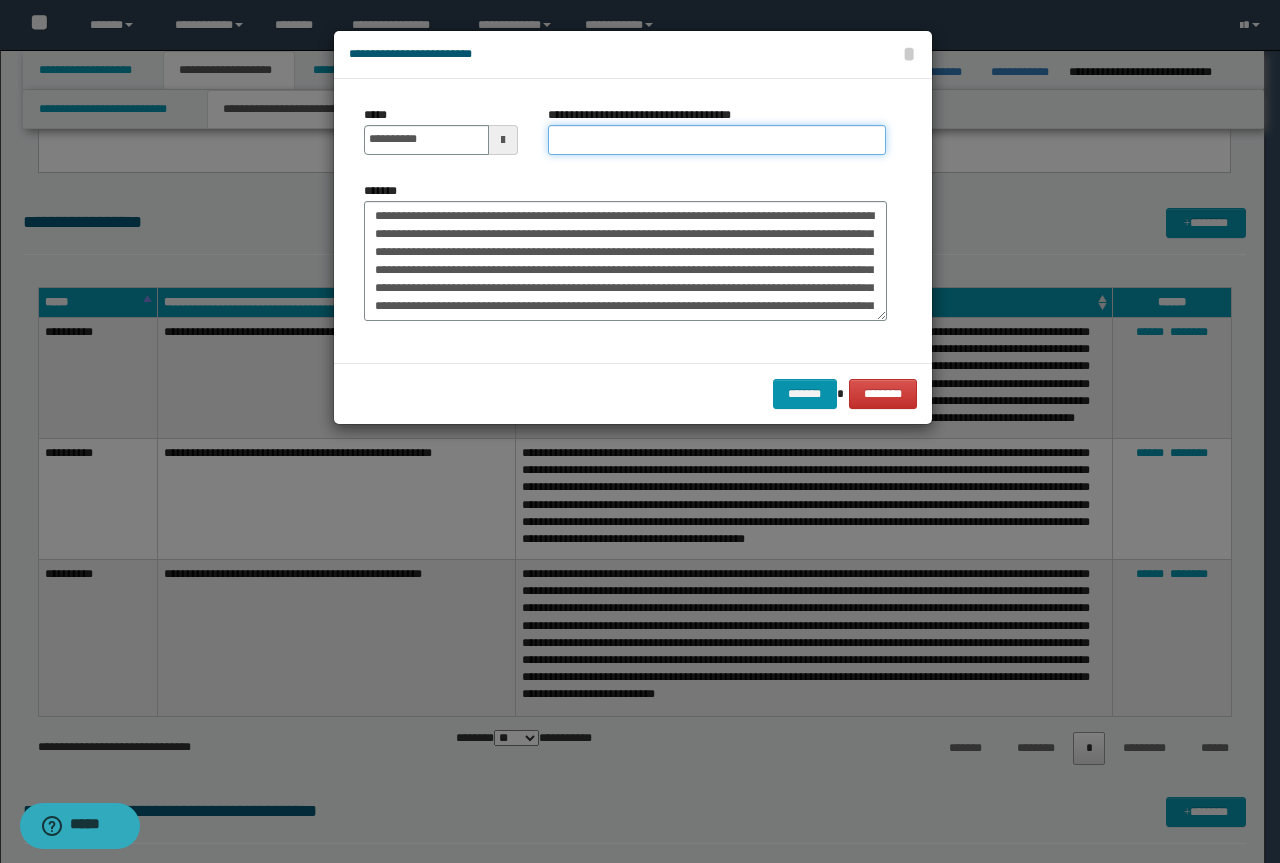 click on "**********" at bounding box center (717, 140) 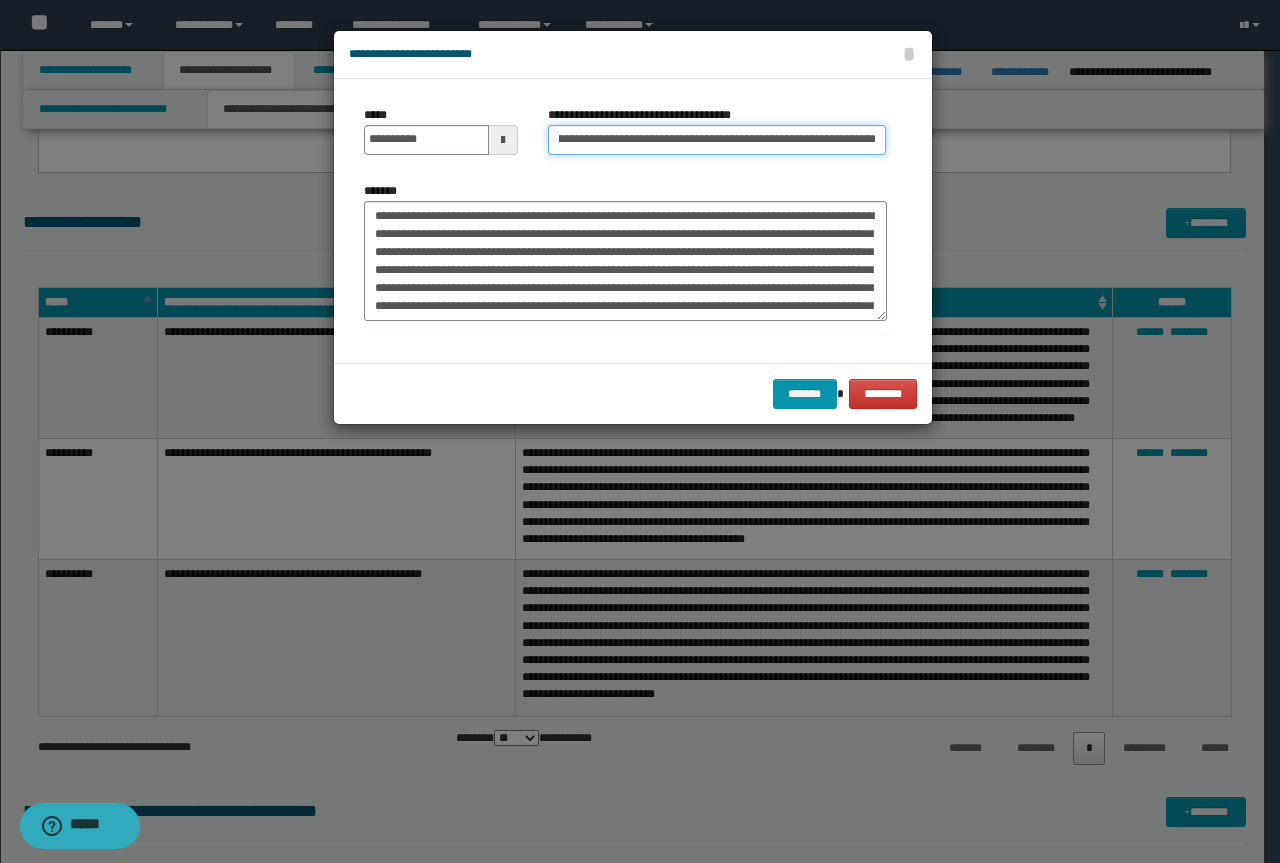 scroll, scrollTop: 0, scrollLeft: 0, axis: both 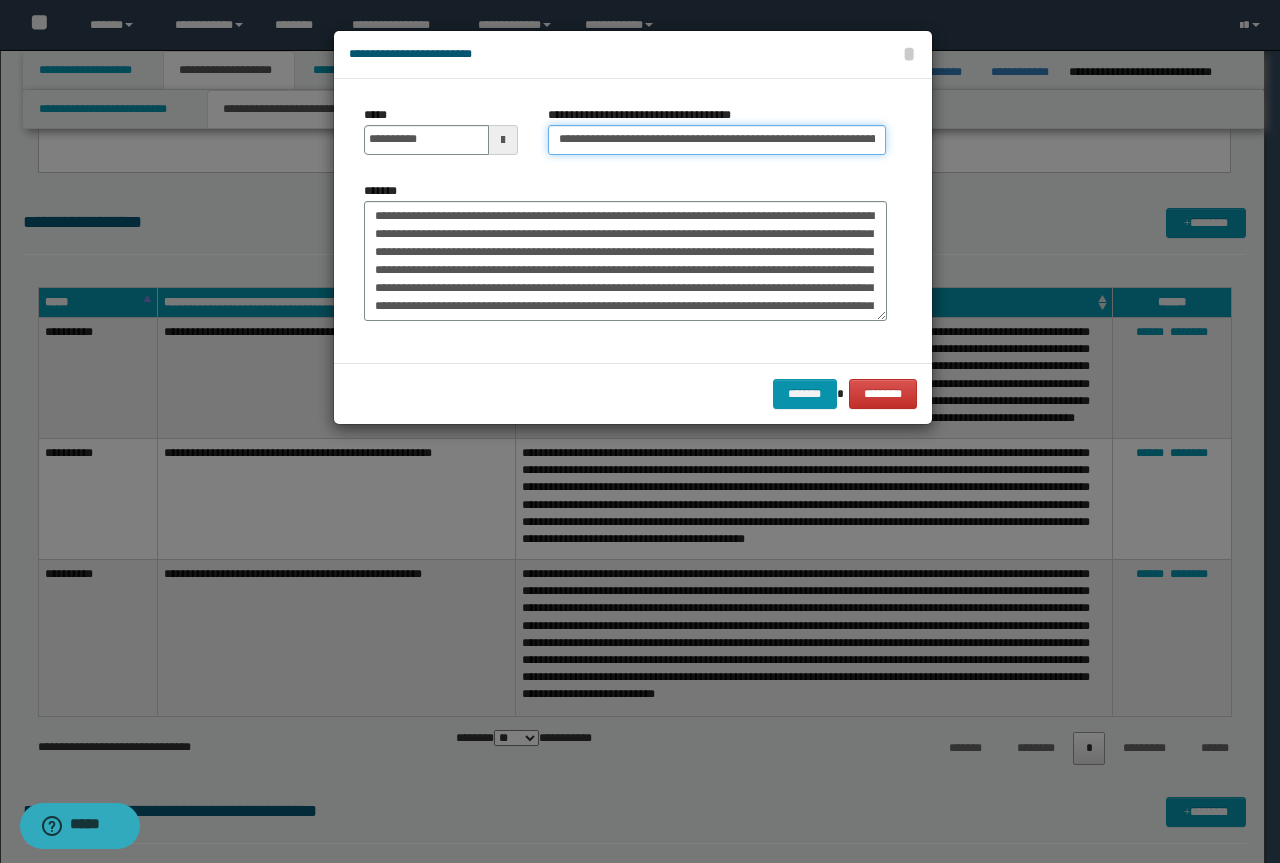 drag, startPoint x: 627, startPoint y: 138, endPoint x: 337, endPoint y: 121, distance: 290.49786 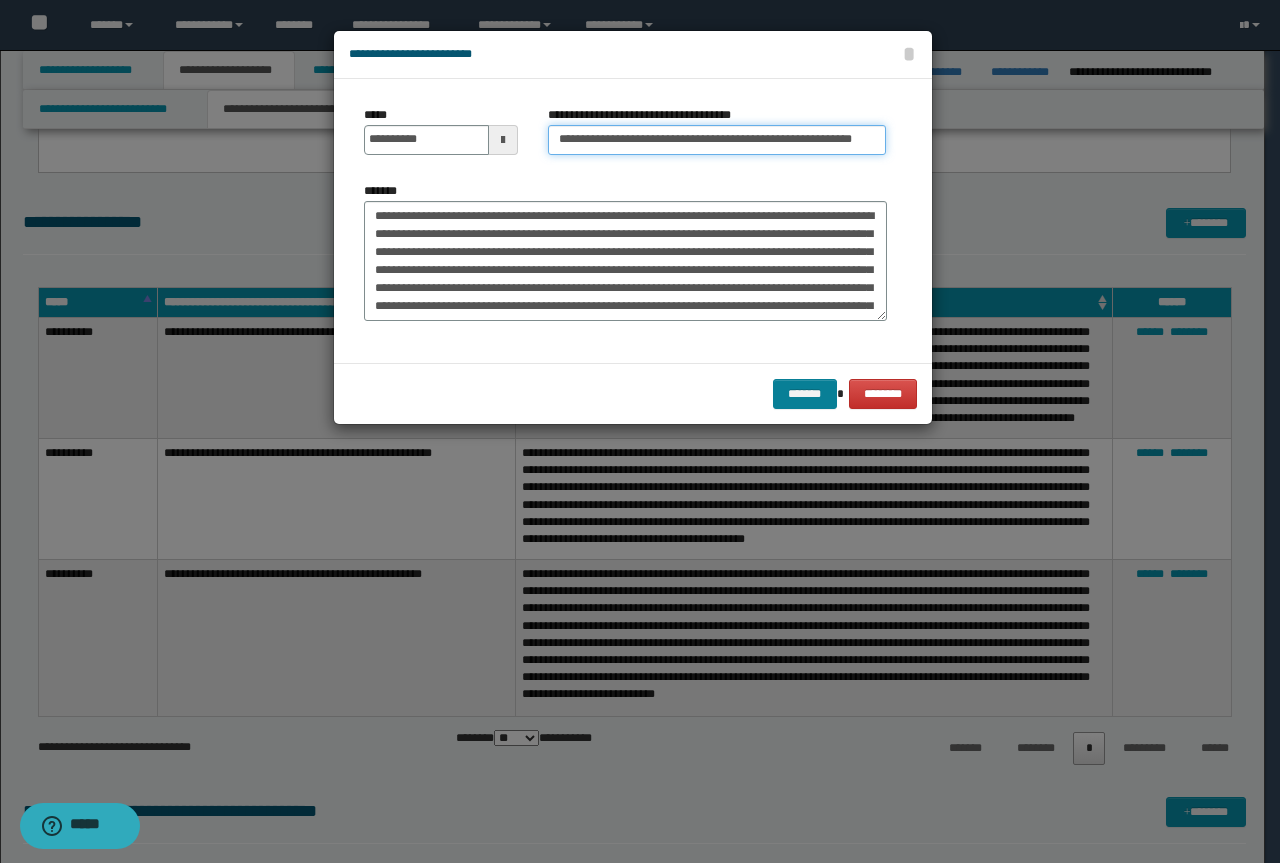 type on "**********" 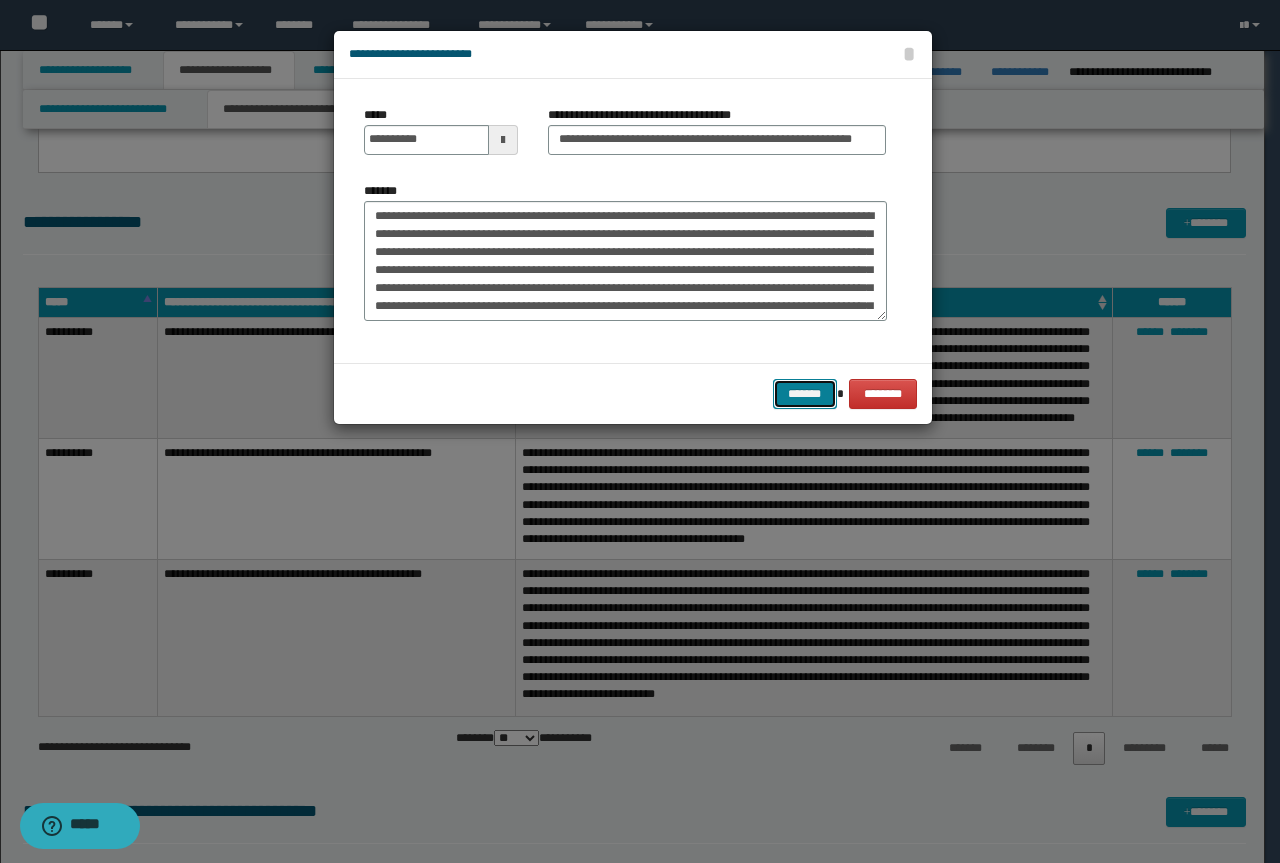 click on "*******" at bounding box center (805, 394) 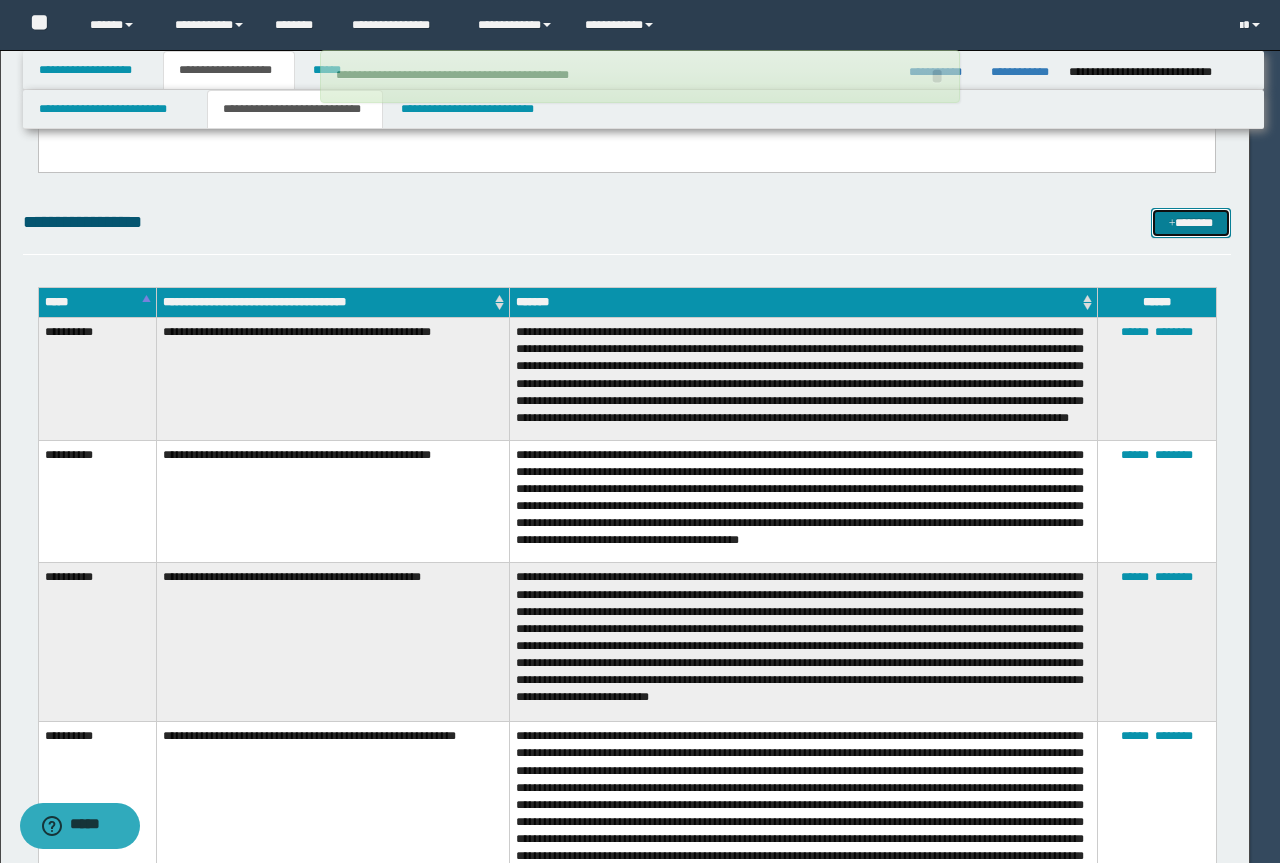 type 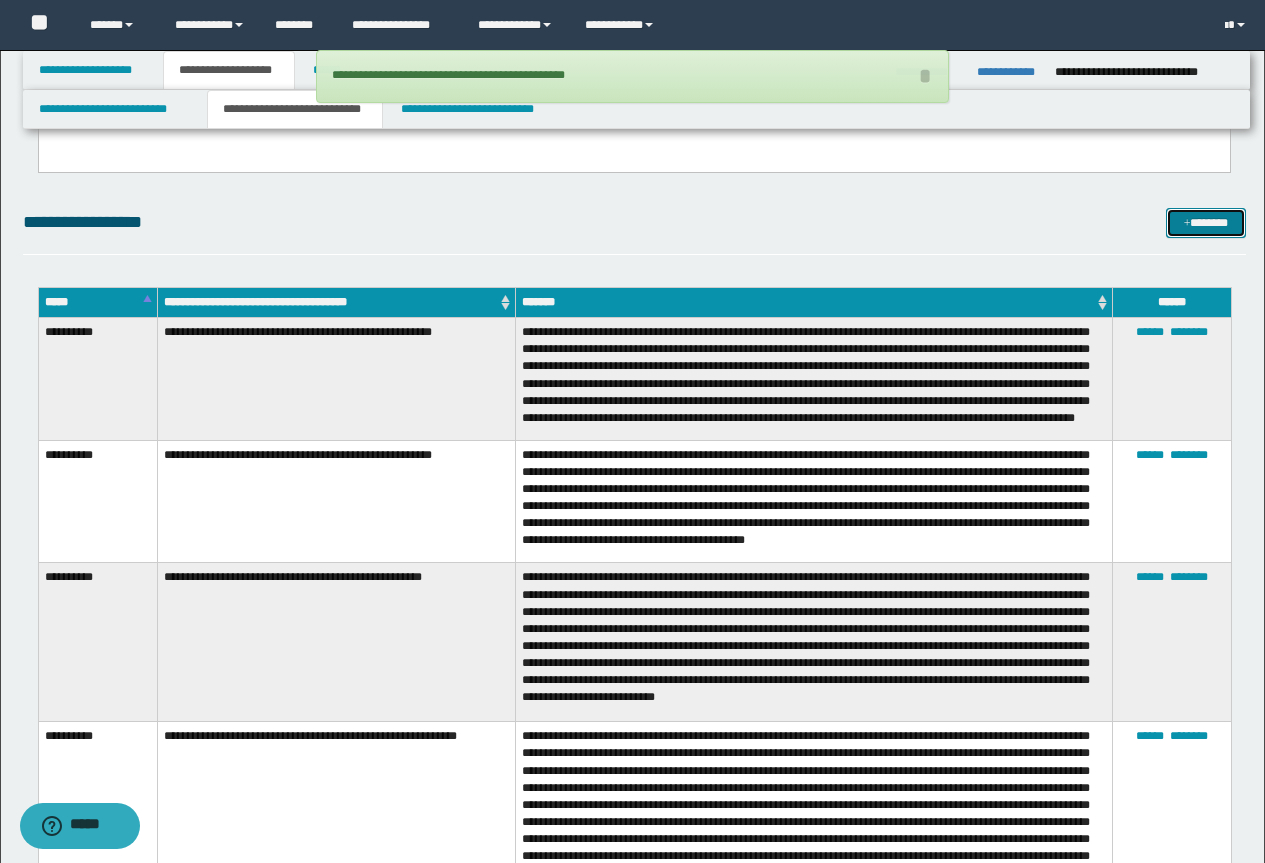 click on "*******" at bounding box center (1206, 223) 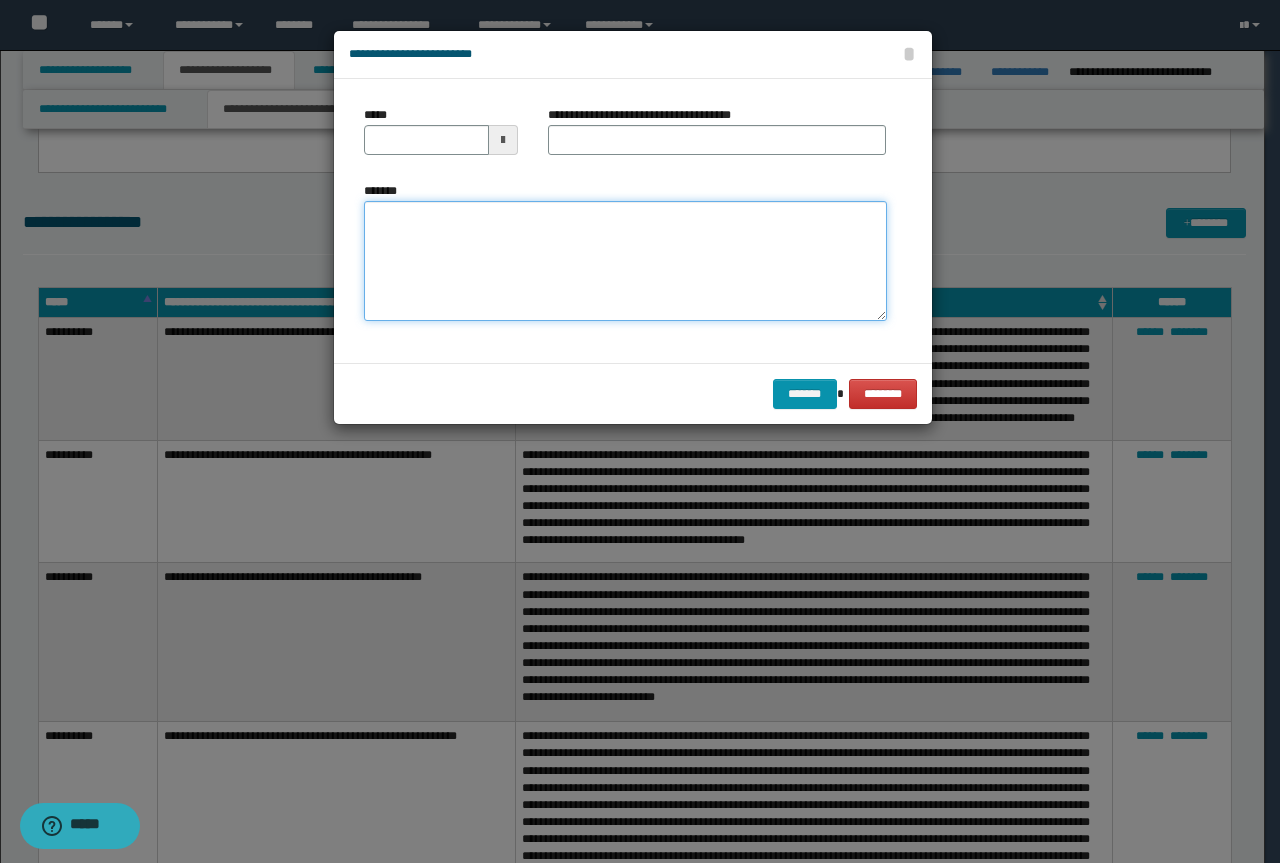 click on "*******" at bounding box center [625, 261] 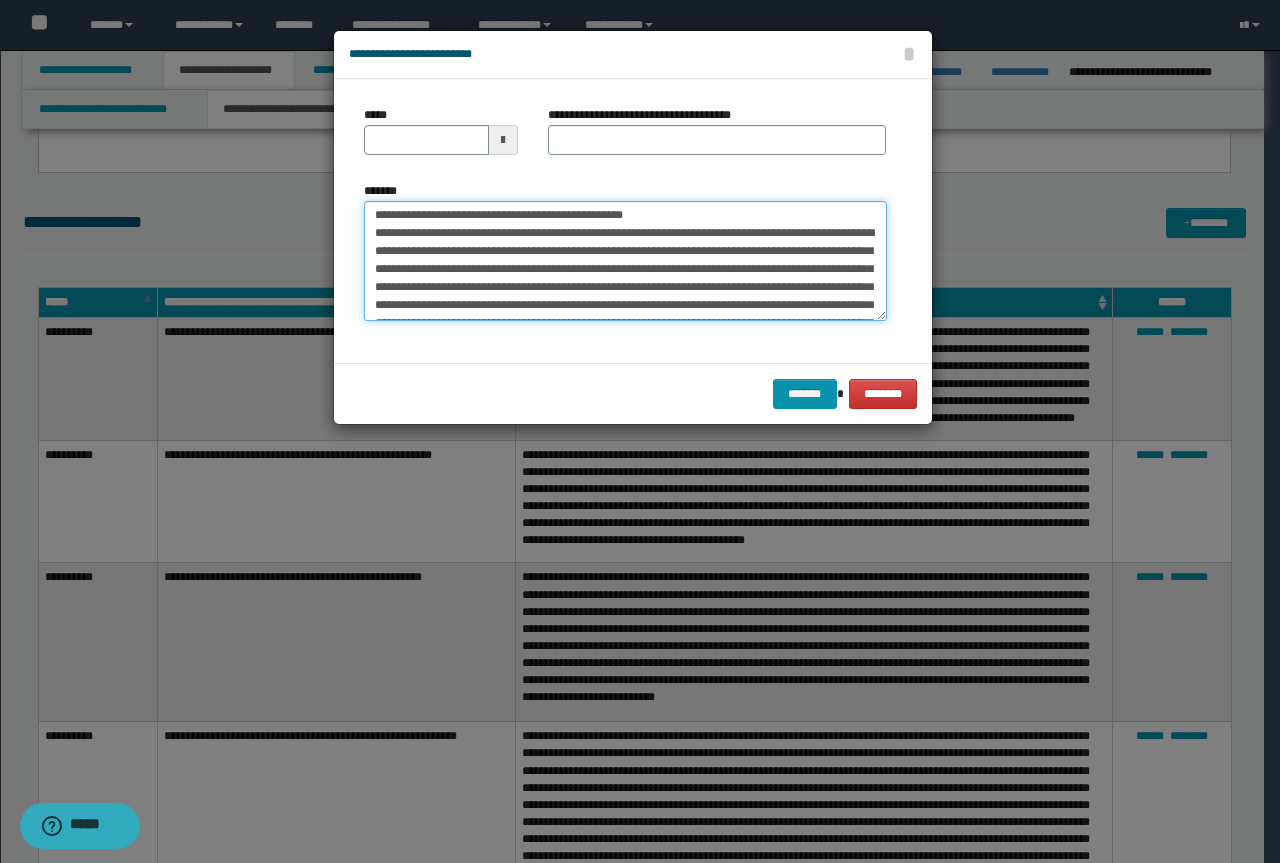 scroll, scrollTop: 0, scrollLeft: 0, axis: both 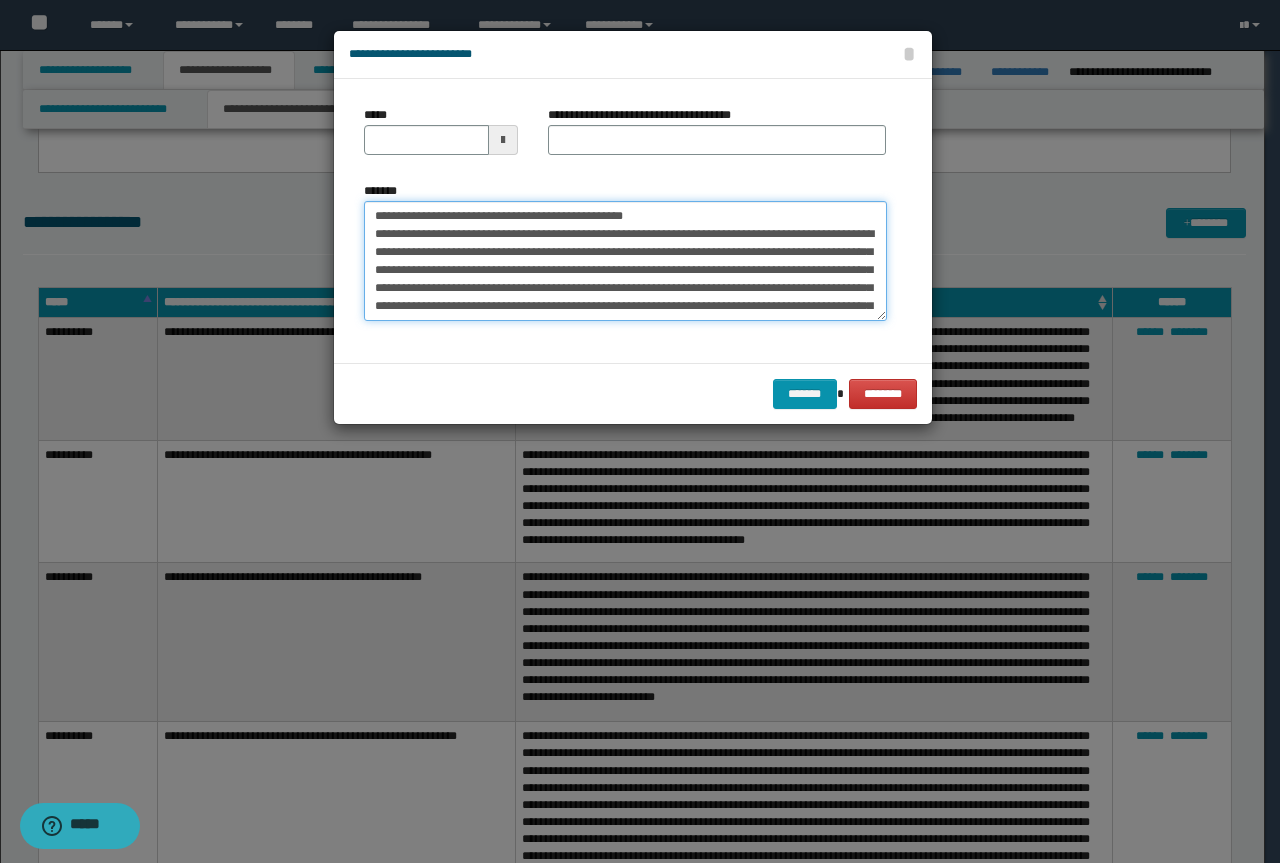 drag, startPoint x: 662, startPoint y: 214, endPoint x: 352, endPoint y: 206, distance: 310.1032 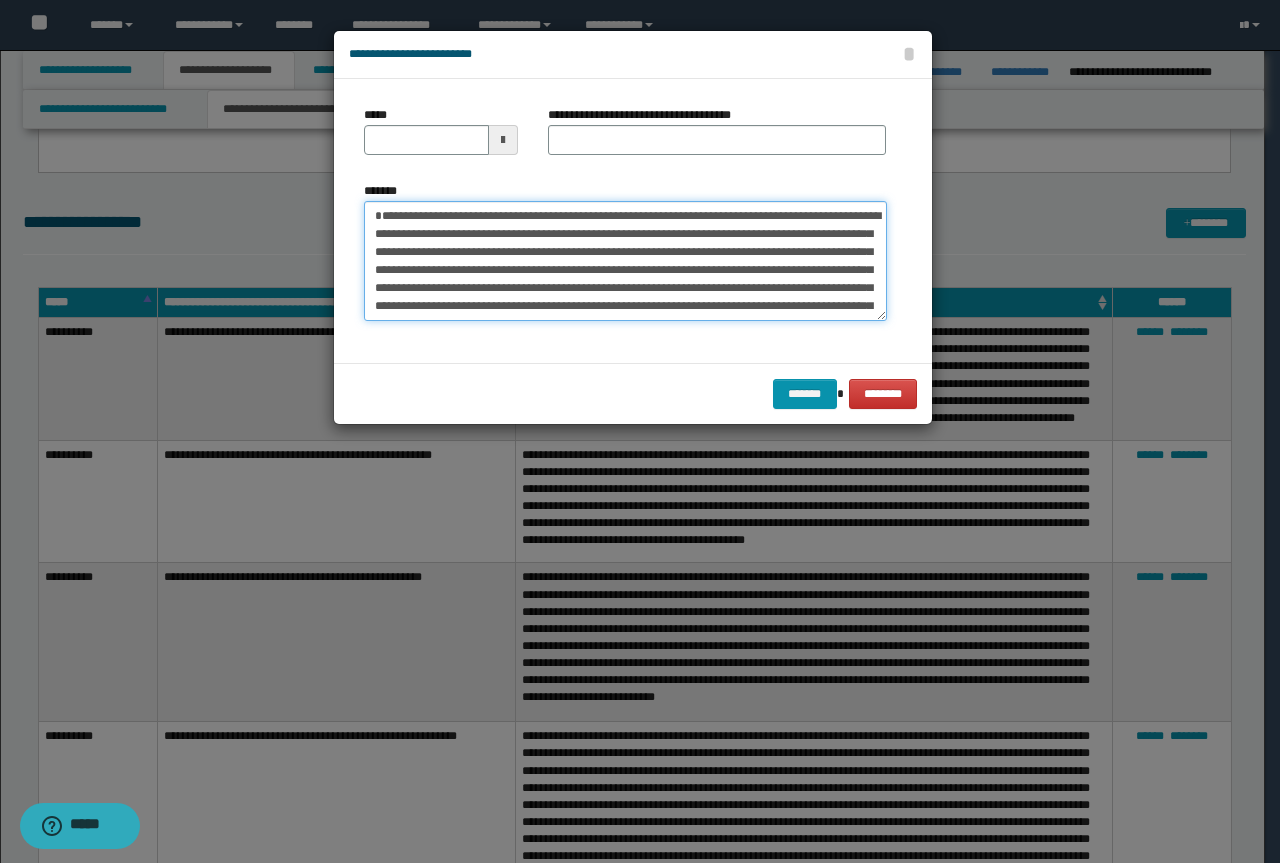 type on "**********" 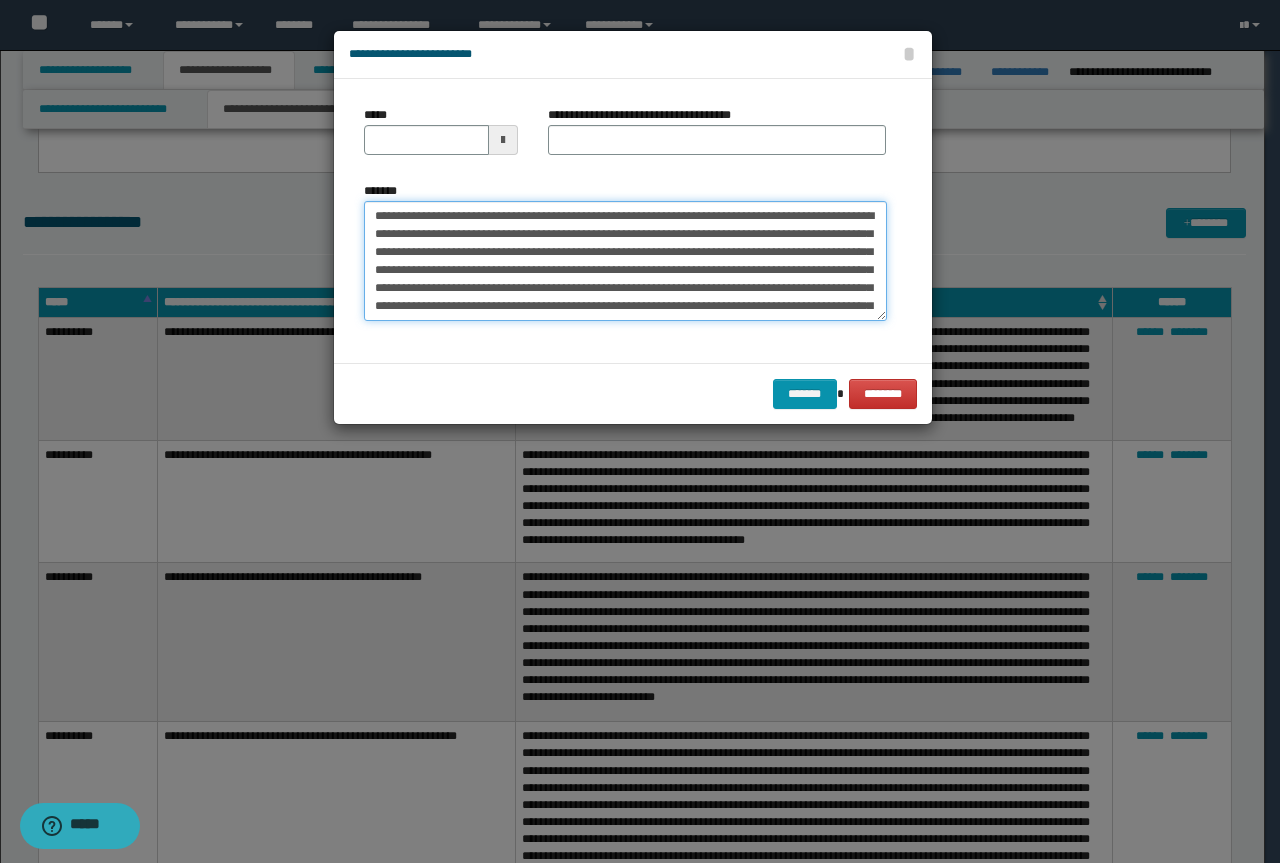 type 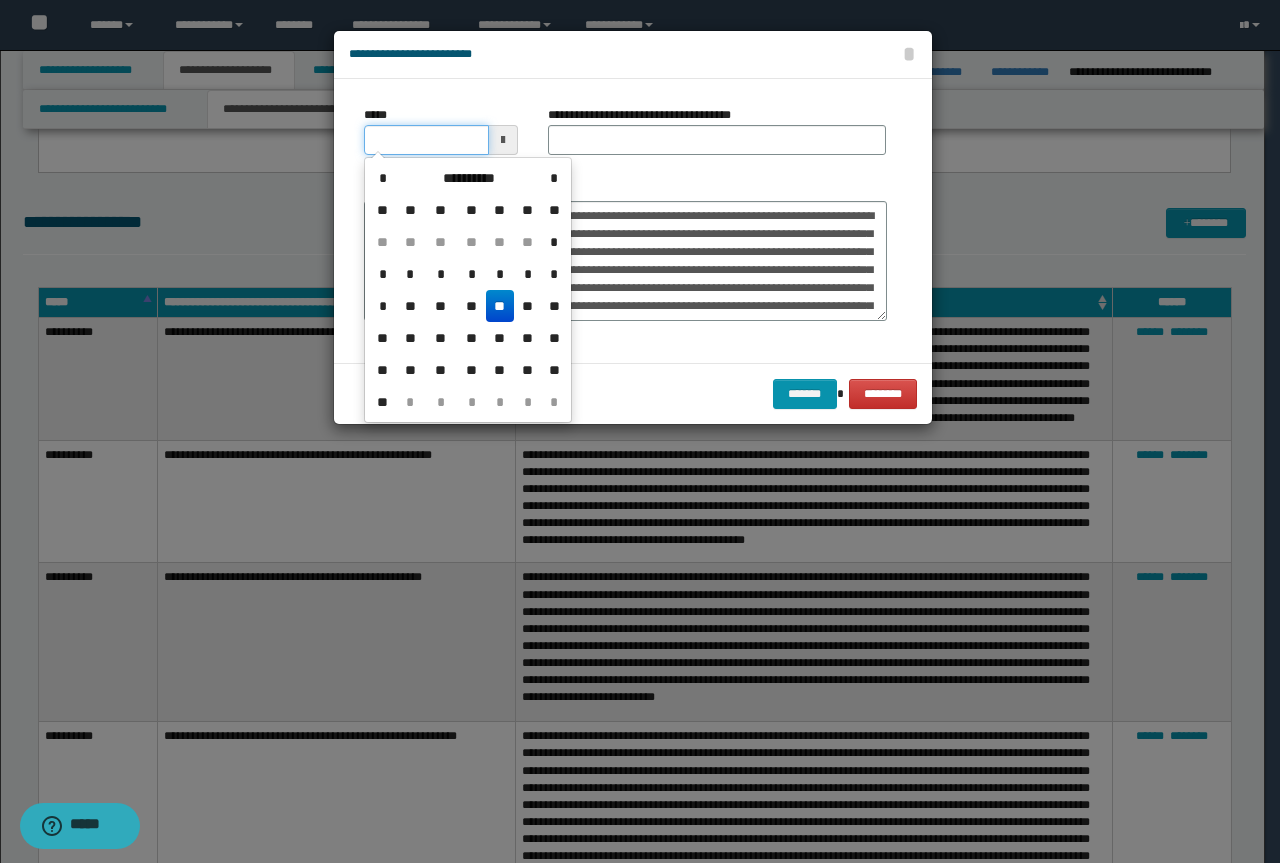 click on "*****" at bounding box center (426, 140) 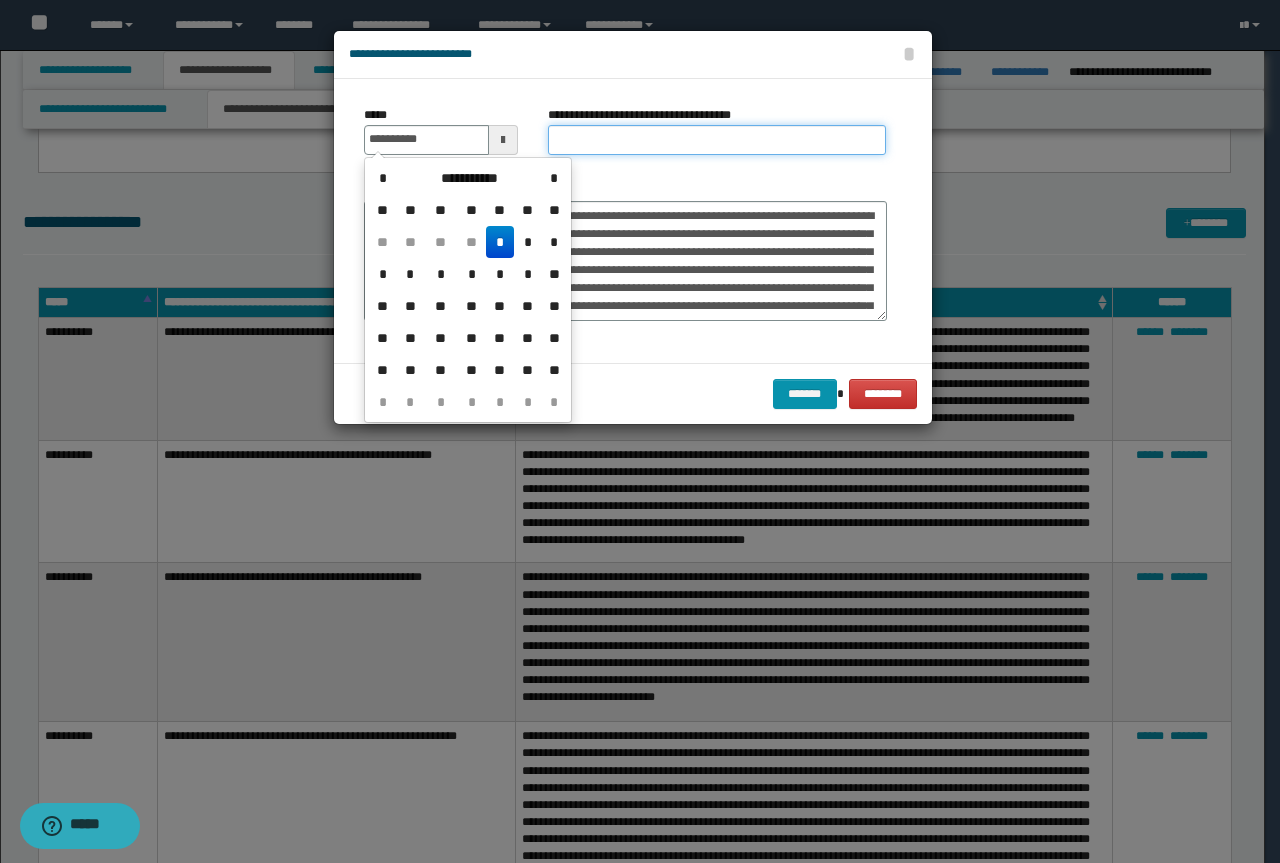 type on "**********" 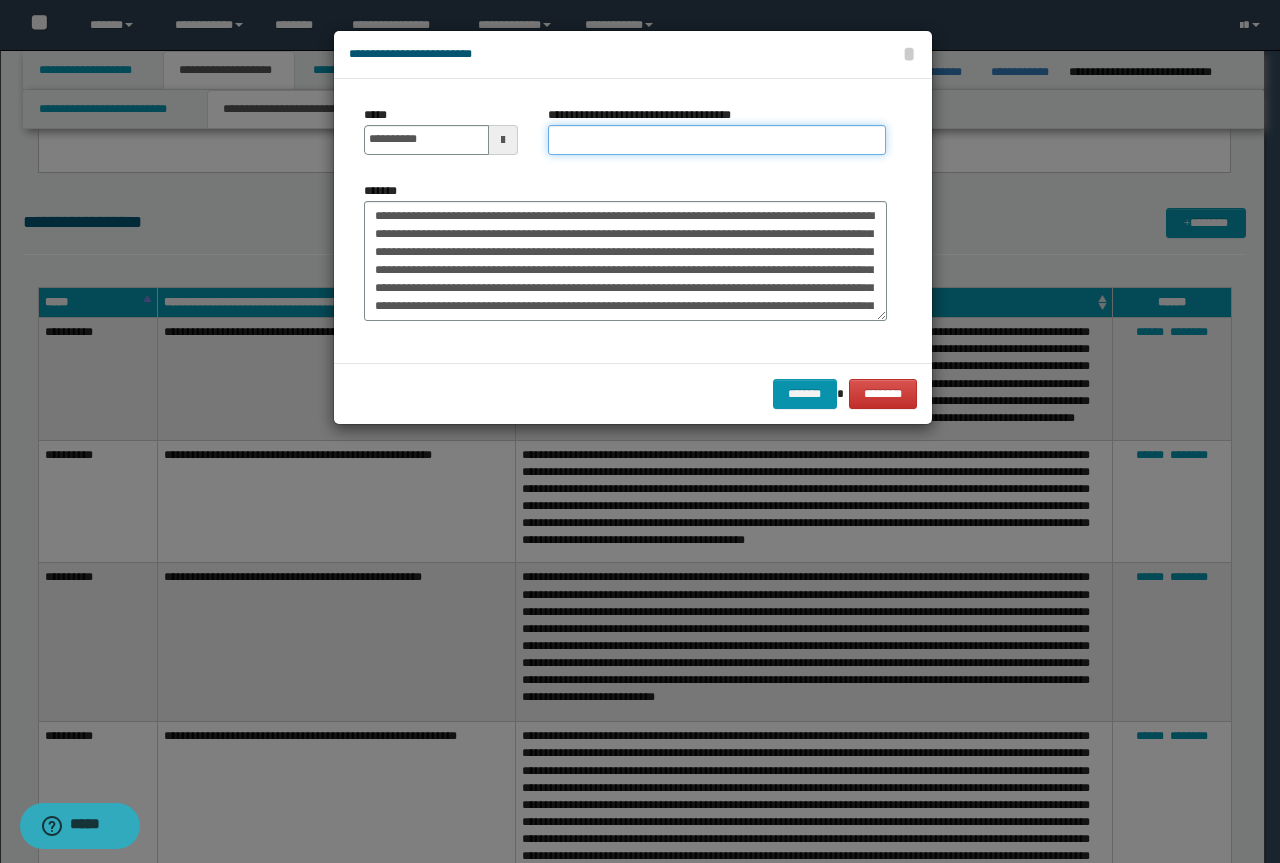 click on "**********" at bounding box center (717, 140) 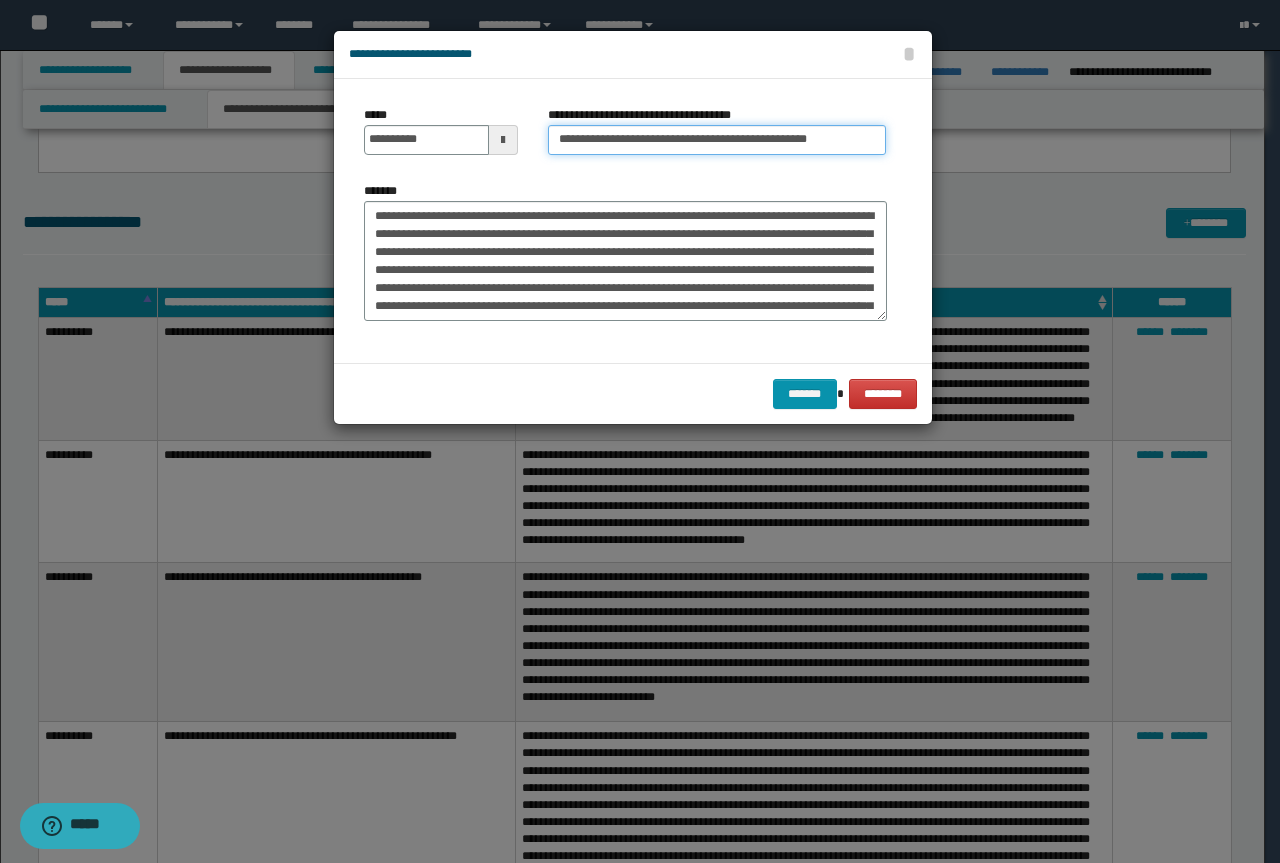 drag, startPoint x: 626, startPoint y: 137, endPoint x: 265, endPoint y: 107, distance: 362.2444 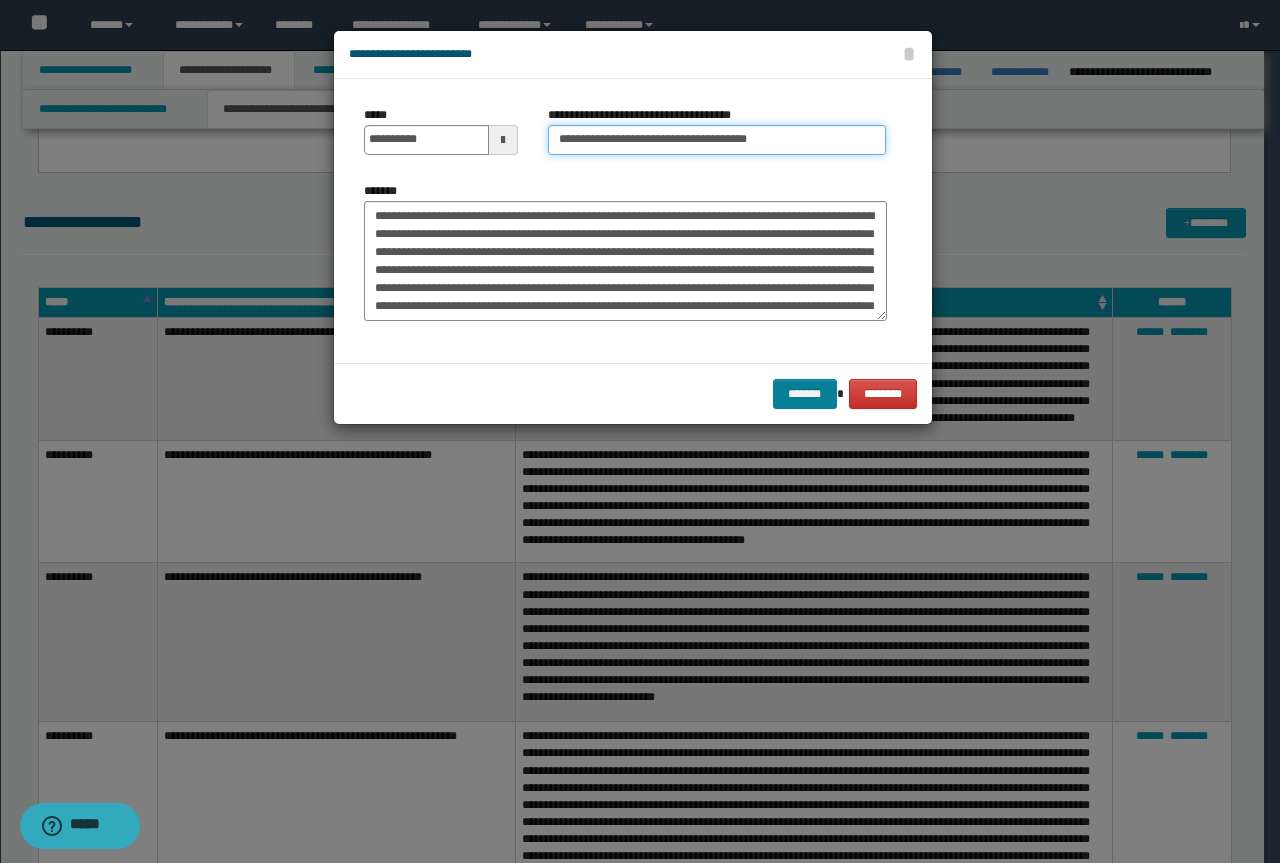 type on "**********" 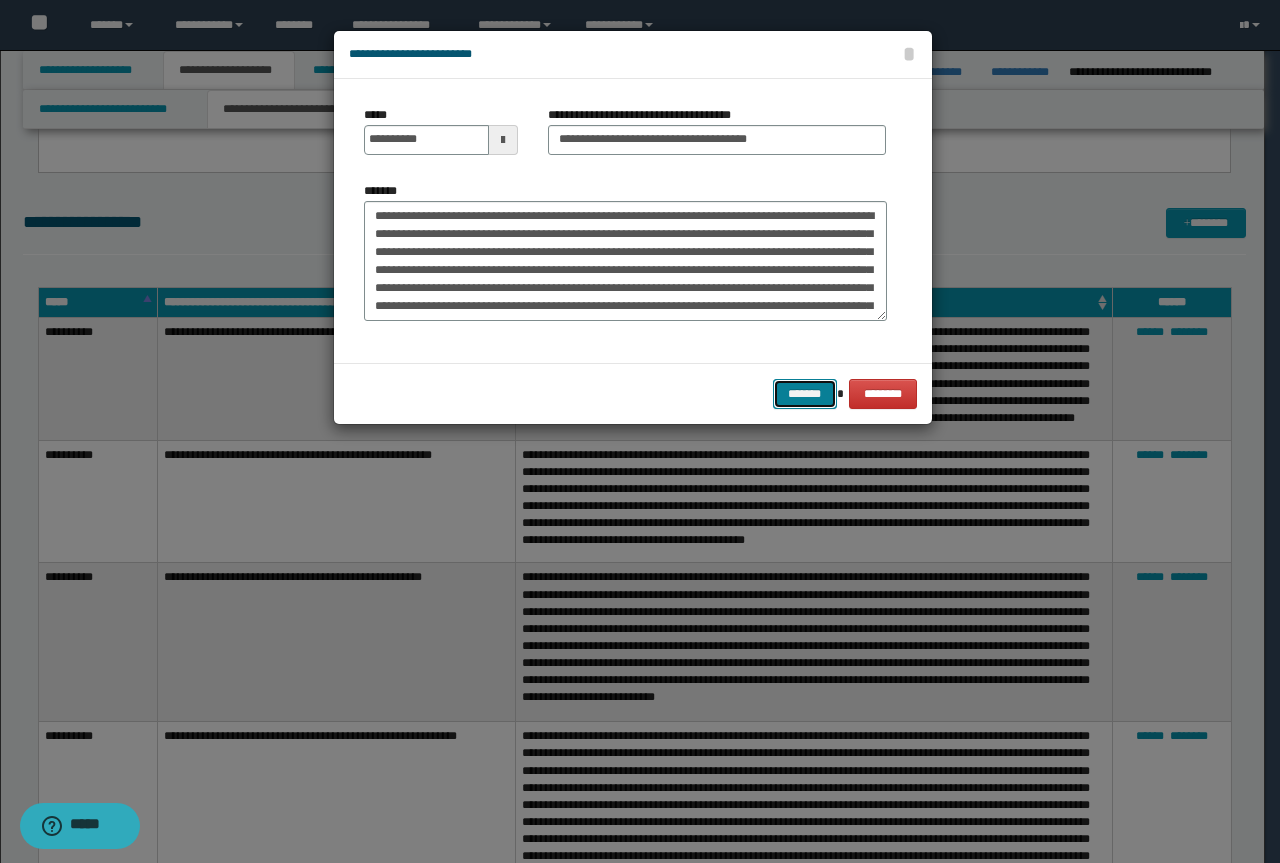 click on "*******" at bounding box center (805, 394) 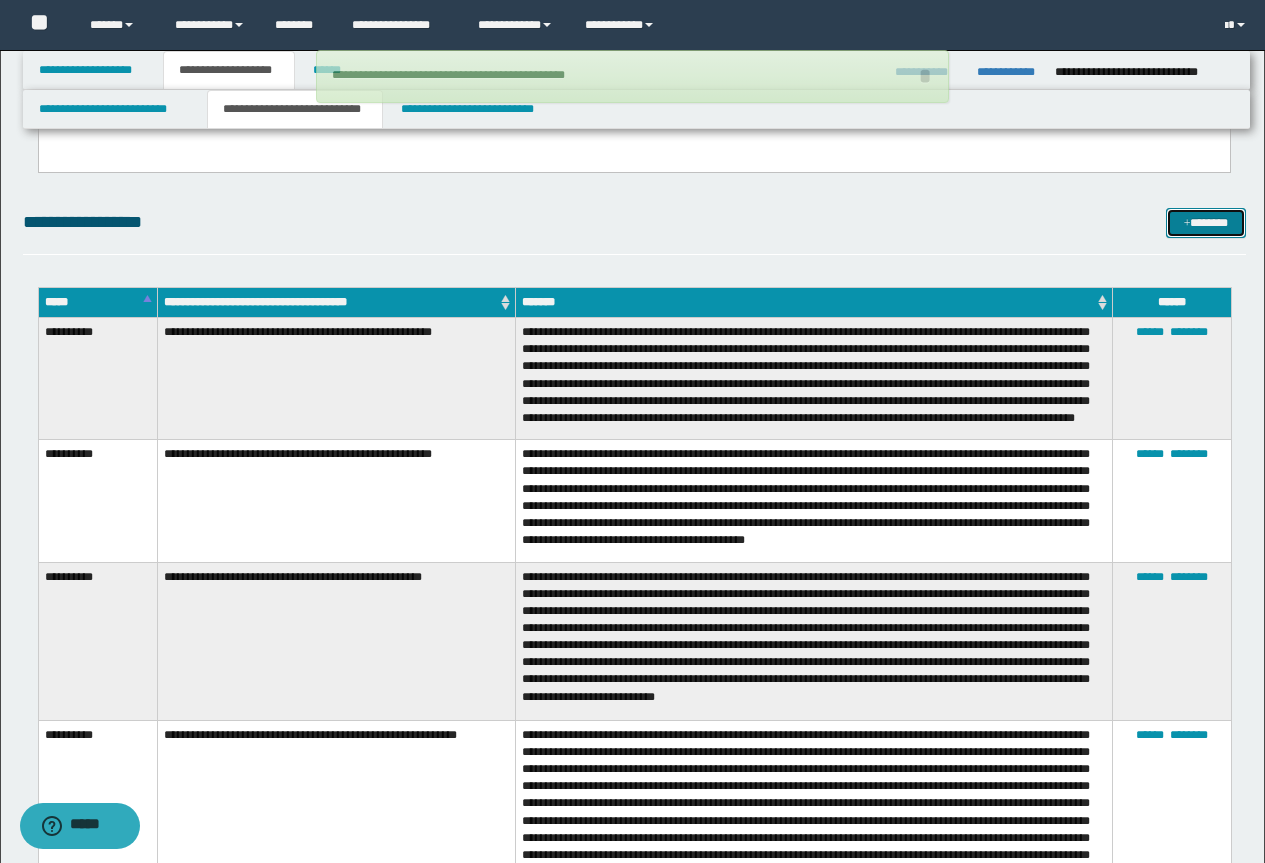 type 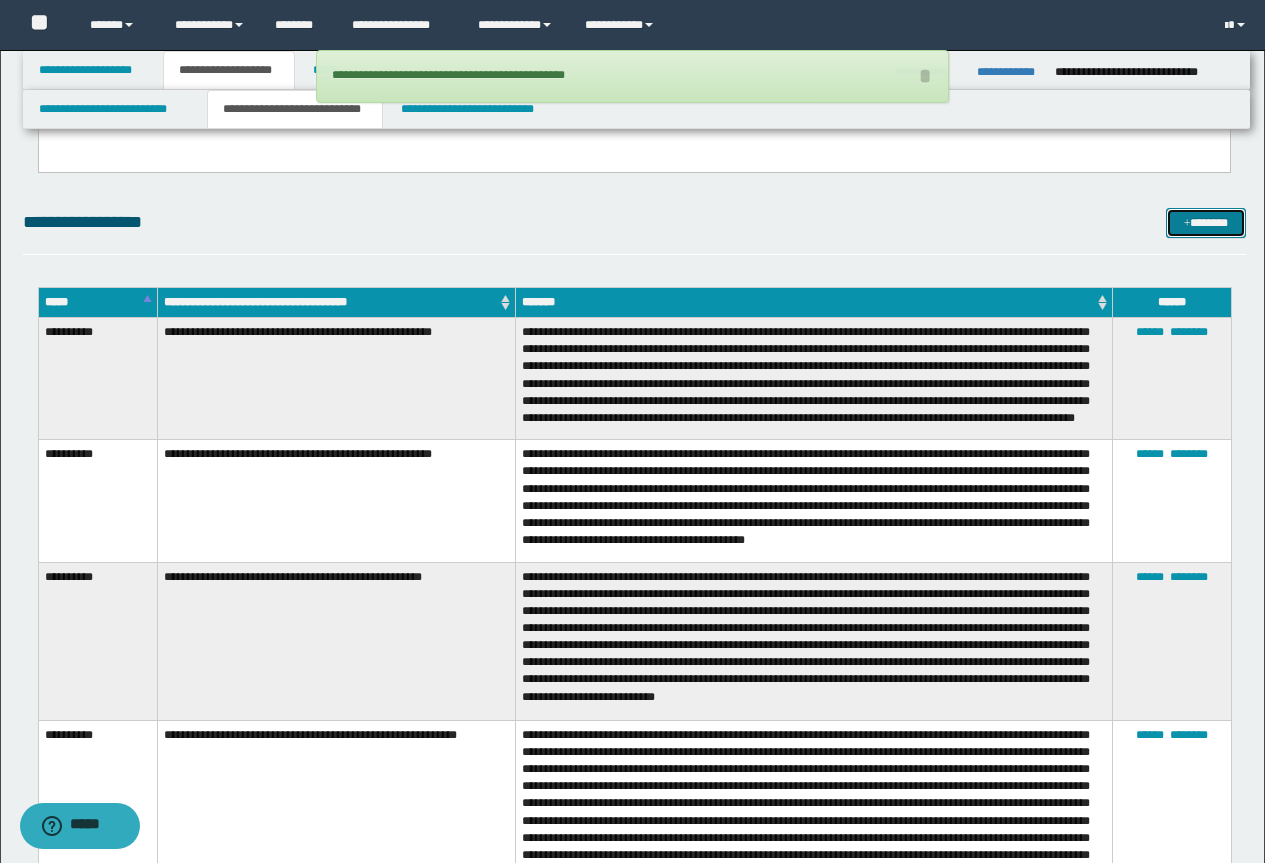 click on "*******" at bounding box center (1206, 223) 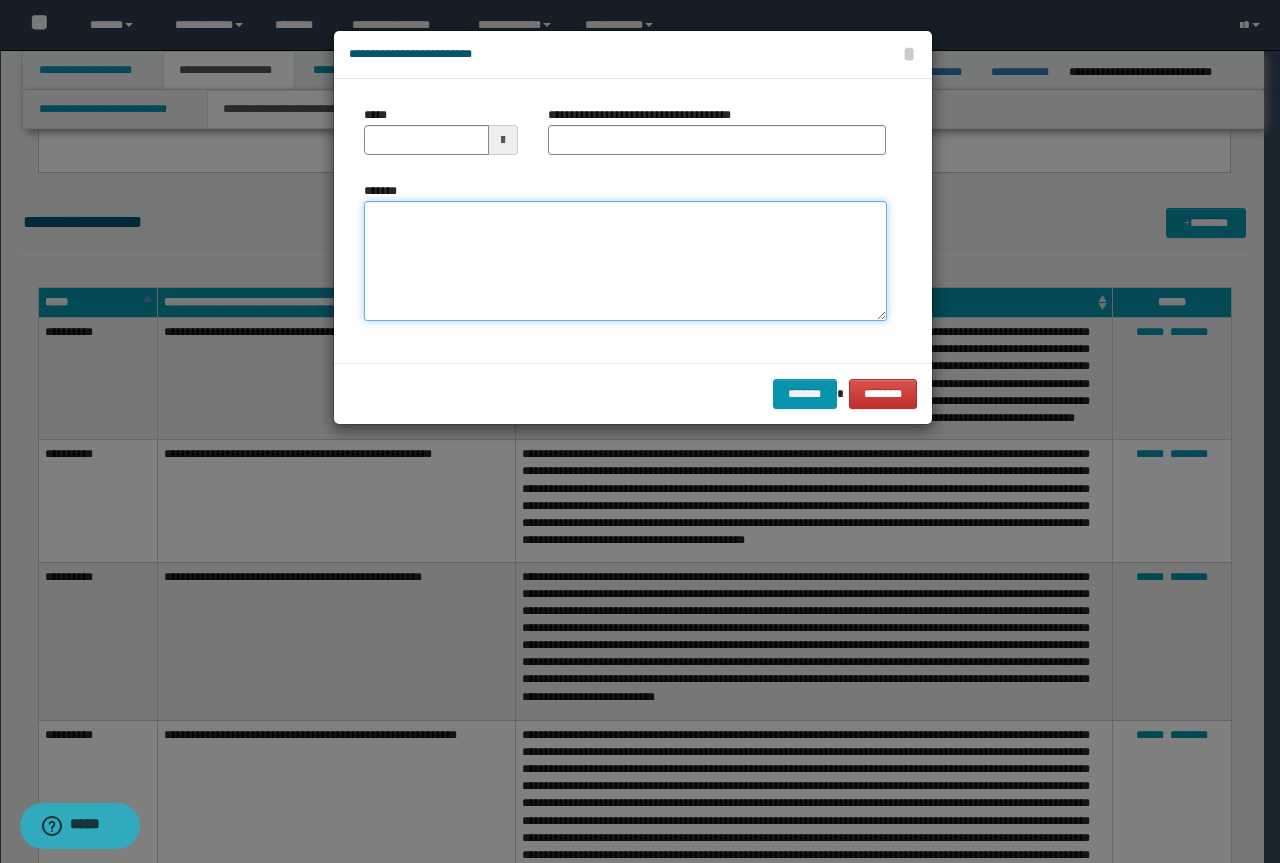 click on "*******" at bounding box center [625, 261] 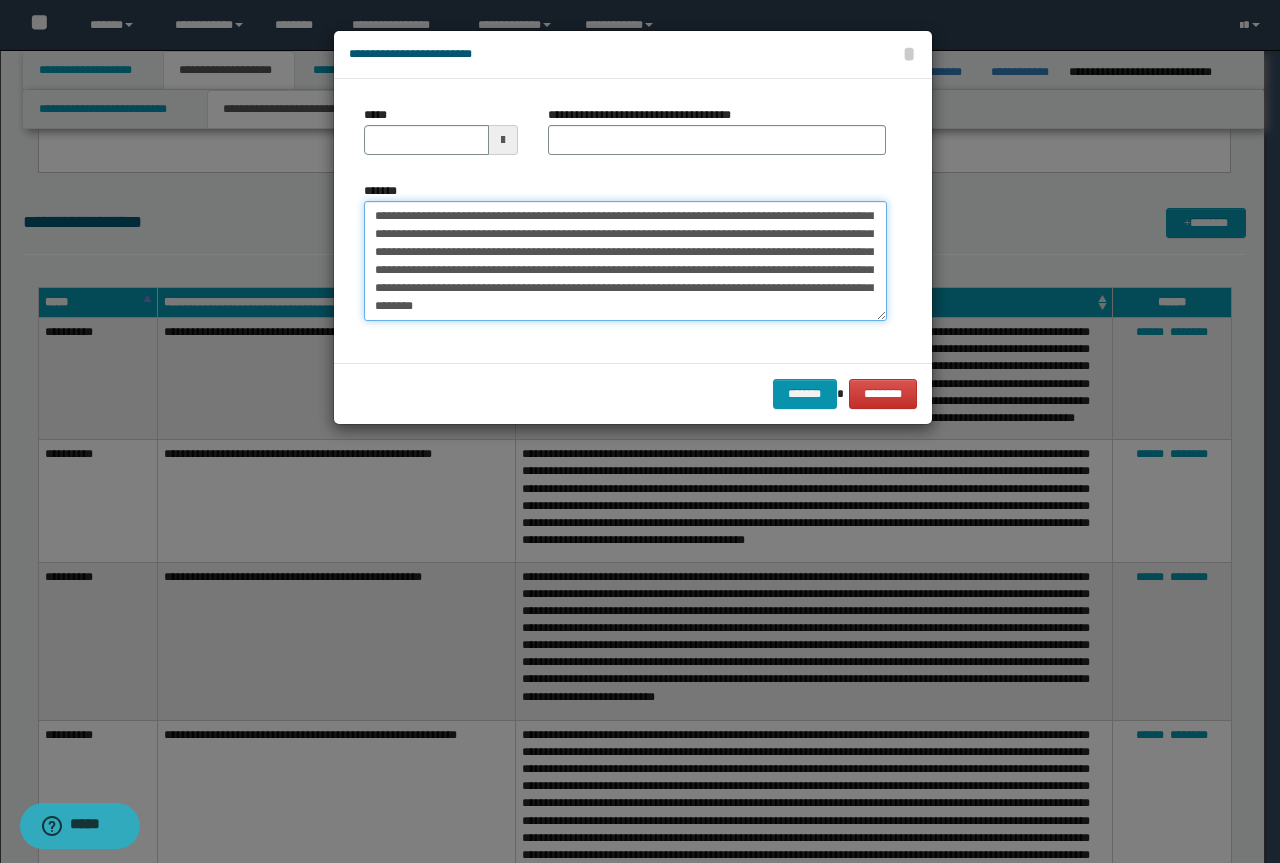 scroll, scrollTop: 0, scrollLeft: 0, axis: both 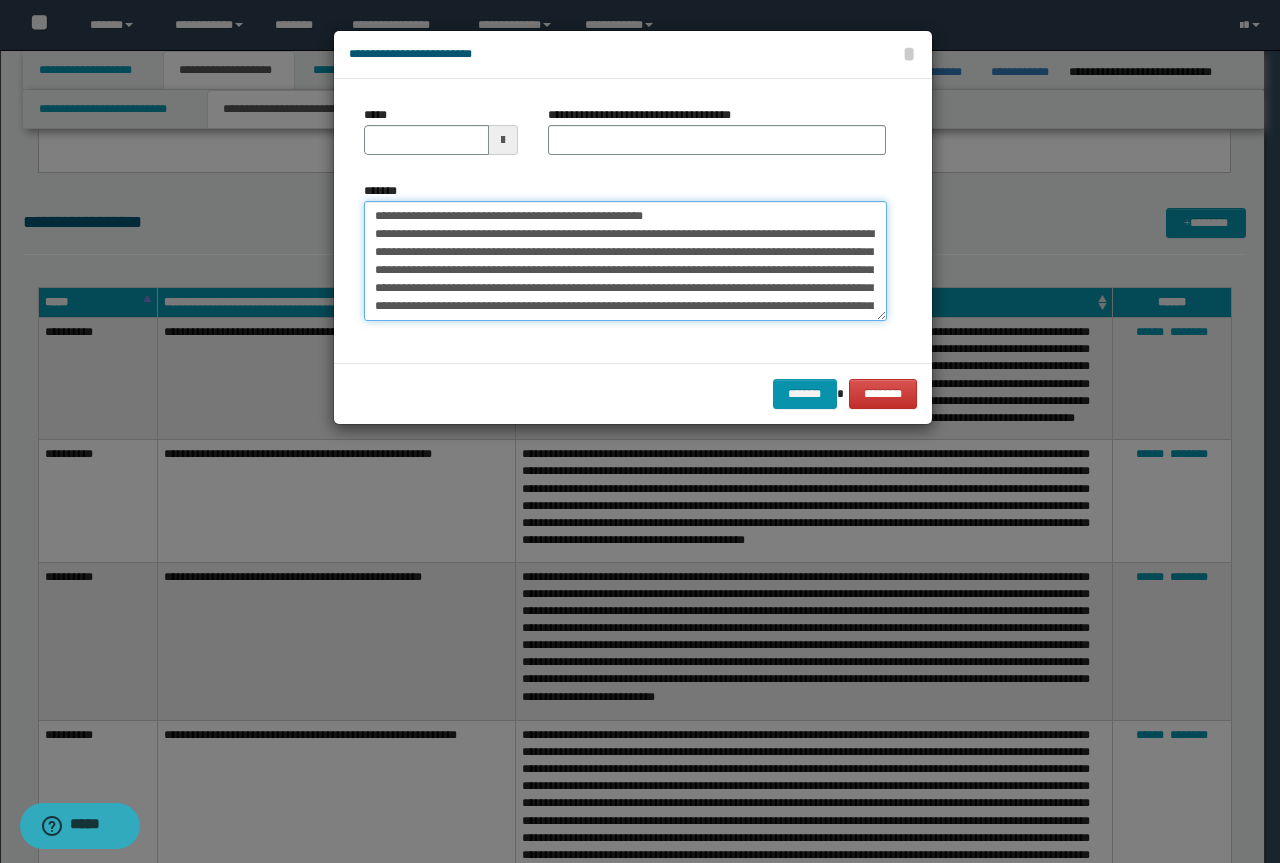 drag, startPoint x: 676, startPoint y: 216, endPoint x: 329, endPoint y: 210, distance: 347.05188 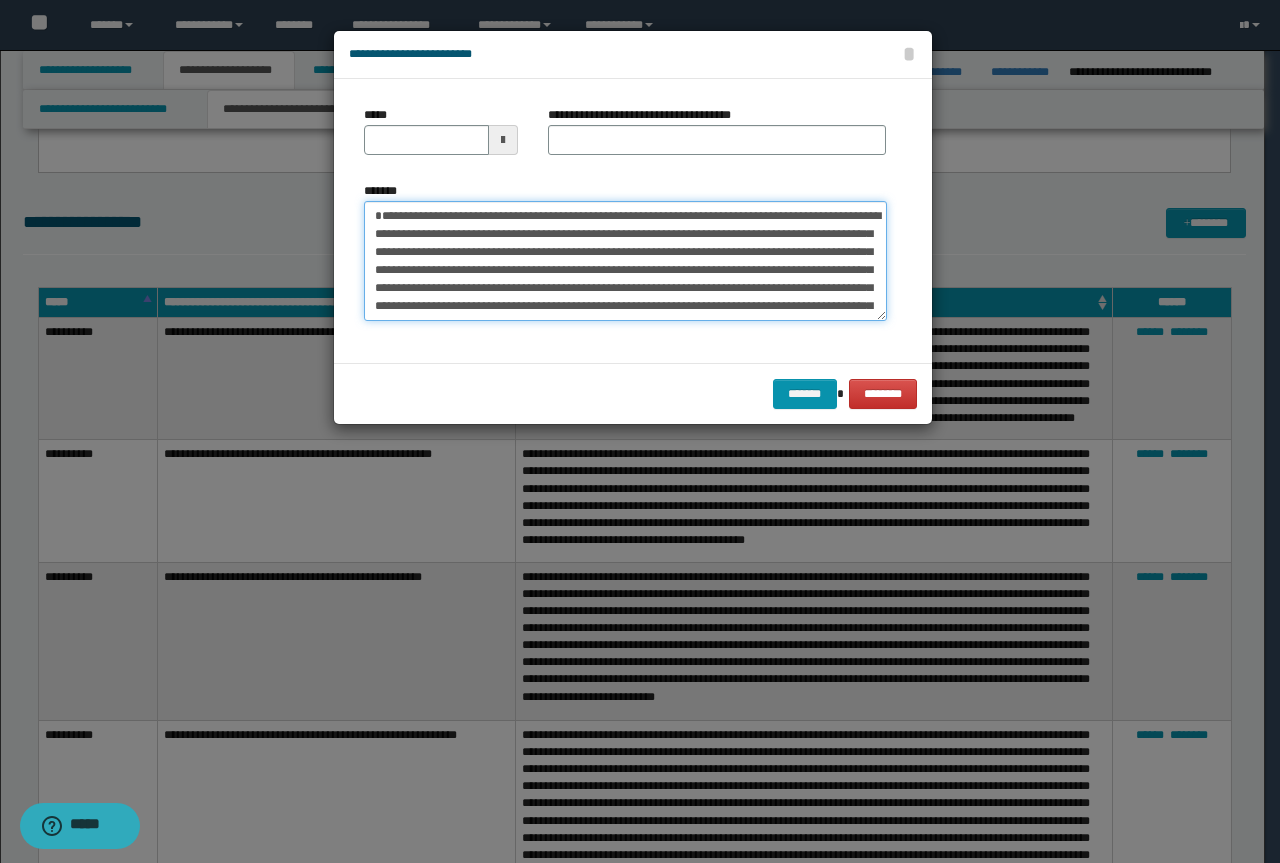 type on "**********" 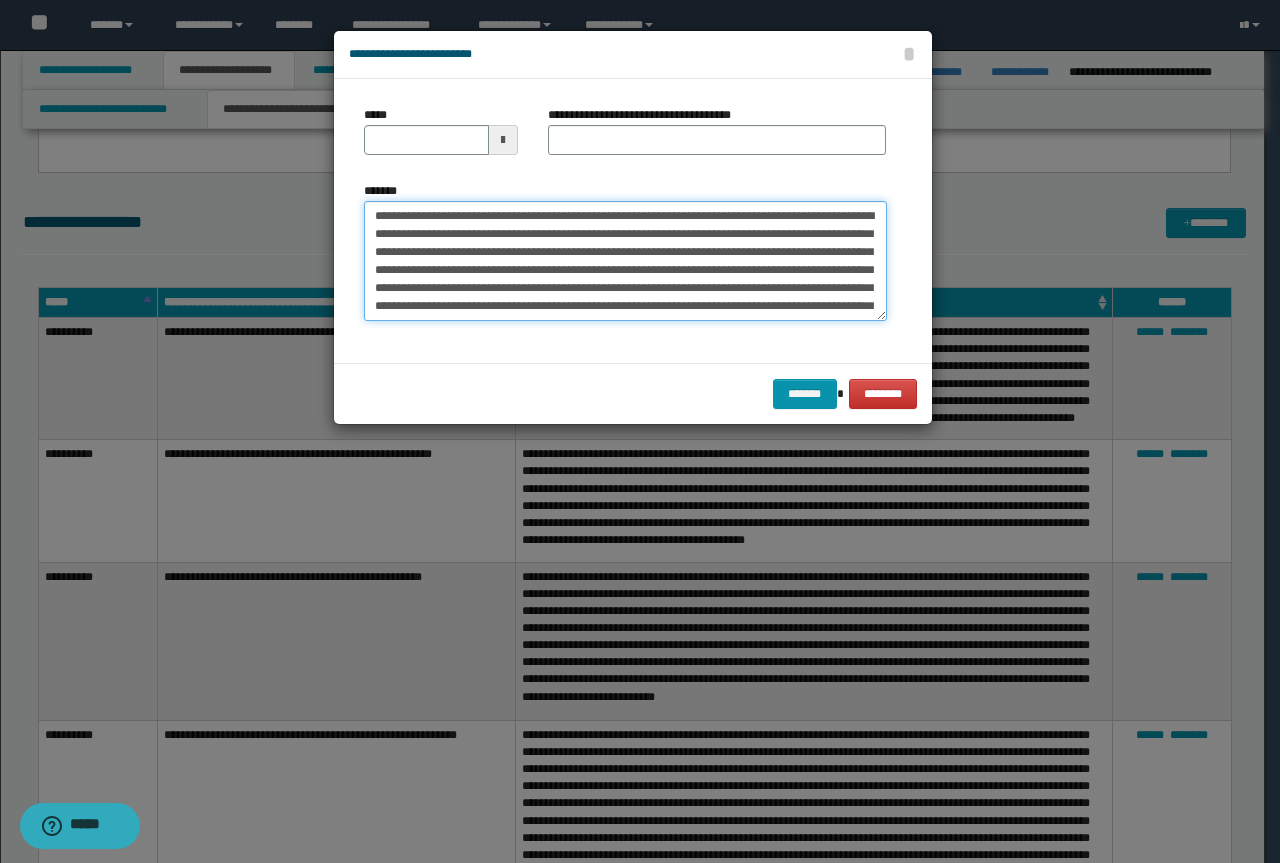 type 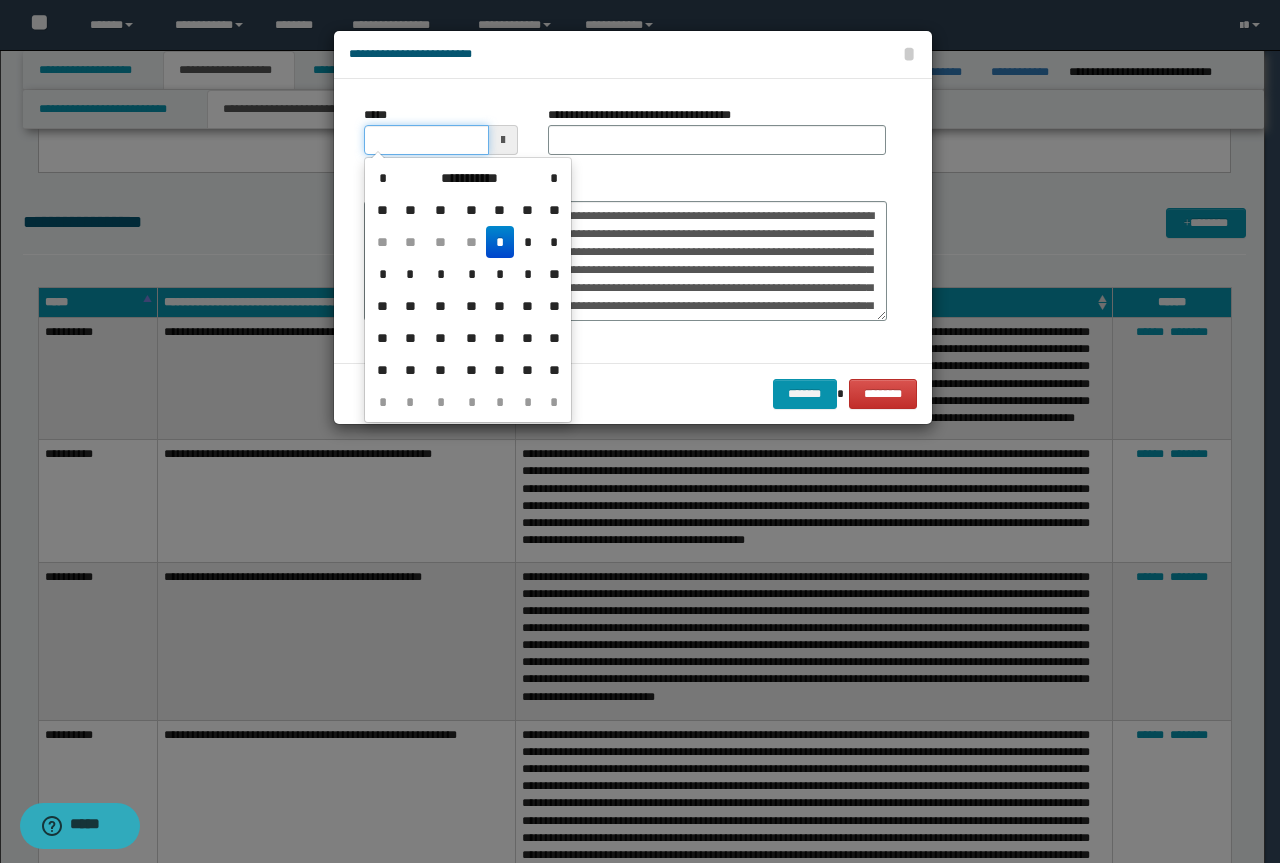 click on "*****" at bounding box center (426, 140) 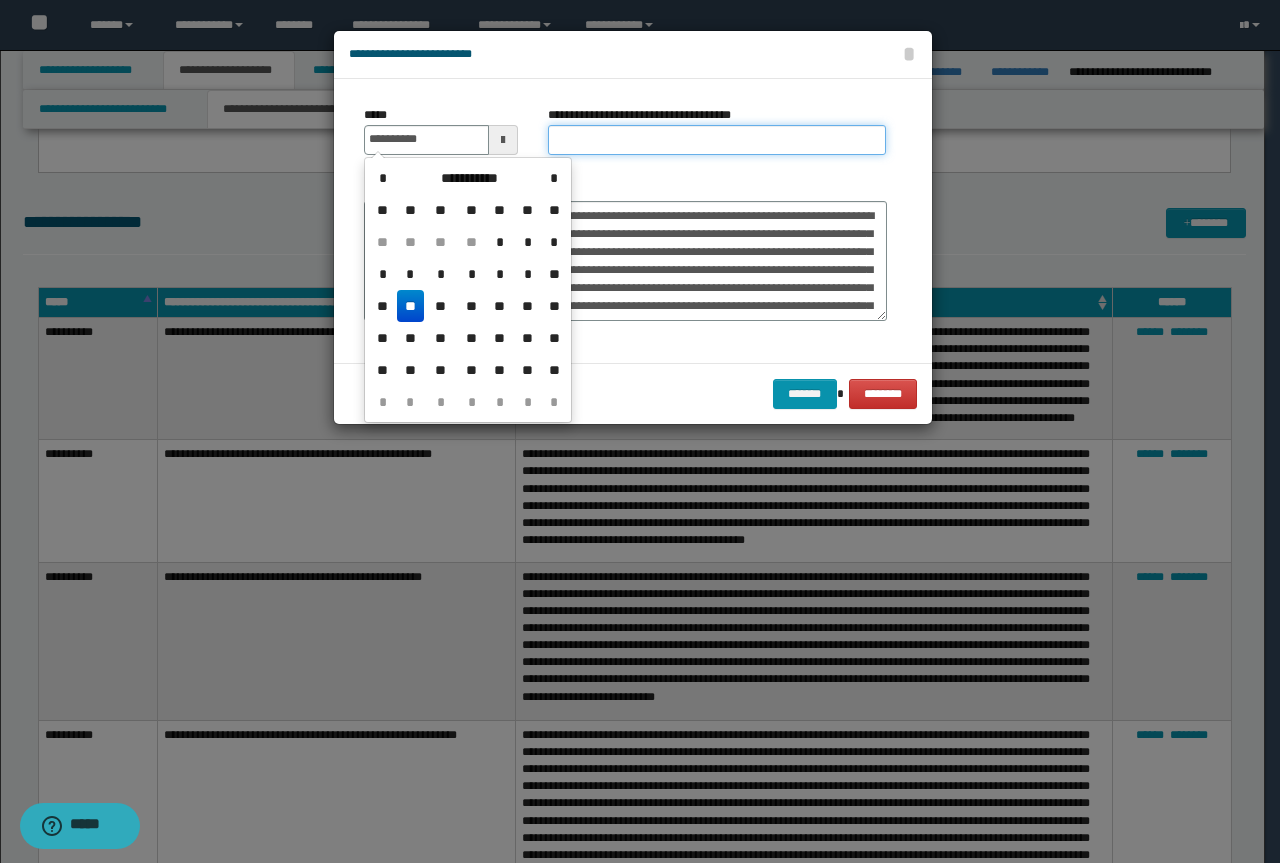 type on "**********" 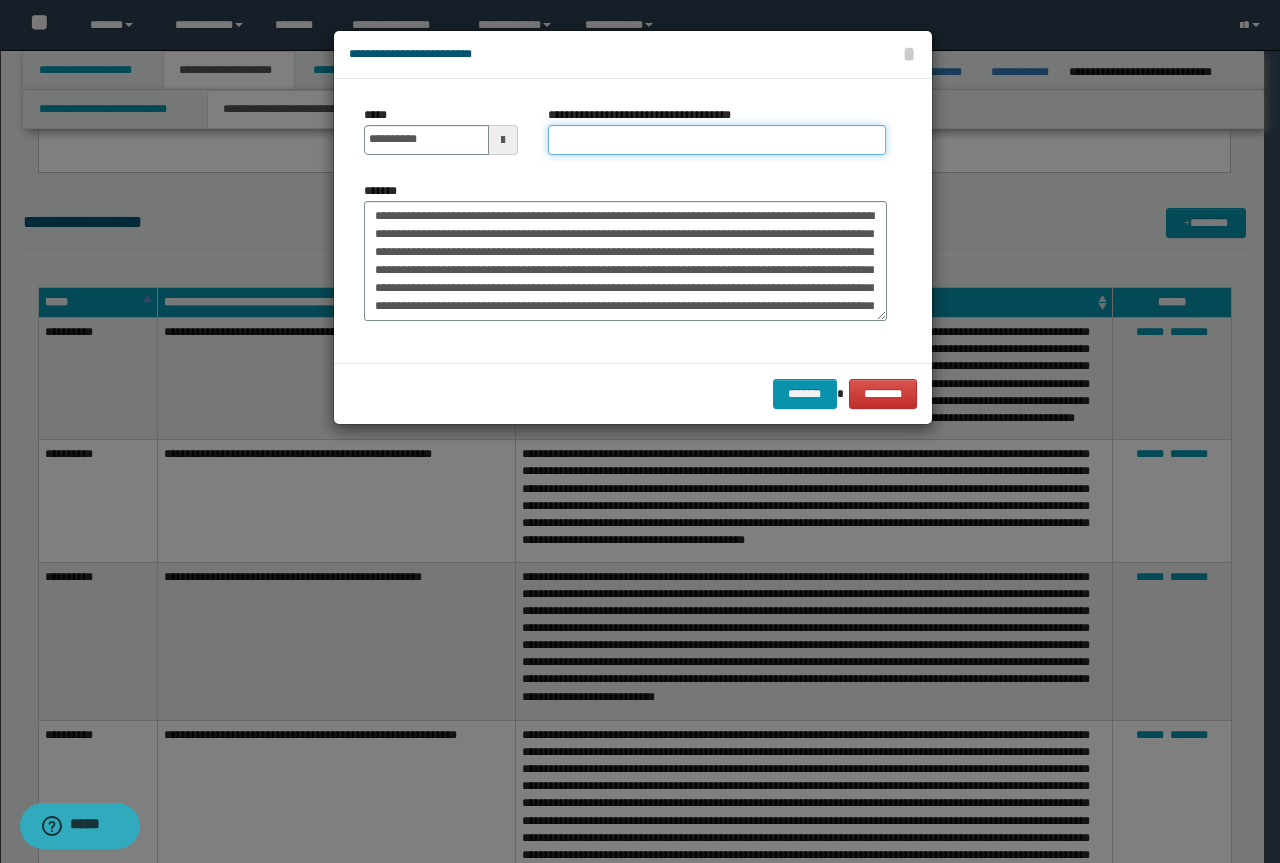 paste on "**********" 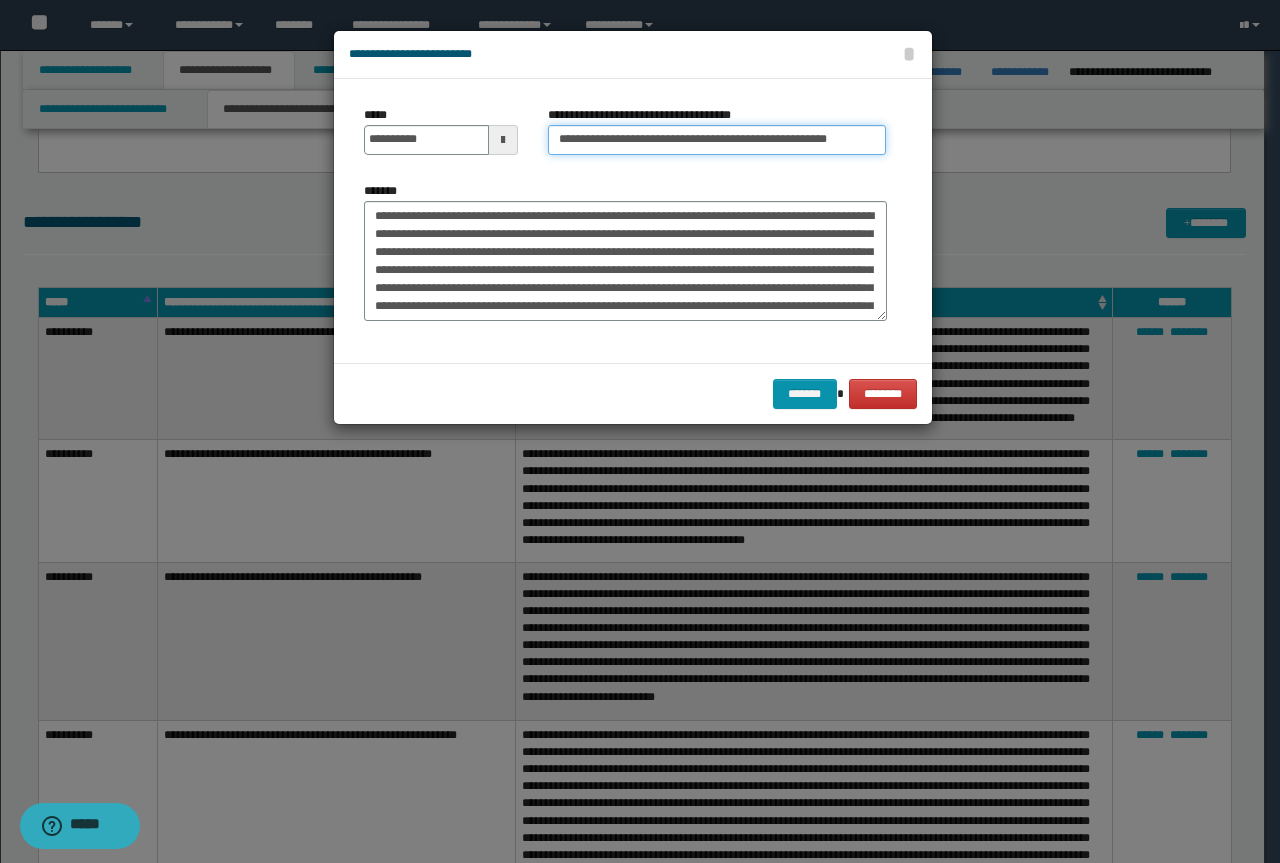 drag, startPoint x: 623, startPoint y: 141, endPoint x: 38, endPoint y: 139, distance: 585.0034 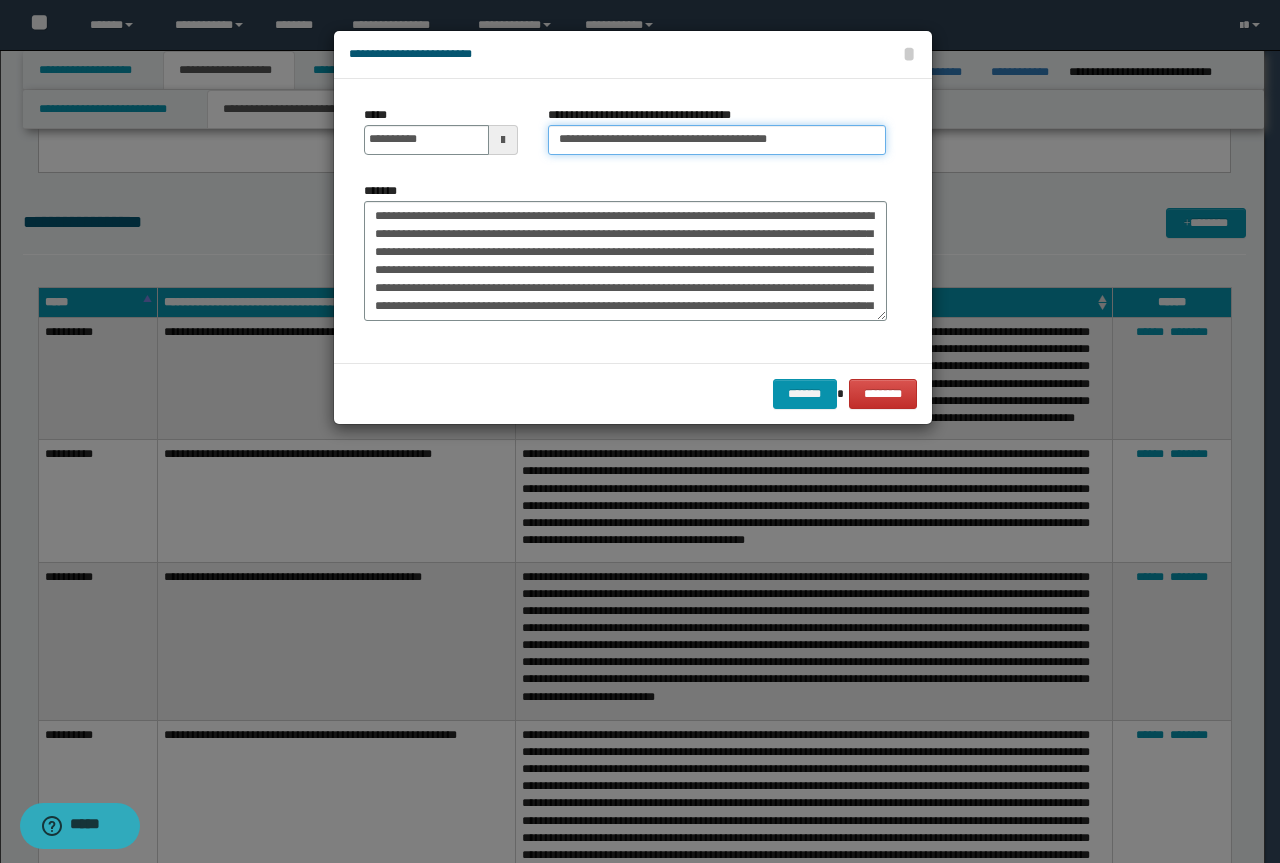 type on "**********" 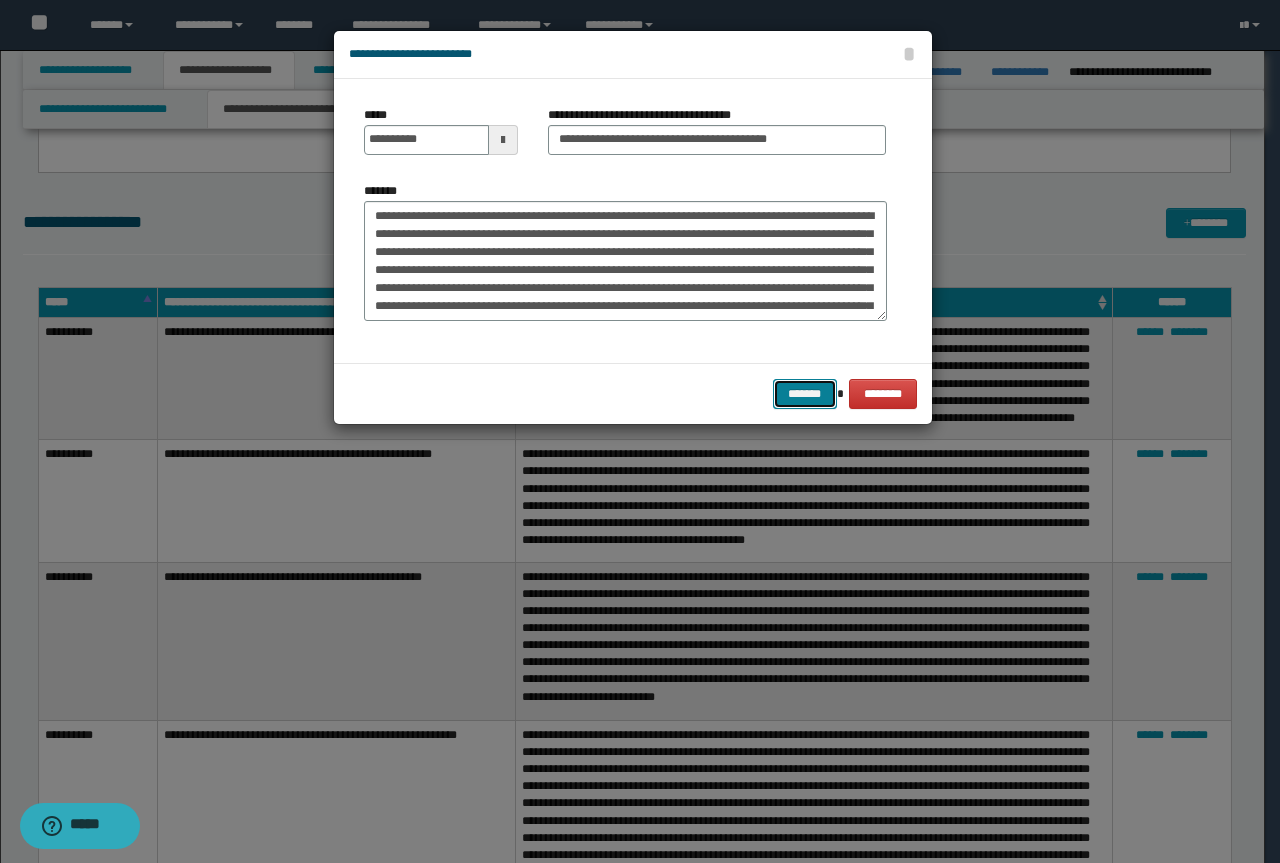 click on "*******" at bounding box center (805, 394) 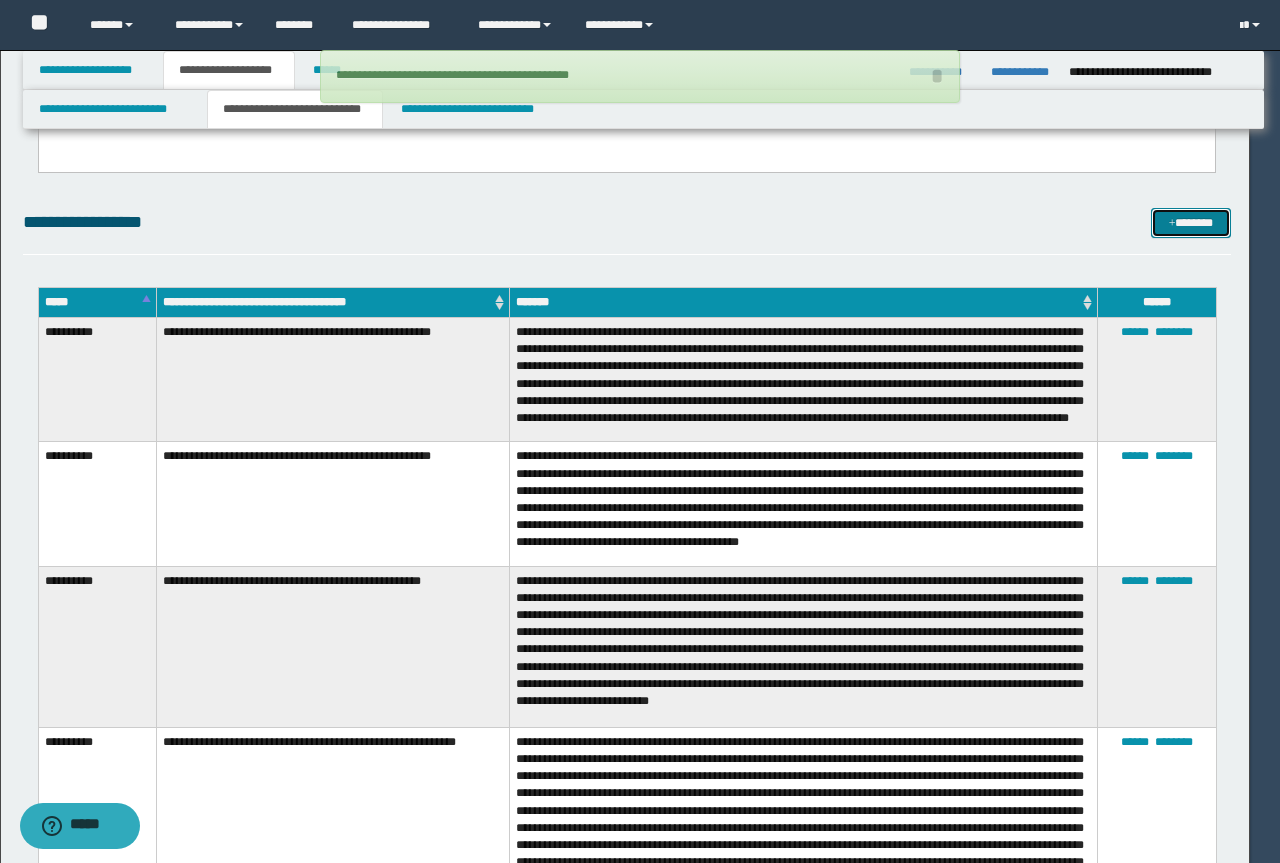 type 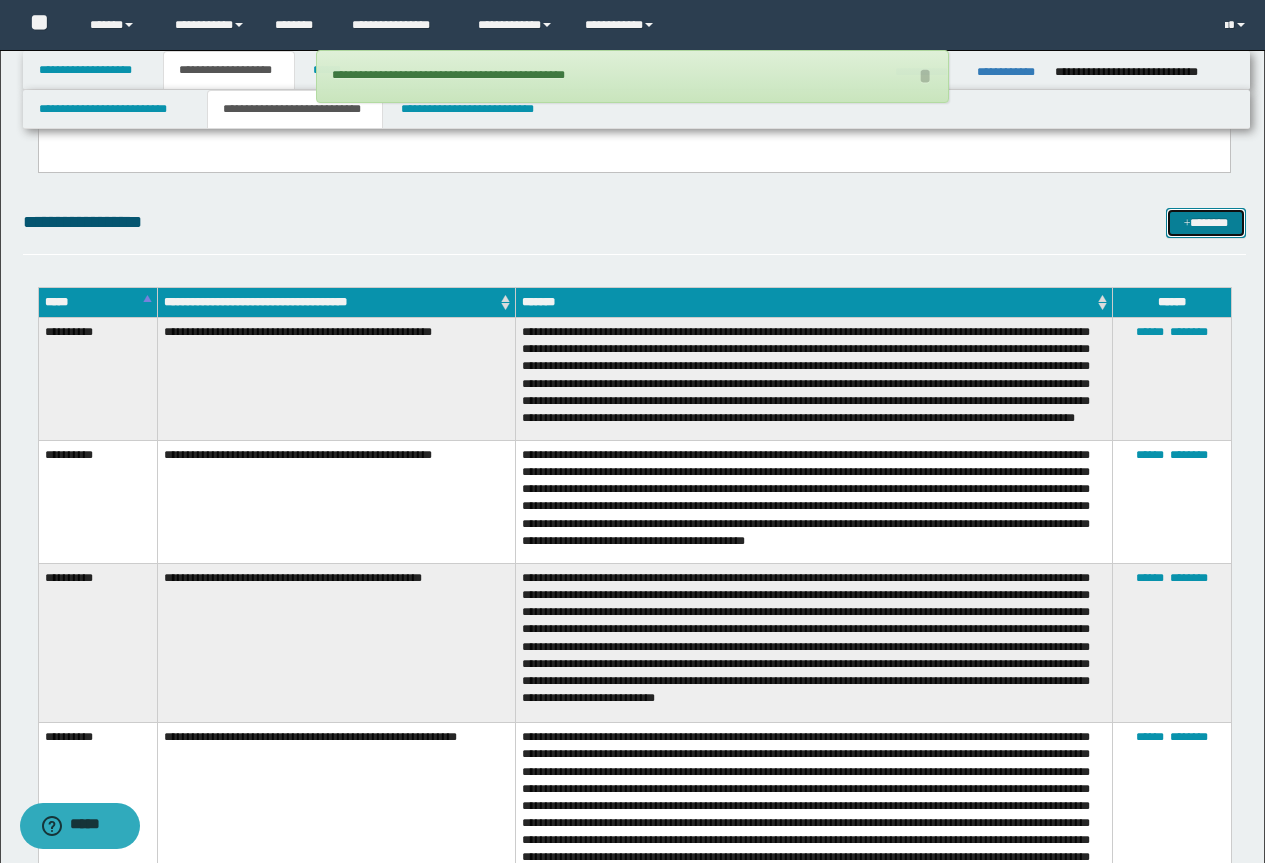 click at bounding box center [1187, 224] 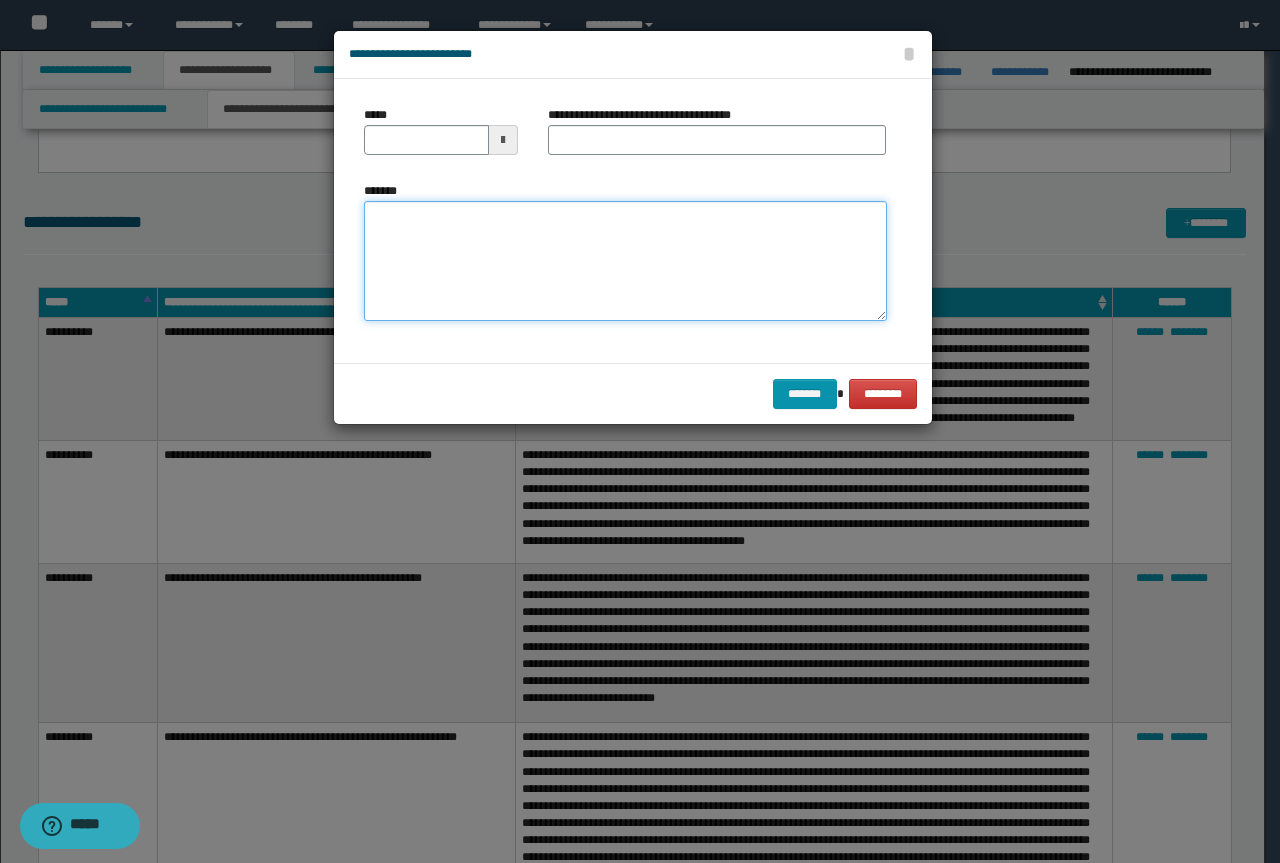 click on "*******" at bounding box center [625, 261] 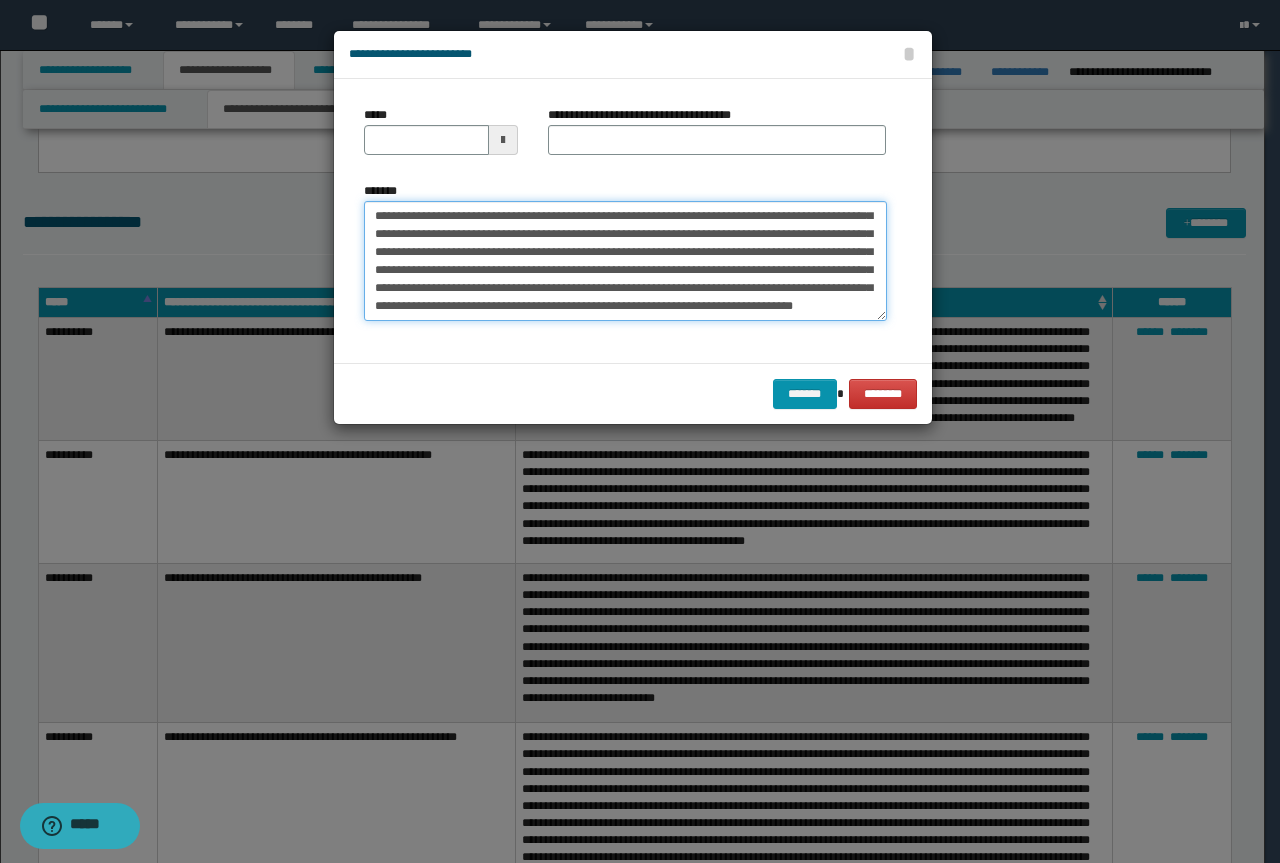 scroll, scrollTop: 0, scrollLeft: 0, axis: both 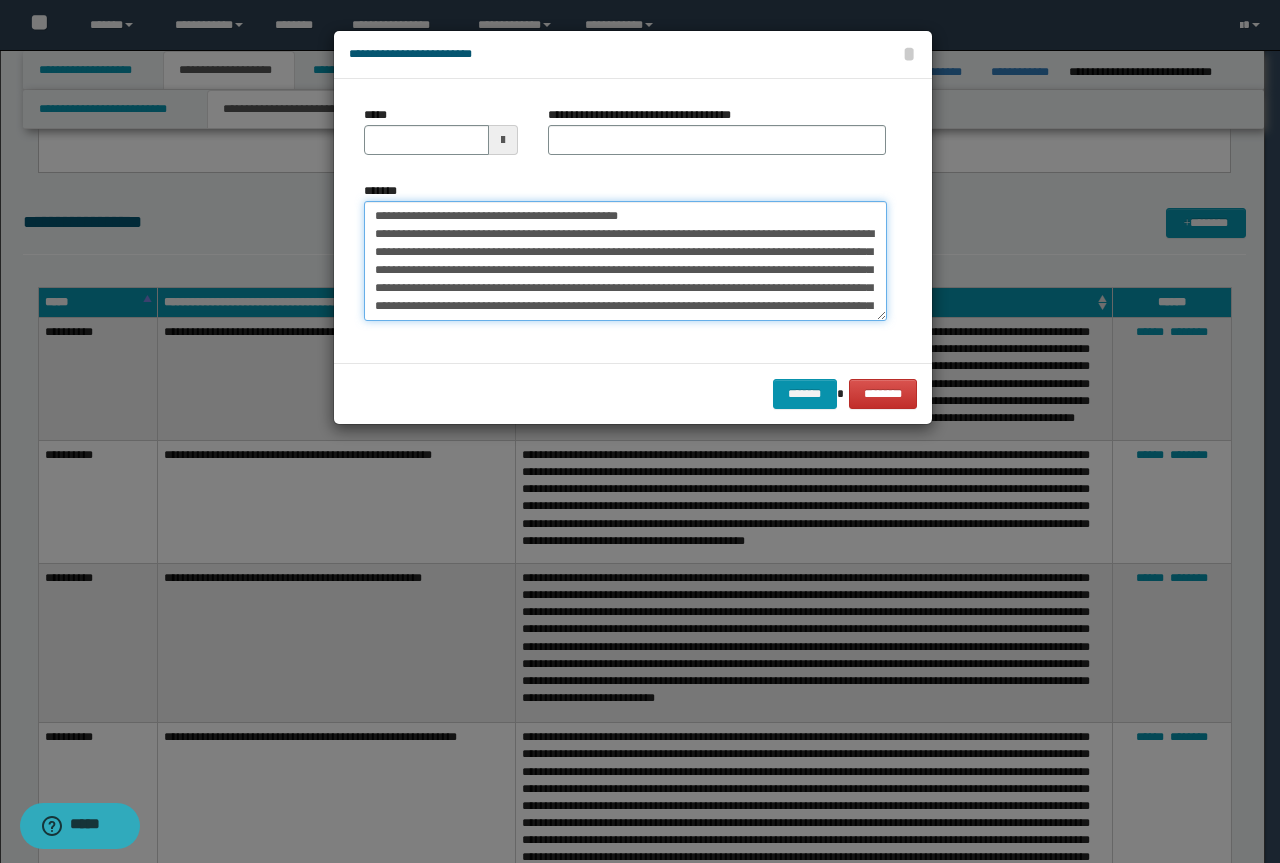 drag, startPoint x: 650, startPoint y: 214, endPoint x: 368, endPoint y: 207, distance: 282.08685 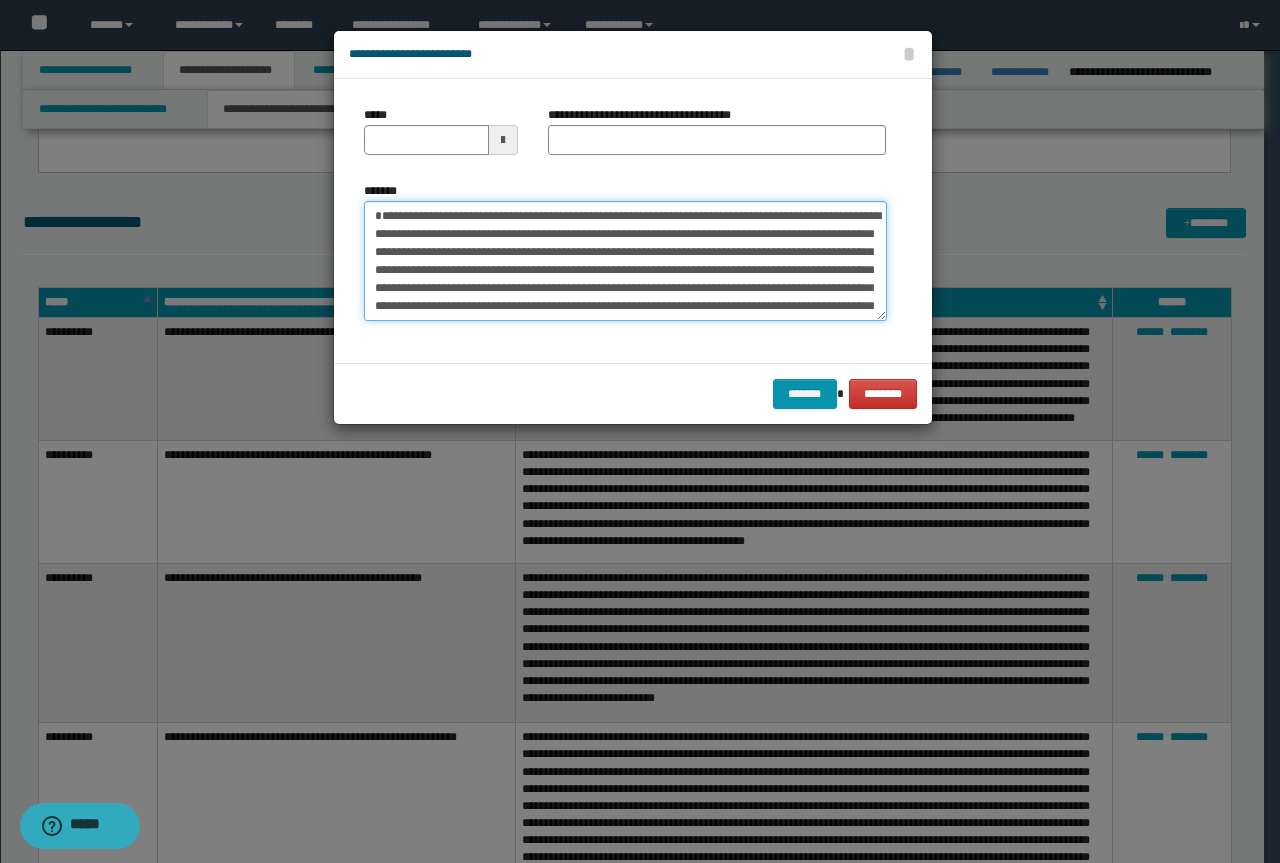type on "**********" 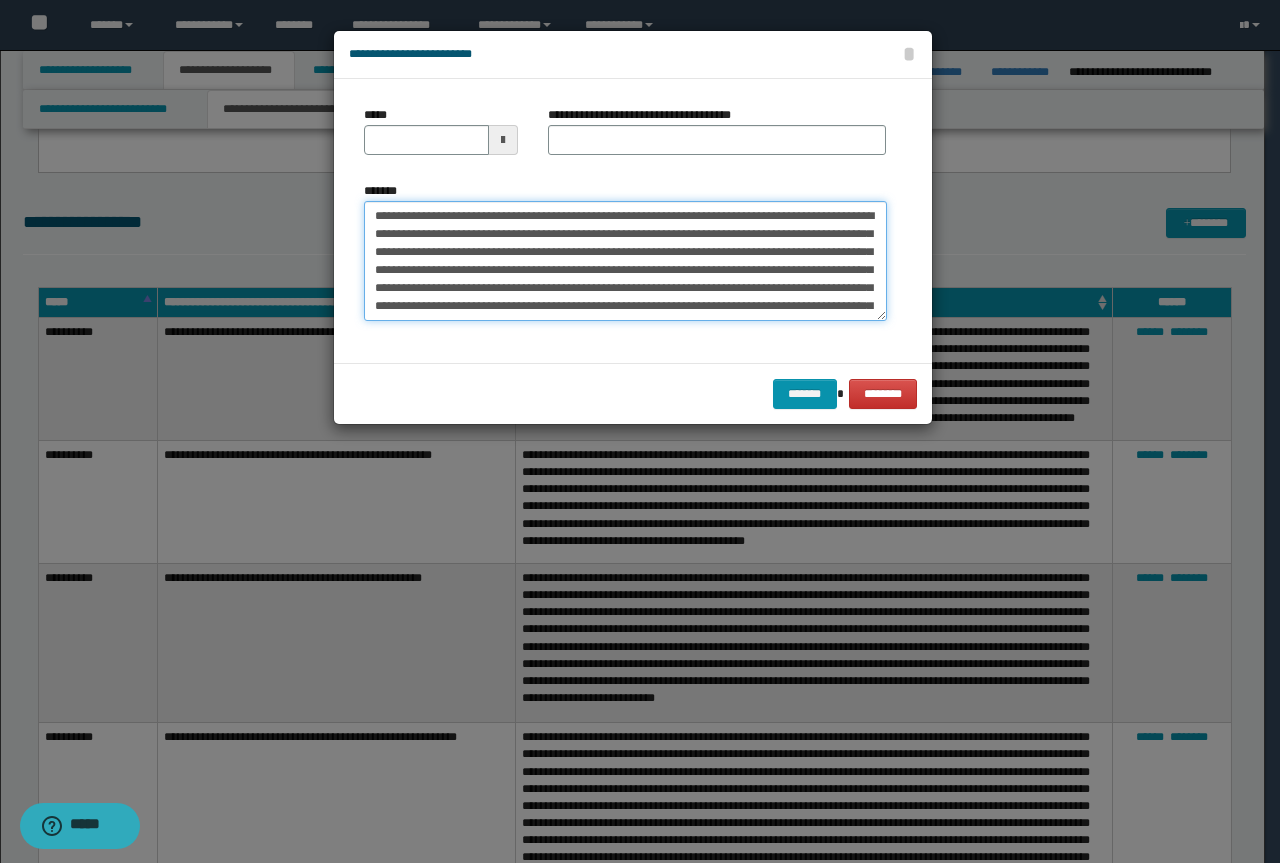 type 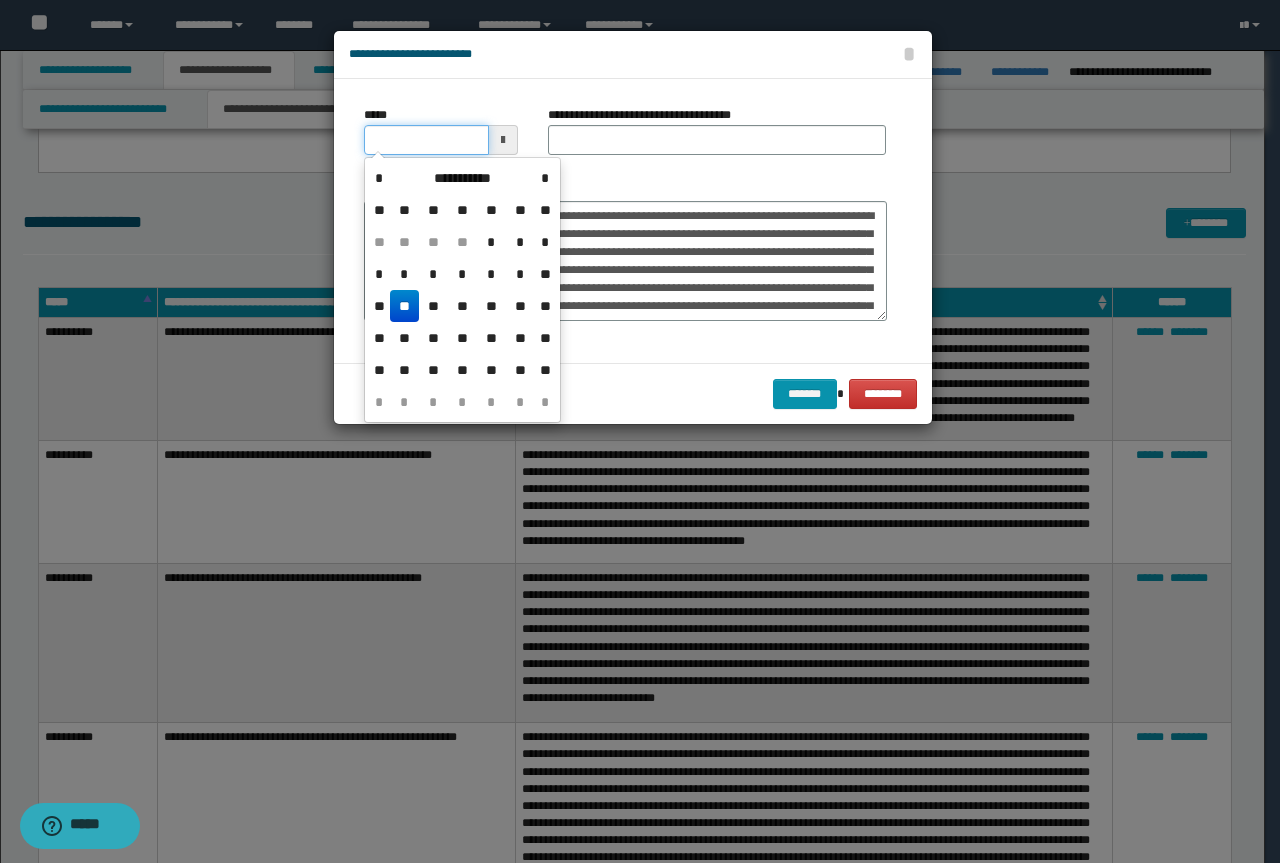 click on "*****" at bounding box center [426, 140] 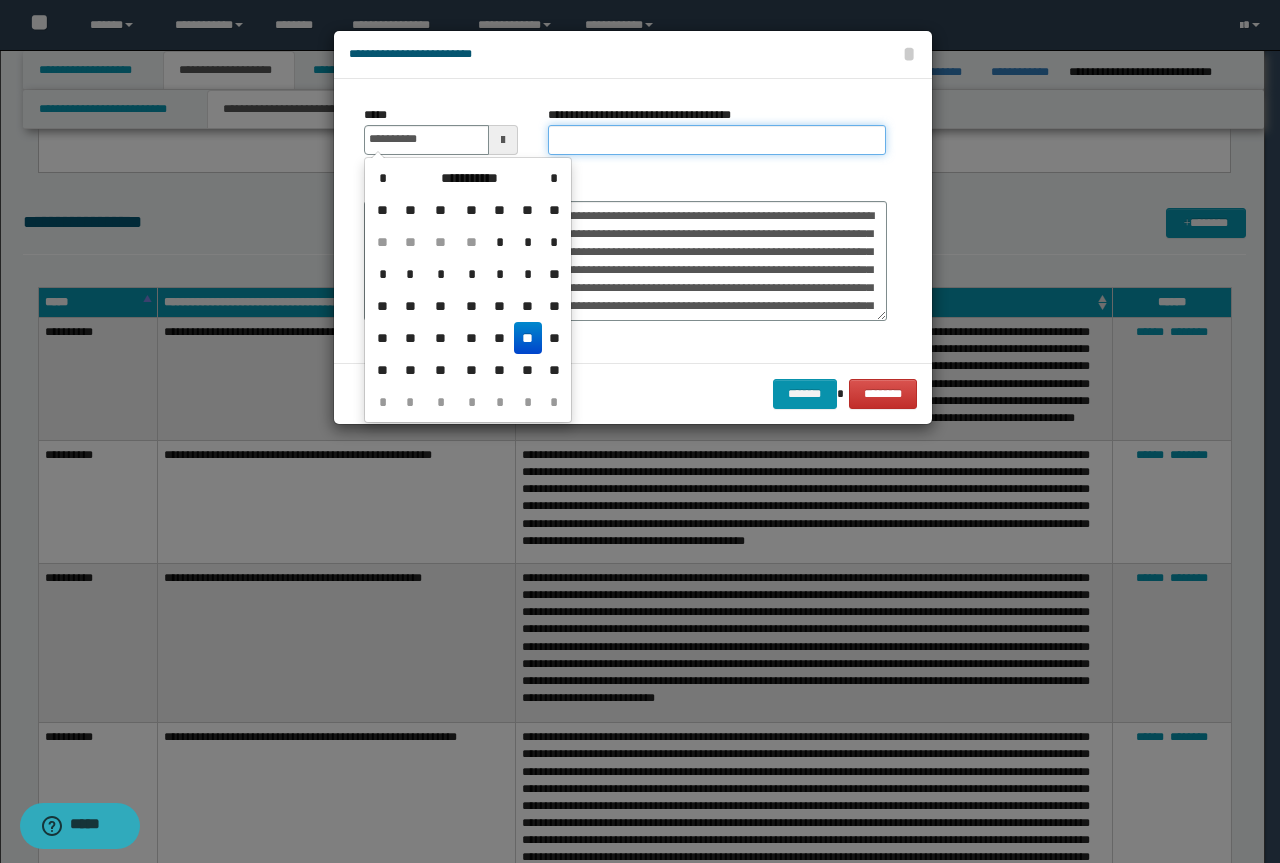 type on "**********" 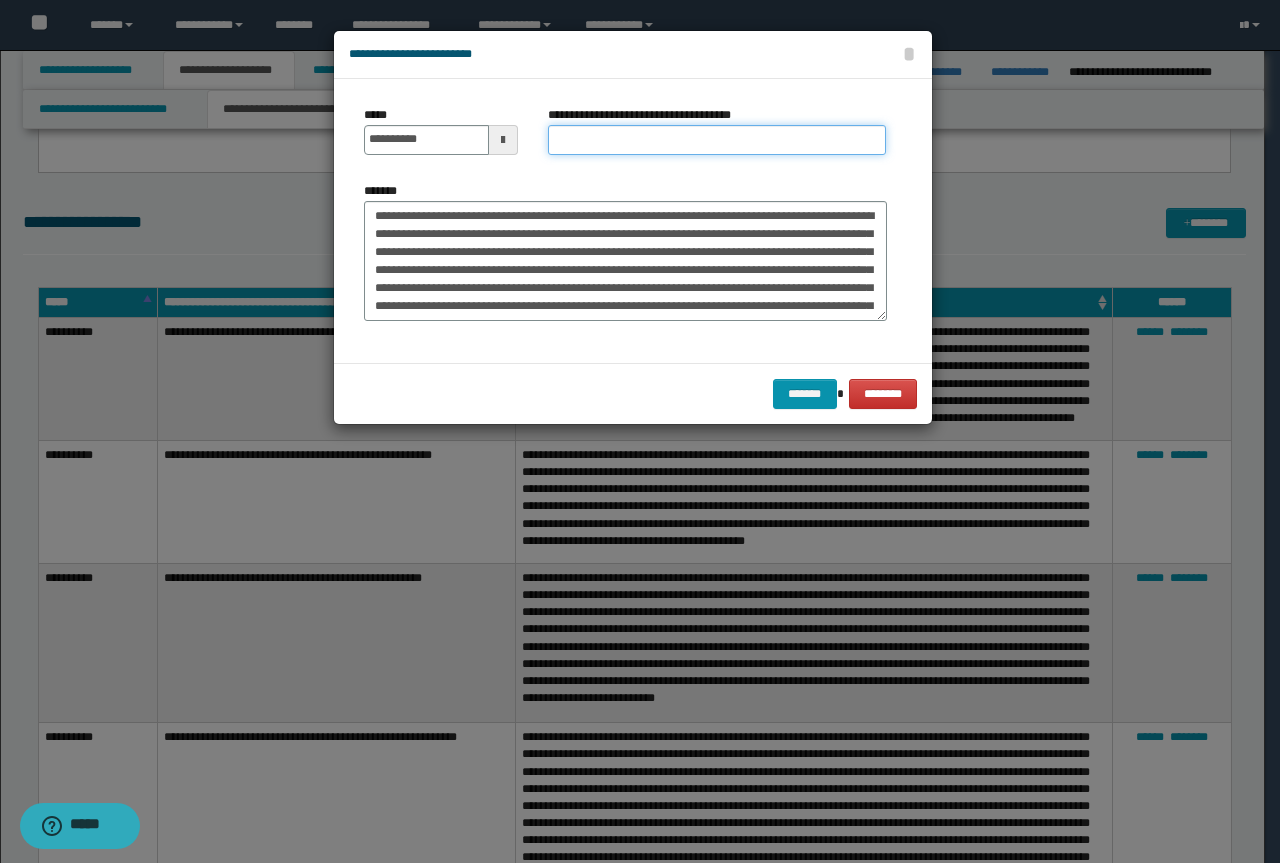 click on "**********" at bounding box center [717, 140] 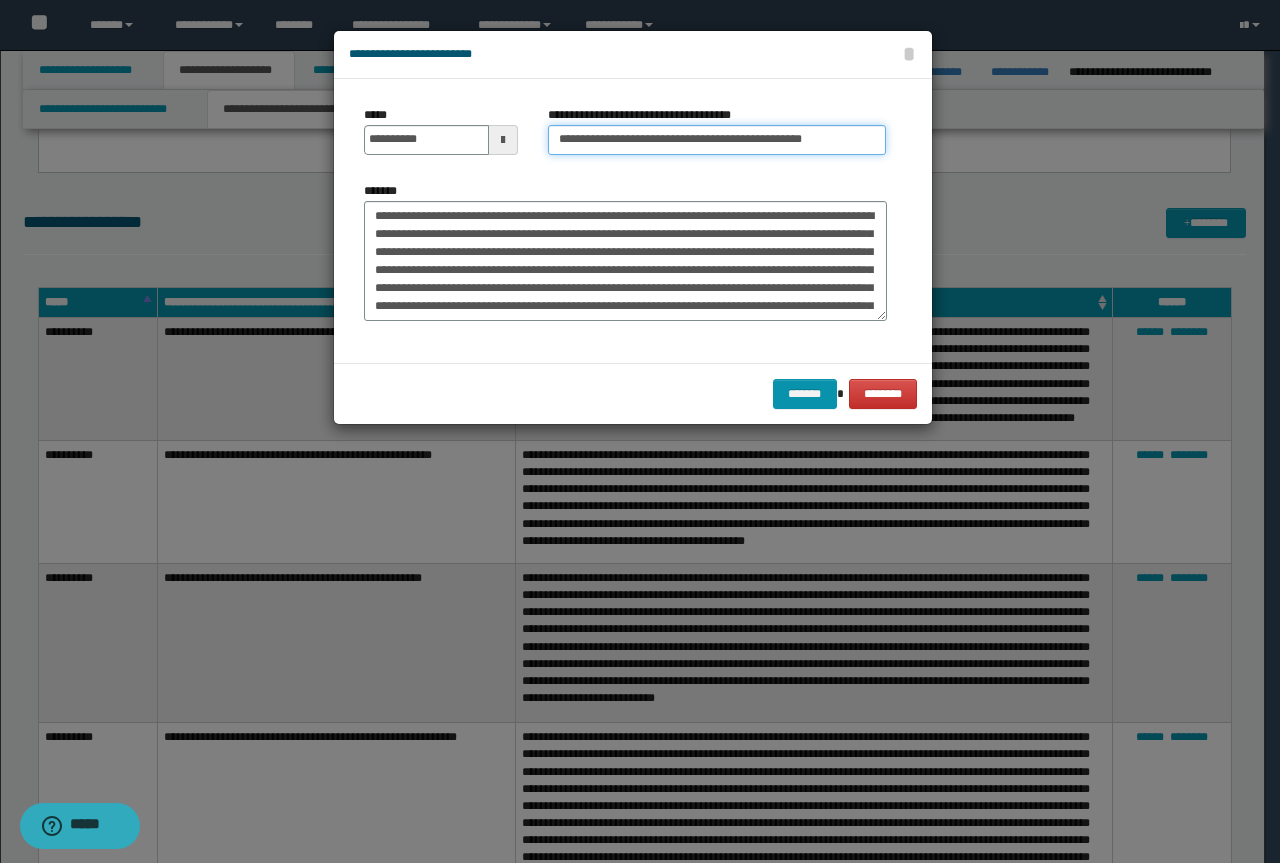 drag, startPoint x: 625, startPoint y: 139, endPoint x: 206, endPoint y: 130, distance: 419.09665 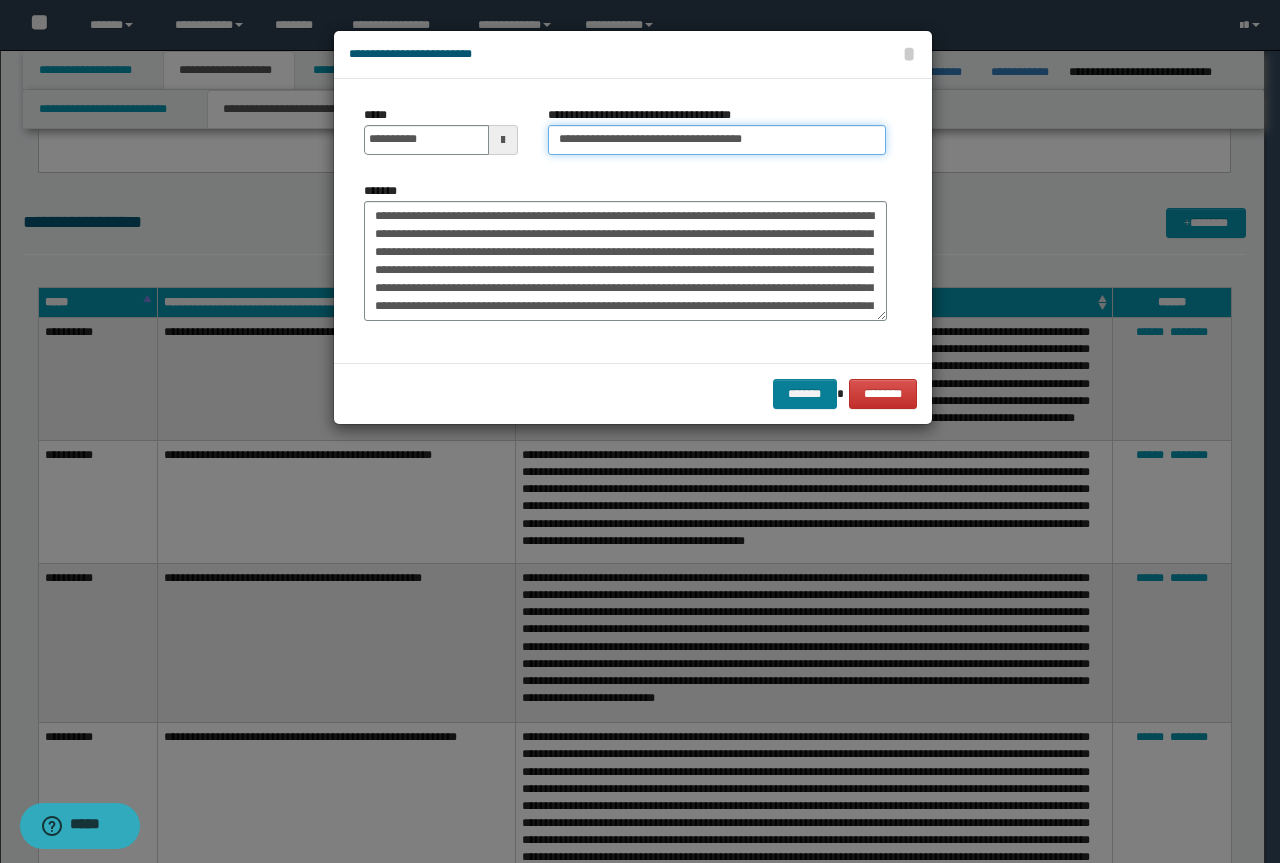 type on "**********" 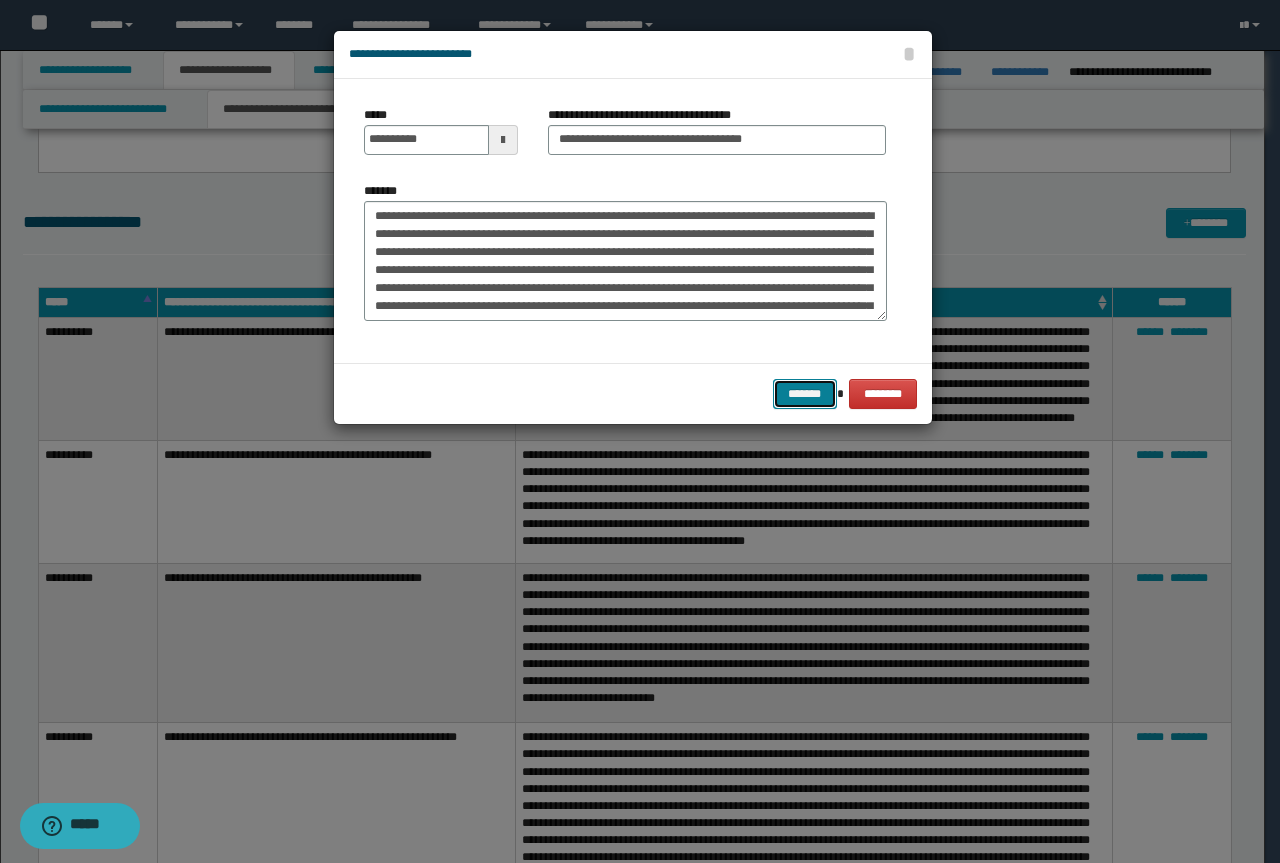 click on "*******" at bounding box center (805, 394) 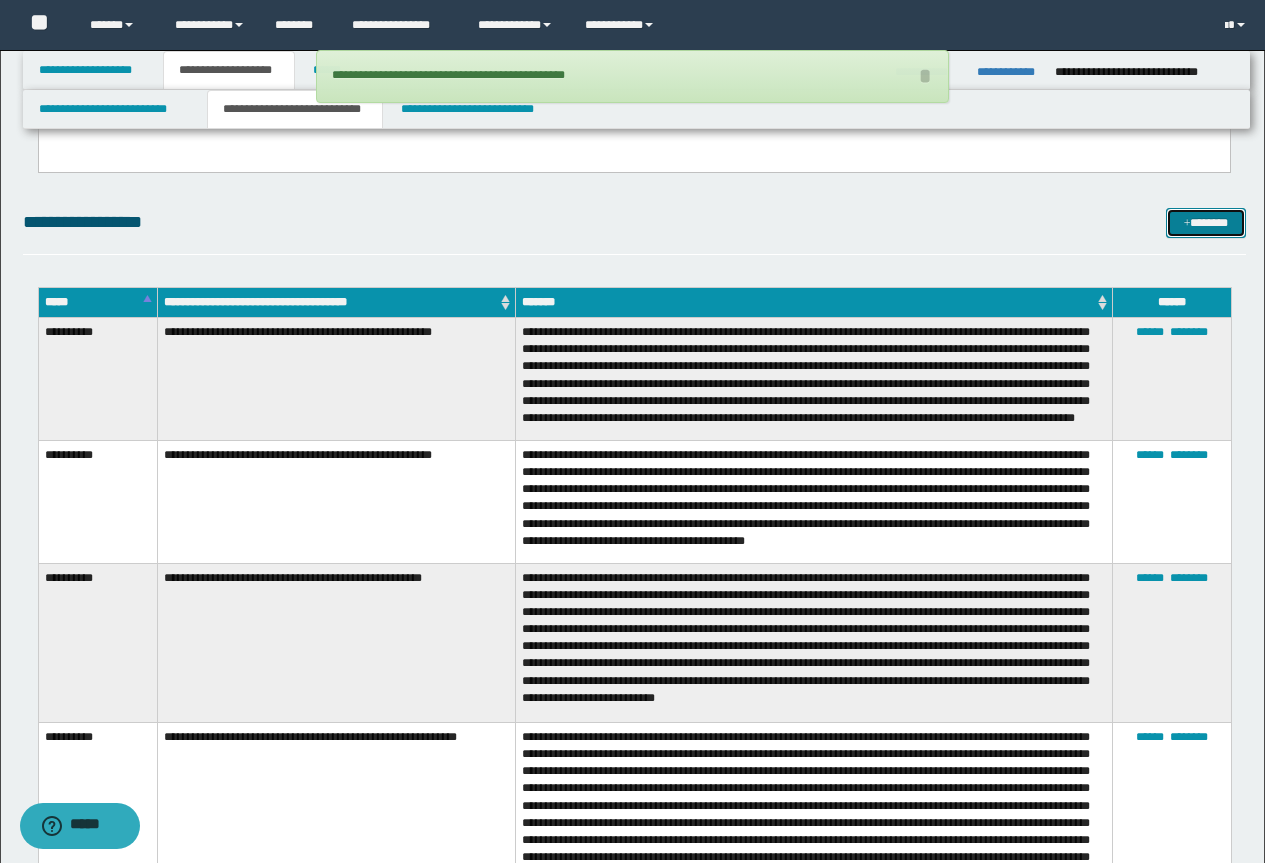 click on "*******" at bounding box center [1206, 223] 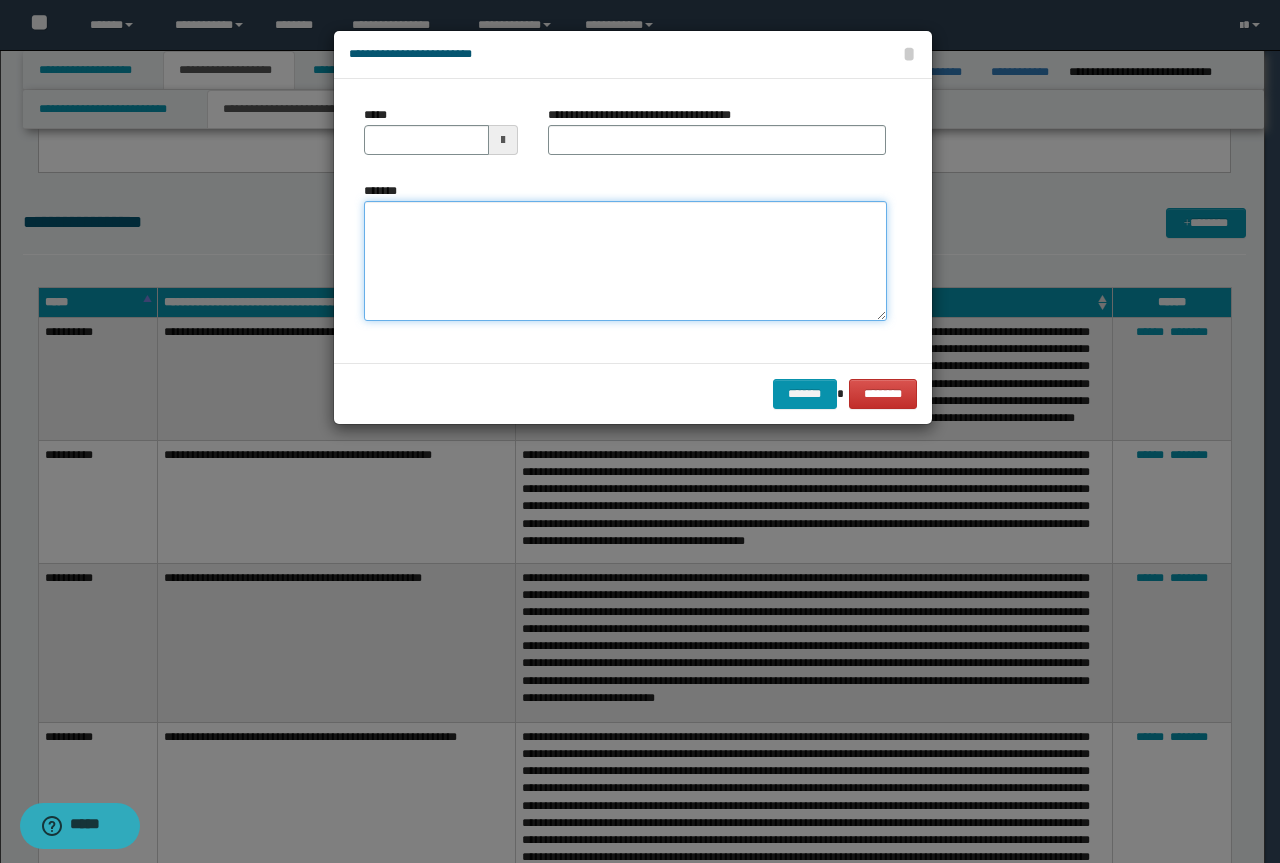 click on "*******" at bounding box center (625, 261) 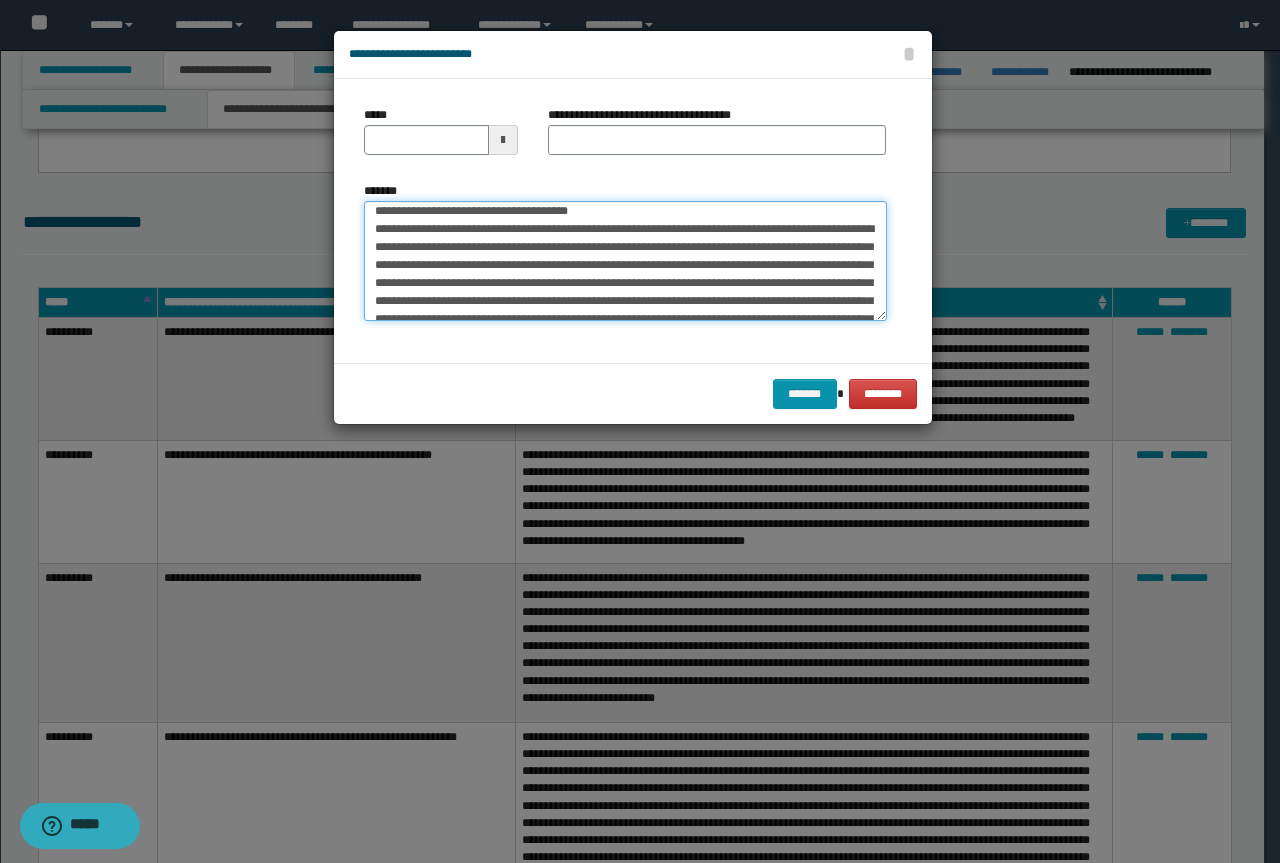 scroll, scrollTop: 0, scrollLeft: 0, axis: both 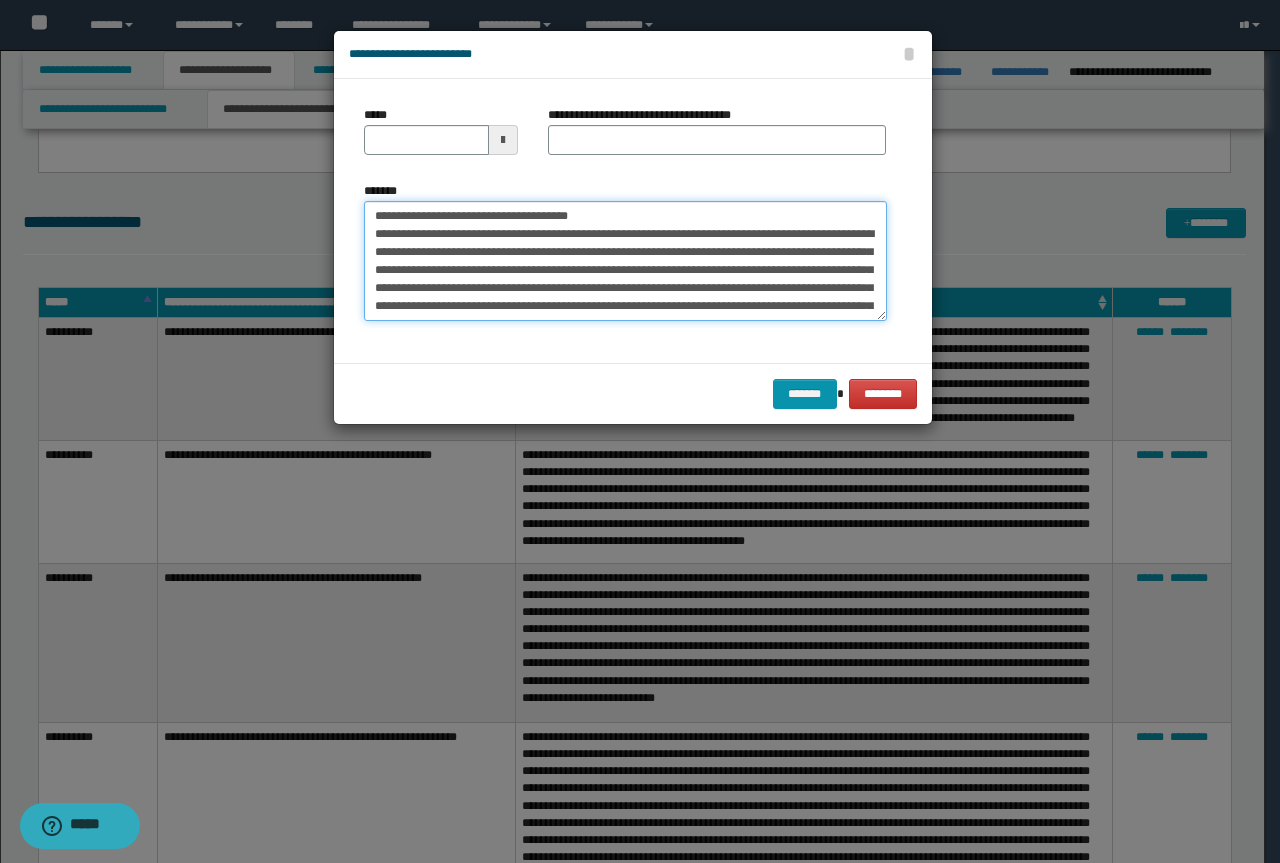 drag, startPoint x: 636, startPoint y: 217, endPoint x: 347, endPoint y: 208, distance: 289.1401 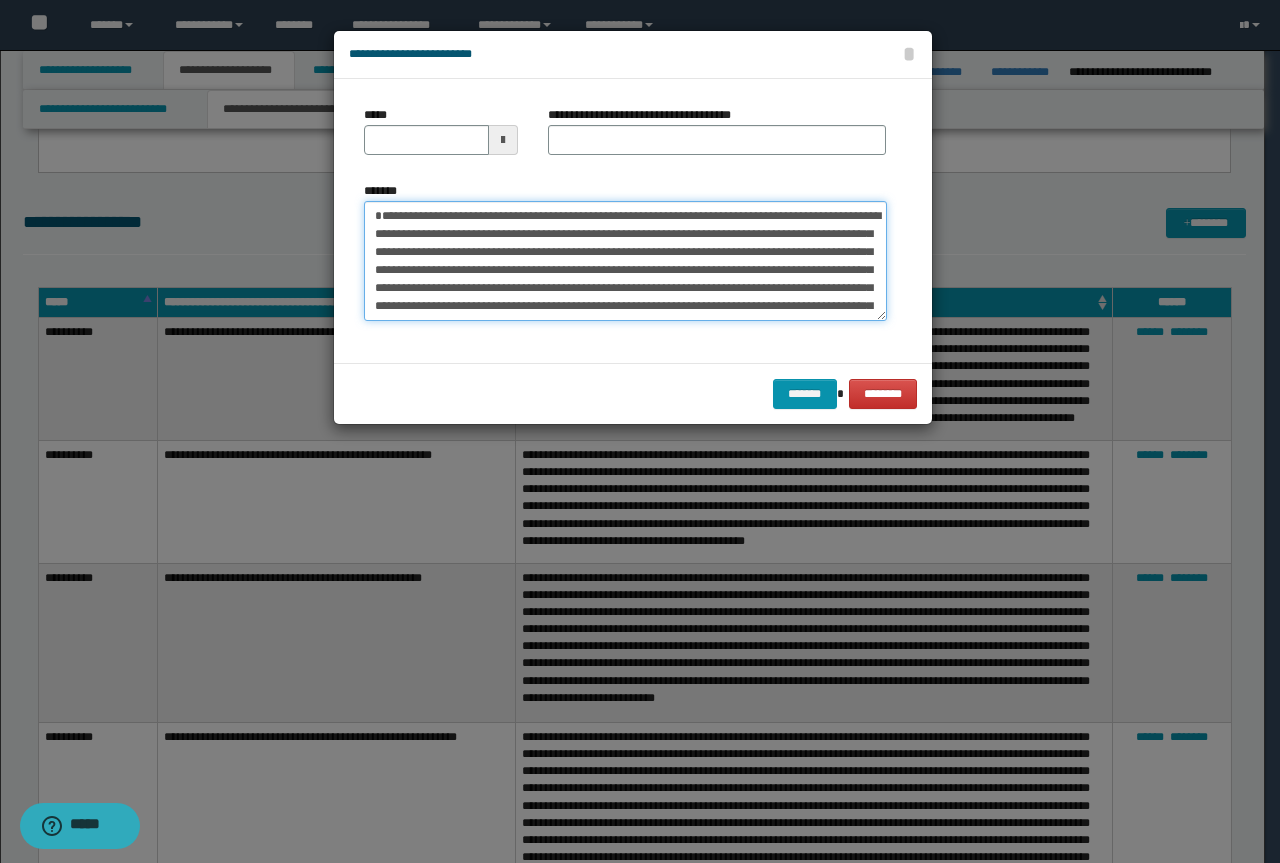 type on "**********" 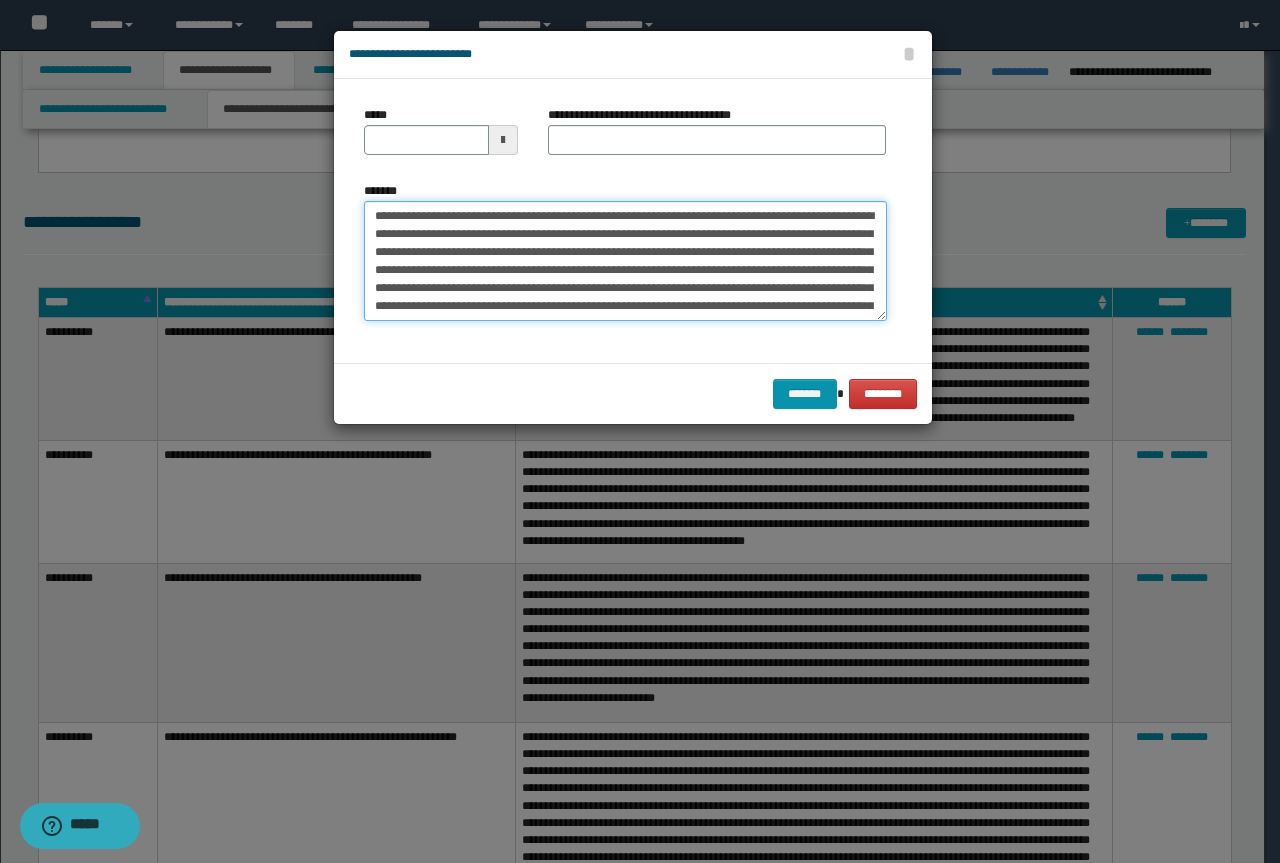 type 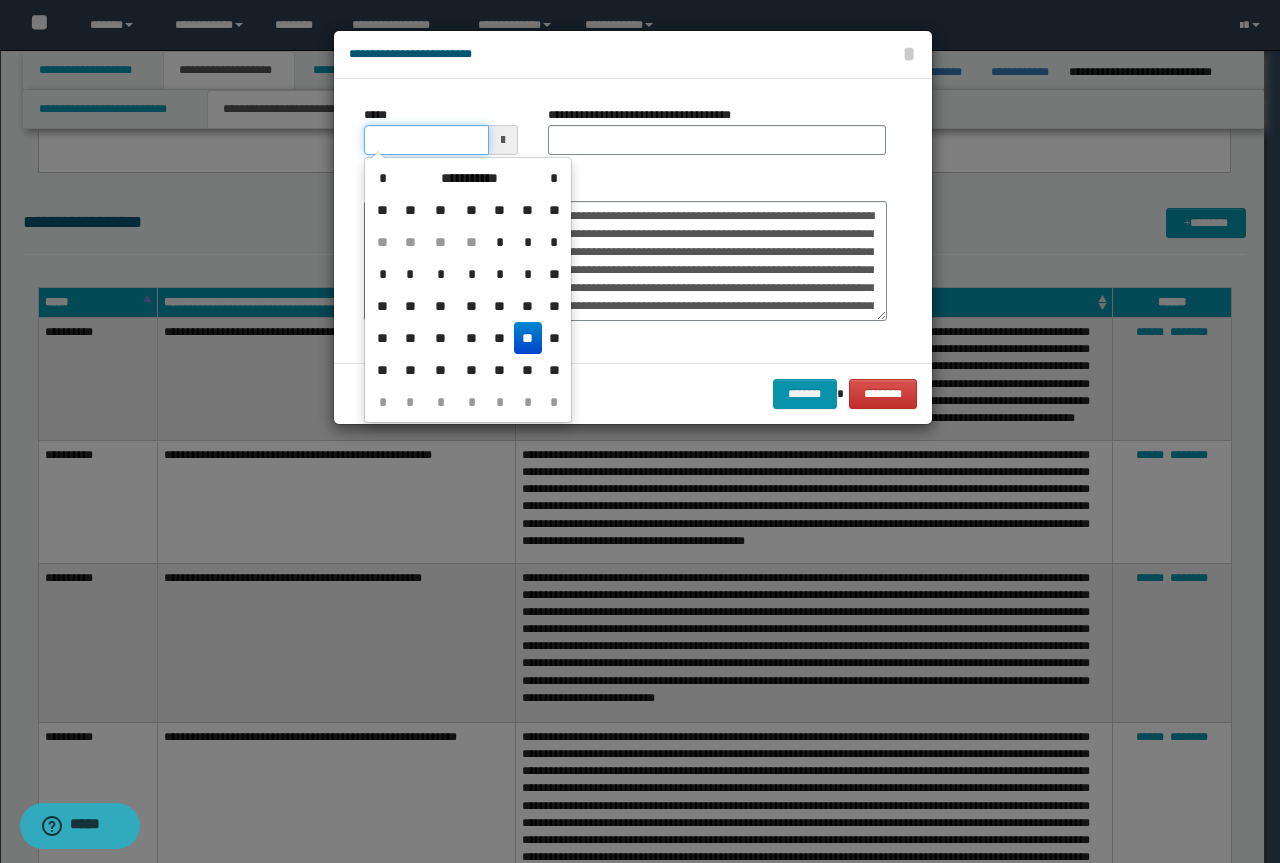 click on "*****" at bounding box center [426, 140] 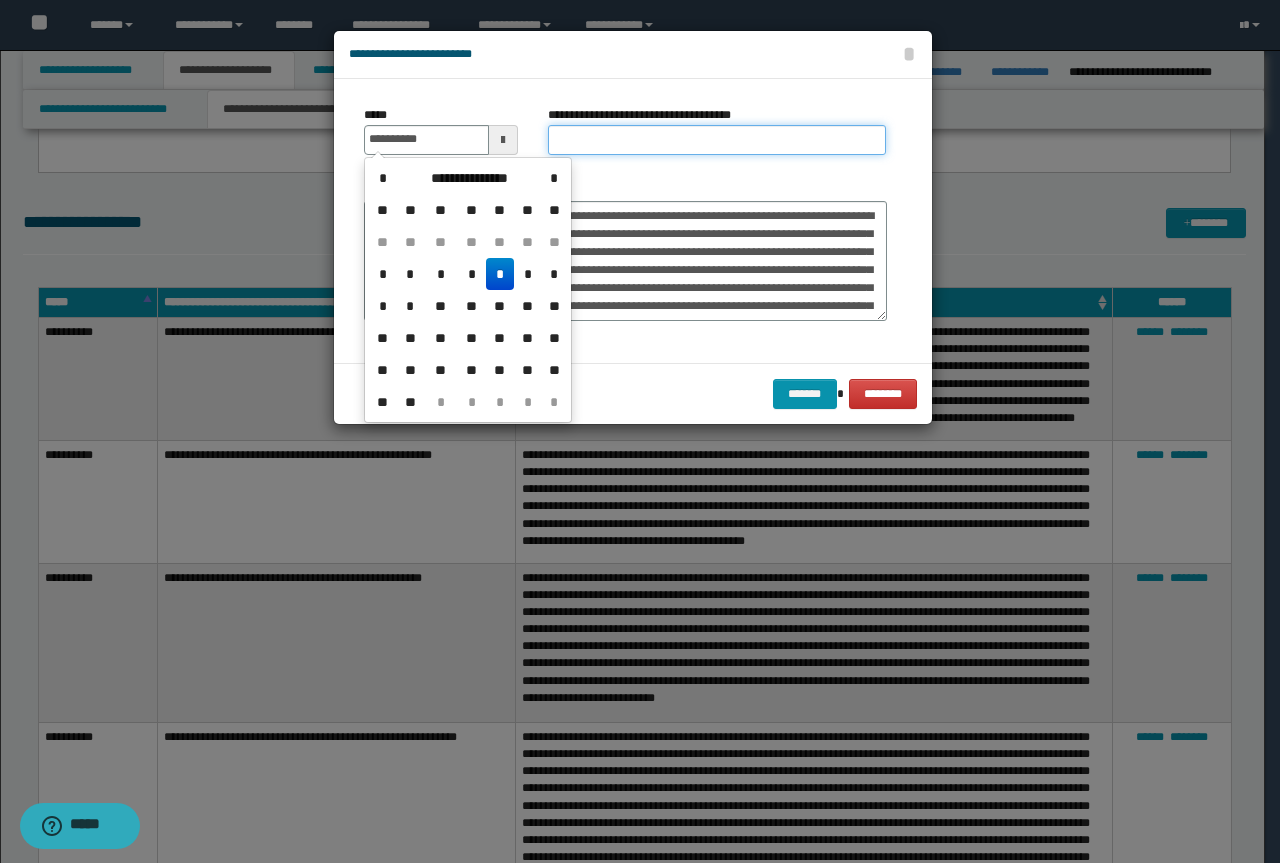 type on "**********" 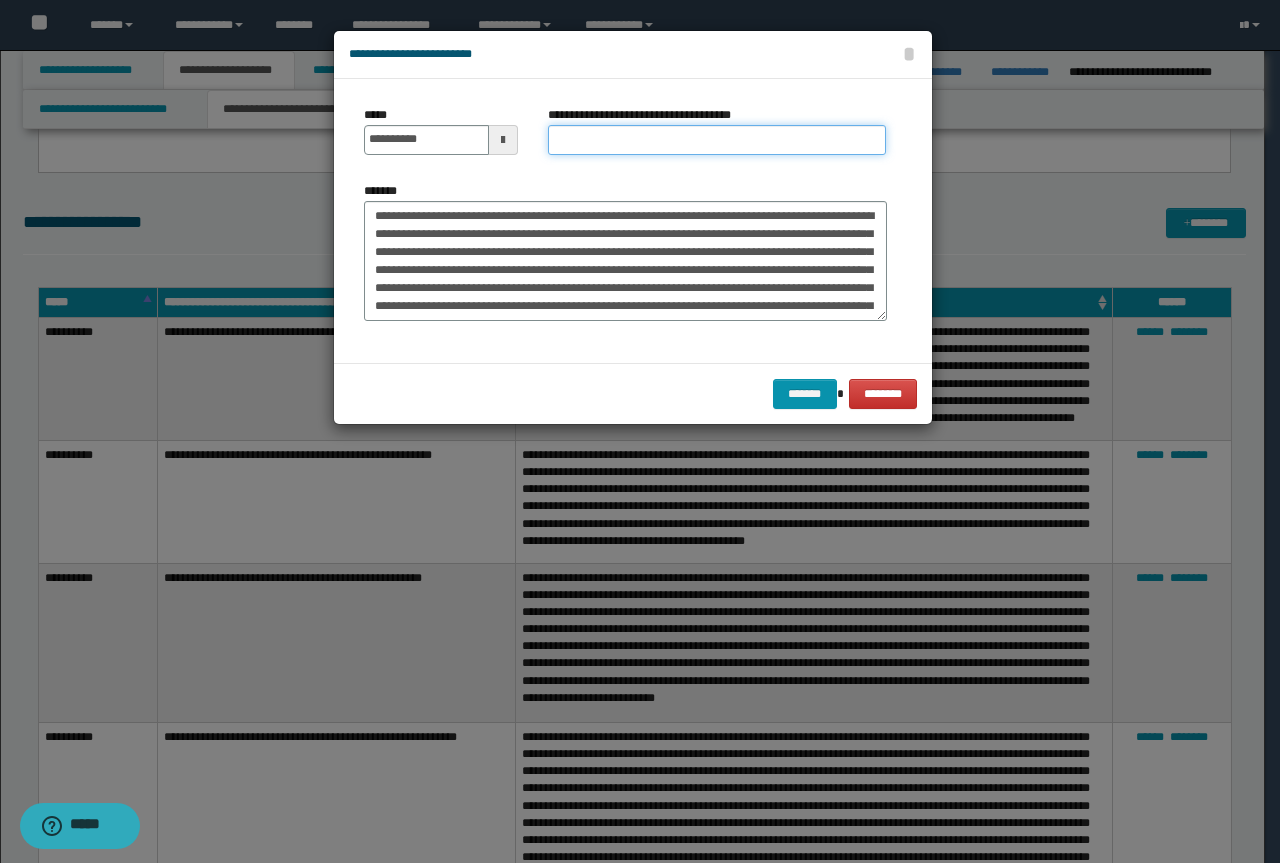 paste on "**********" 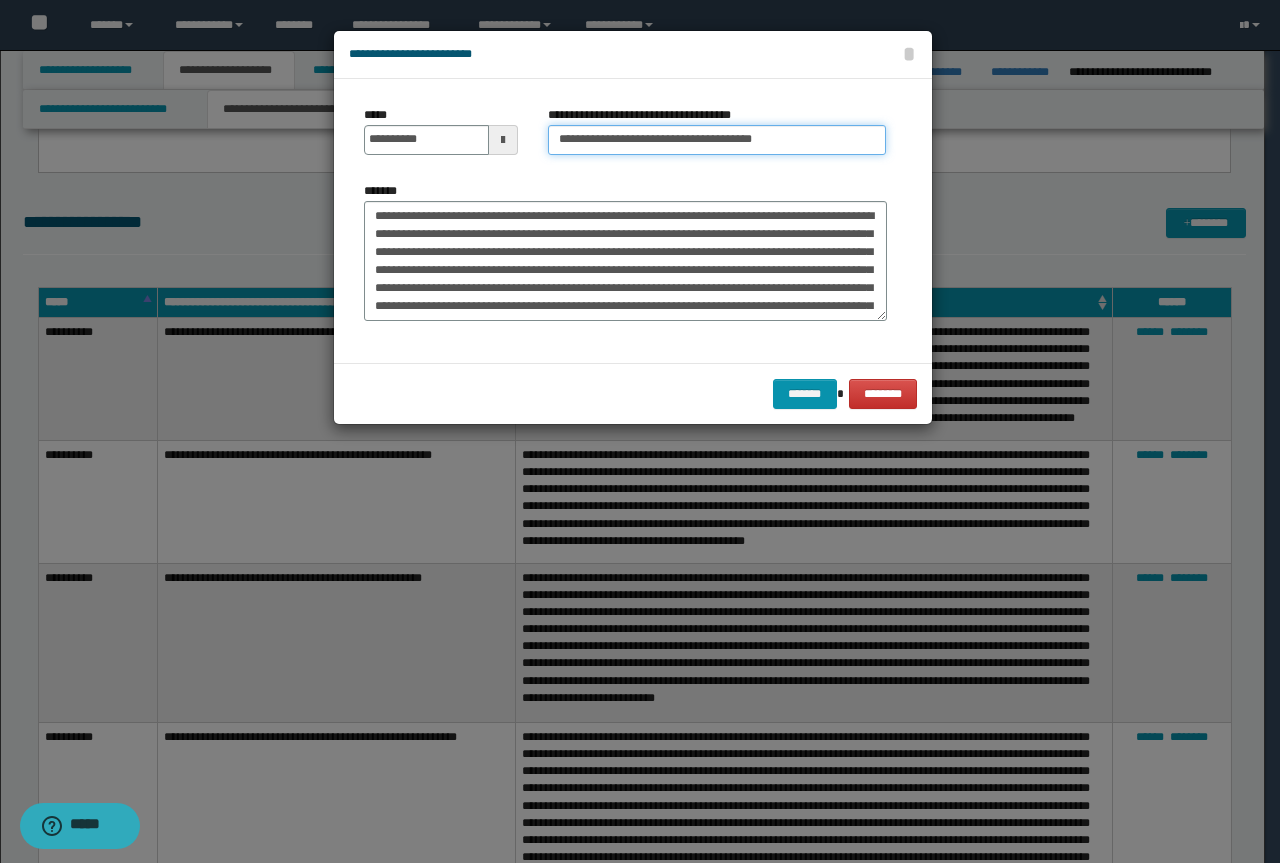 drag, startPoint x: 624, startPoint y: 136, endPoint x: 321, endPoint y: 120, distance: 303.42215 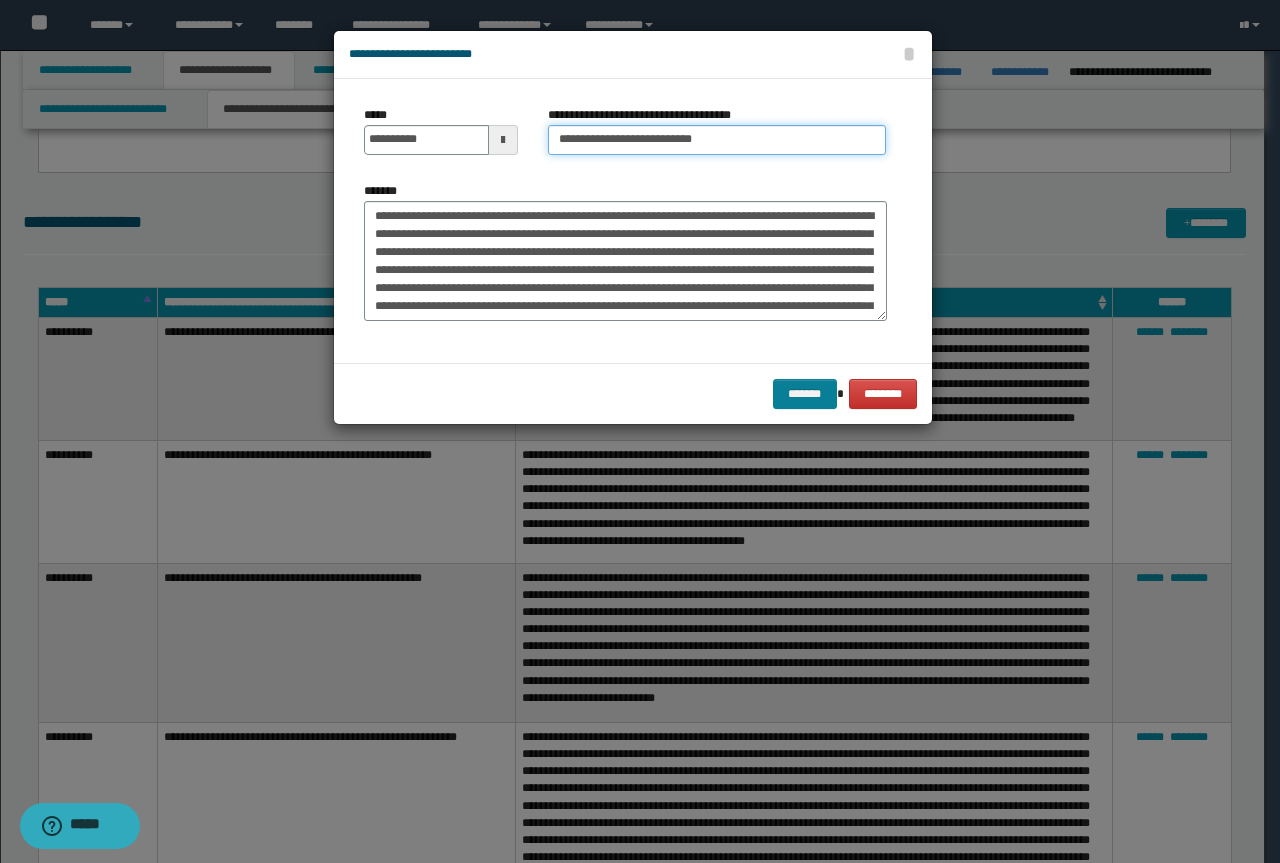 type on "**********" 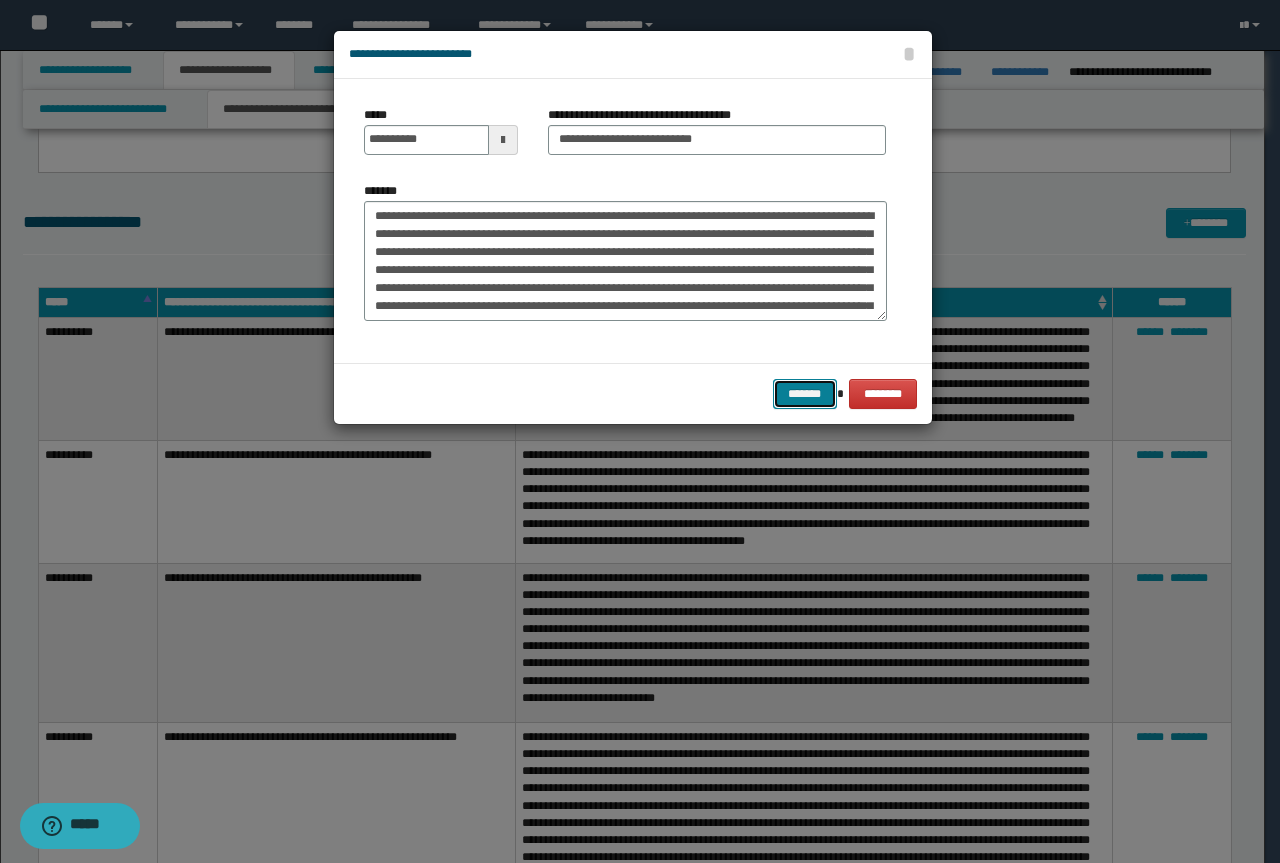click on "*******" at bounding box center (805, 394) 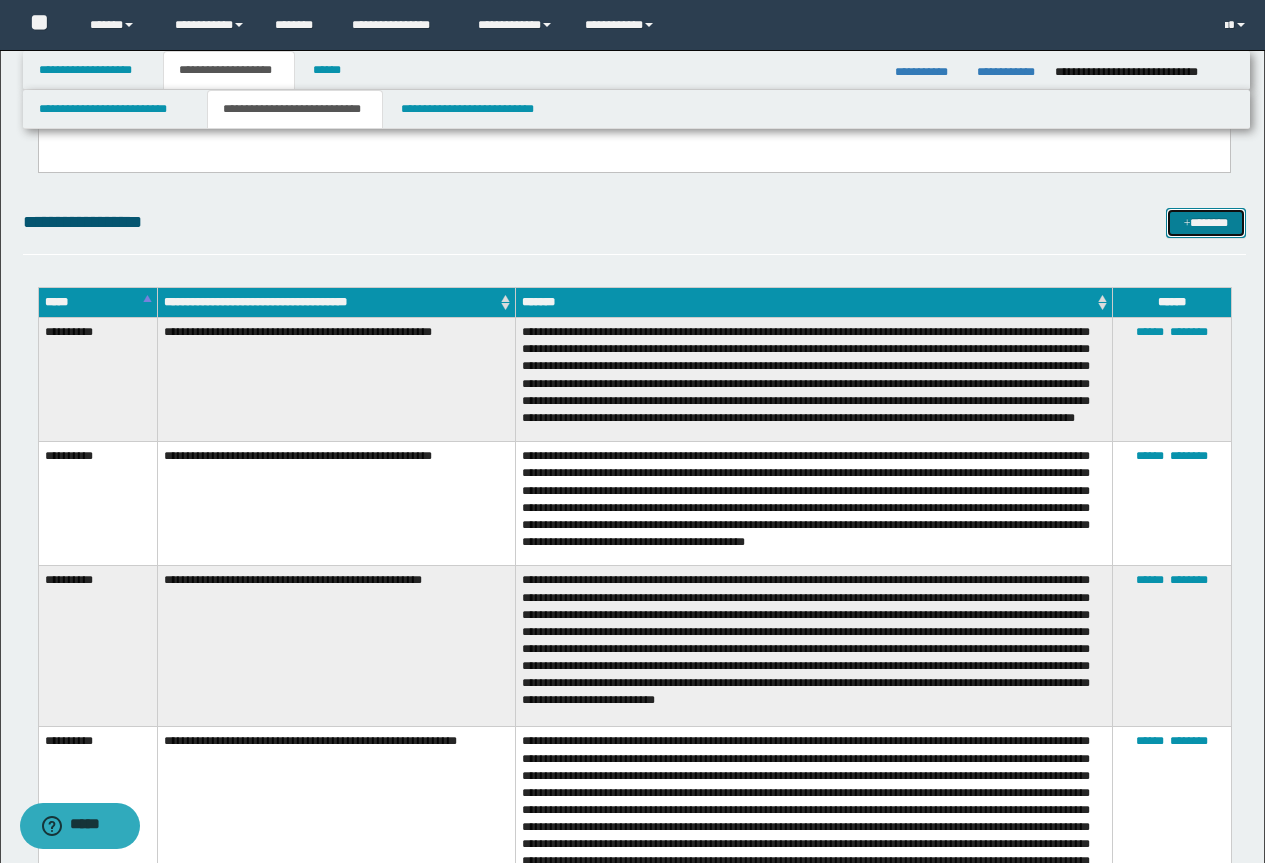 click on "*******" at bounding box center (1206, 223) 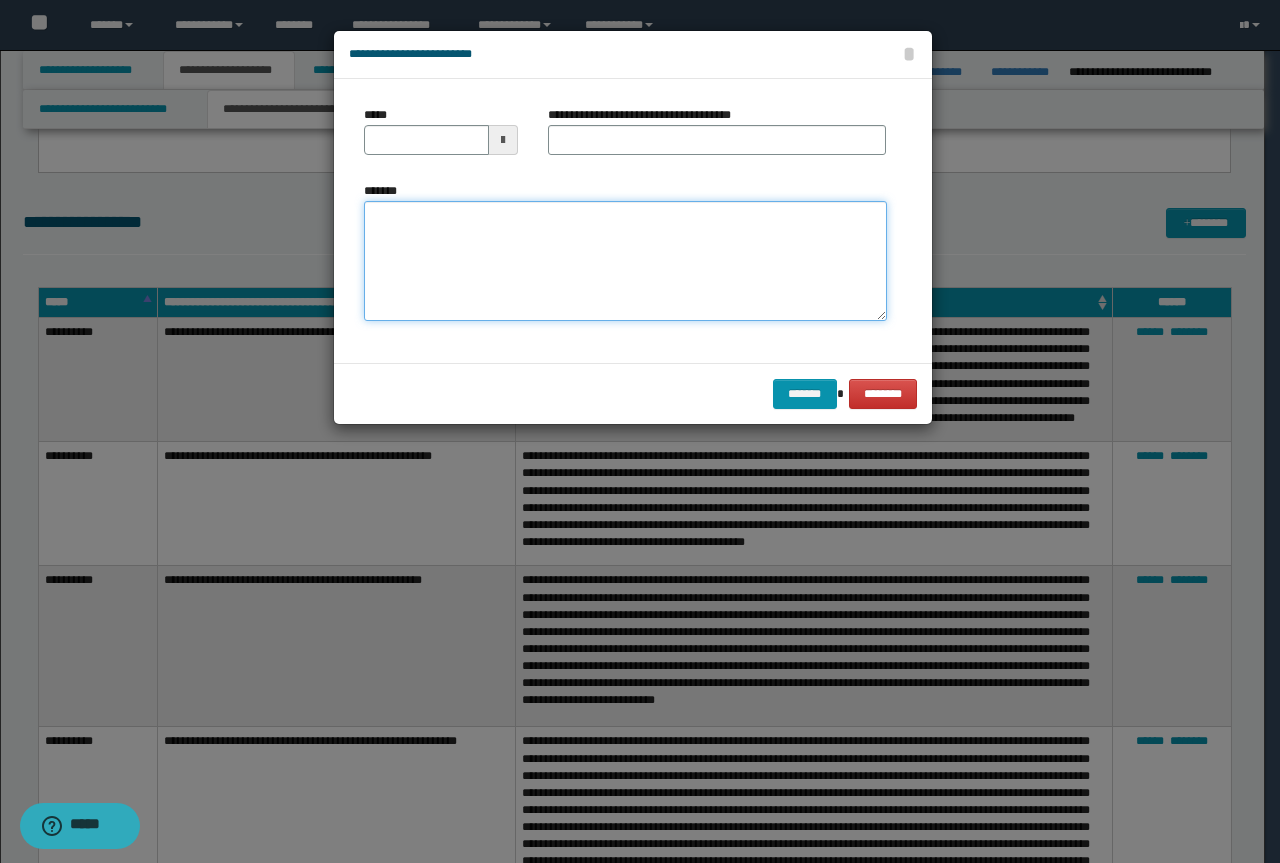 click on "*******" at bounding box center (625, 261) 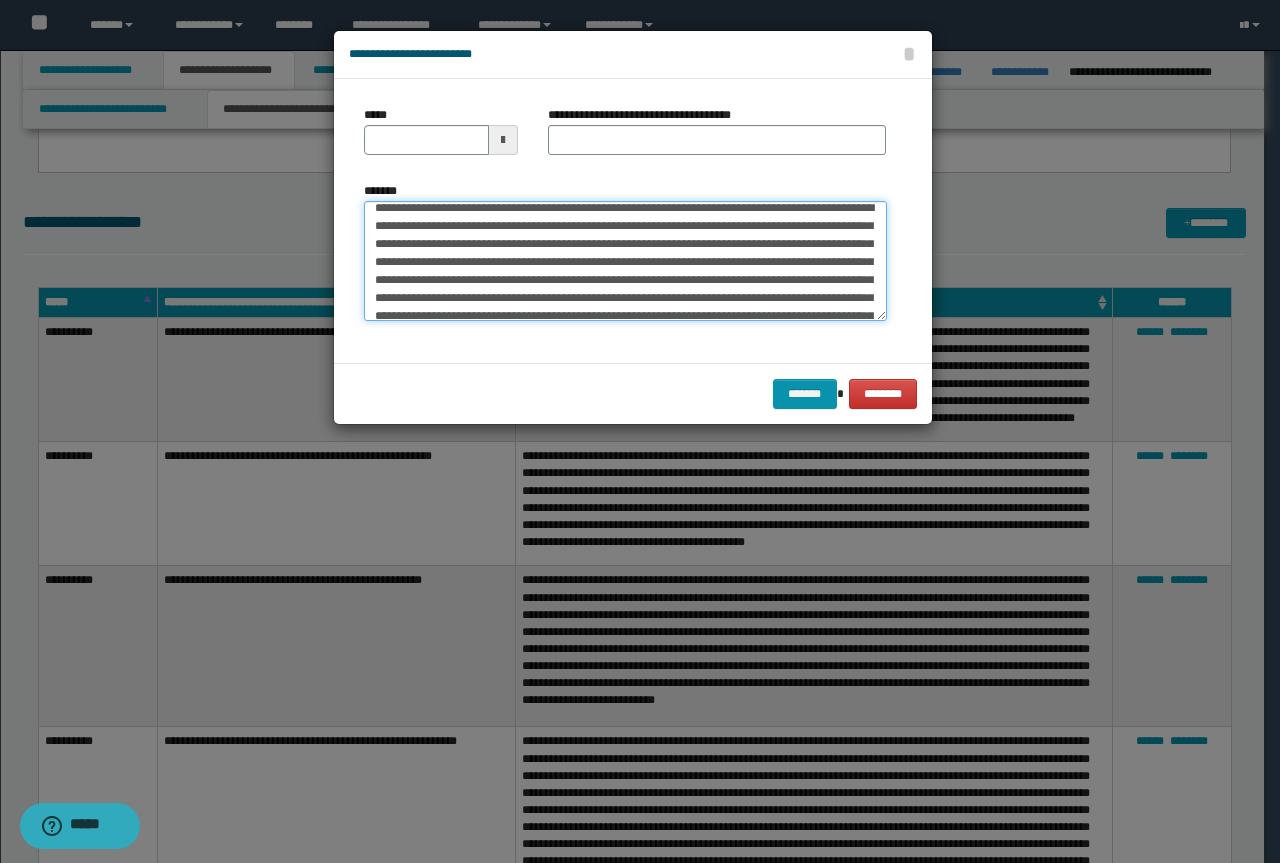 scroll, scrollTop: 0, scrollLeft: 0, axis: both 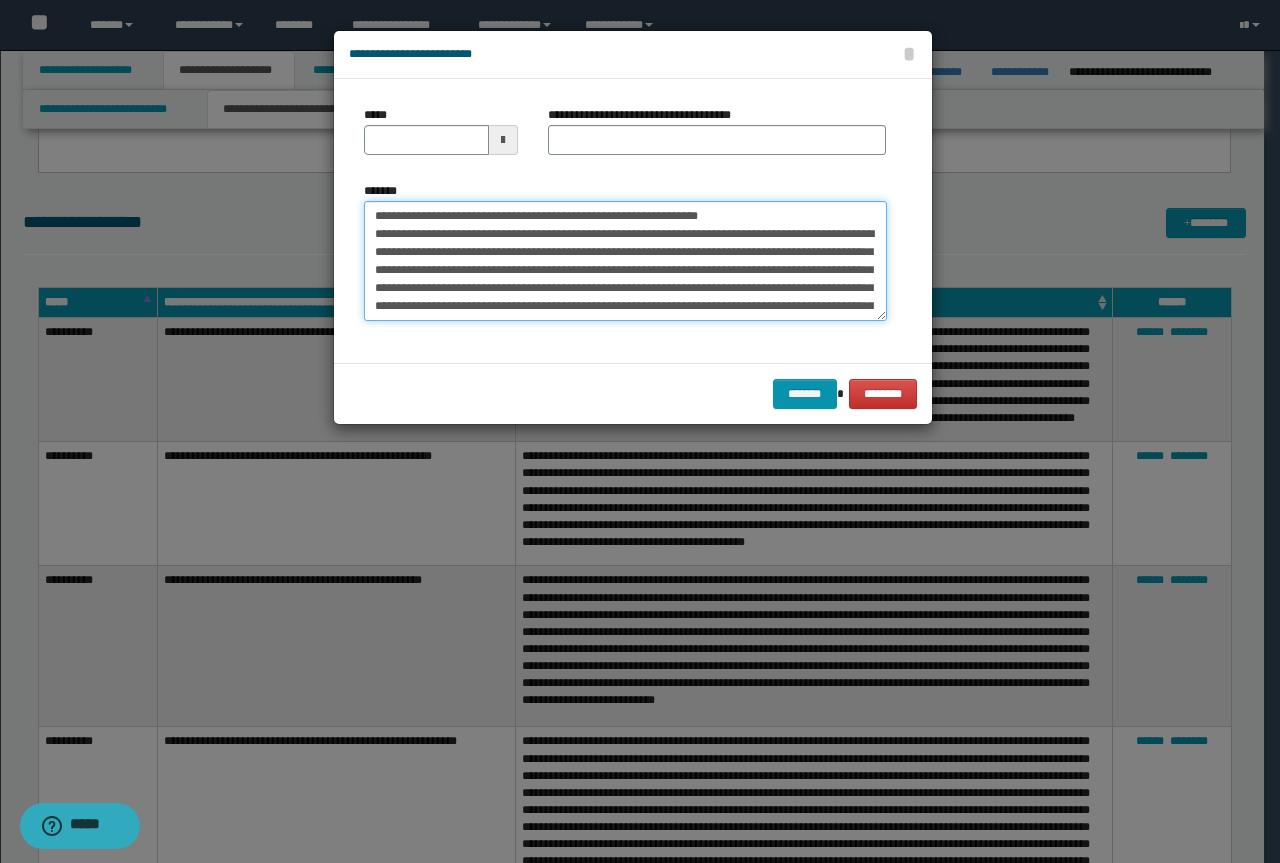 drag, startPoint x: 641, startPoint y: 201, endPoint x: 364, endPoint y: 202, distance: 277.0018 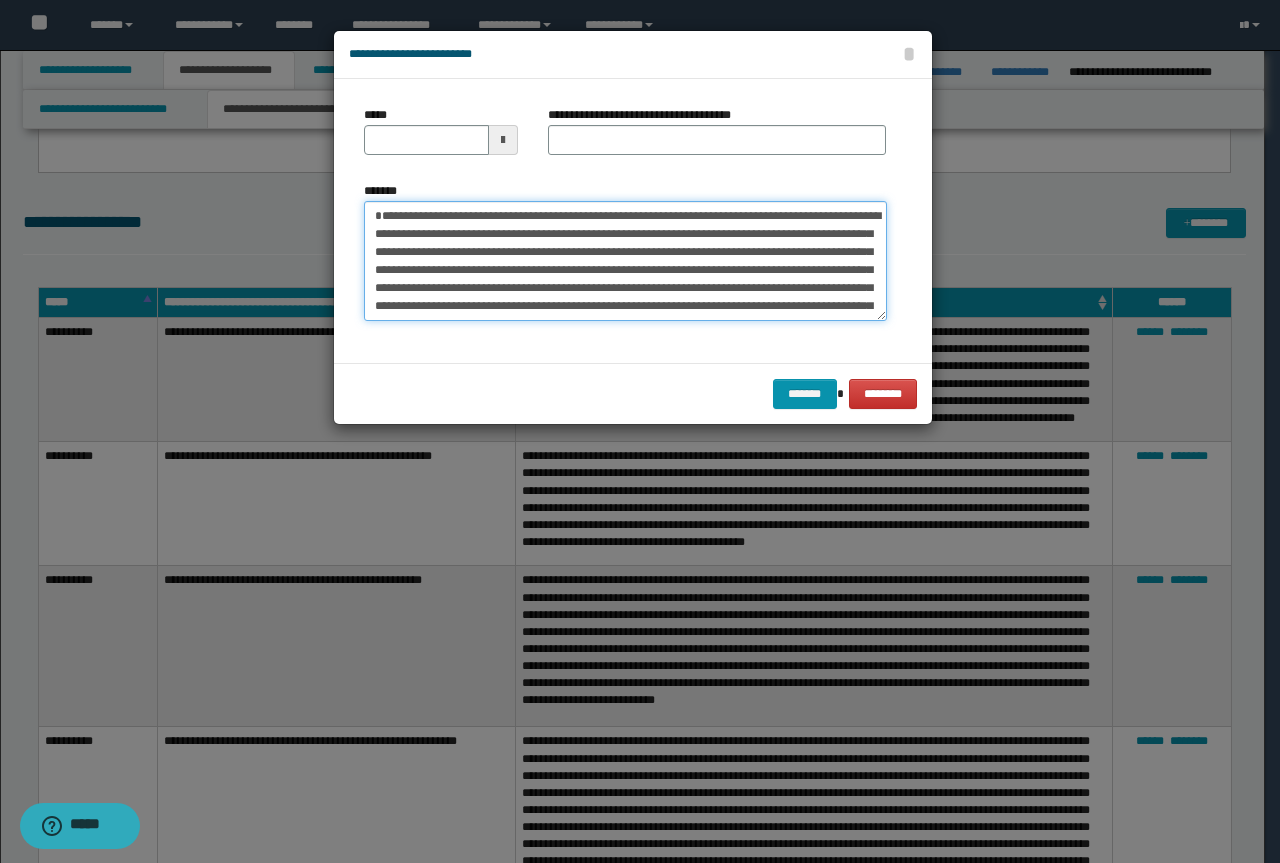 type on "**********" 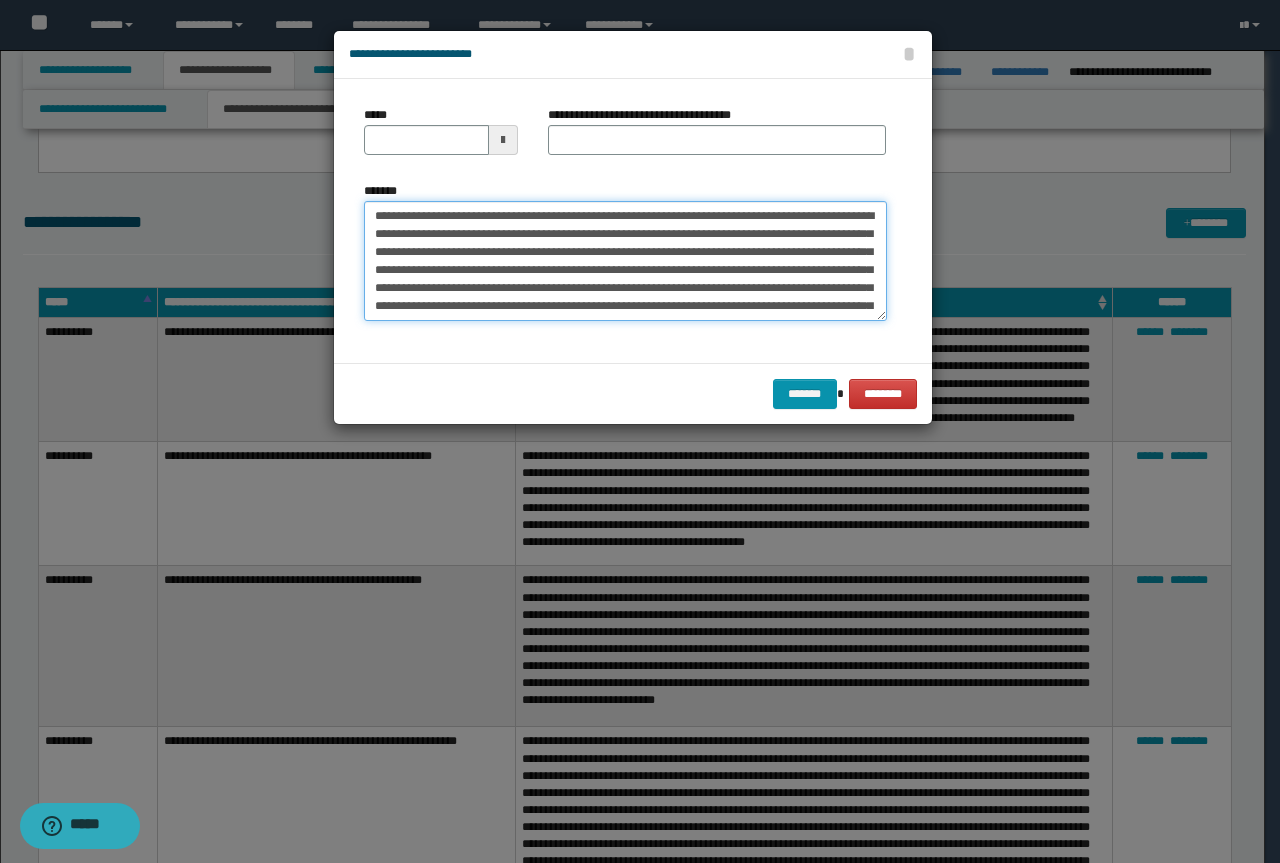 type 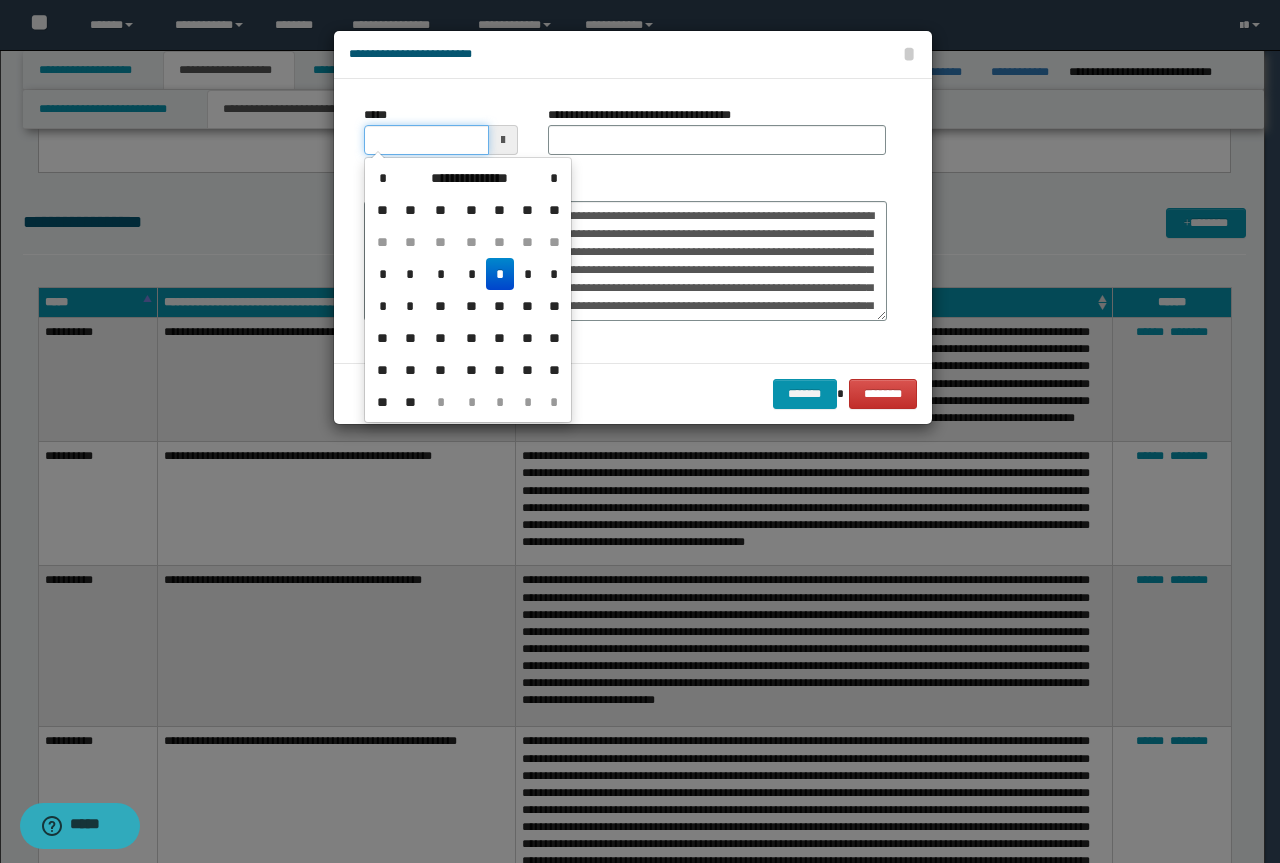 click on "*****" at bounding box center [426, 140] 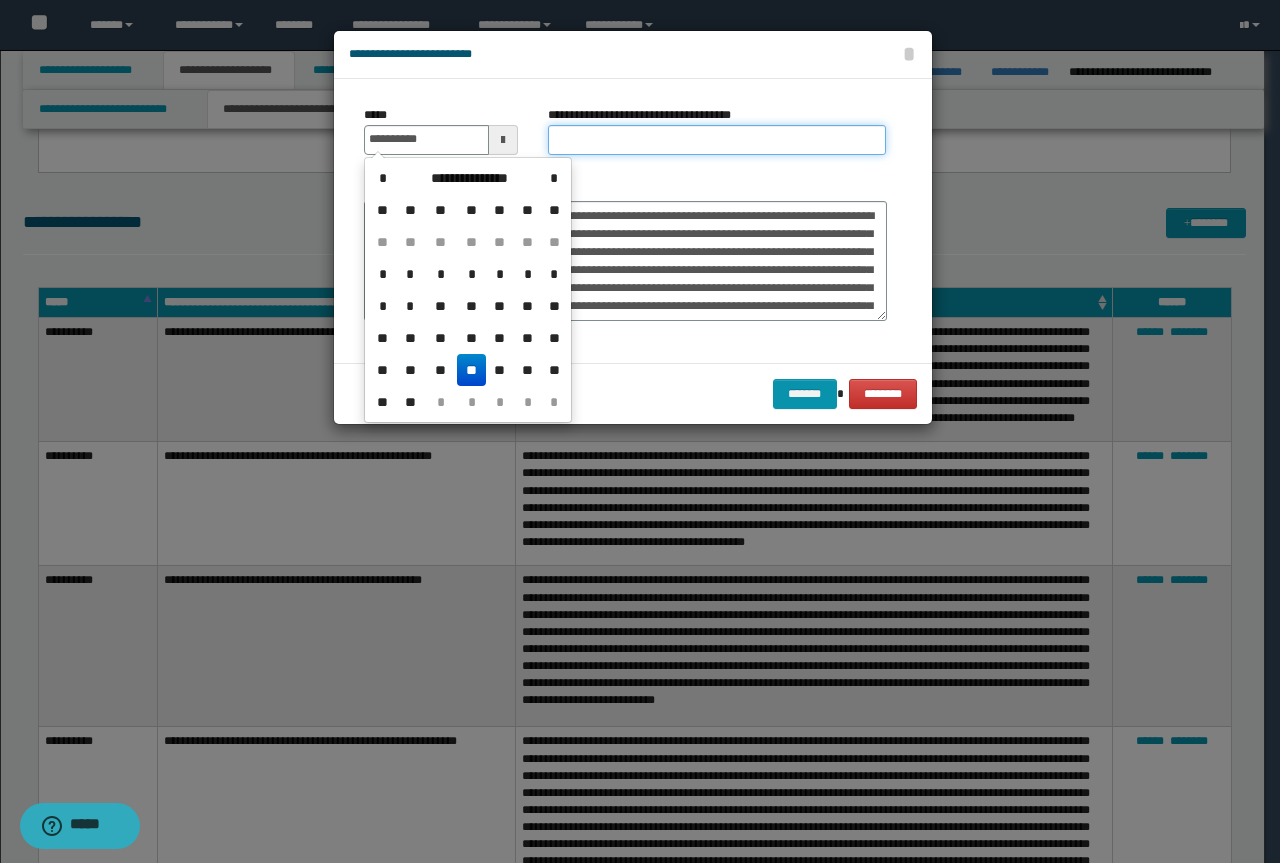 type on "**********" 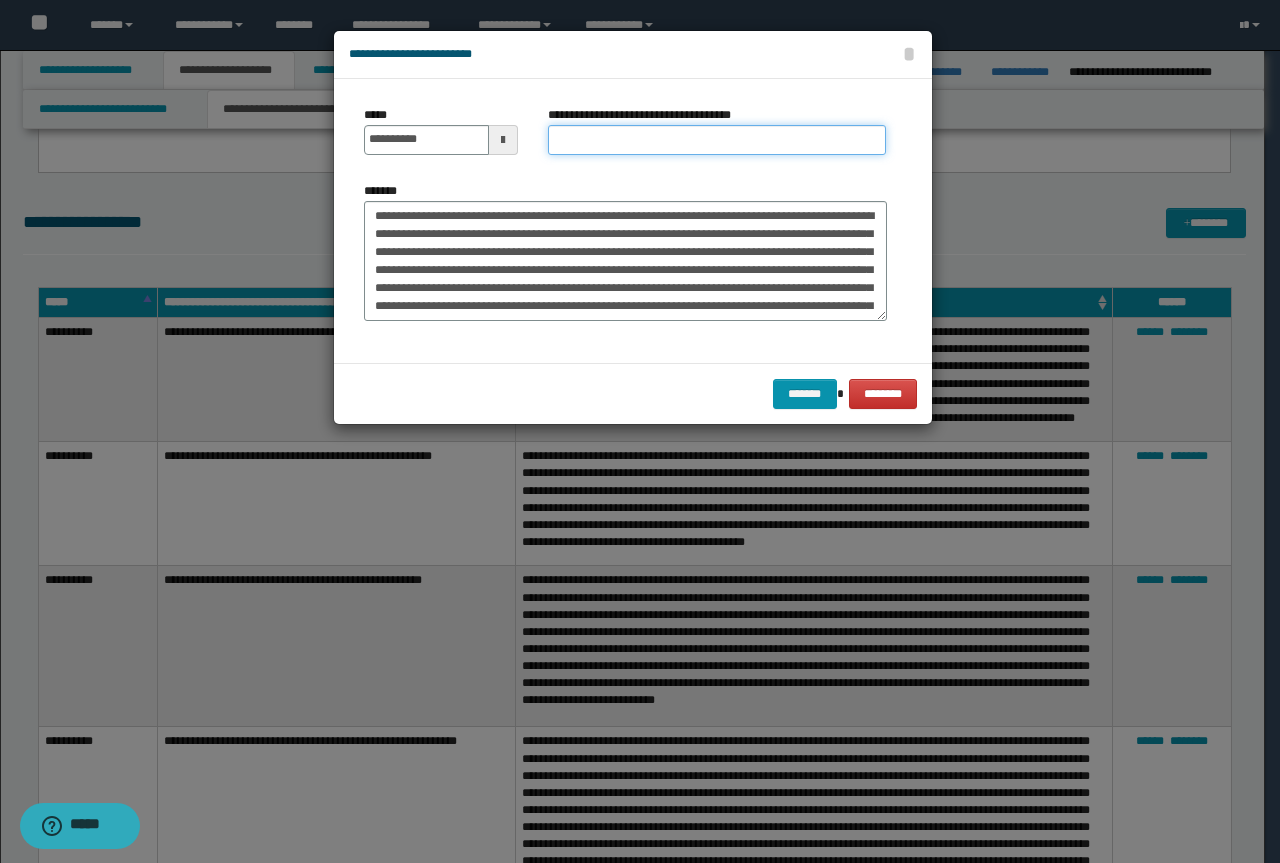 click on "**********" at bounding box center [717, 140] 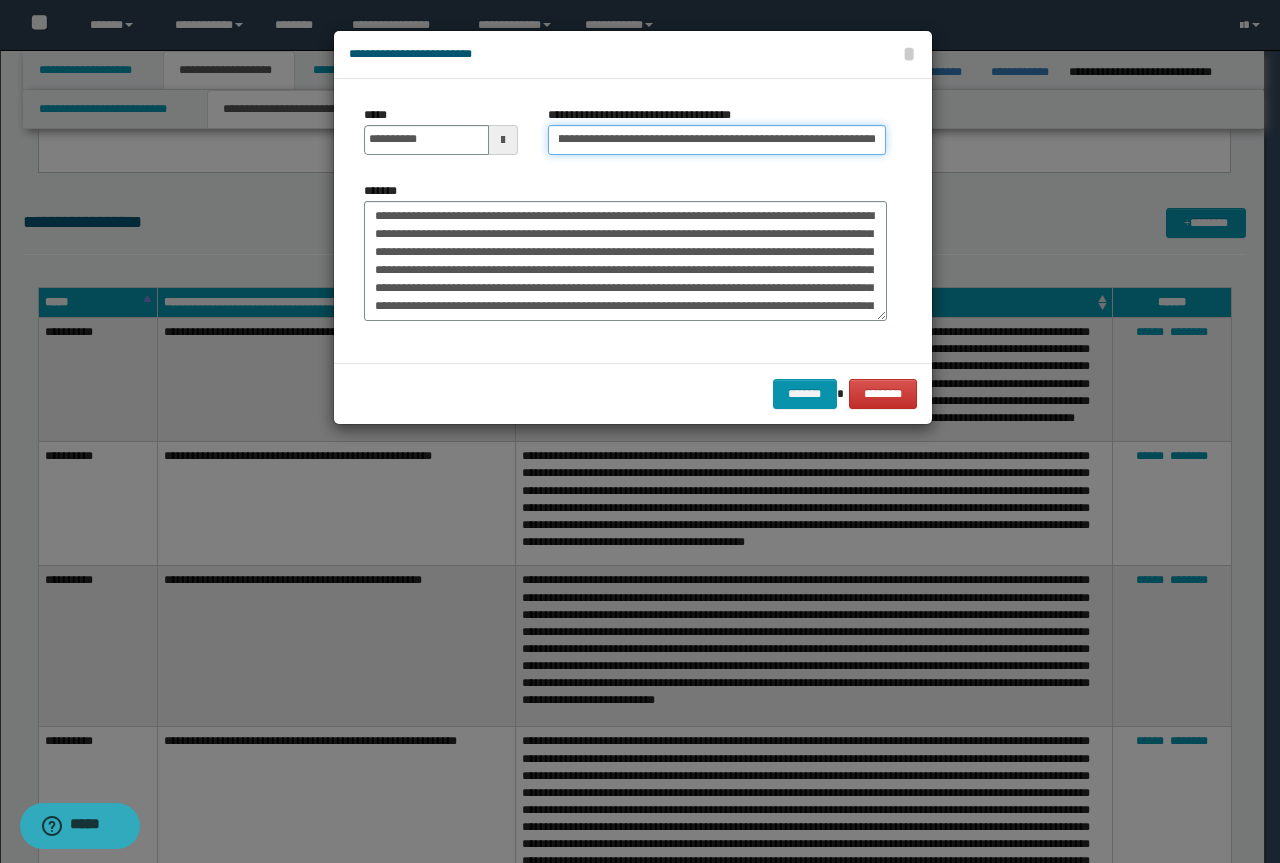 scroll, scrollTop: 0, scrollLeft: 0, axis: both 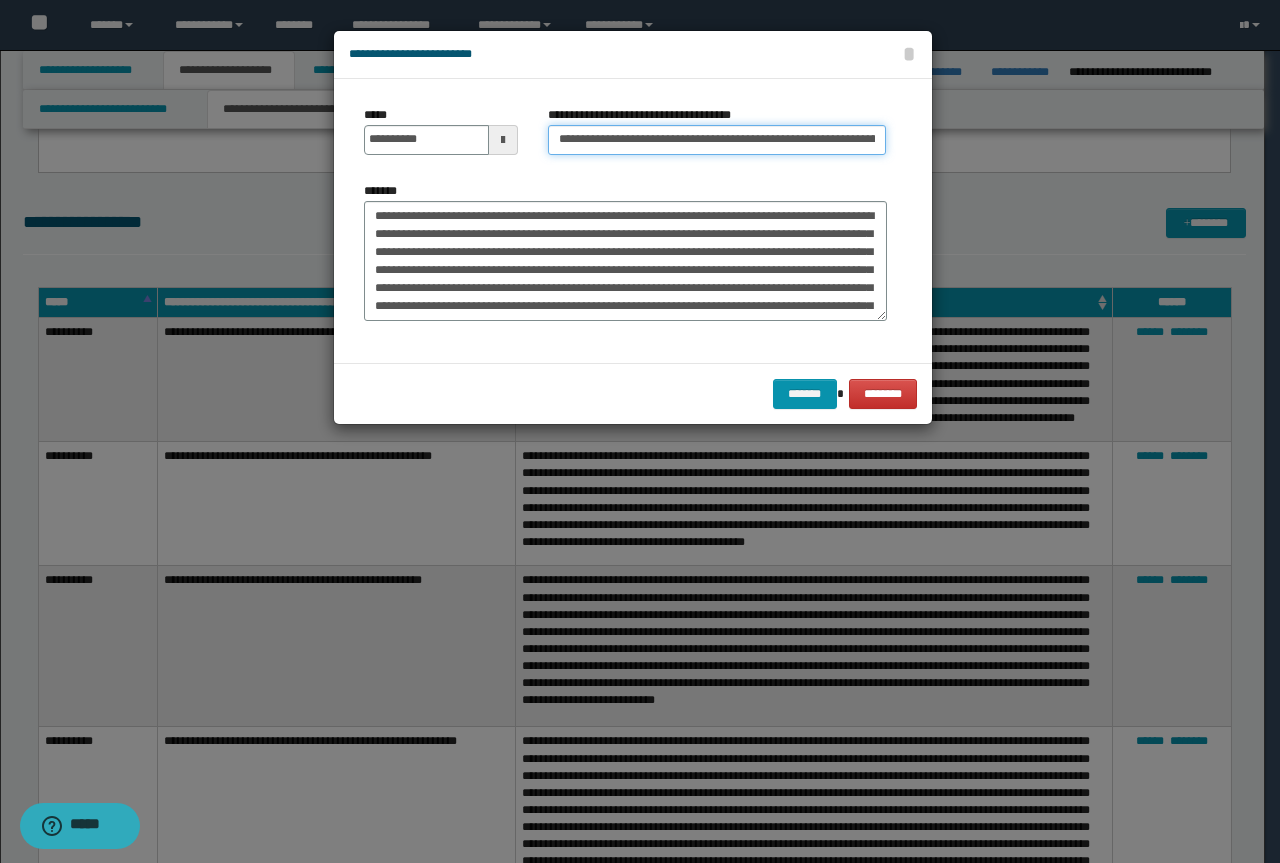 drag, startPoint x: 569, startPoint y: 143, endPoint x: 161, endPoint y: 99, distance: 410.3657 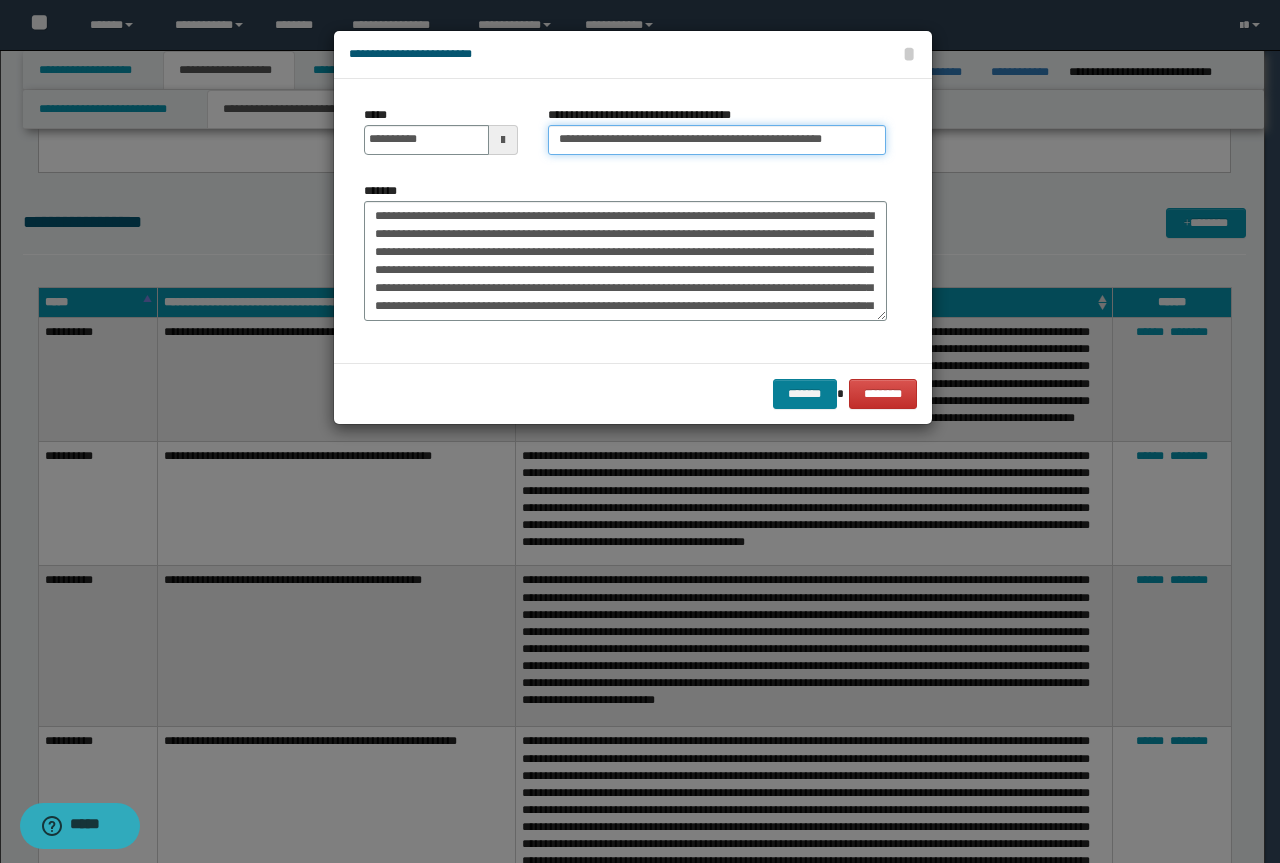 type on "**********" 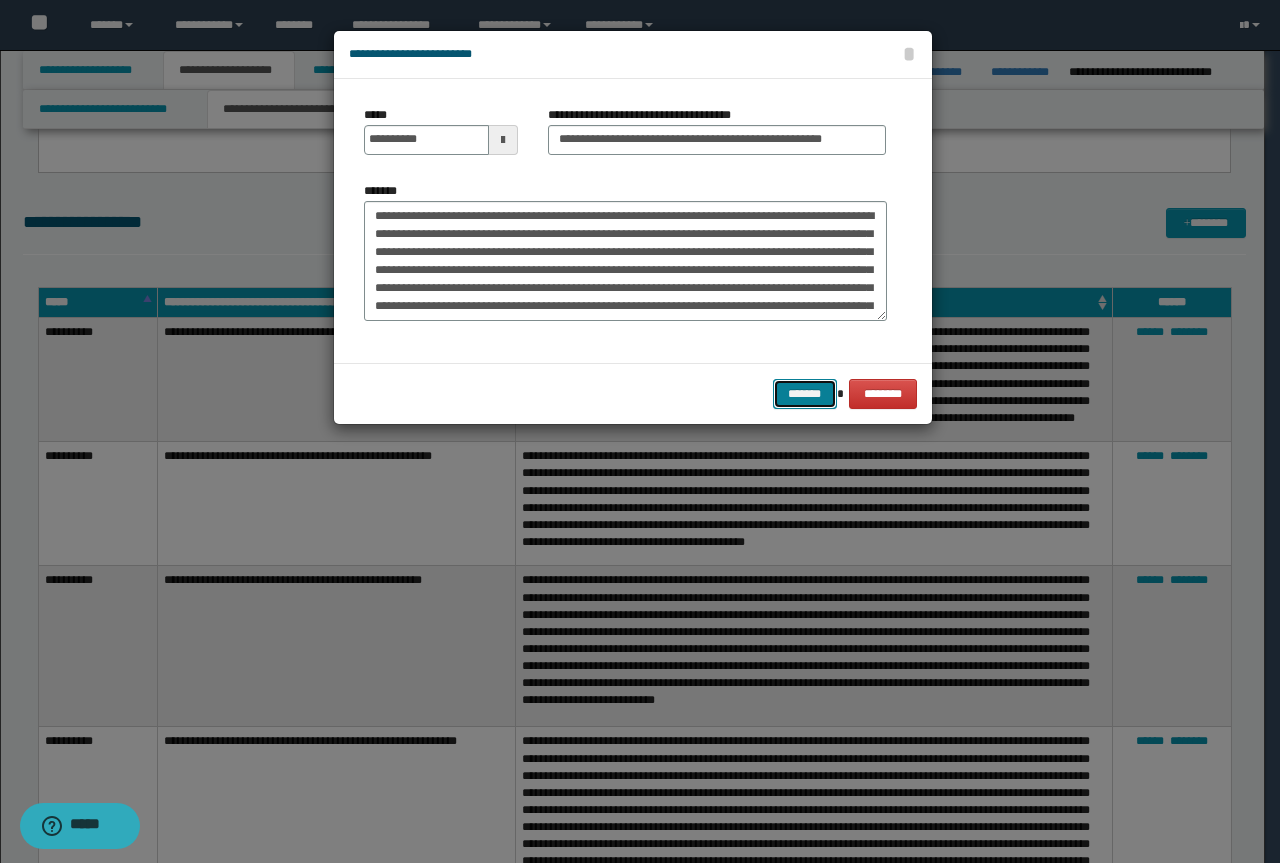 drag, startPoint x: 810, startPoint y: 395, endPoint x: 744, endPoint y: 371, distance: 70.2282 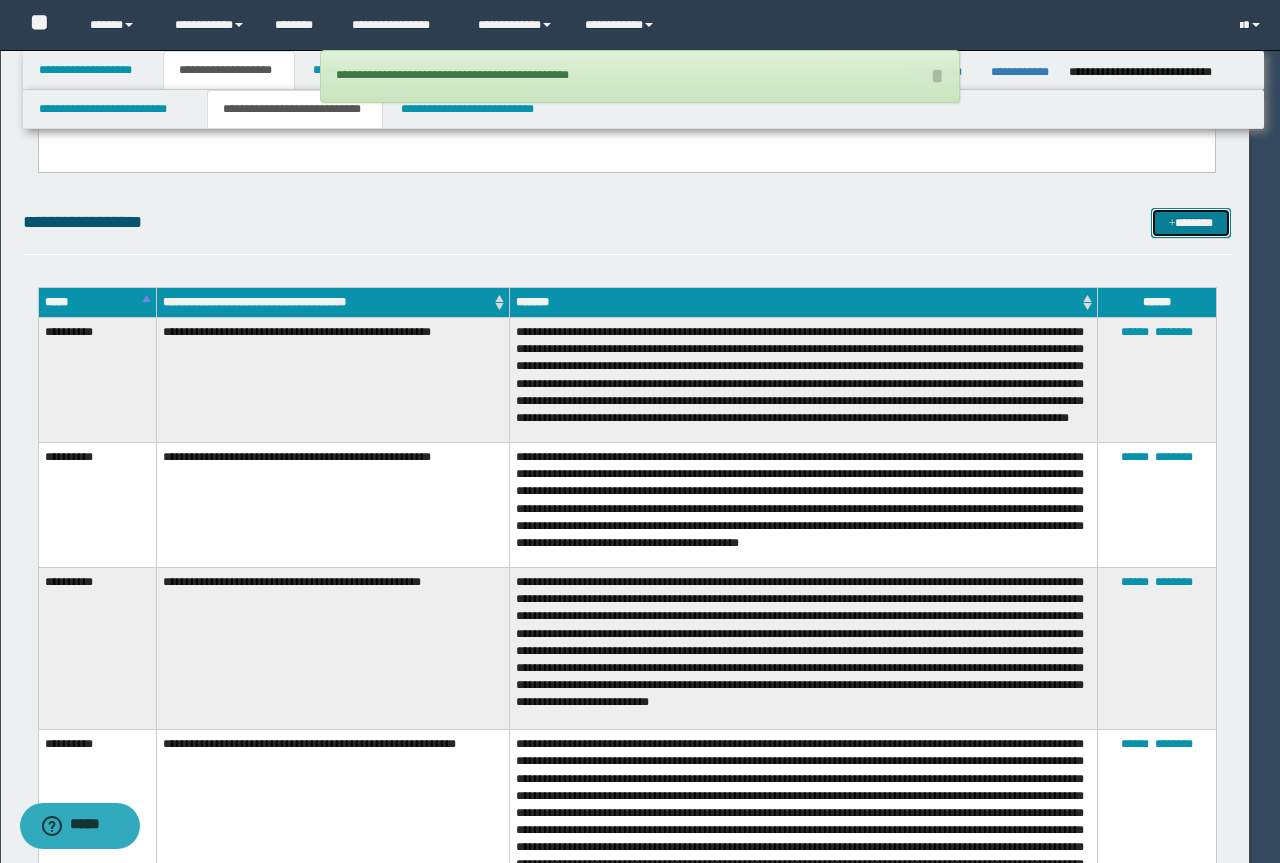 type 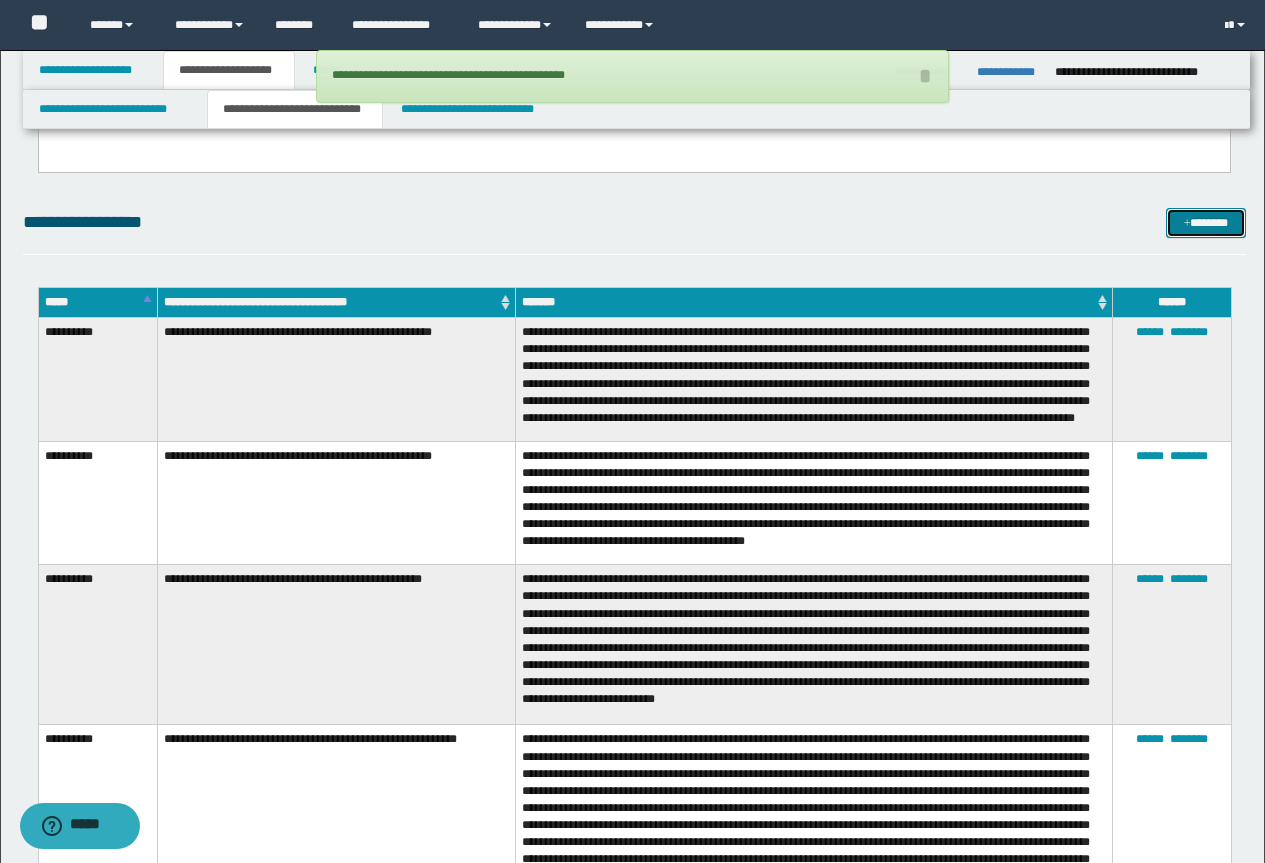 click on "*******" at bounding box center [1206, 223] 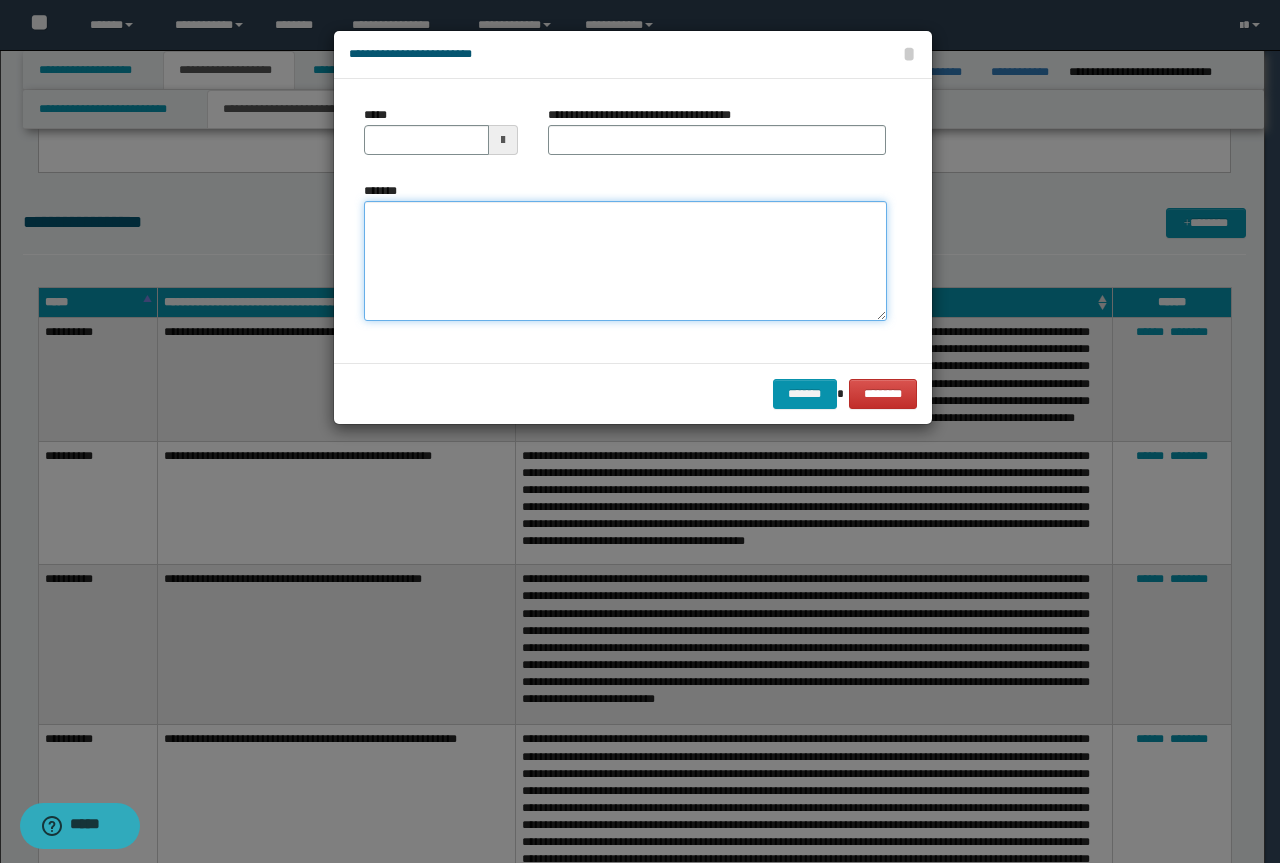 click on "*******" at bounding box center [625, 261] 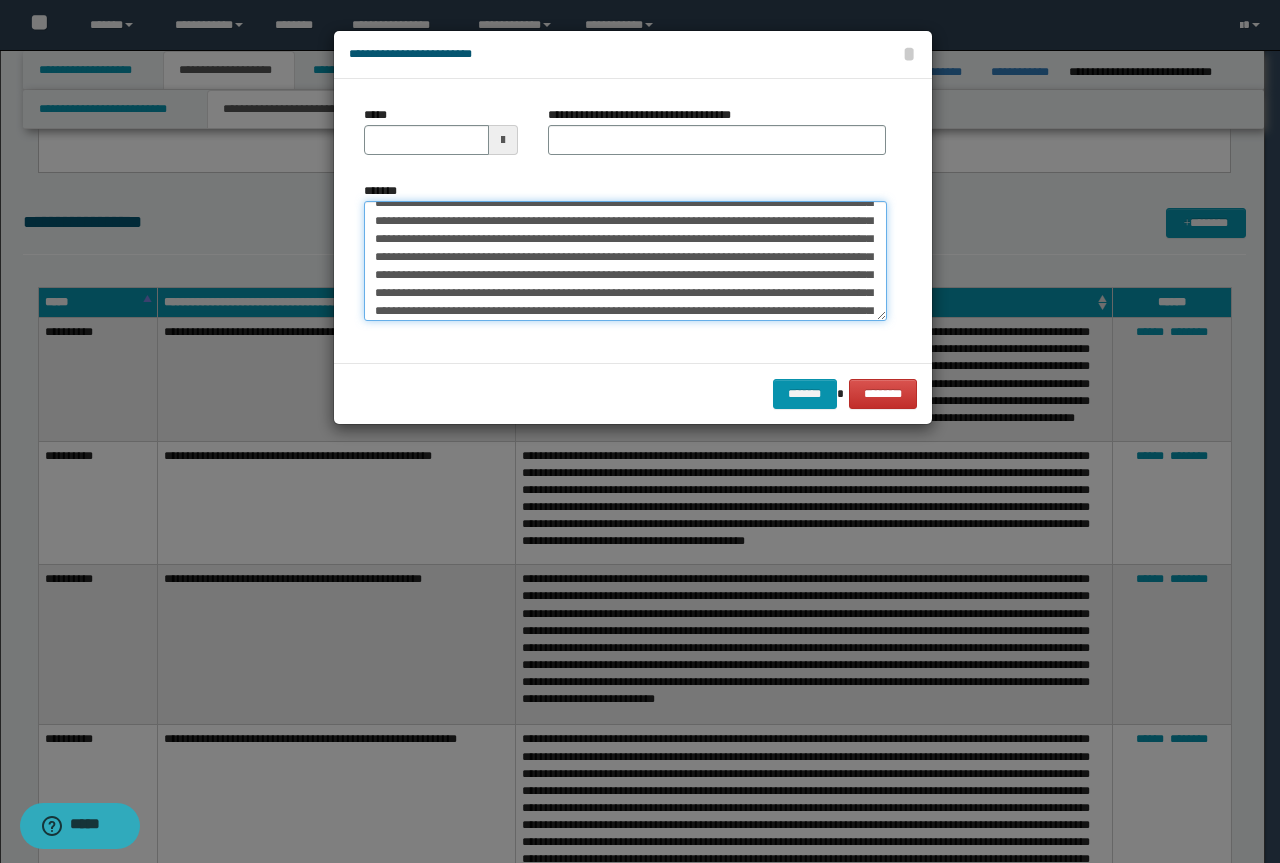 scroll, scrollTop: 0, scrollLeft: 0, axis: both 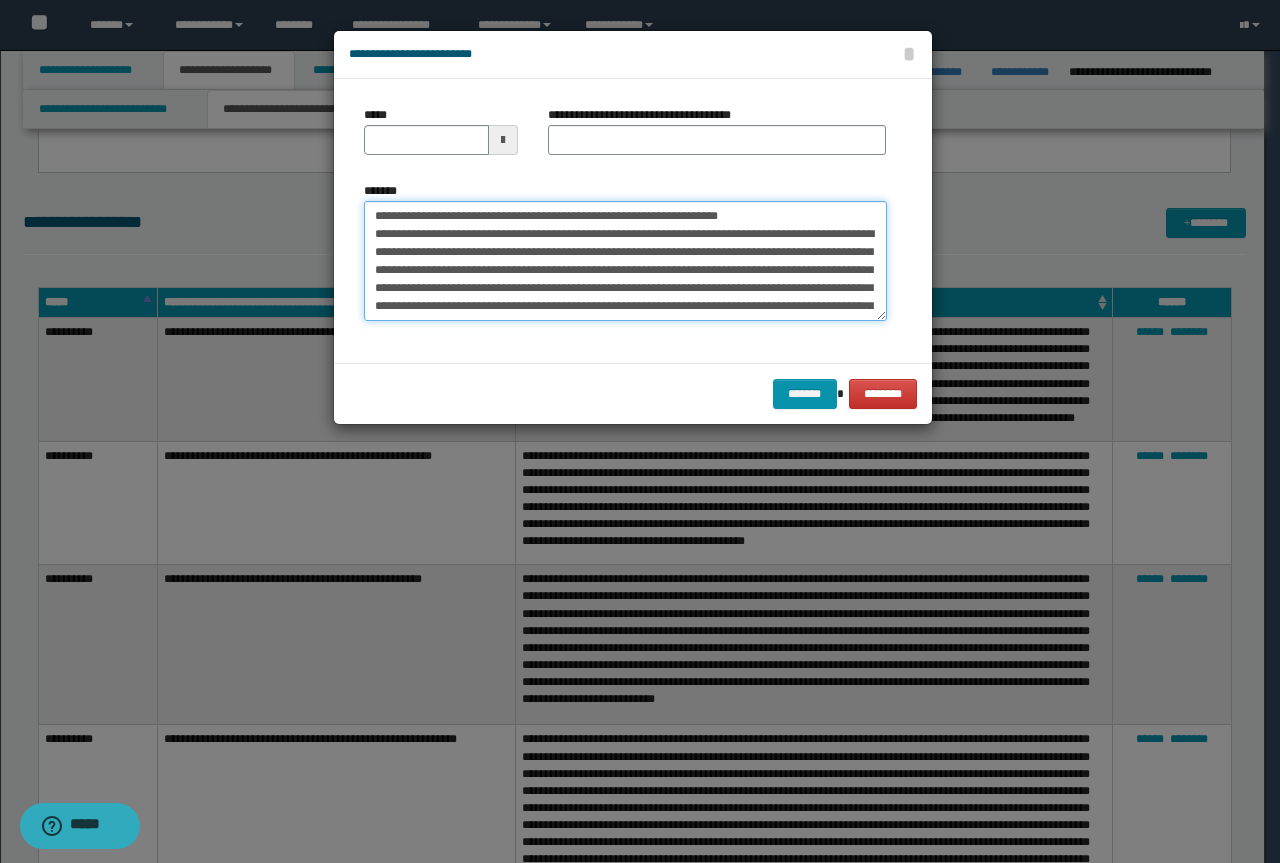 drag, startPoint x: 772, startPoint y: 221, endPoint x: 361, endPoint y: 204, distance: 411.35144 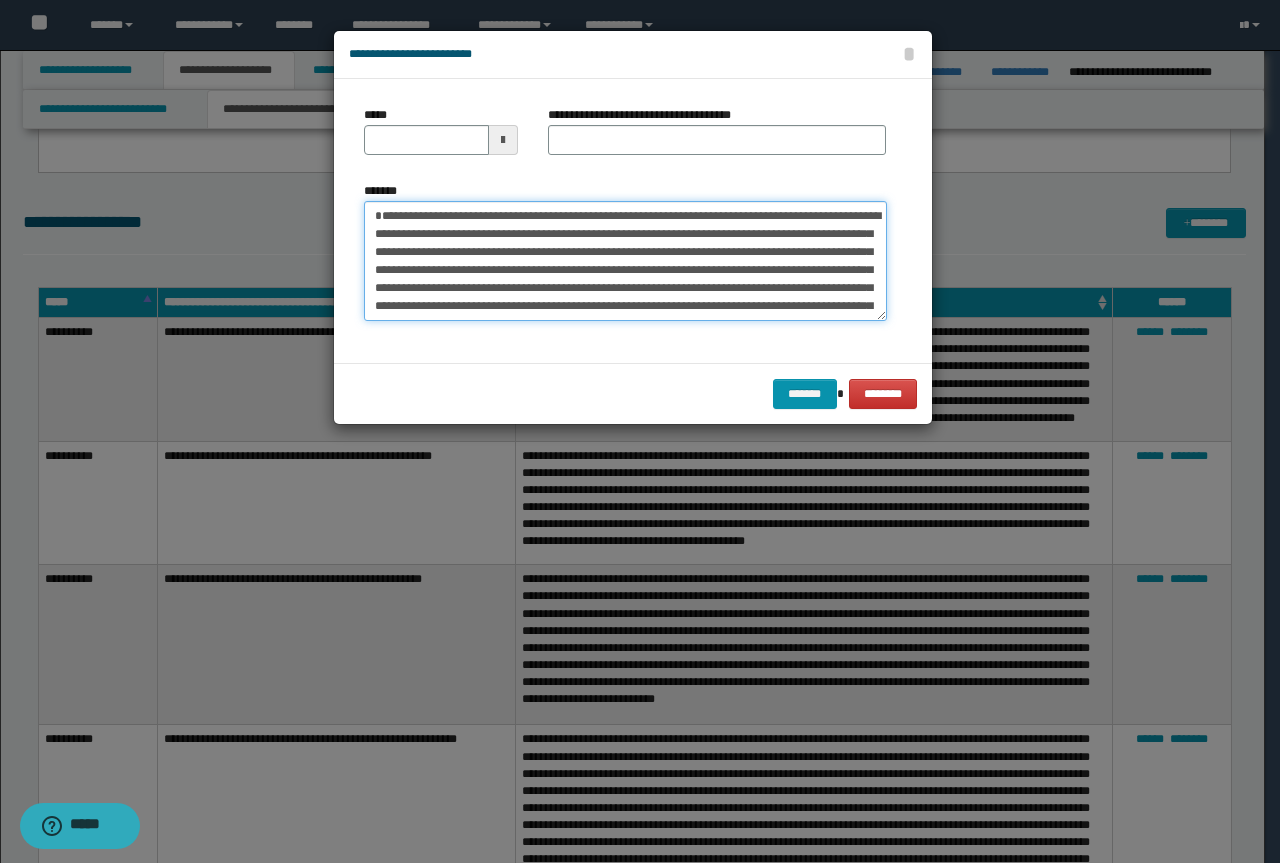 type on "**********" 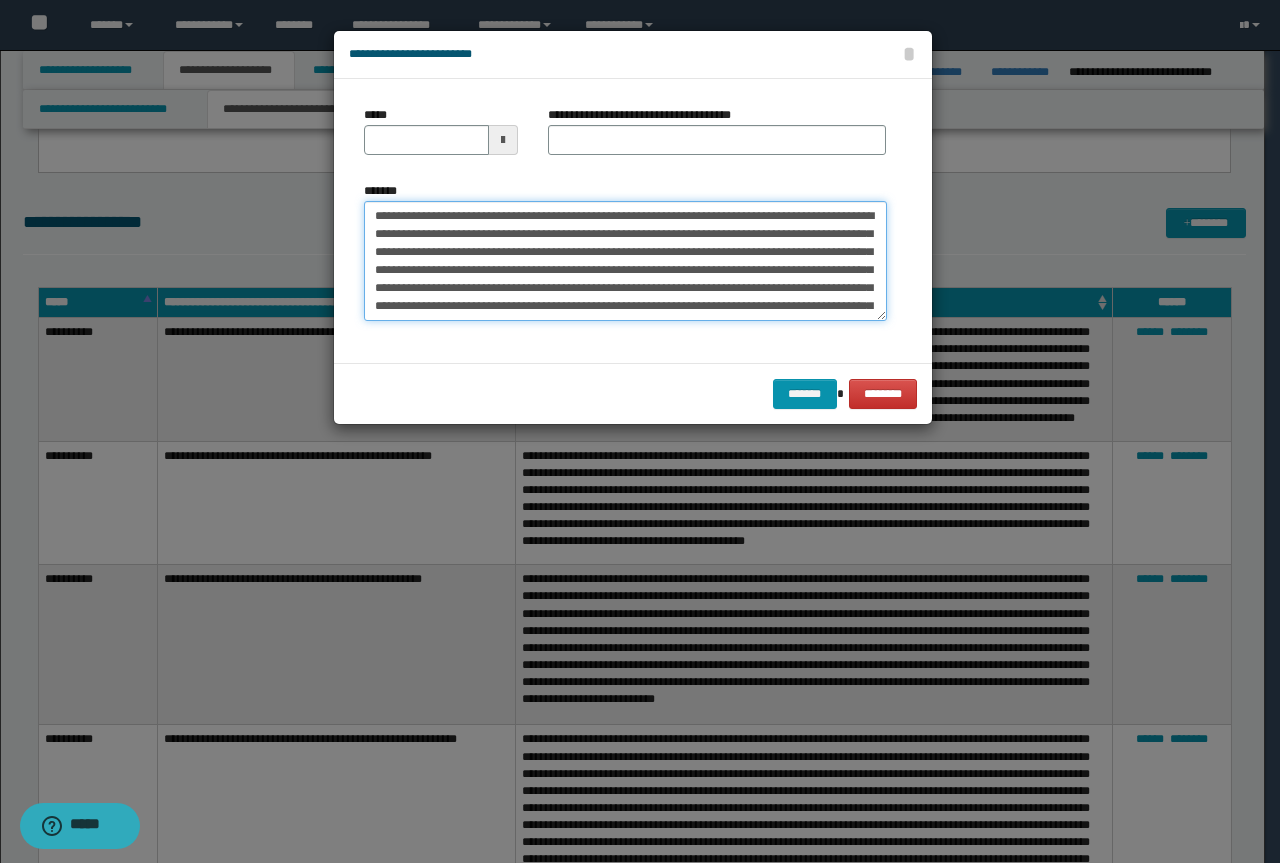 type 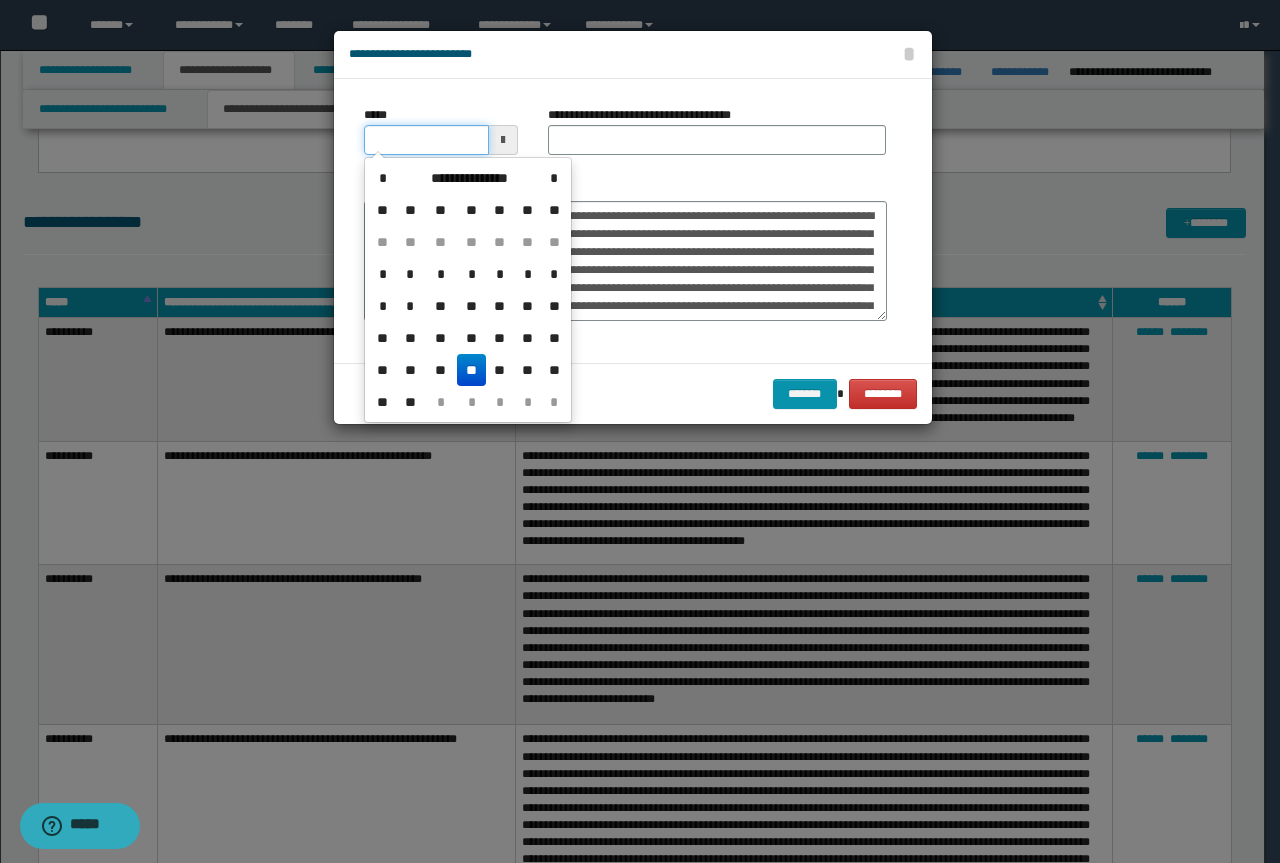 click on "*****" at bounding box center (426, 140) 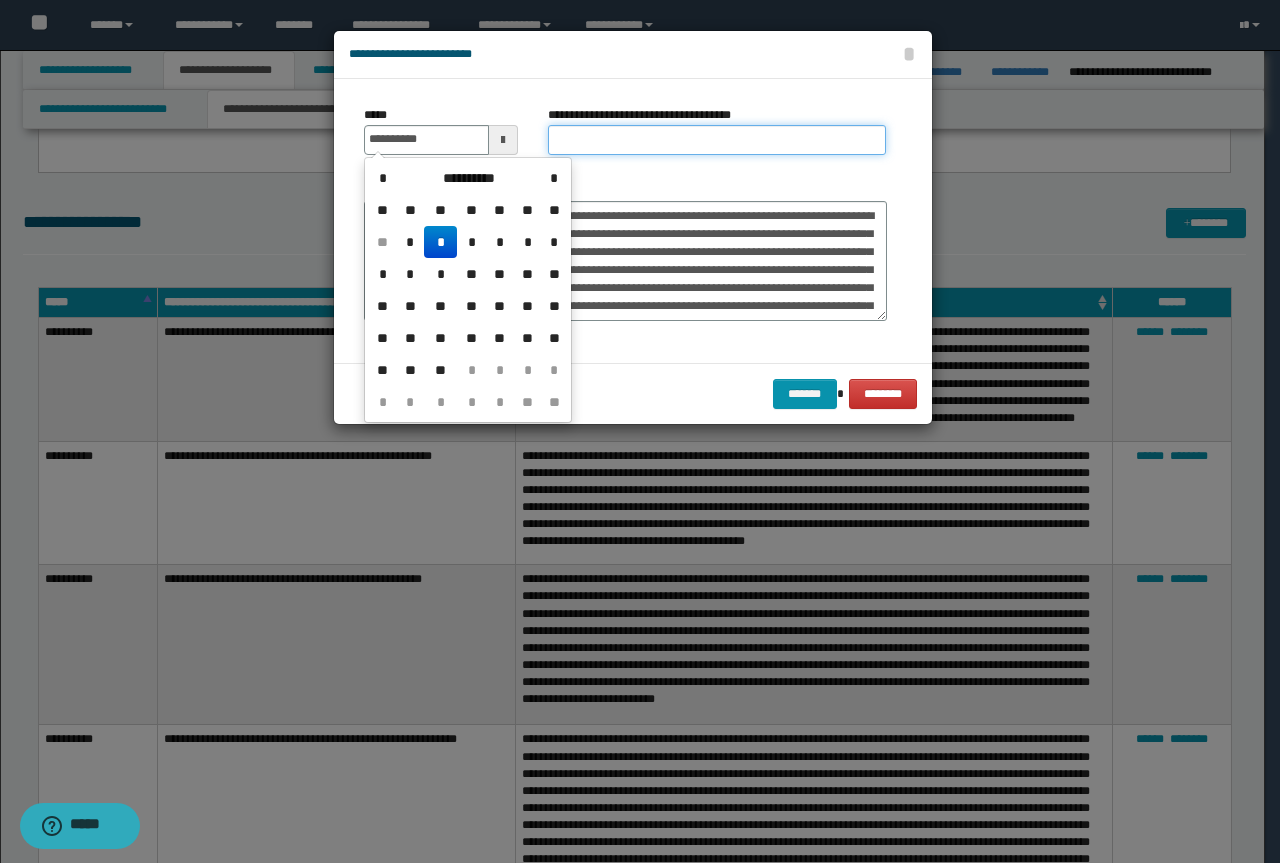 type on "**********" 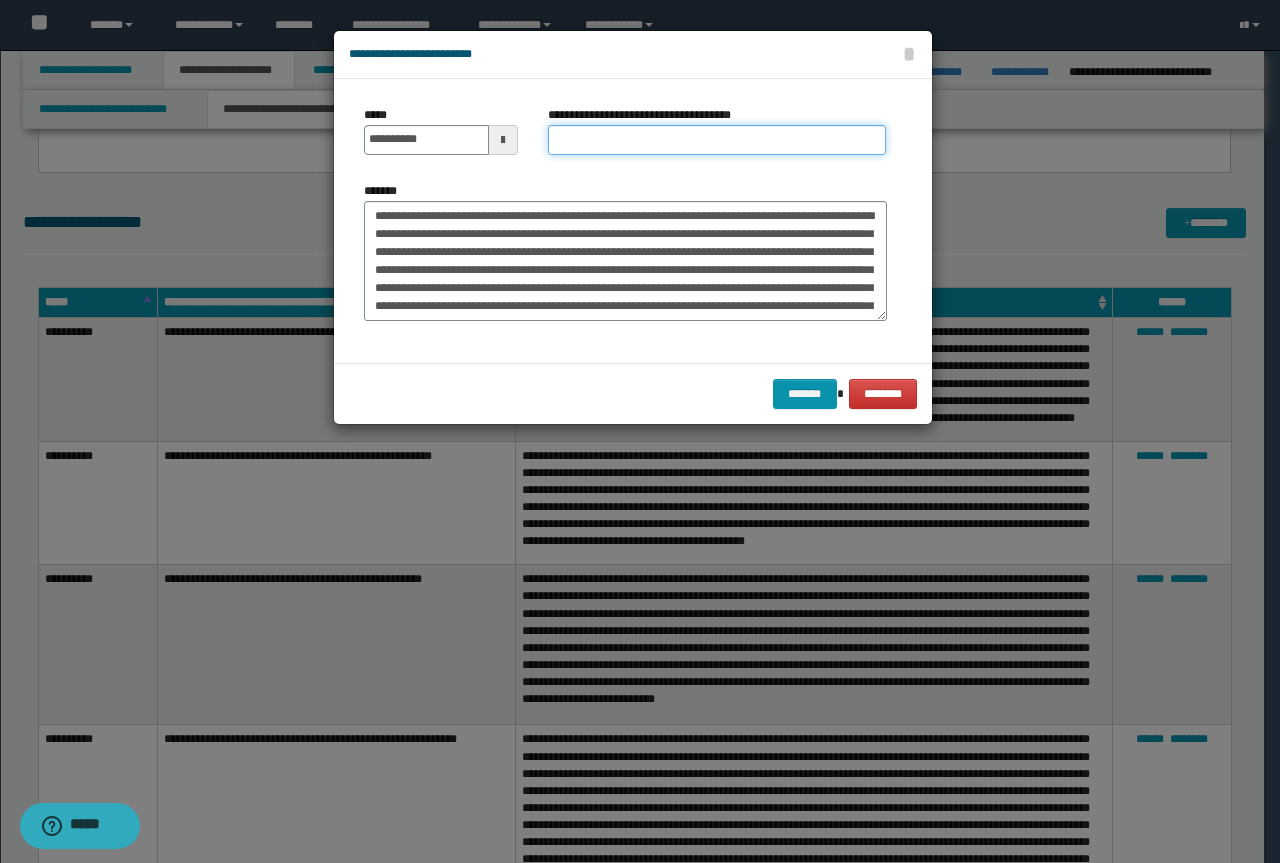 click on "**********" at bounding box center [717, 140] 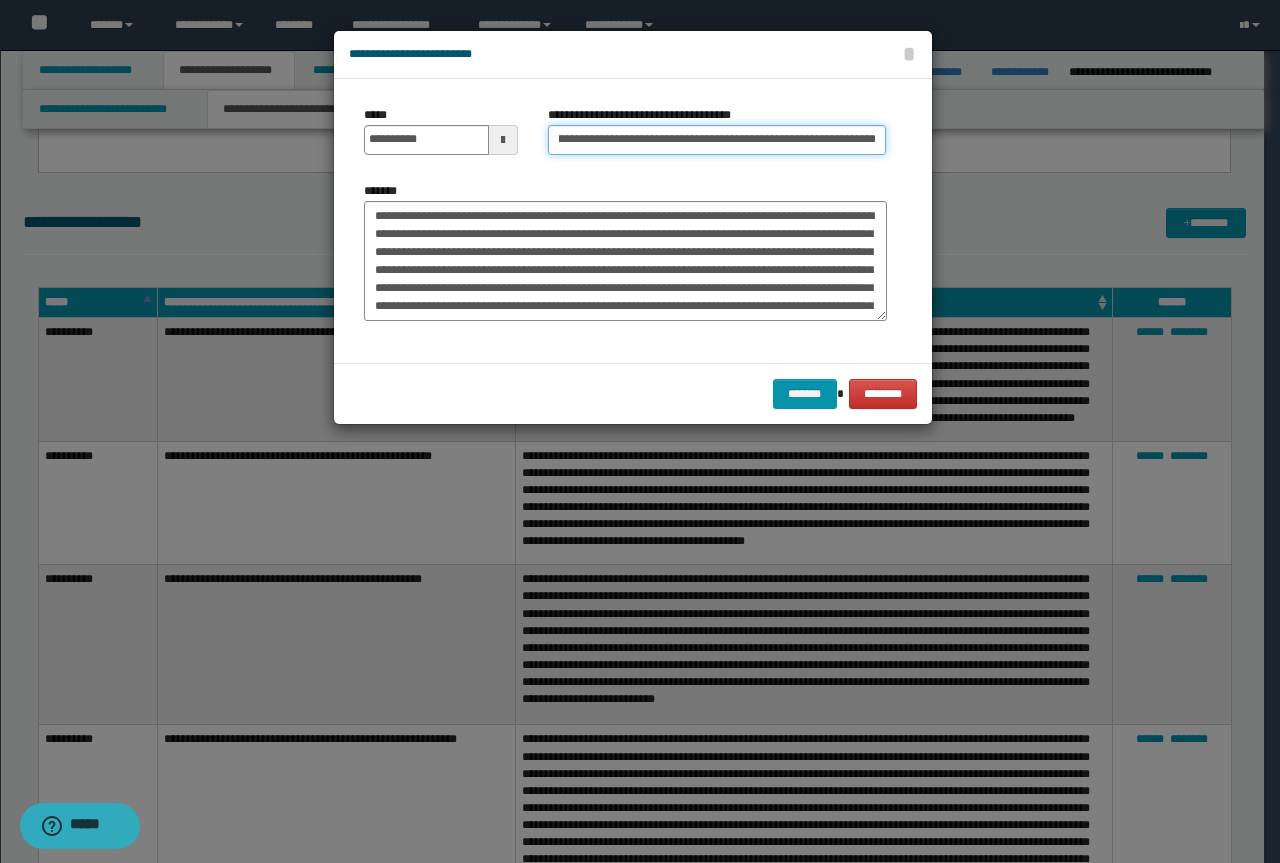 scroll, scrollTop: 0, scrollLeft: 0, axis: both 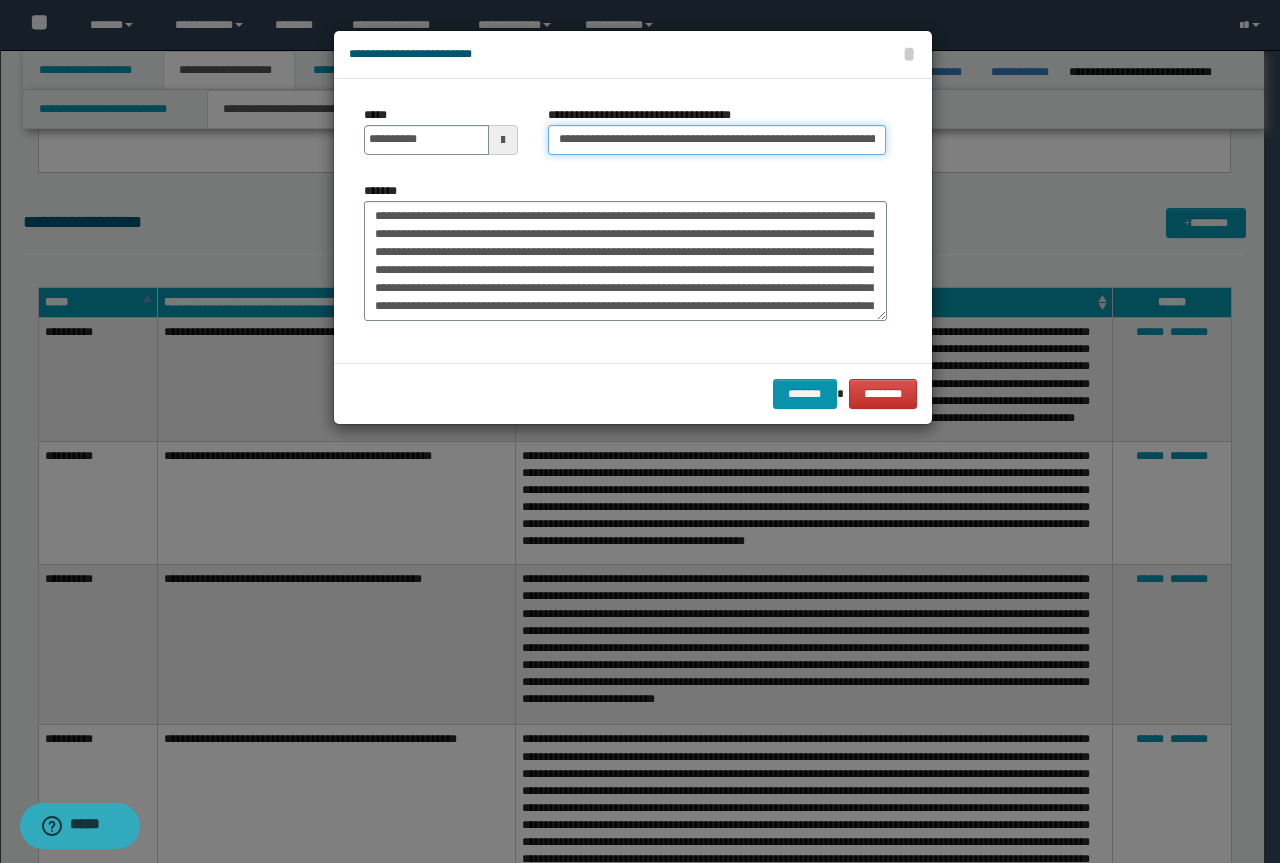 drag, startPoint x: 630, startPoint y: 138, endPoint x: 152, endPoint y: 125, distance: 478.17676 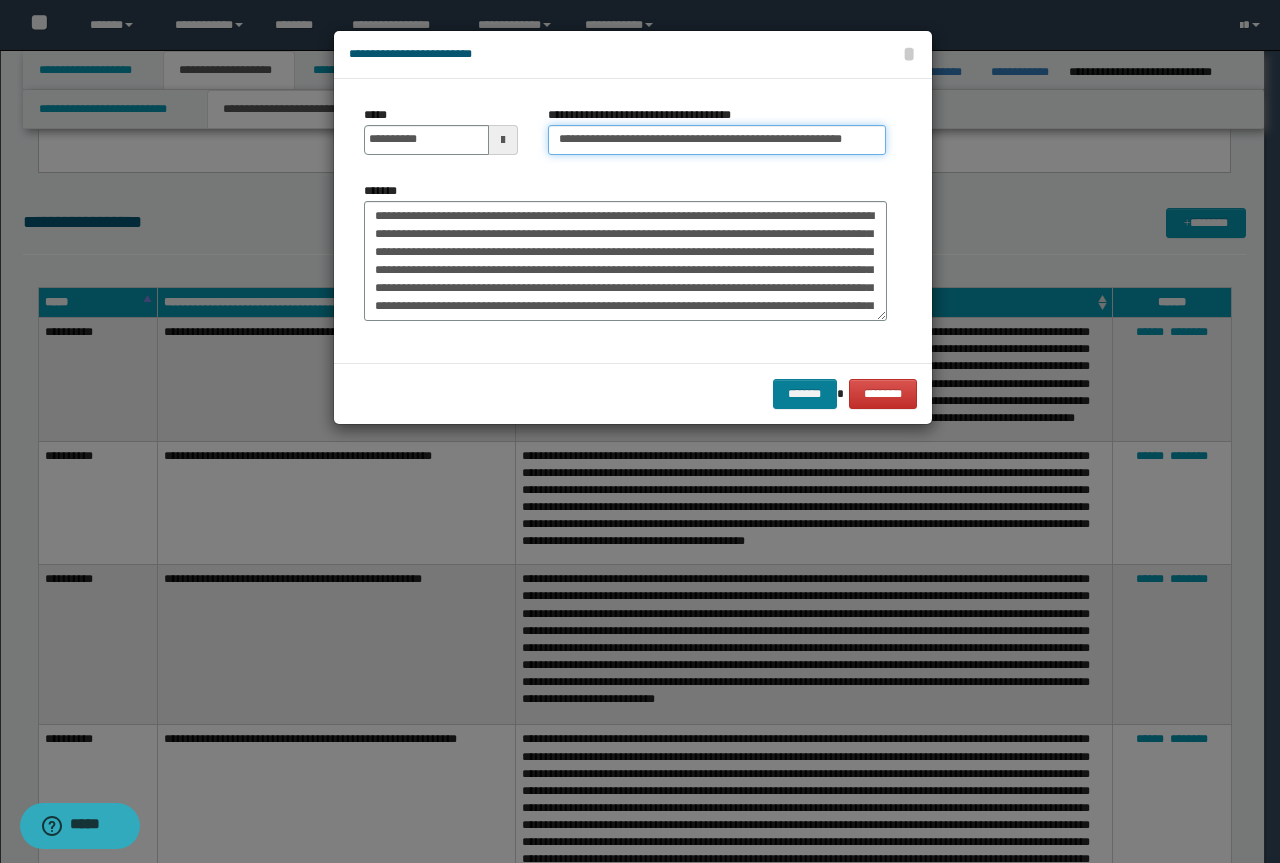 type on "**********" 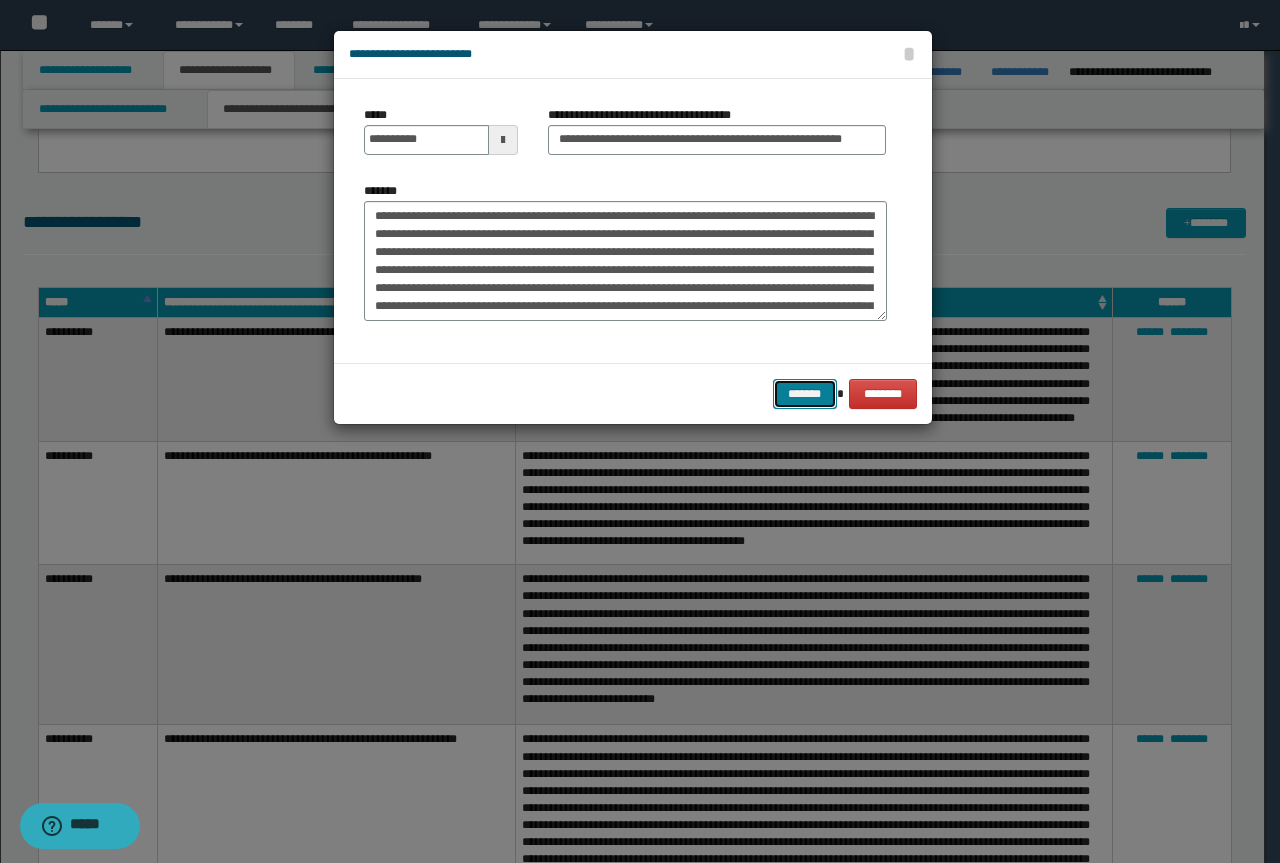 click on "*******" at bounding box center (805, 394) 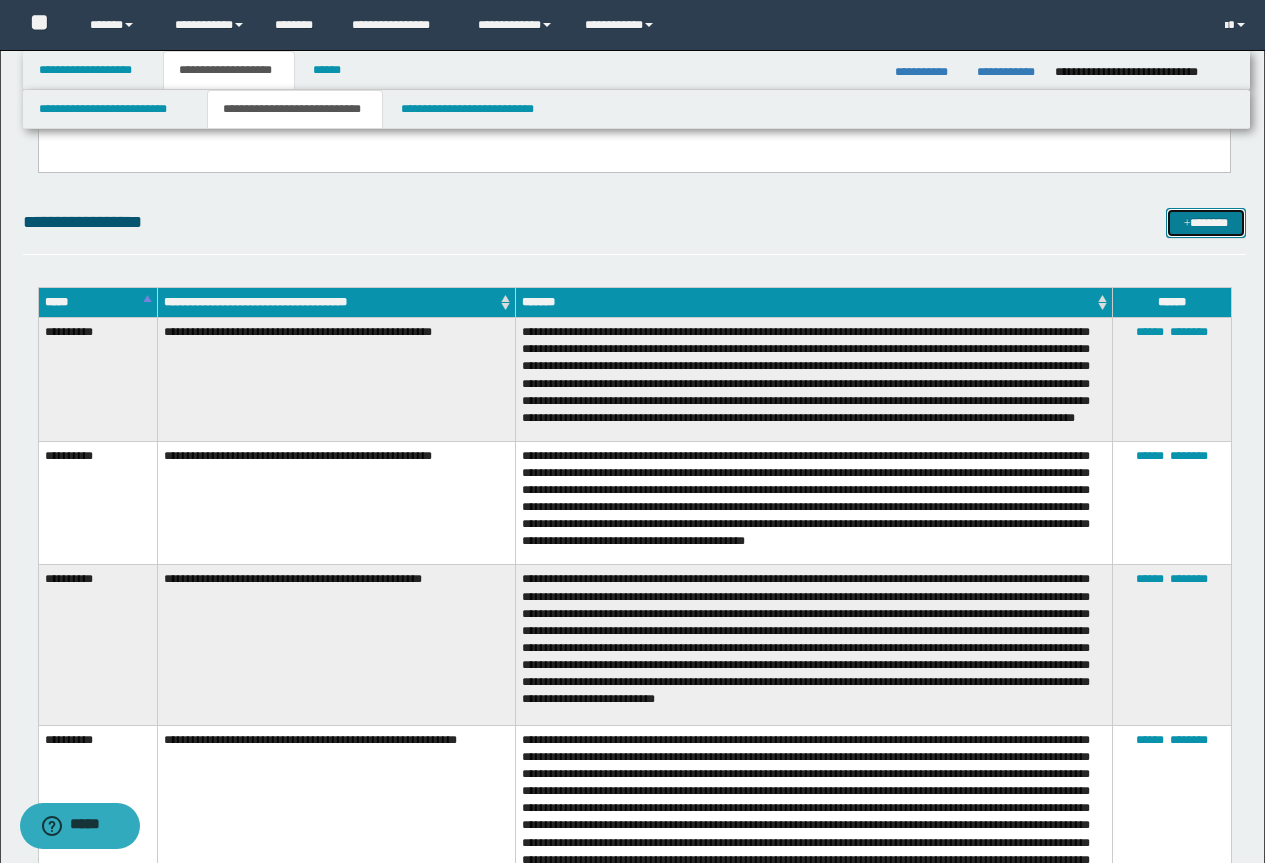 click on "*******" at bounding box center (1206, 223) 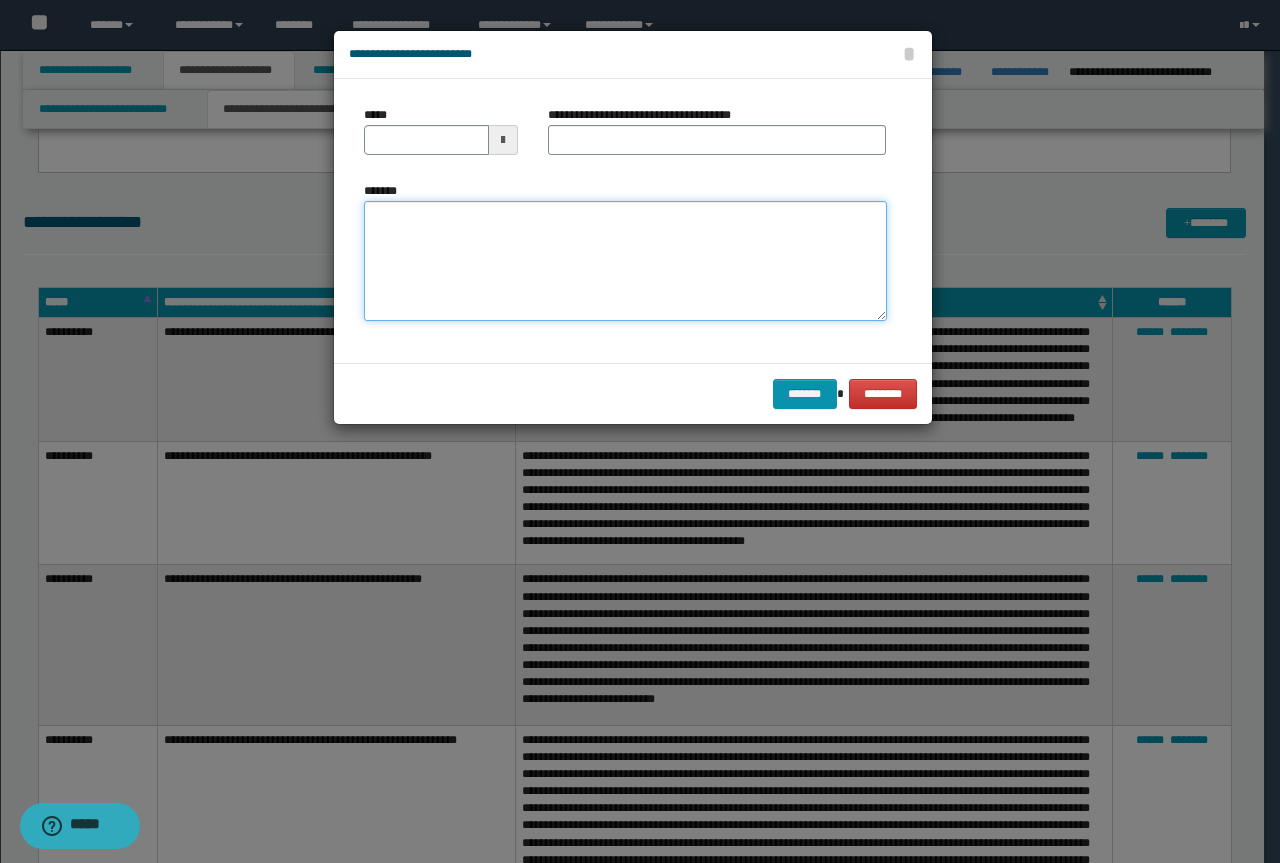 click on "*******" at bounding box center [625, 261] 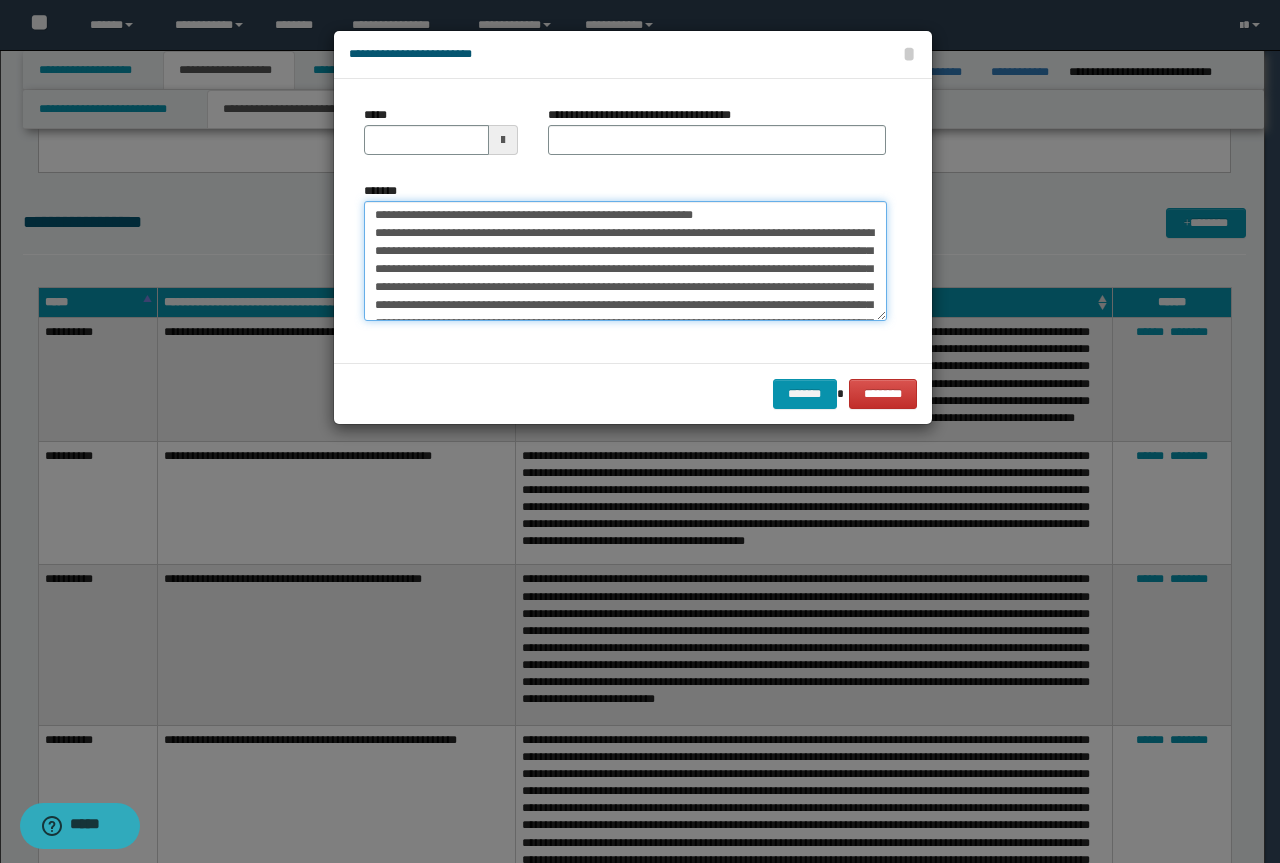 scroll, scrollTop: 0, scrollLeft: 0, axis: both 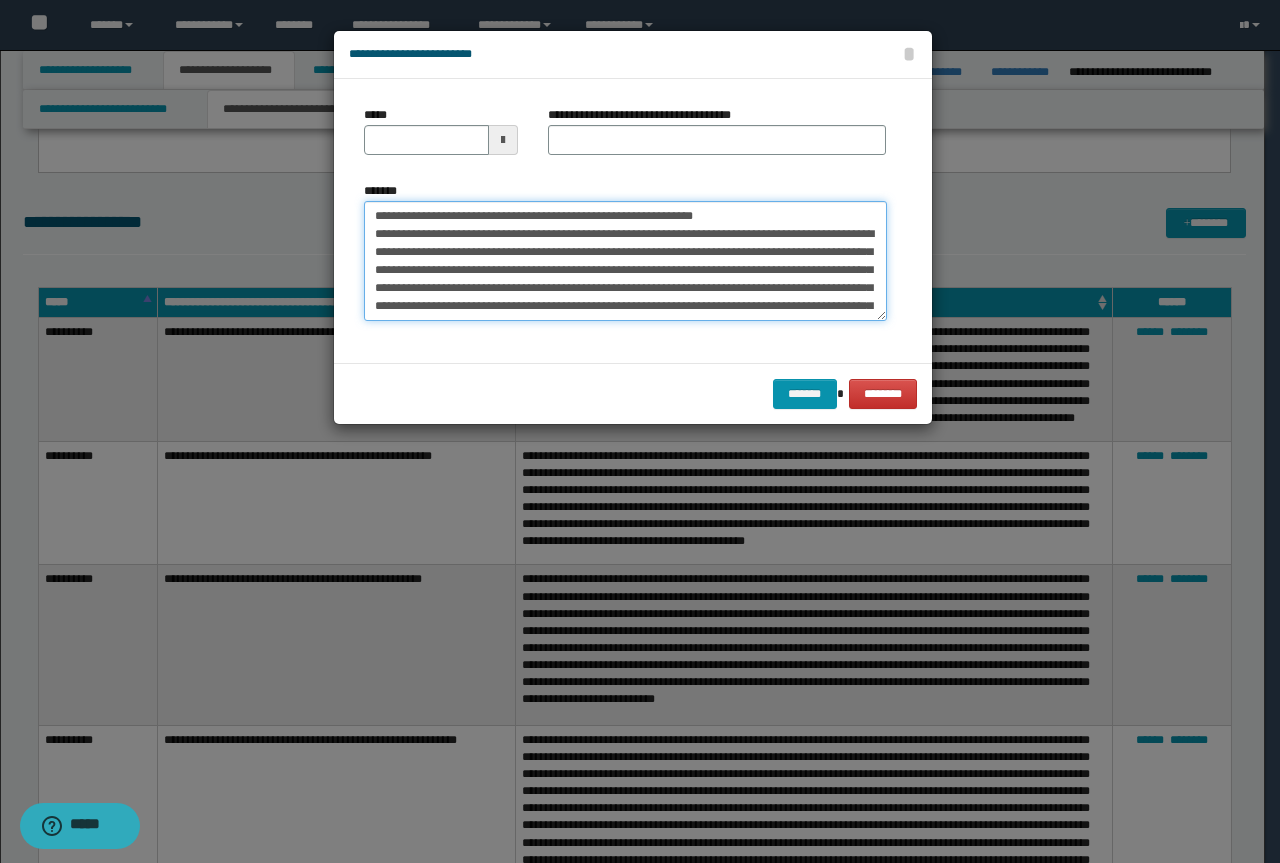 drag, startPoint x: 743, startPoint y: 215, endPoint x: 361, endPoint y: 216, distance: 382.0013 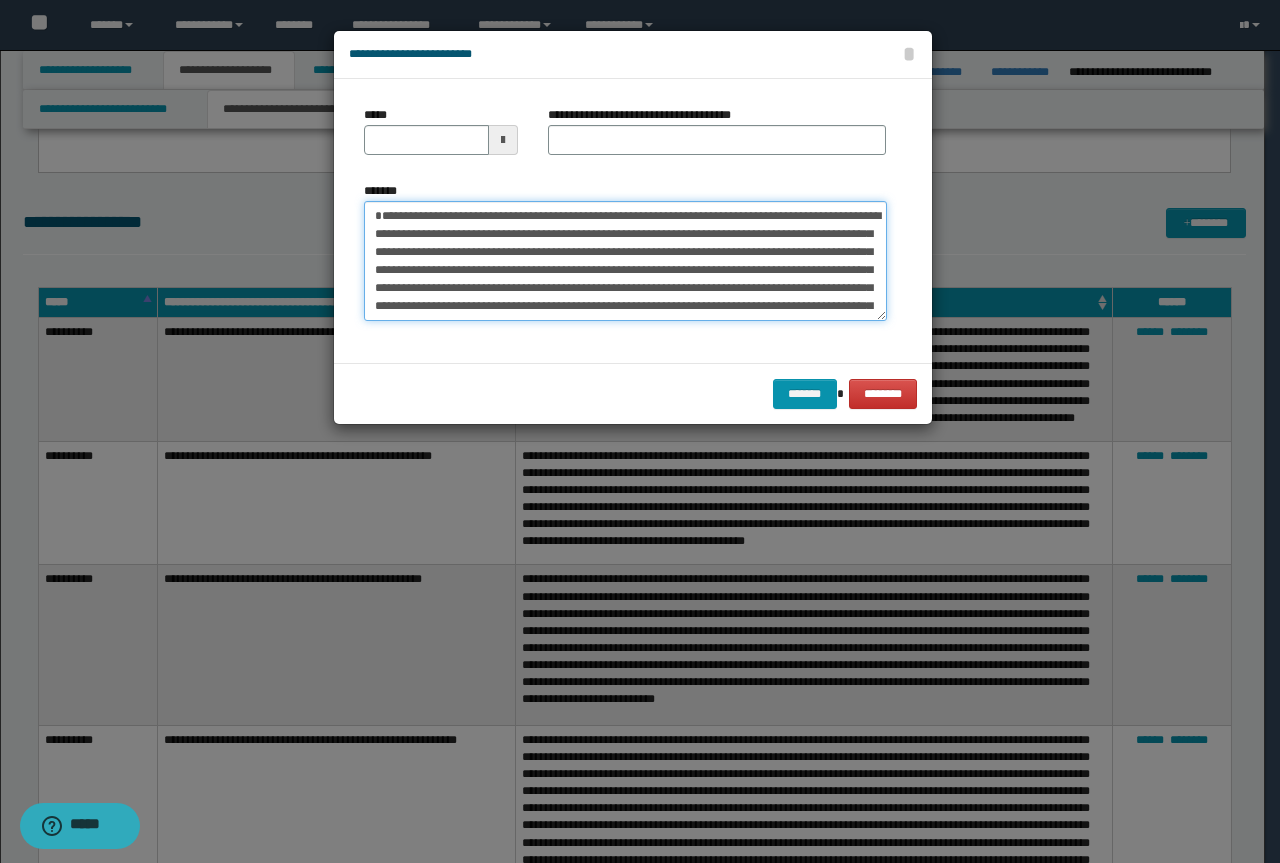 type on "**********" 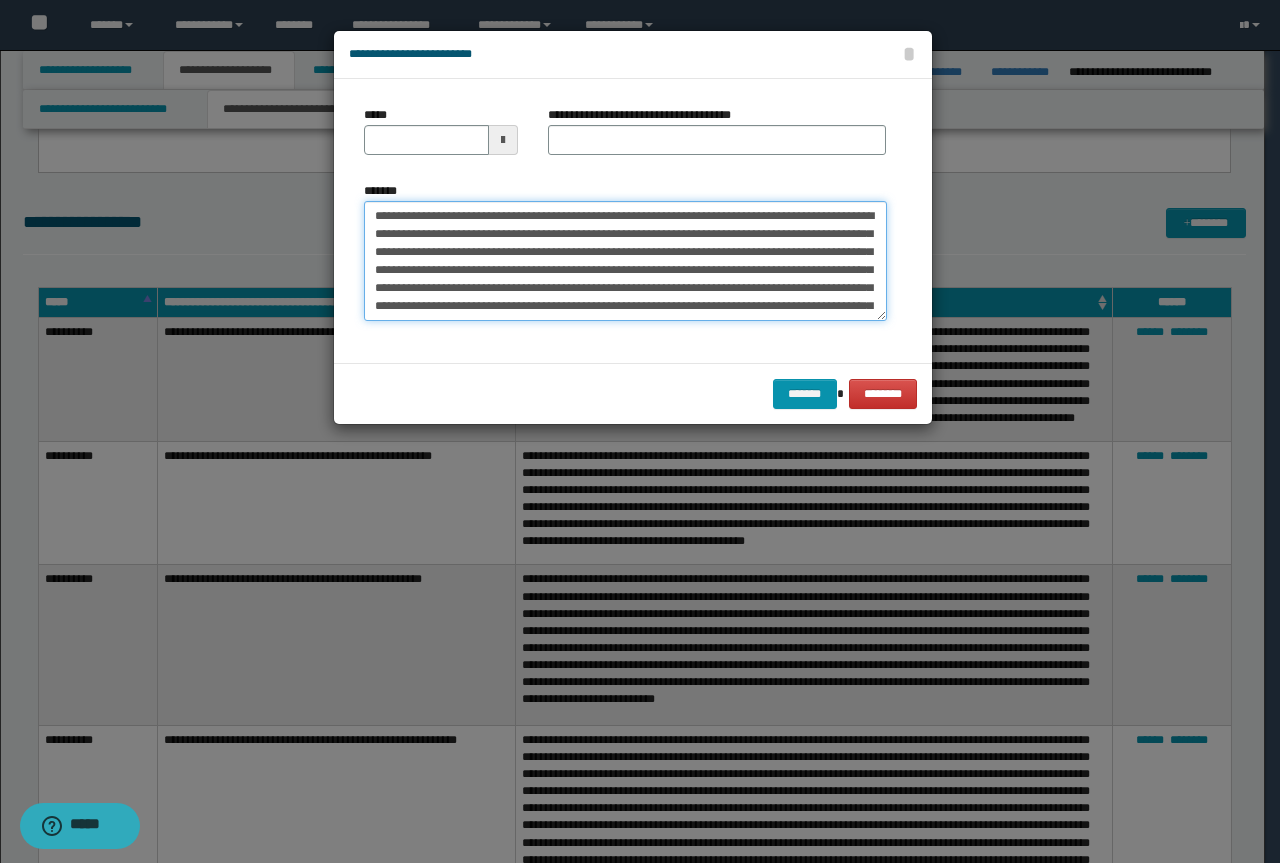 type 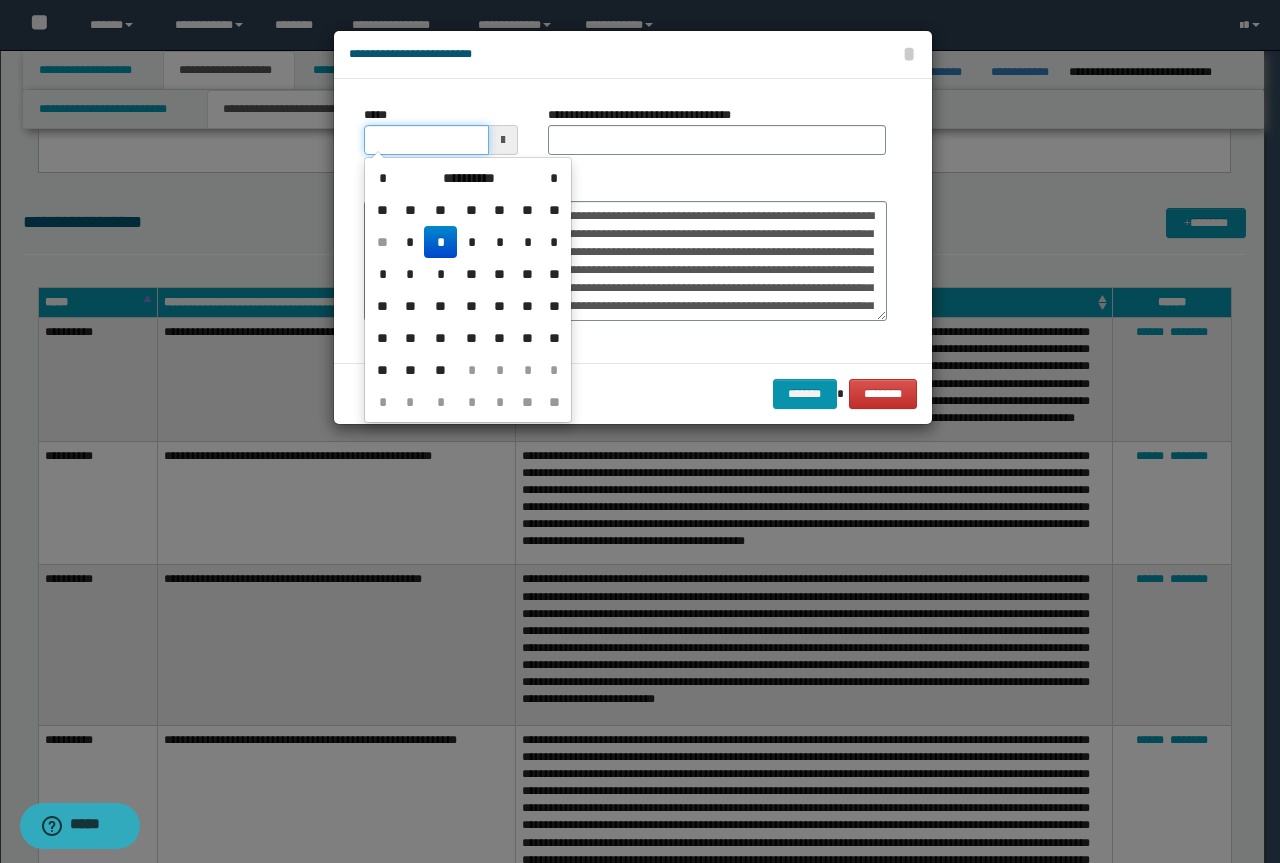 click on "*****" at bounding box center [426, 140] 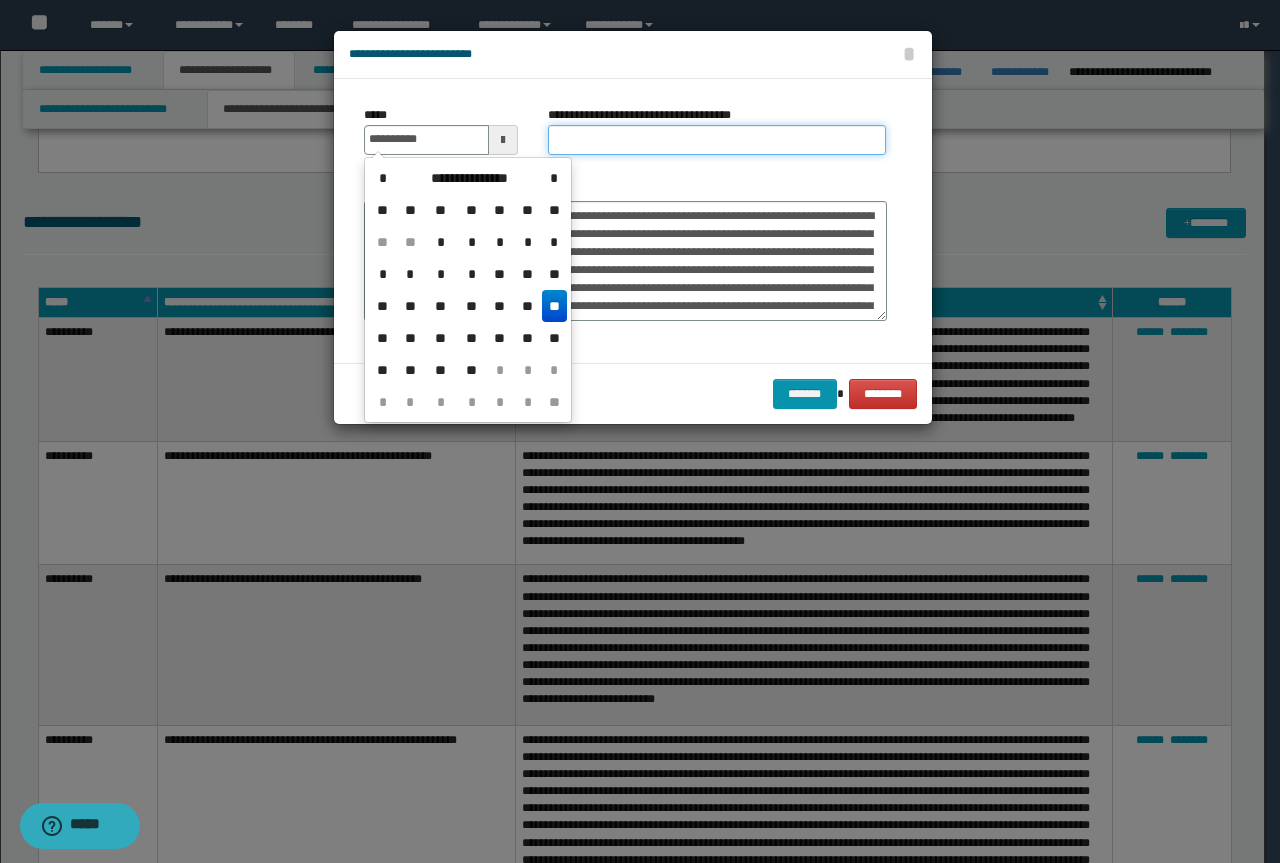 type on "**********" 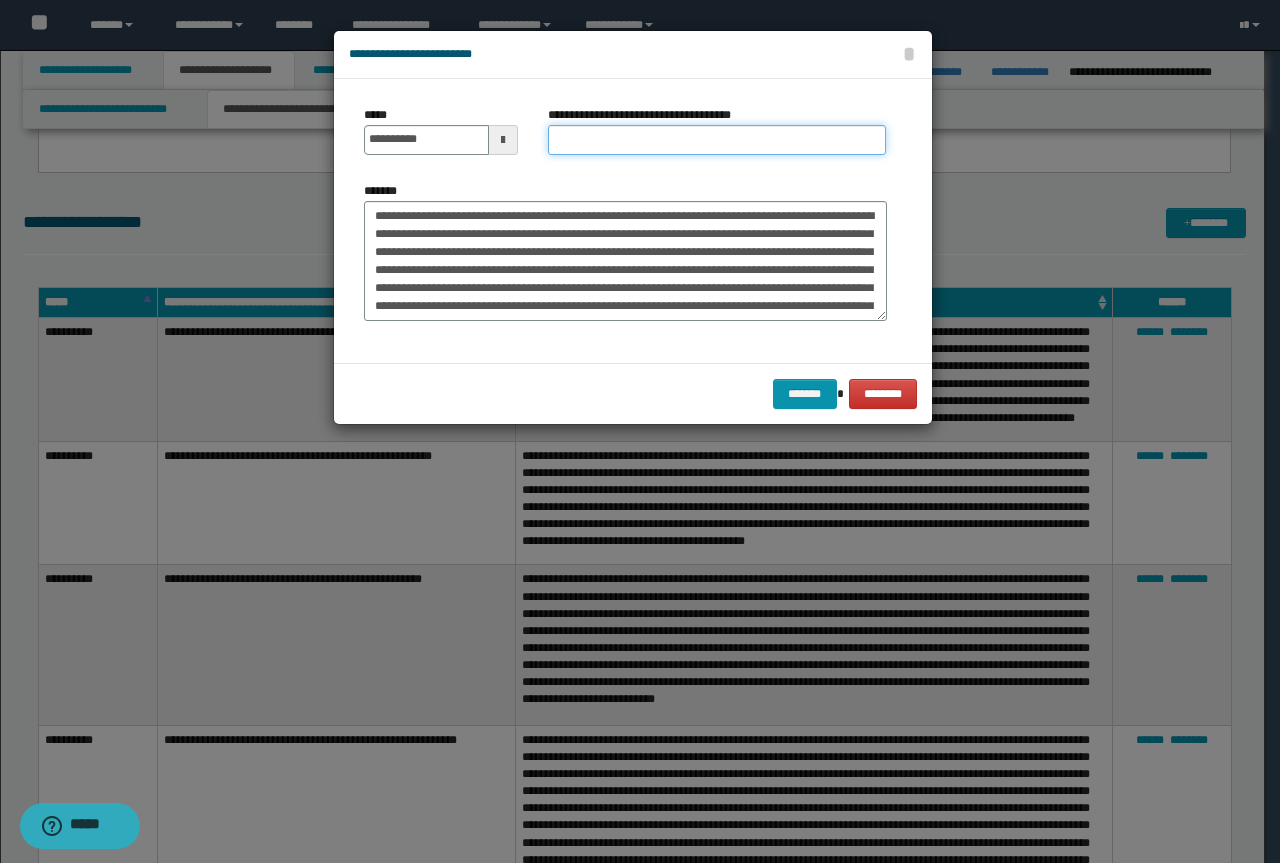 click on "**********" at bounding box center [717, 140] 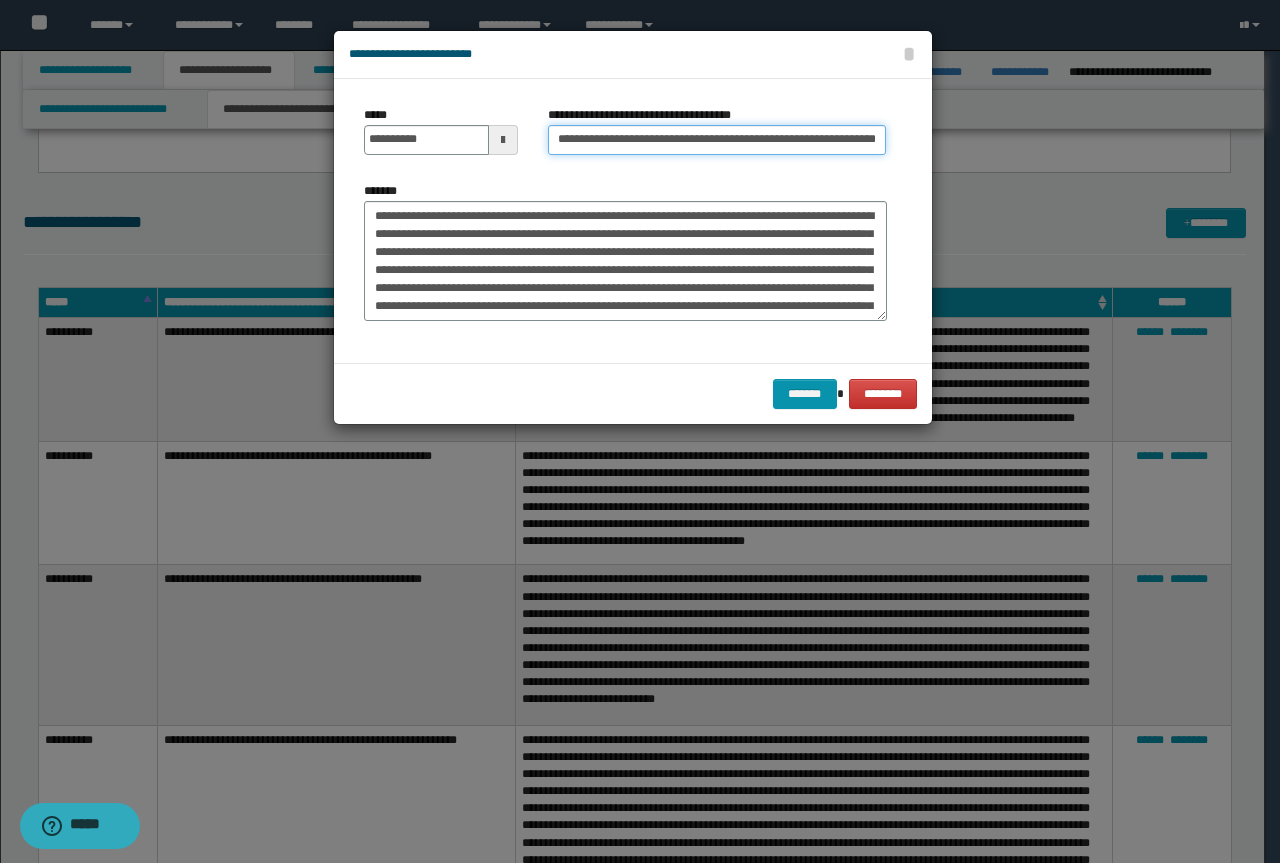 scroll, scrollTop: 0, scrollLeft: 0, axis: both 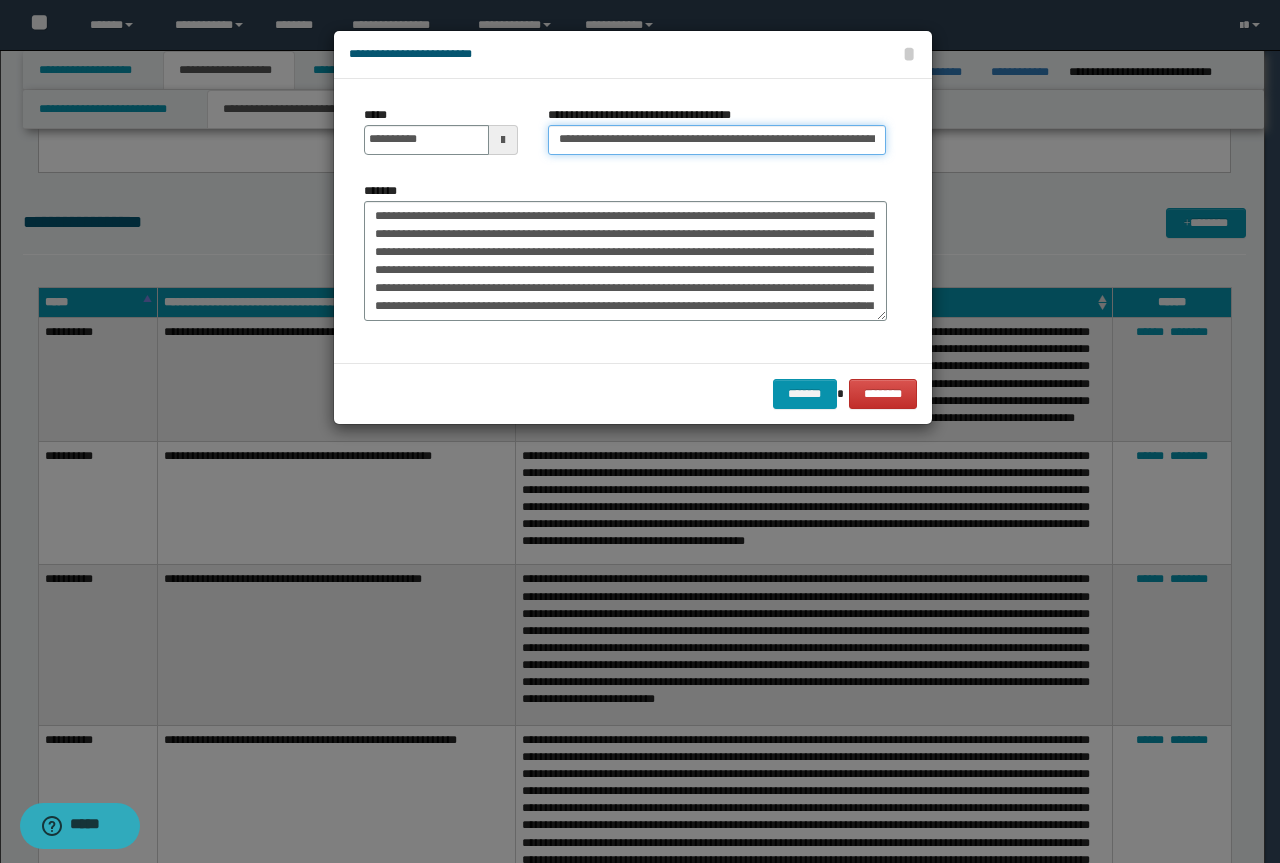 drag, startPoint x: 584, startPoint y: 139, endPoint x: 362, endPoint y: 139, distance: 222 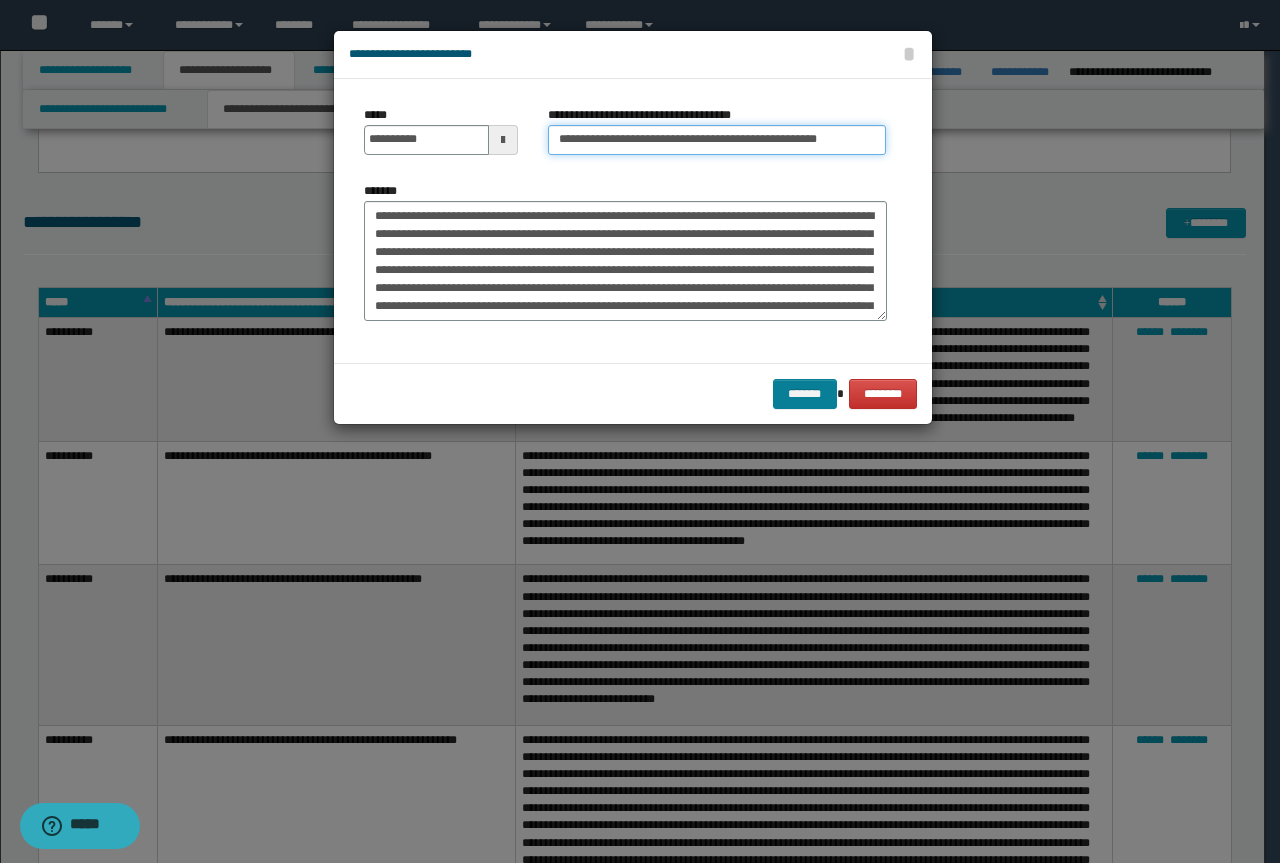 type on "**********" 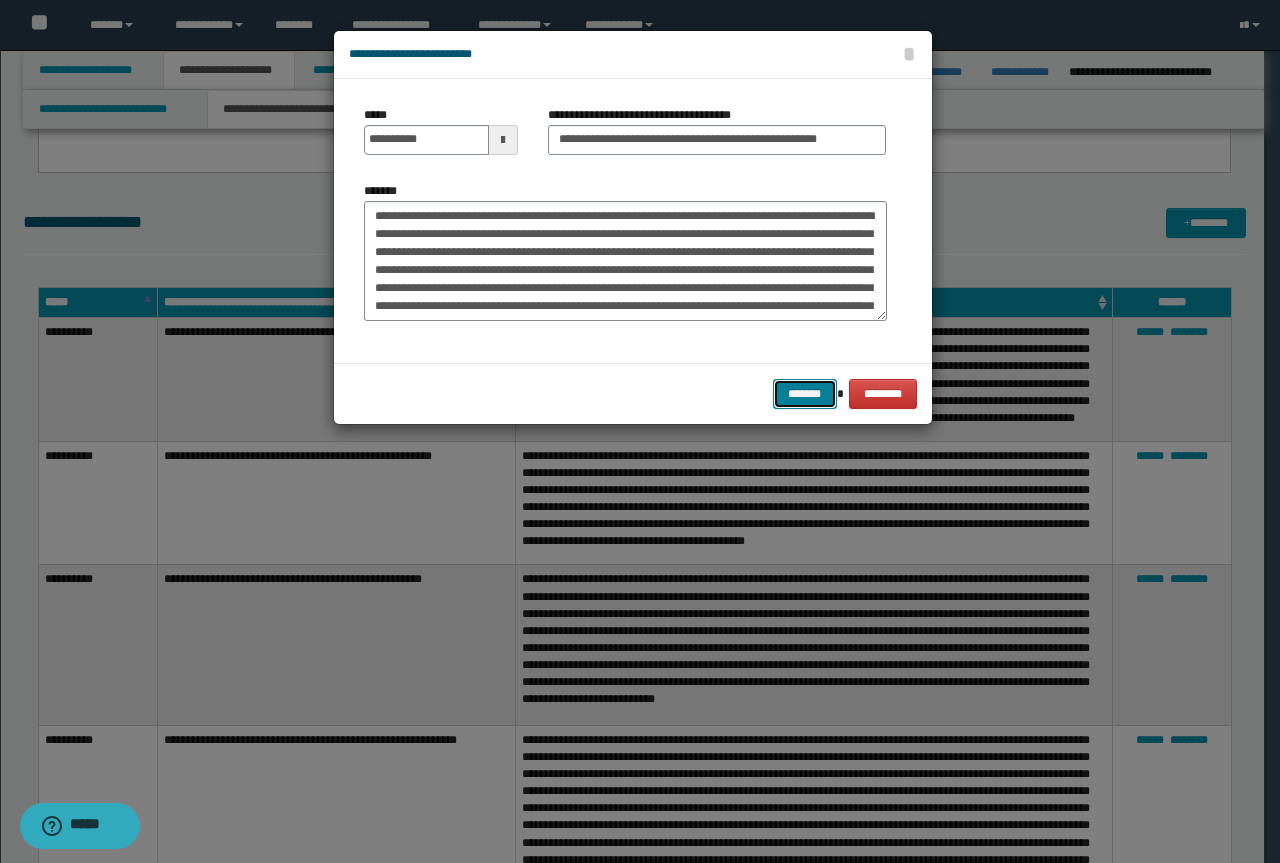 click on "*******" at bounding box center [805, 394] 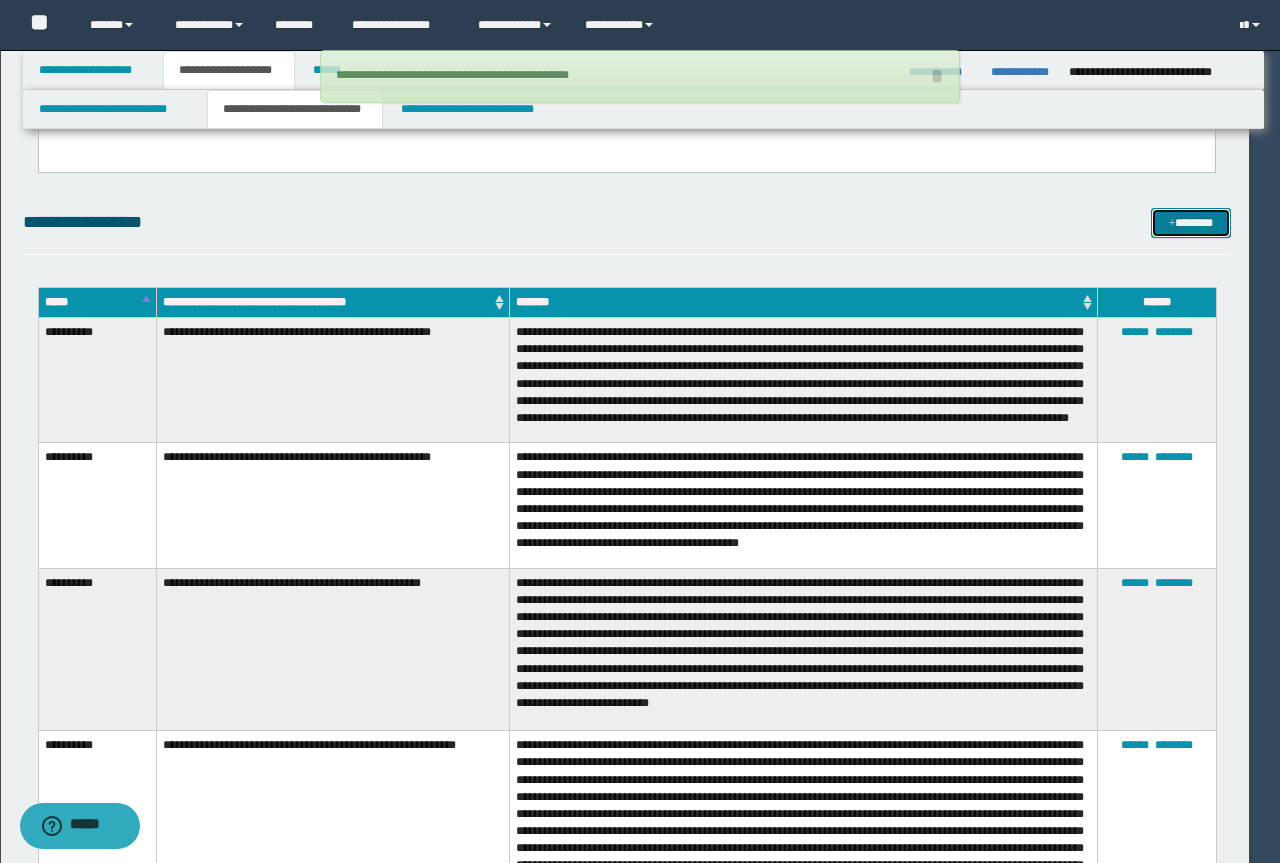 type 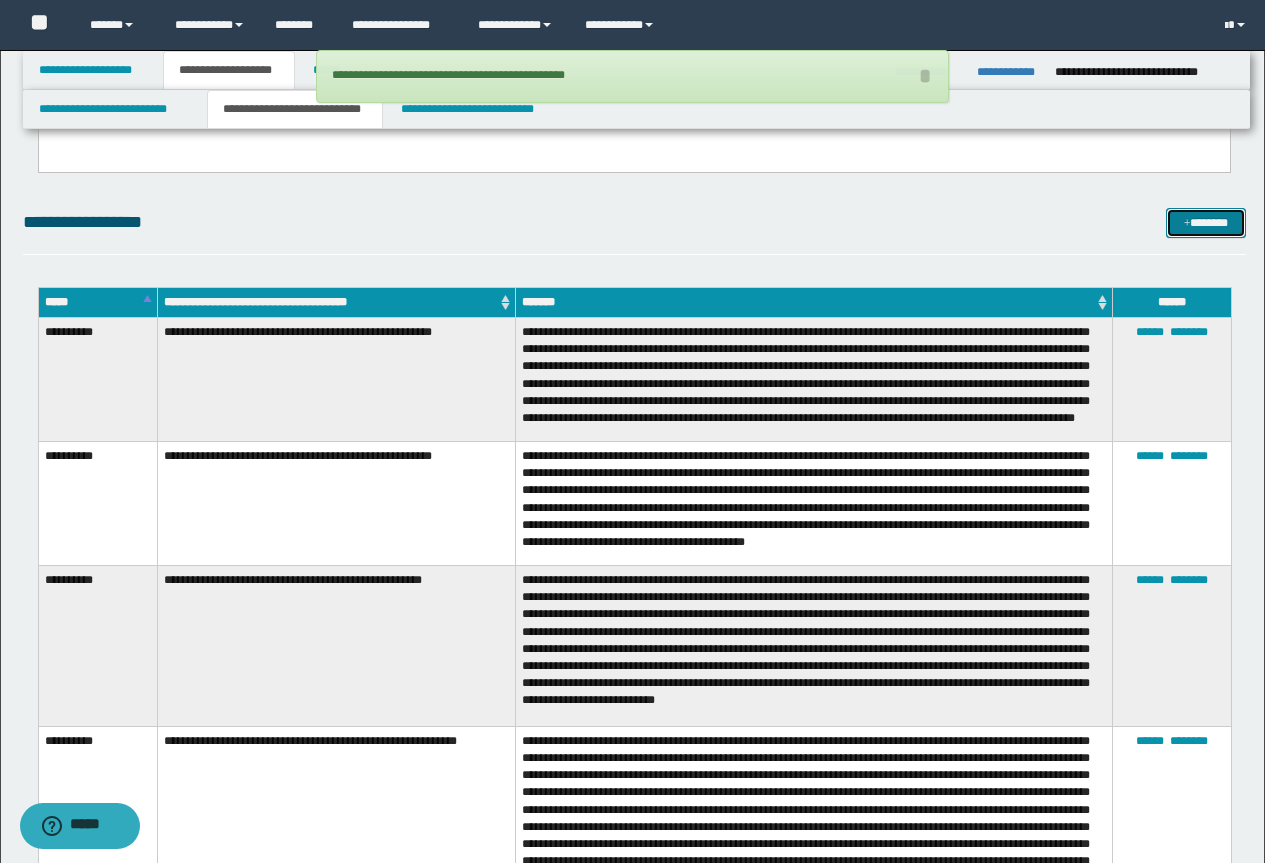 click at bounding box center (1187, 224) 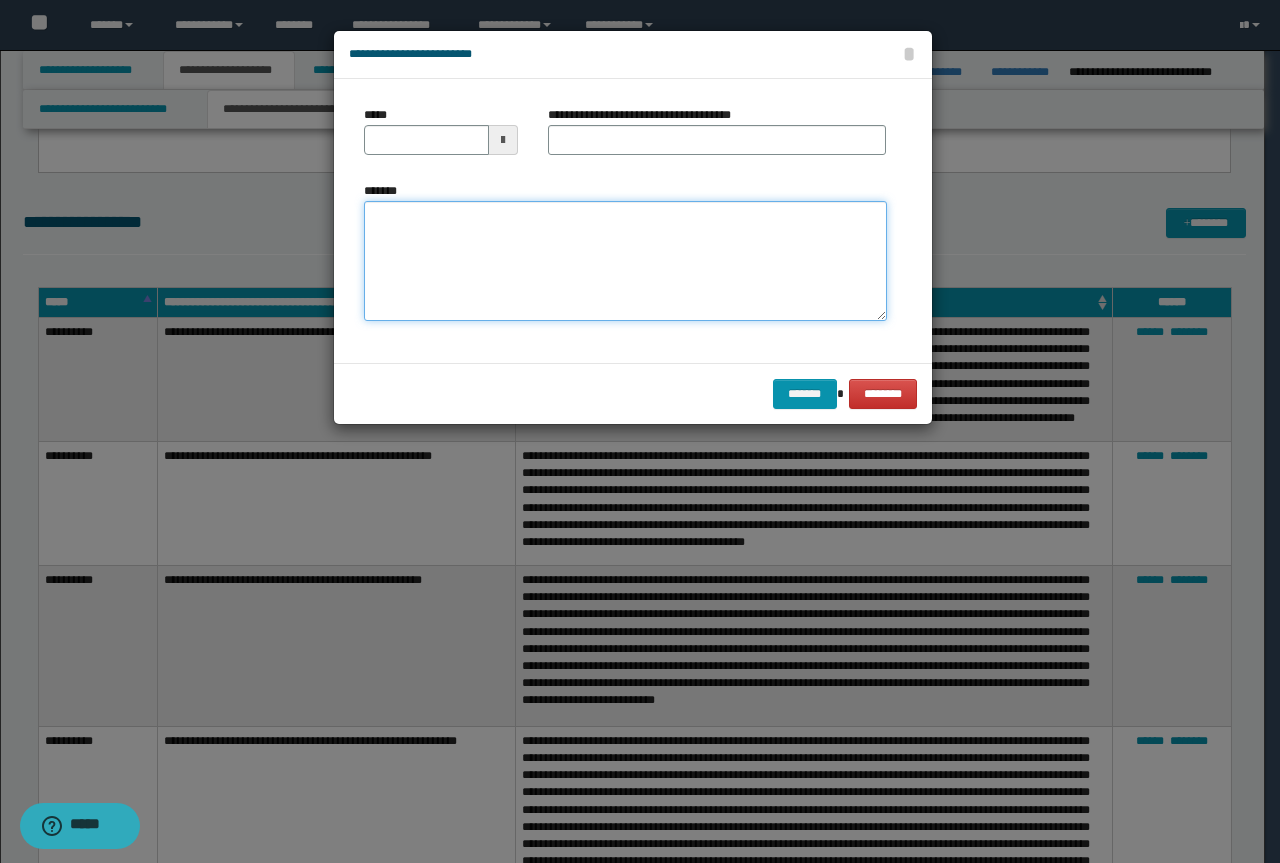 click on "*******" at bounding box center (625, 261) 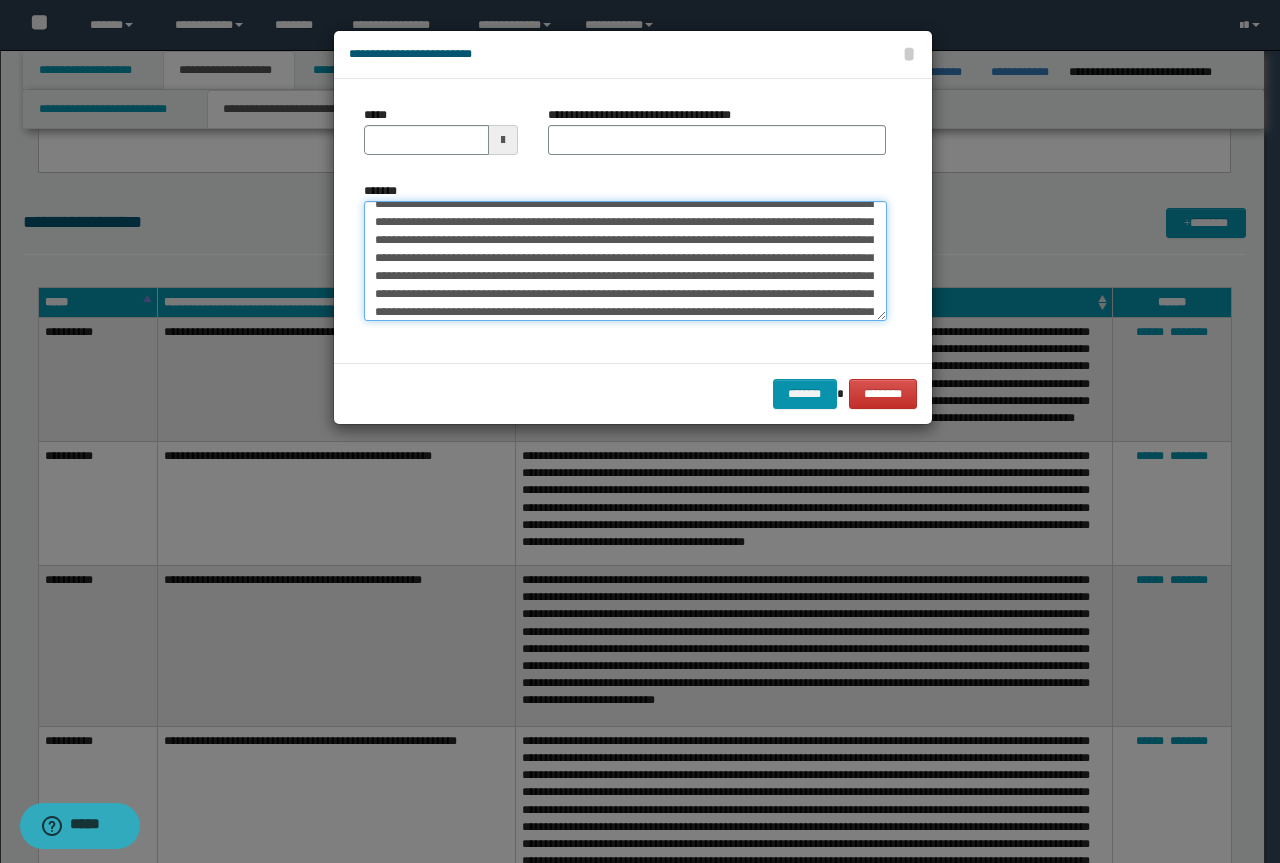 scroll, scrollTop: 0, scrollLeft: 0, axis: both 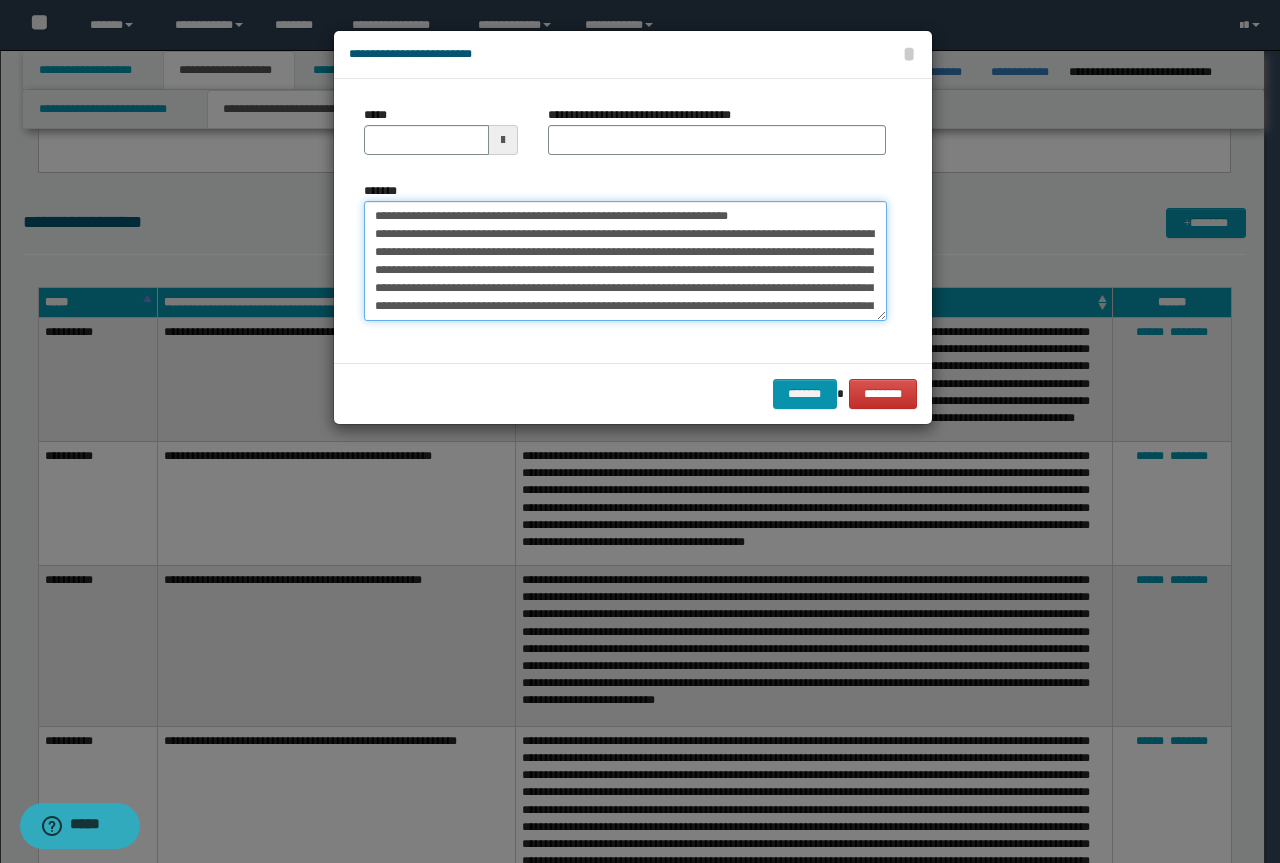 drag, startPoint x: 783, startPoint y: 220, endPoint x: 302, endPoint y: 207, distance: 481.17563 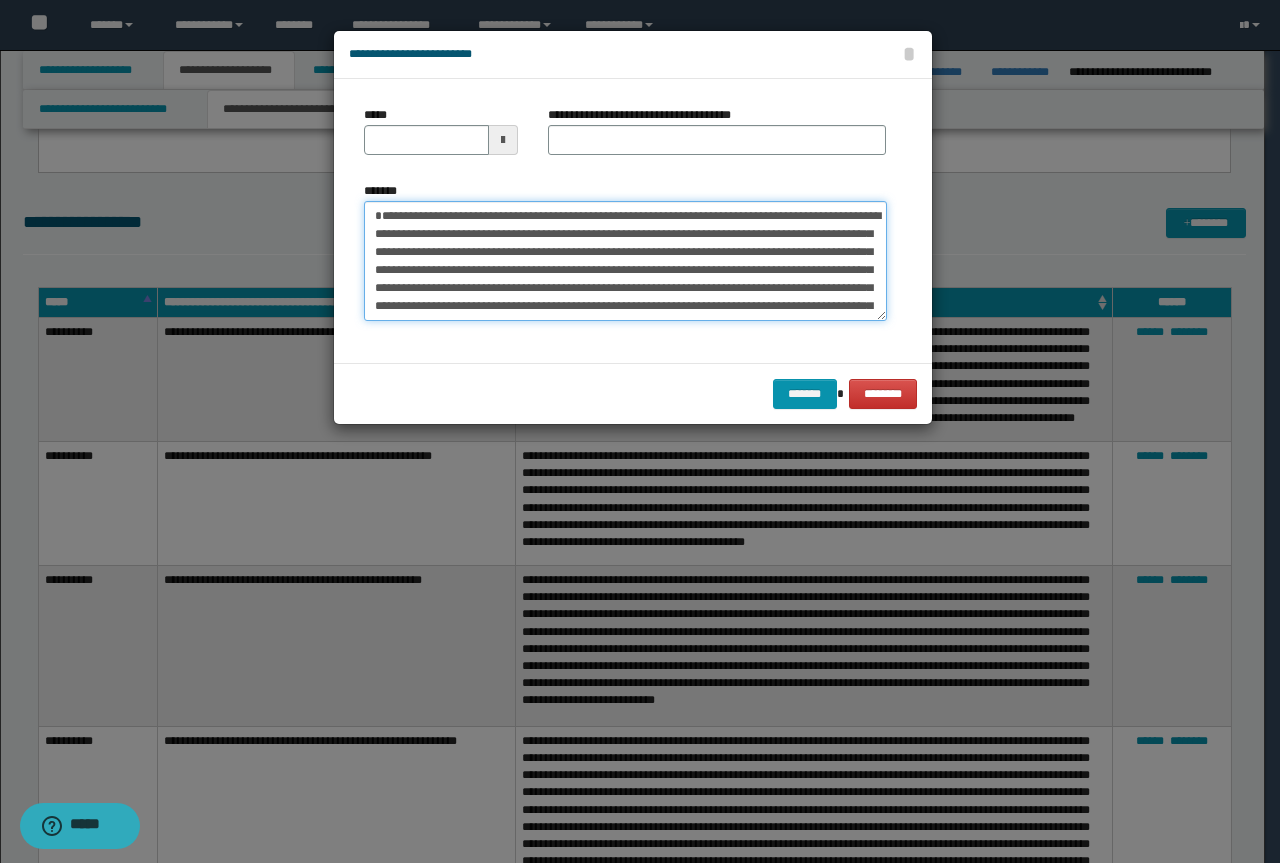 type on "**********" 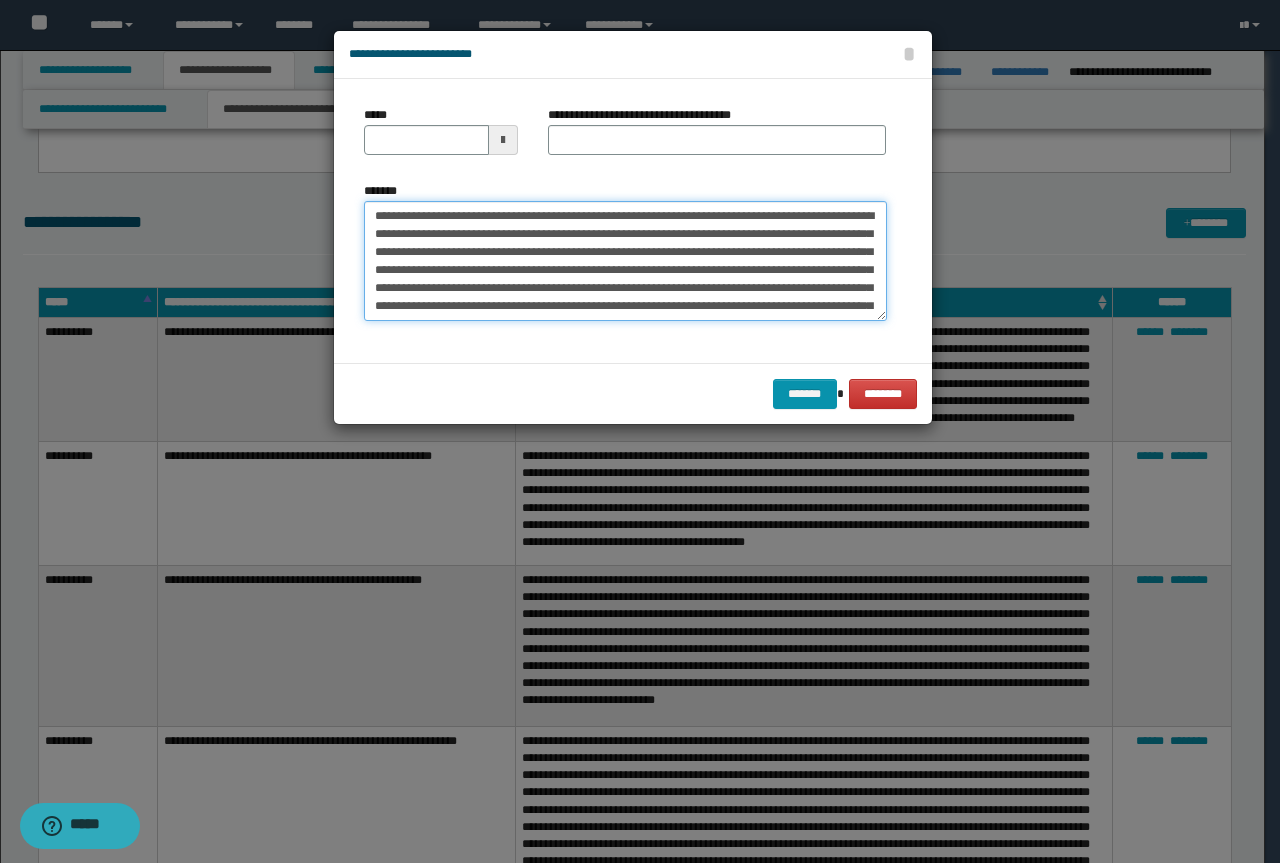 type 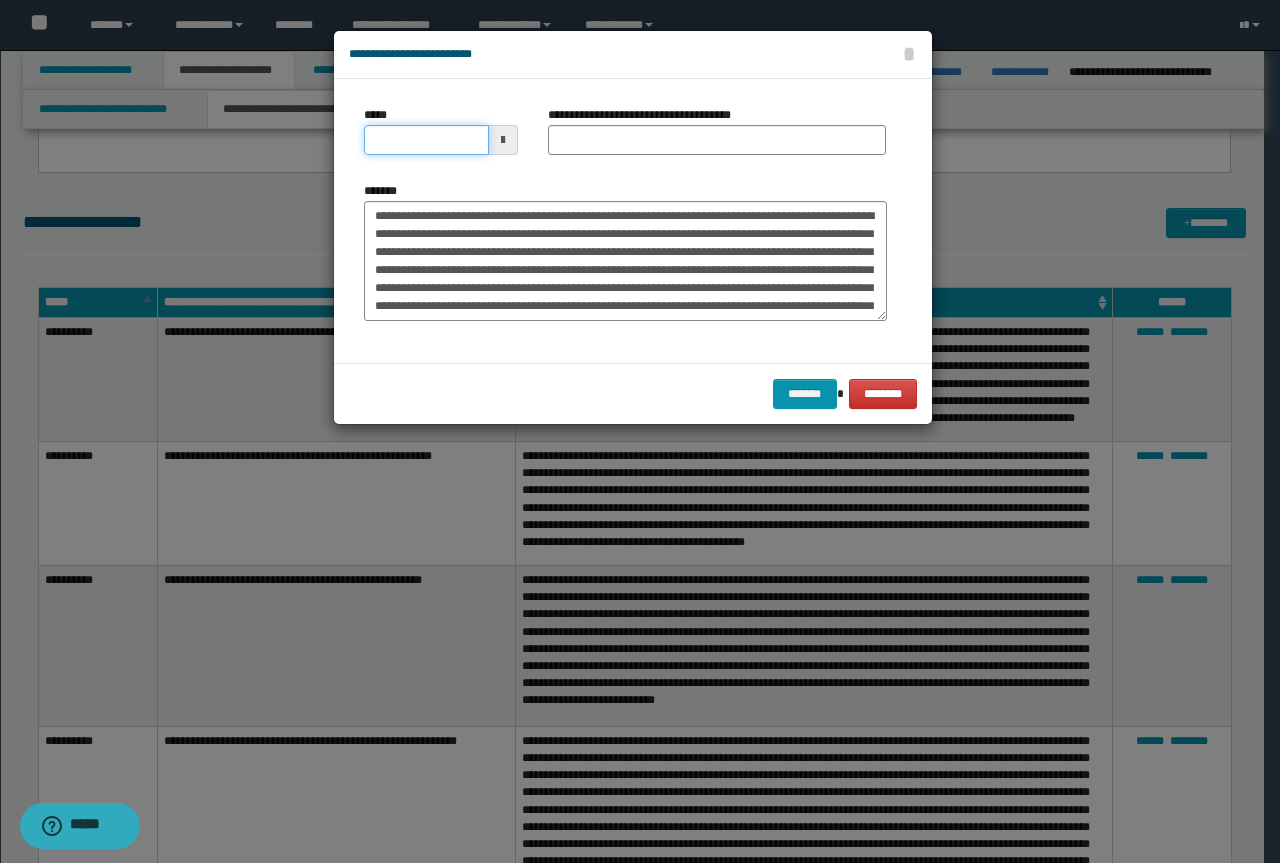 click on "*****" at bounding box center [426, 140] 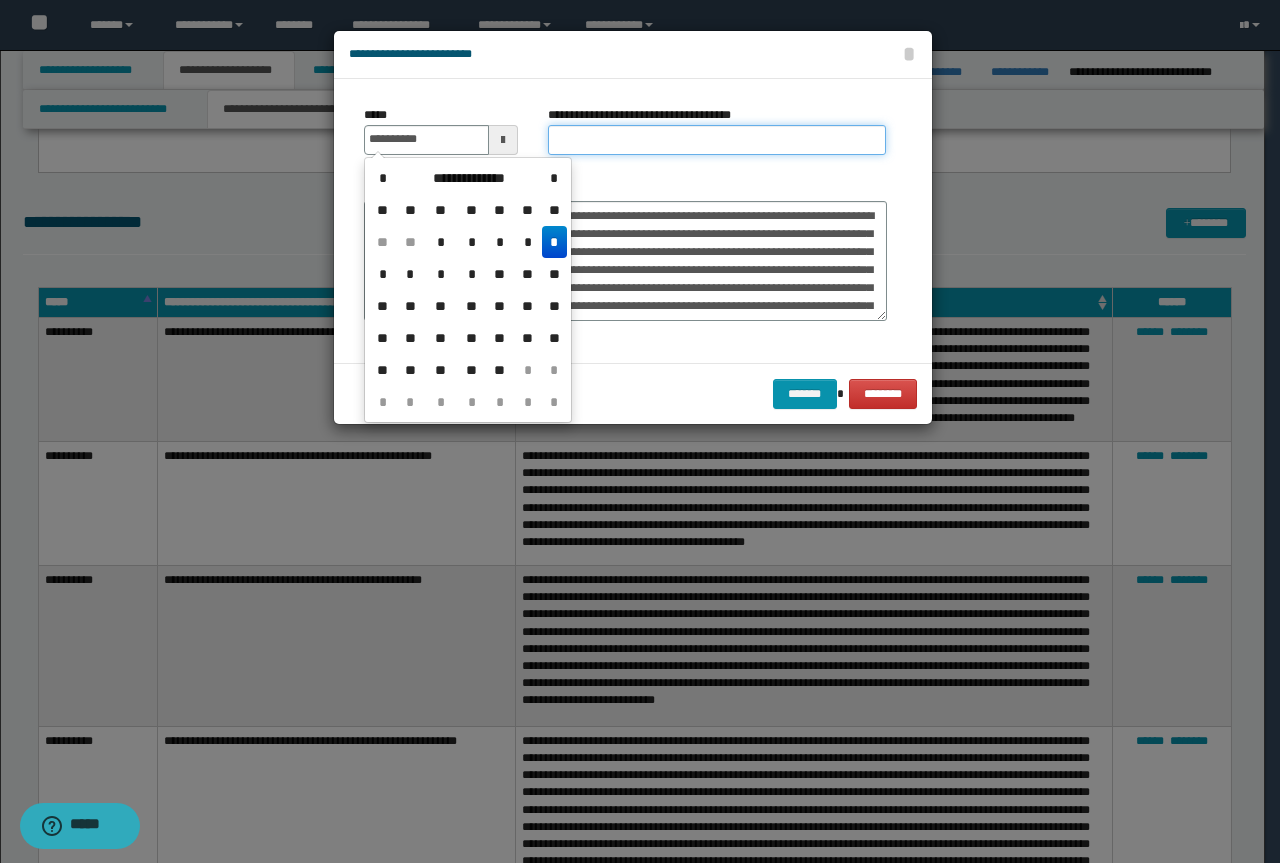 type on "**********" 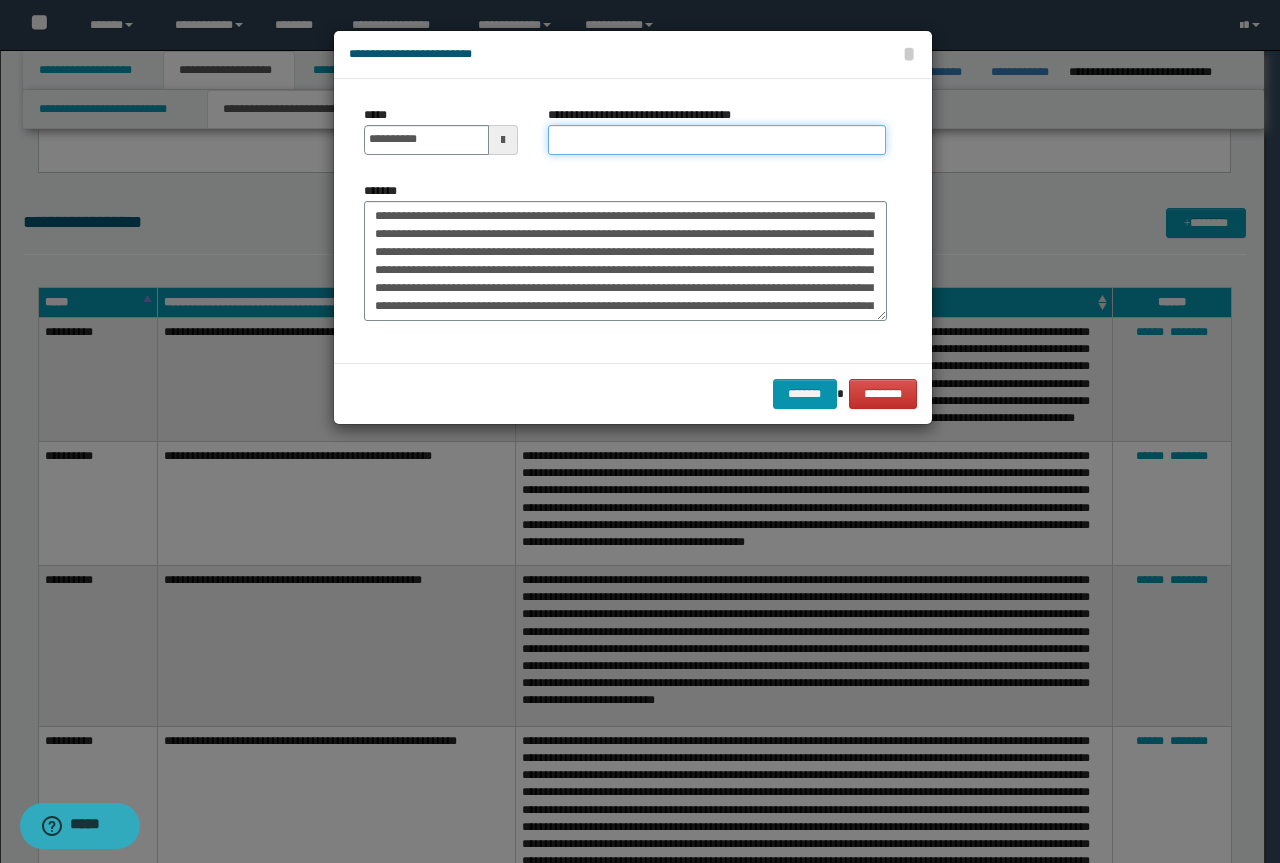 click on "**********" at bounding box center [717, 140] 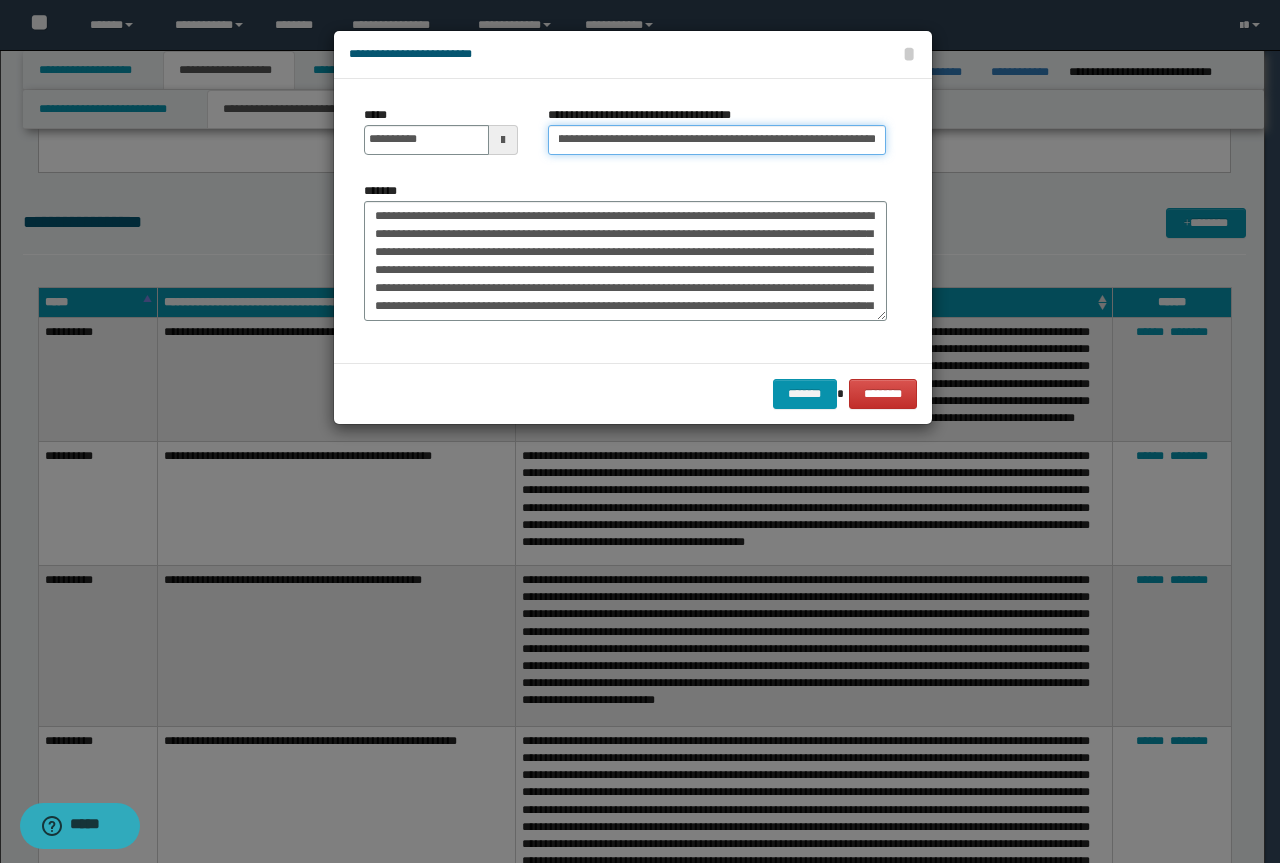 scroll, scrollTop: 0, scrollLeft: 0, axis: both 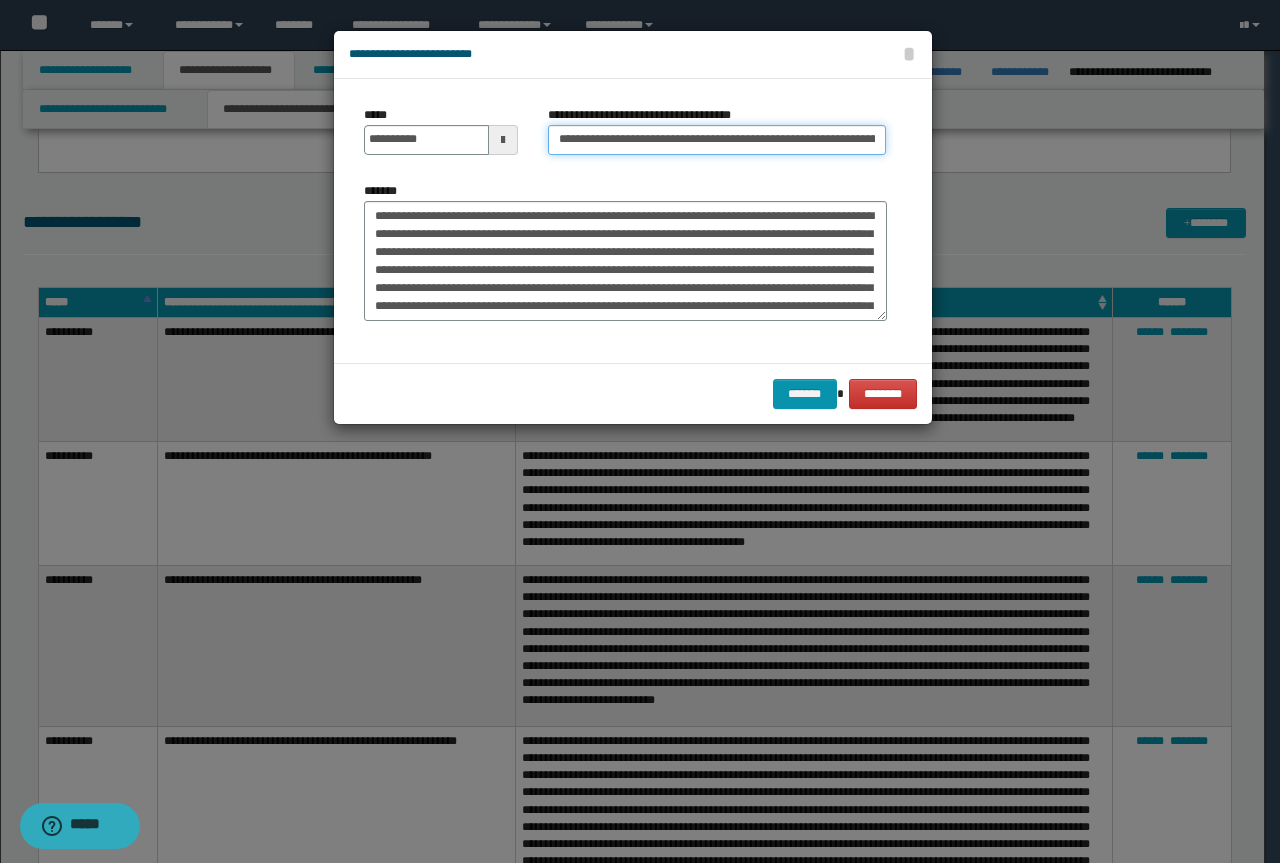 drag, startPoint x: 626, startPoint y: 139, endPoint x: 275, endPoint y: 143, distance: 351.0228 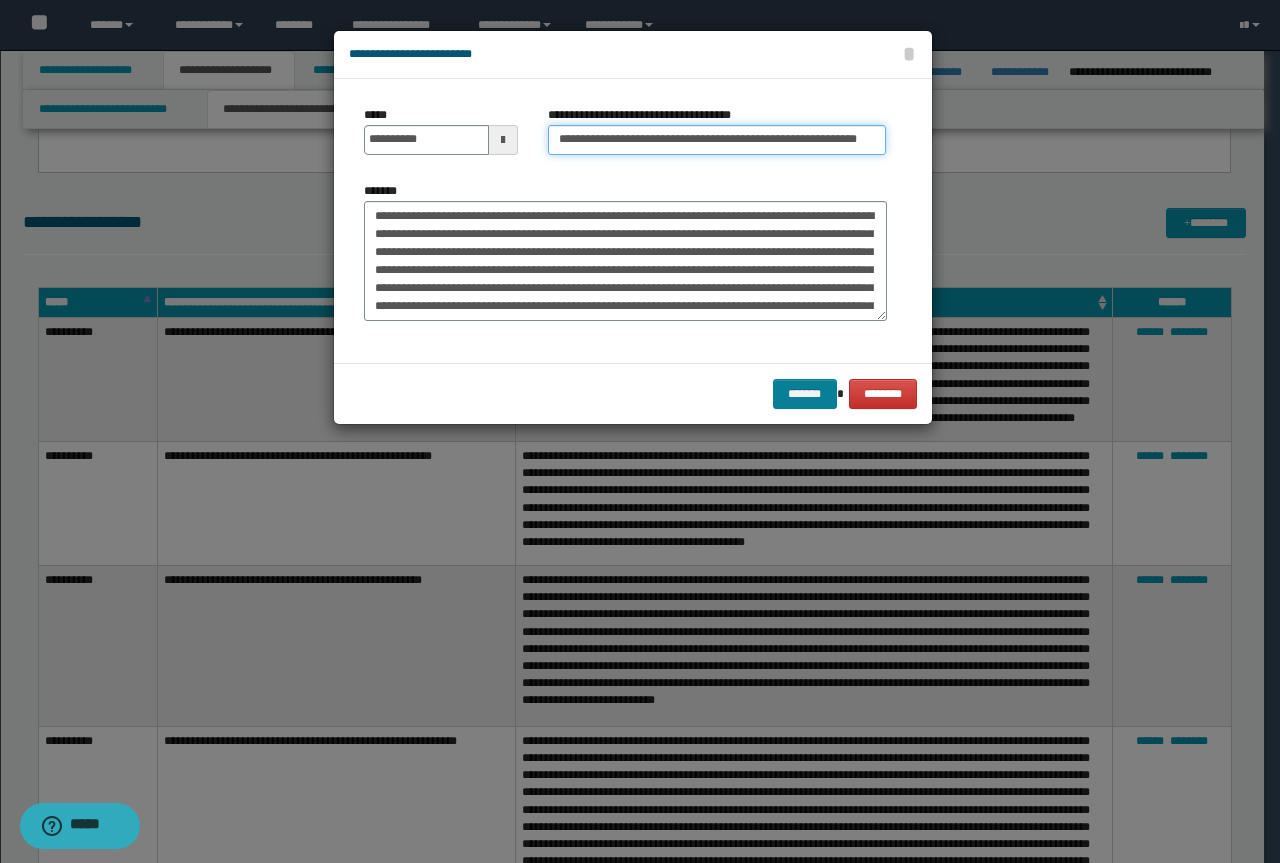 type on "**********" 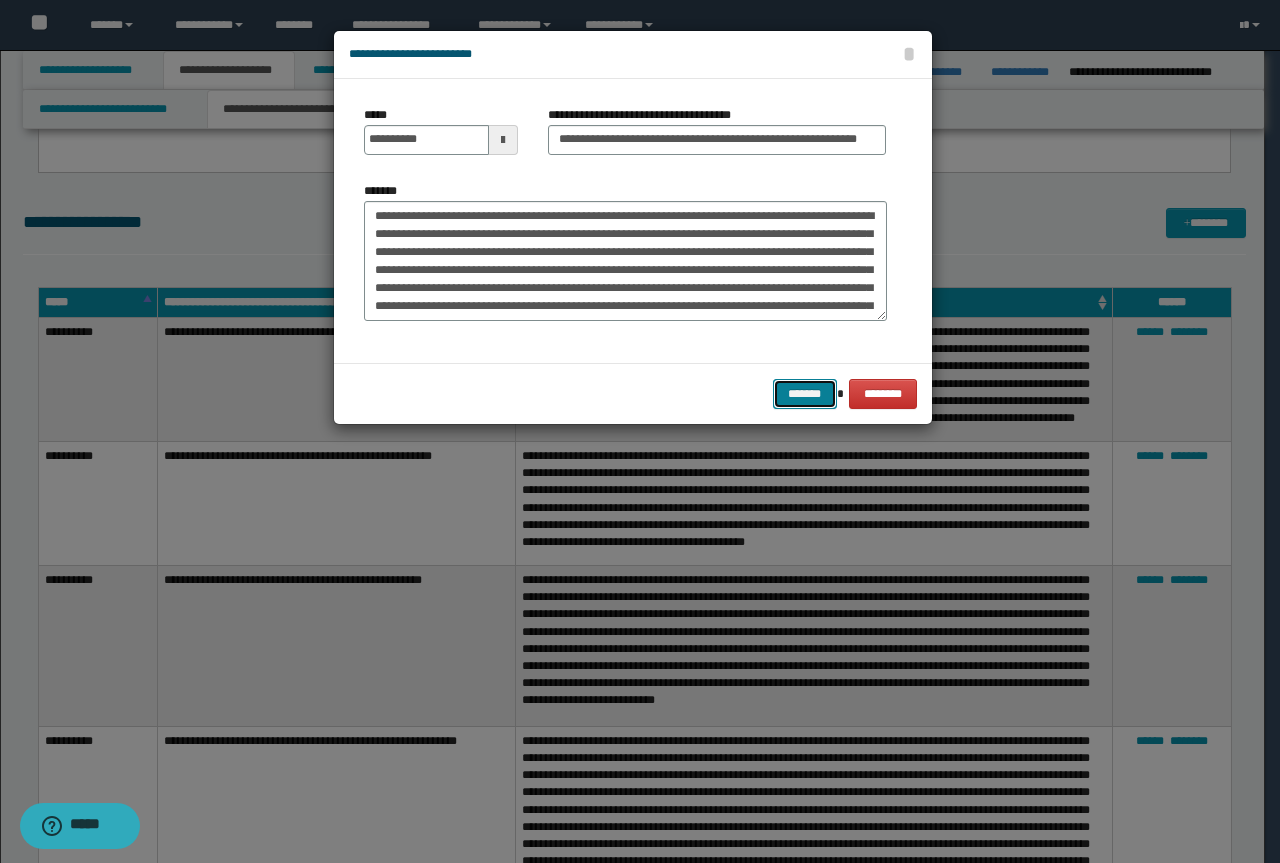 click on "*******" at bounding box center [805, 394] 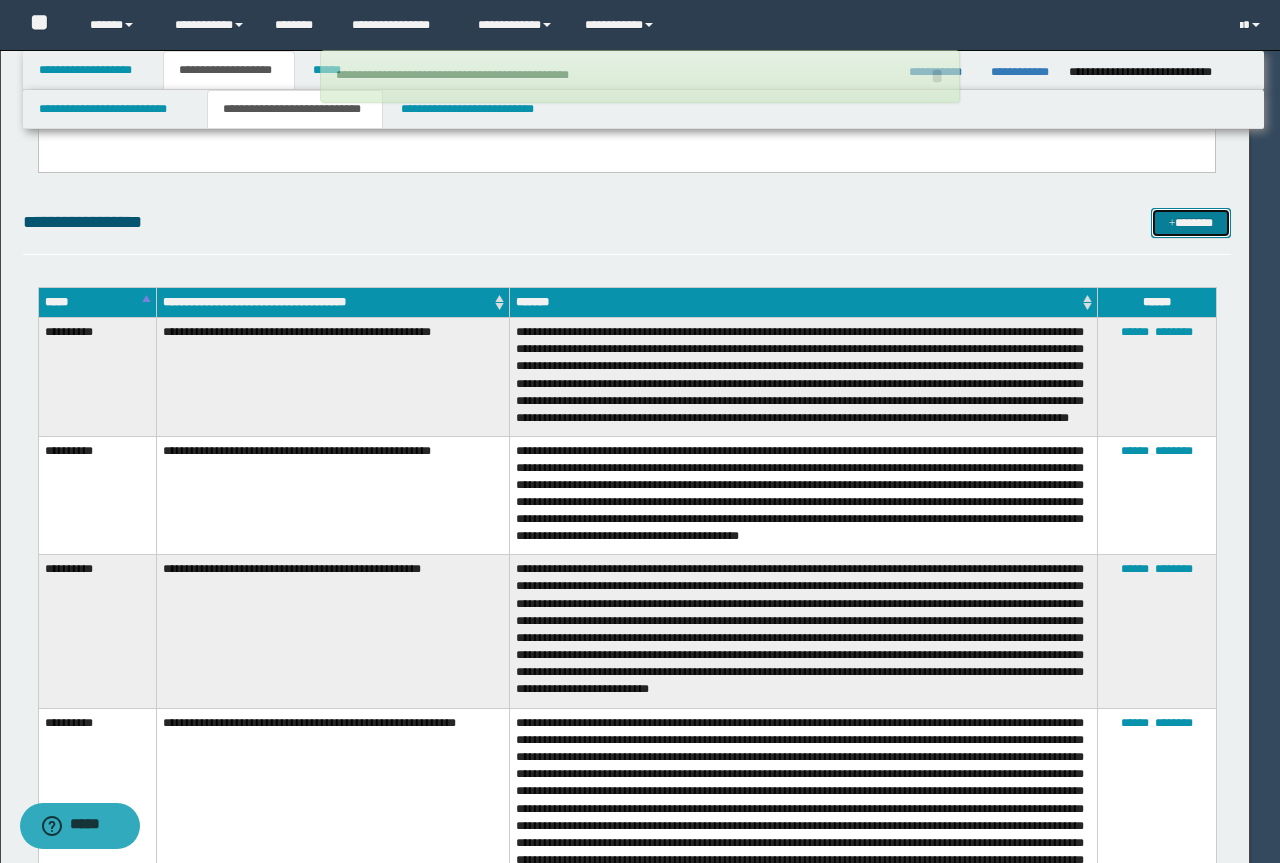 type 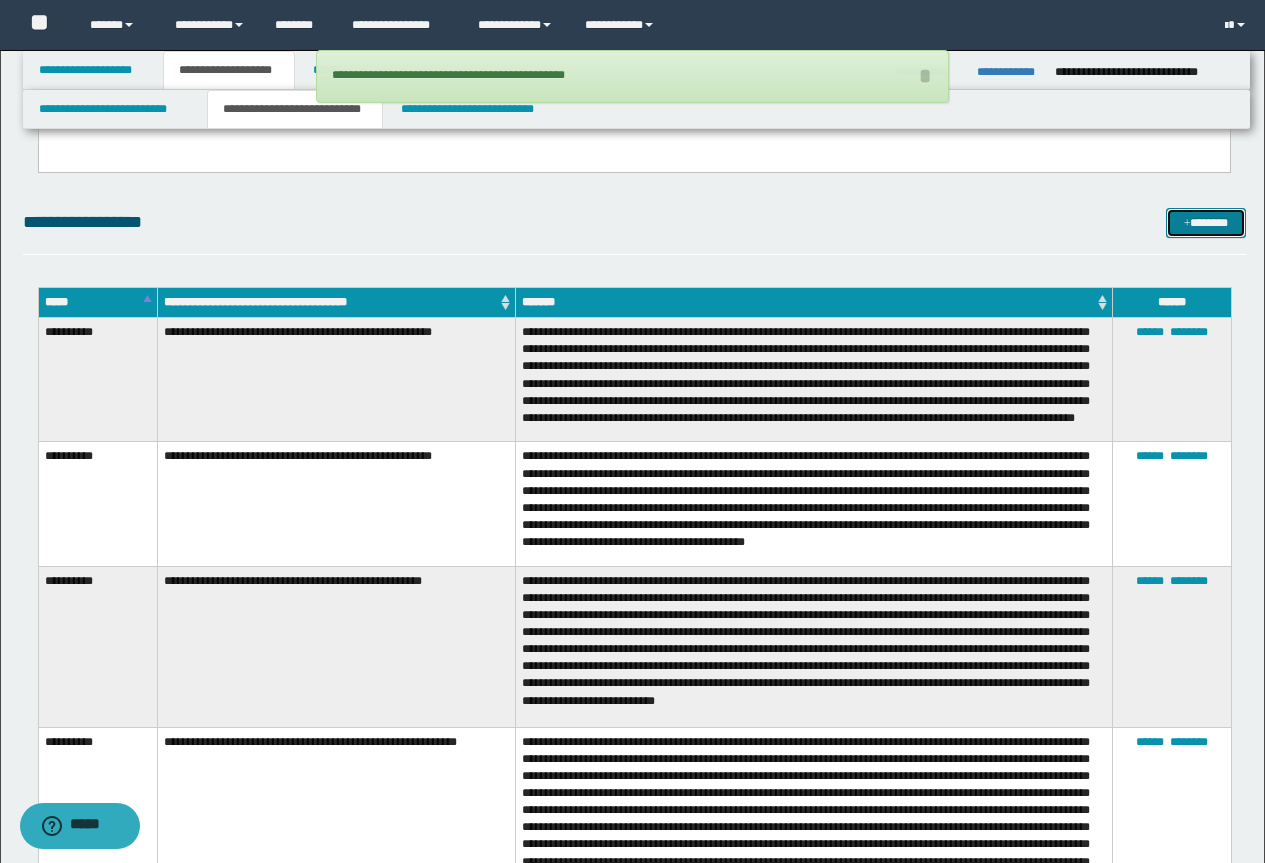 click on "*******" at bounding box center (1206, 223) 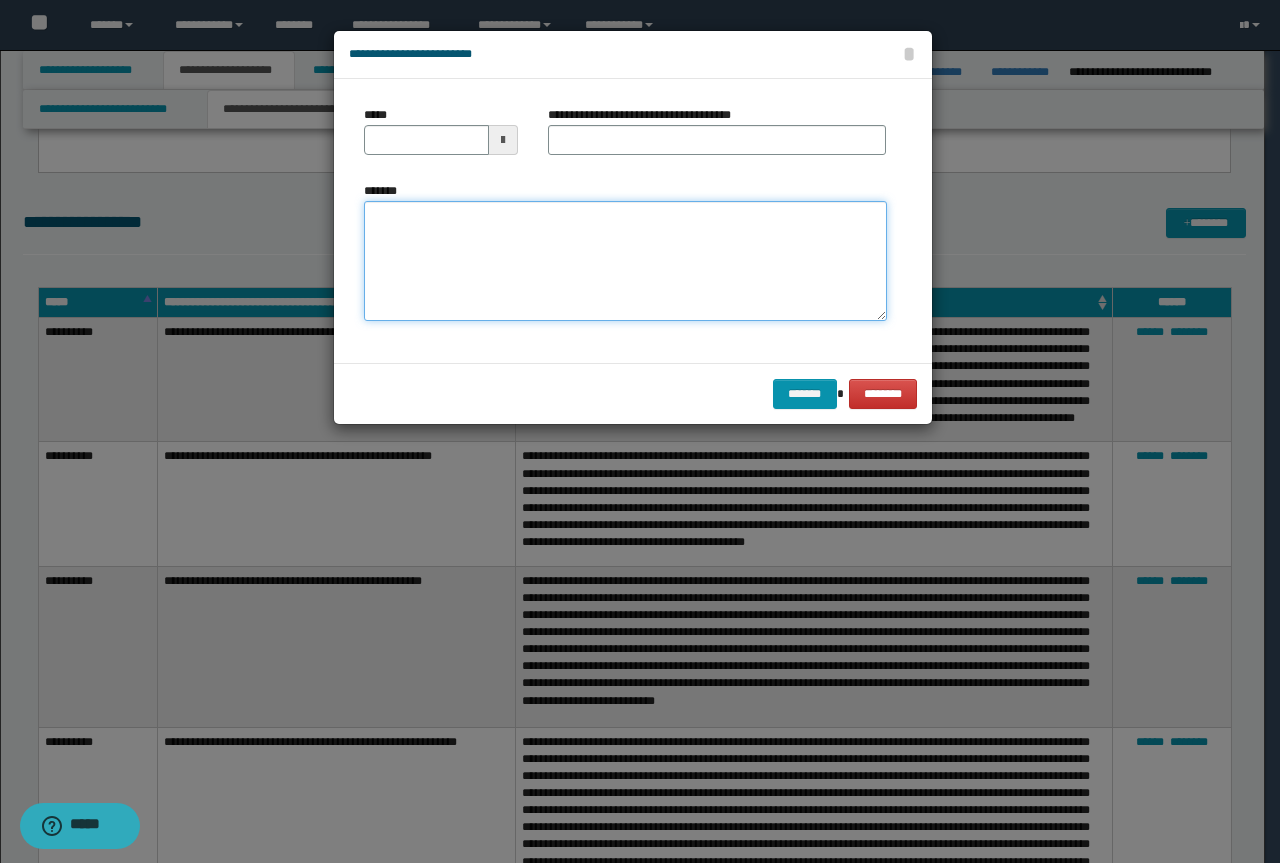 click on "*******" at bounding box center (625, 261) 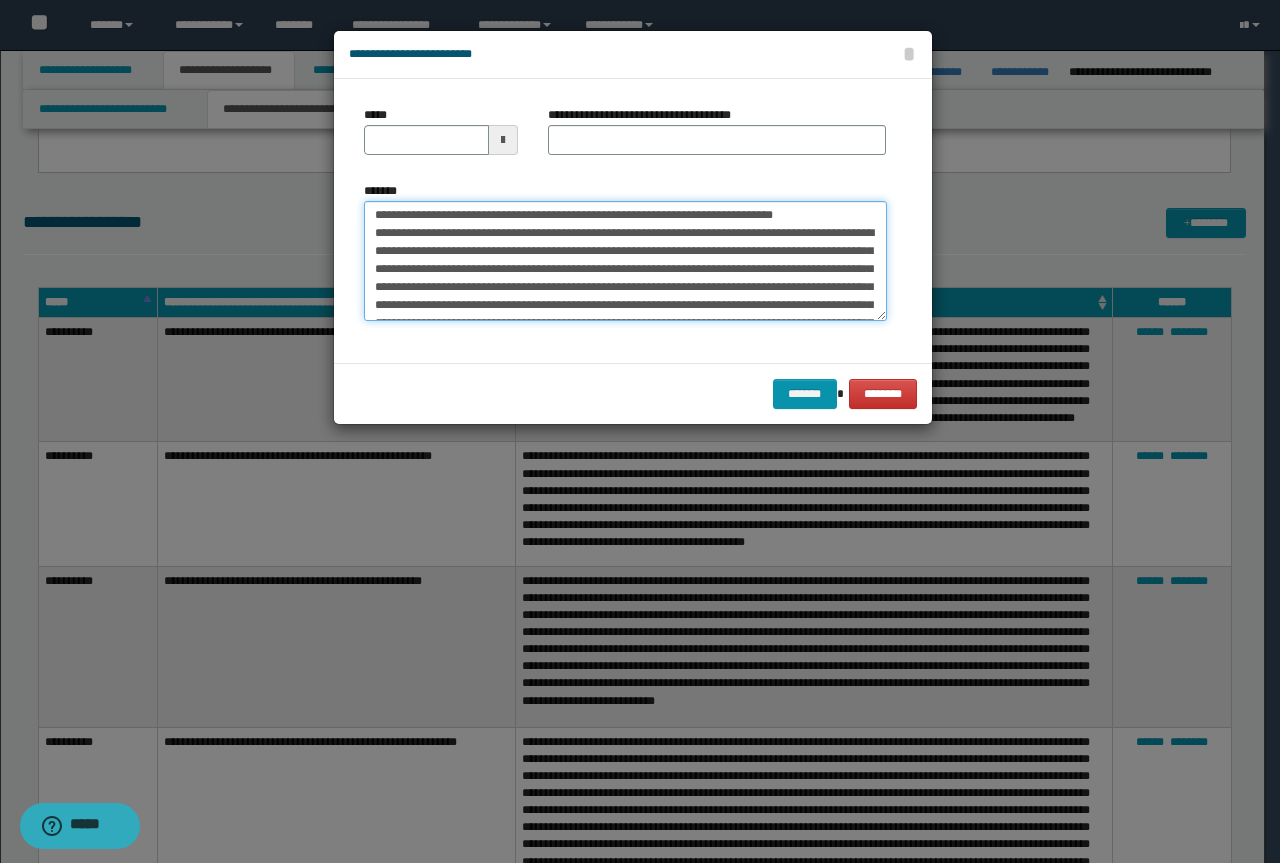 scroll, scrollTop: 0, scrollLeft: 0, axis: both 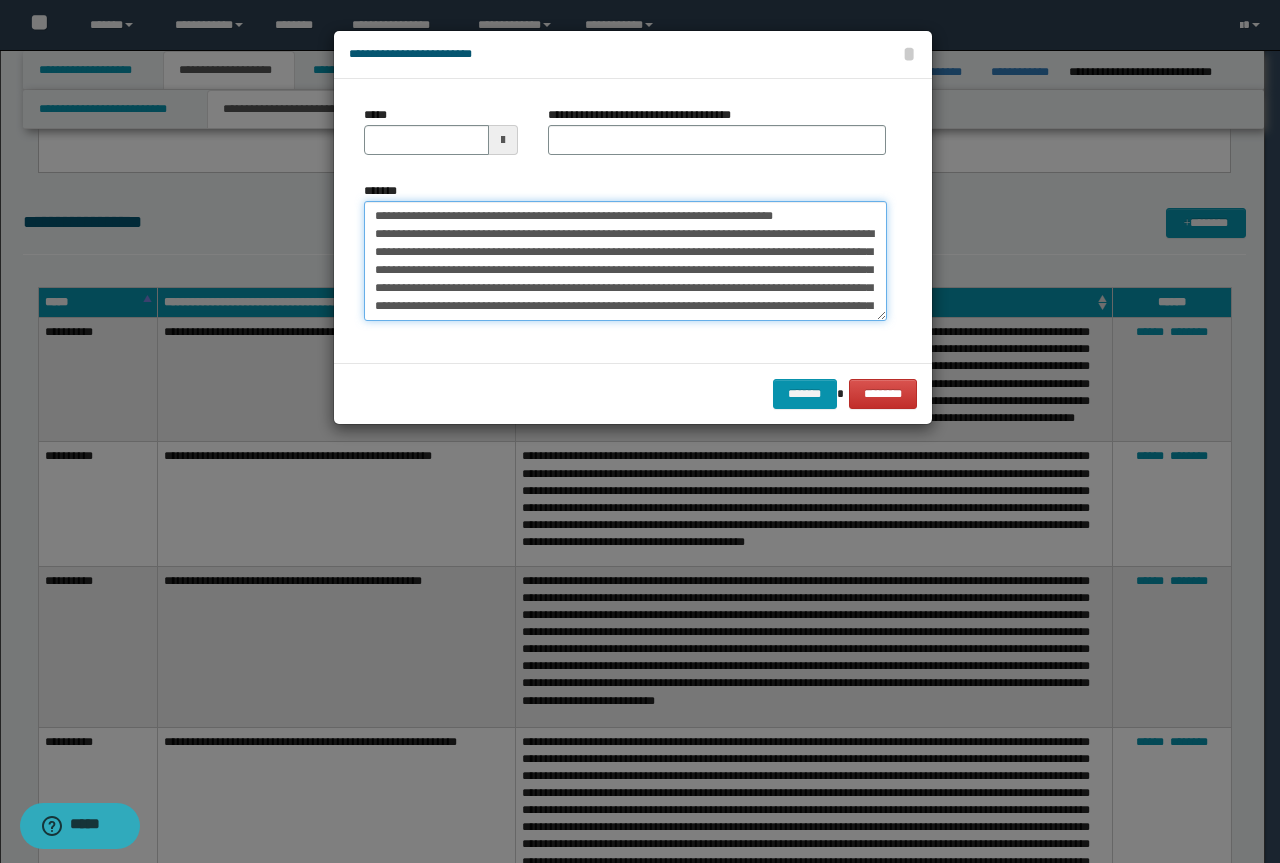 drag, startPoint x: 828, startPoint y: 217, endPoint x: 337, endPoint y: 206, distance: 491.1232 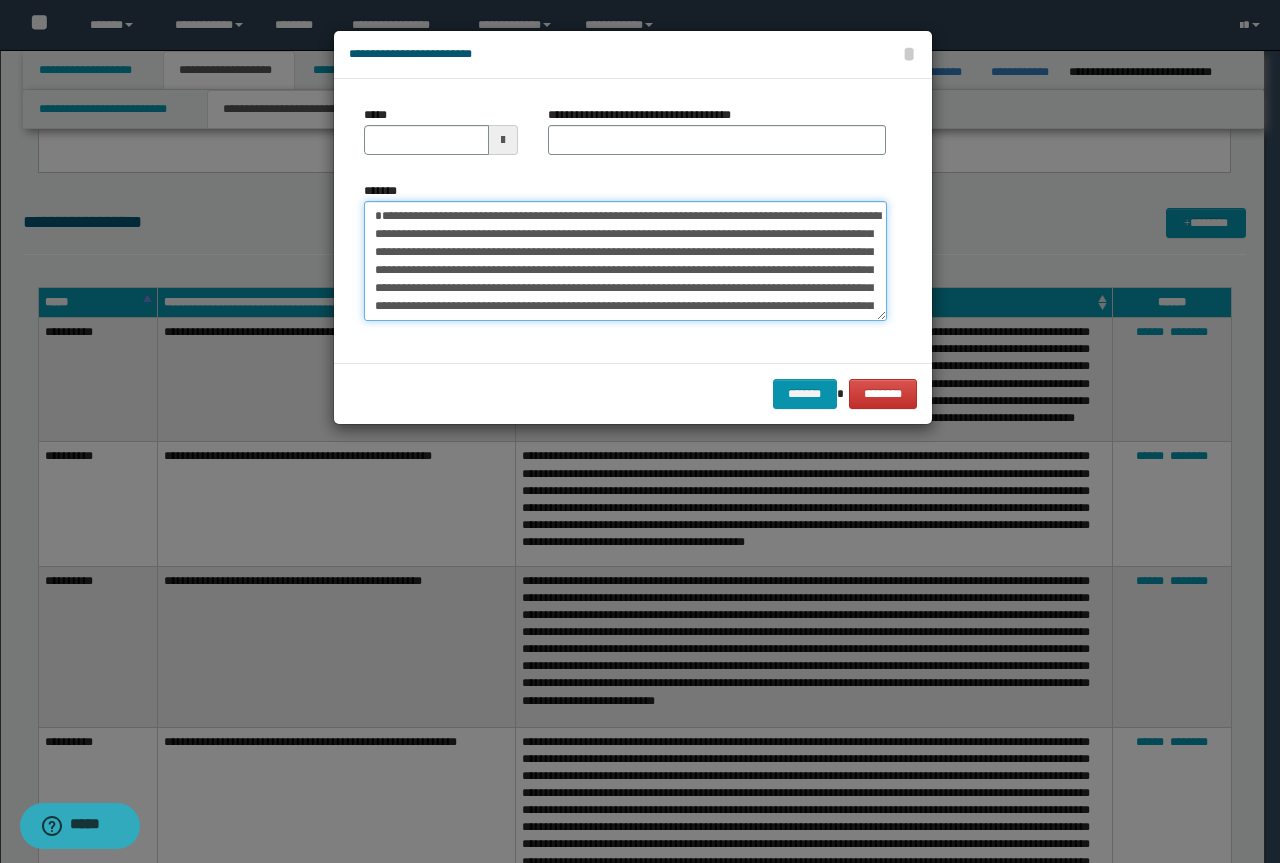 type on "**********" 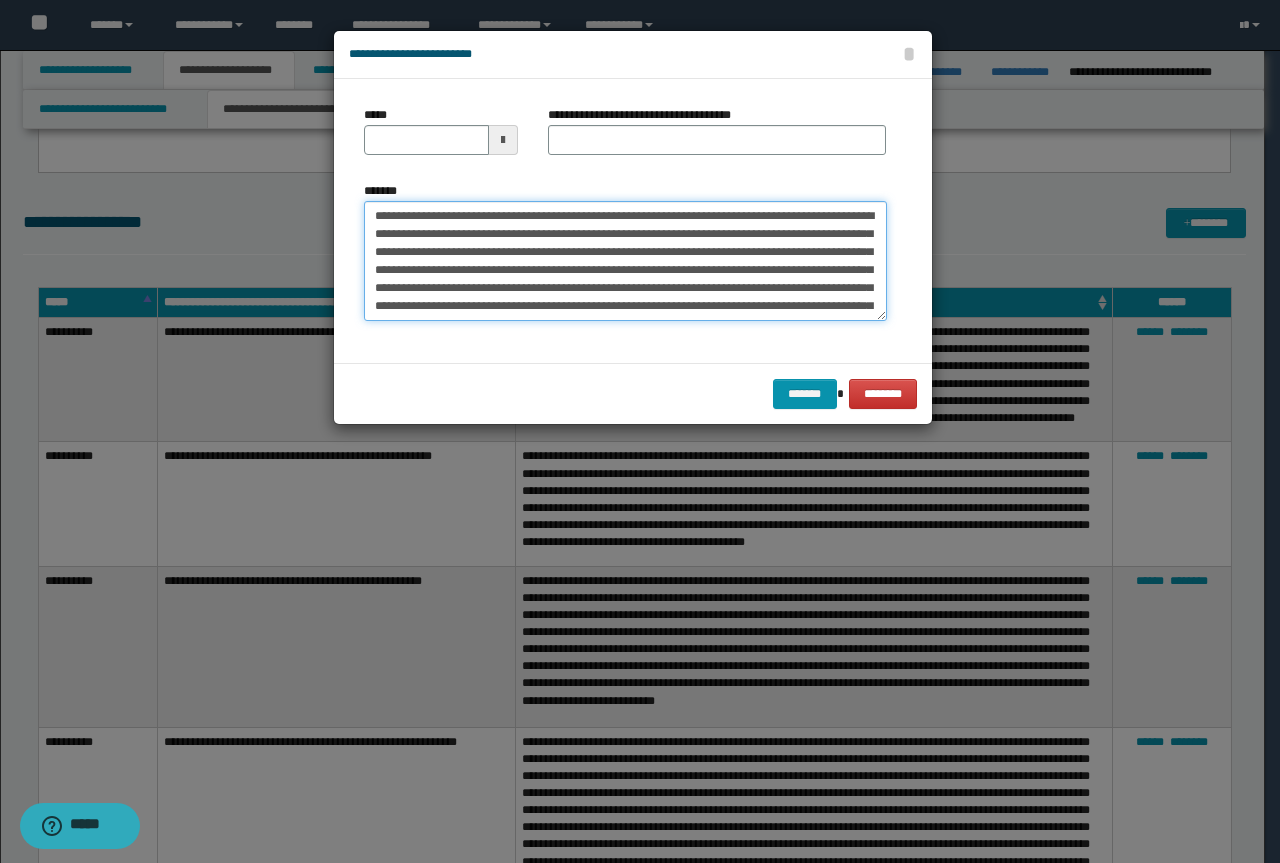 type 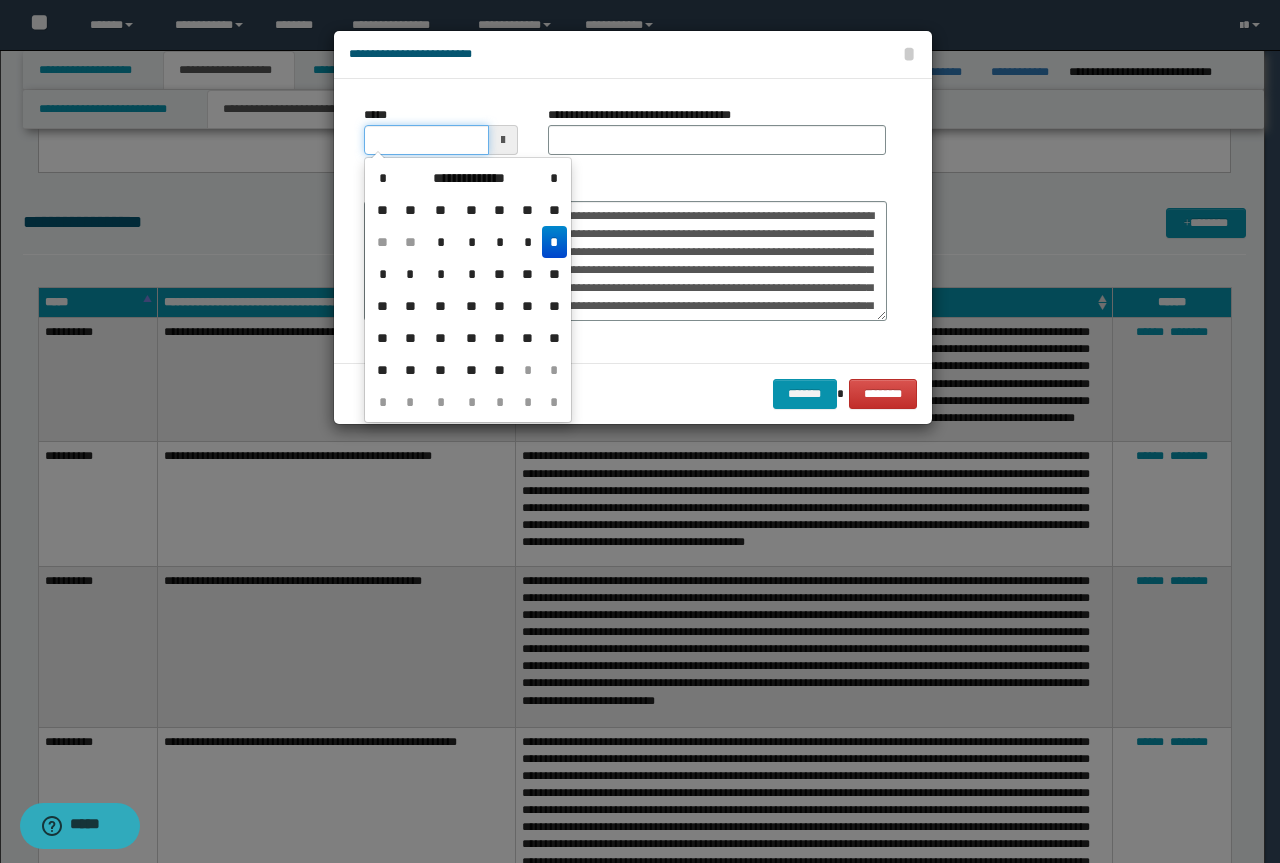 click on "*****" at bounding box center [426, 140] 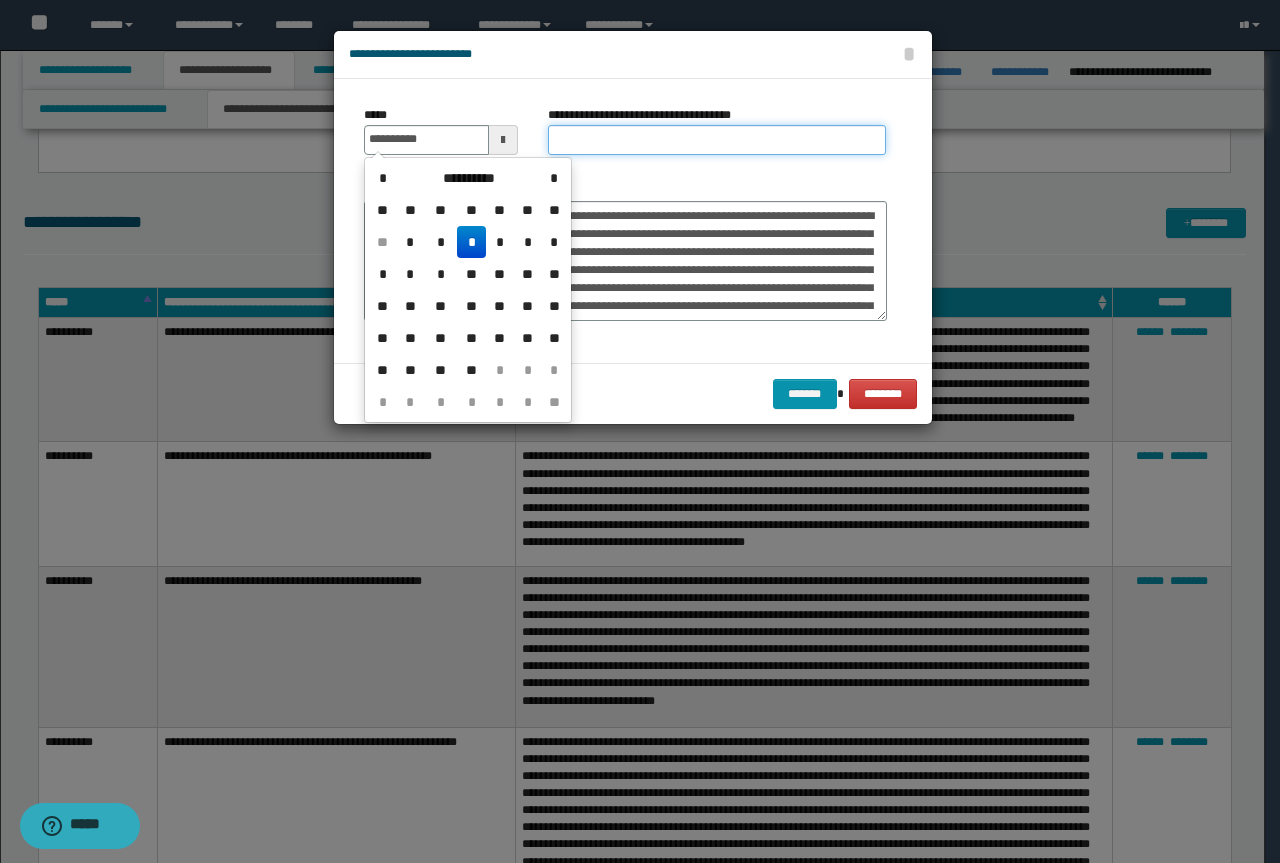 type on "**********" 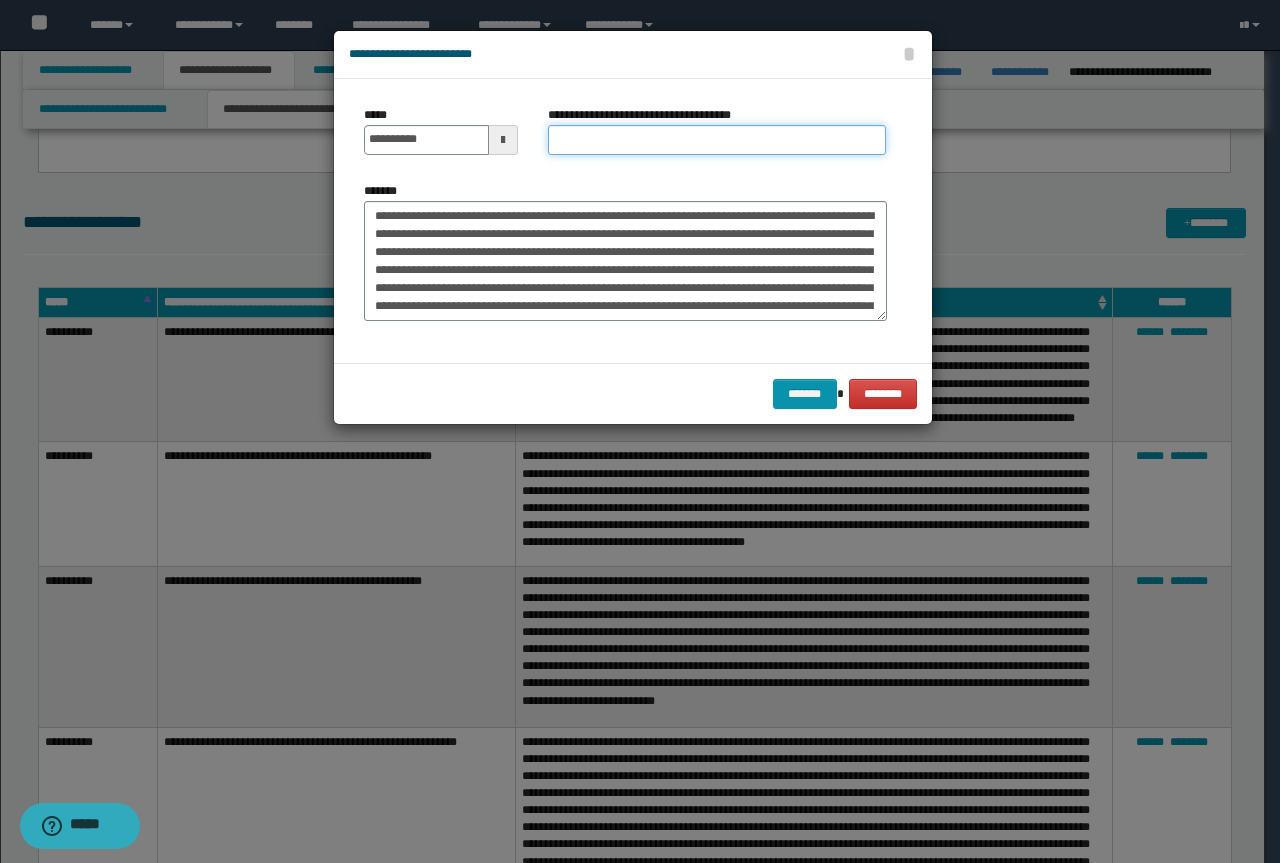 paste on "**********" 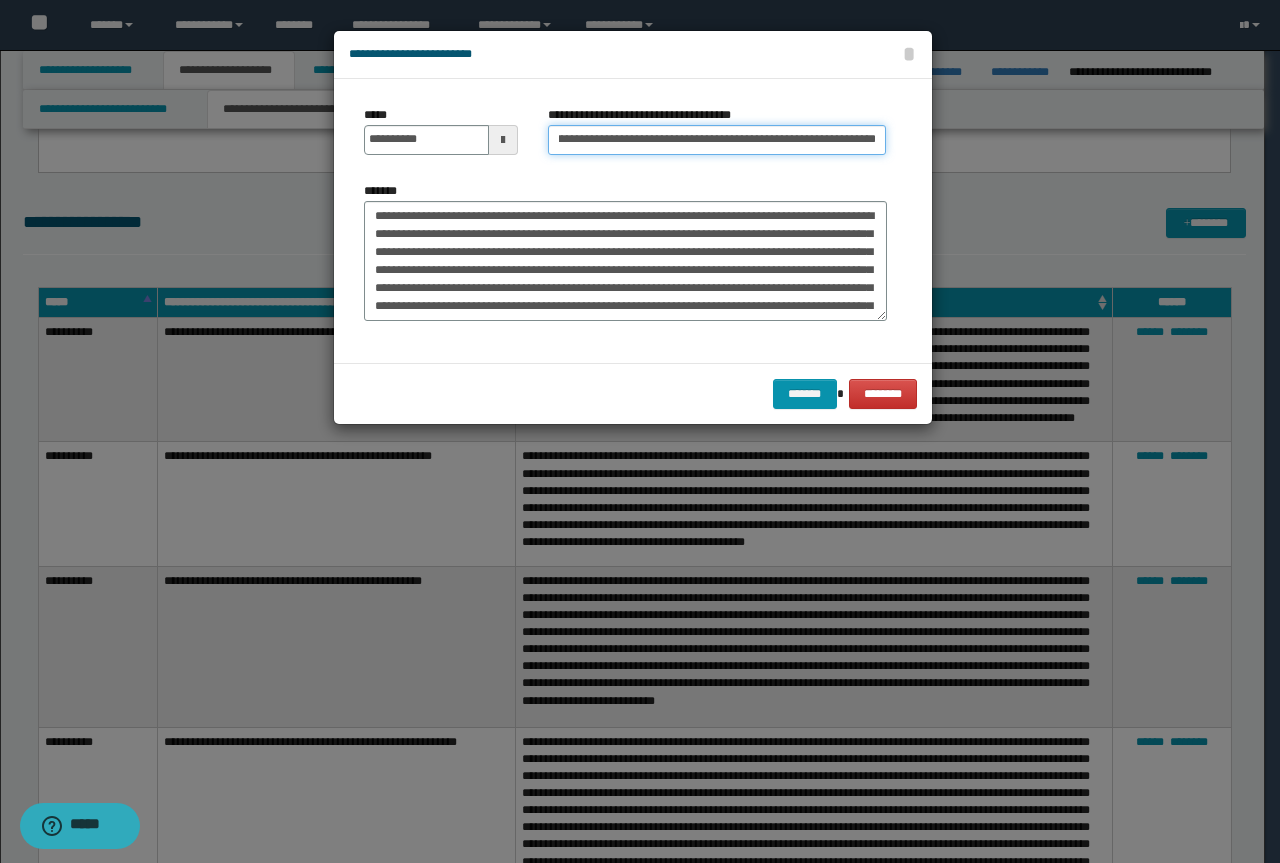 scroll, scrollTop: 0, scrollLeft: 0, axis: both 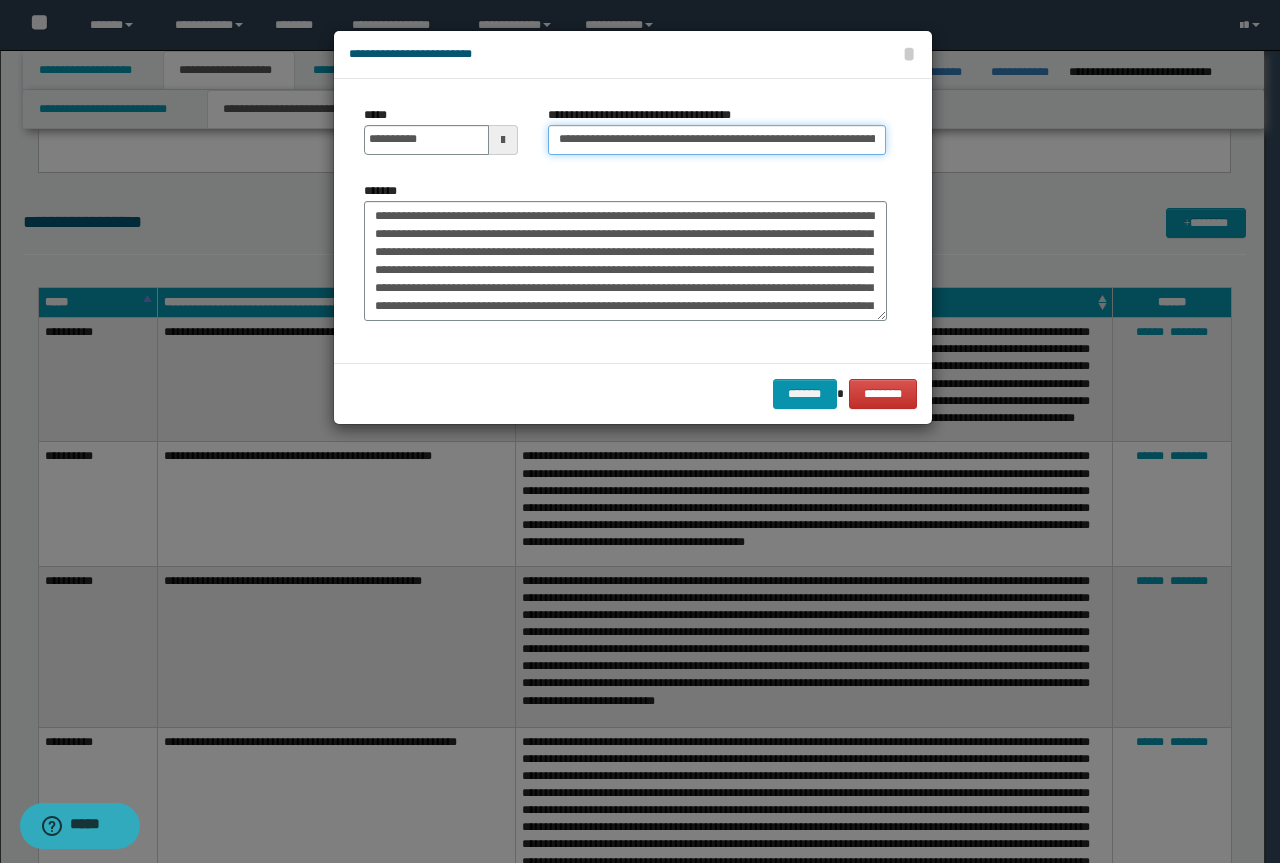 drag, startPoint x: 623, startPoint y: 141, endPoint x: 141, endPoint y: 141, distance: 482 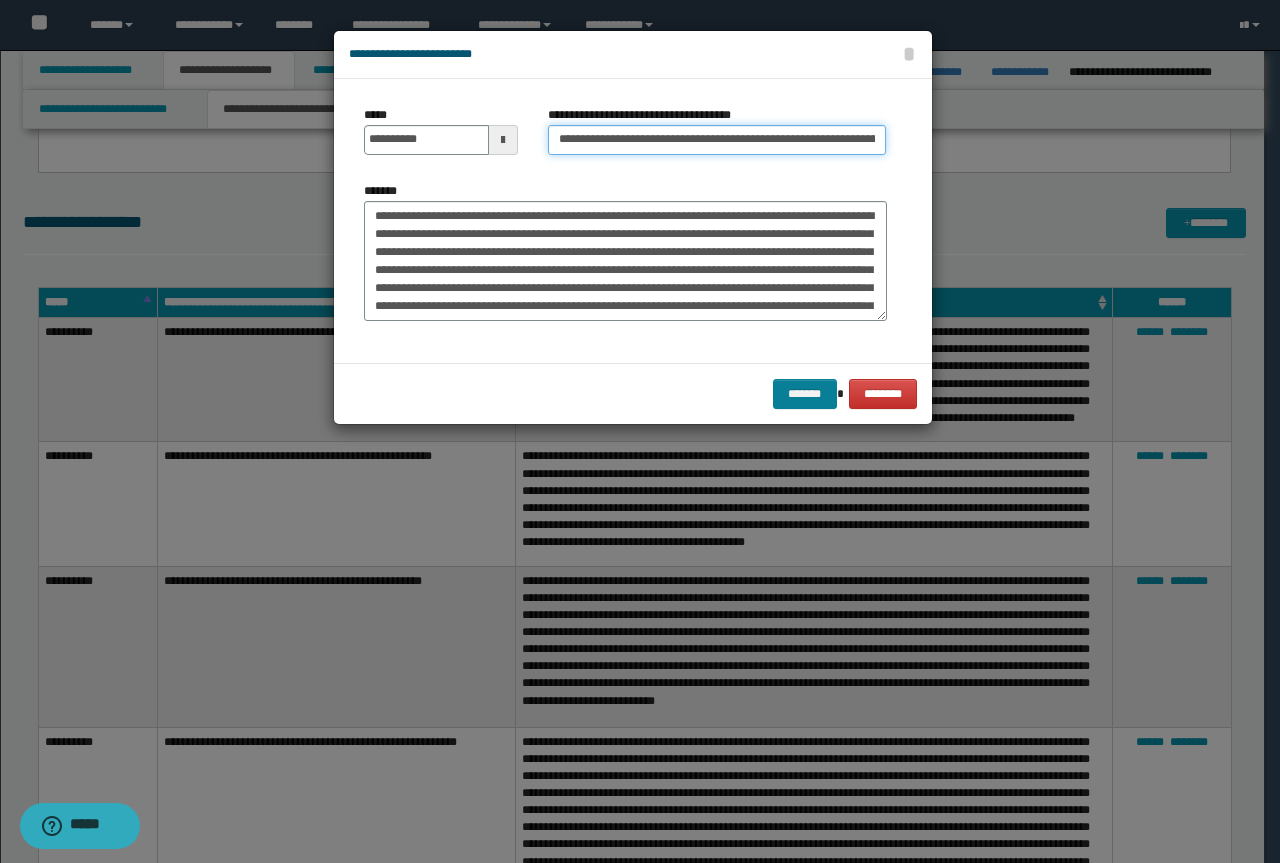 type on "**********" 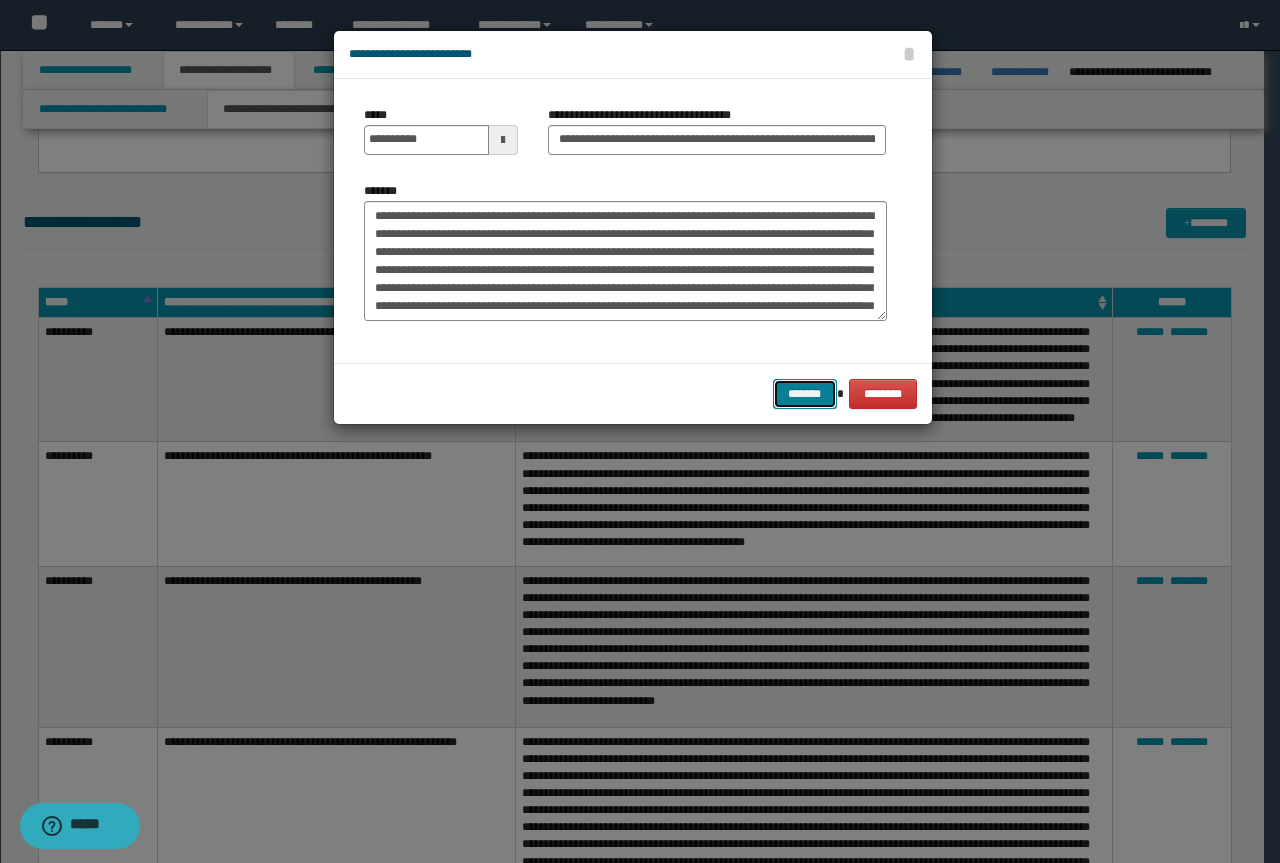 click on "*******" at bounding box center (805, 394) 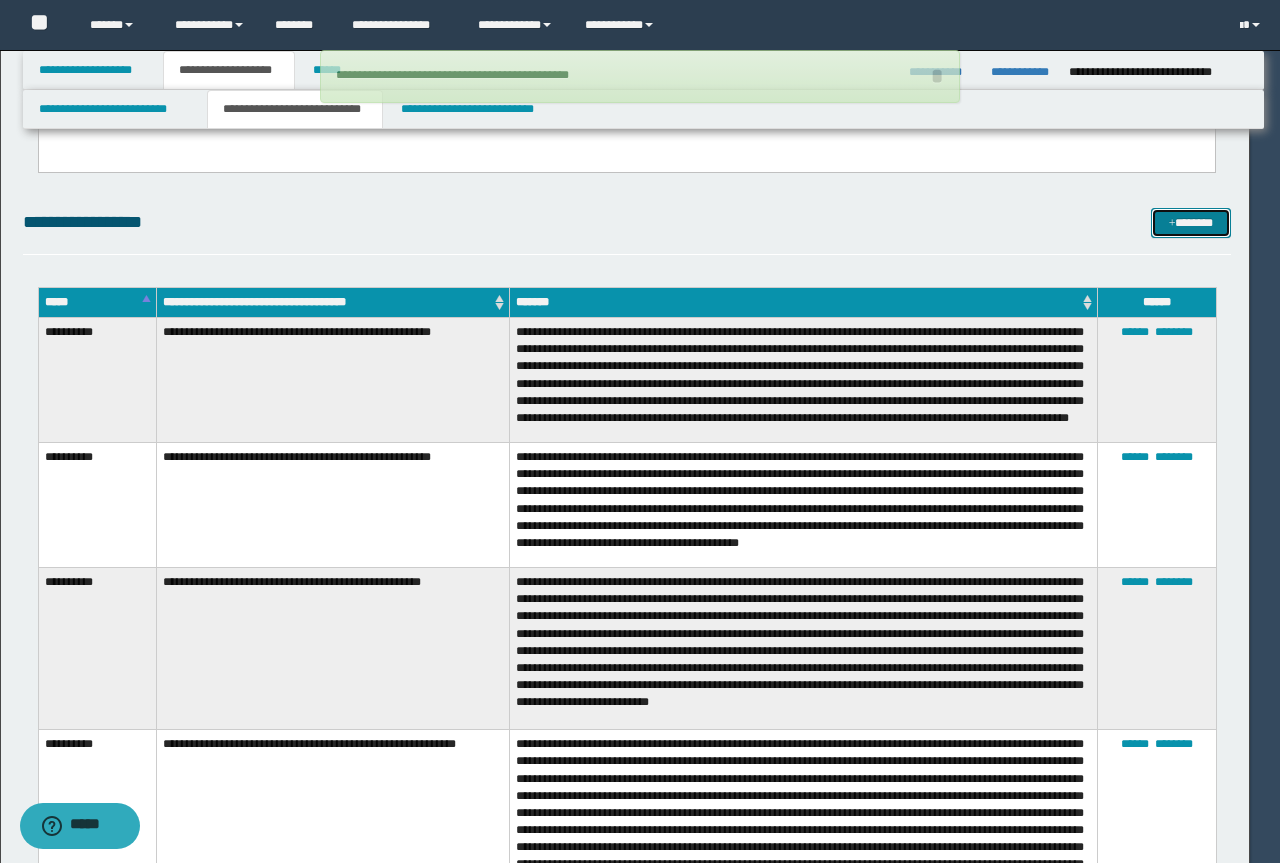 type 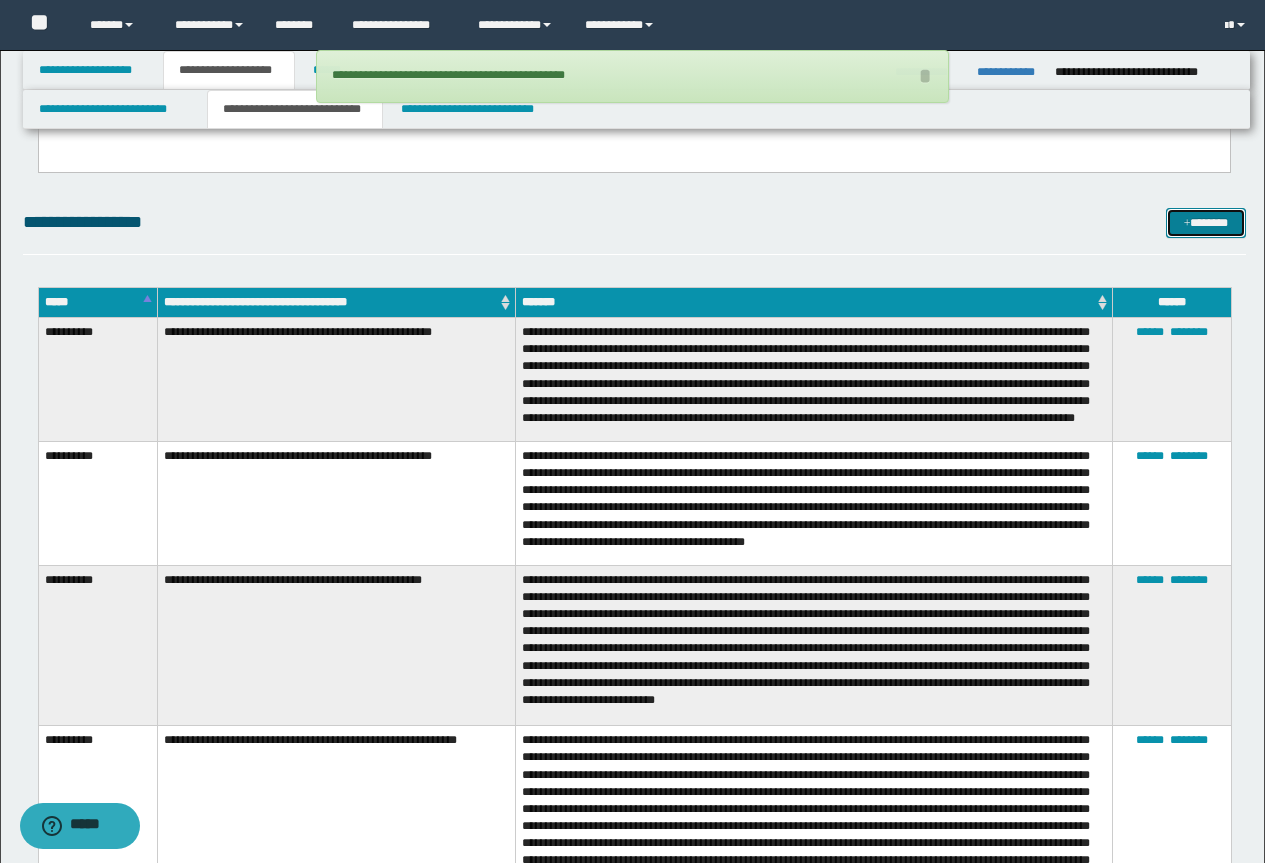click on "*******" at bounding box center [1206, 223] 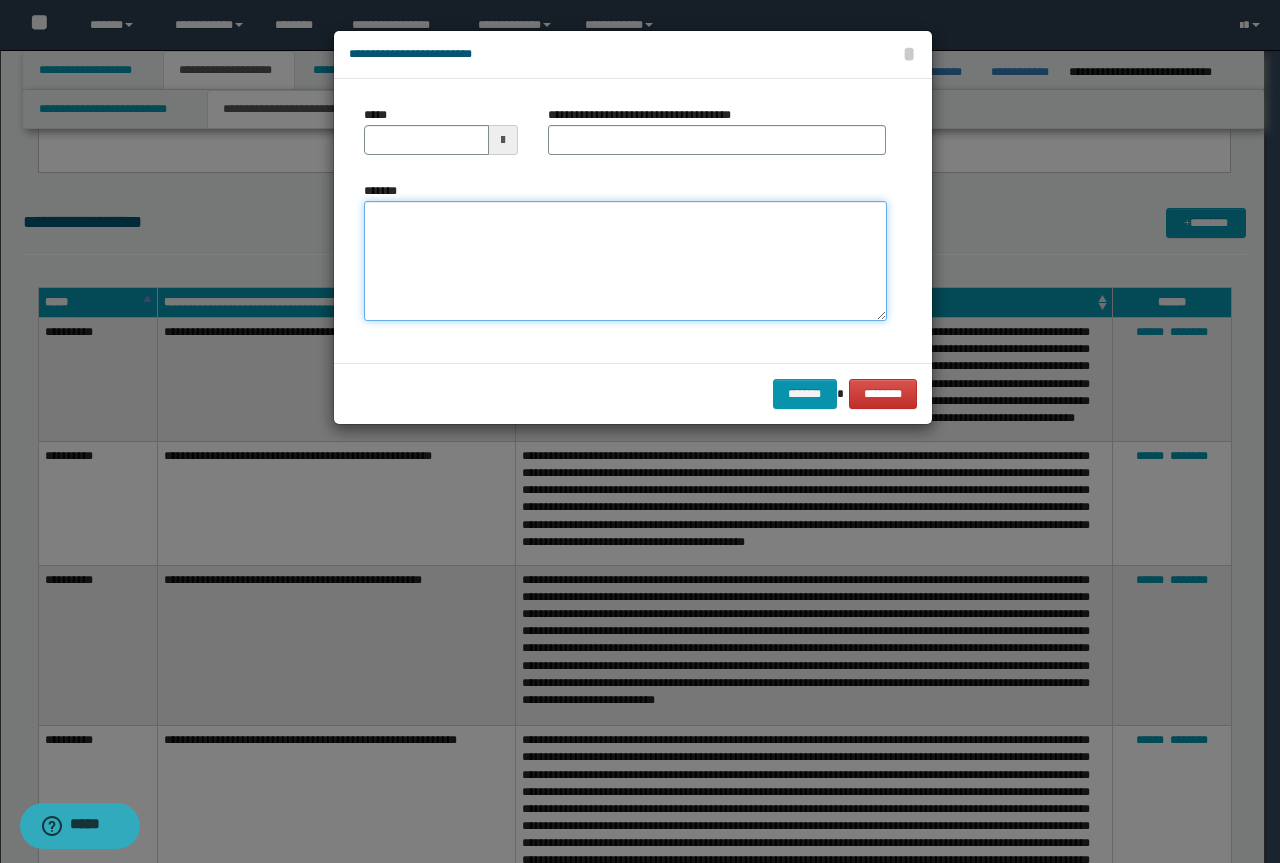 click on "*******" at bounding box center (625, 261) 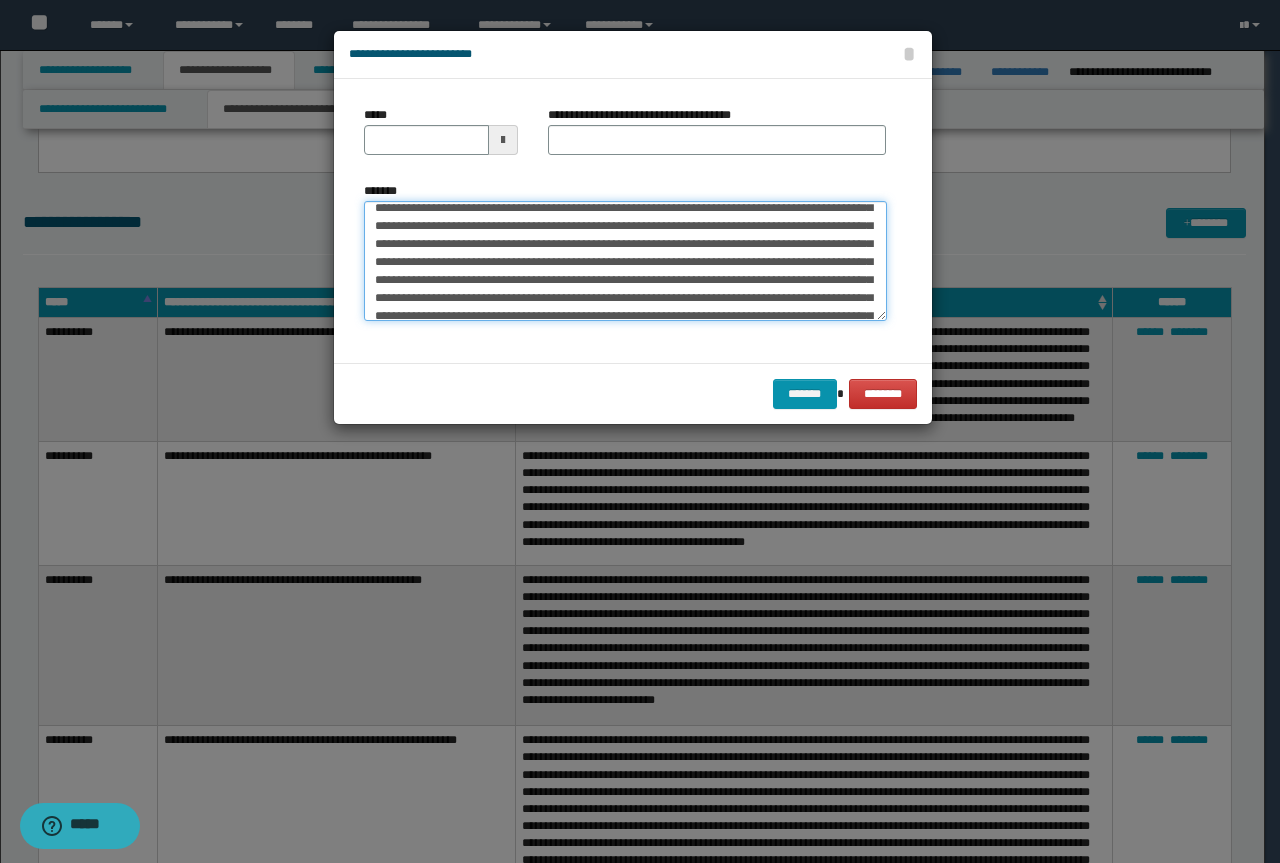 scroll, scrollTop: 0, scrollLeft: 0, axis: both 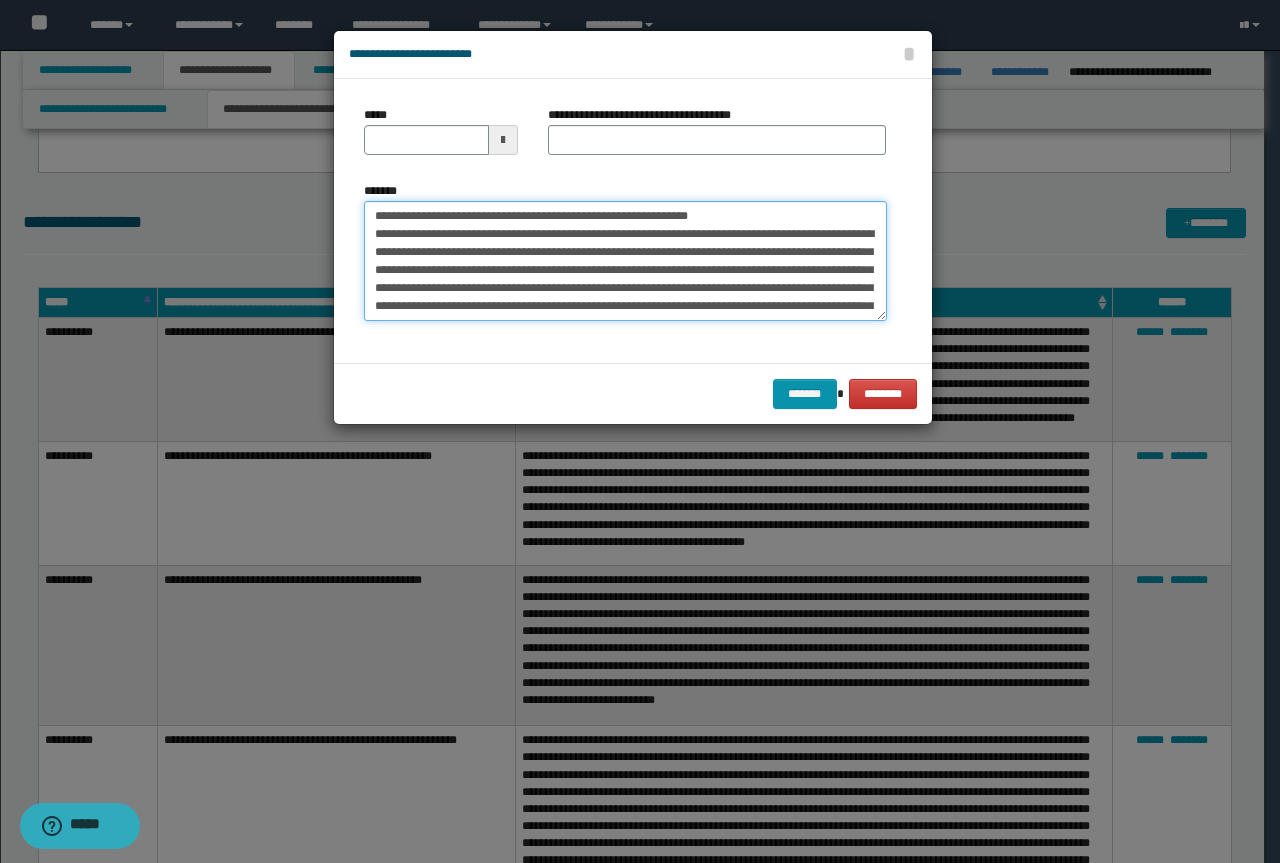 drag, startPoint x: 767, startPoint y: 205, endPoint x: 229, endPoint y: 168, distance: 539.2708 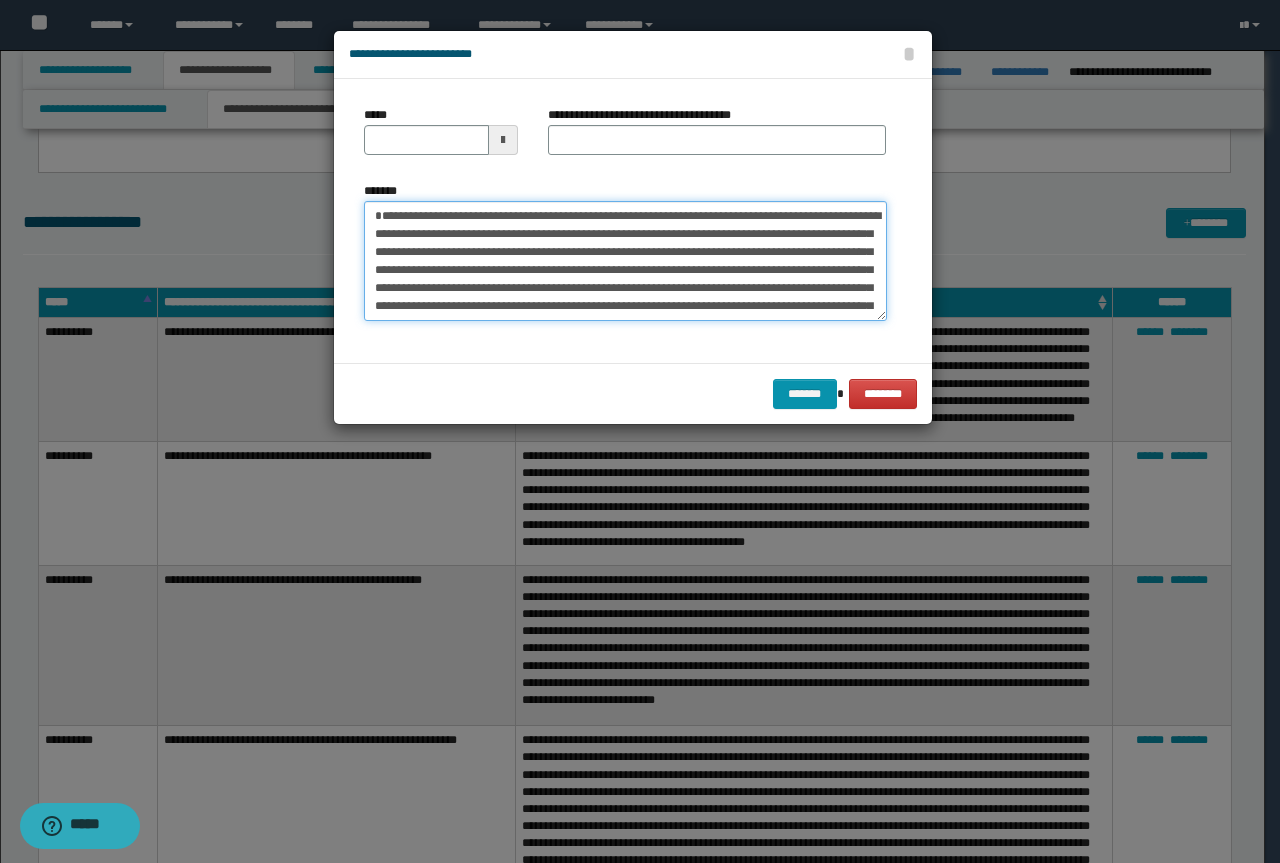 type on "**********" 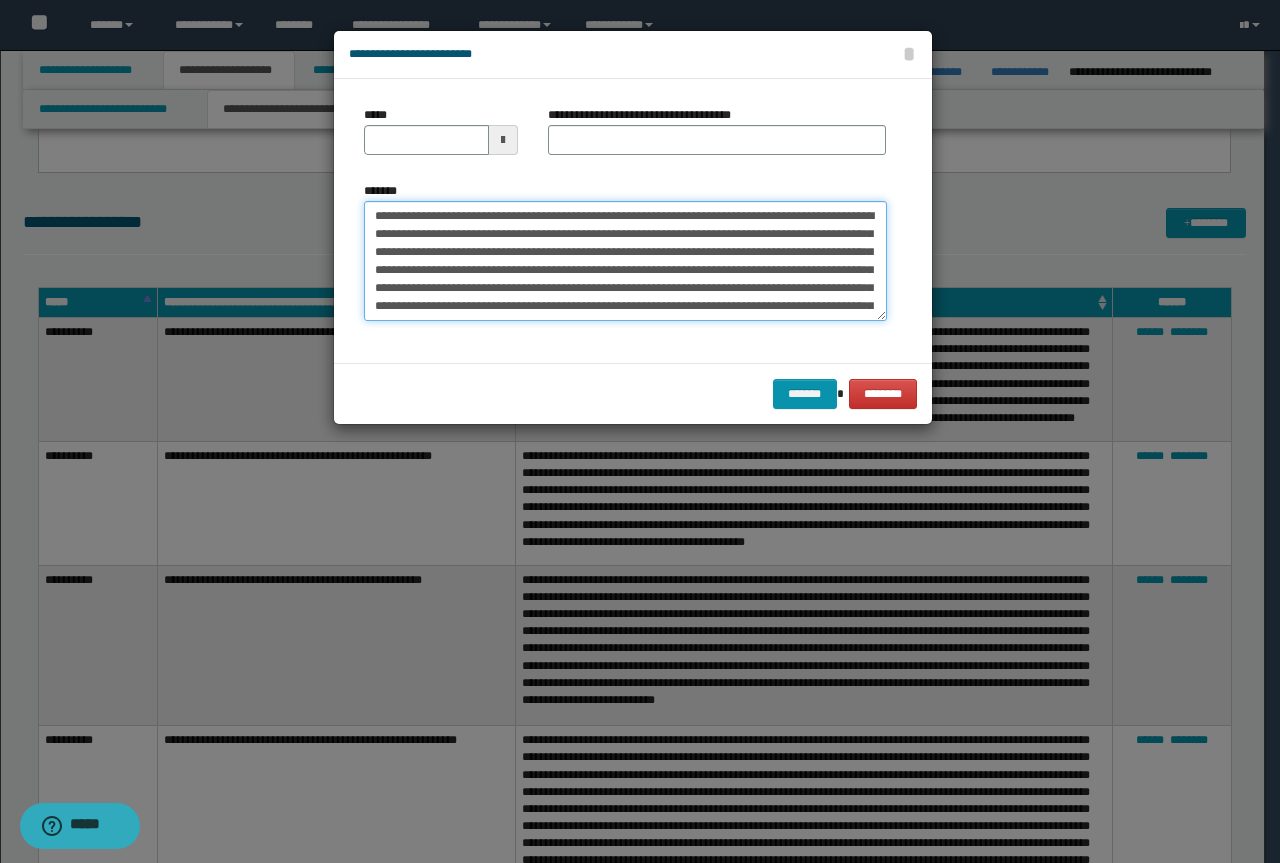 type 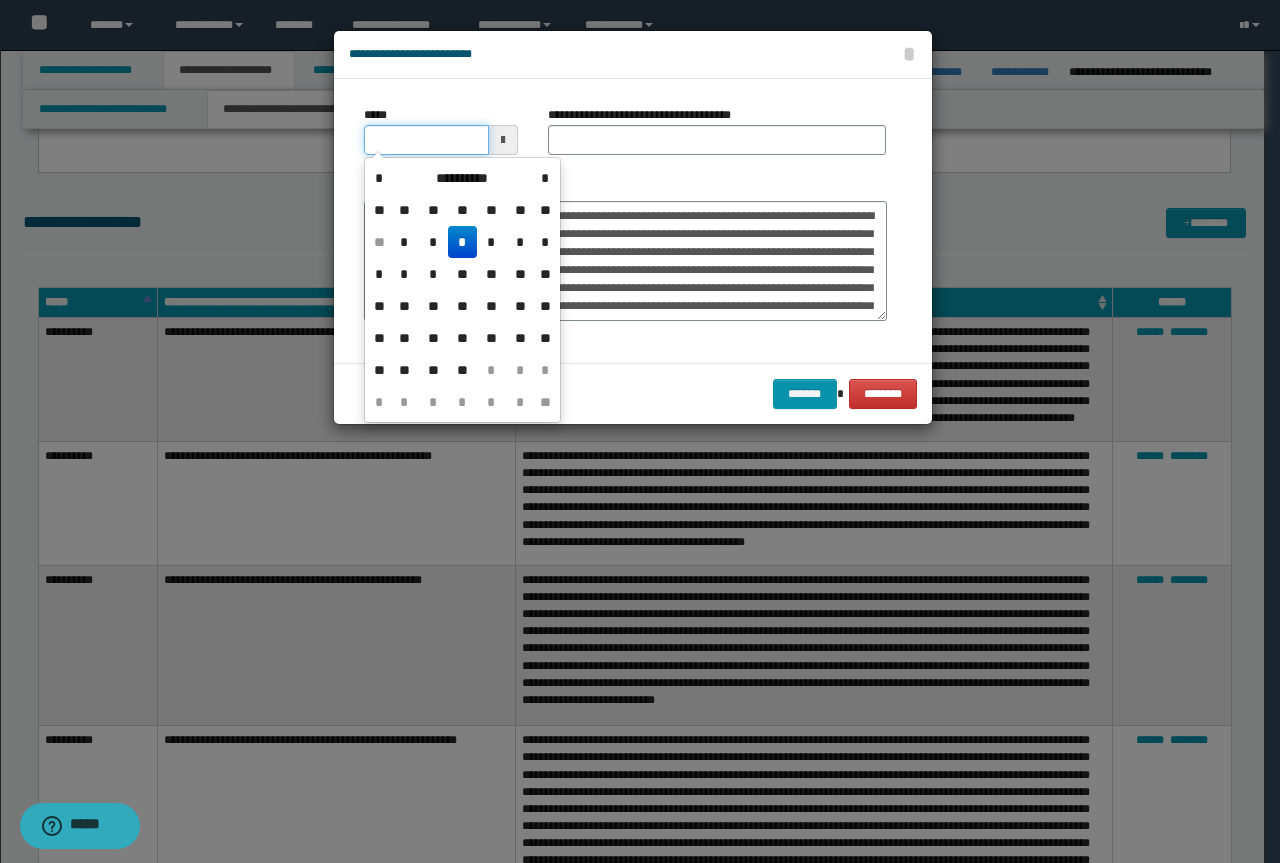 click on "*****" at bounding box center (426, 140) 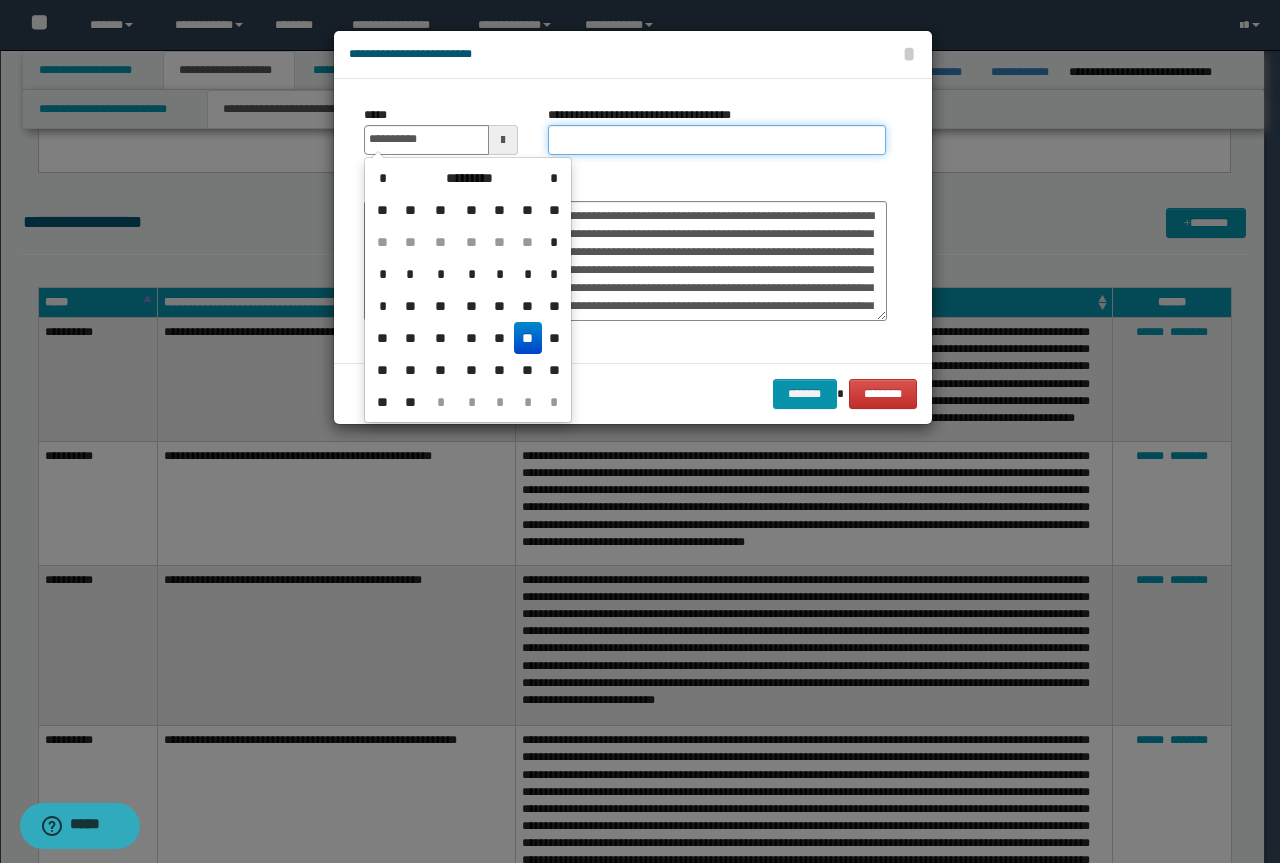 type on "**********" 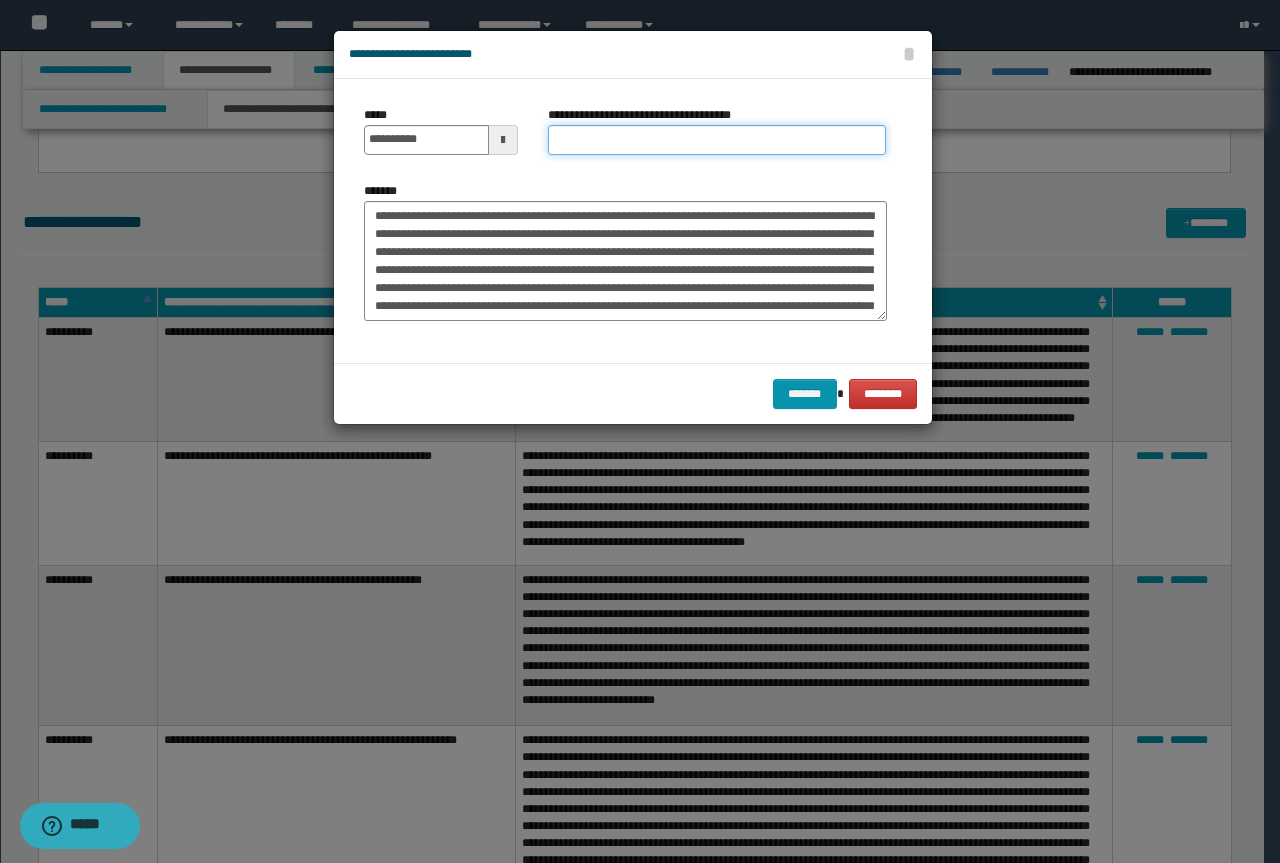 click on "**********" at bounding box center (717, 140) 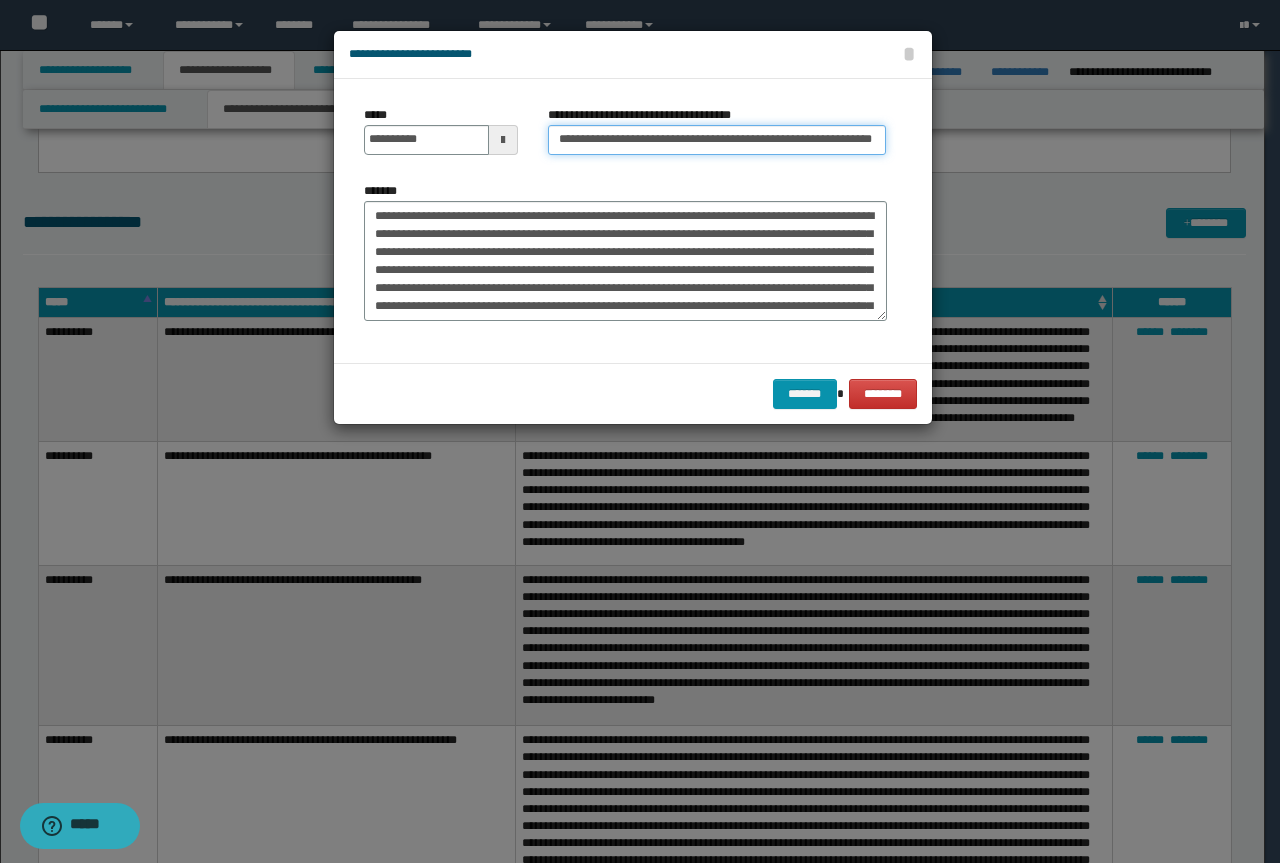 scroll, scrollTop: 0, scrollLeft: 0, axis: both 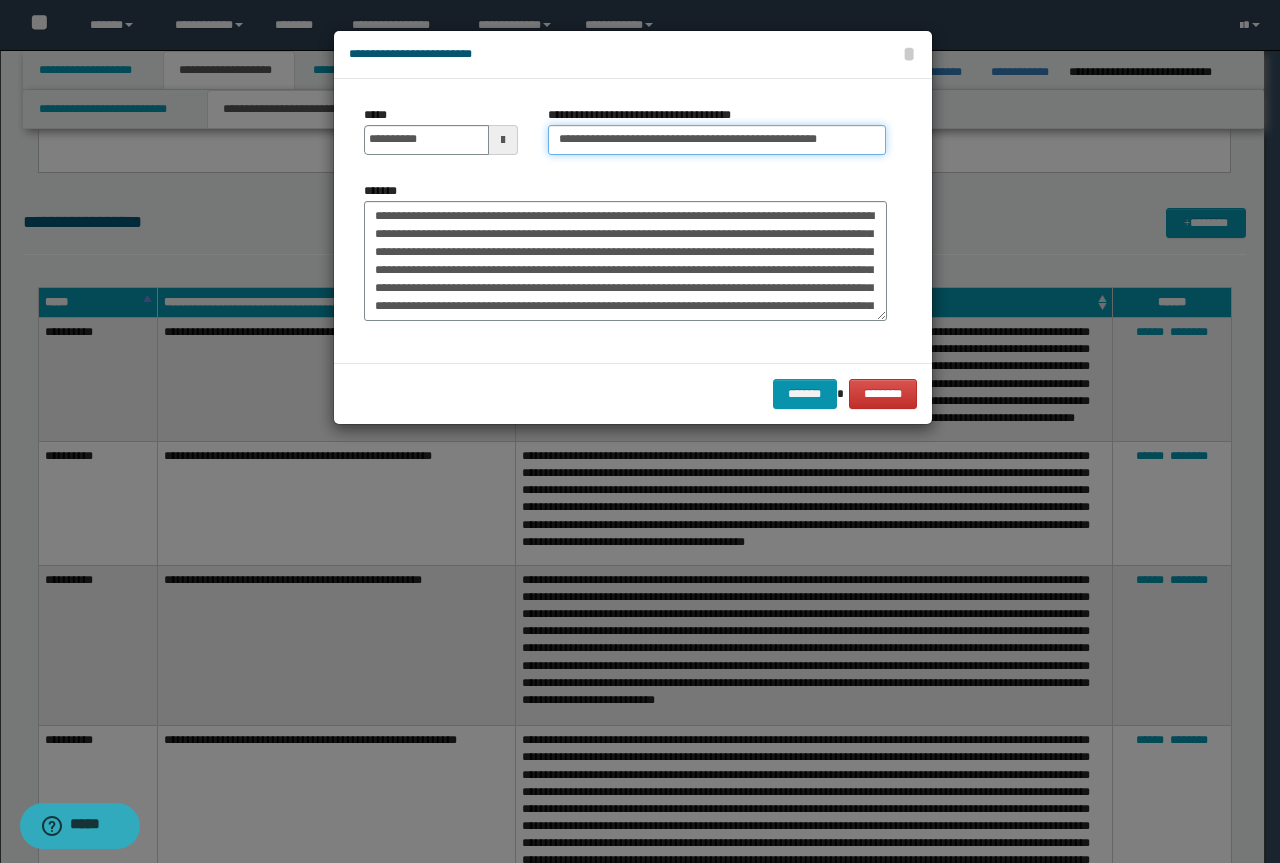type on "**********" 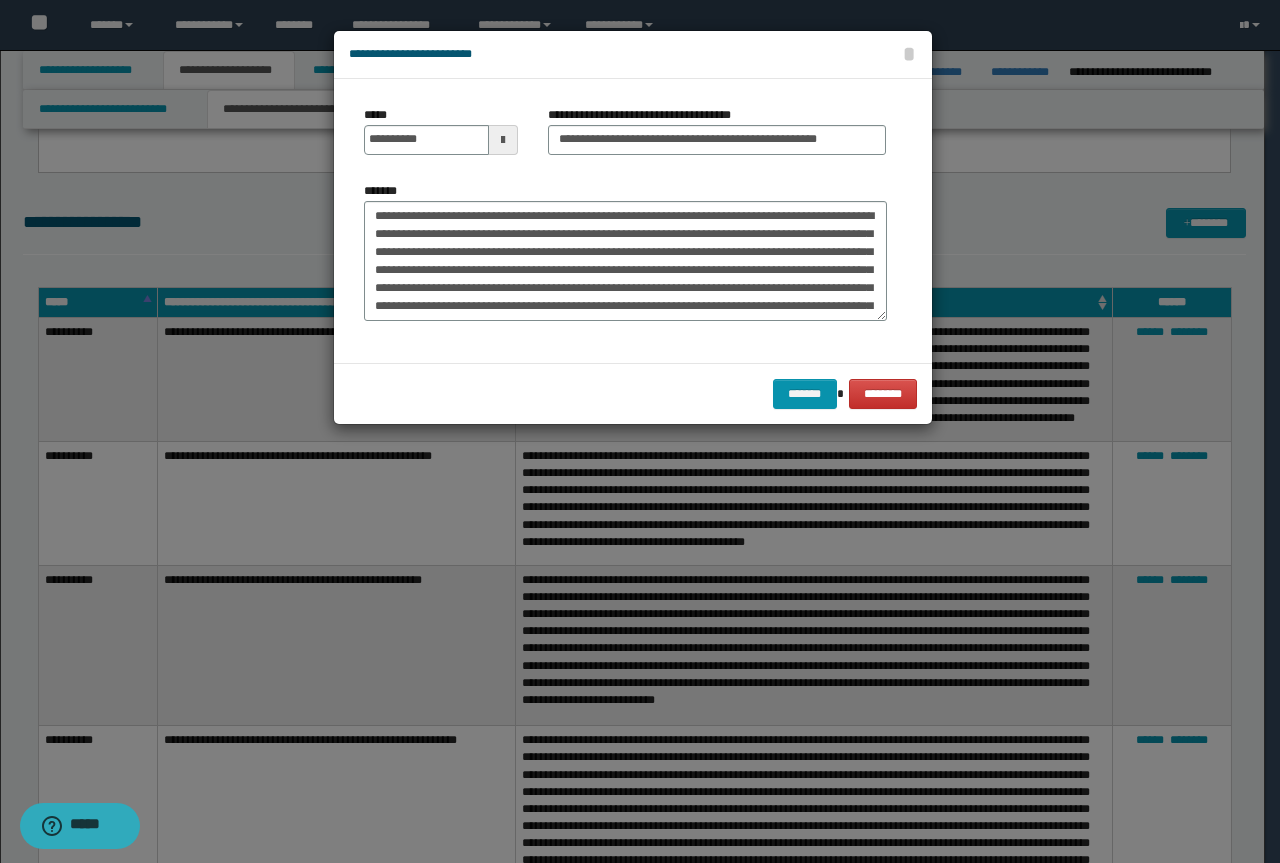 click on "*******
********" at bounding box center (633, 393) 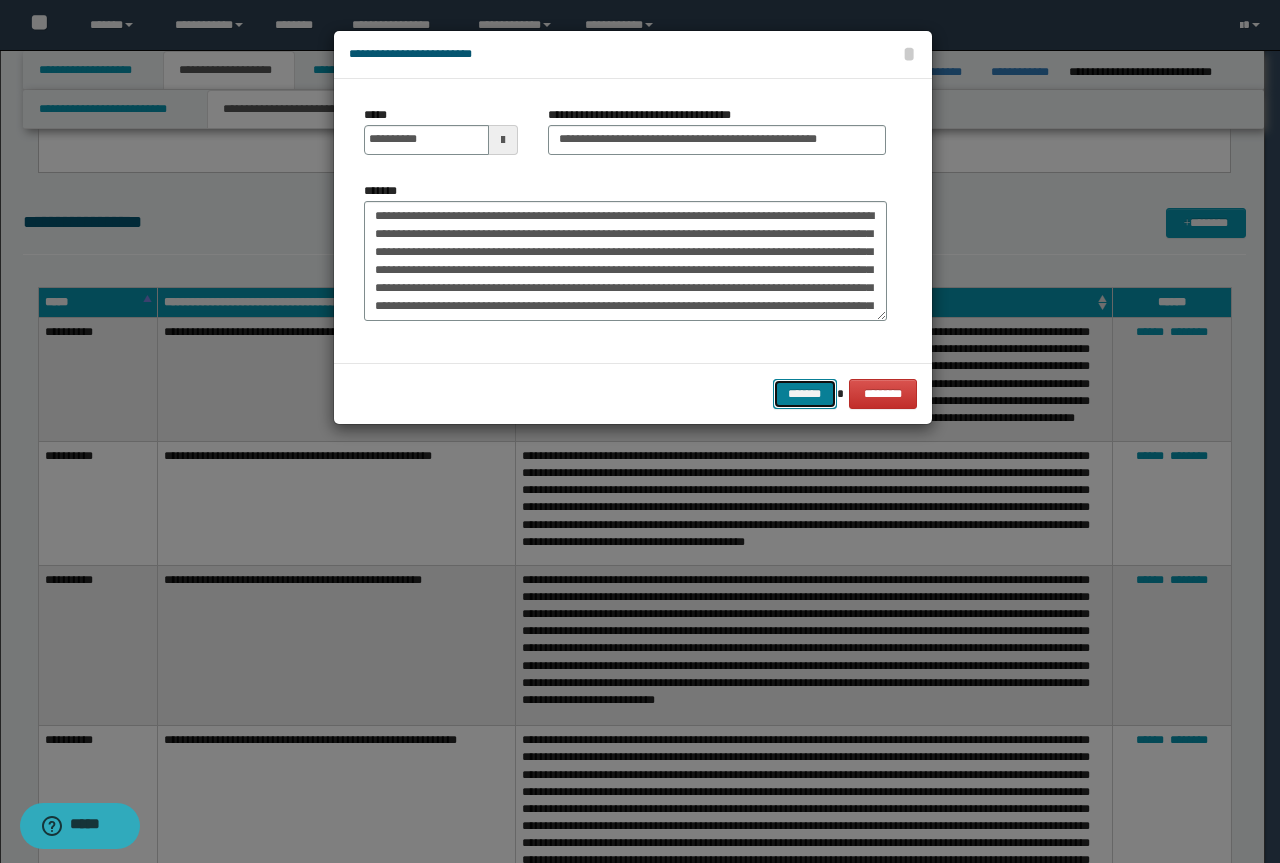 click on "*******" at bounding box center (805, 394) 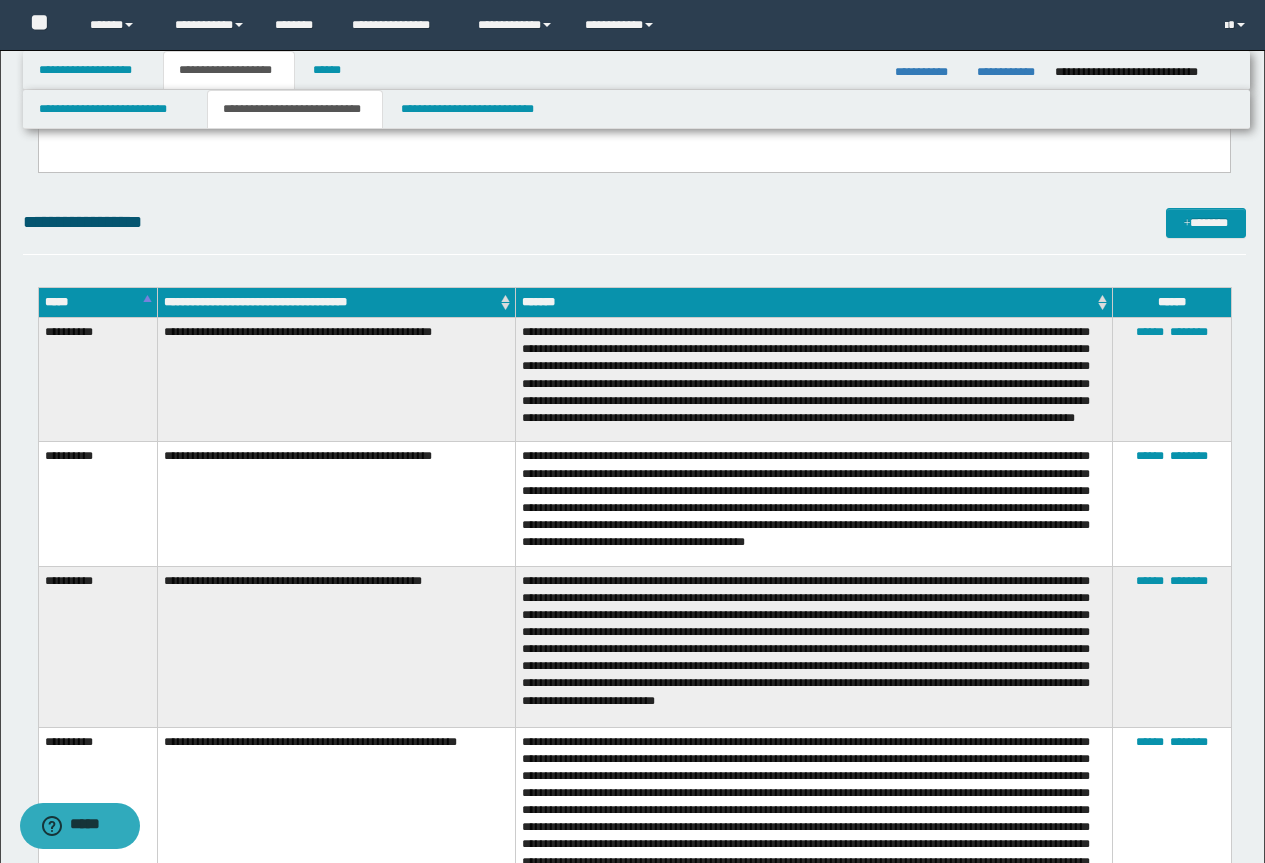 click on "**********" at bounding box center (814, 504) 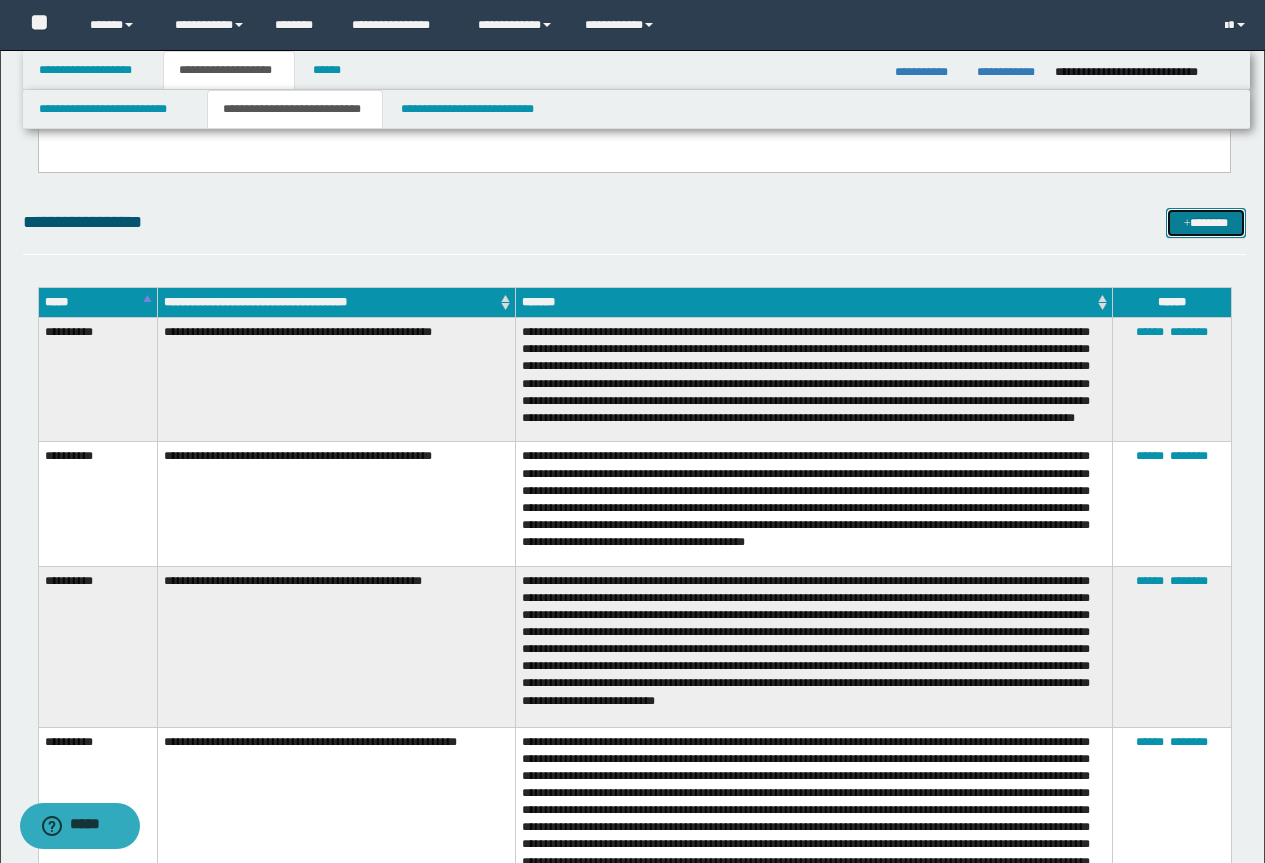click on "*******" at bounding box center (1206, 223) 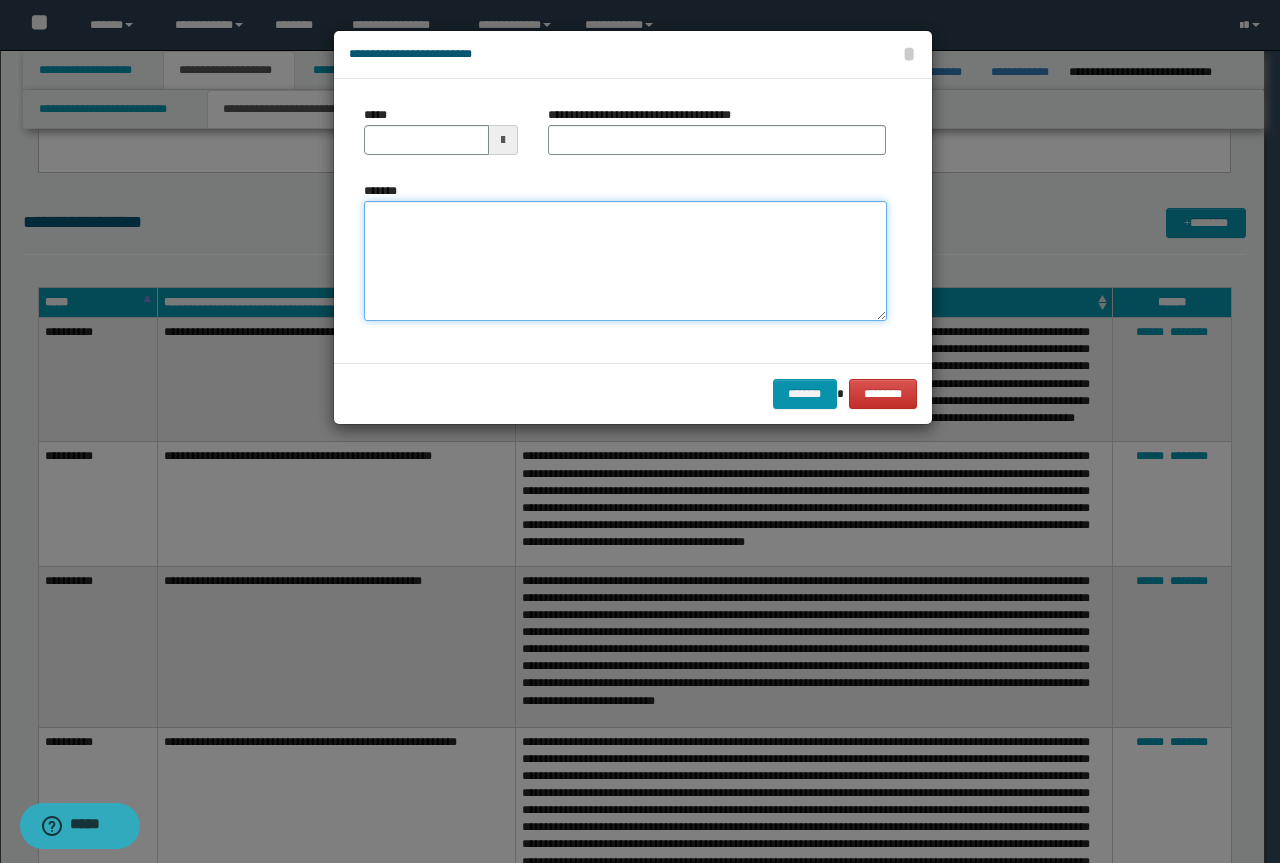 click on "*******" at bounding box center [625, 261] 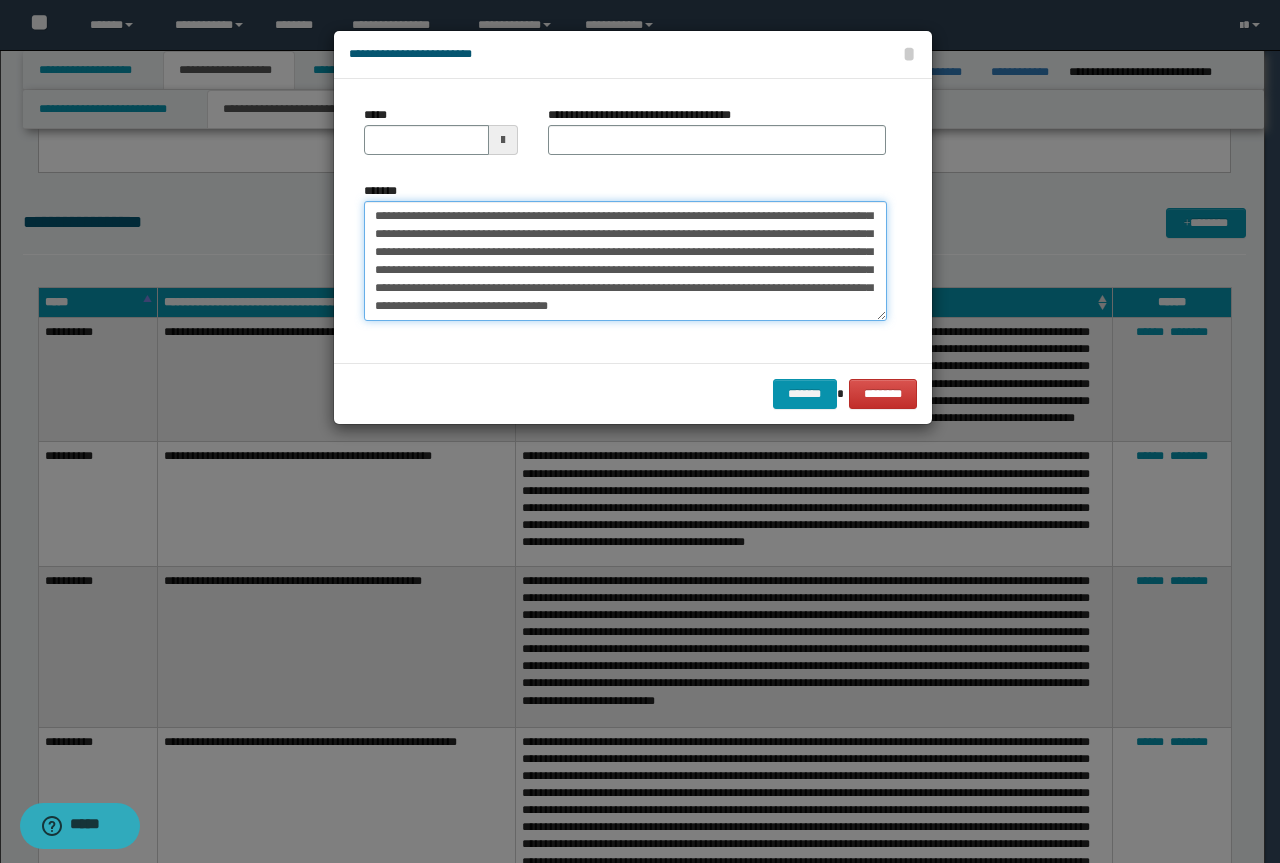 scroll, scrollTop: 0, scrollLeft: 0, axis: both 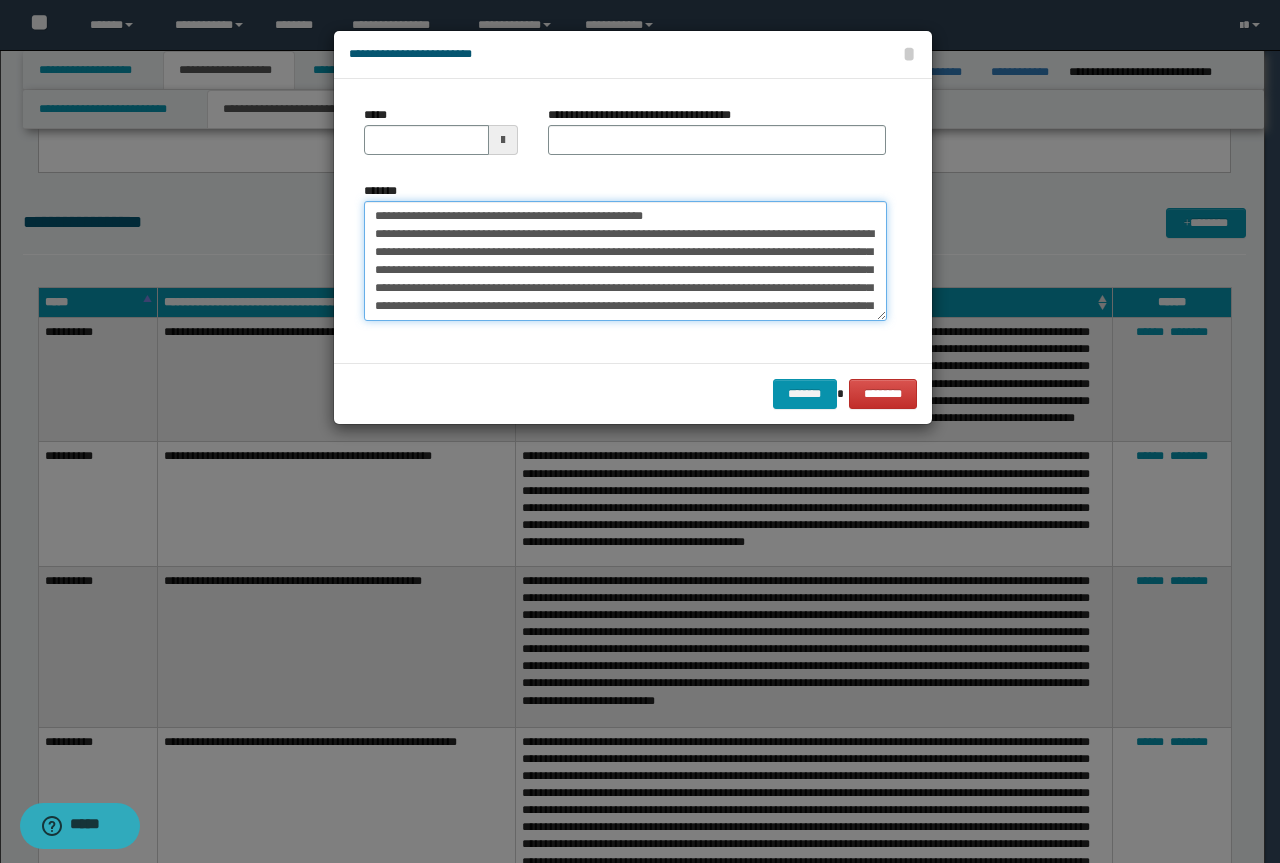 drag, startPoint x: 610, startPoint y: 216, endPoint x: 323, endPoint y: 209, distance: 287.08536 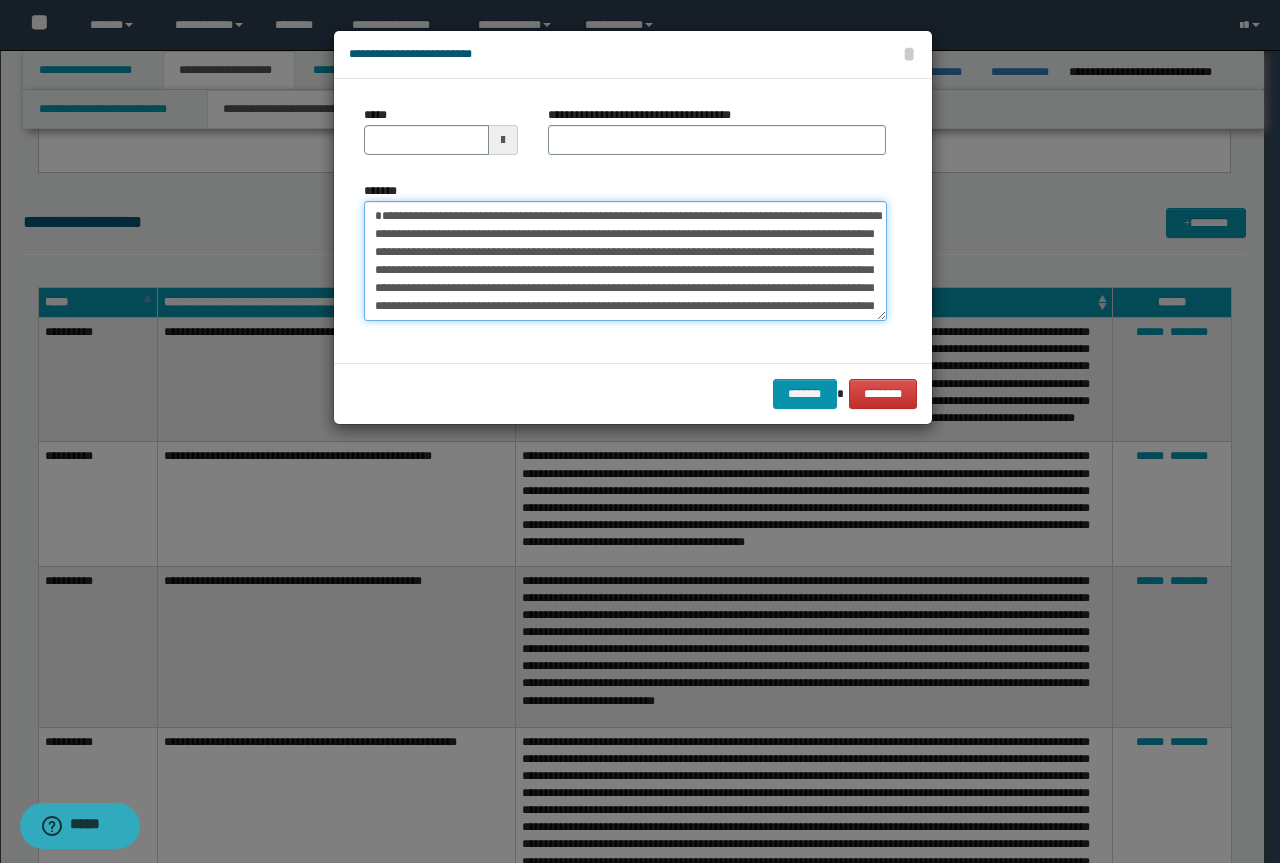 type on "**********" 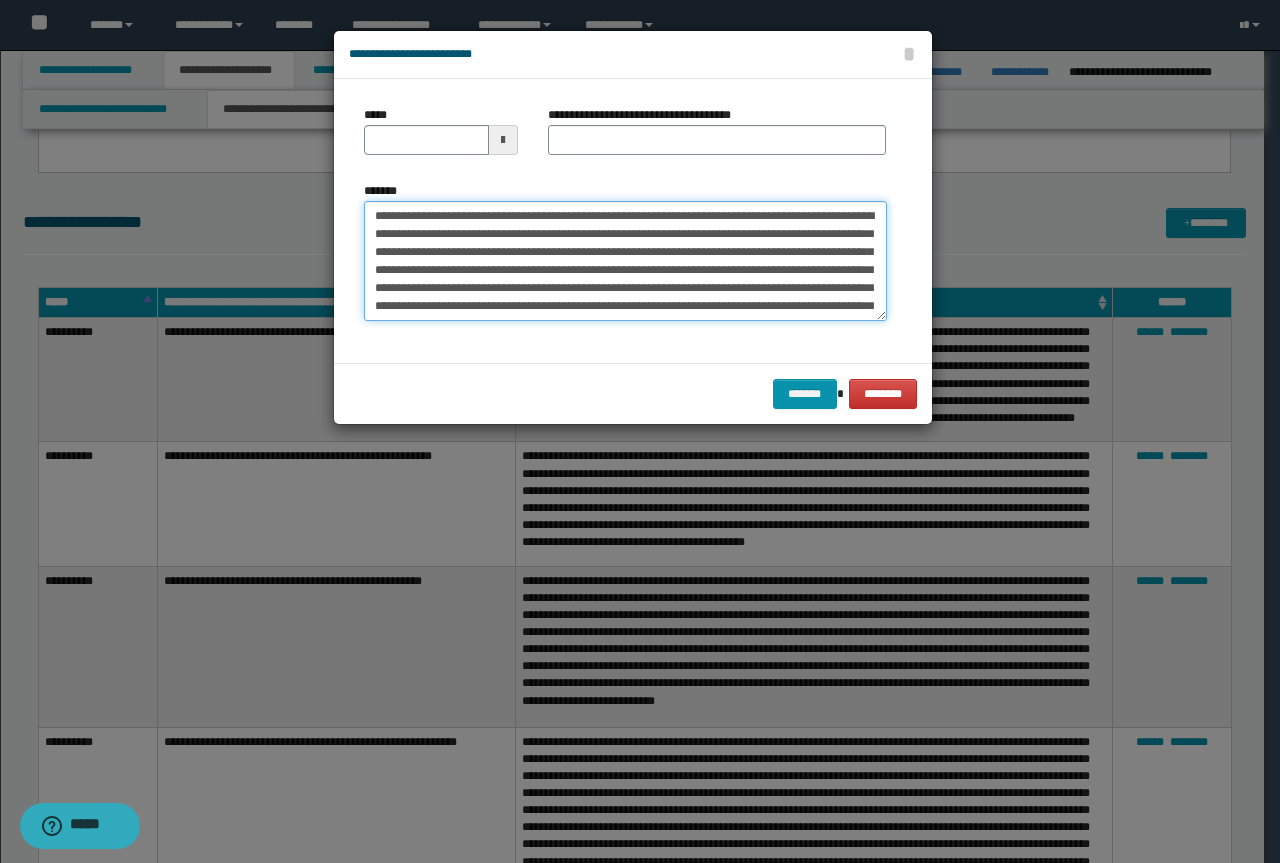 type 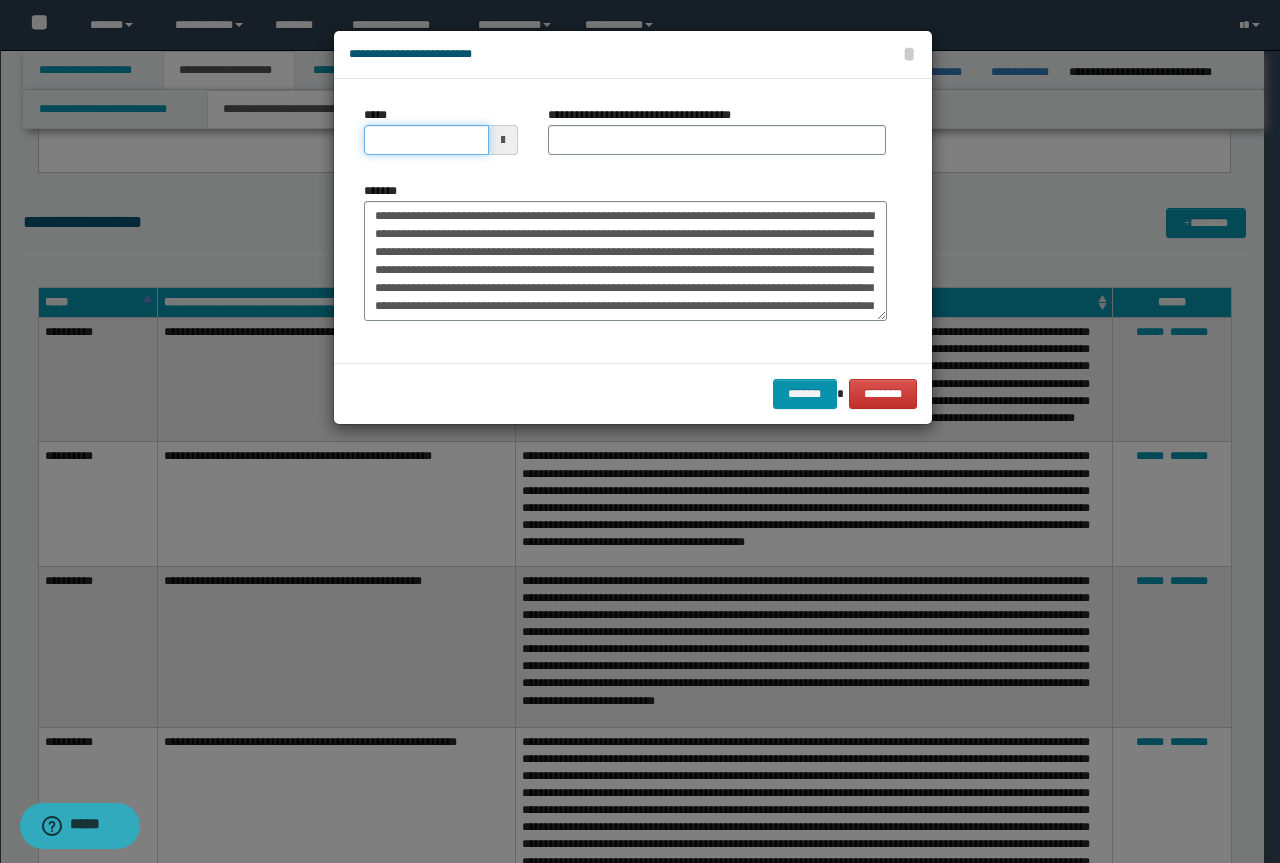 click on "*****" at bounding box center [426, 140] 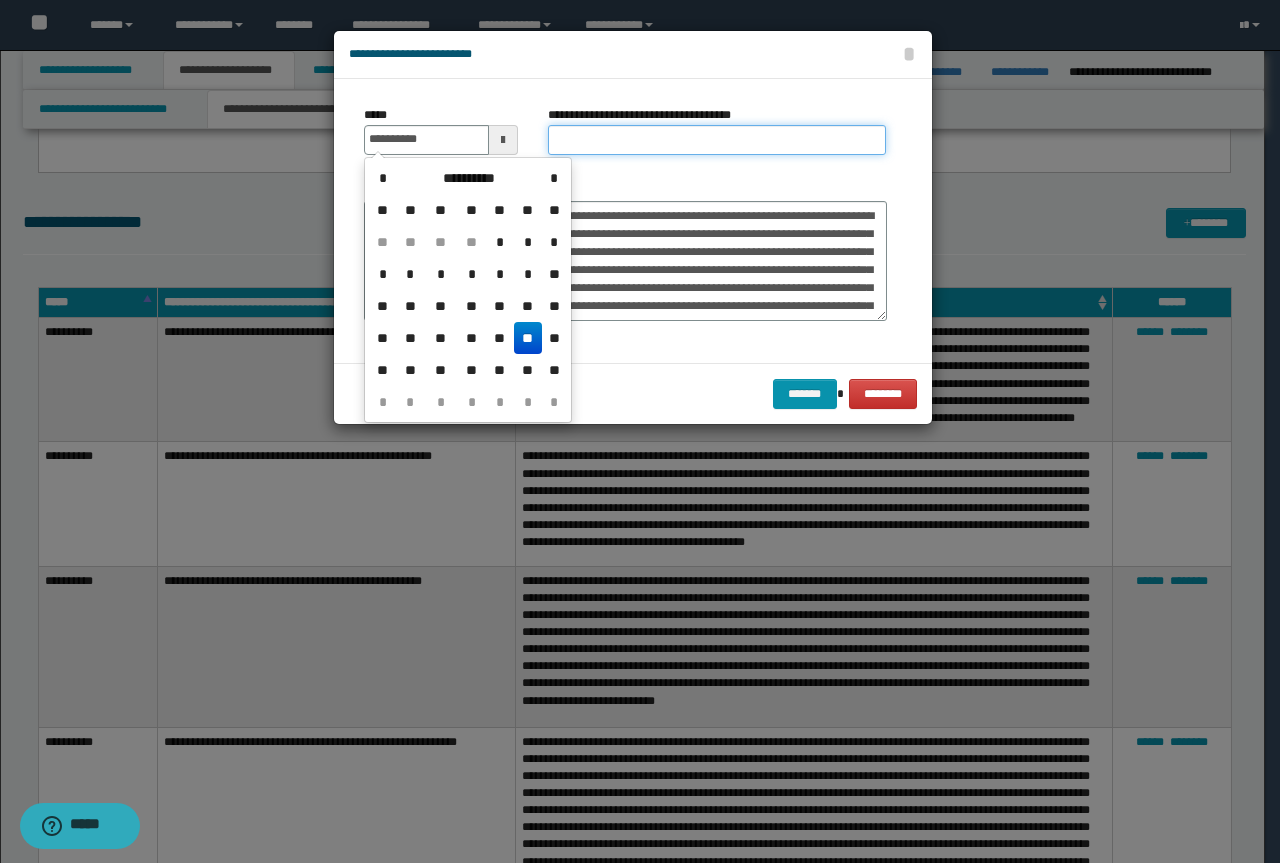type on "**********" 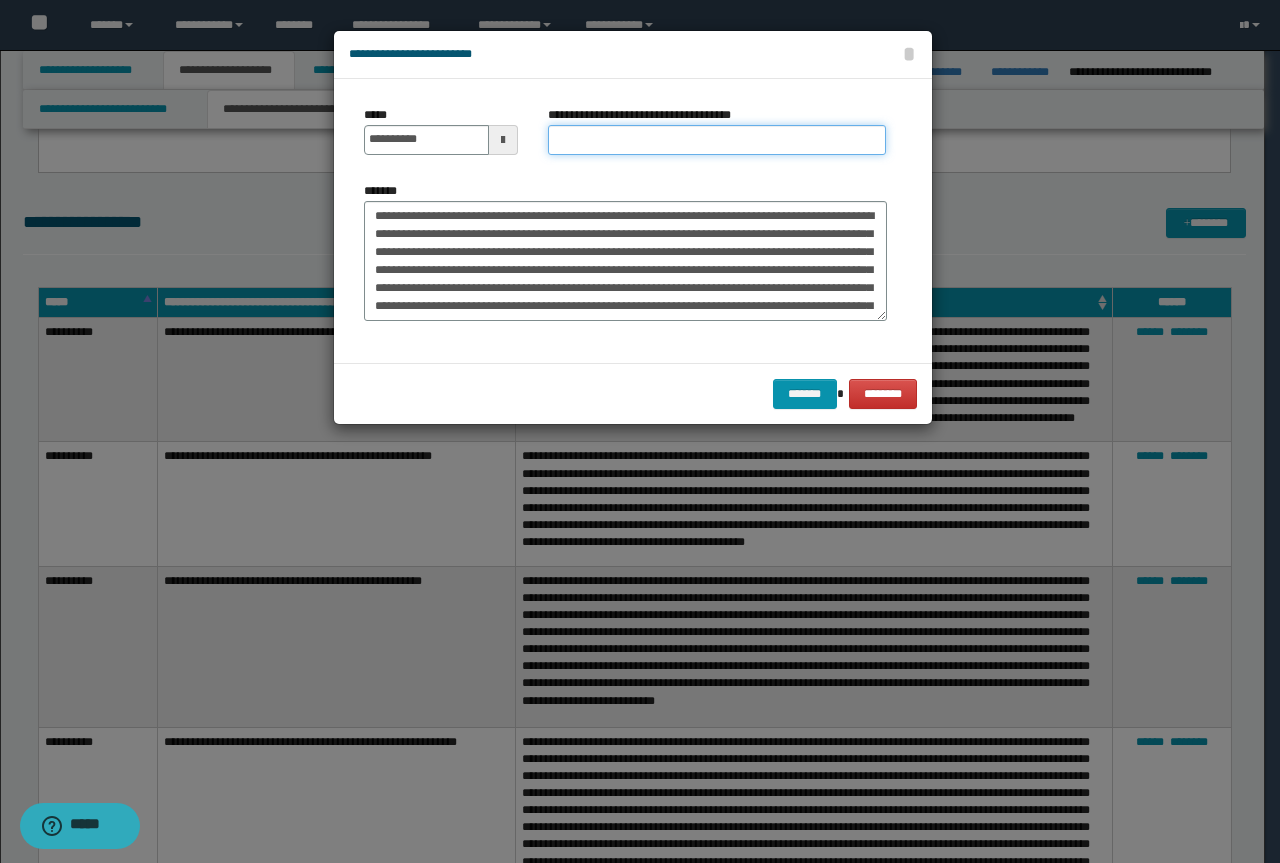 click on "**********" at bounding box center [717, 140] 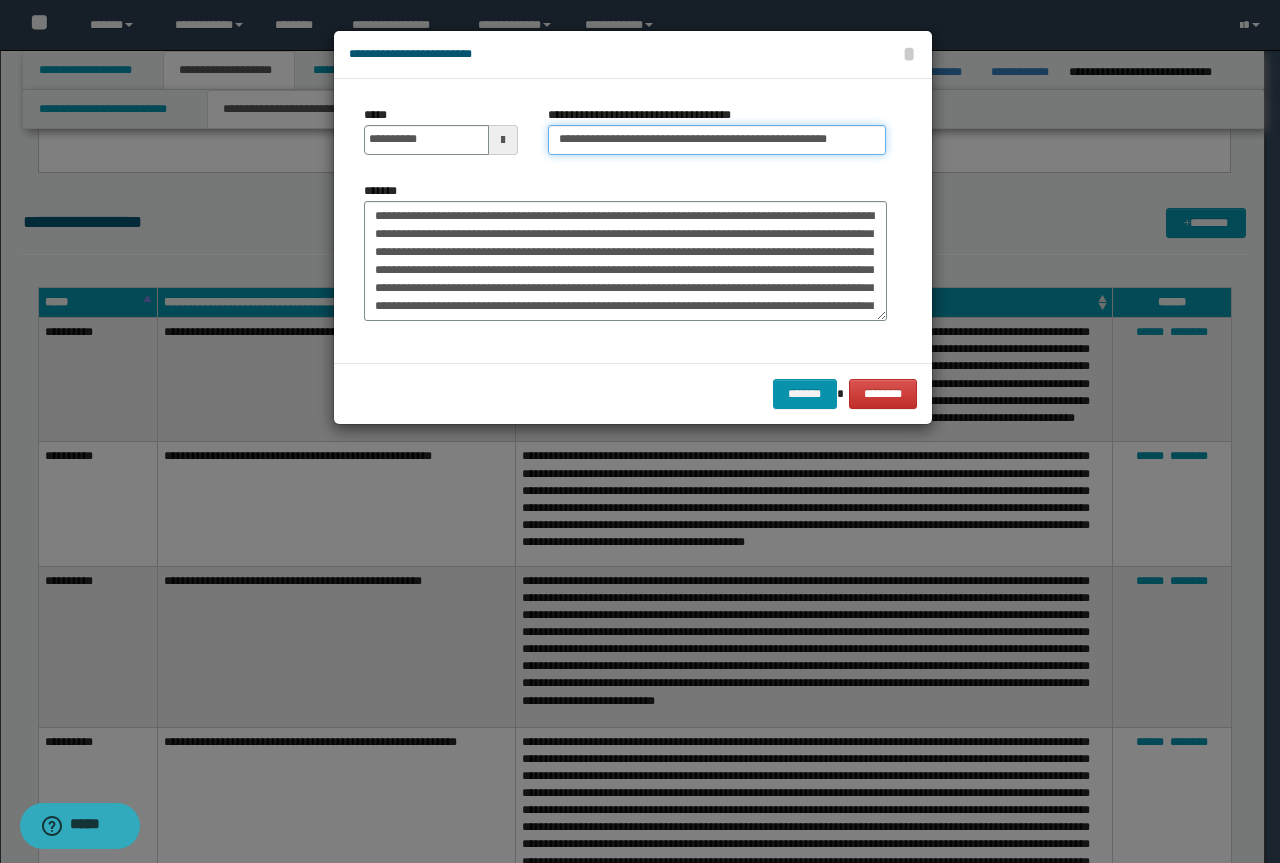 drag, startPoint x: 630, startPoint y: 138, endPoint x: 312, endPoint y: 129, distance: 318.12732 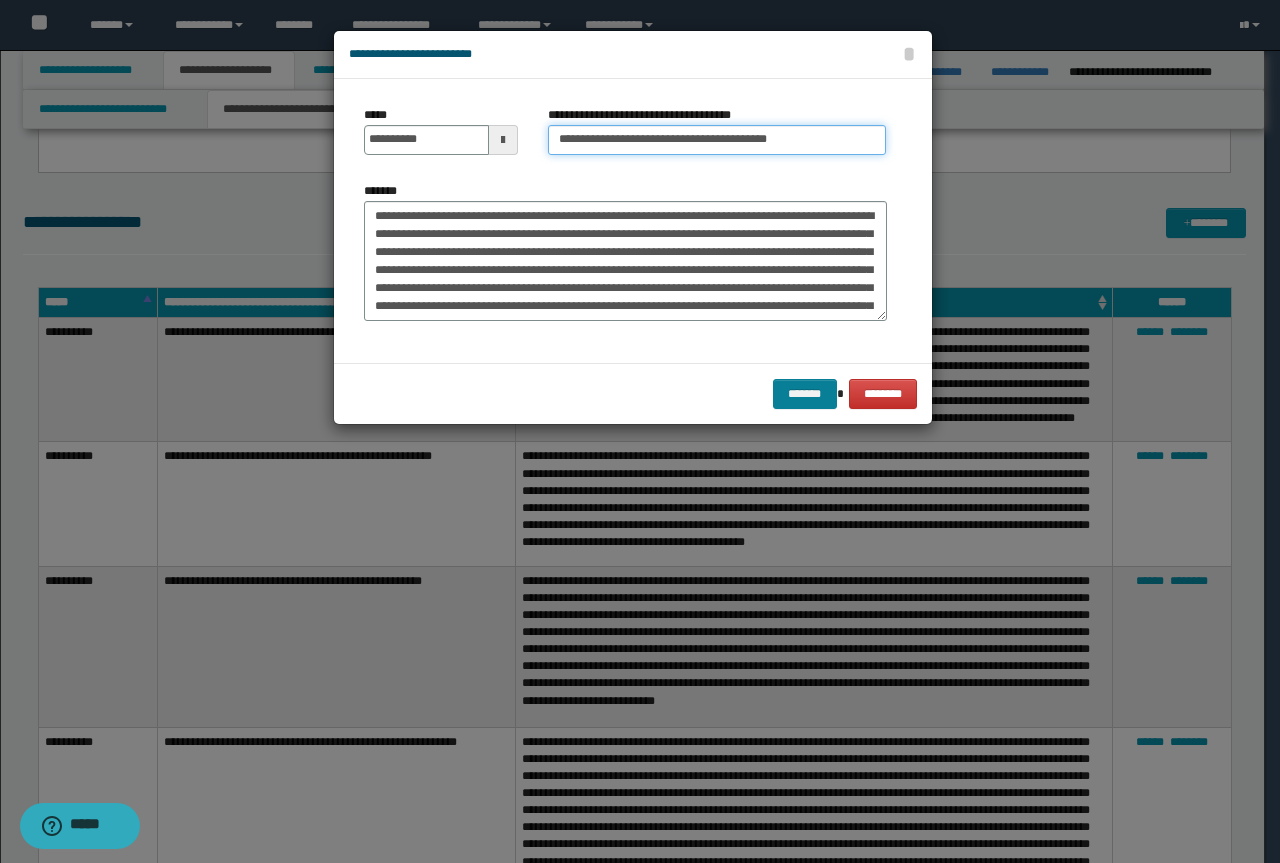 type on "**********" 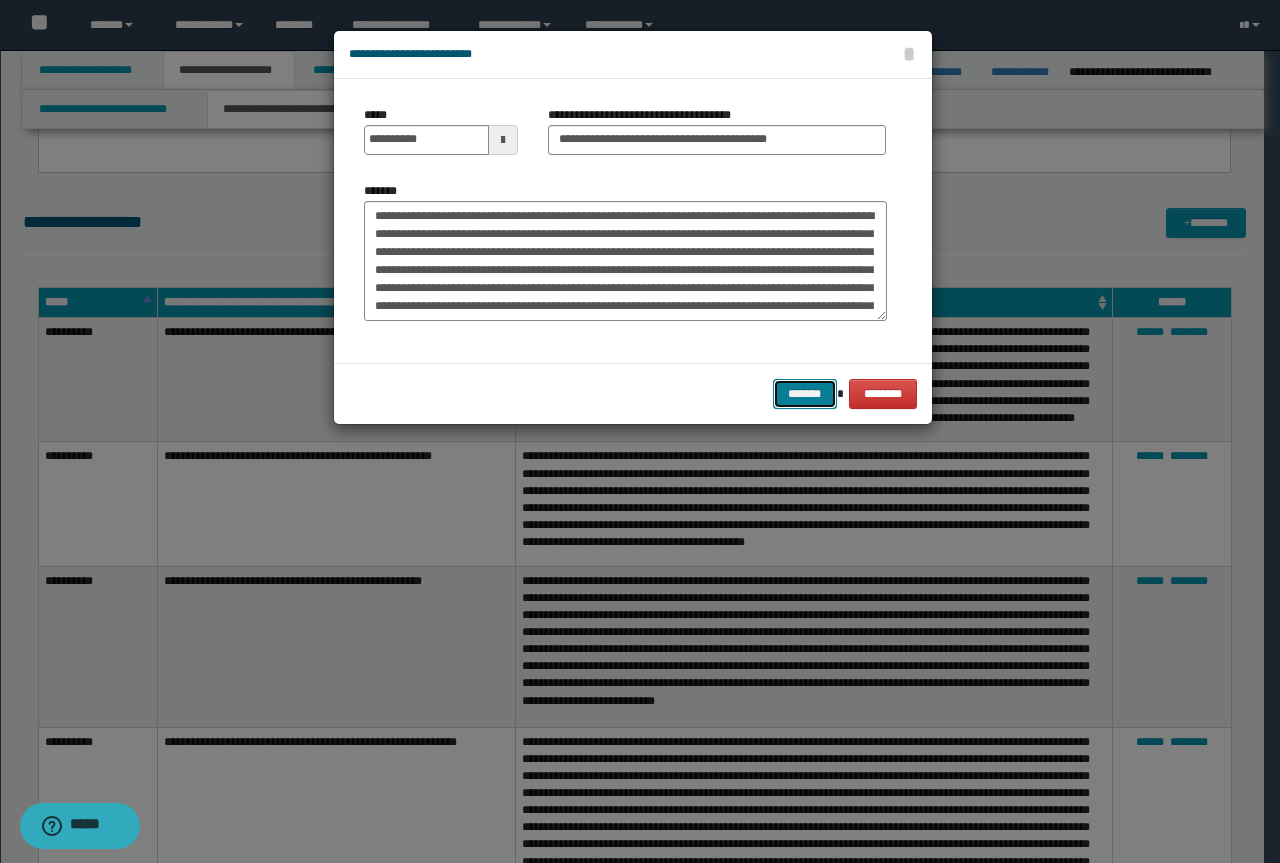click on "*******" at bounding box center (805, 394) 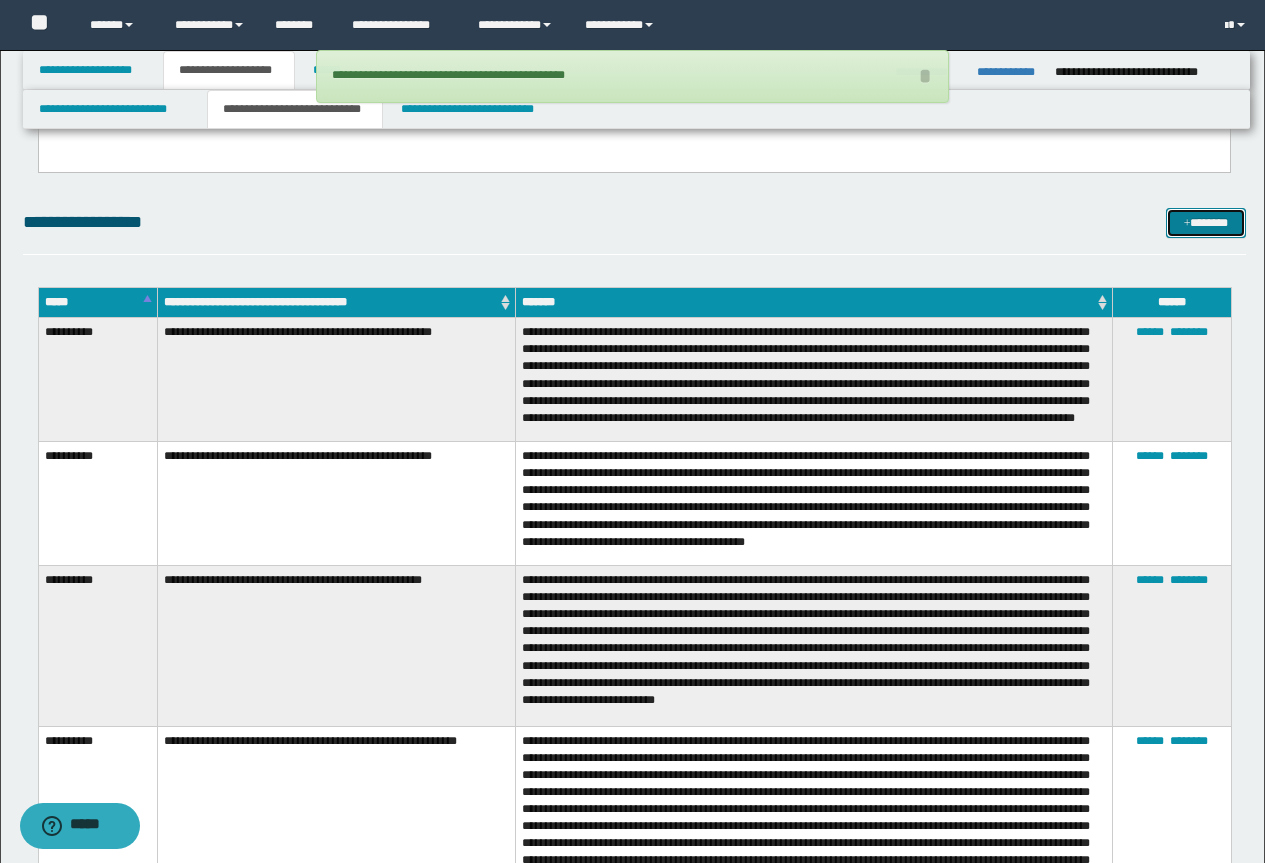 click on "*******" at bounding box center [1206, 223] 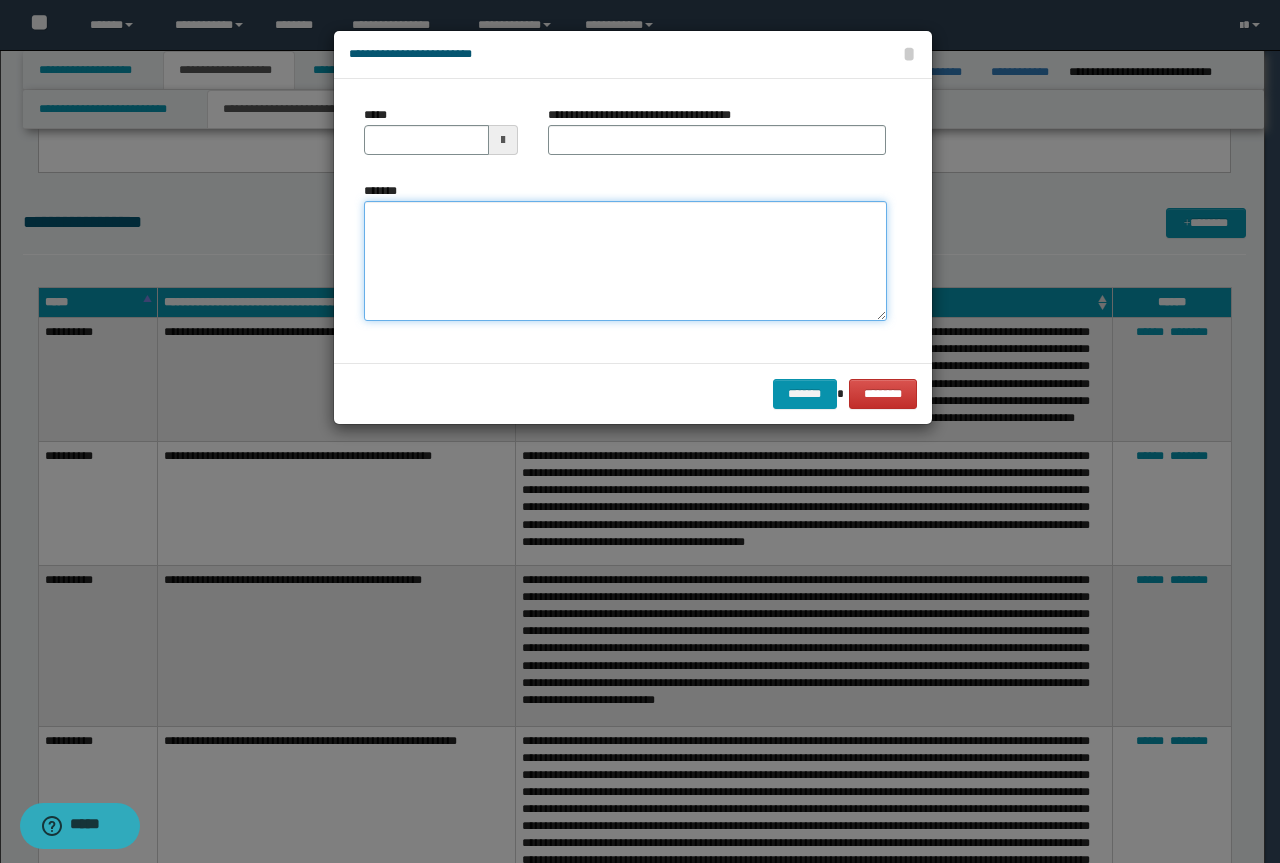 click on "*******" at bounding box center (625, 261) 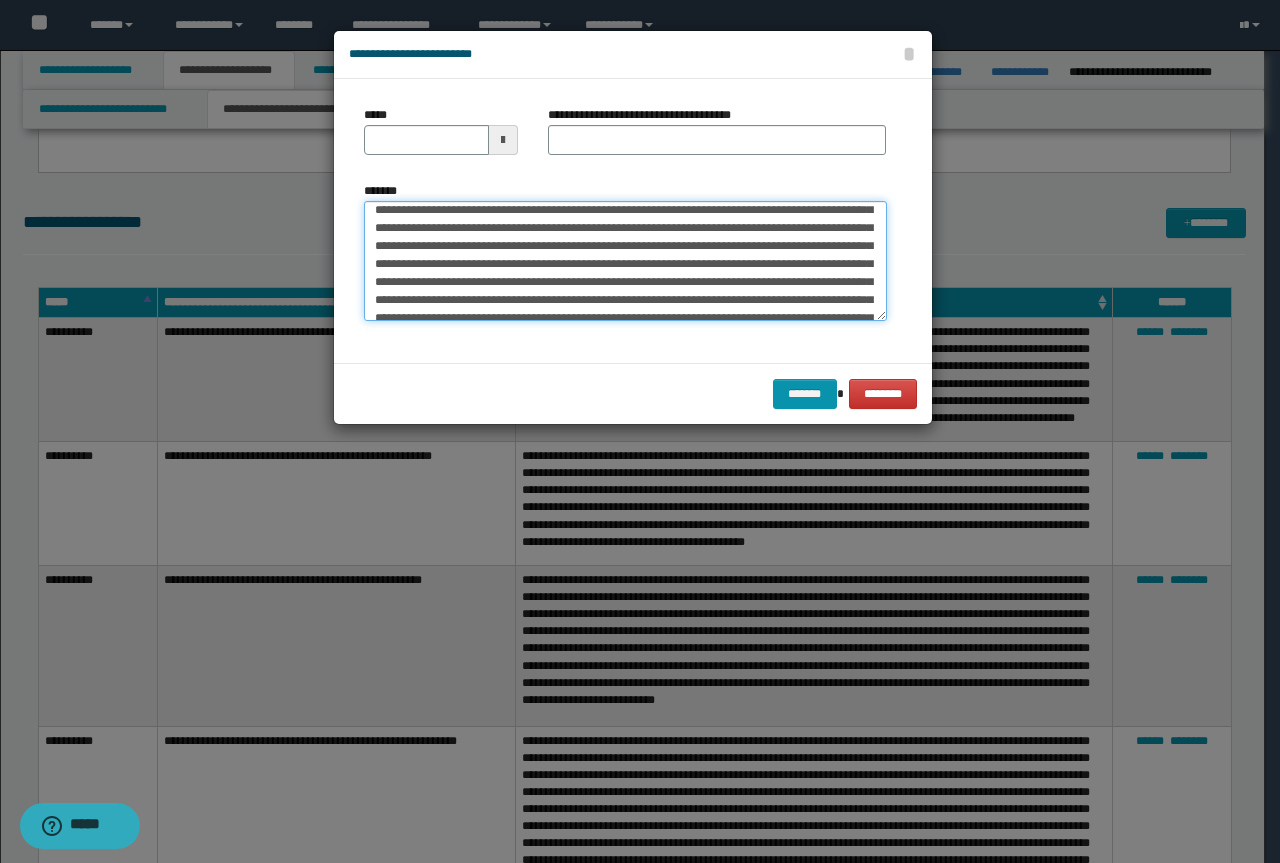 scroll, scrollTop: 0, scrollLeft: 0, axis: both 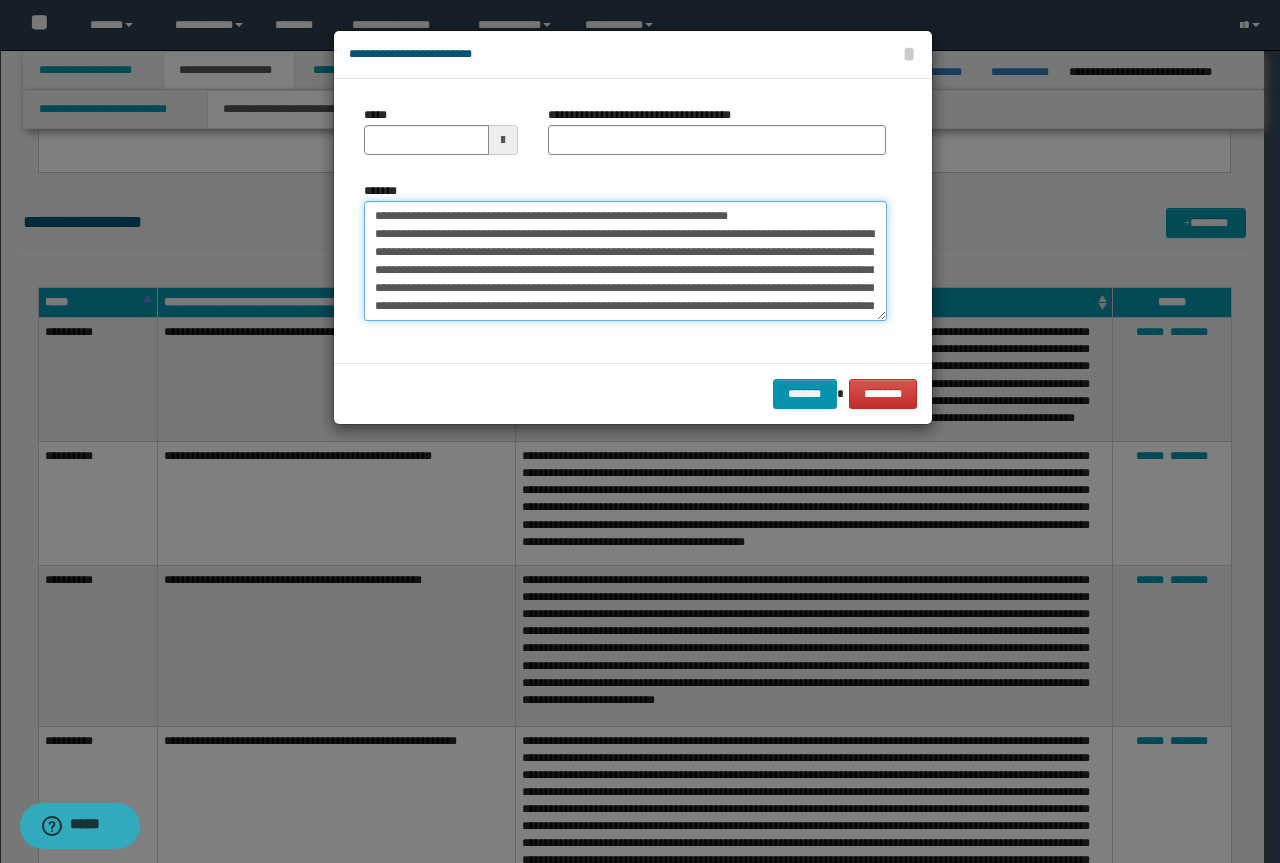 drag, startPoint x: 795, startPoint y: 217, endPoint x: 324, endPoint y: 214, distance: 471.00955 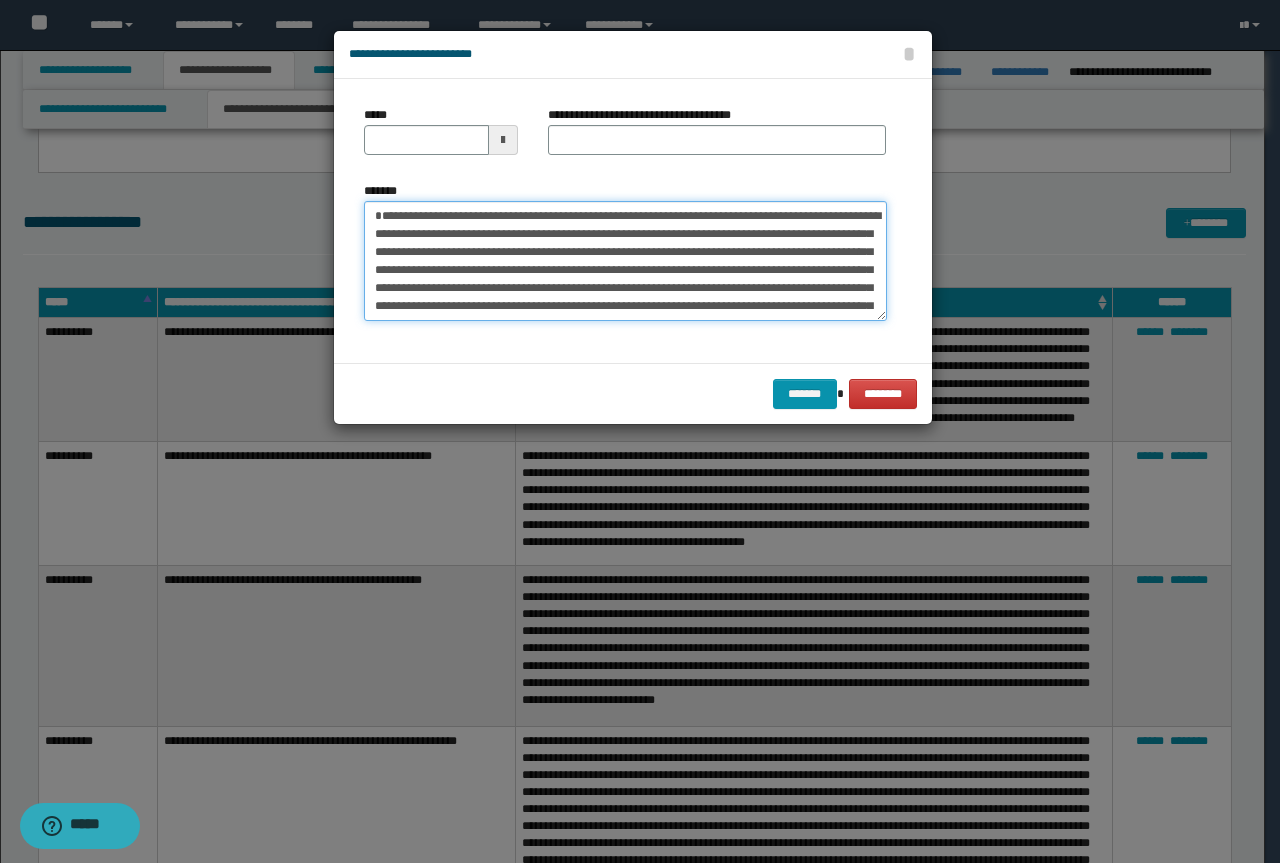 type on "**********" 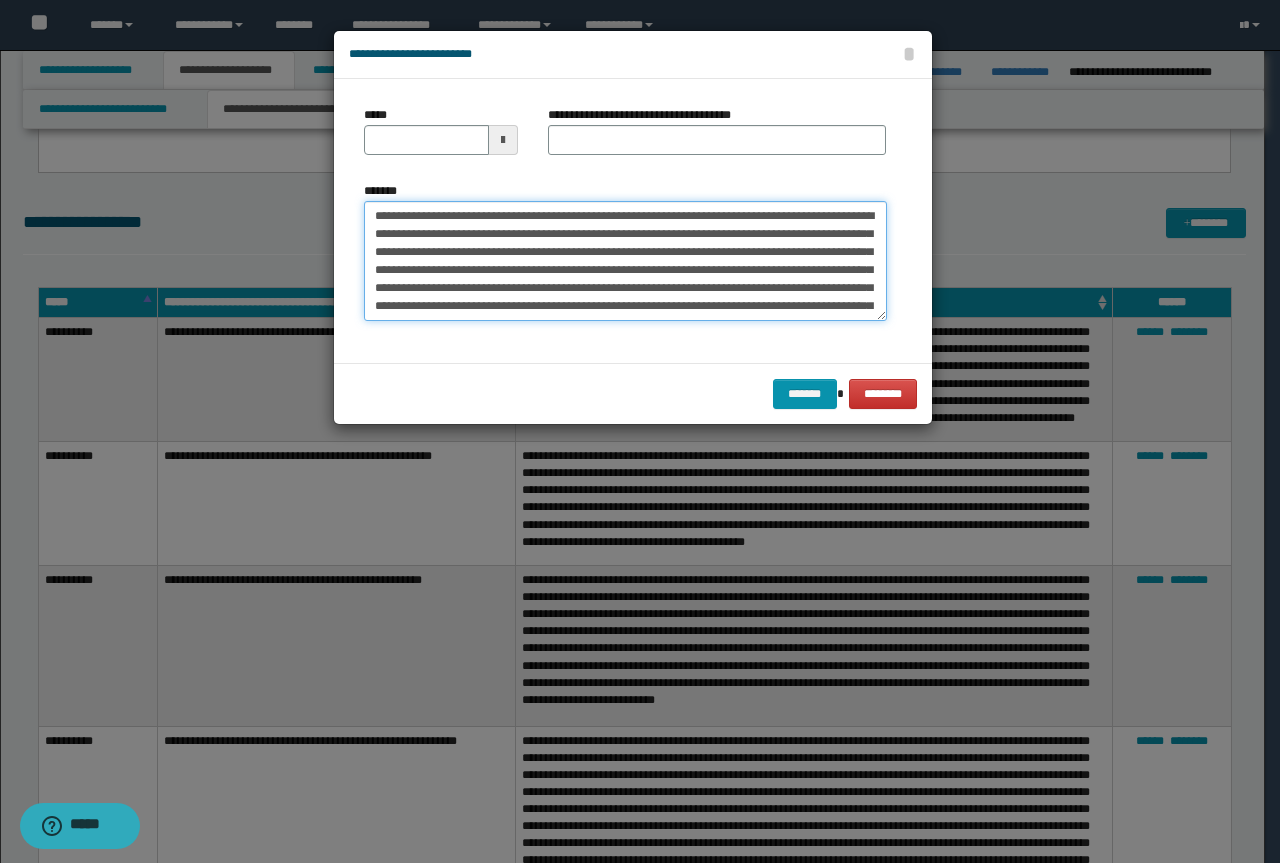 type 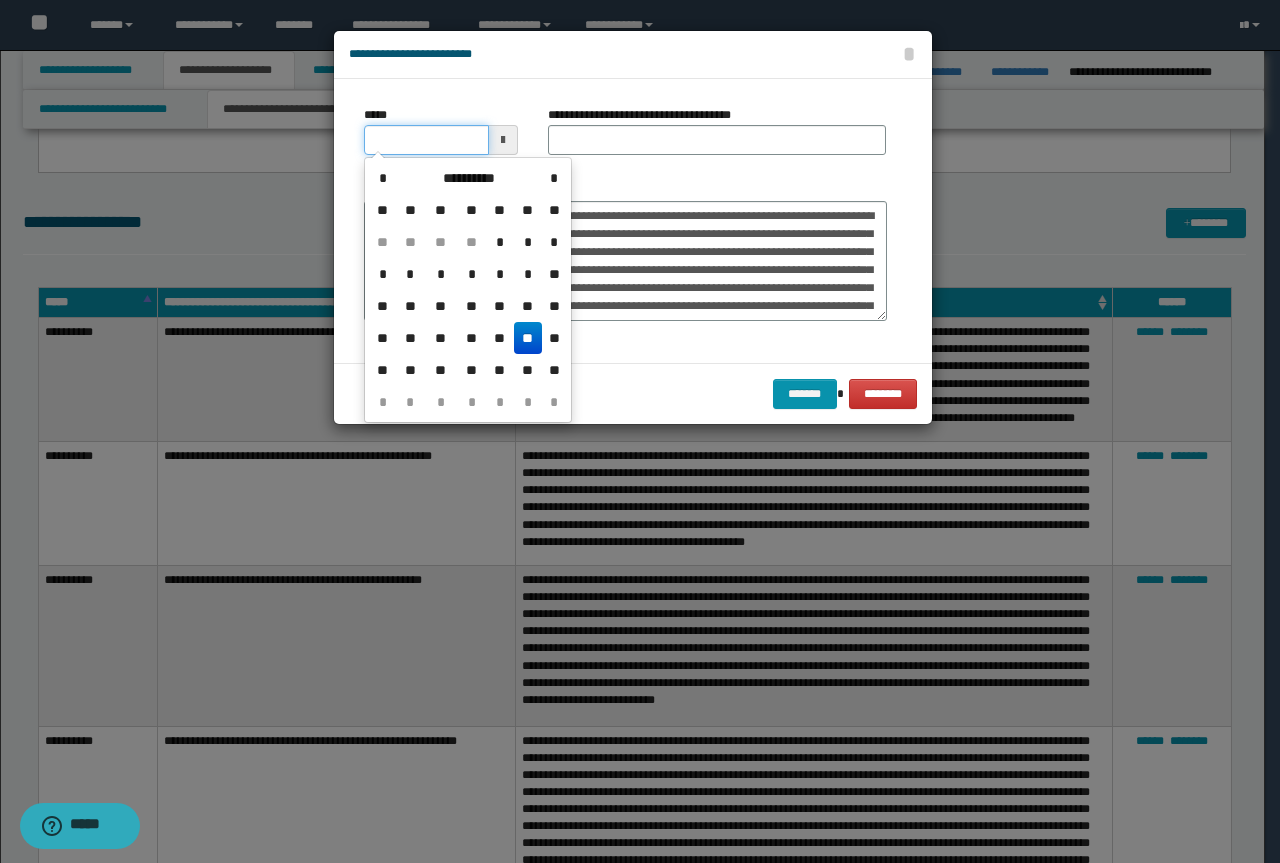 click on "*****" at bounding box center [426, 140] 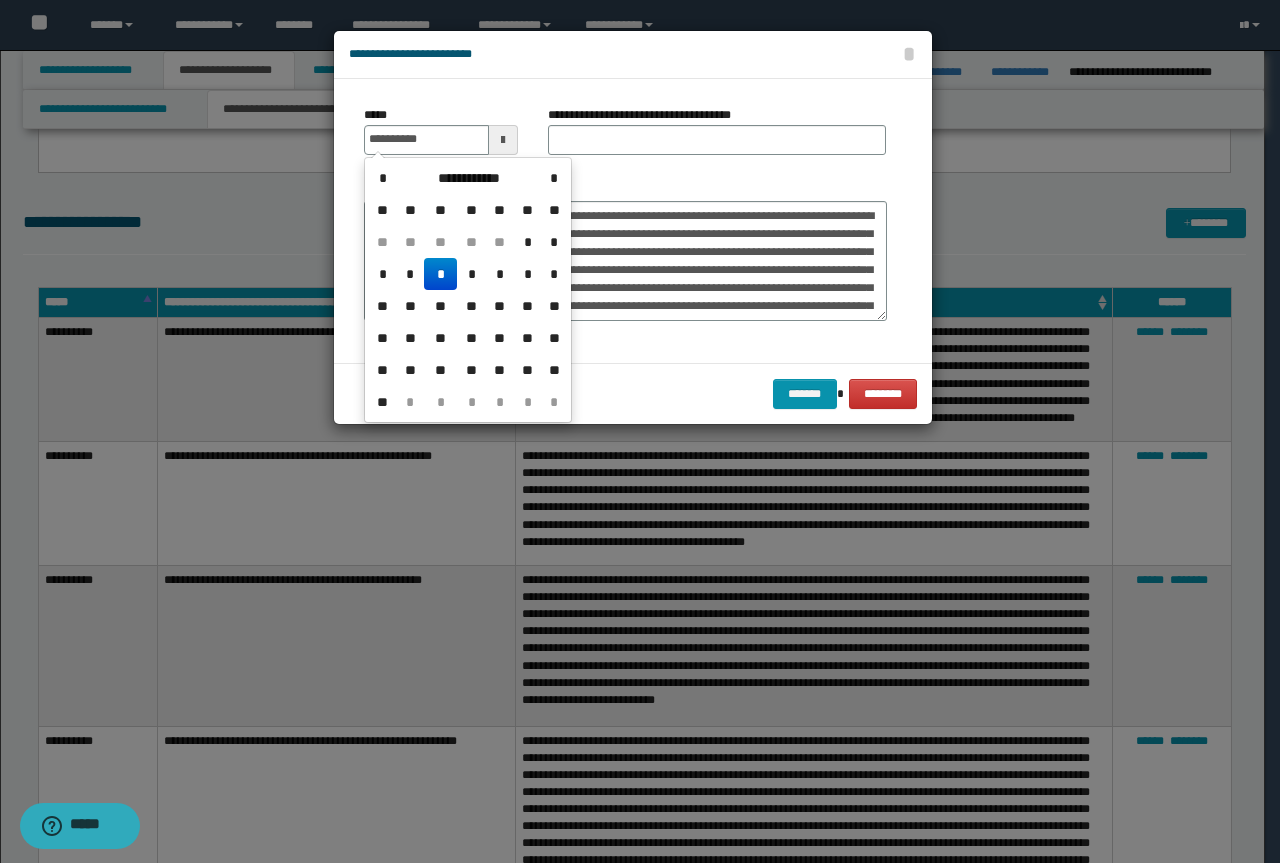 type on "**********" 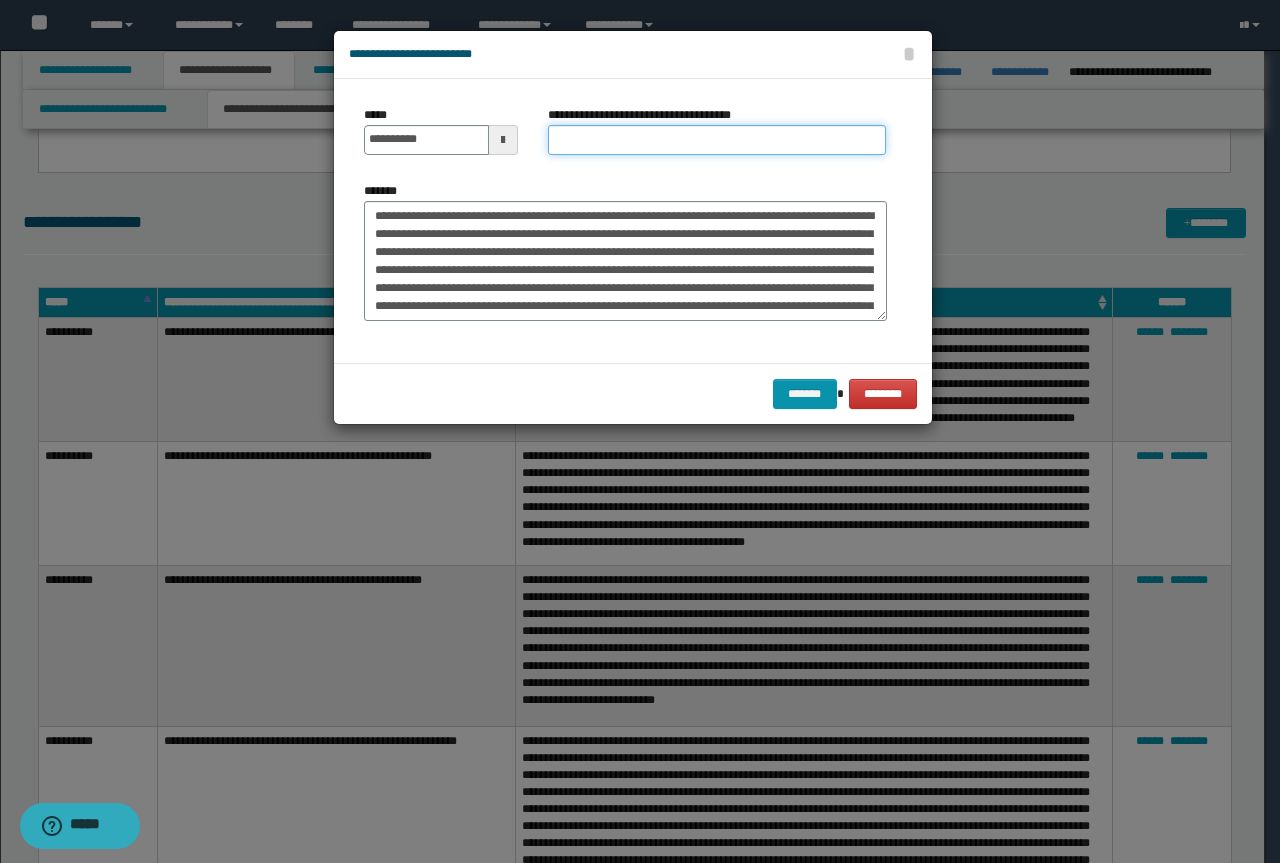 click on "**********" at bounding box center (717, 140) 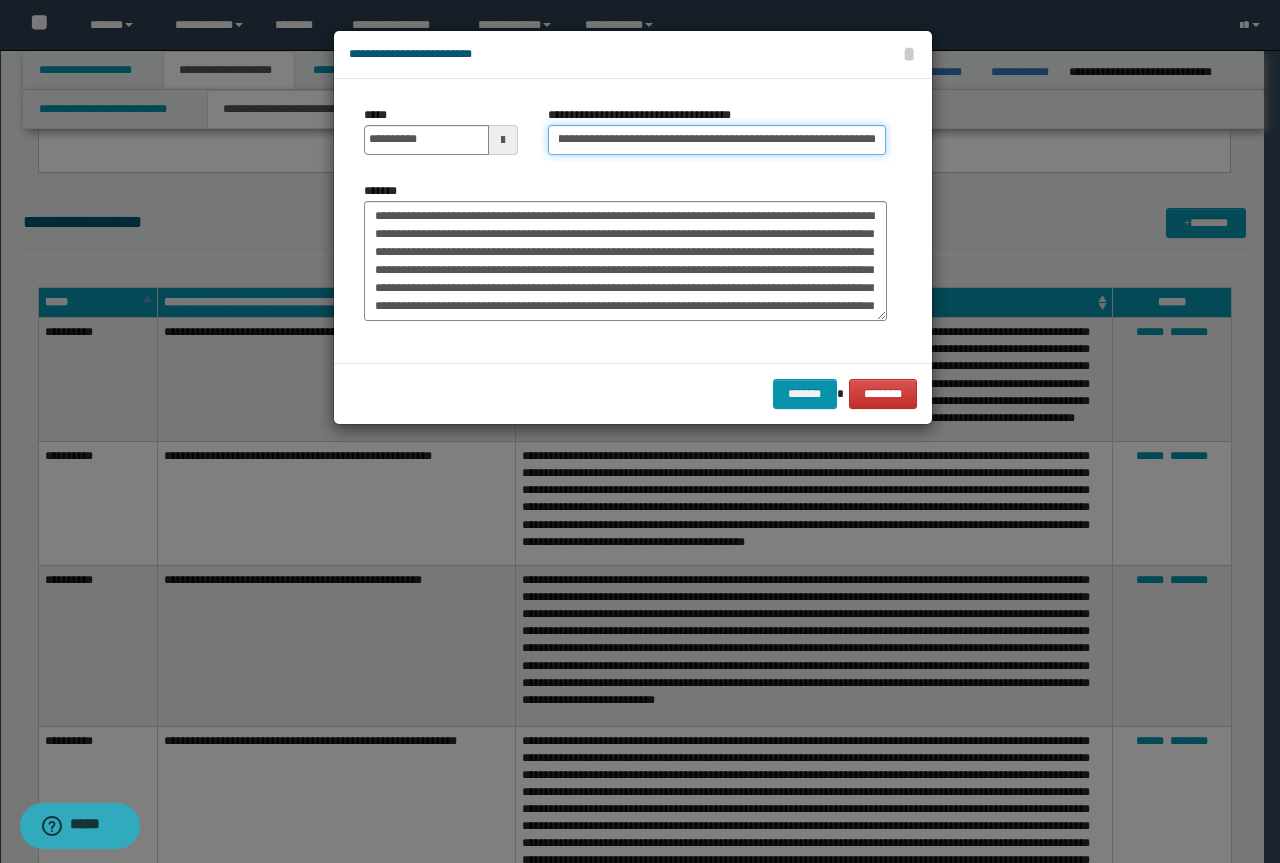 scroll, scrollTop: 0, scrollLeft: 0, axis: both 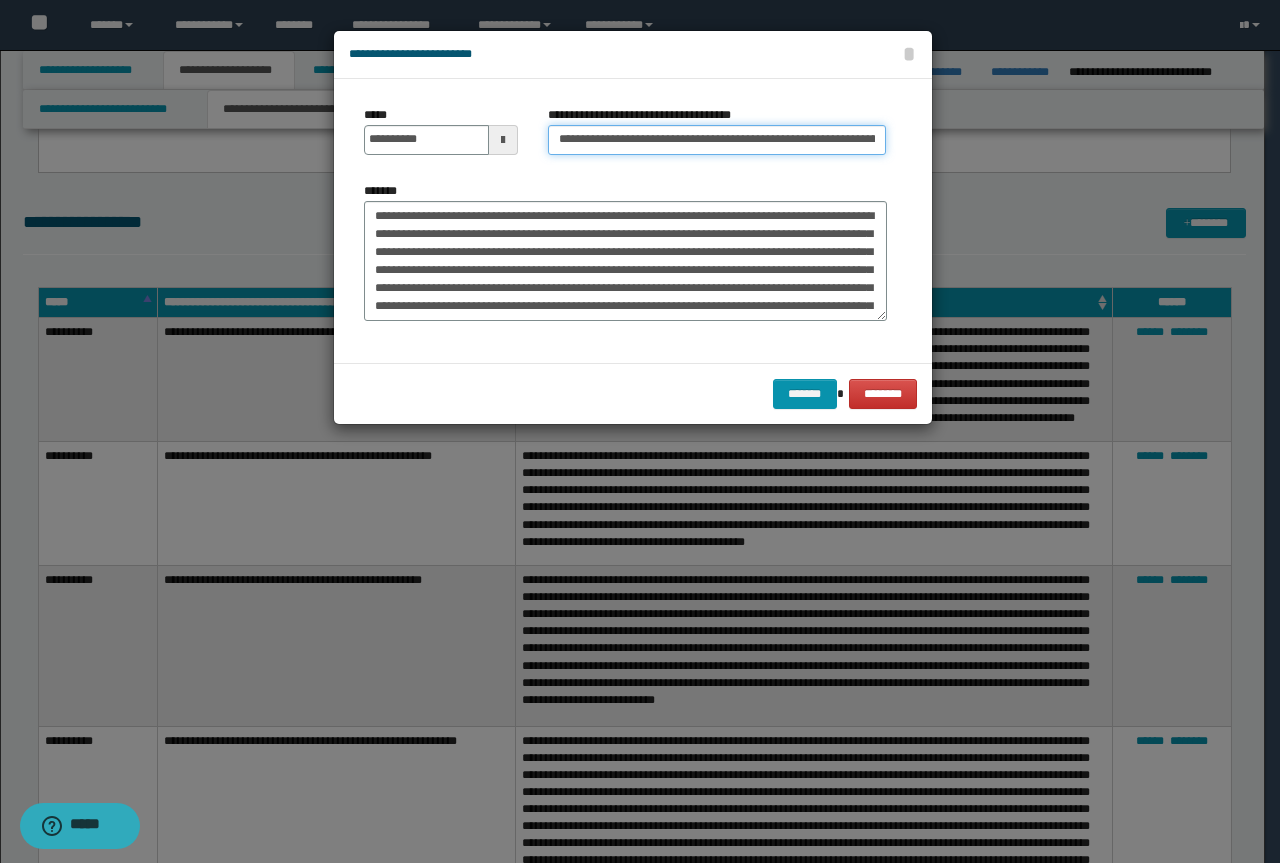 drag, startPoint x: 623, startPoint y: 142, endPoint x: 228, endPoint y: 111, distance: 396.2146 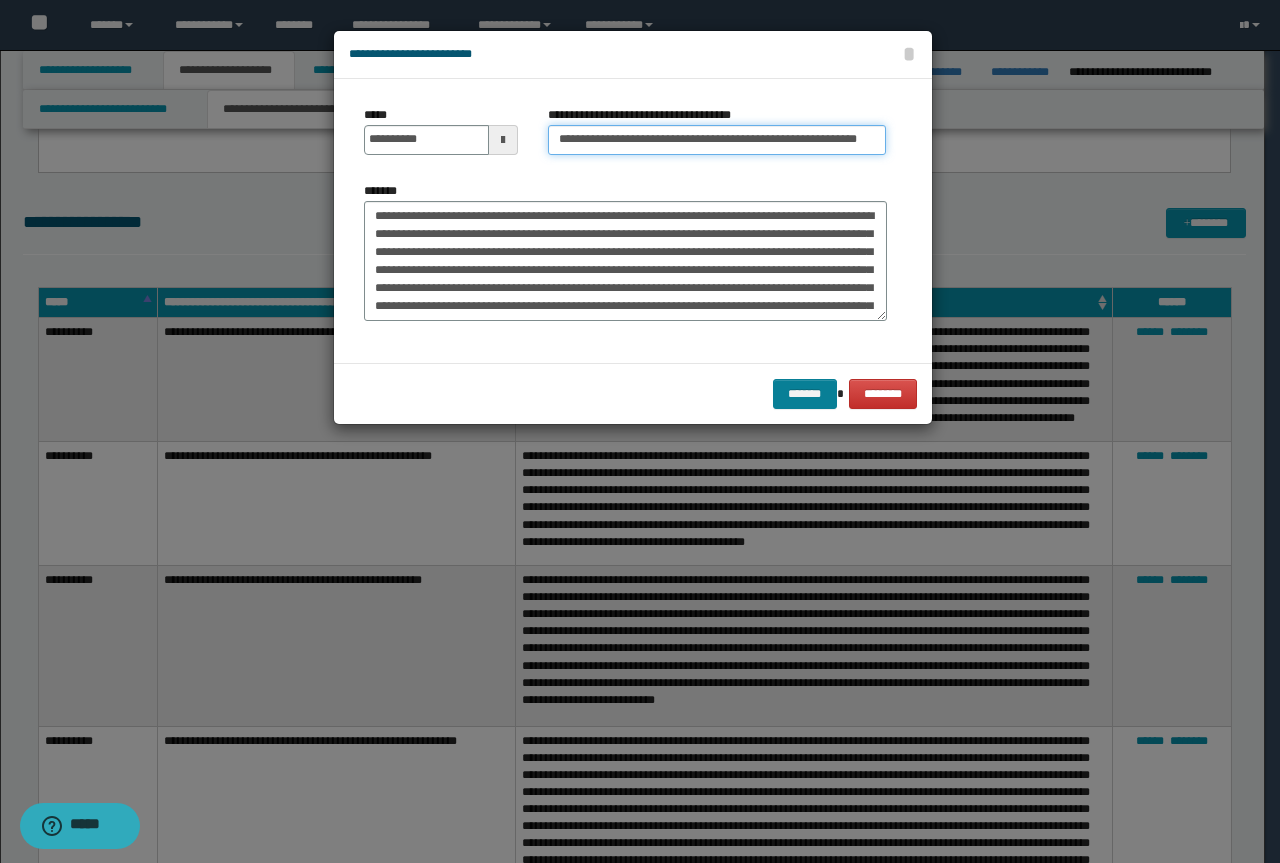 type on "**********" 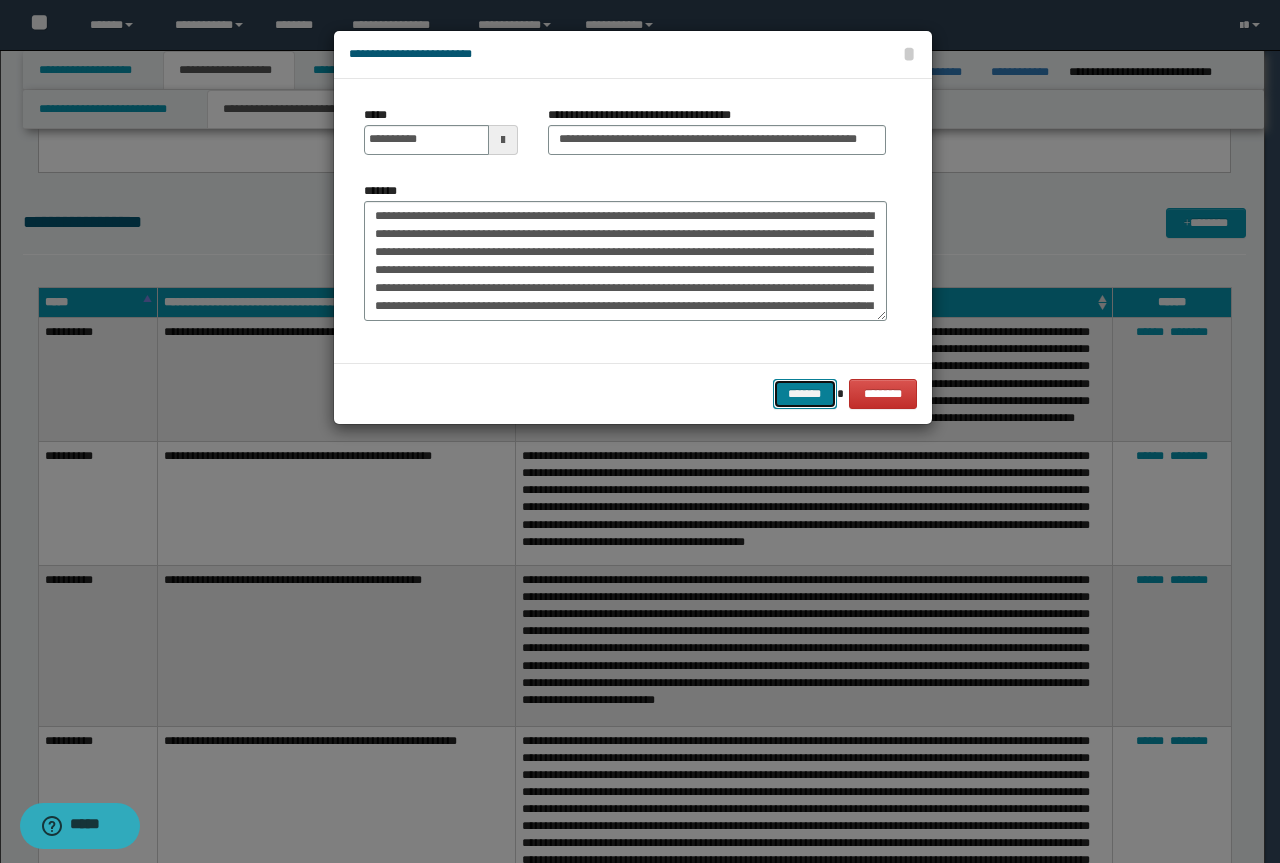 click on "*******" at bounding box center (805, 394) 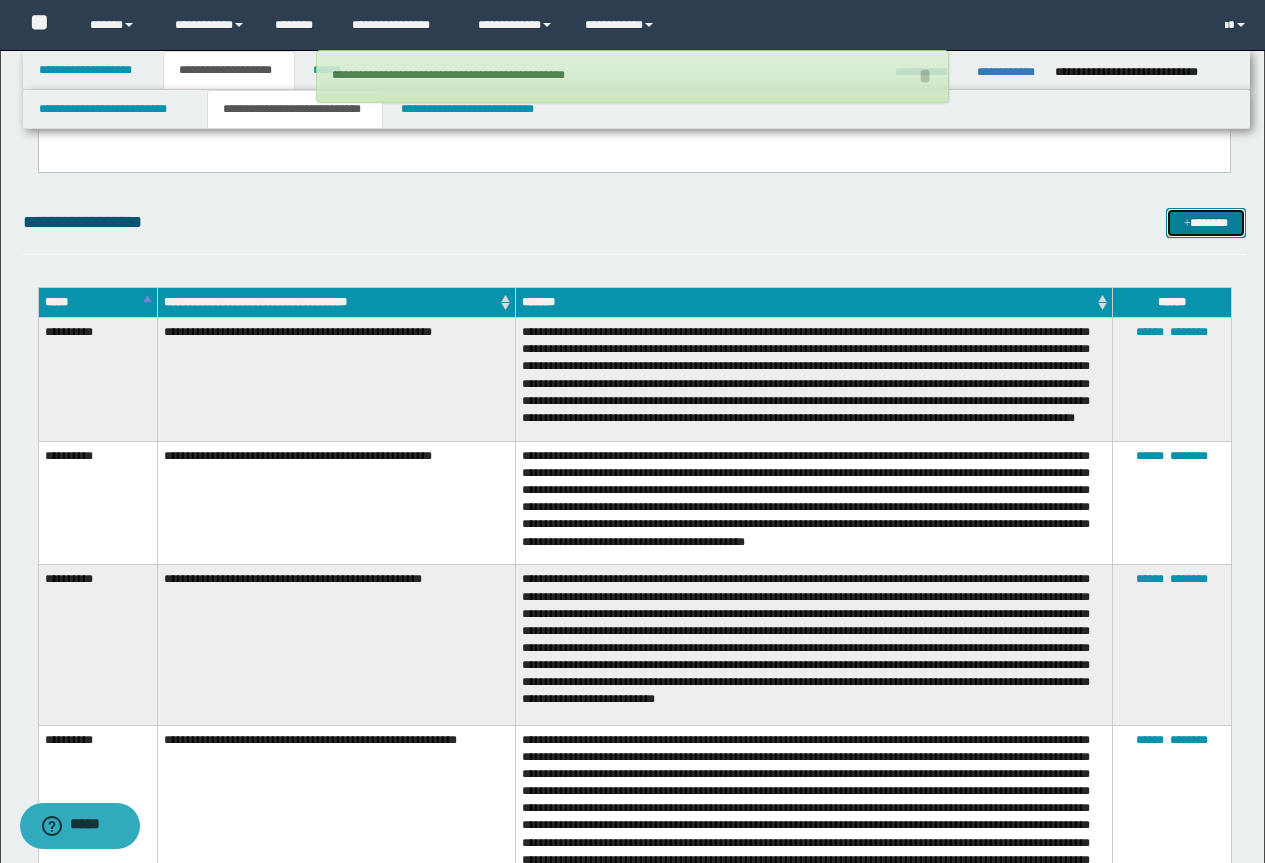 type 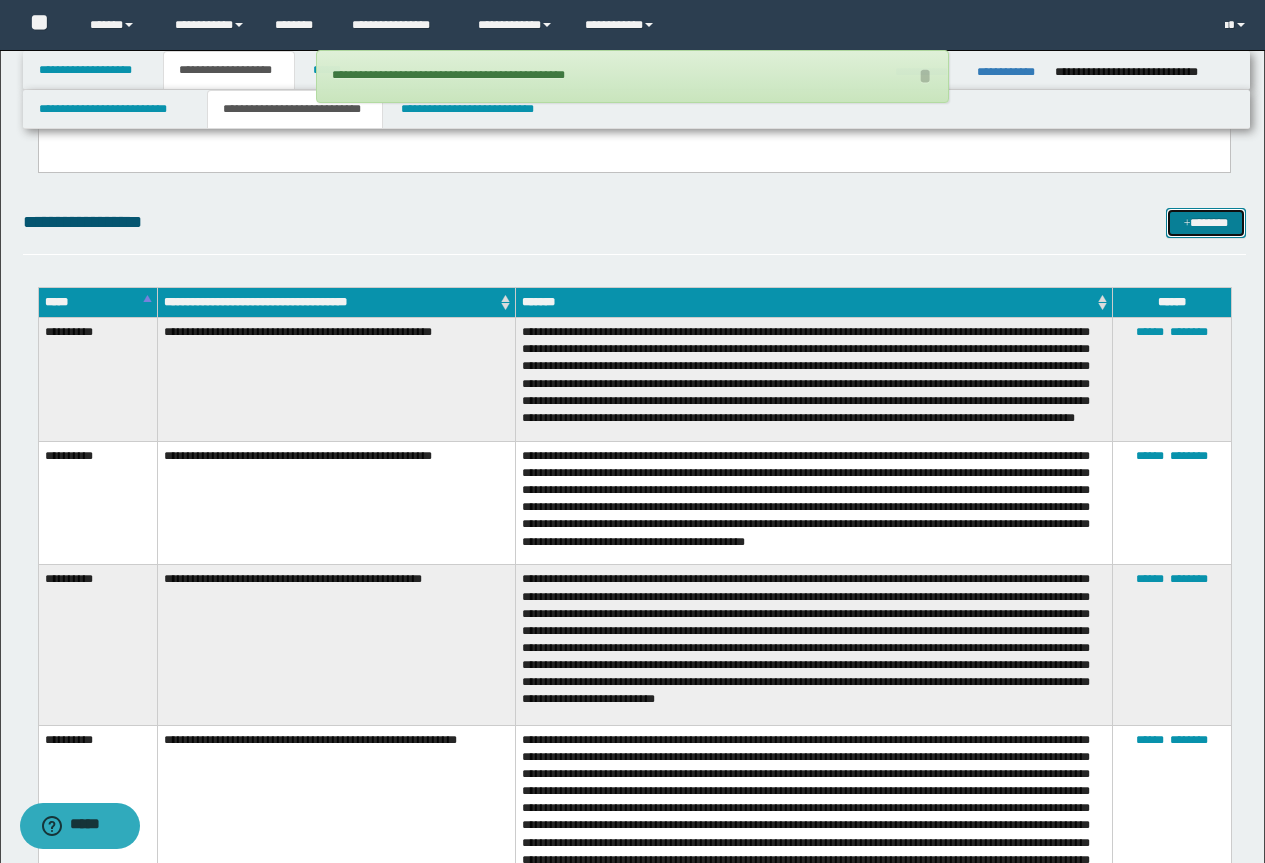 click at bounding box center (1187, 224) 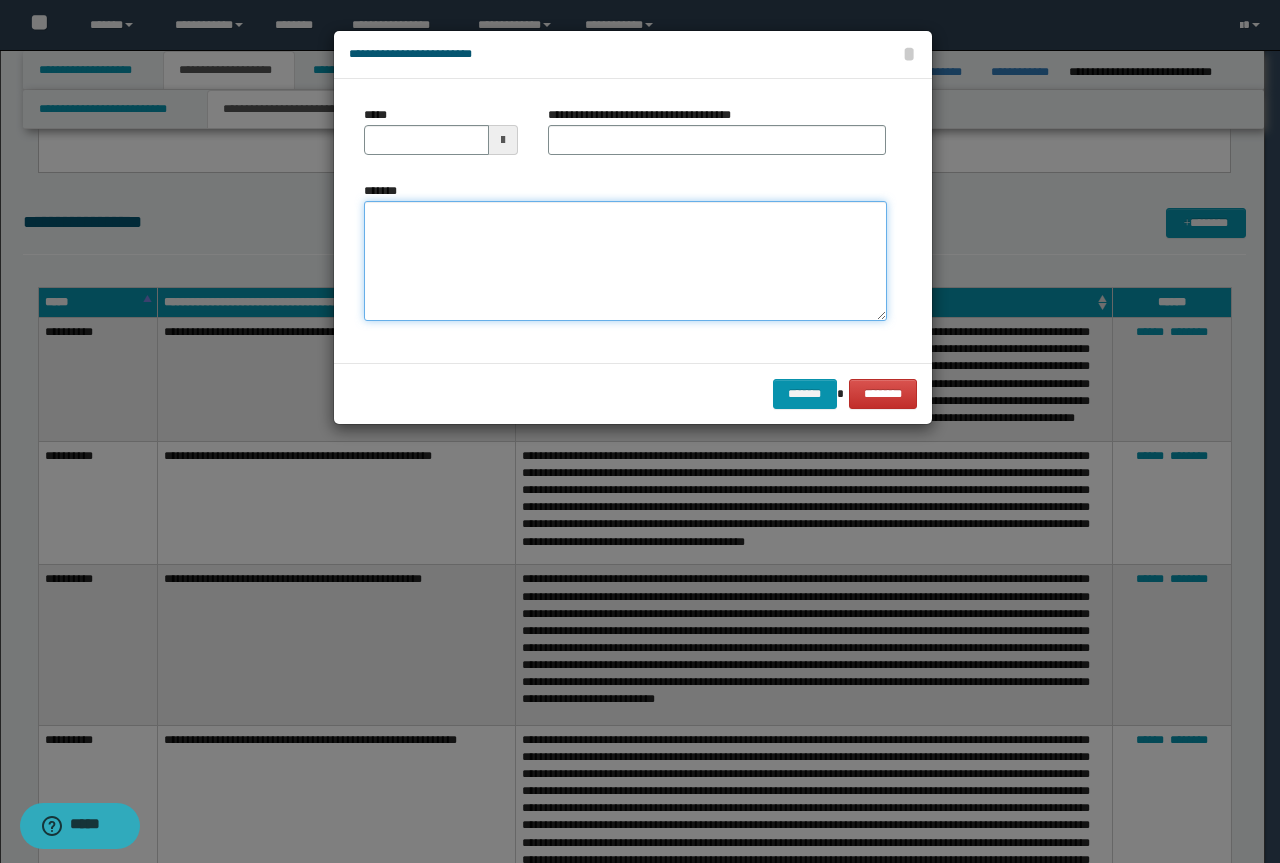 click on "*******" at bounding box center [625, 261] 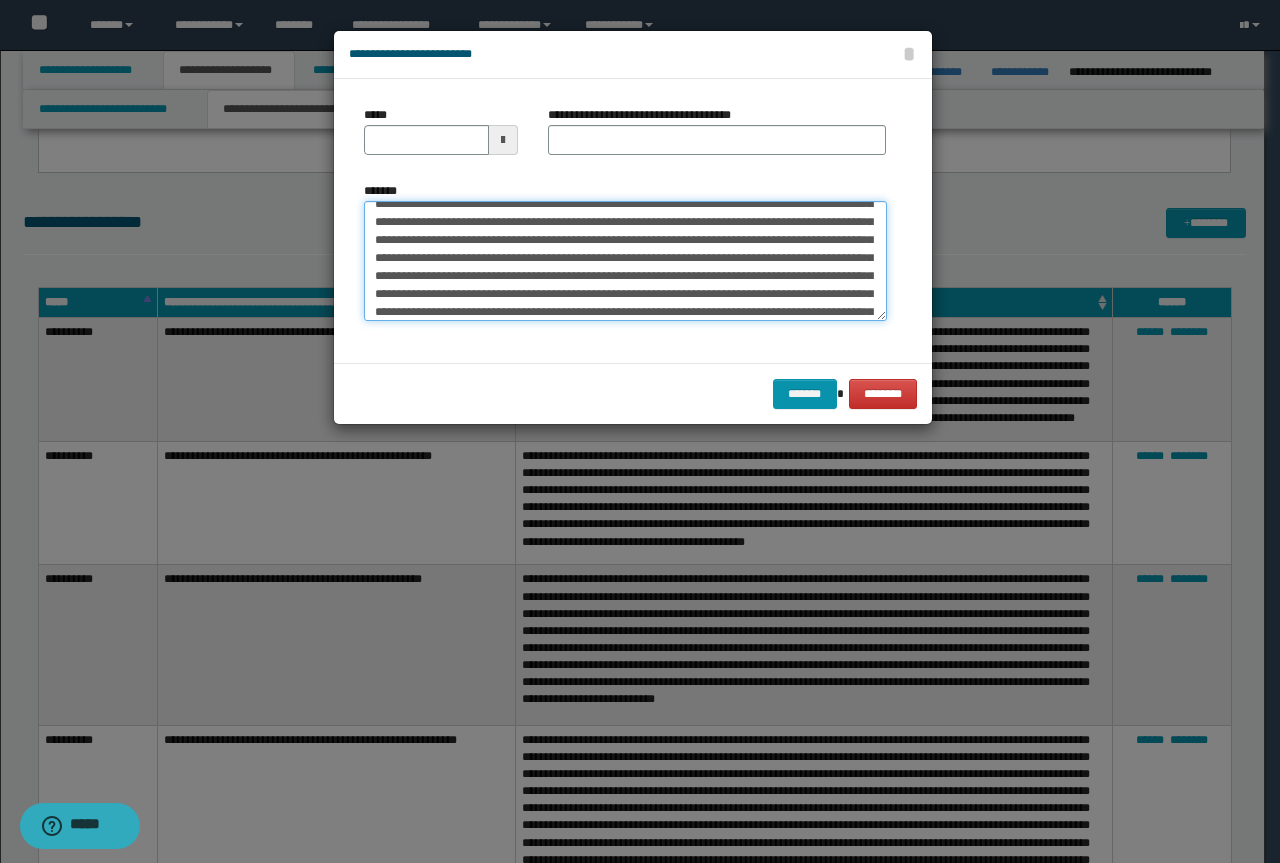 scroll, scrollTop: 0, scrollLeft: 0, axis: both 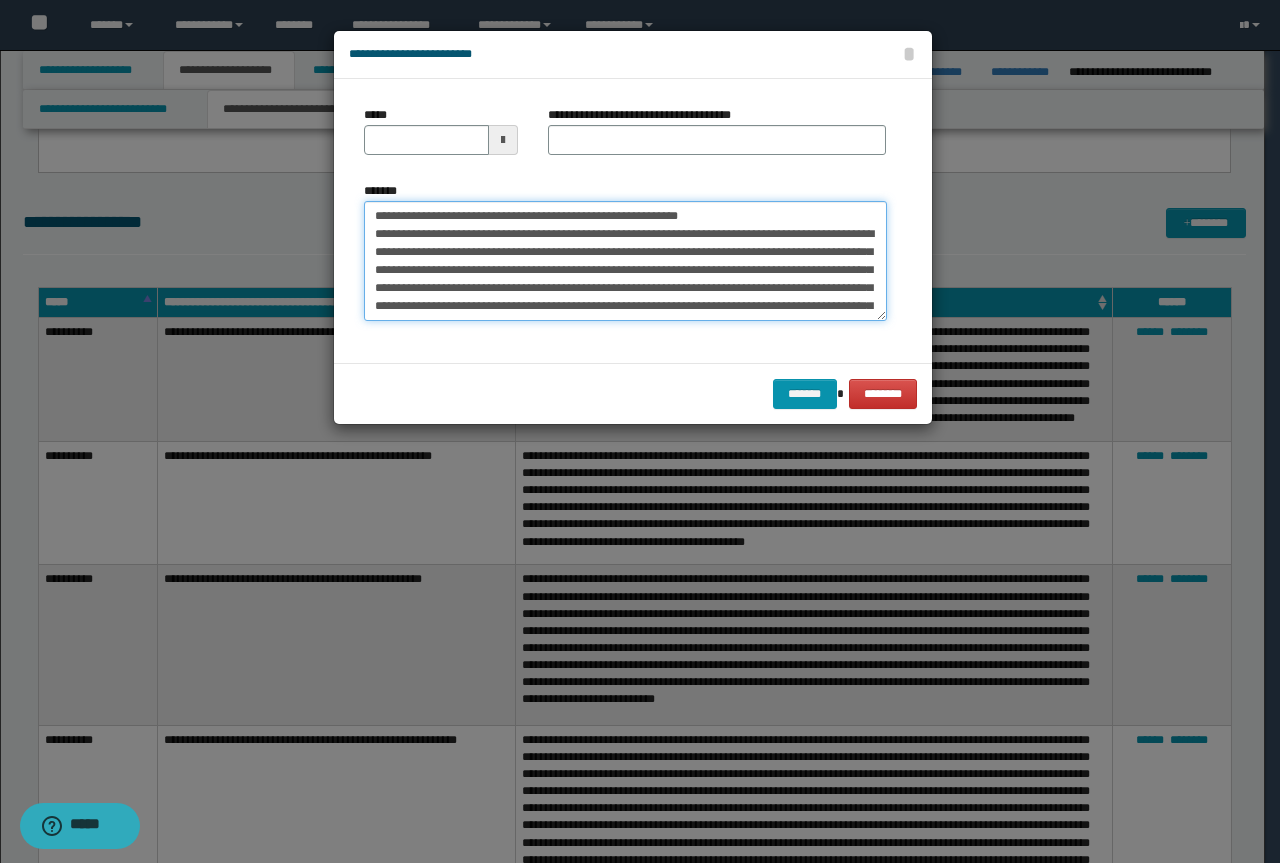 drag, startPoint x: 678, startPoint y: 216, endPoint x: 307, endPoint y: 184, distance: 372.3775 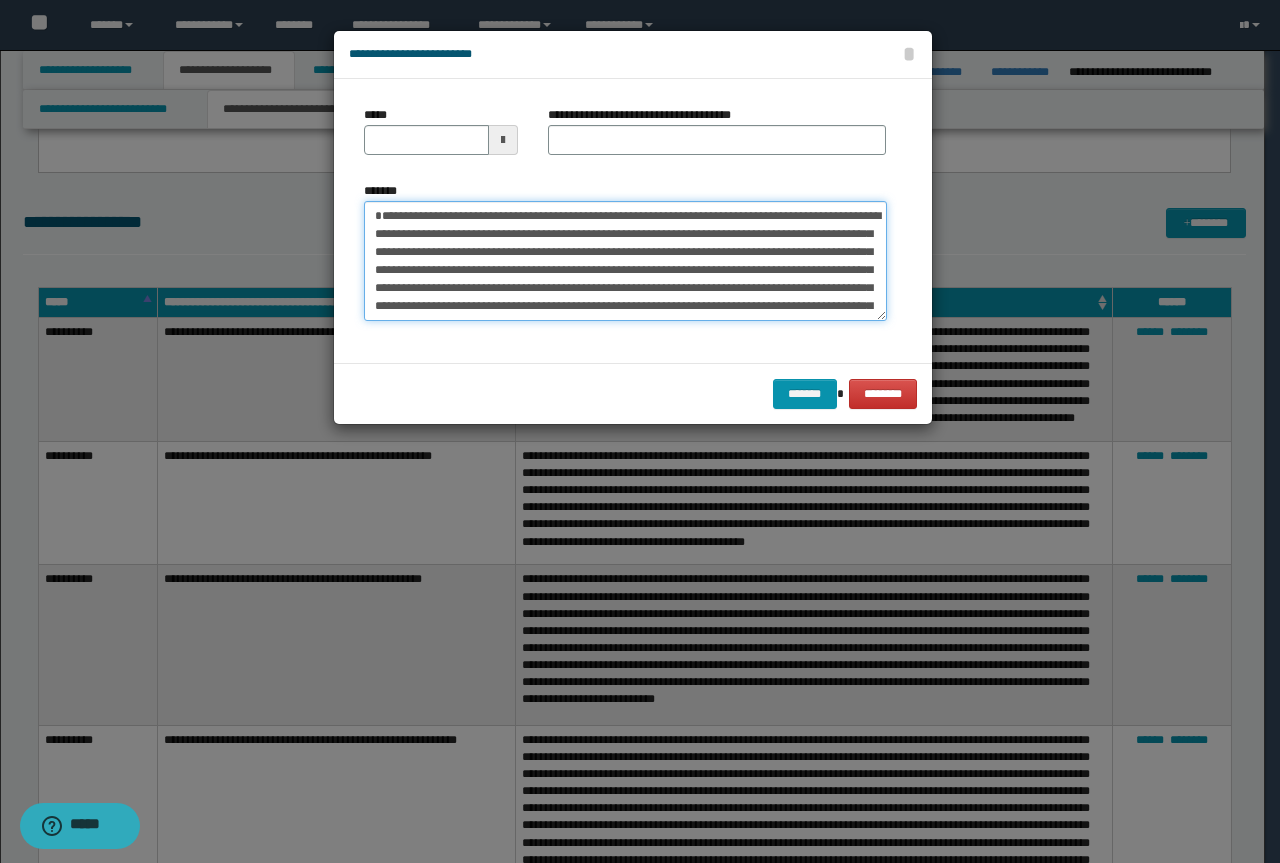 type on "**********" 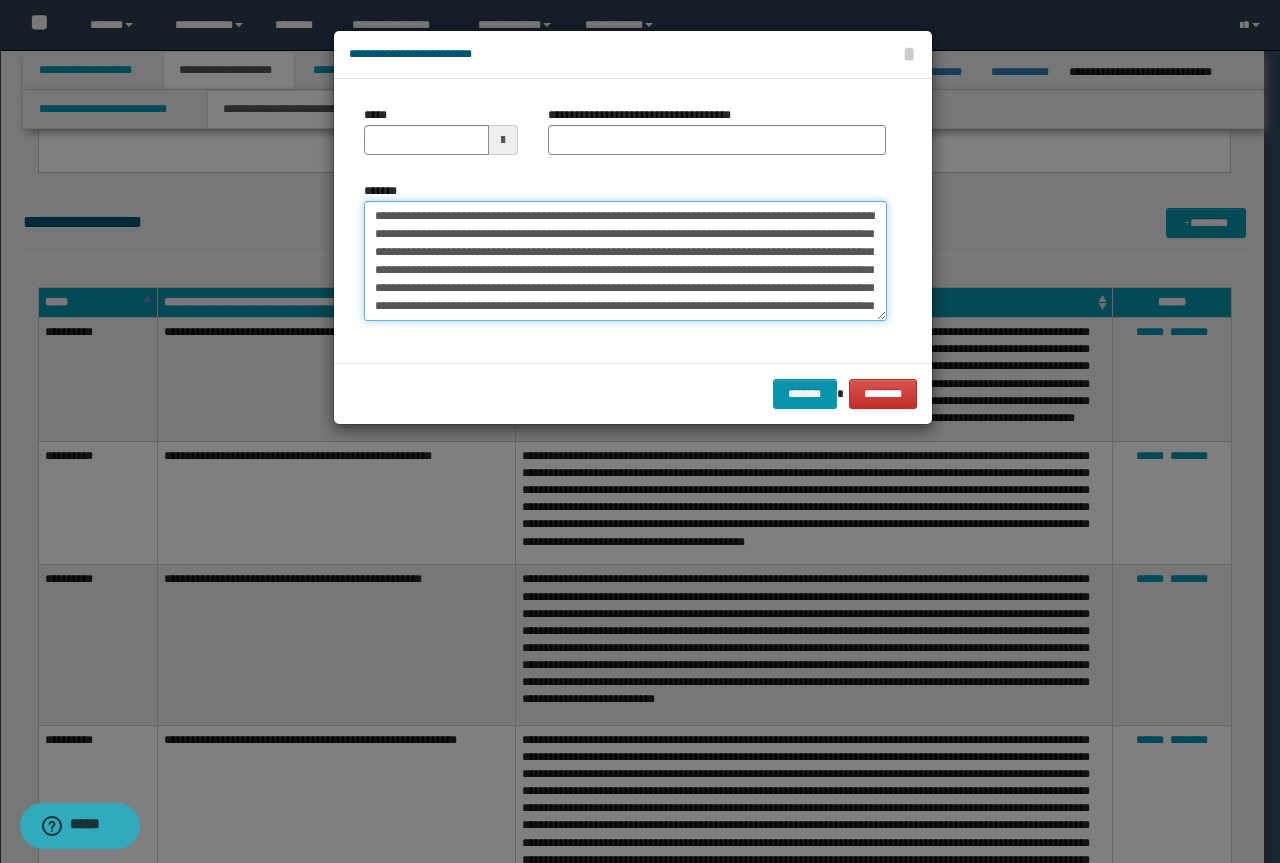 type 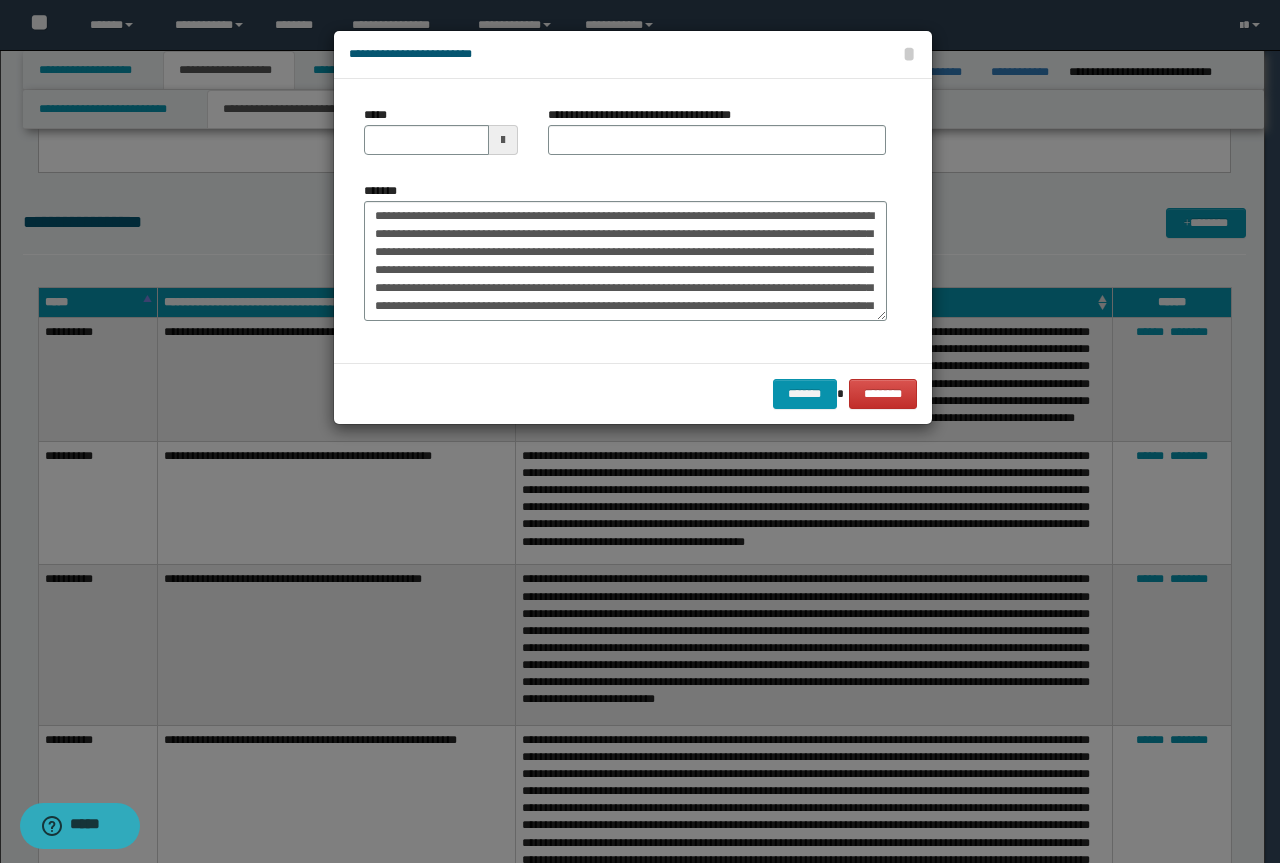 drag, startPoint x: 424, startPoint y: 122, endPoint x: 420, endPoint y: 149, distance: 27.294687 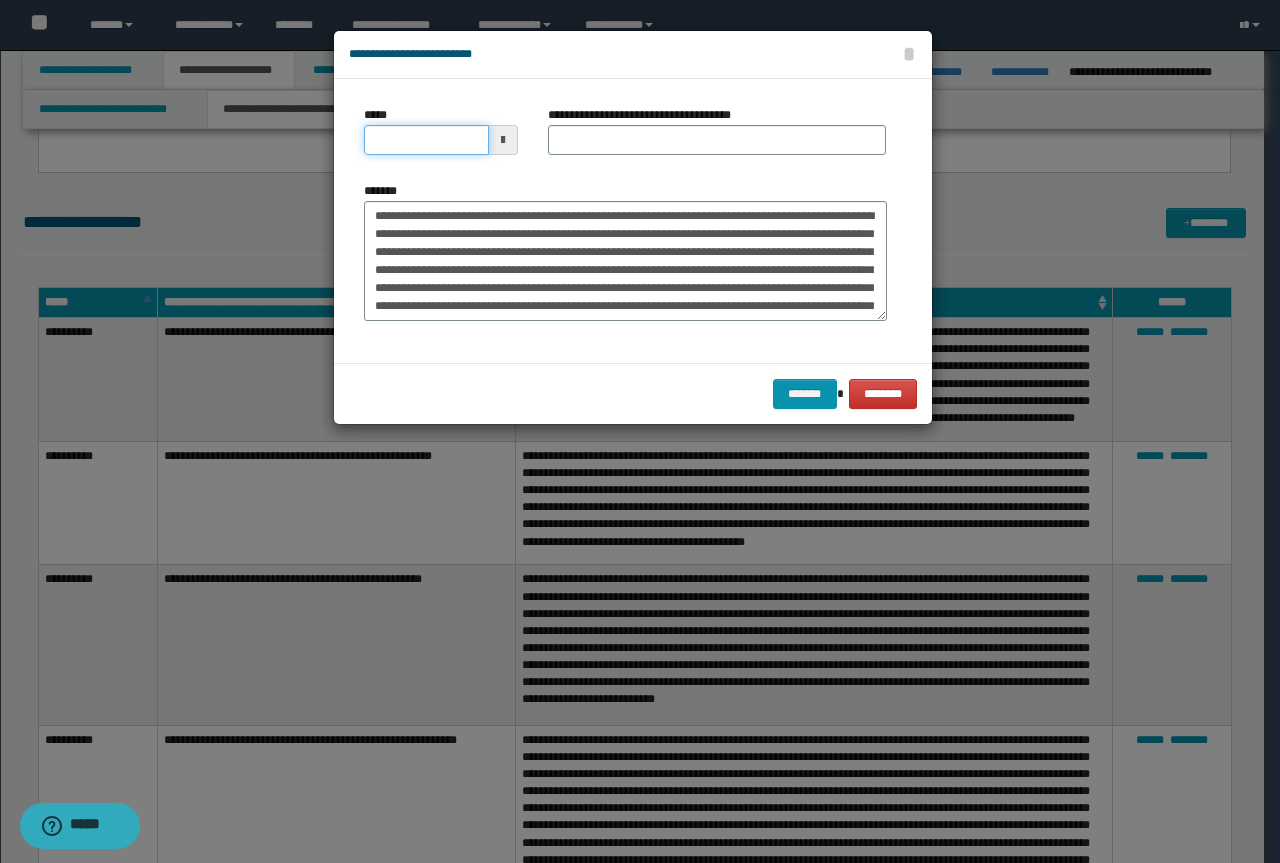 click on "*****" at bounding box center [426, 140] 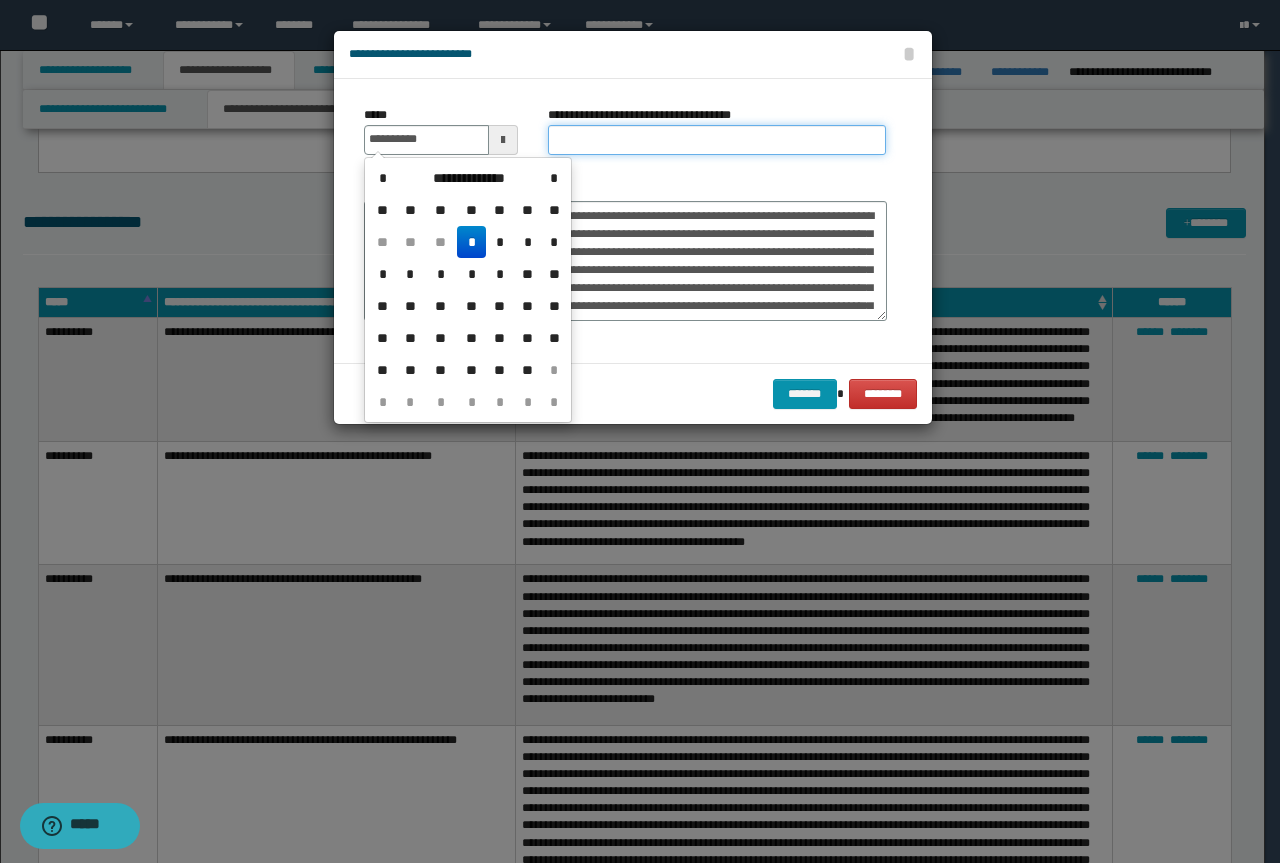 type on "**********" 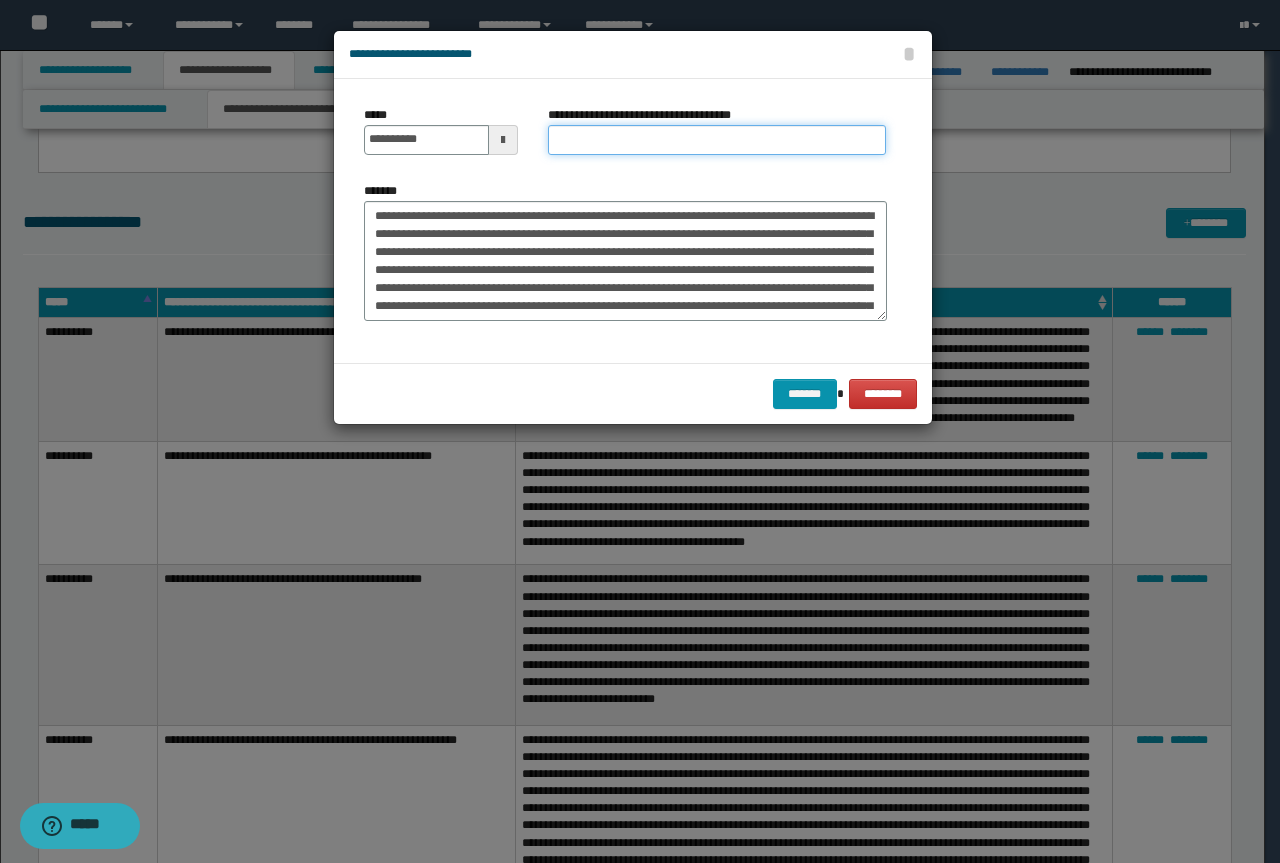 paste on "**********" 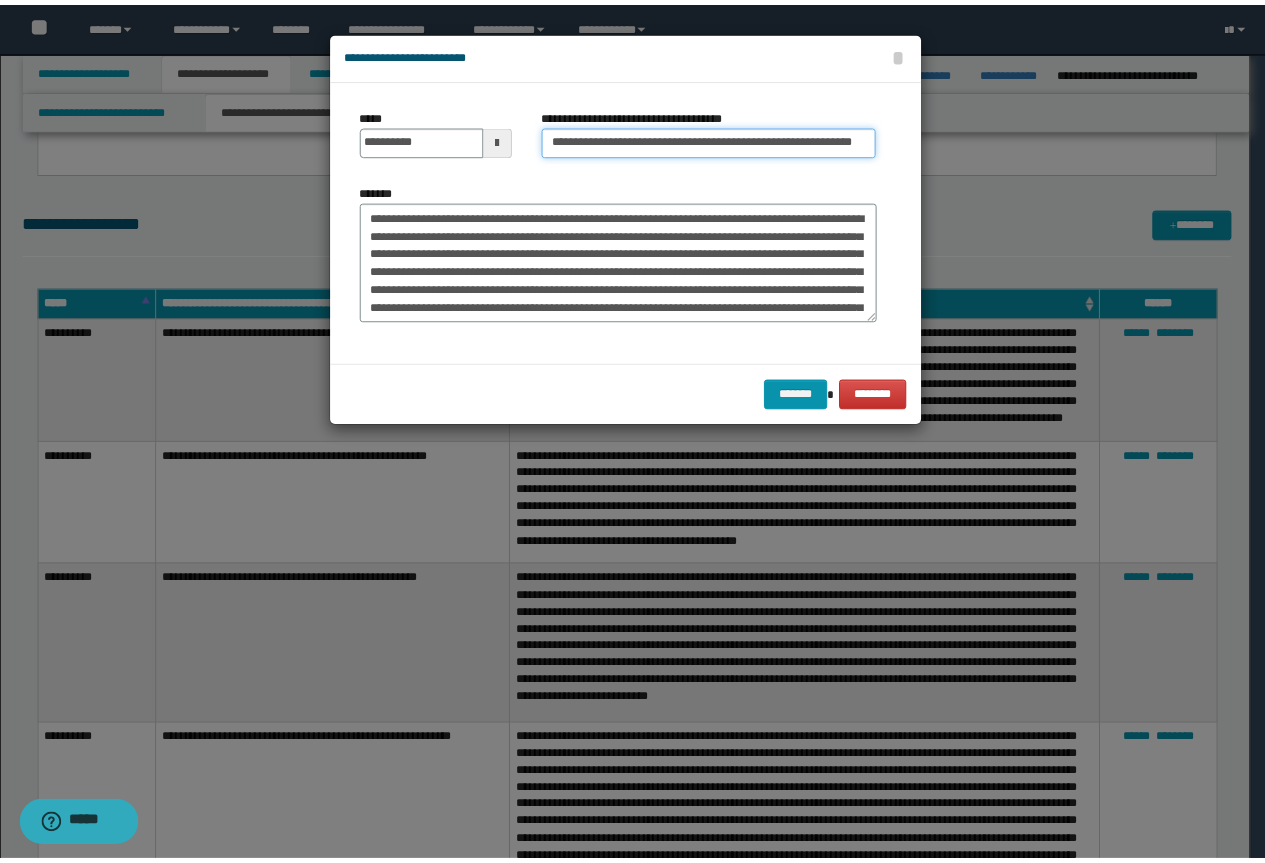 scroll, scrollTop: 0, scrollLeft: 0, axis: both 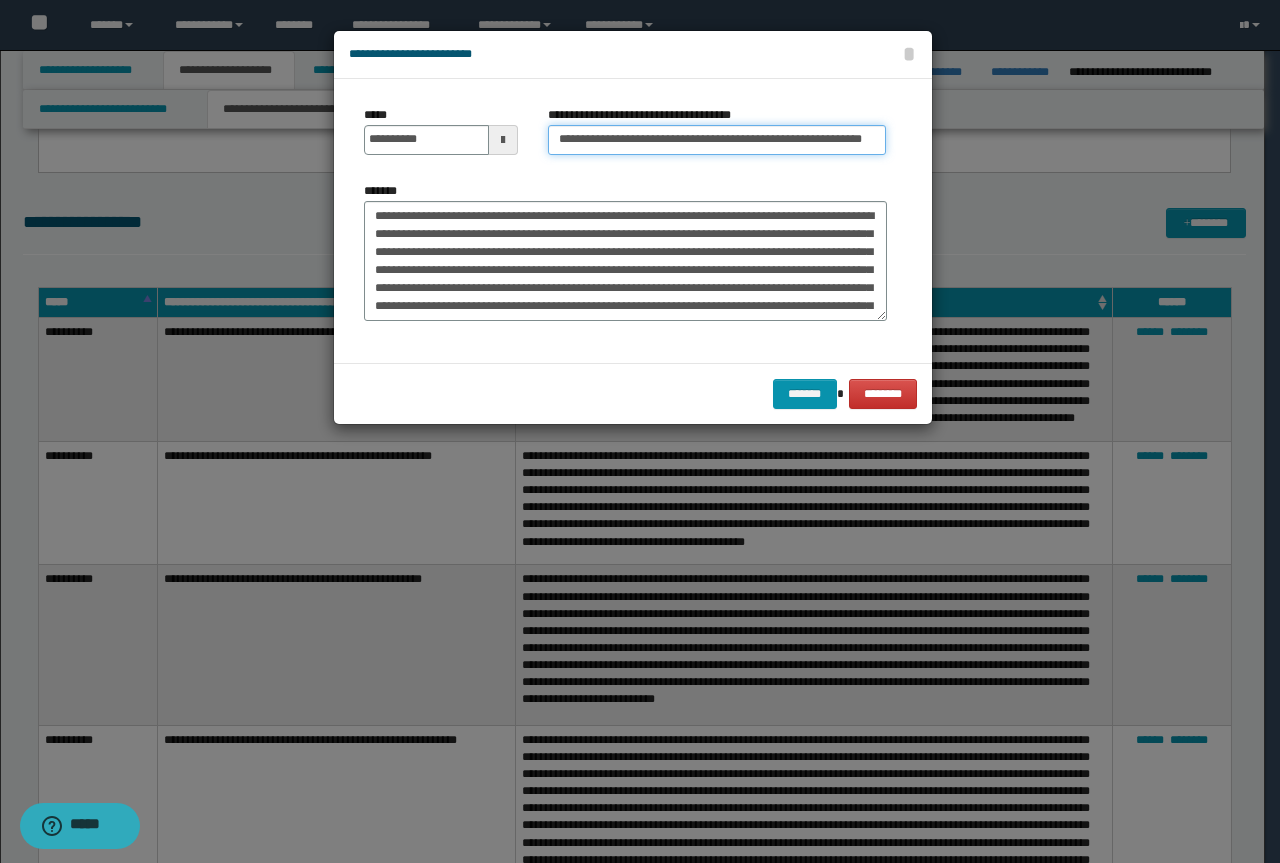 drag, startPoint x: 620, startPoint y: 135, endPoint x: 207, endPoint y: 38, distance: 424.23813 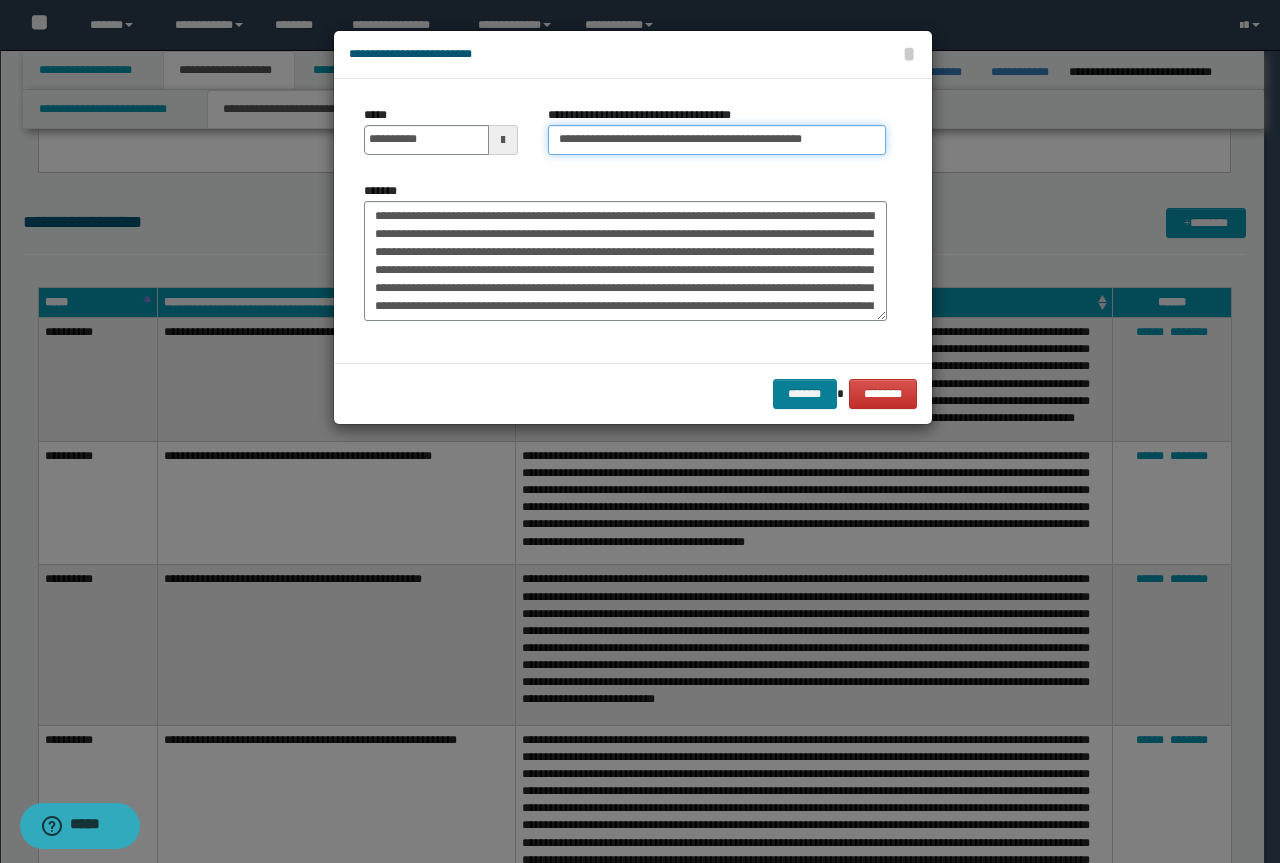 type on "**********" 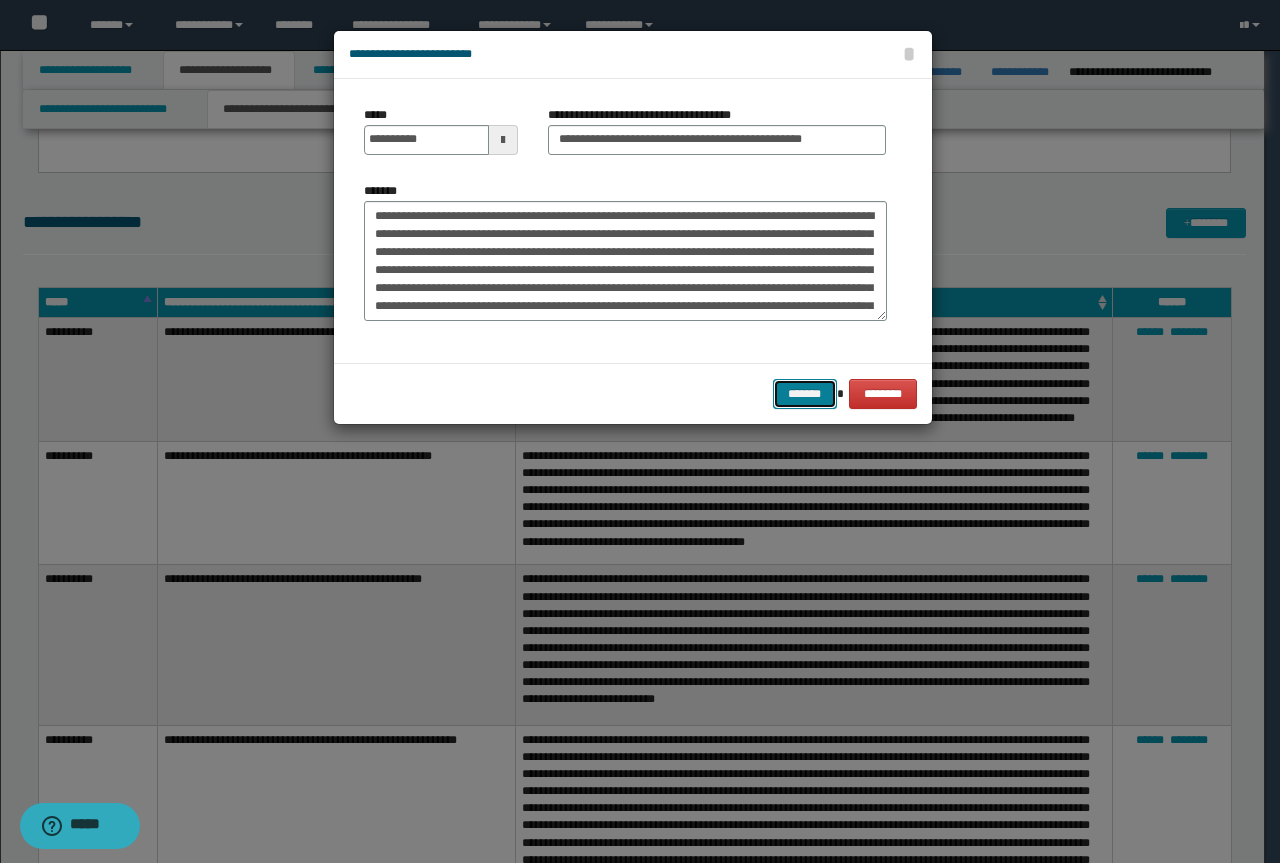 click on "*******" at bounding box center [805, 394] 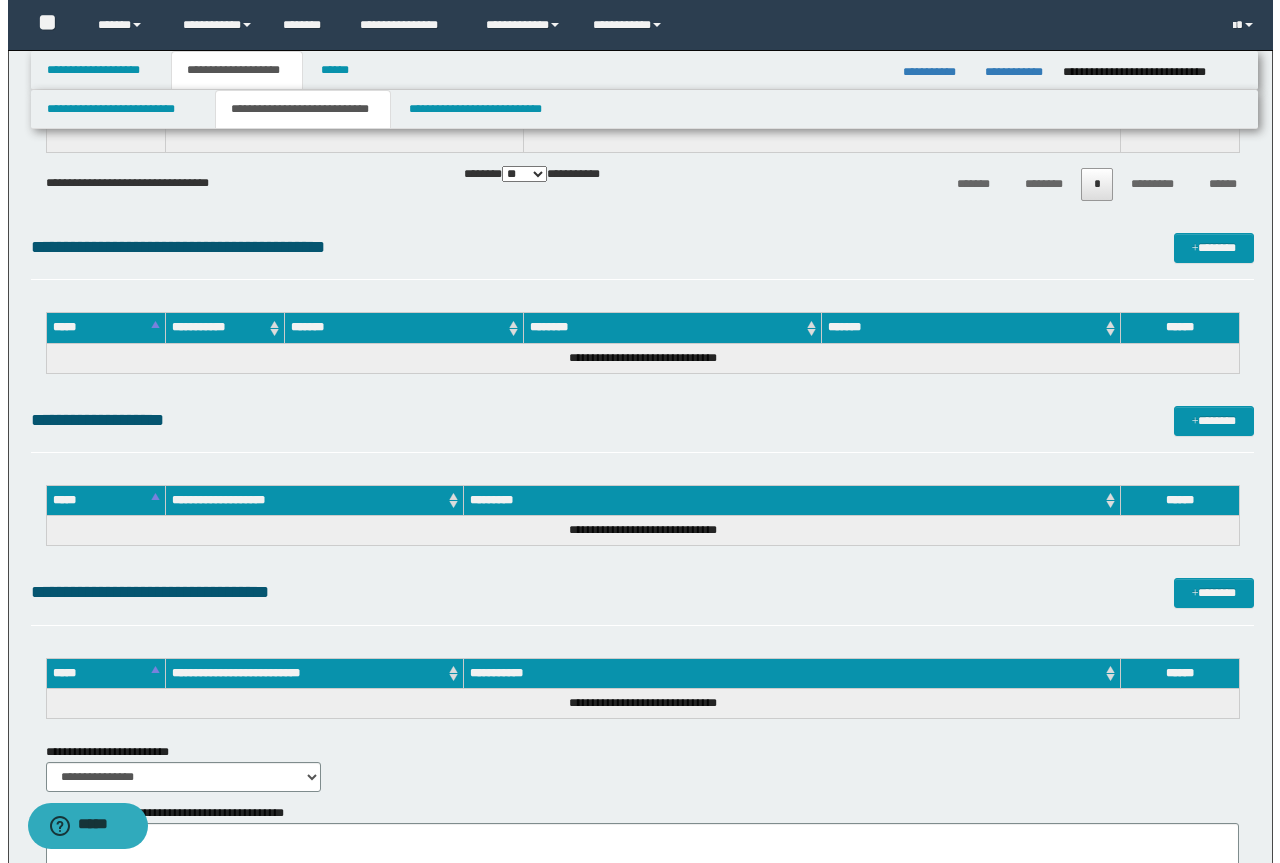 scroll, scrollTop: 7000, scrollLeft: 0, axis: vertical 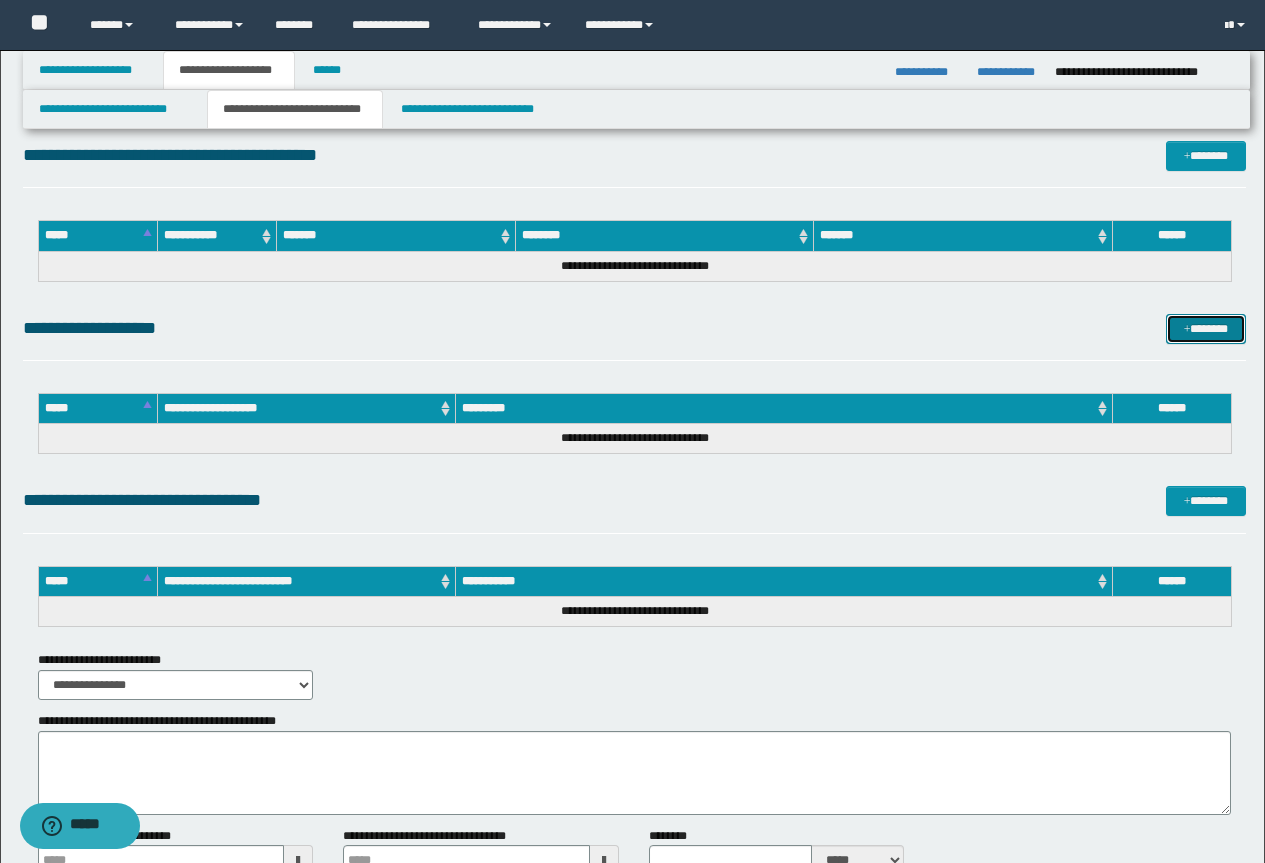 click on "*******" at bounding box center (1206, 329) 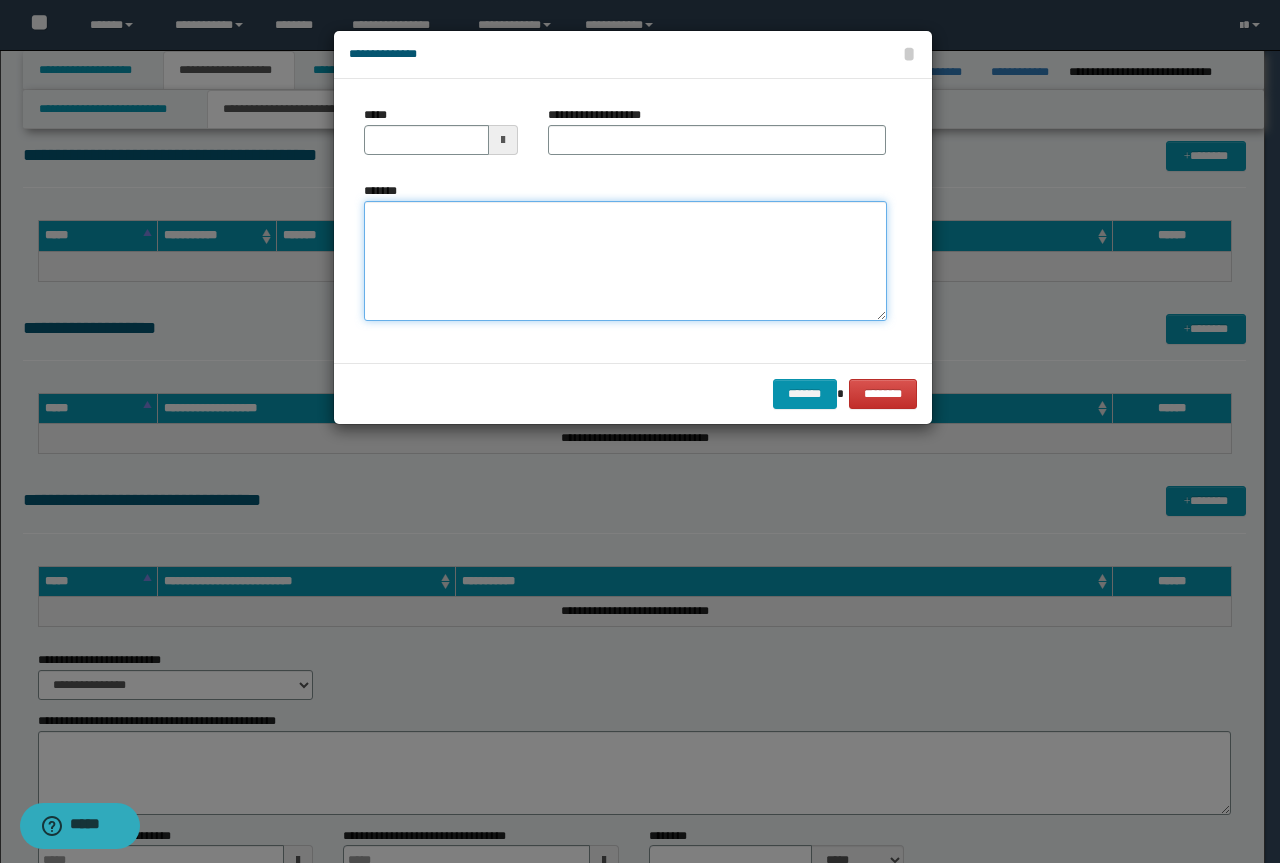 click on "*******" at bounding box center [625, 261] 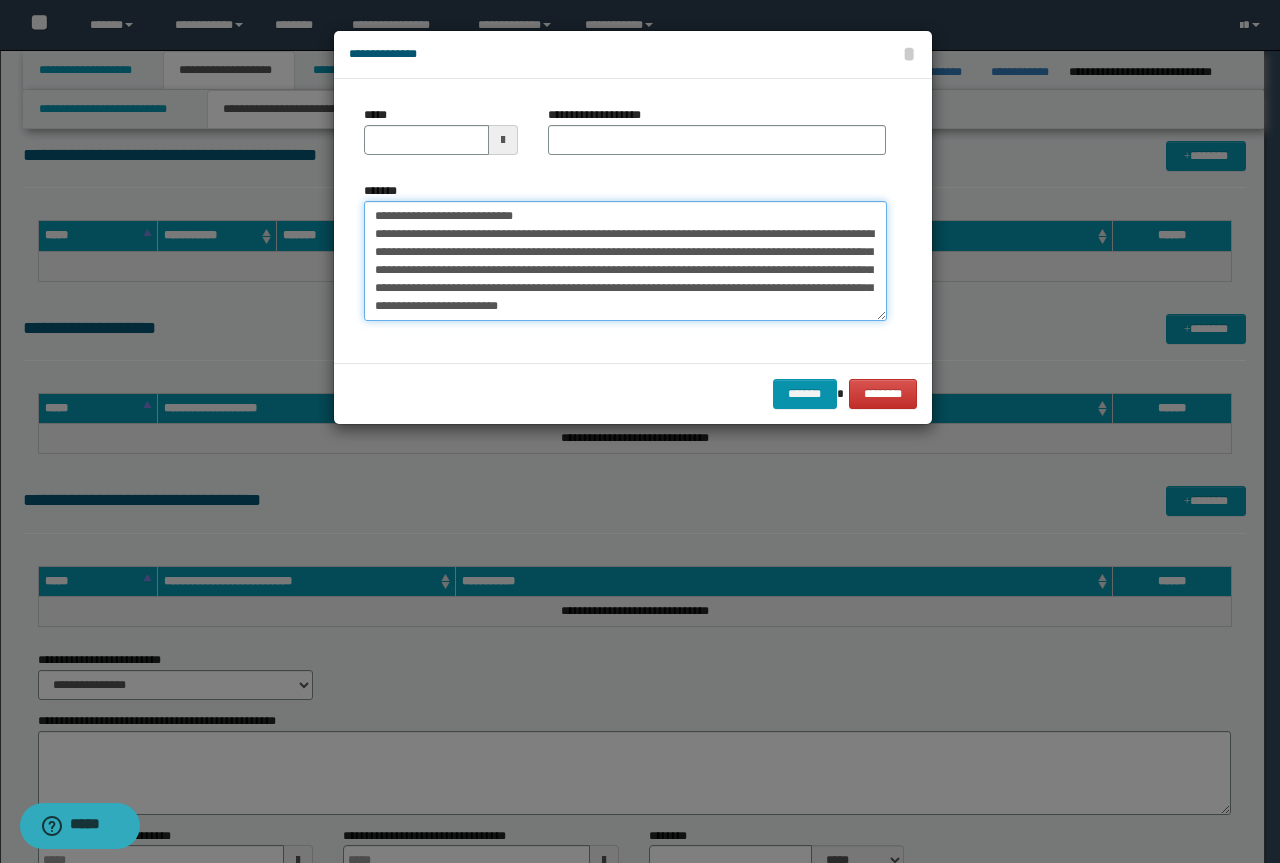 scroll, scrollTop: 0, scrollLeft: 0, axis: both 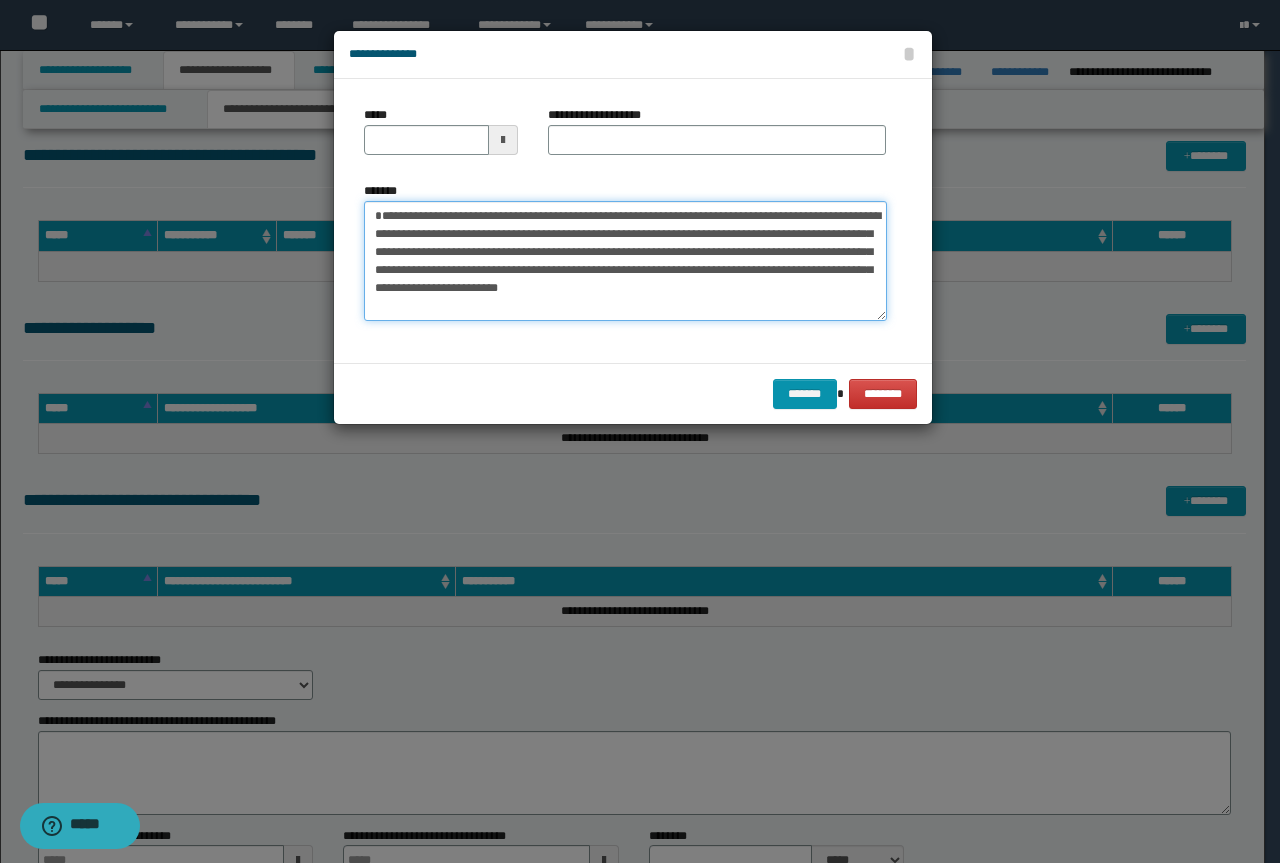 type on "**********" 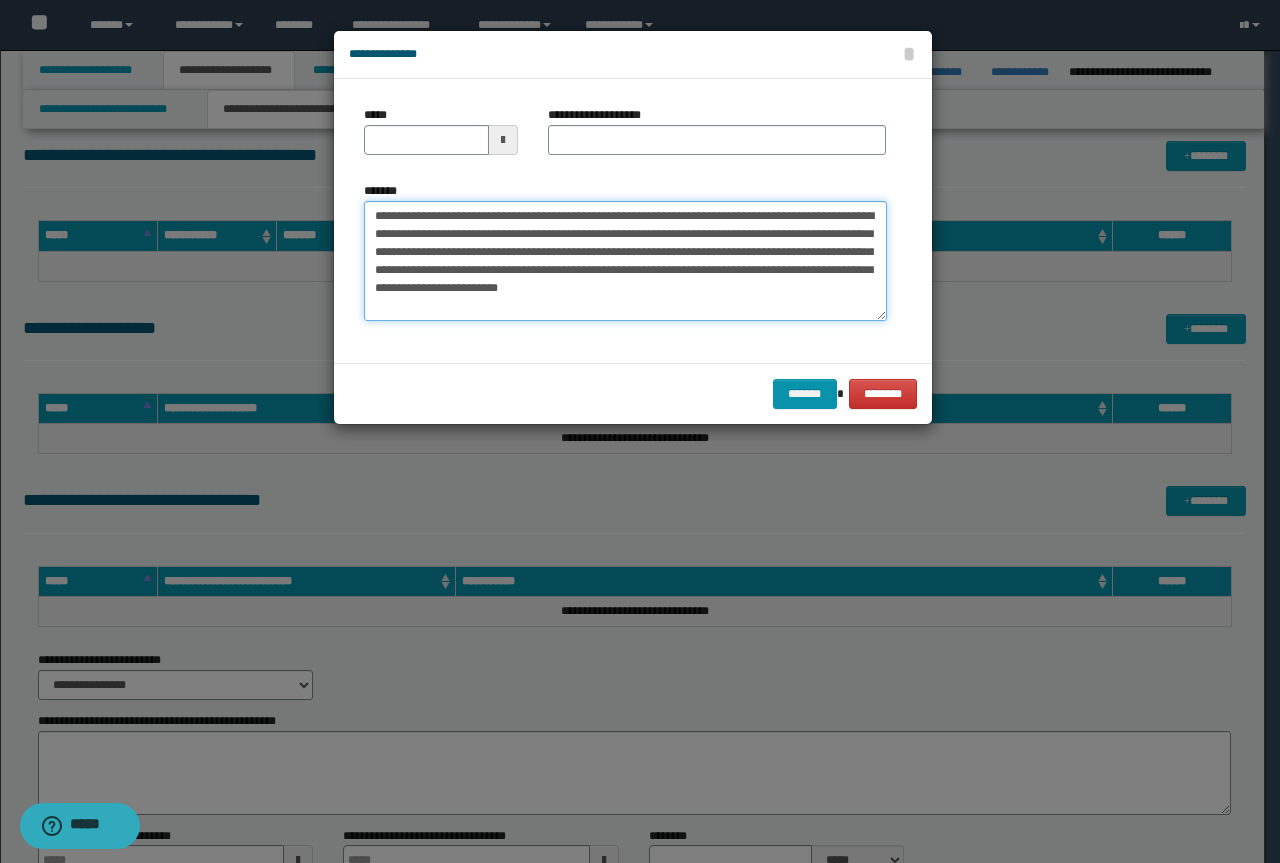 type 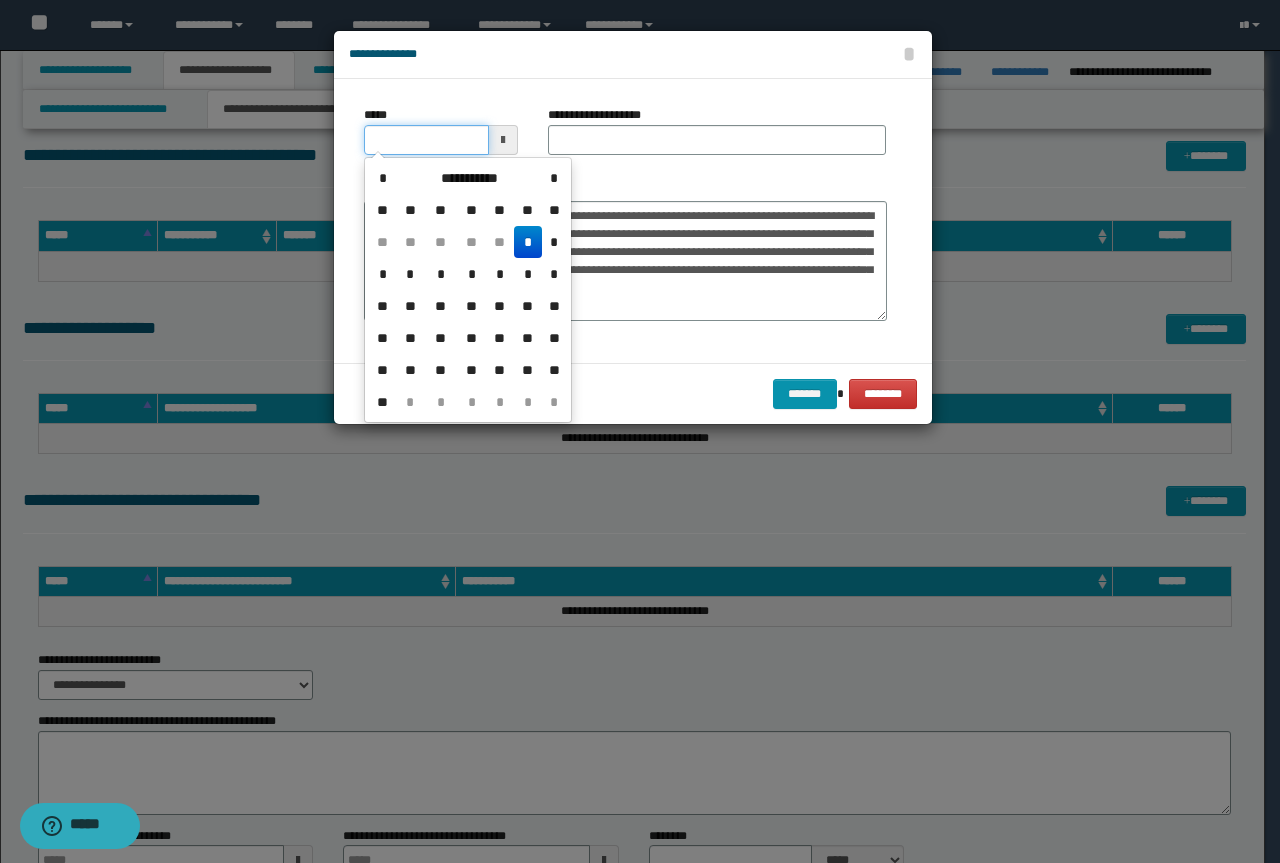 click on "*****" at bounding box center (426, 140) 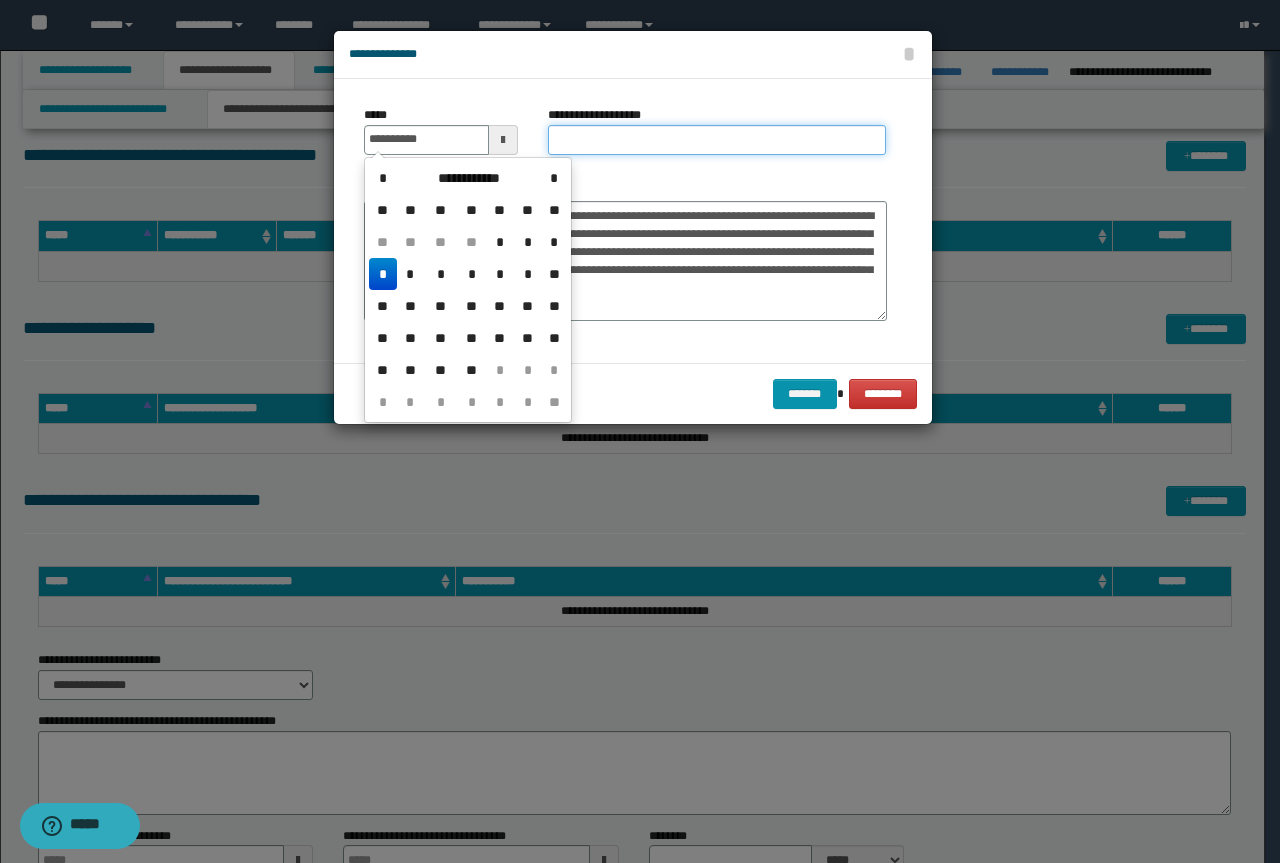 type on "**********" 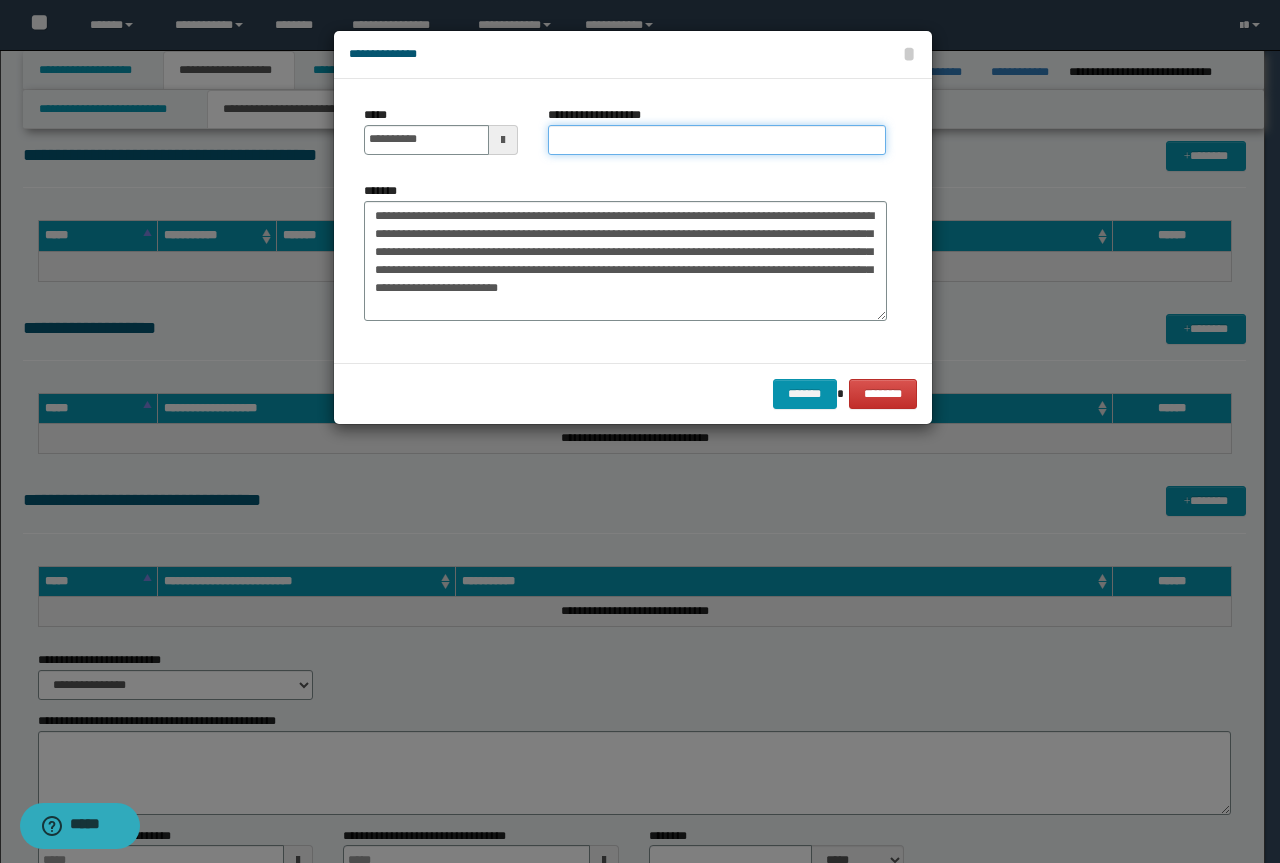 click on "**********" at bounding box center (717, 140) 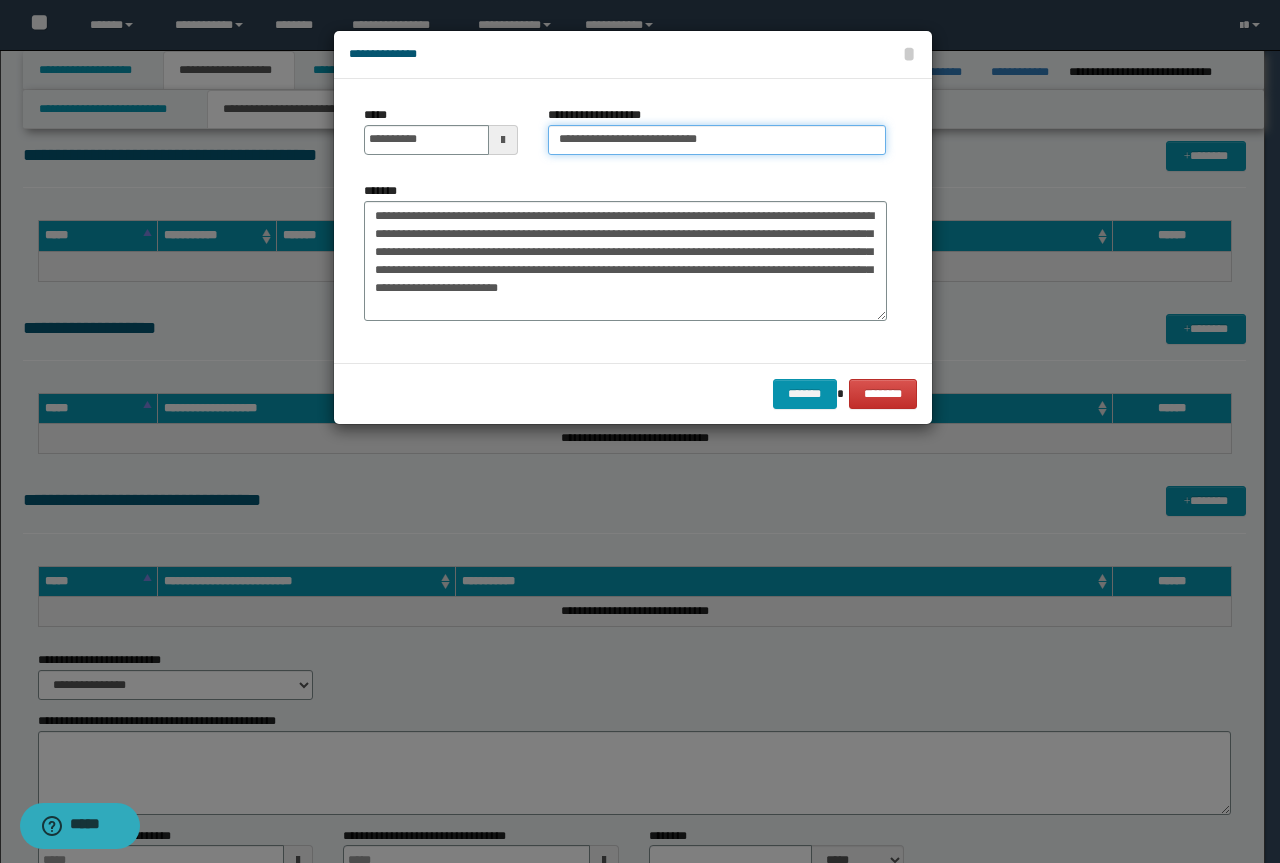 drag, startPoint x: 622, startPoint y: 136, endPoint x: 205, endPoint y: 90, distance: 419.5295 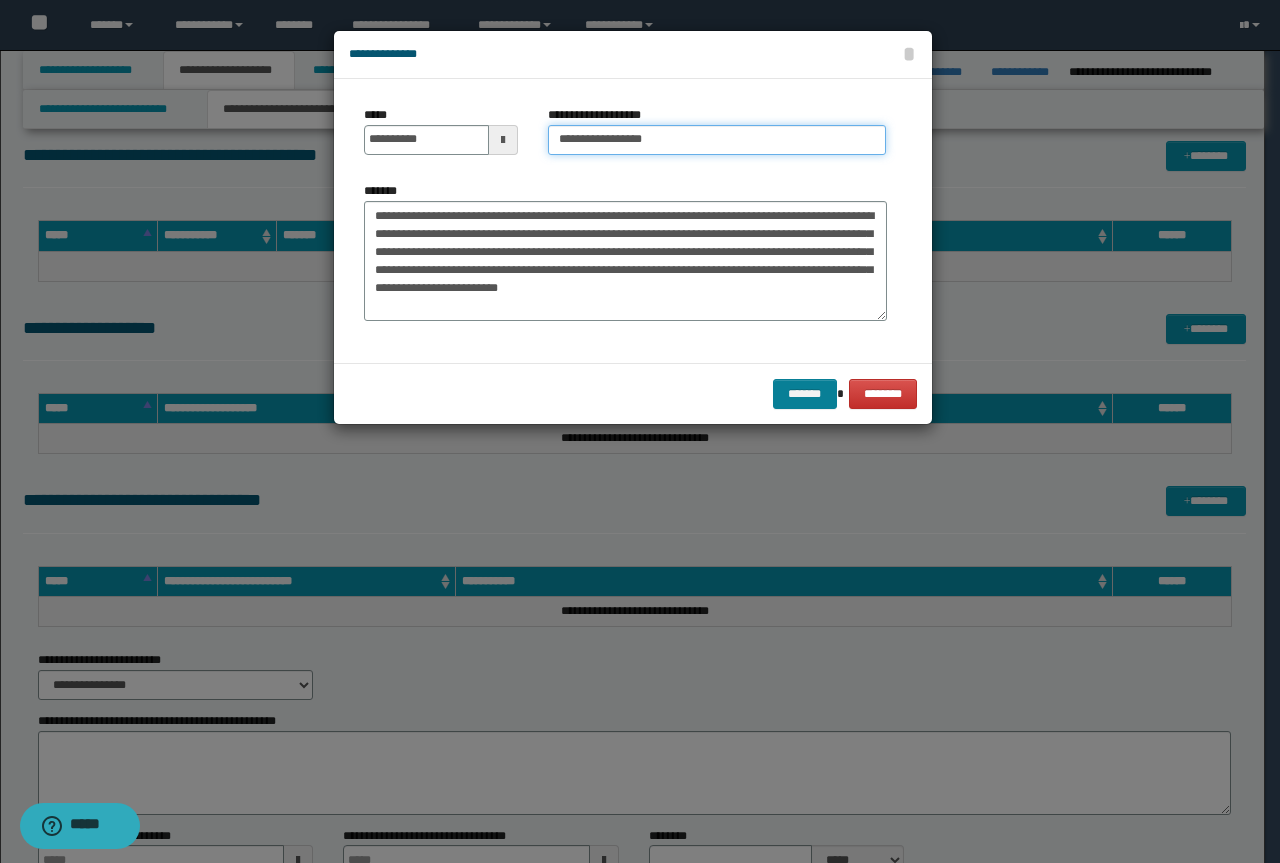 type on "**********" 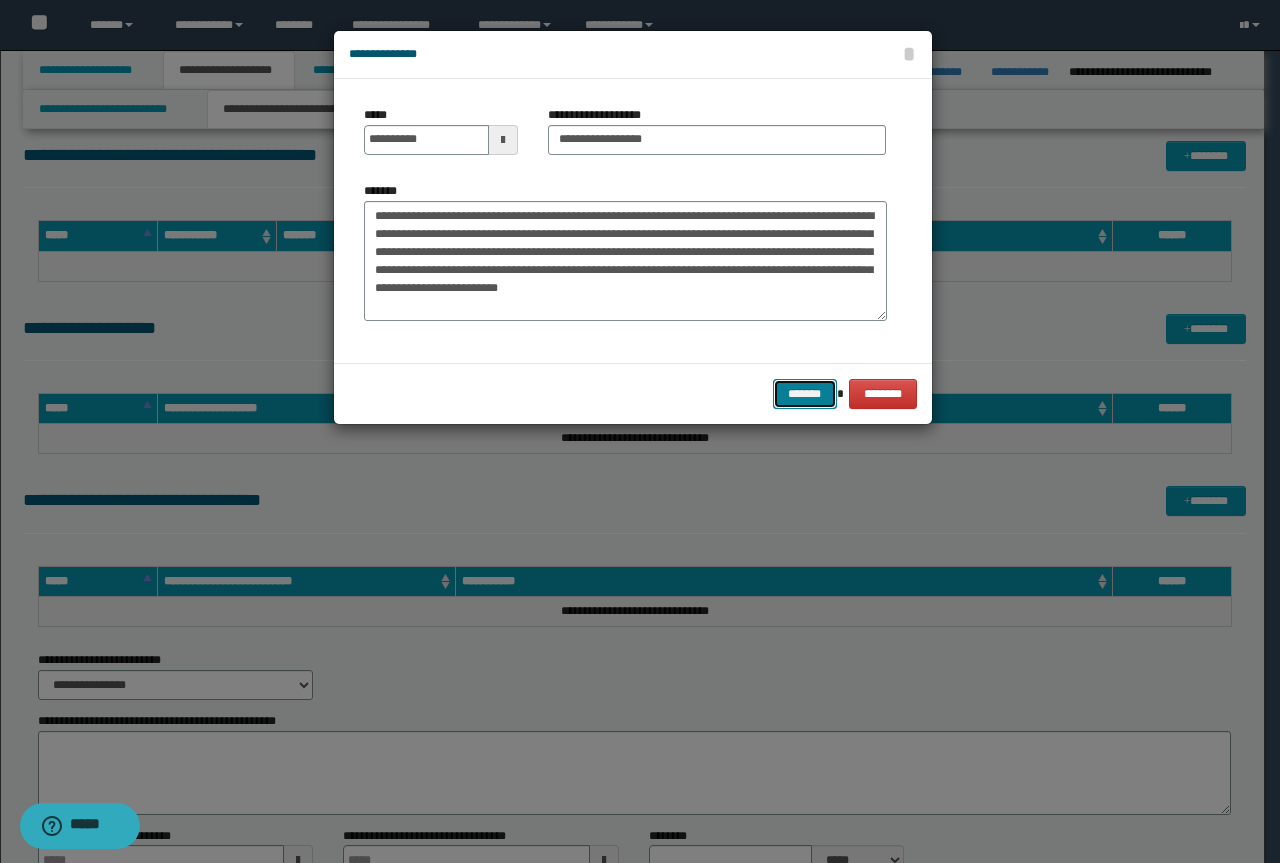 click on "*******" at bounding box center [805, 394] 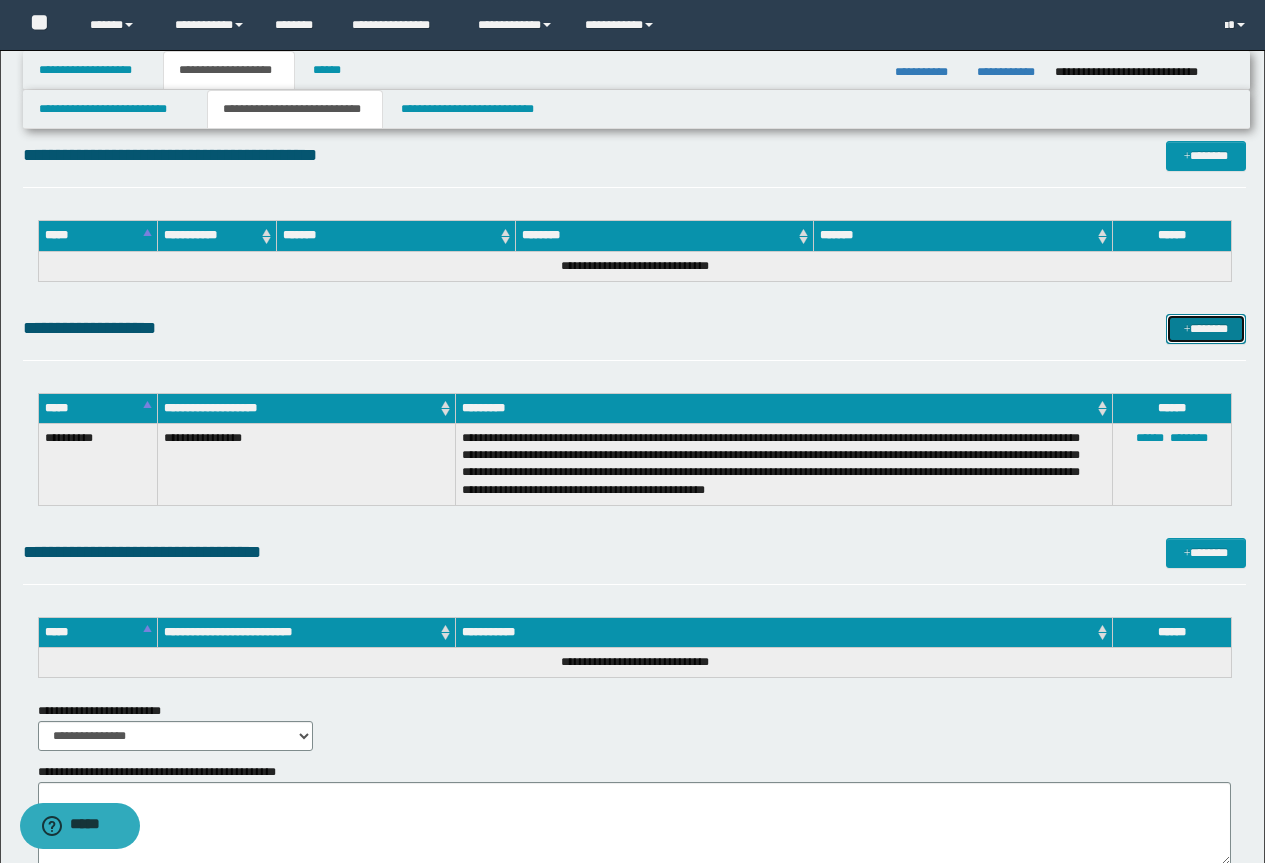 click on "*******" at bounding box center [1206, 329] 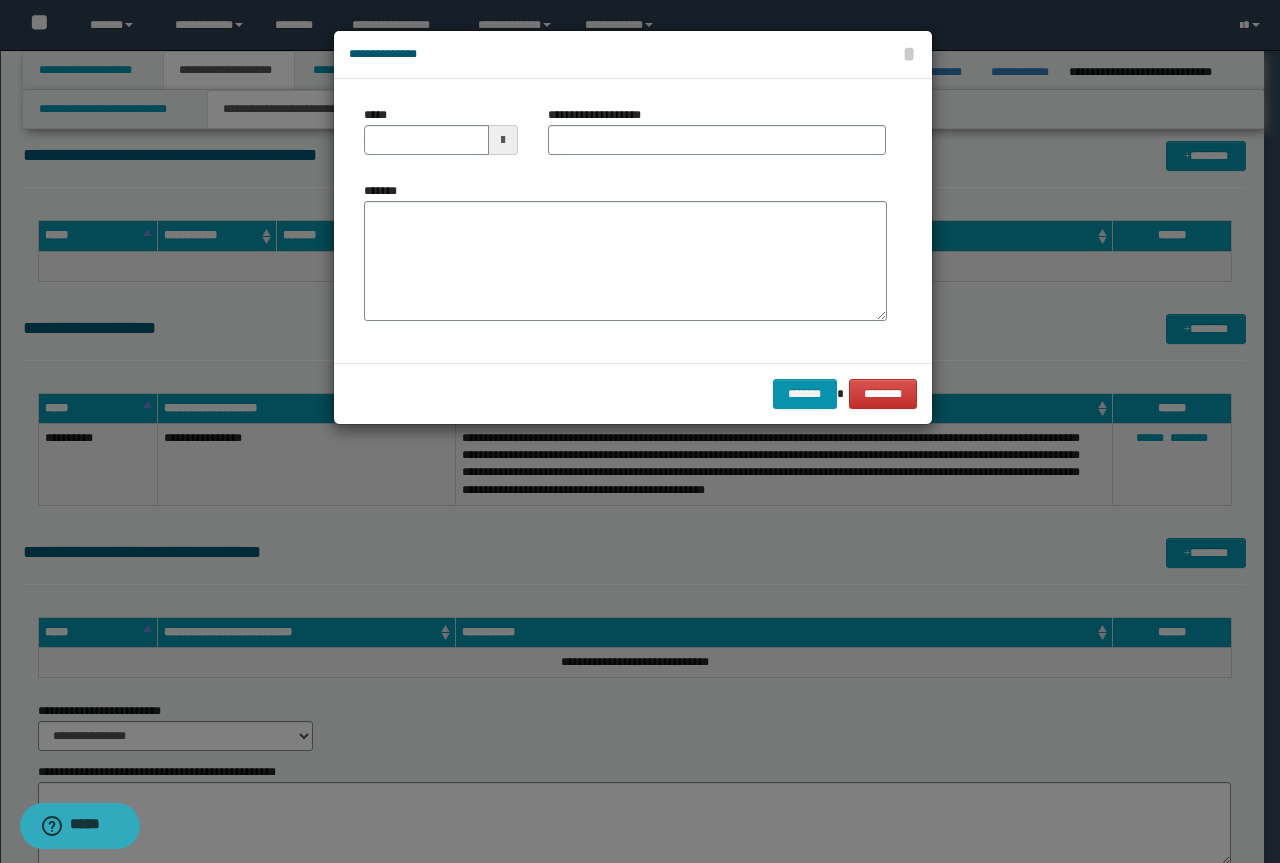 drag, startPoint x: 305, startPoint y: 246, endPoint x: 399, endPoint y: 266, distance: 96.10411 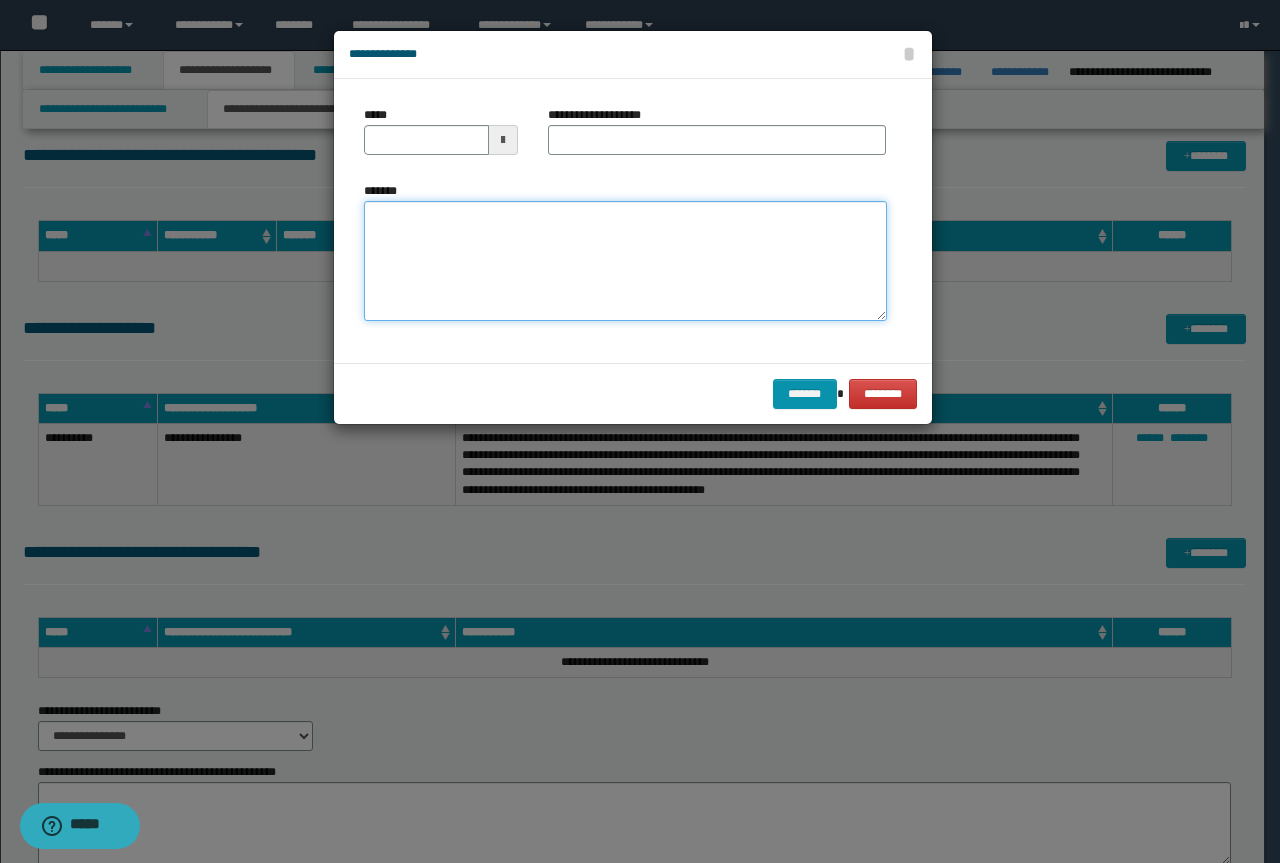 drag, startPoint x: 439, startPoint y: 267, endPoint x: 455, endPoint y: 253, distance: 21.260292 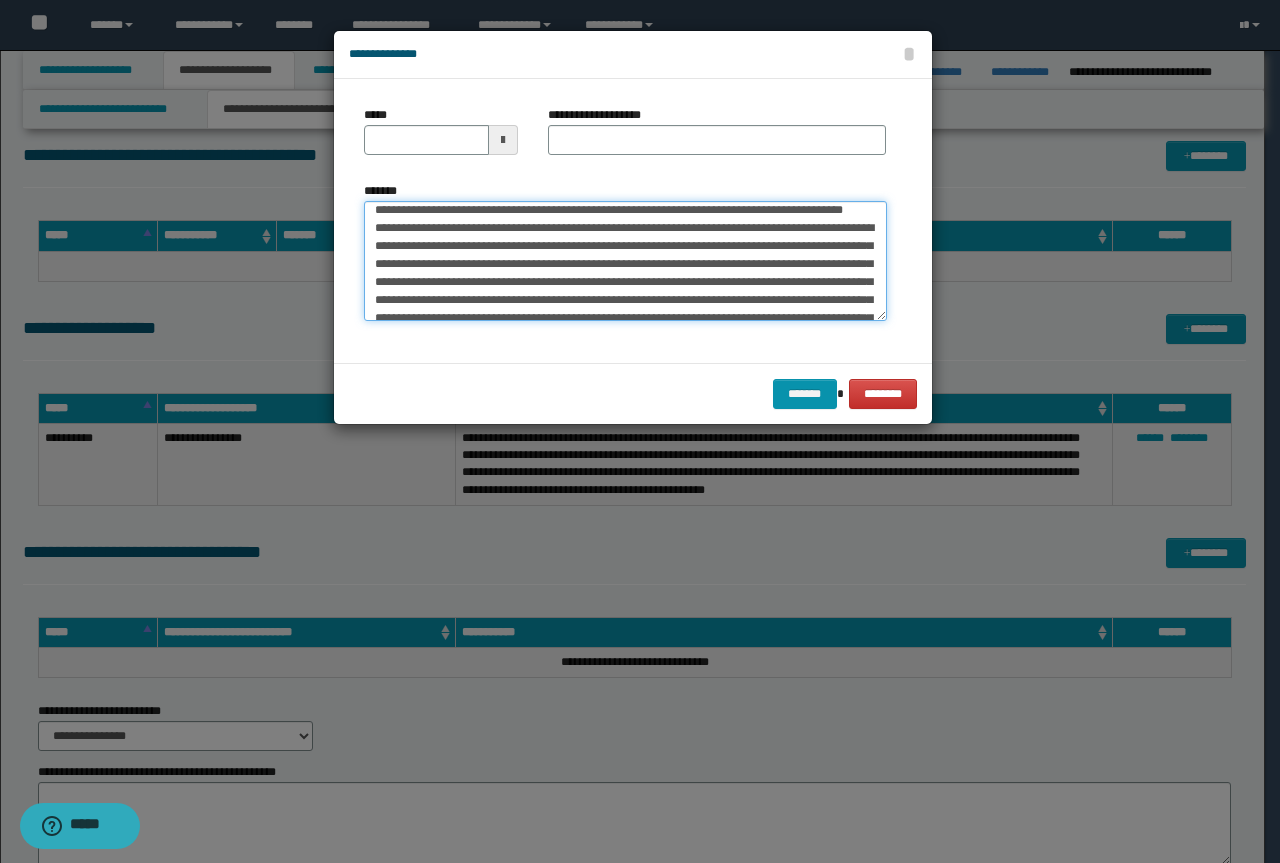scroll, scrollTop: 0, scrollLeft: 0, axis: both 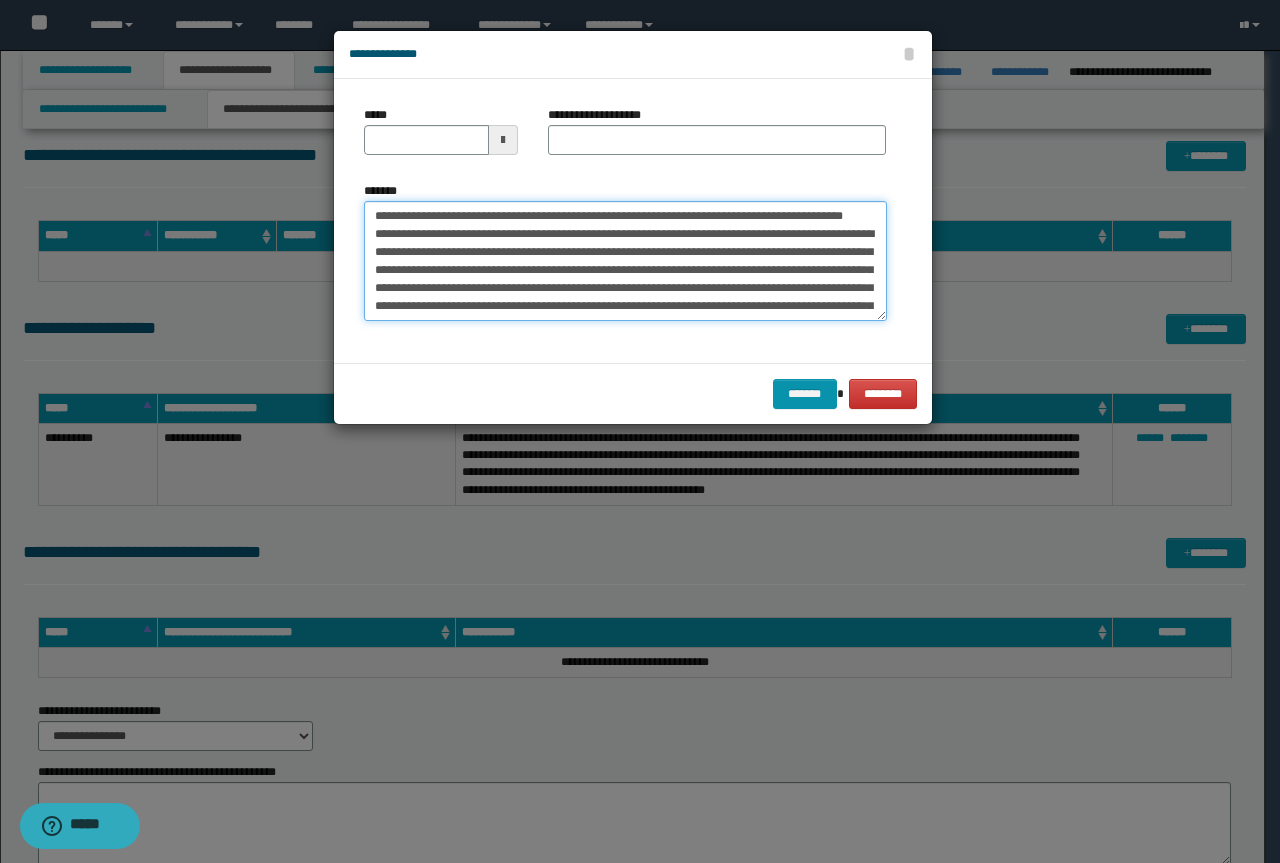 drag, startPoint x: 476, startPoint y: 234, endPoint x: 400, endPoint y: 215, distance: 78.339005 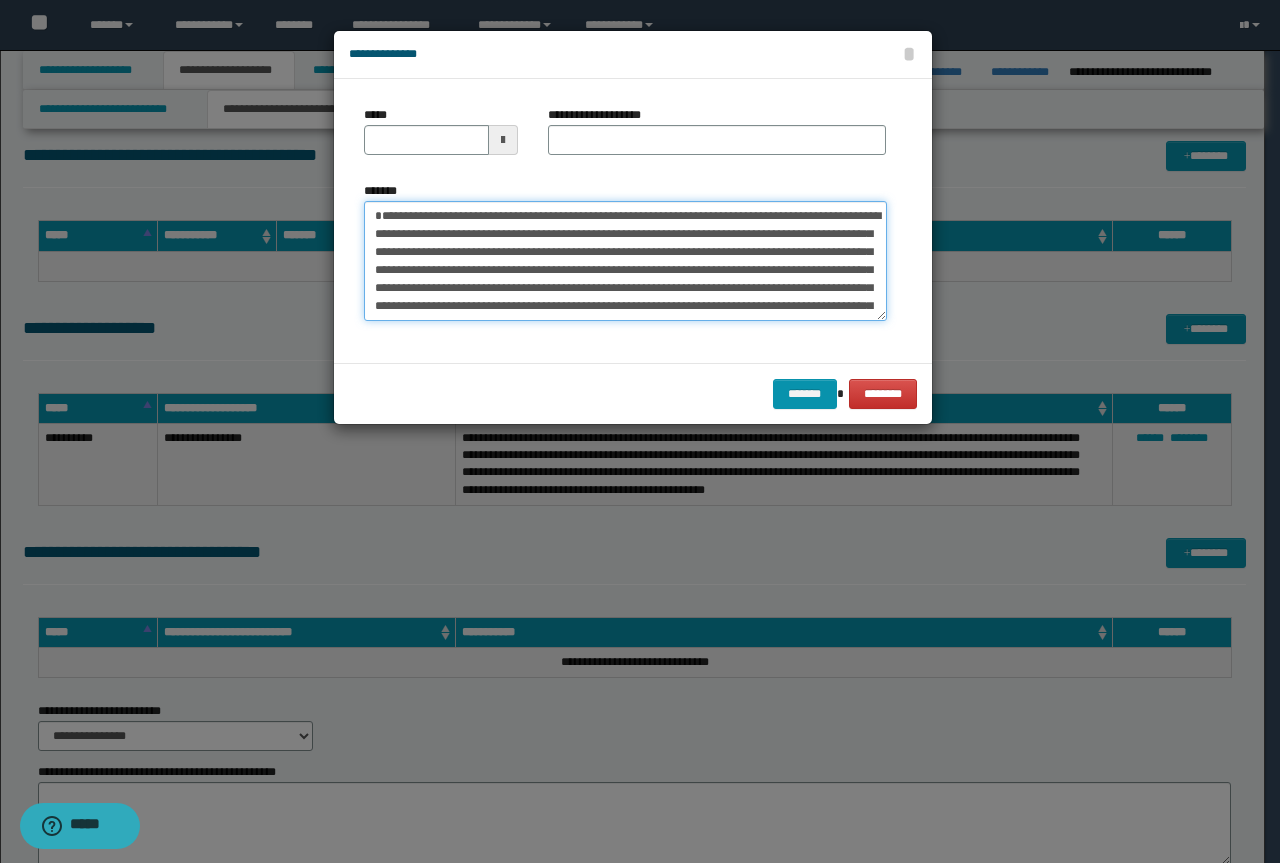 type on "**********" 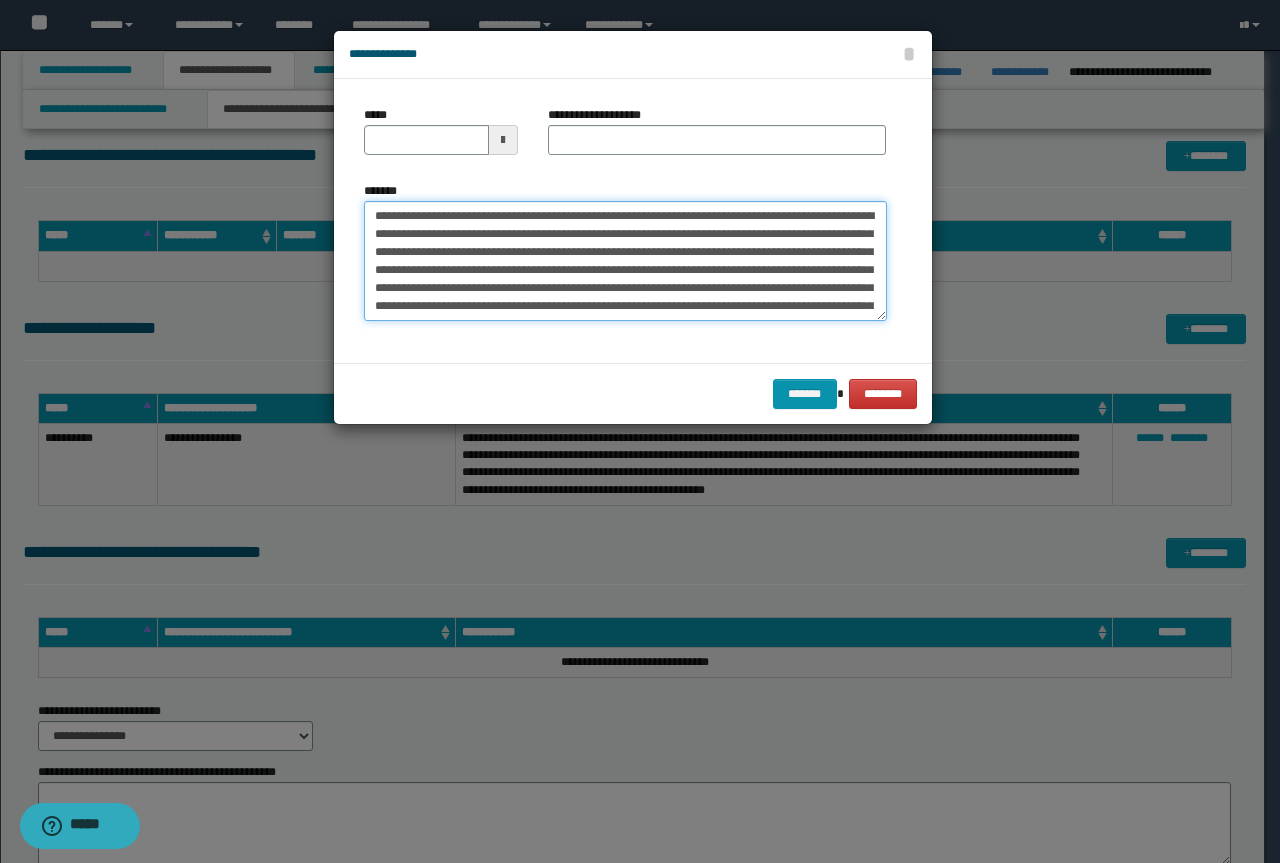 type 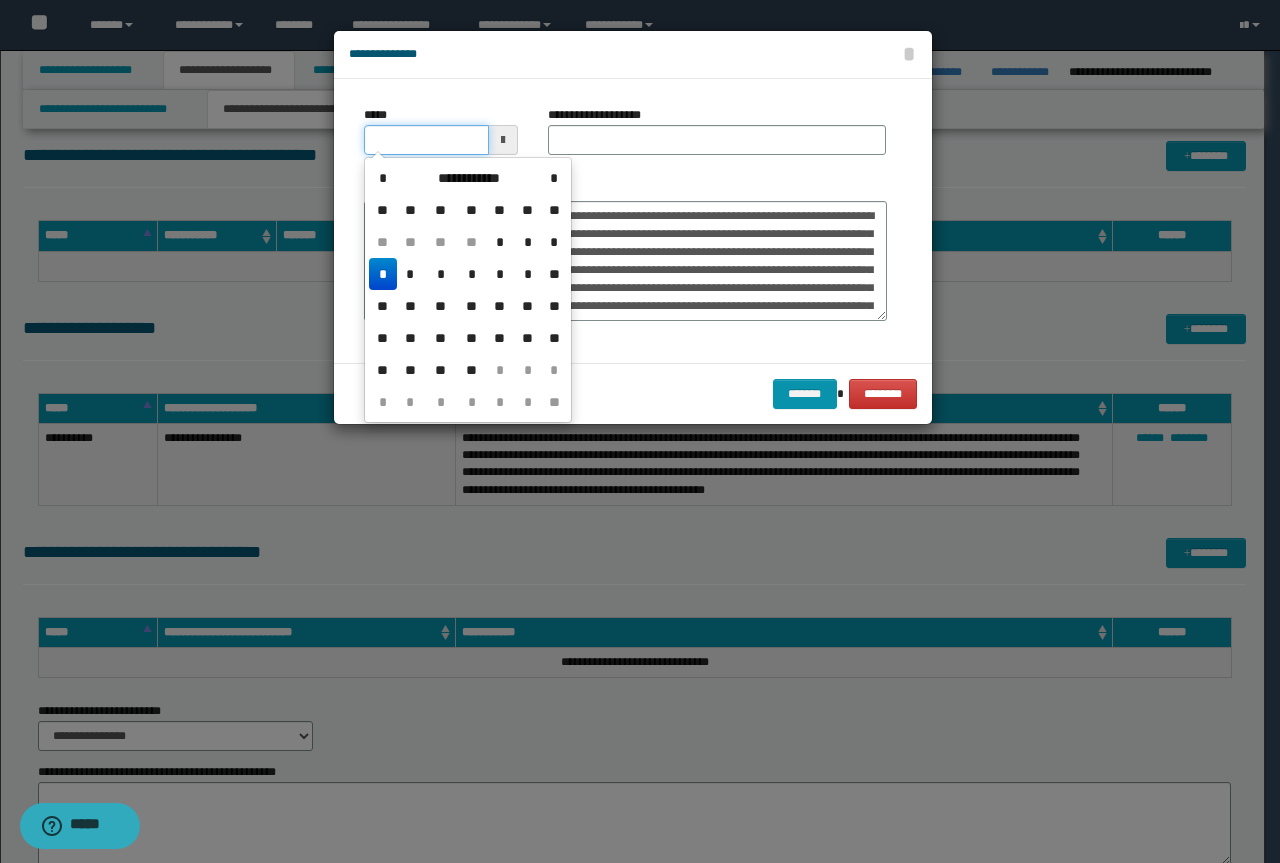 click on "*****" at bounding box center [426, 140] 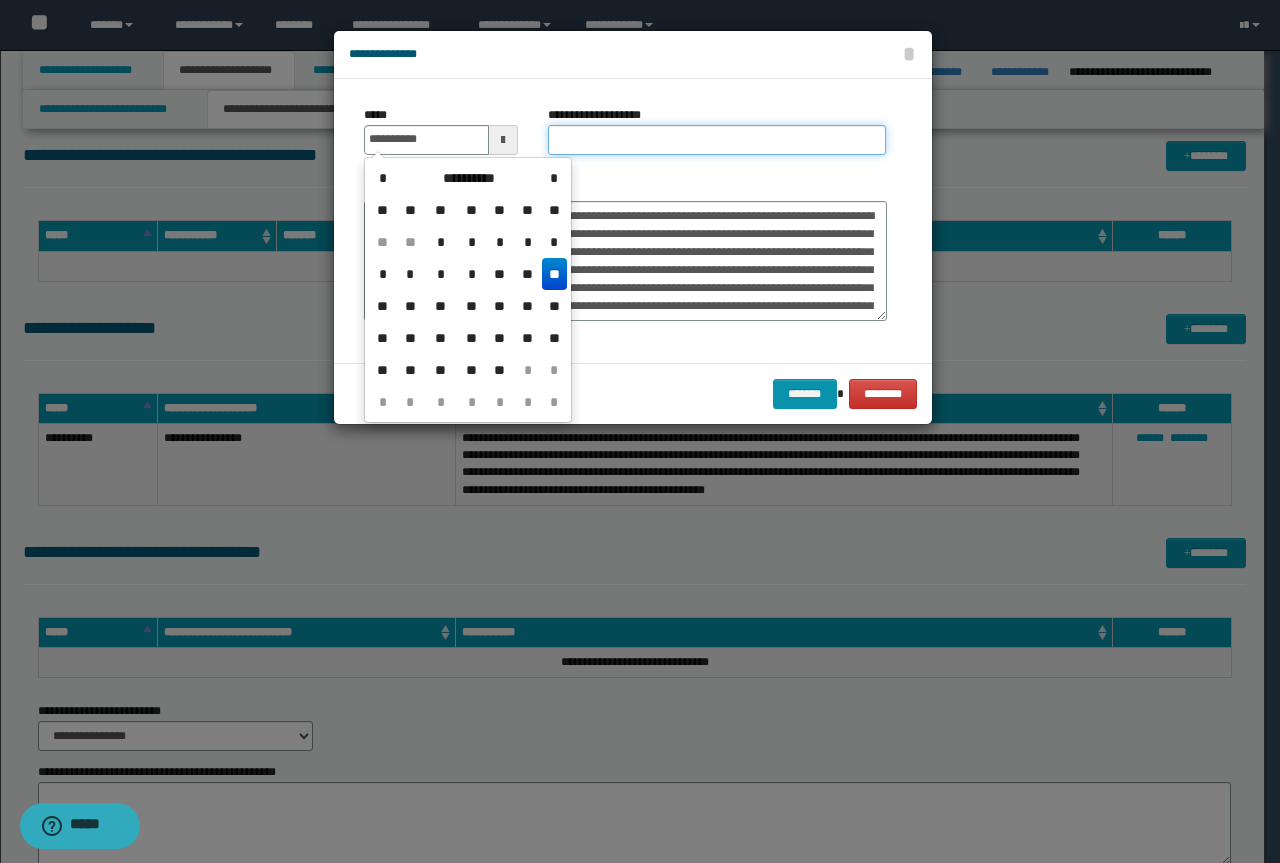 type on "**********" 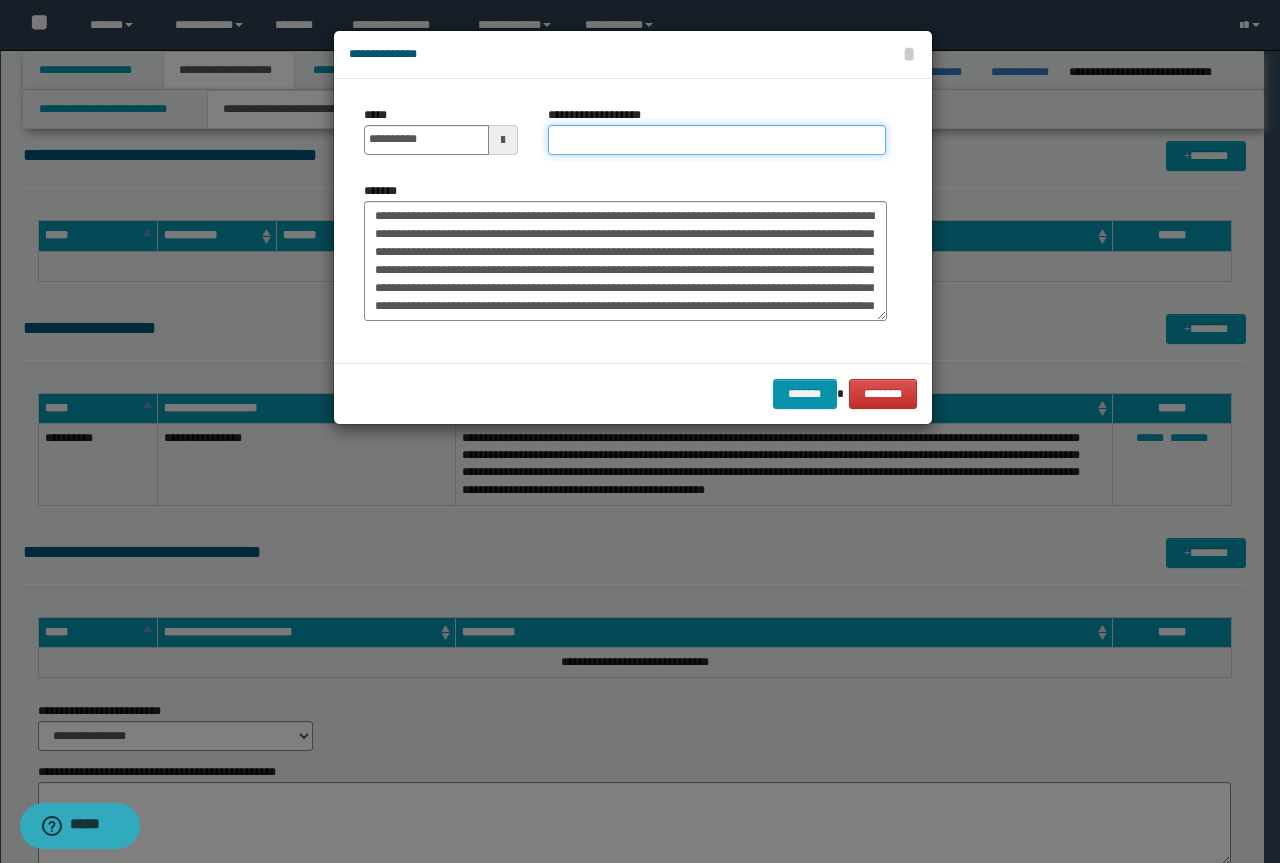 paste on "**********" 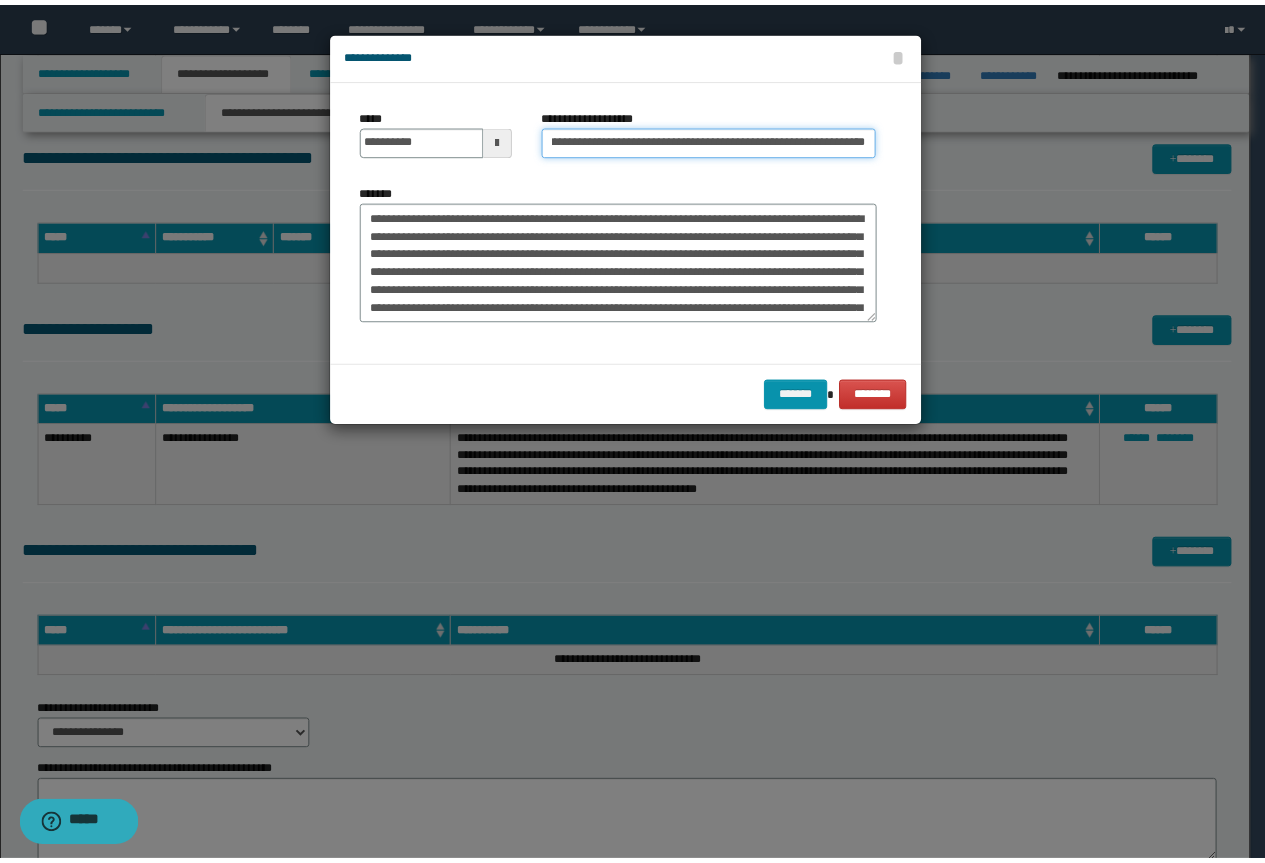 scroll, scrollTop: 0, scrollLeft: 0, axis: both 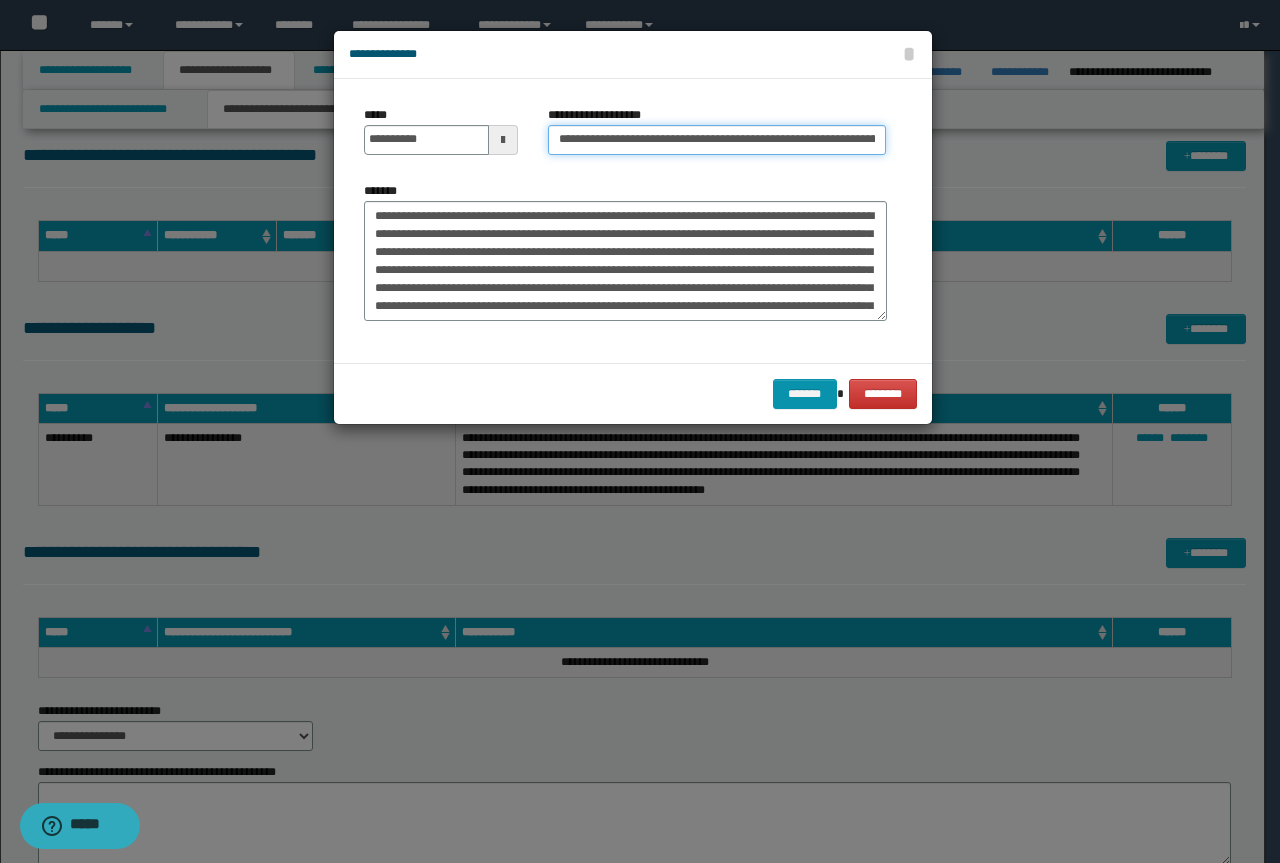 drag, startPoint x: 628, startPoint y: 140, endPoint x: 332, endPoint y: 66, distance: 305.1098 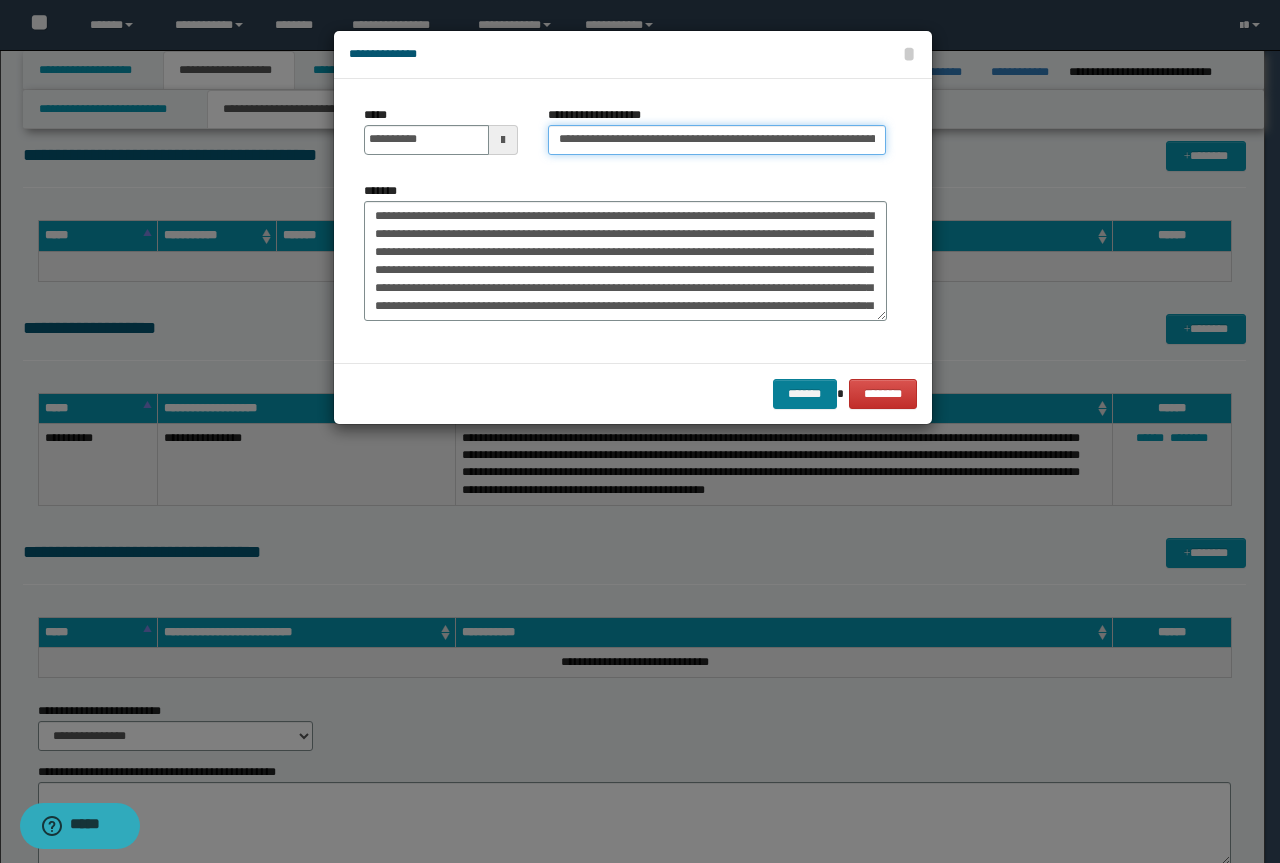 type on "**********" 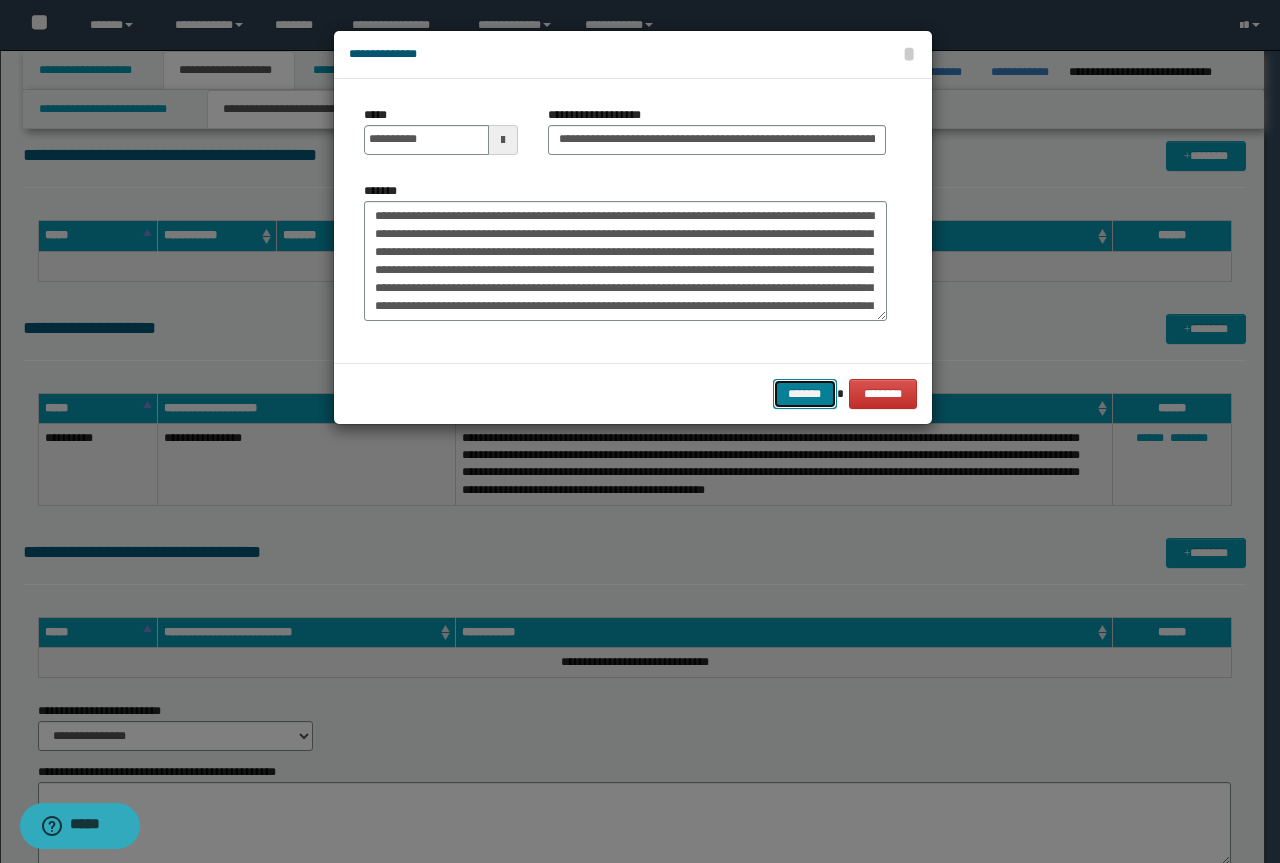 click on "*******" at bounding box center [805, 394] 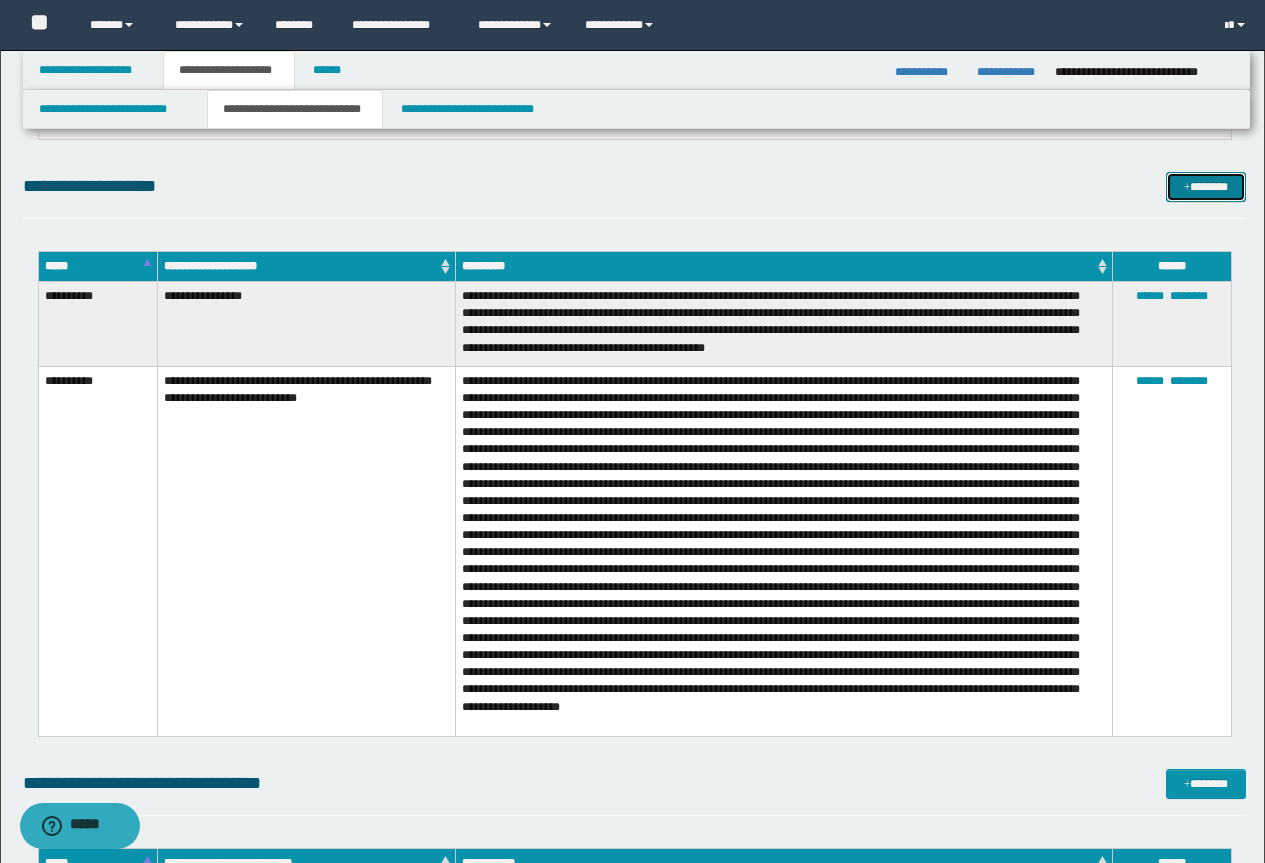scroll, scrollTop: 7300, scrollLeft: 0, axis: vertical 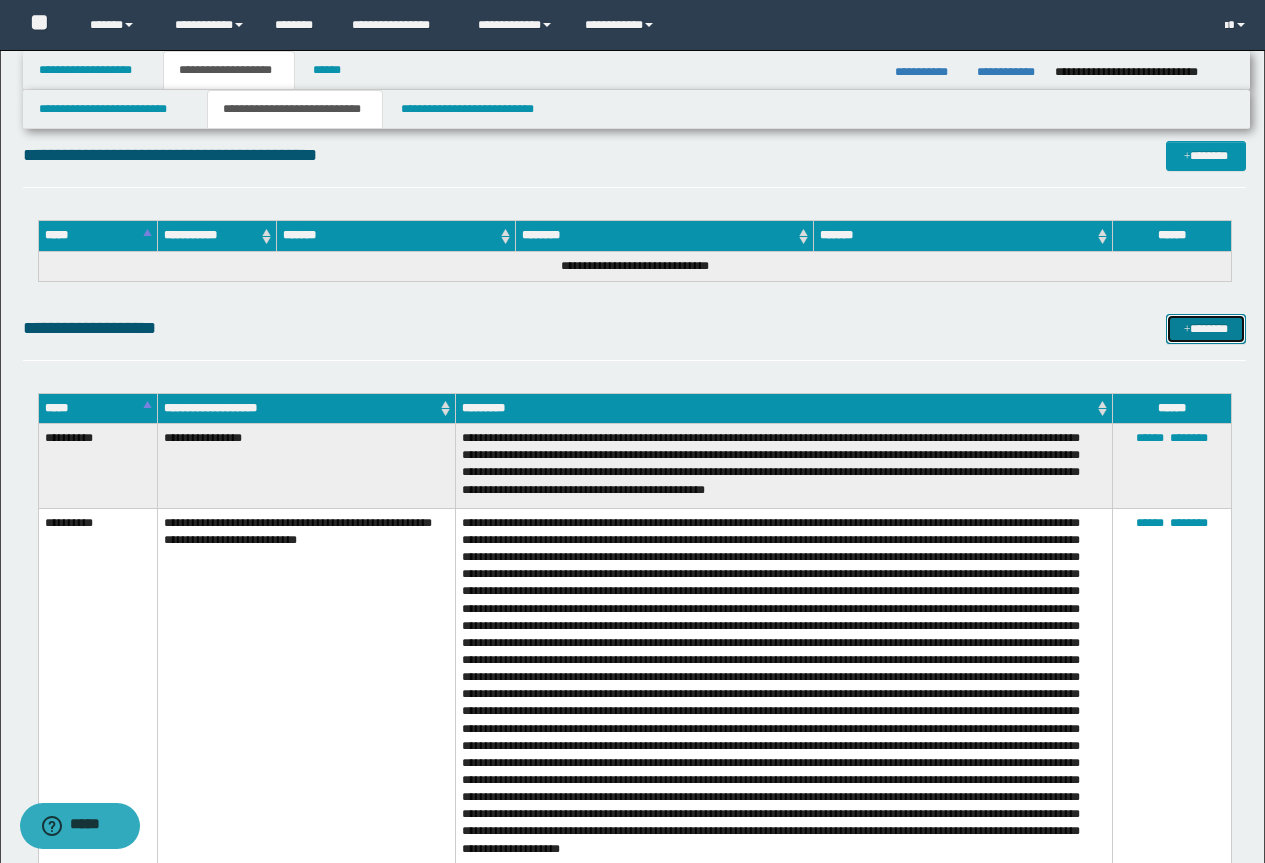click on "*******" at bounding box center (1206, 329) 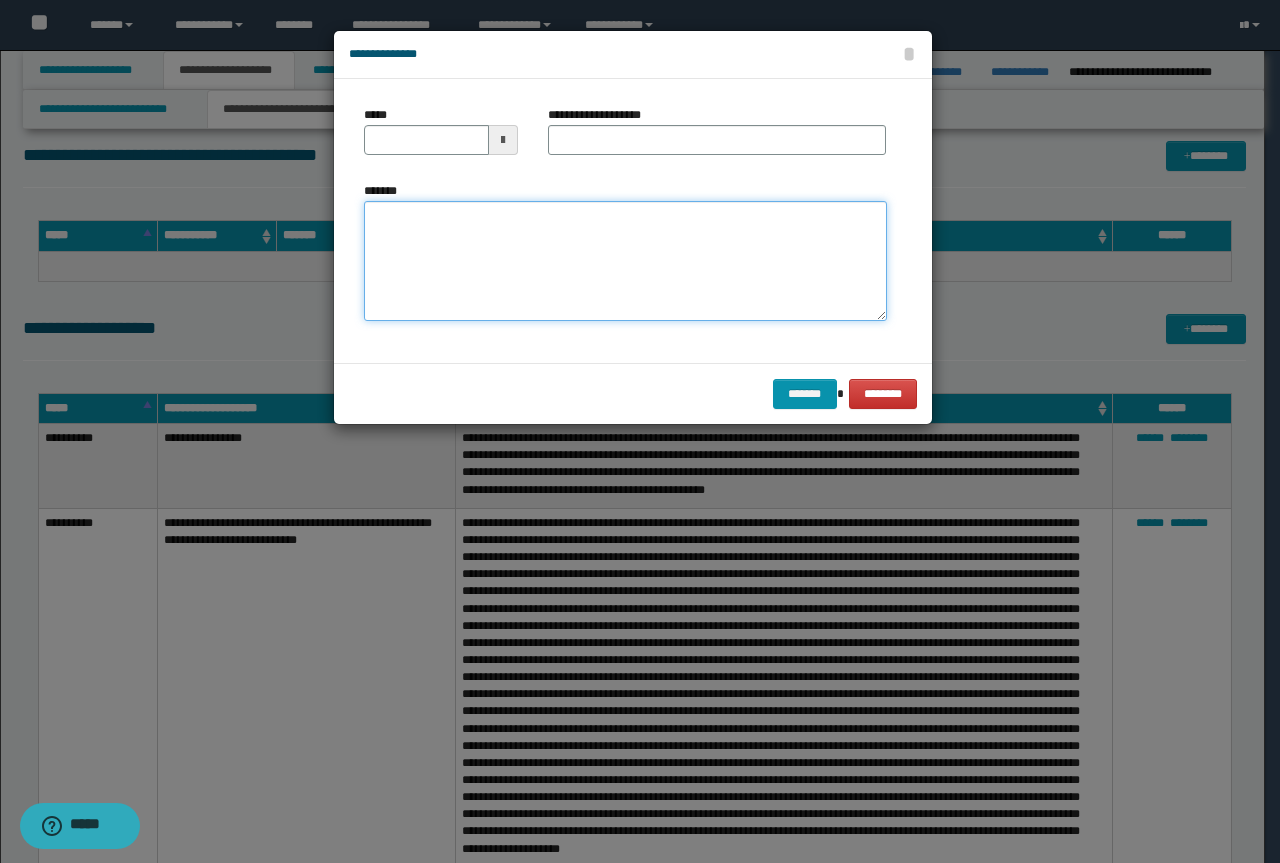 click on "*******" at bounding box center (625, 261) 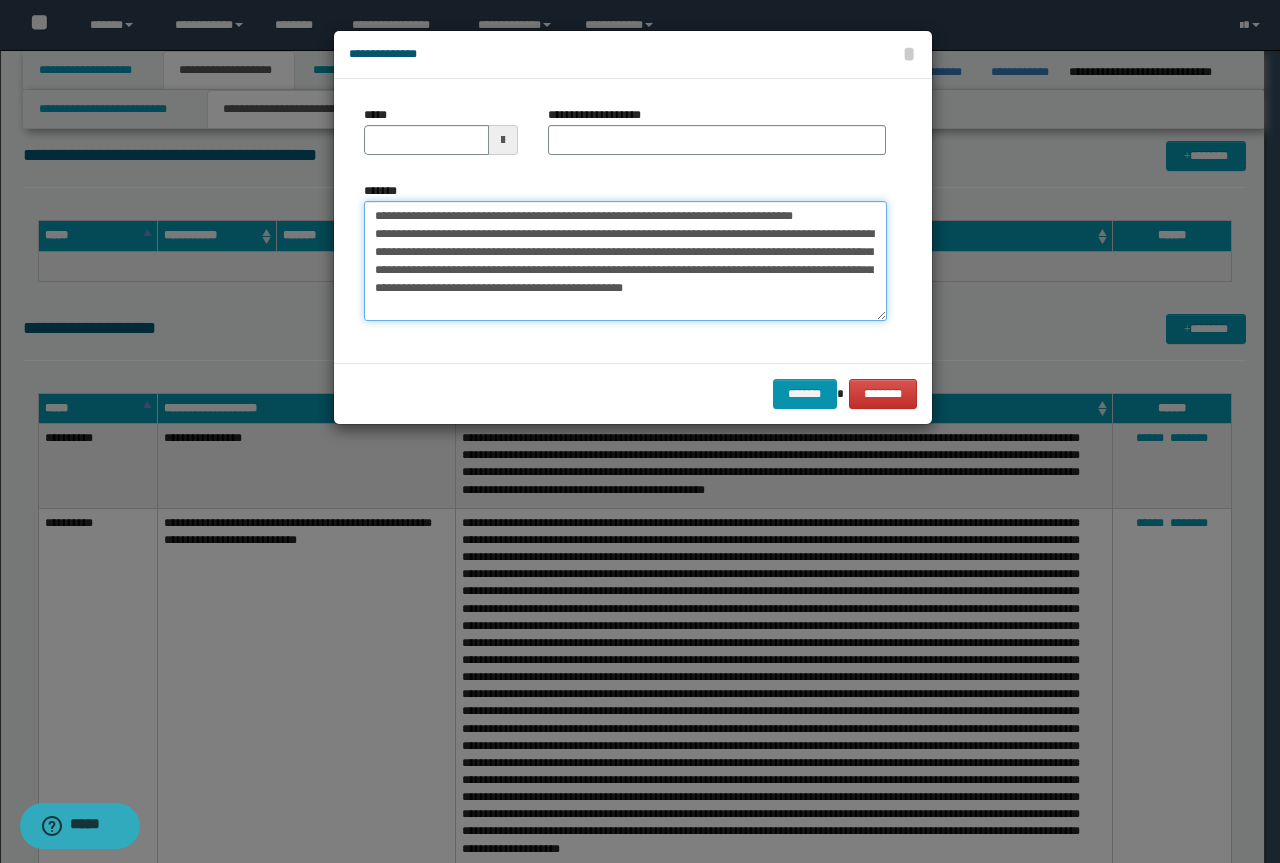 drag, startPoint x: 855, startPoint y: 219, endPoint x: 371, endPoint y: 212, distance: 484.05063 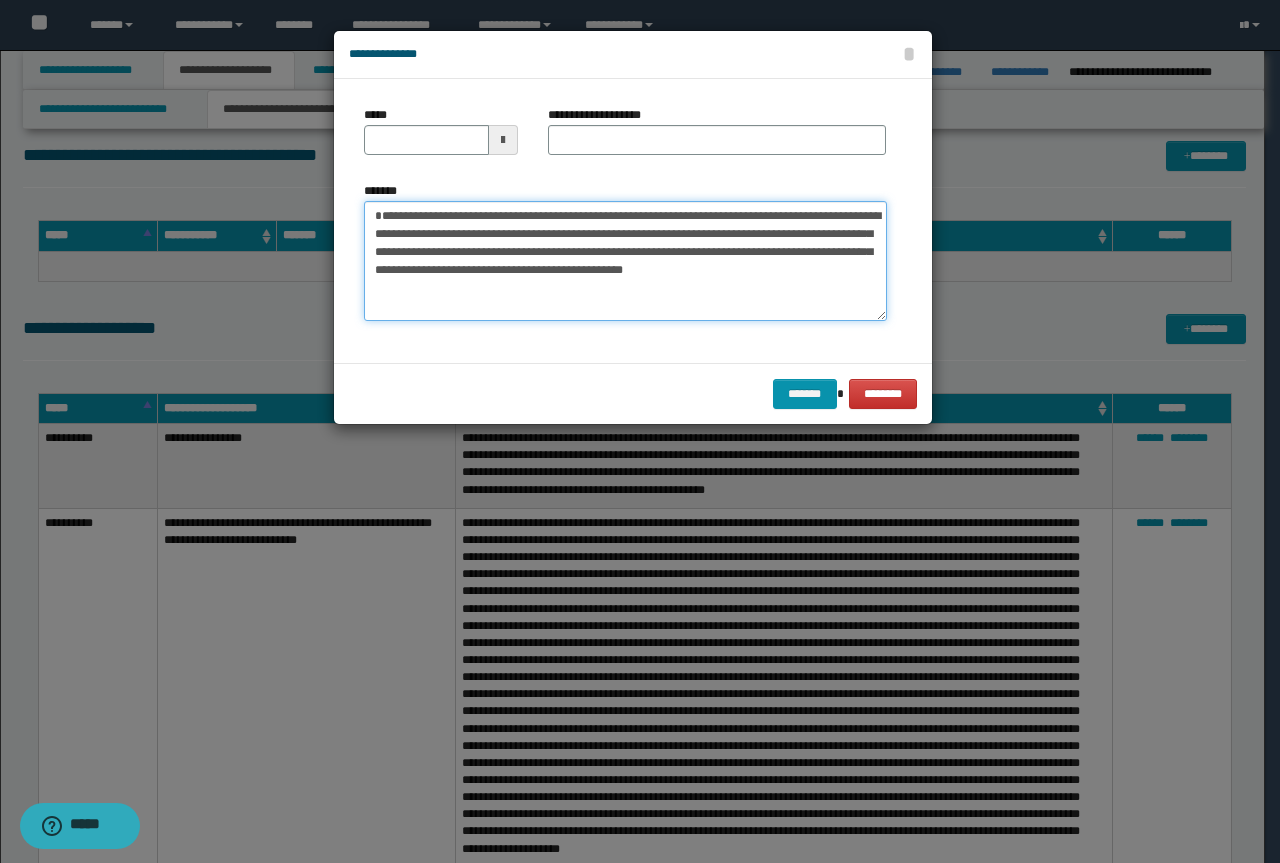 type on "**********" 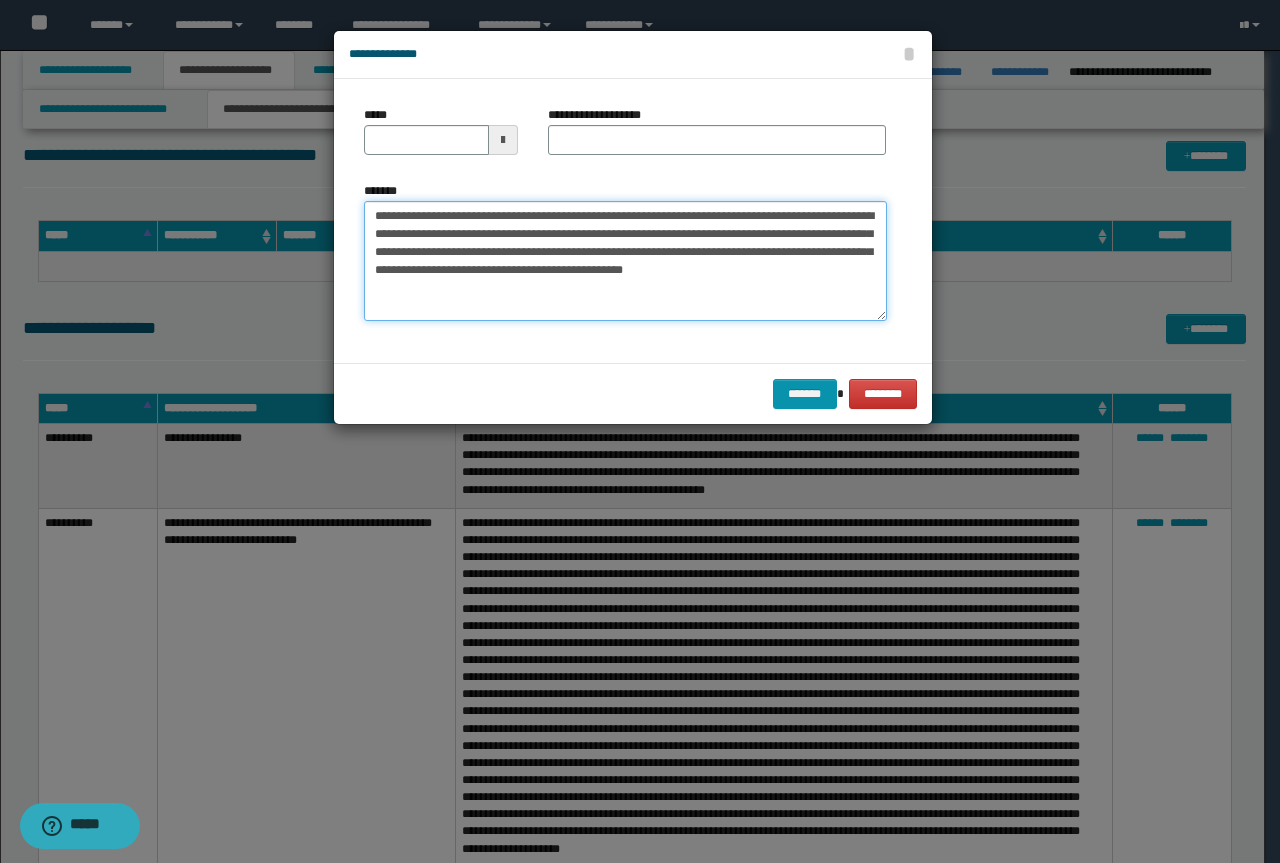 type 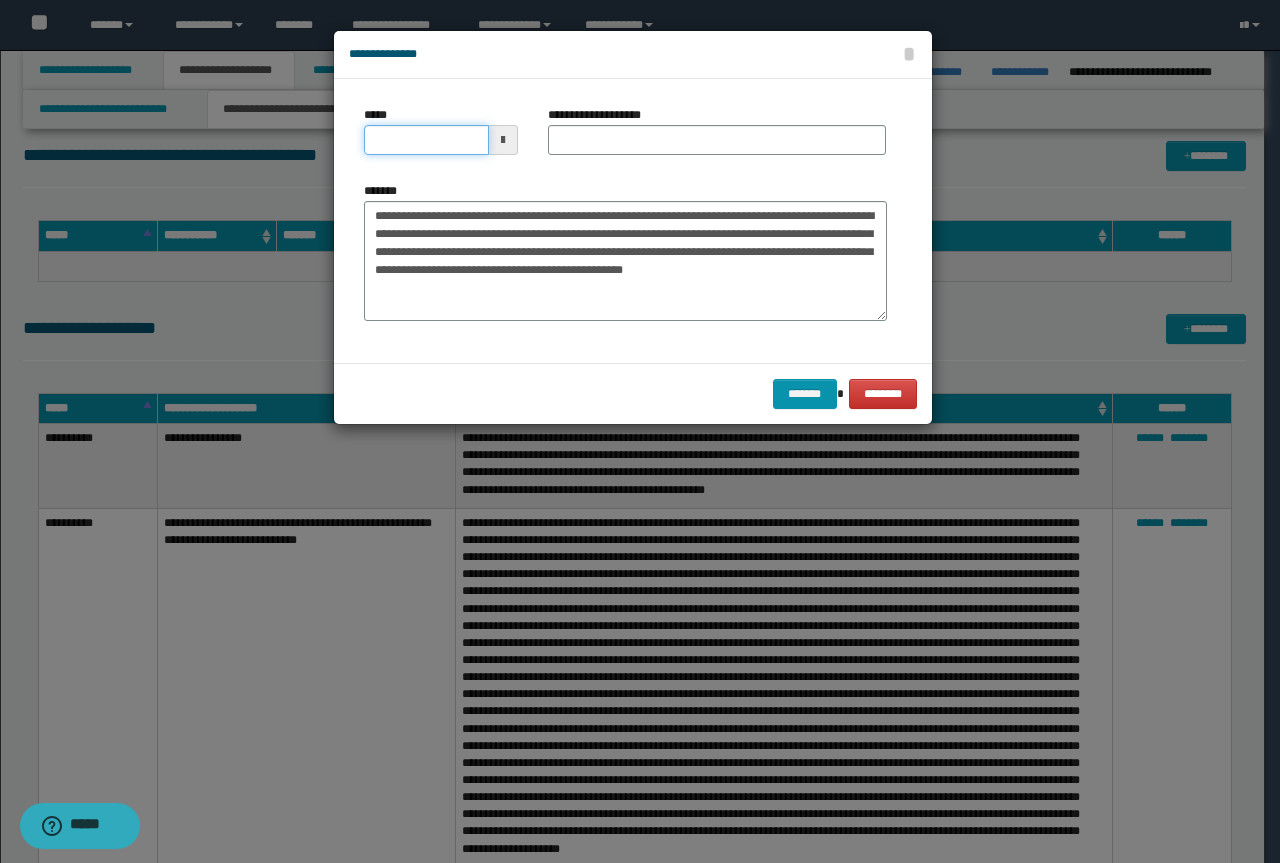 click on "*****" at bounding box center [426, 140] 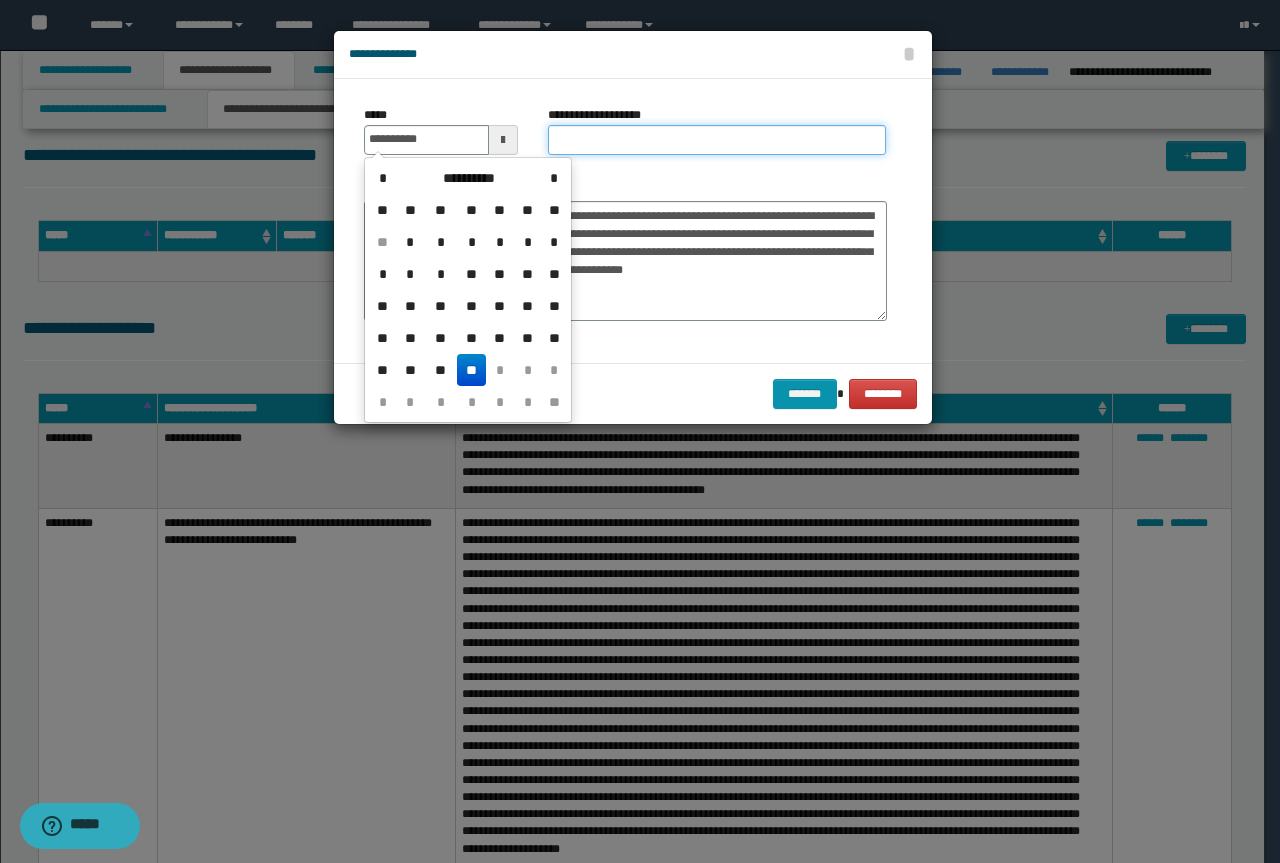 type on "**********" 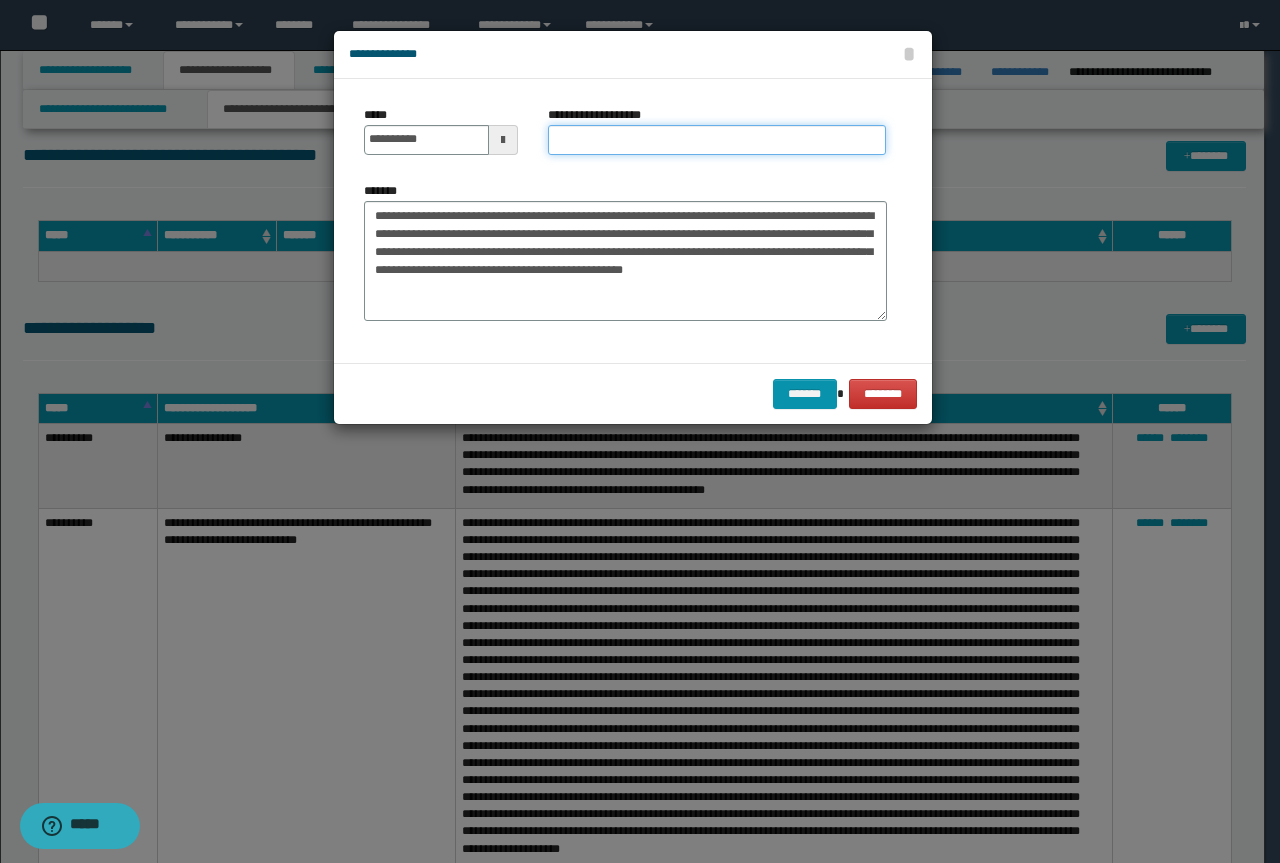 paste on "**********" 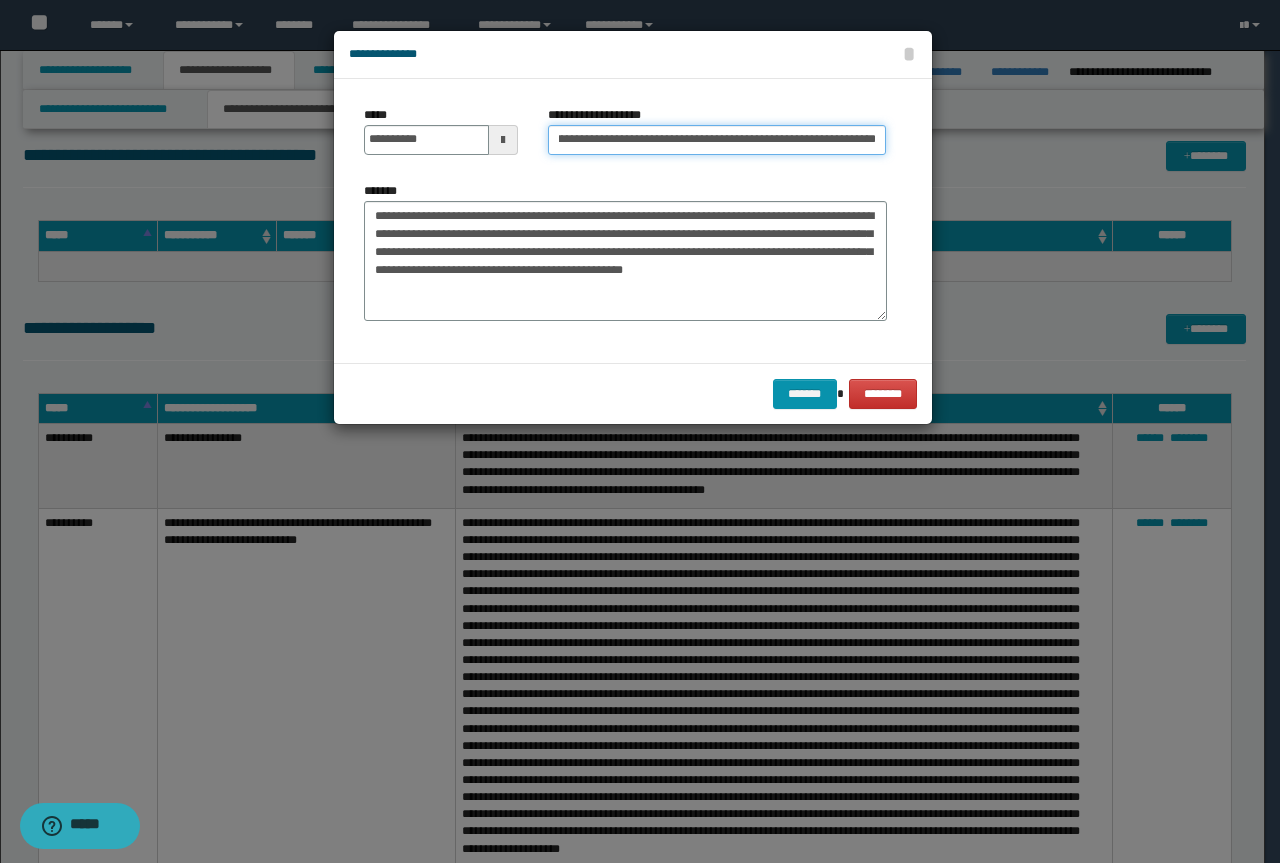scroll, scrollTop: 0, scrollLeft: 0, axis: both 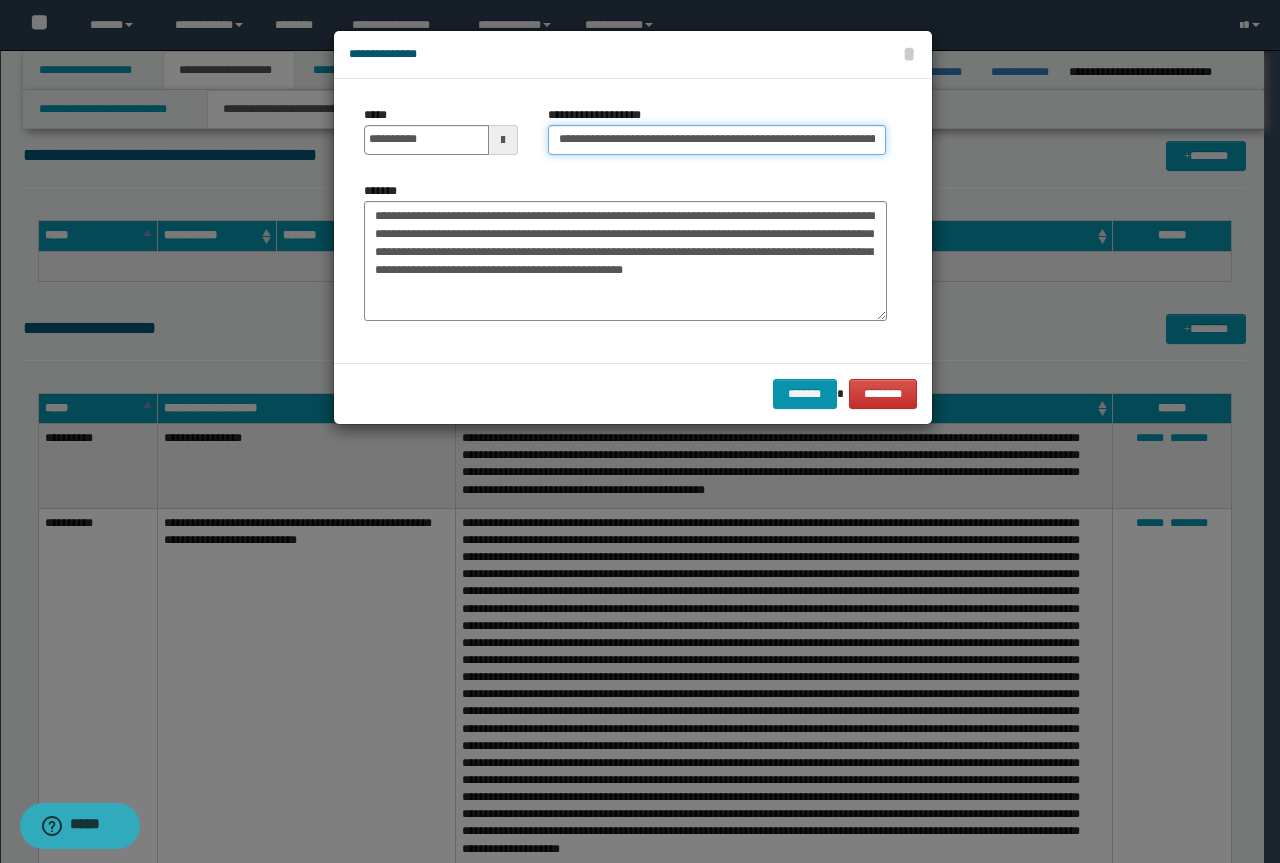 click on "**********" at bounding box center [717, 140] 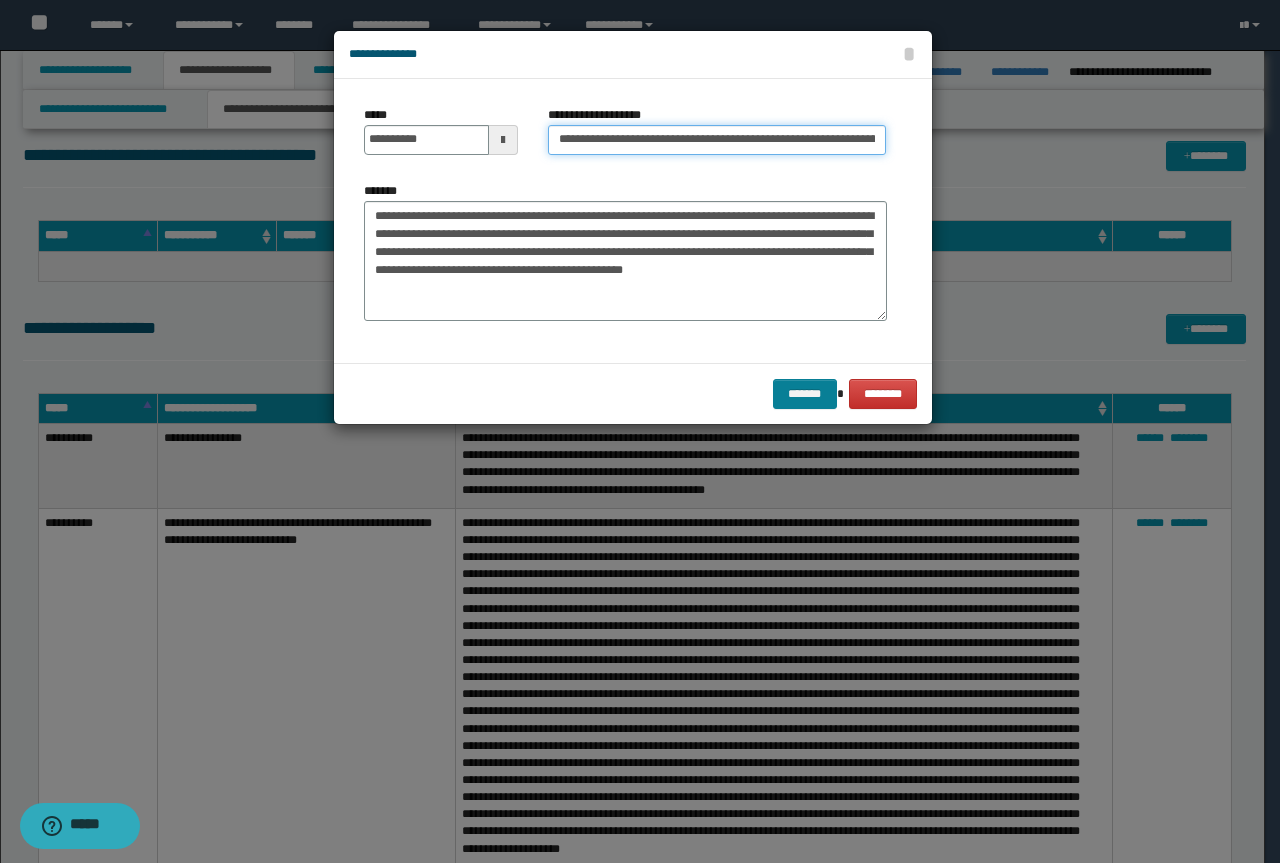 type on "**********" 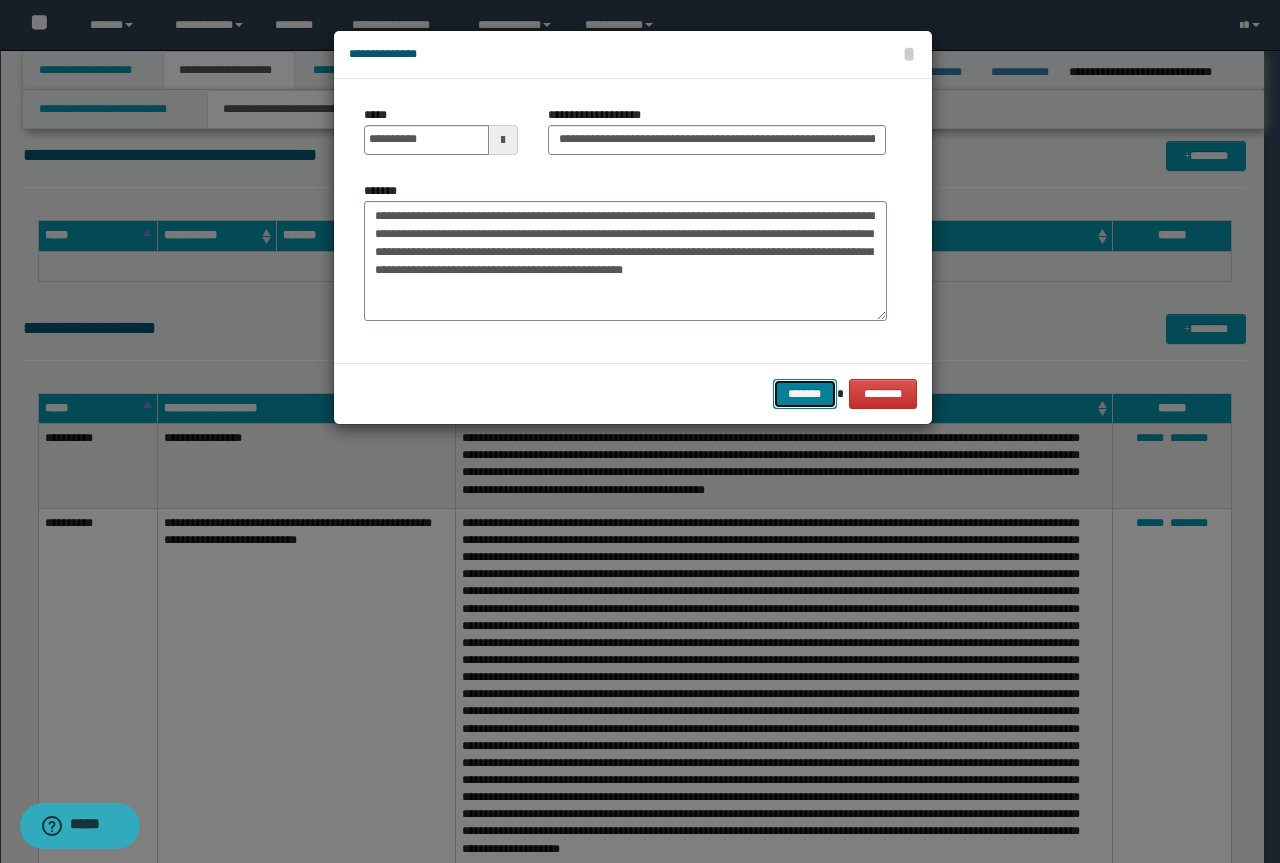 click on "*******" at bounding box center (805, 394) 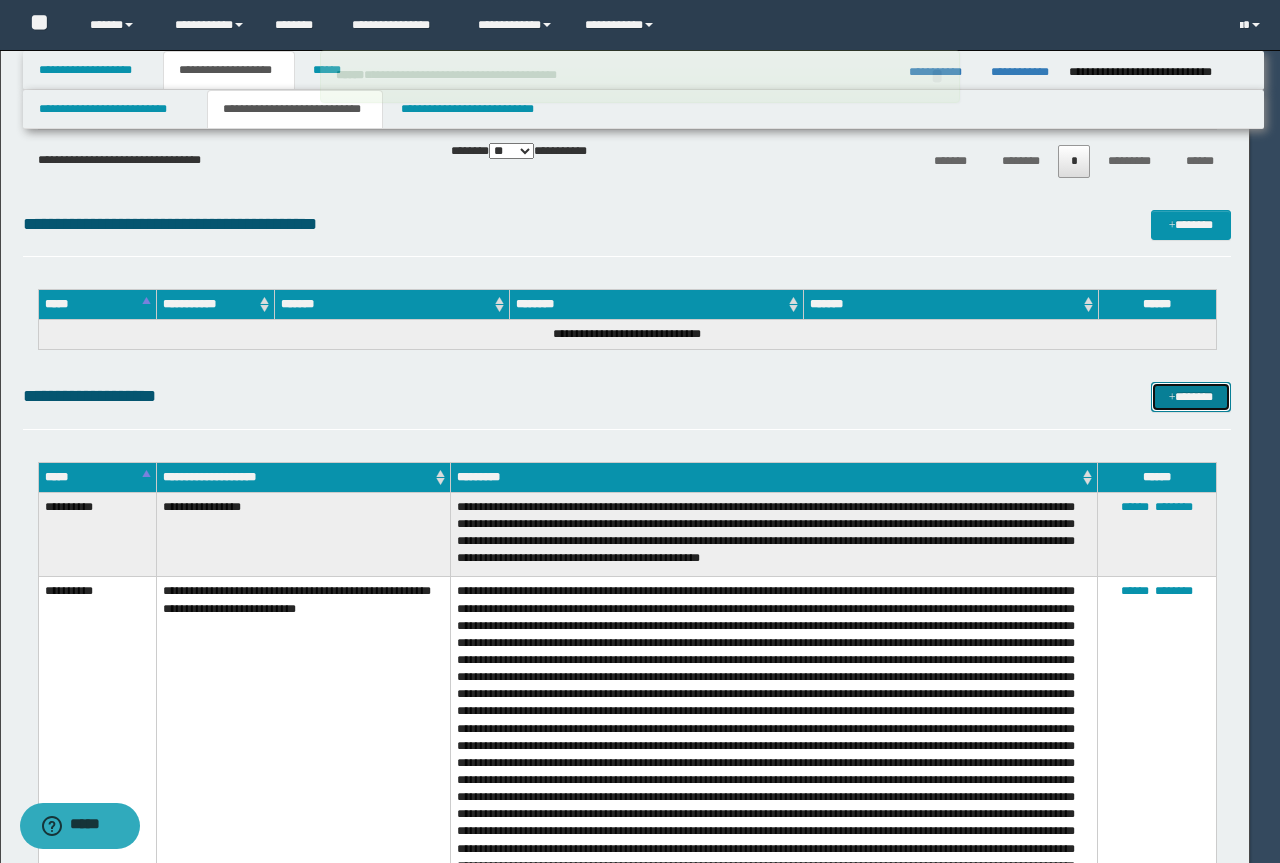 type 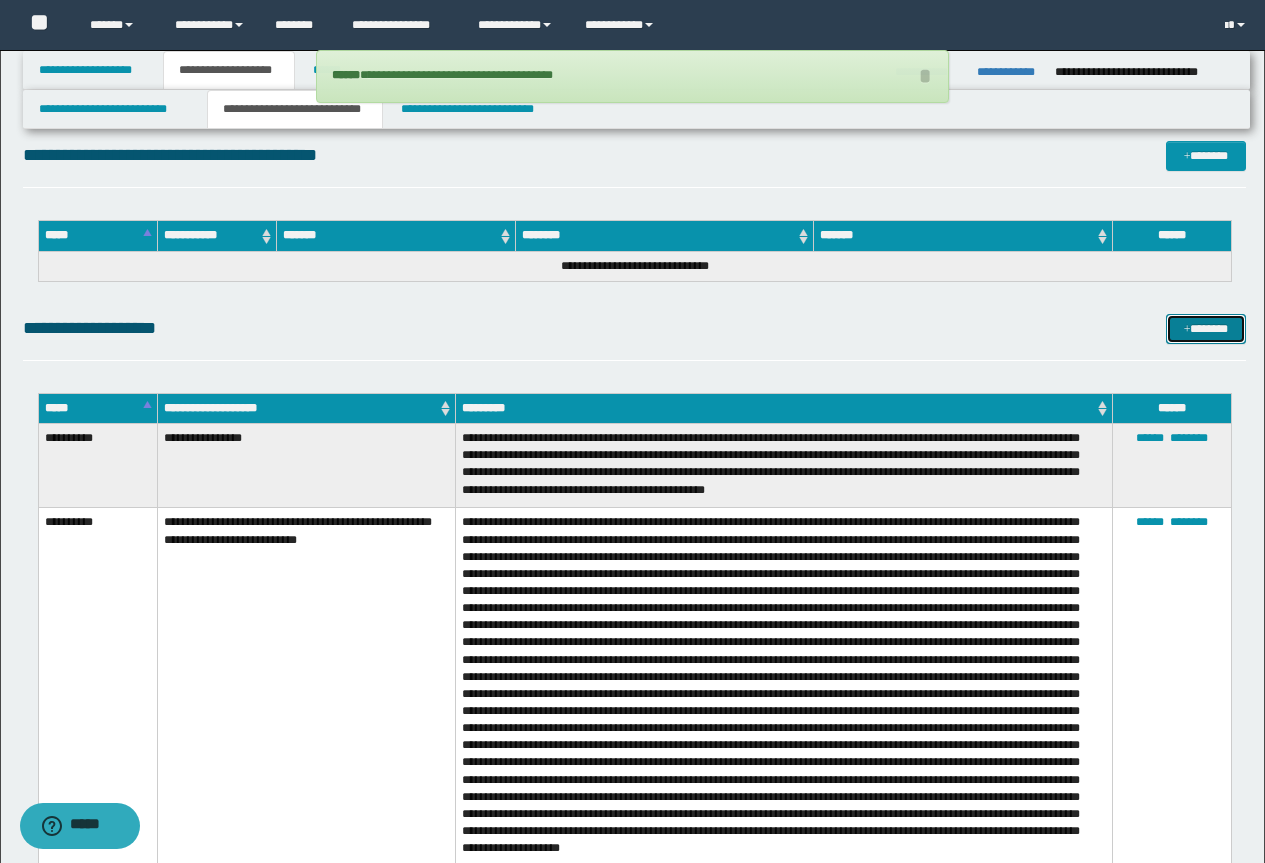 click on "*******" at bounding box center (1206, 329) 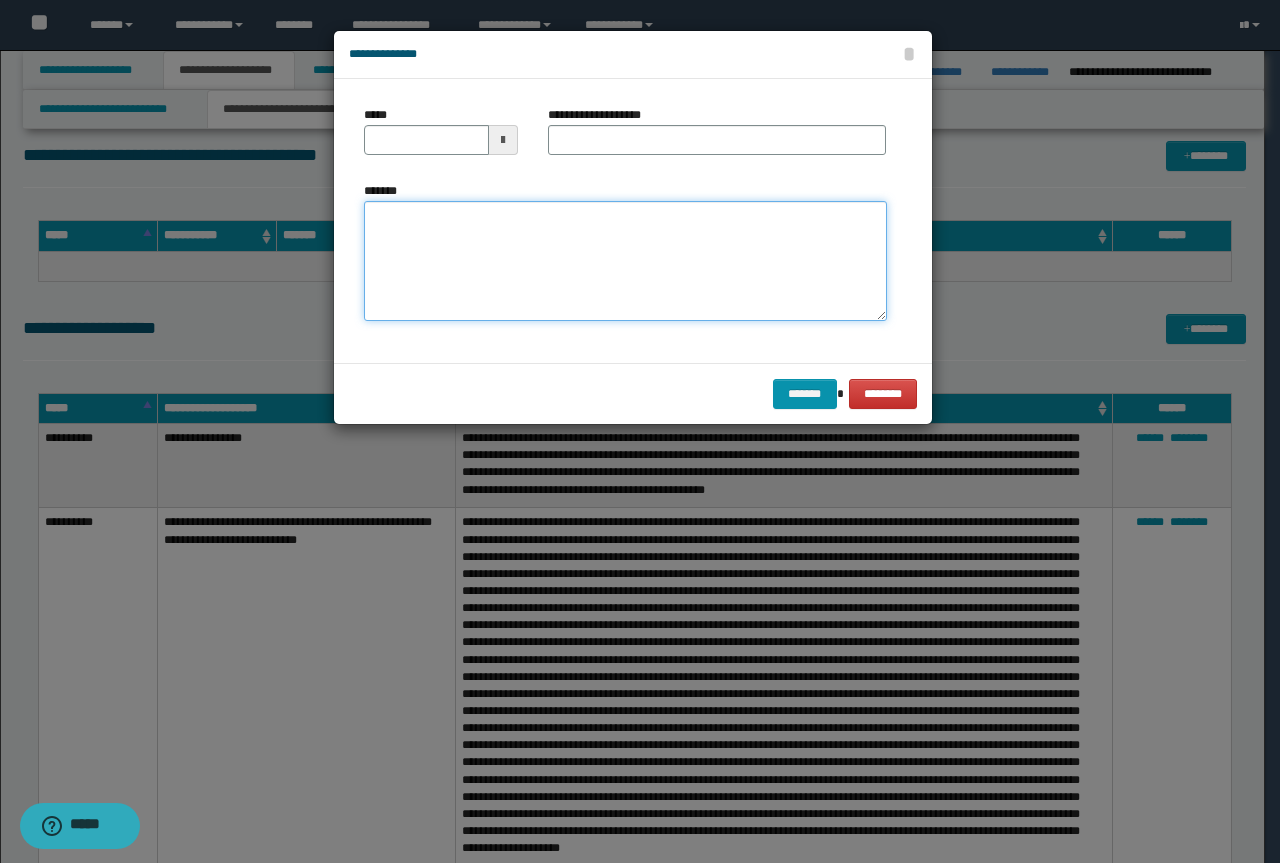 click on "*******" at bounding box center [625, 261] 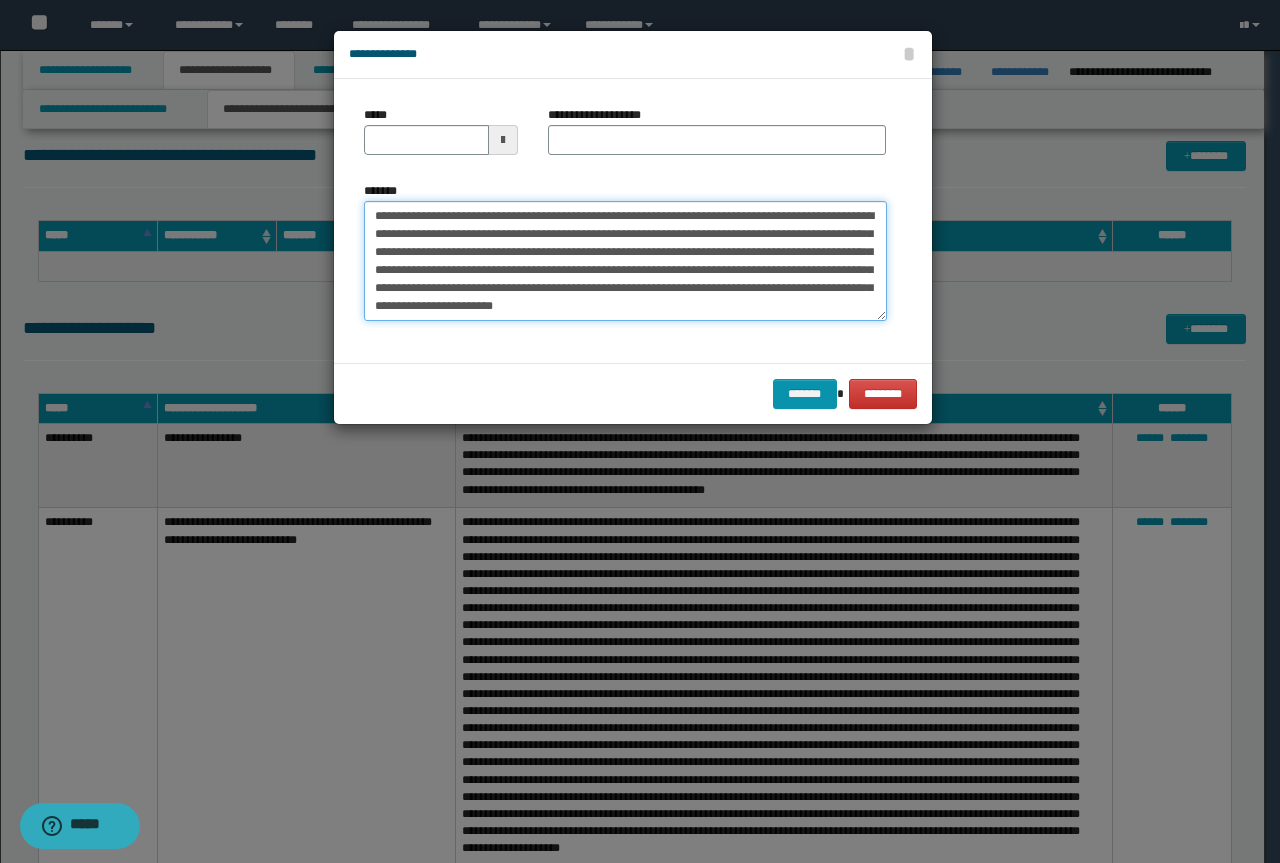 scroll, scrollTop: 0, scrollLeft: 0, axis: both 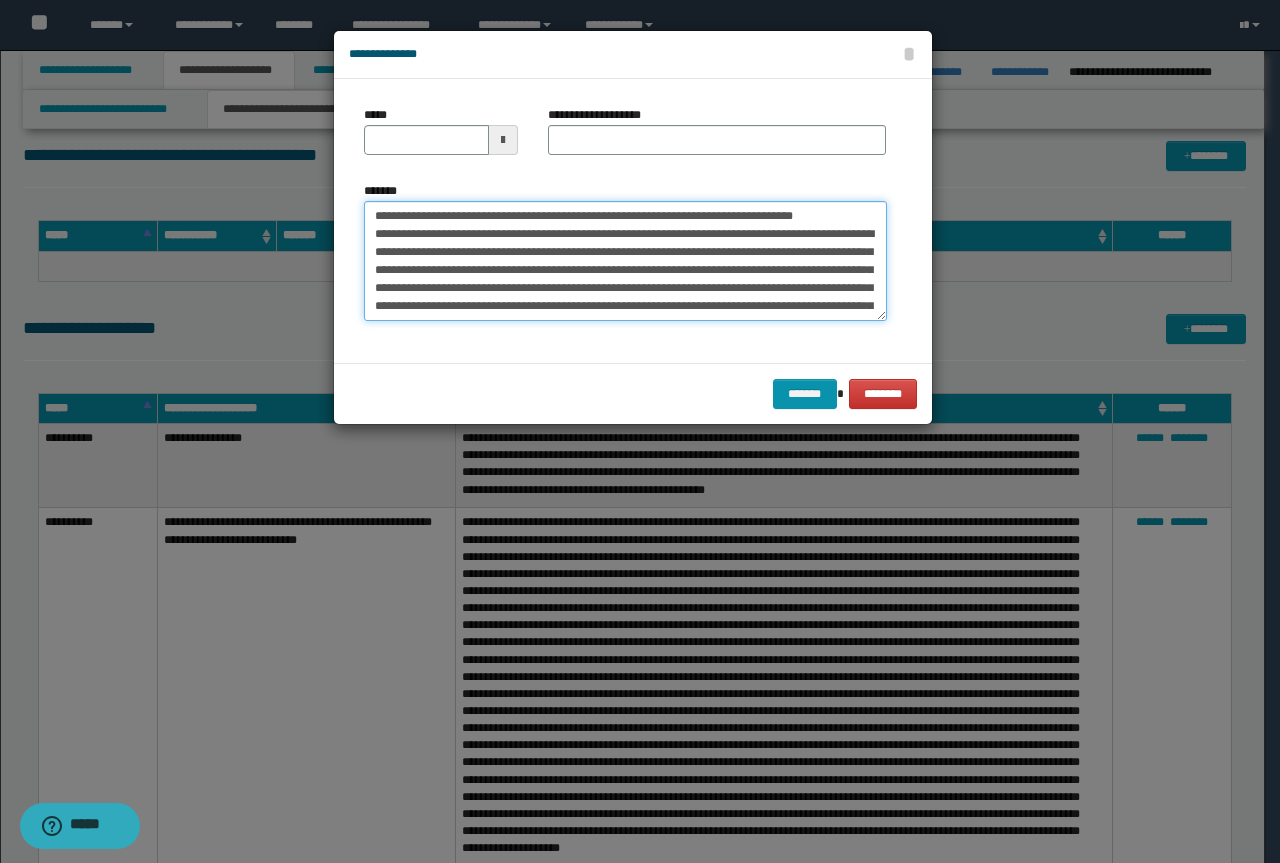 drag, startPoint x: 839, startPoint y: 218, endPoint x: 358, endPoint y: 219, distance: 481.00104 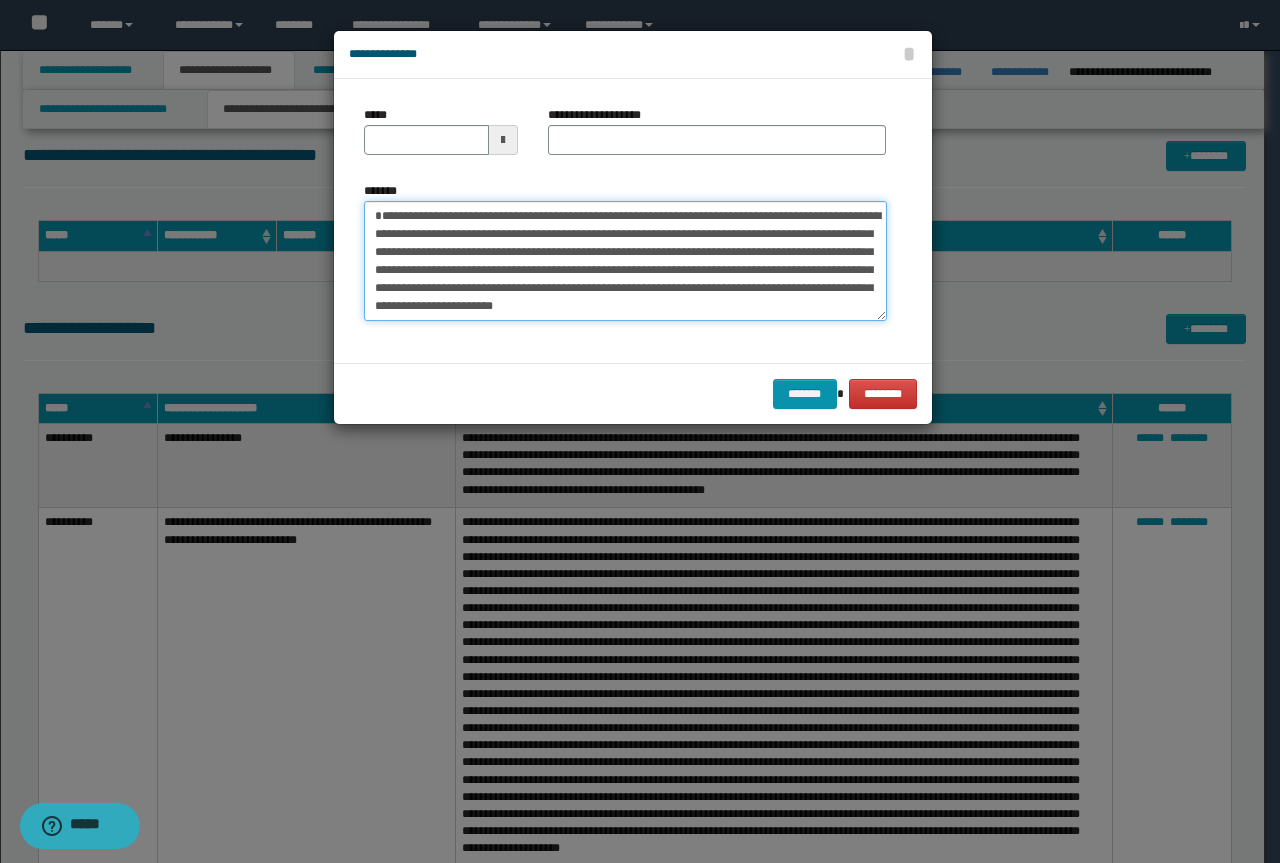 type on "**********" 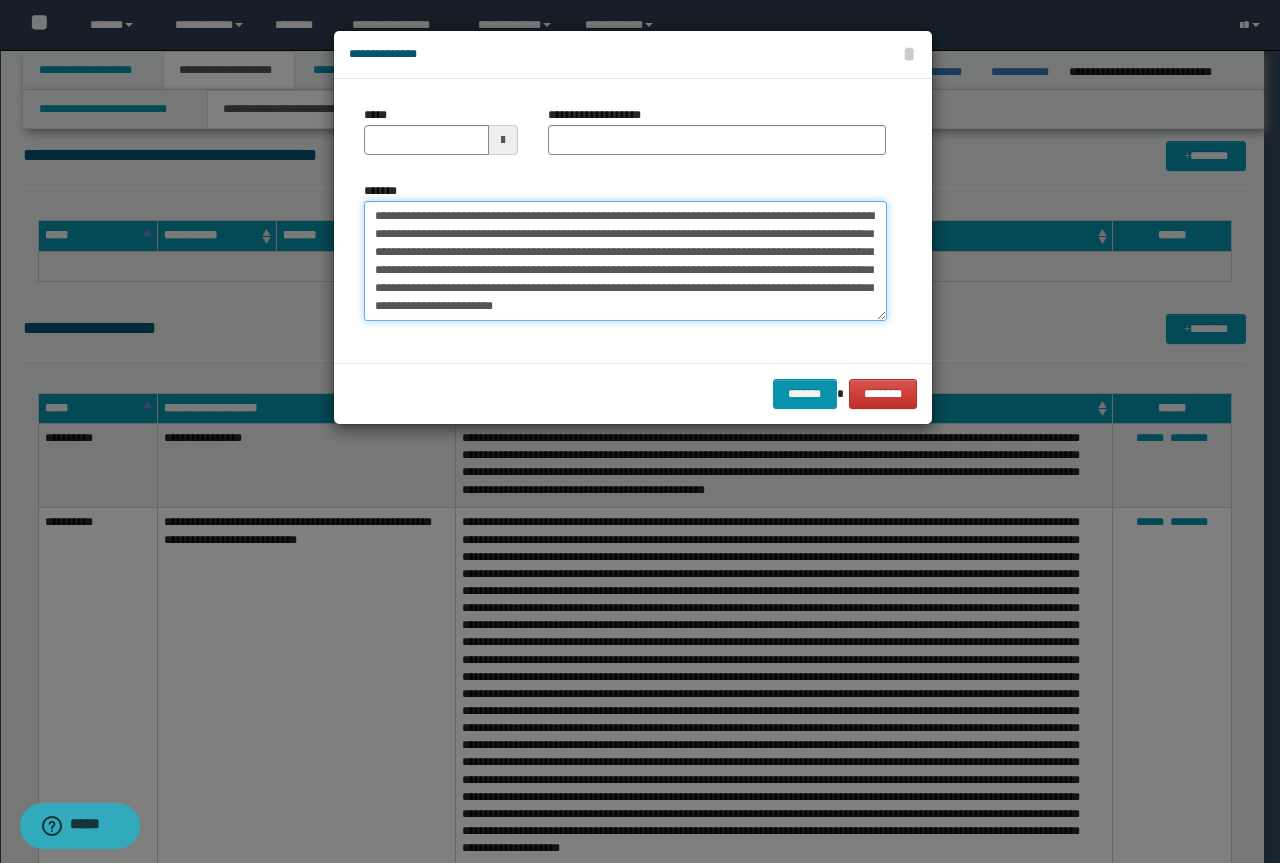 type 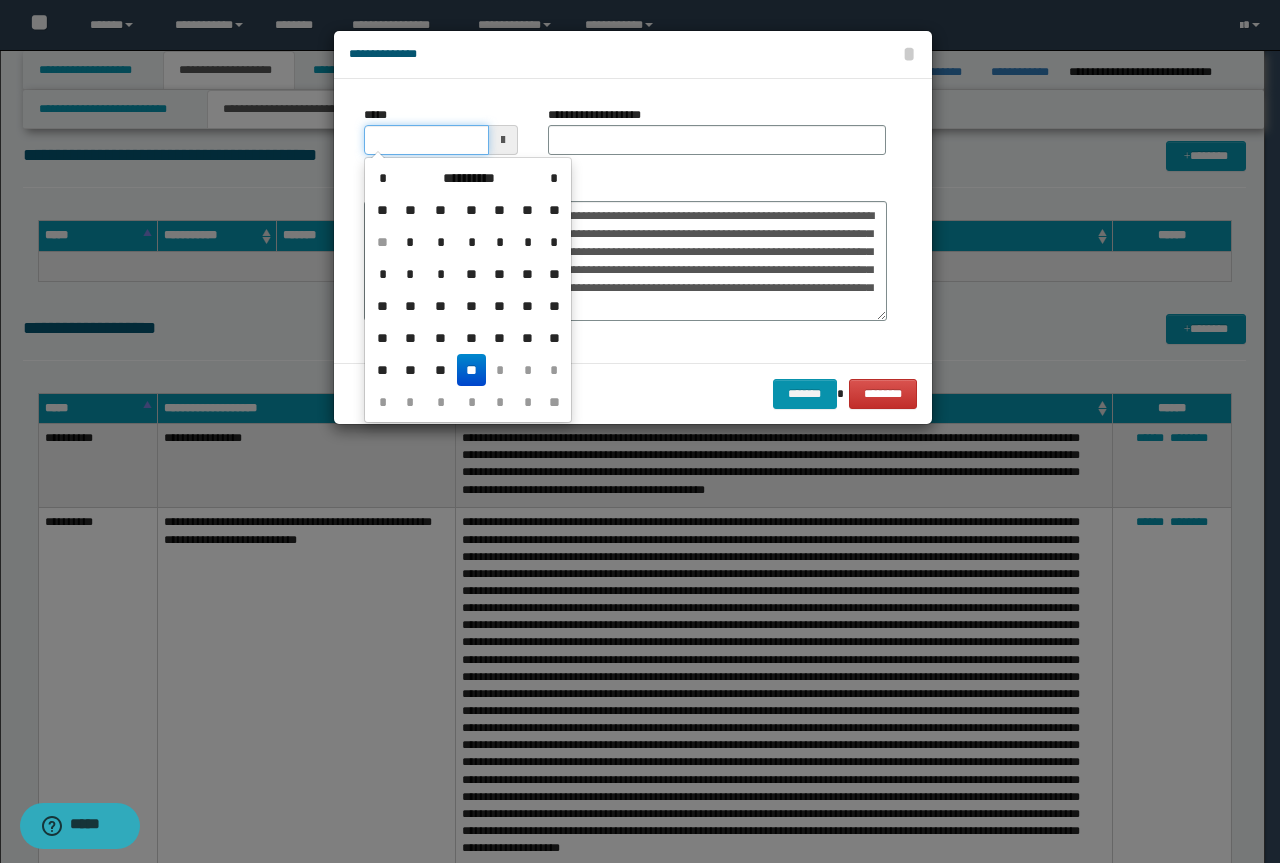 click on "*****" at bounding box center [426, 140] 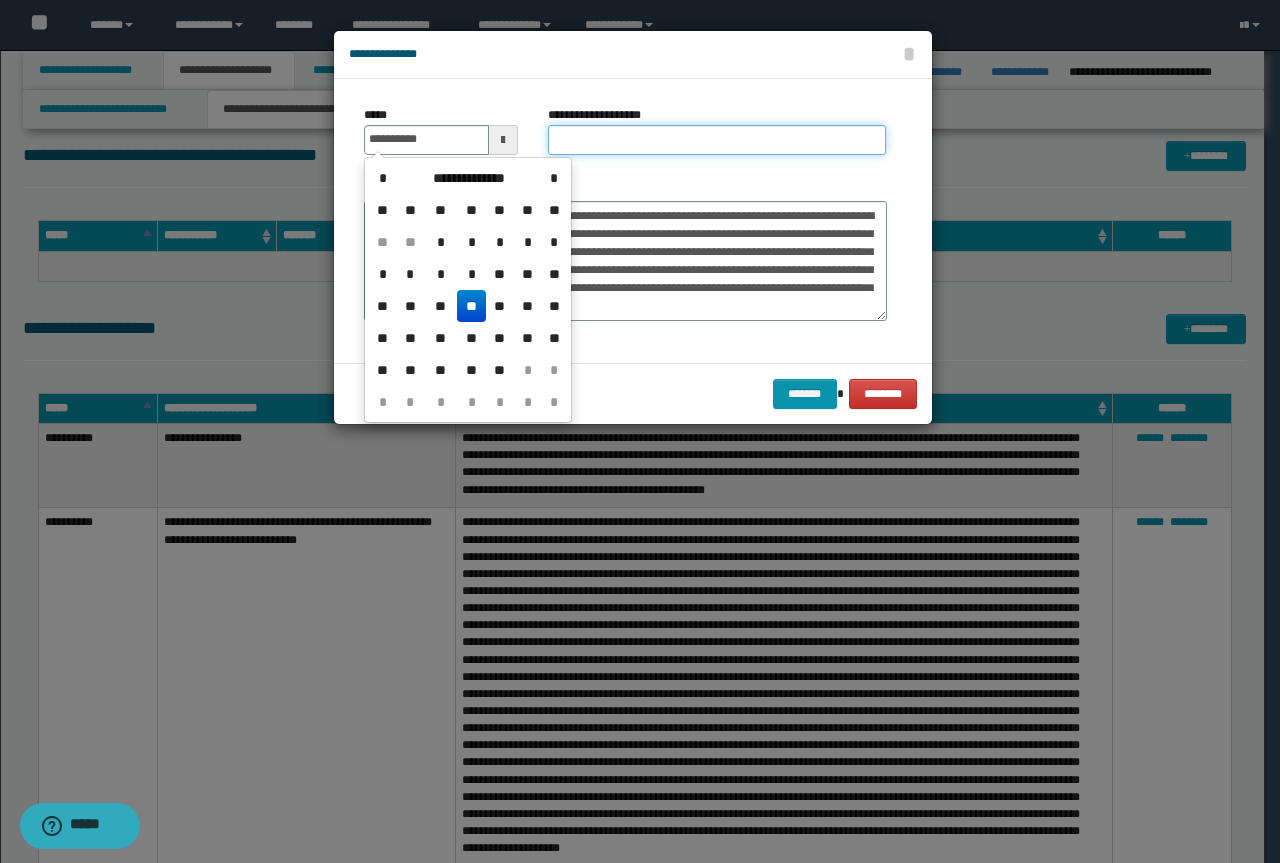 type on "**********" 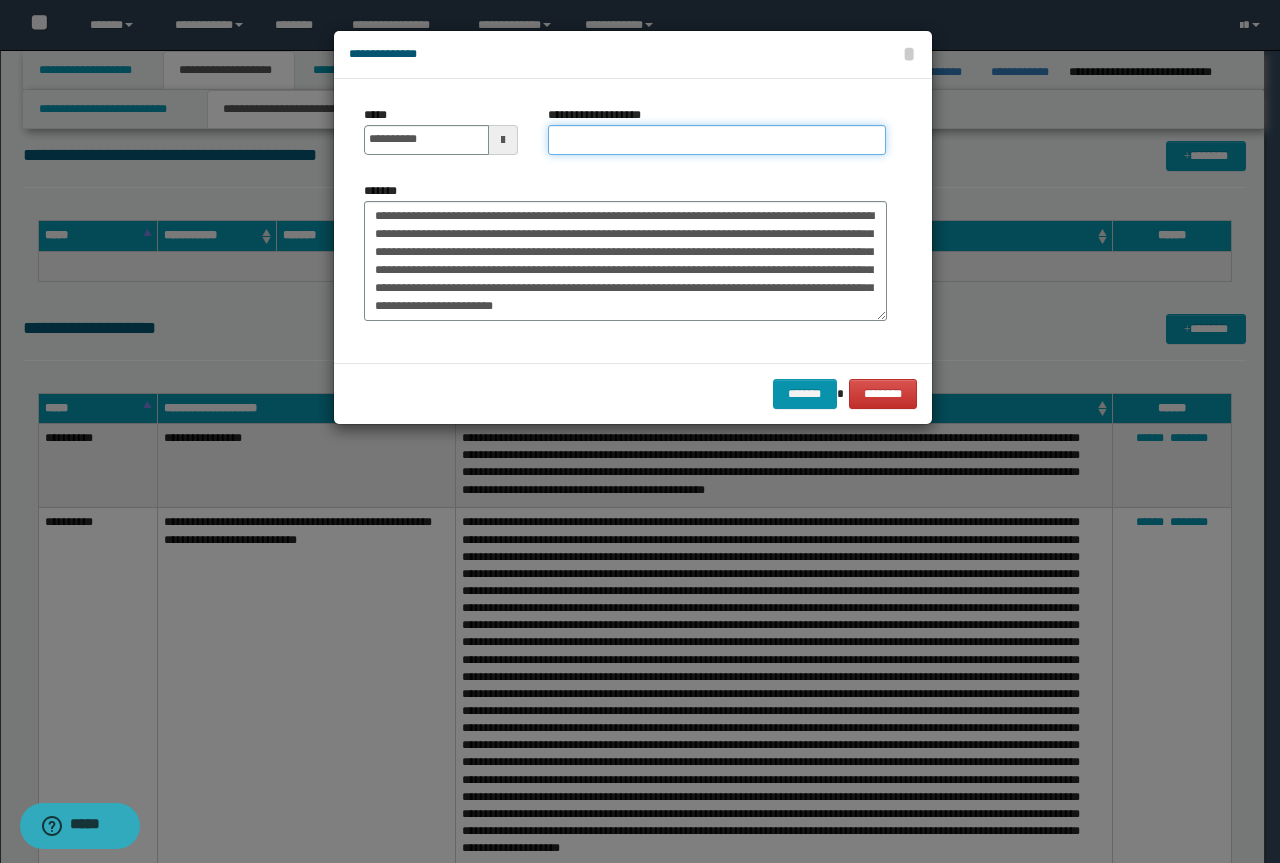 paste on "**********" 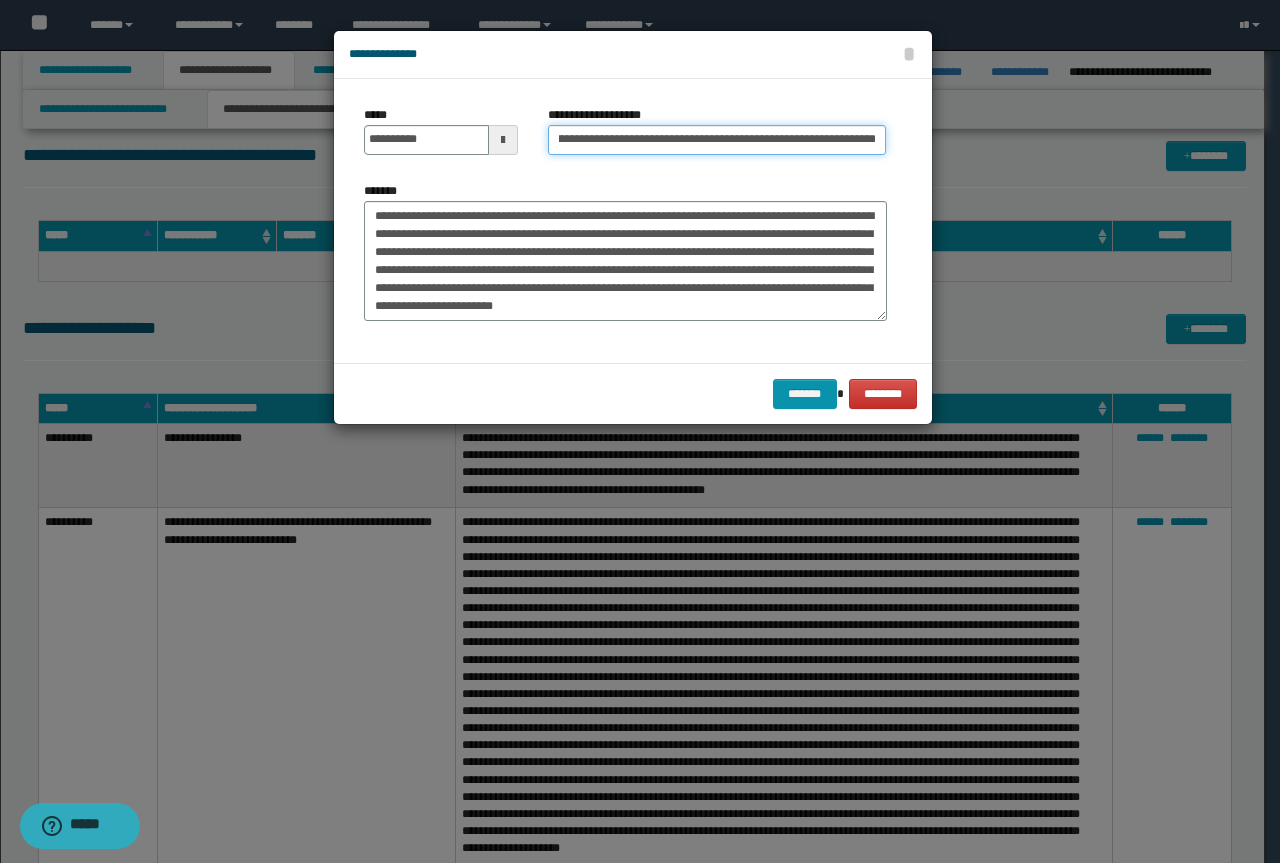 scroll, scrollTop: 0, scrollLeft: 0, axis: both 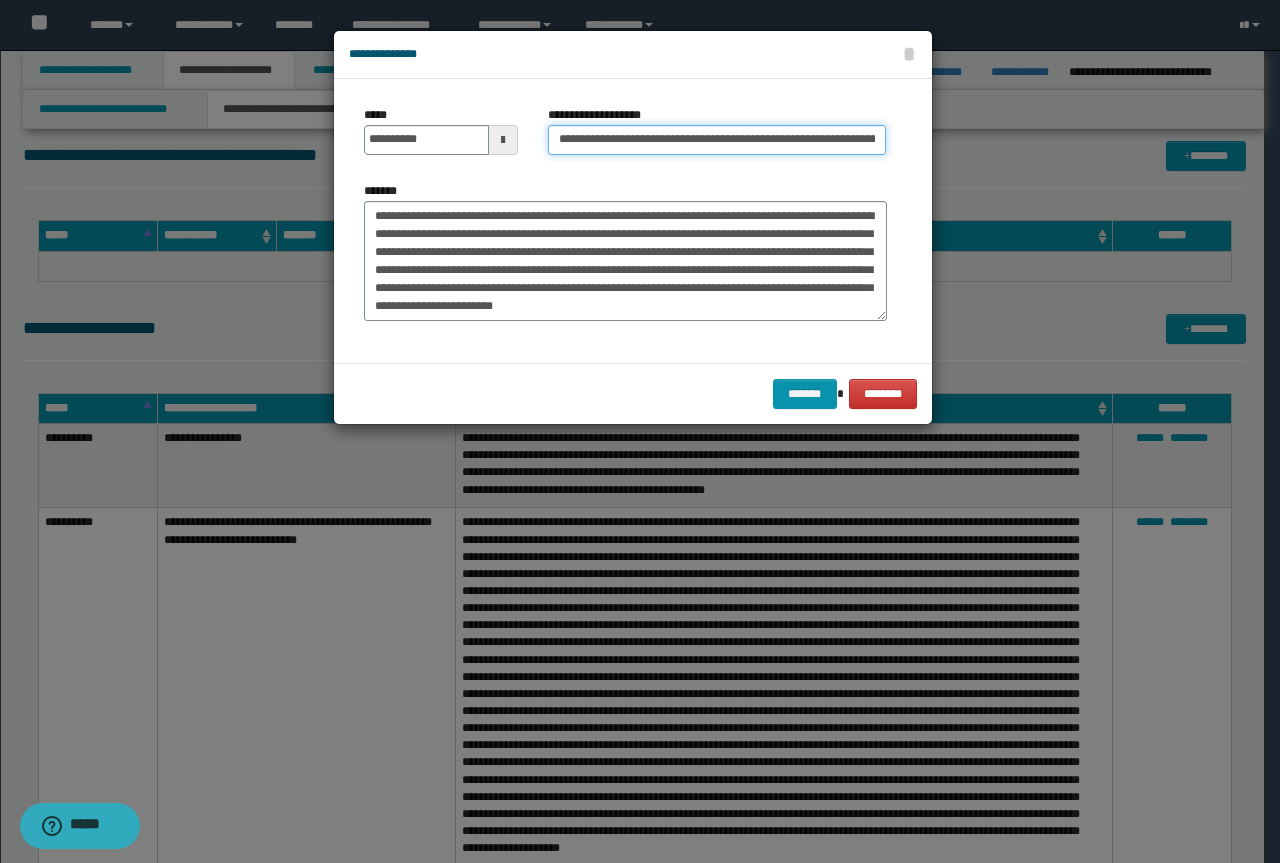 drag, startPoint x: 625, startPoint y: 137, endPoint x: 216, endPoint y: 110, distance: 409.89023 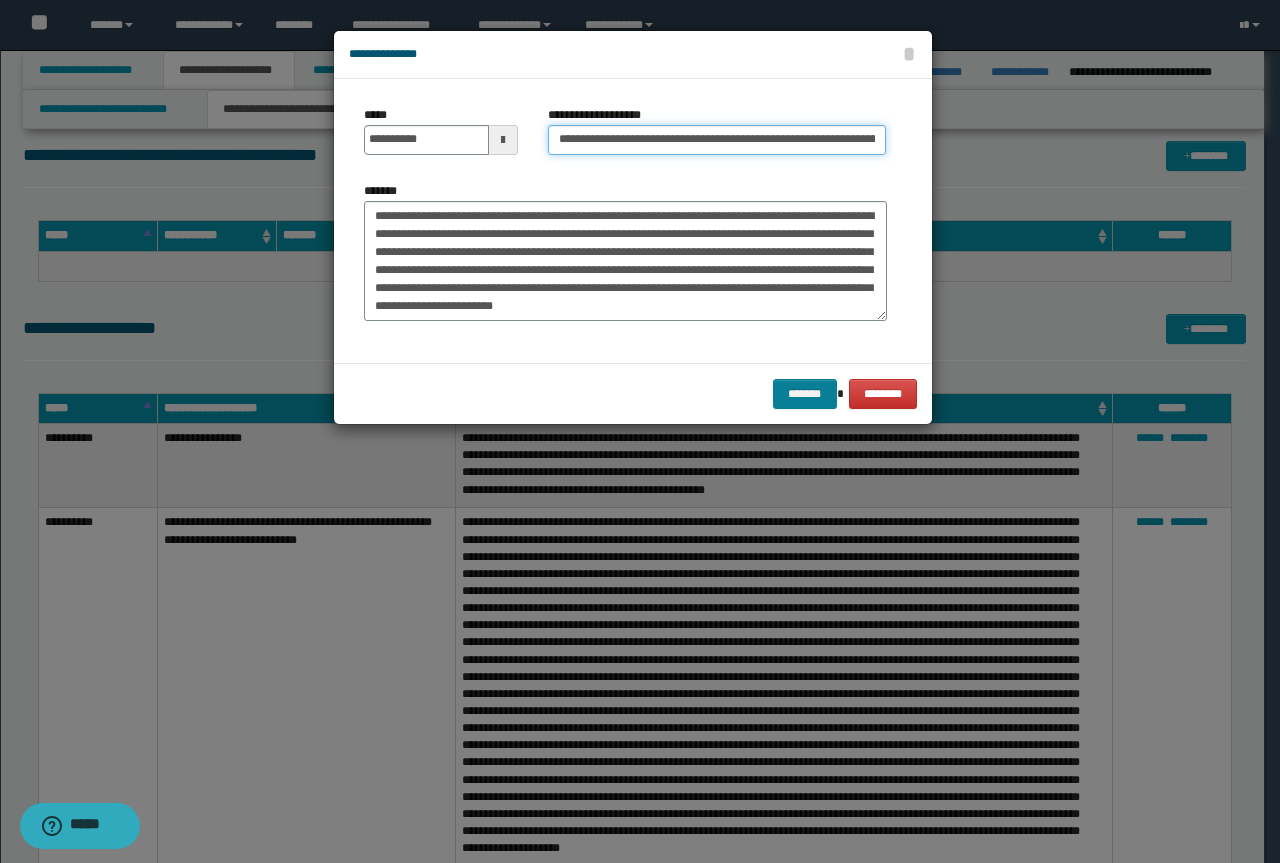 type on "**********" 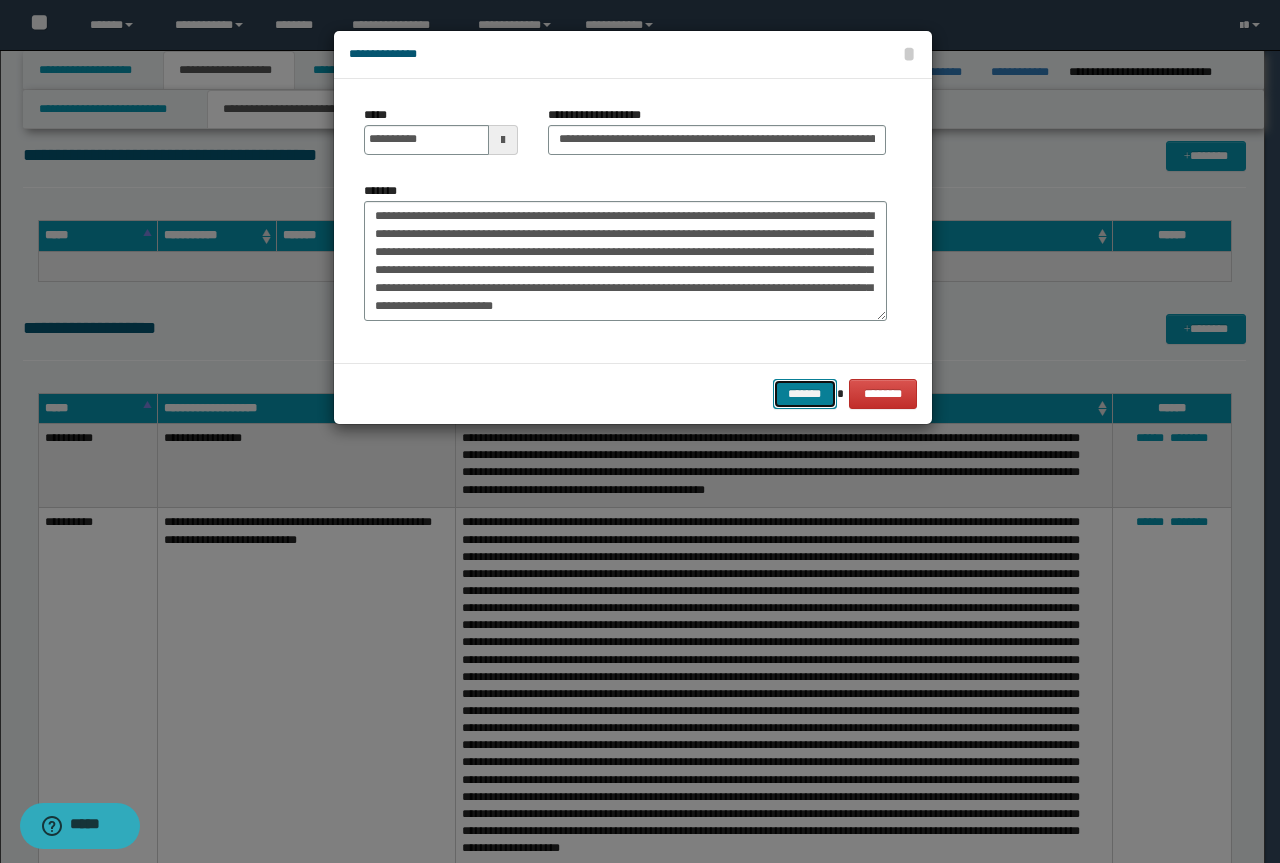 click on "*******" at bounding box center (805, 394) 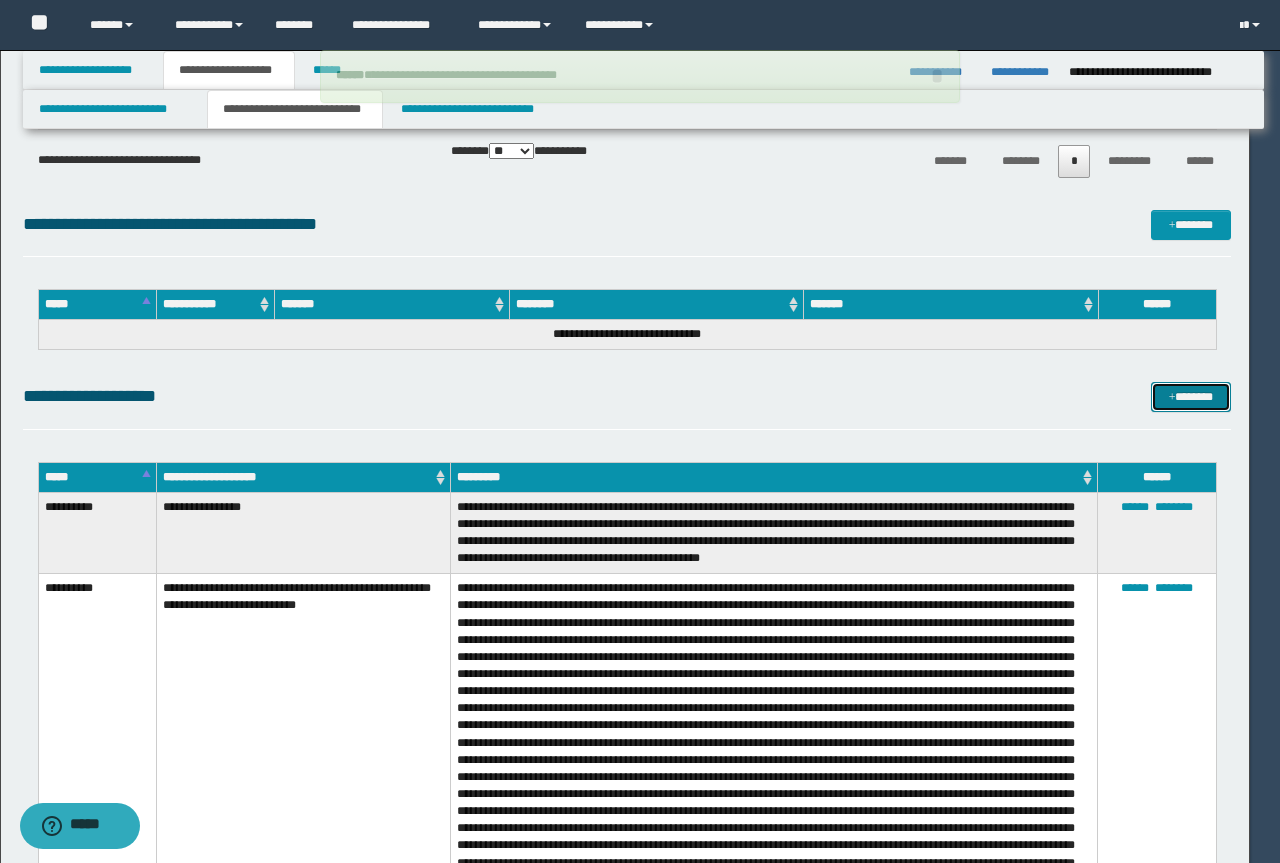 type 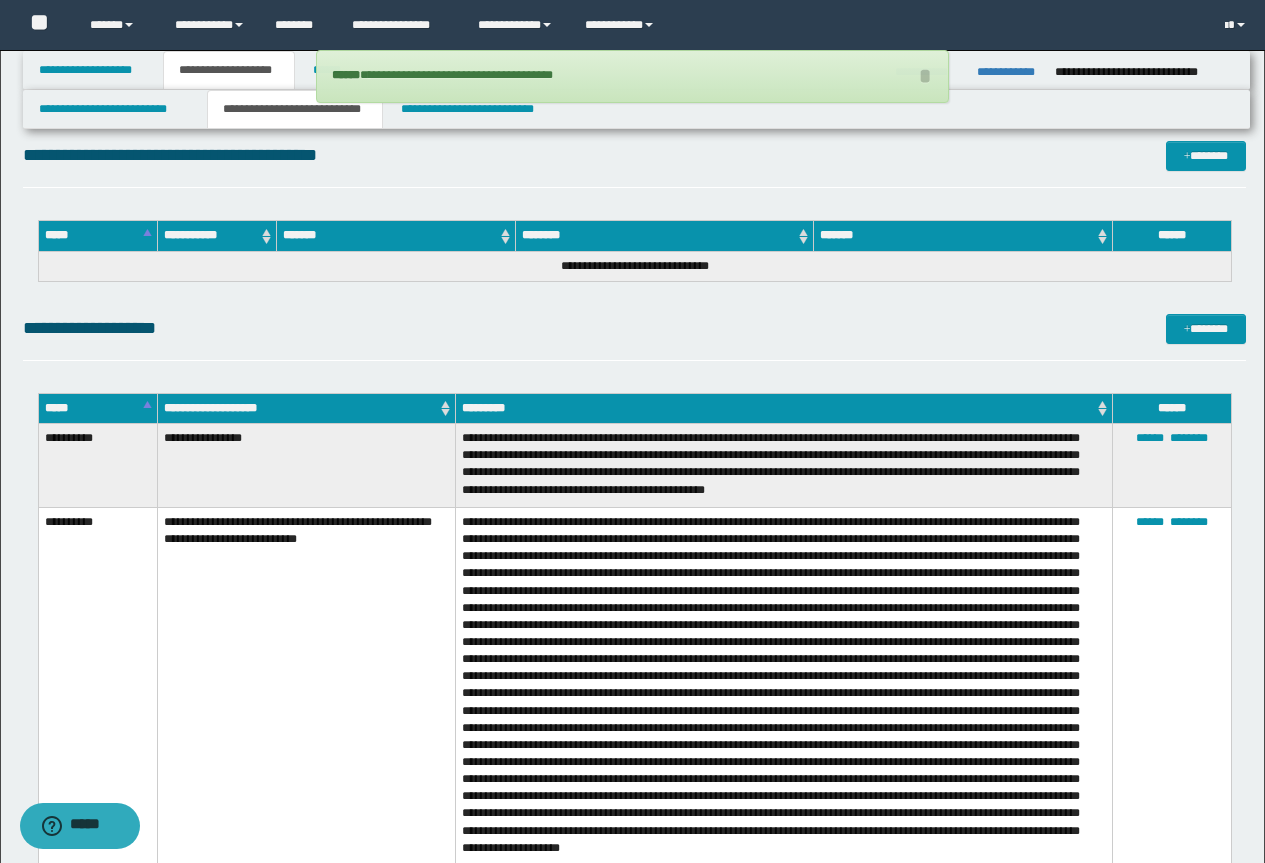 click on "**********" at bounding box center [634, 717] 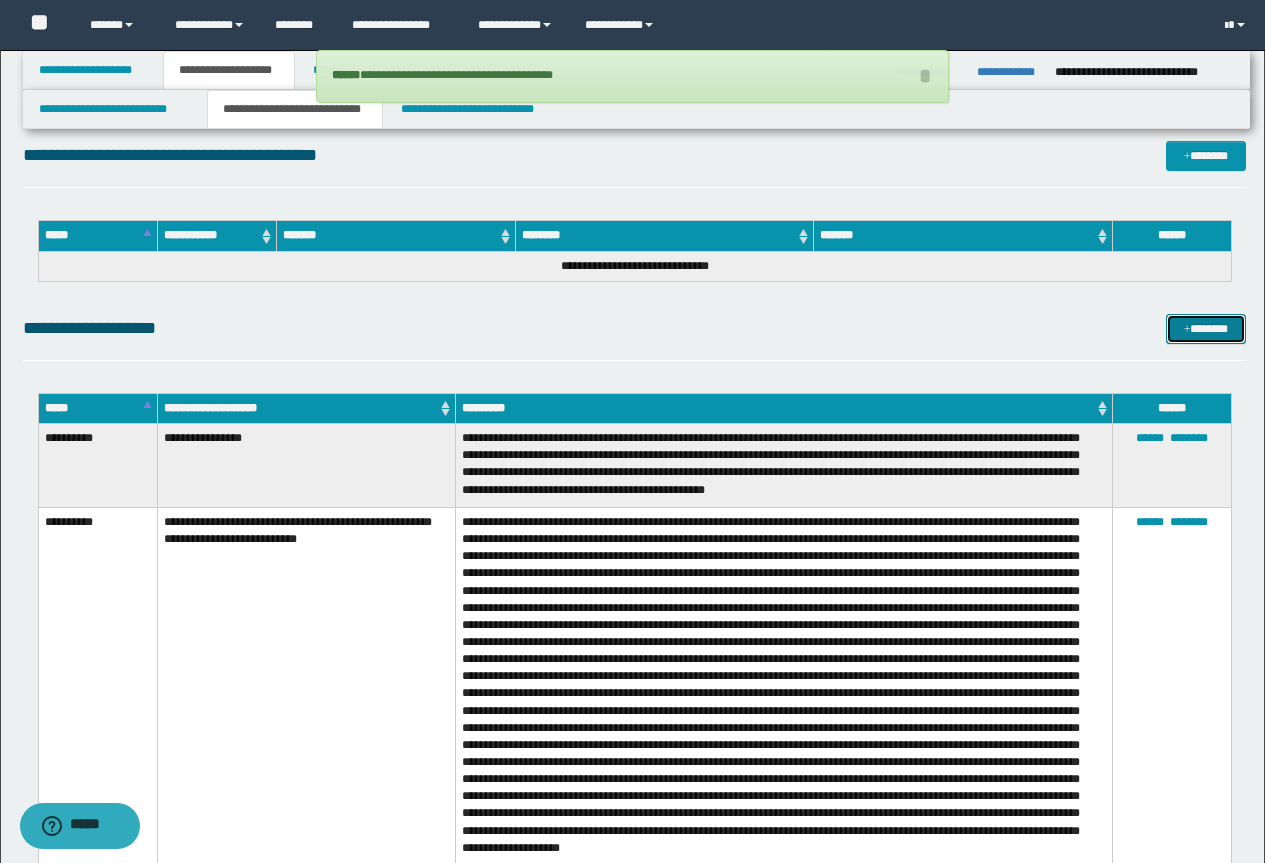 click on "*******" at bounding box center [1206, 329] 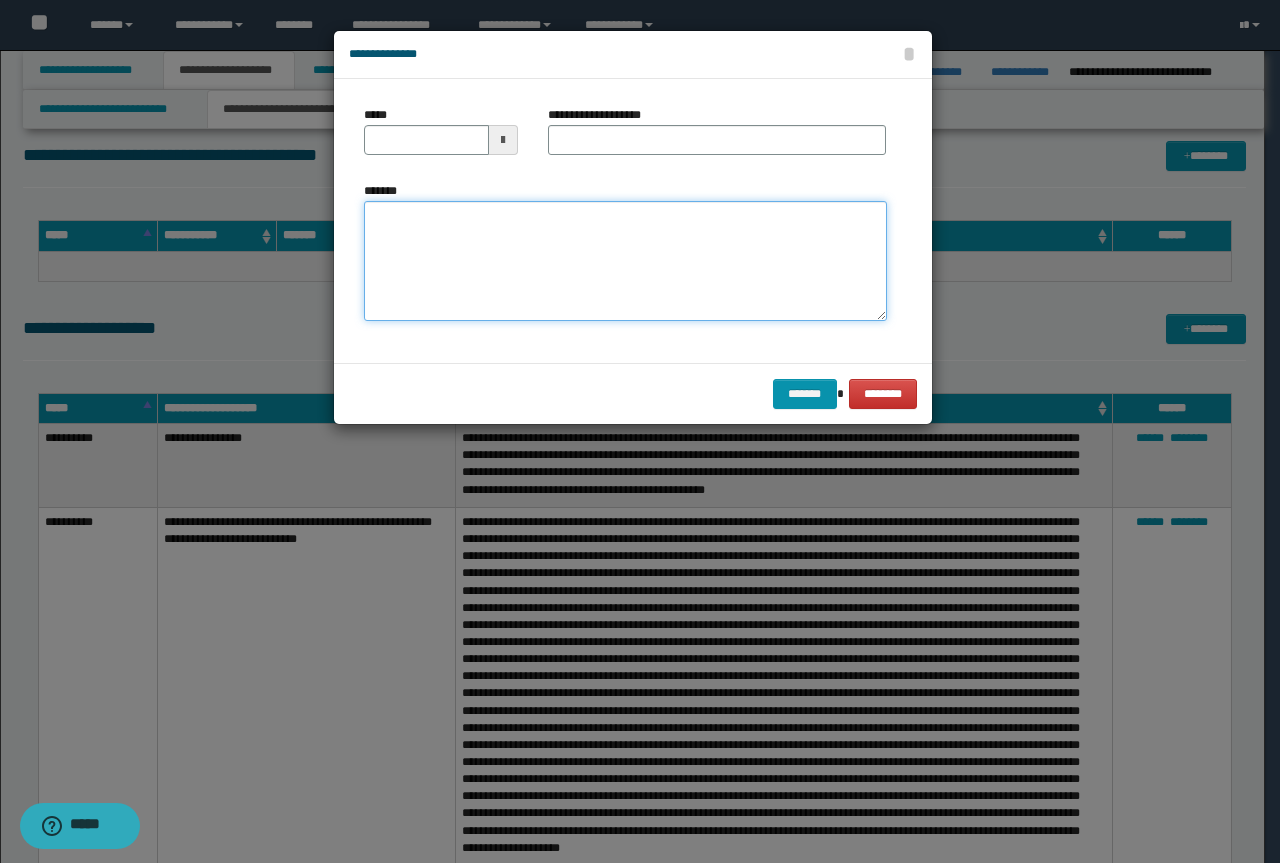 click on "*******" at bounding box center [625, 261] 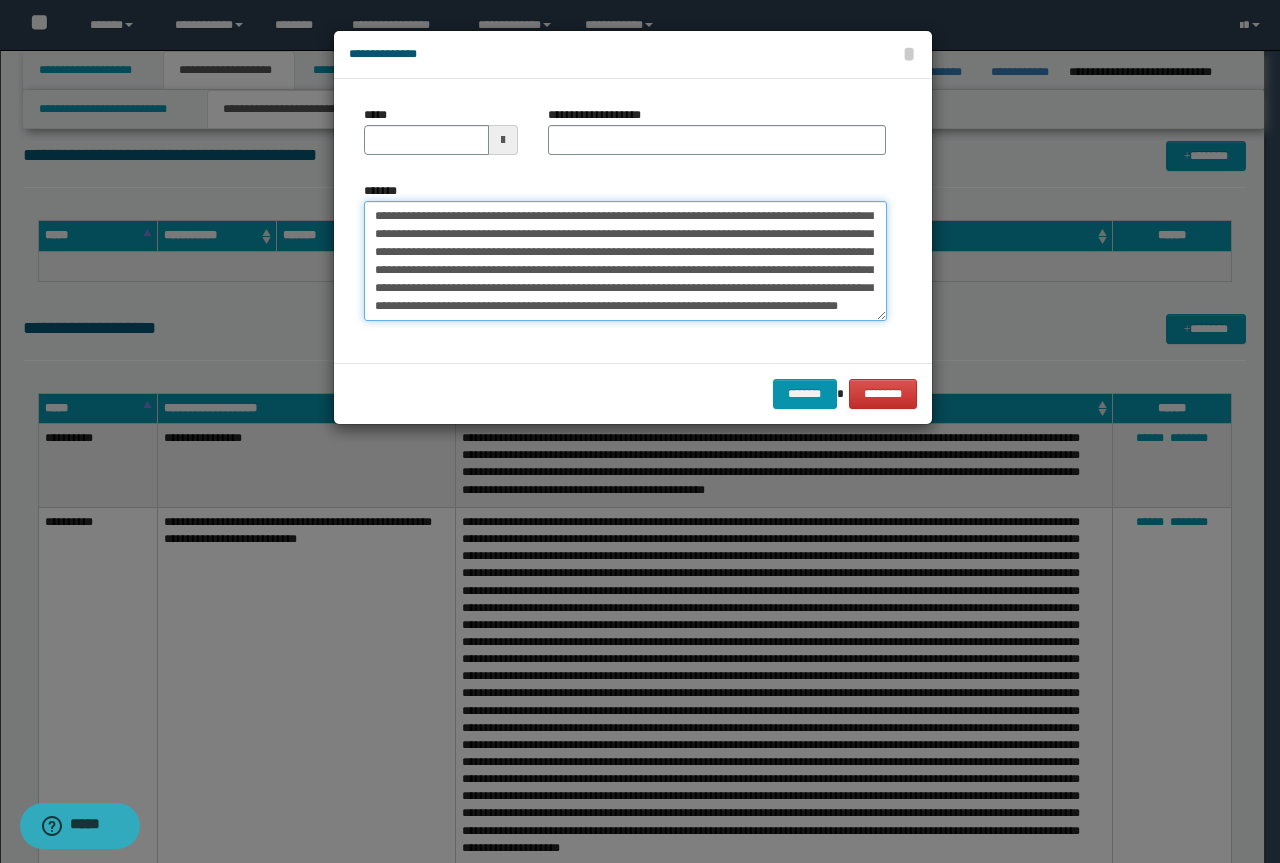 scroll, scrollTop: 0, scrollLeft: 0, axis: both 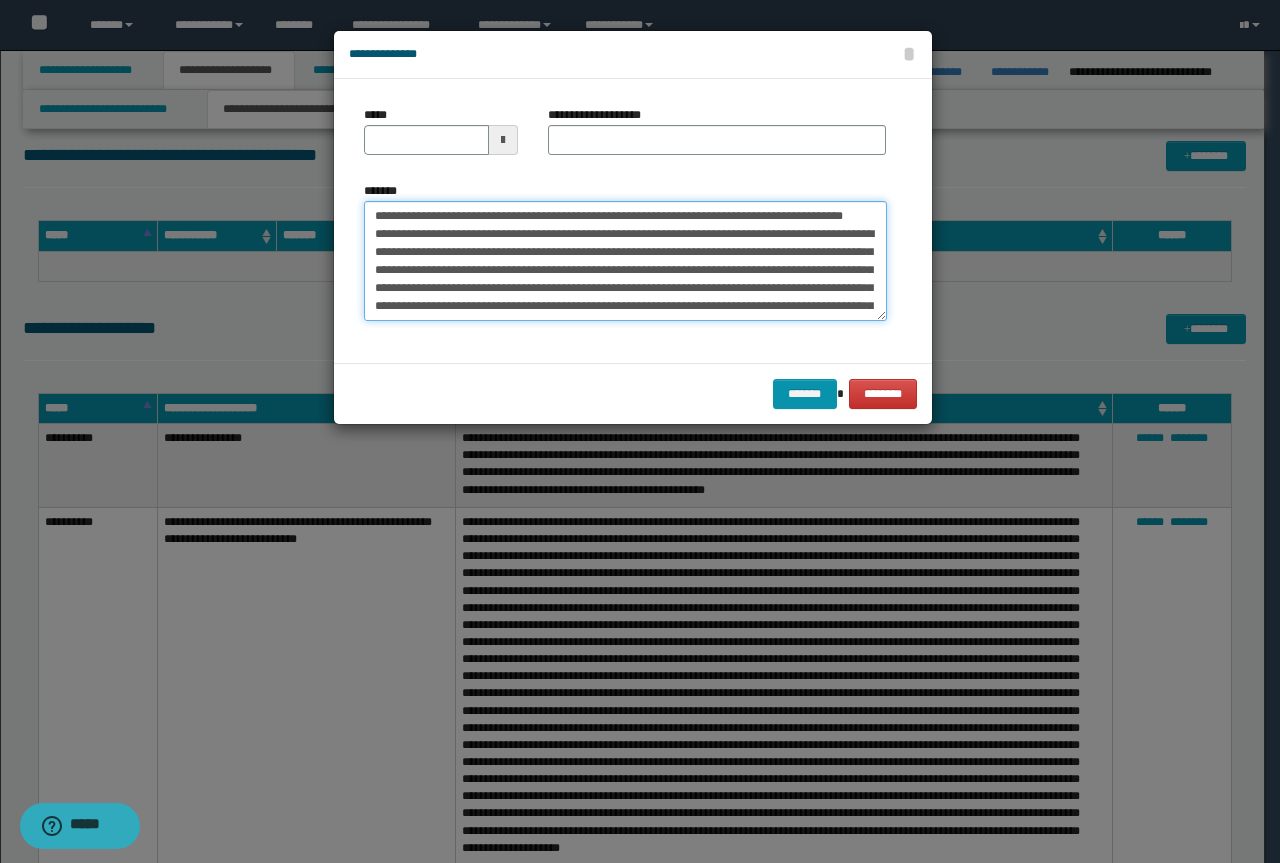 drag, startPoint x: 448, startPoint y: 237, endPoint x: 345, endPoint y: 212, distance: 105.99056 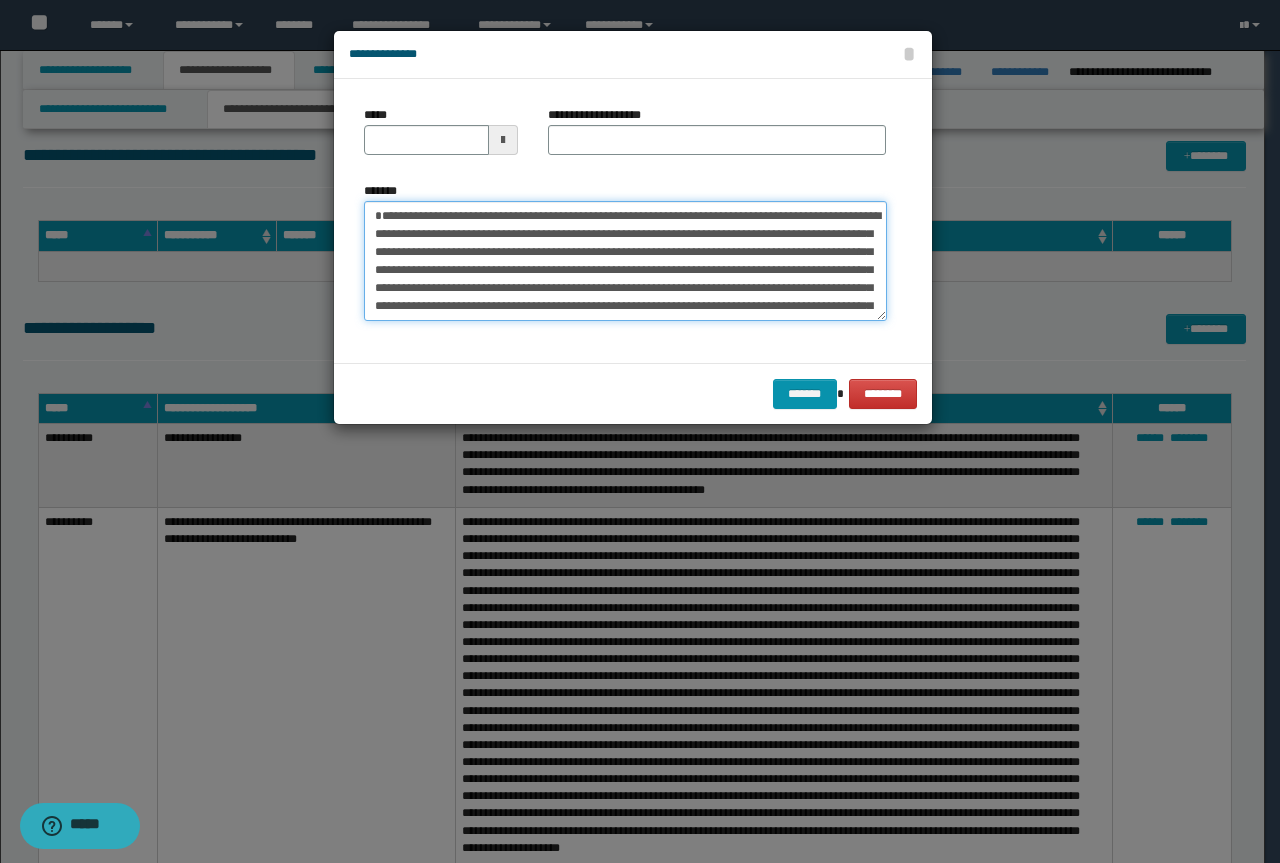 type on "**********" 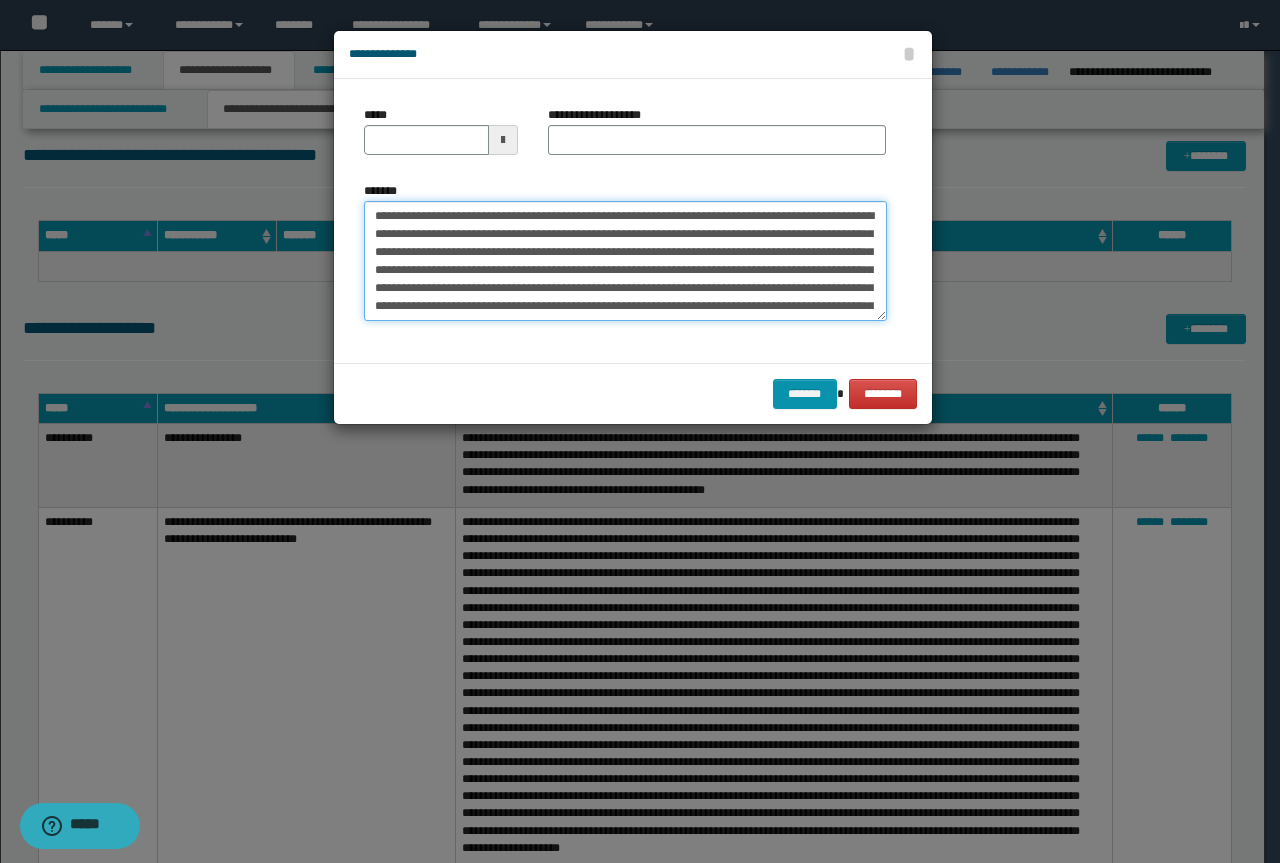 type 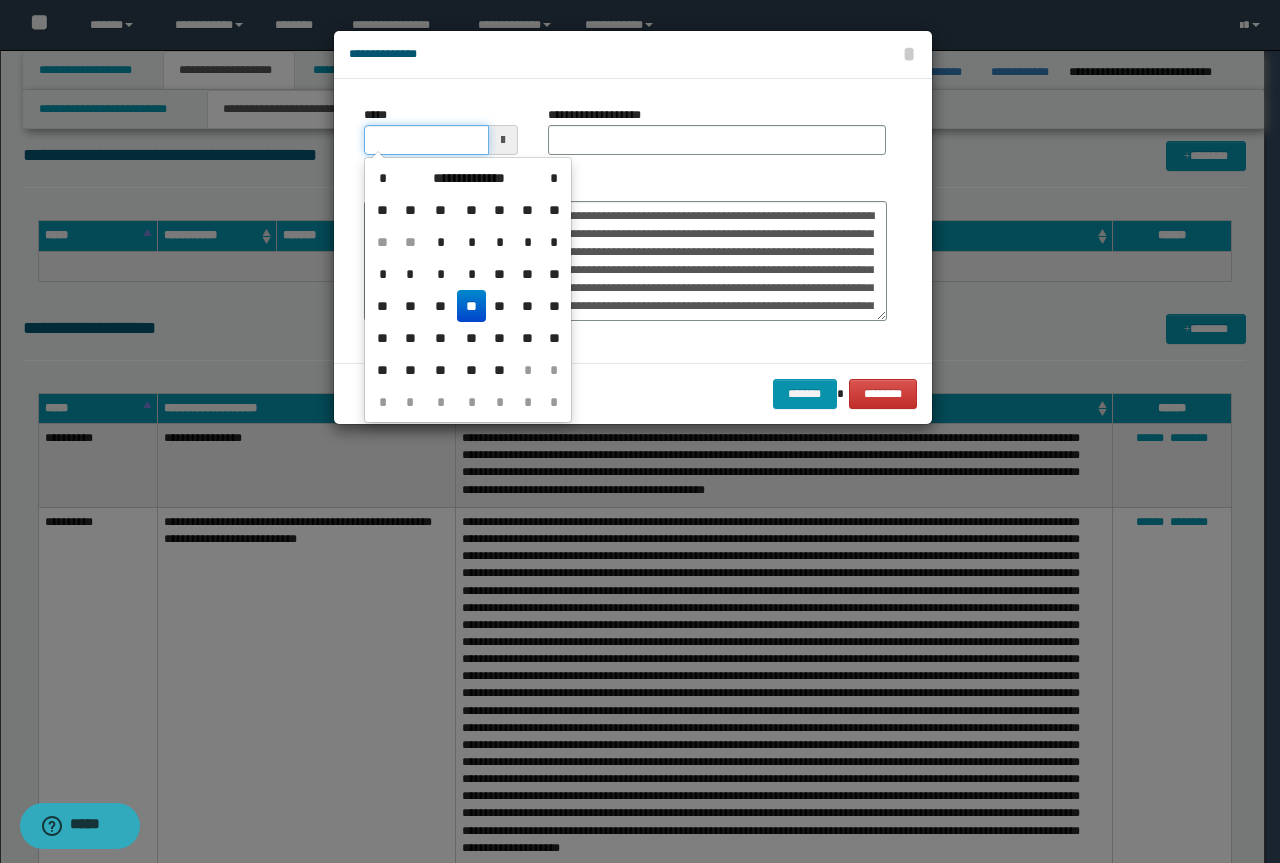click on "*****" at bounding box center [426, 140] 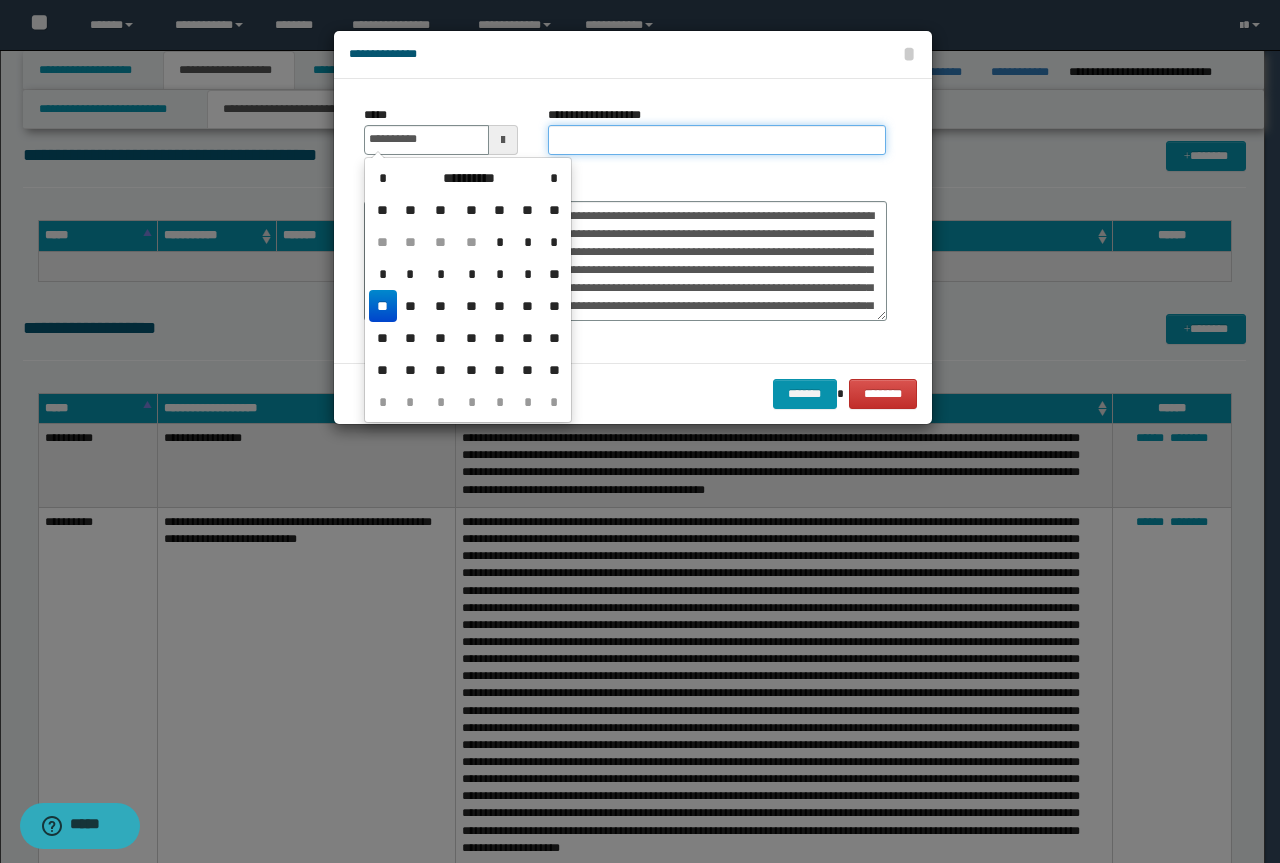 type on "**********" 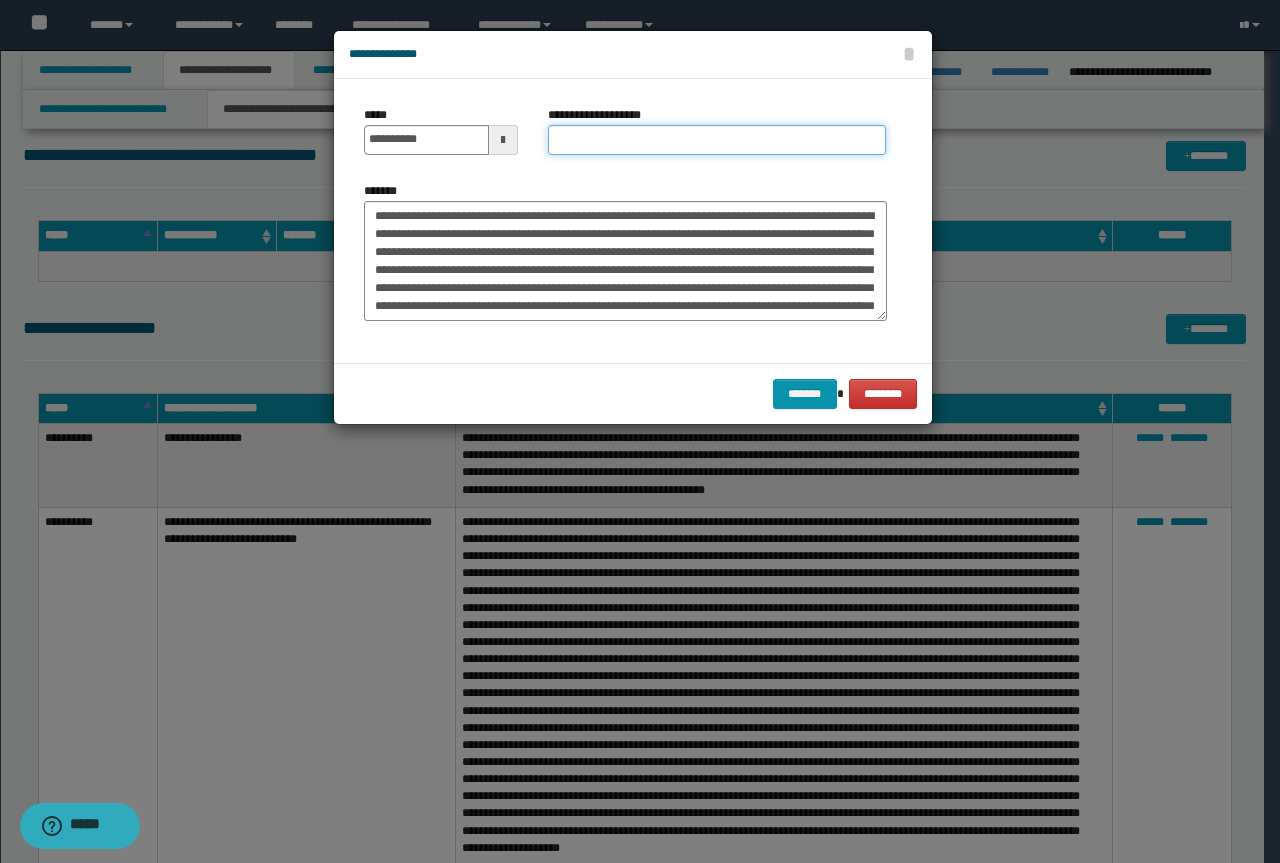 click on "**********" at bounding box center (717, 140) 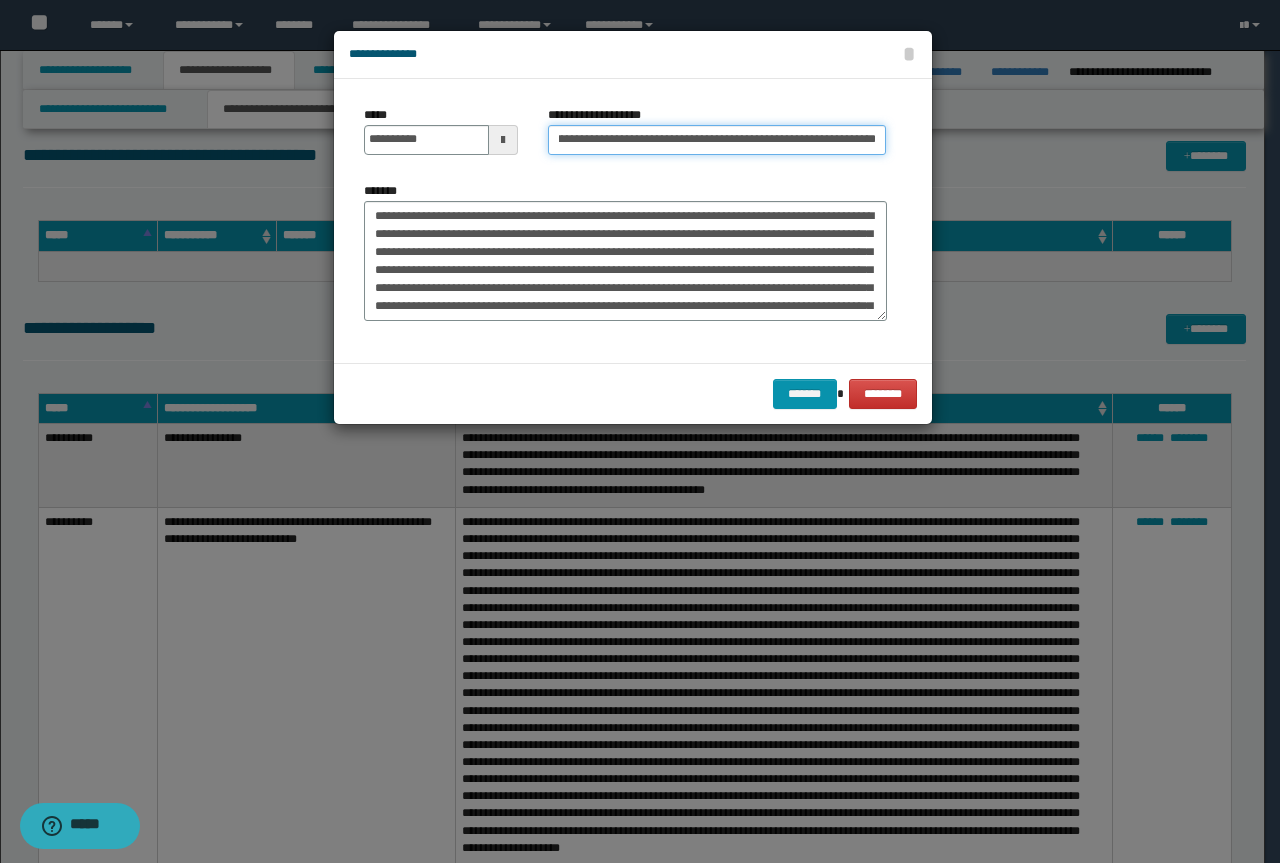 scroll, scrollTop: 0, scrollLeft: 0, axis: both 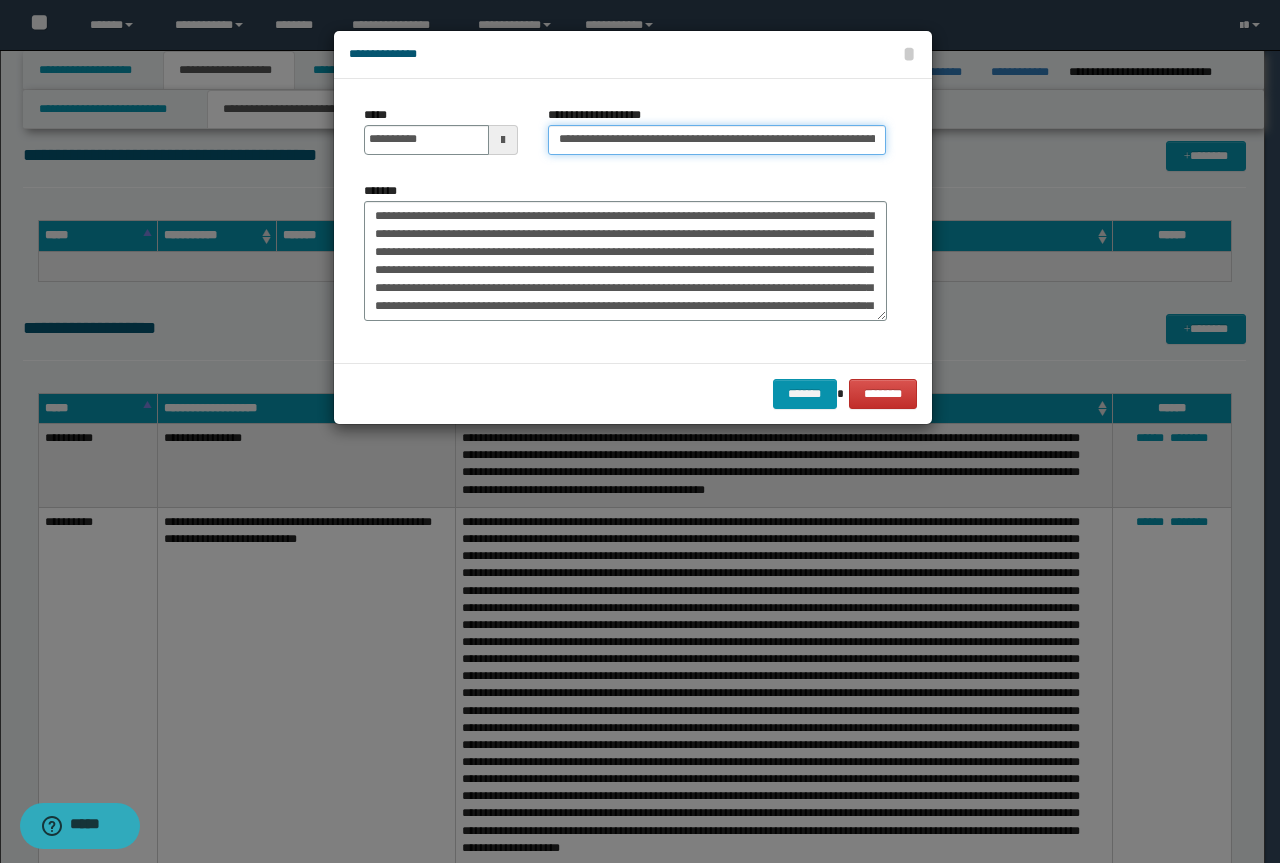 drag, startPoint x: 623, startPoint y: 139, endPoint x: 323, endPoint y: 131, distance: 300.10666 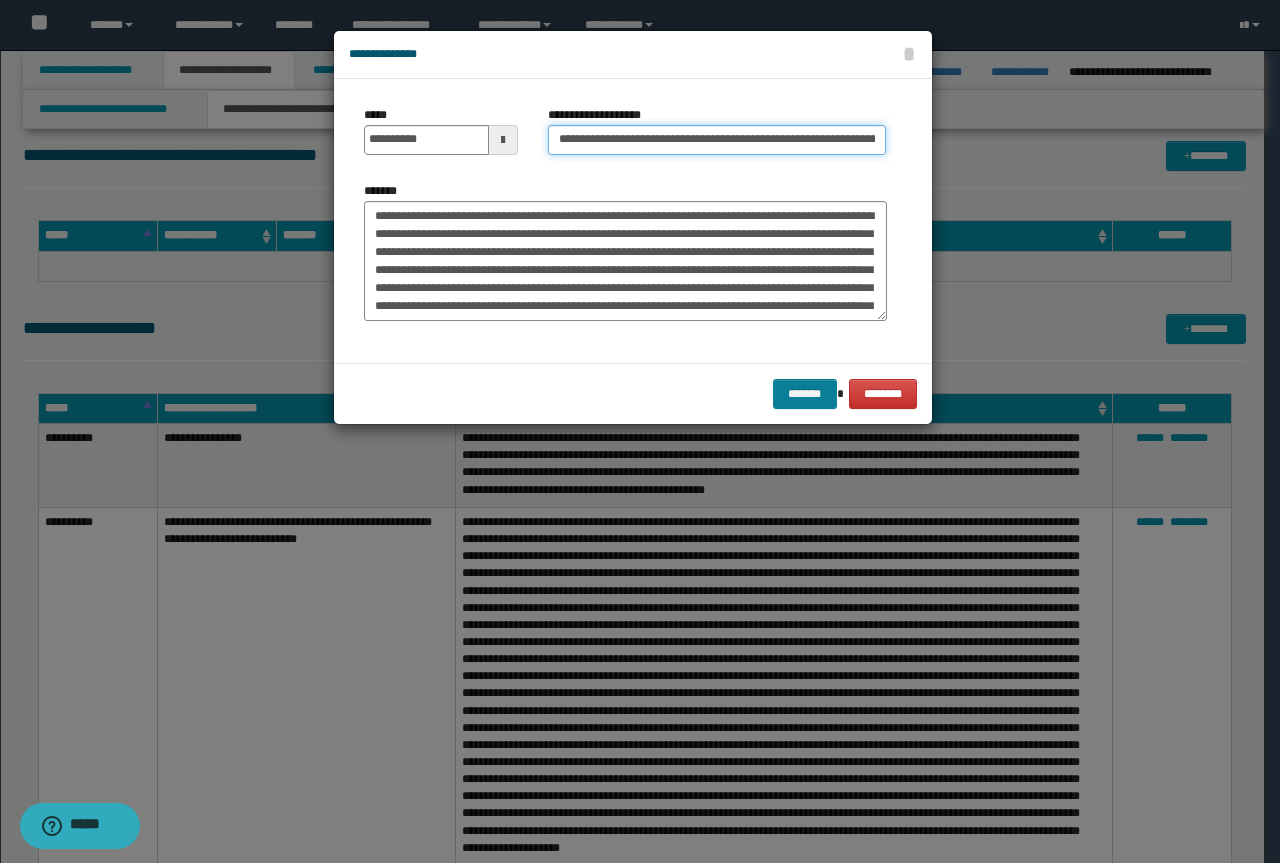 type on "**********" 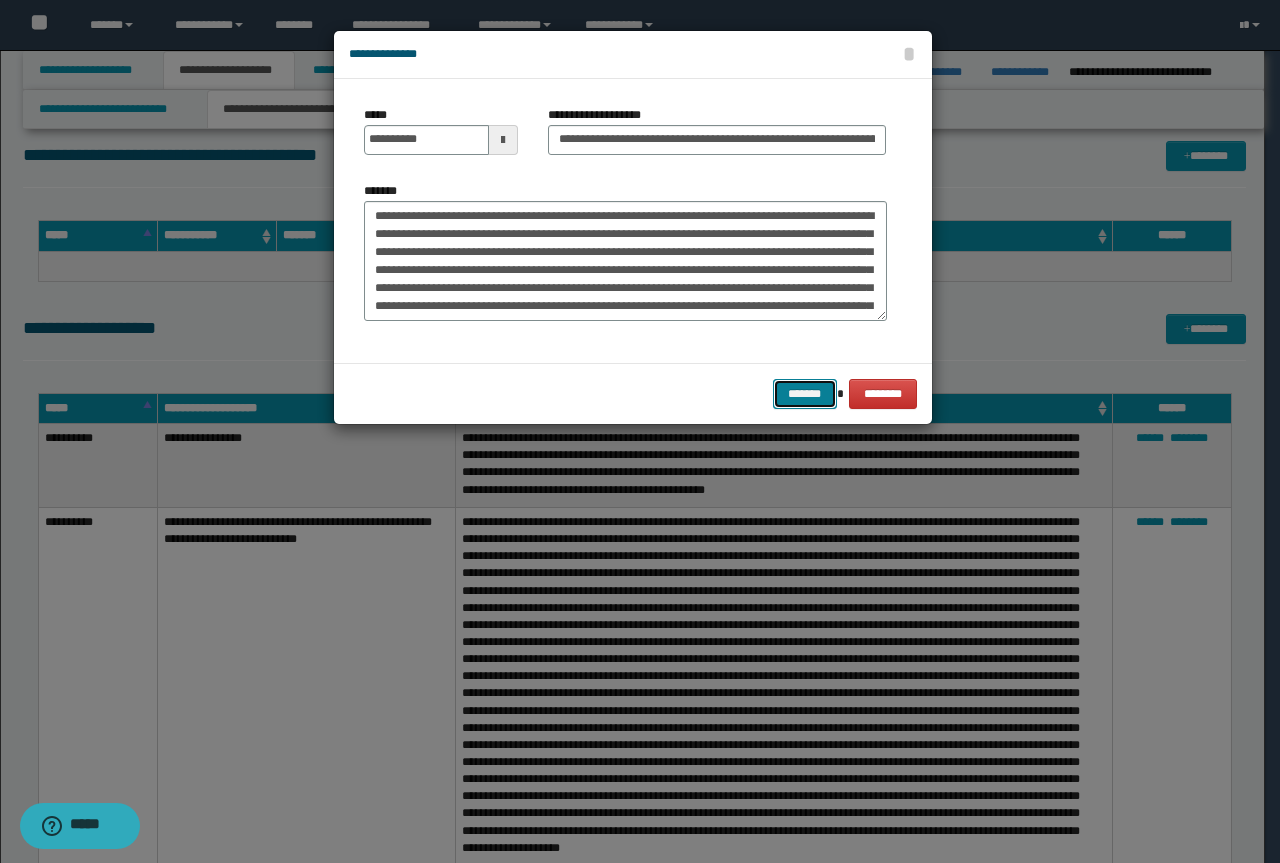 click on "*******" at bounding box center [805, 394] 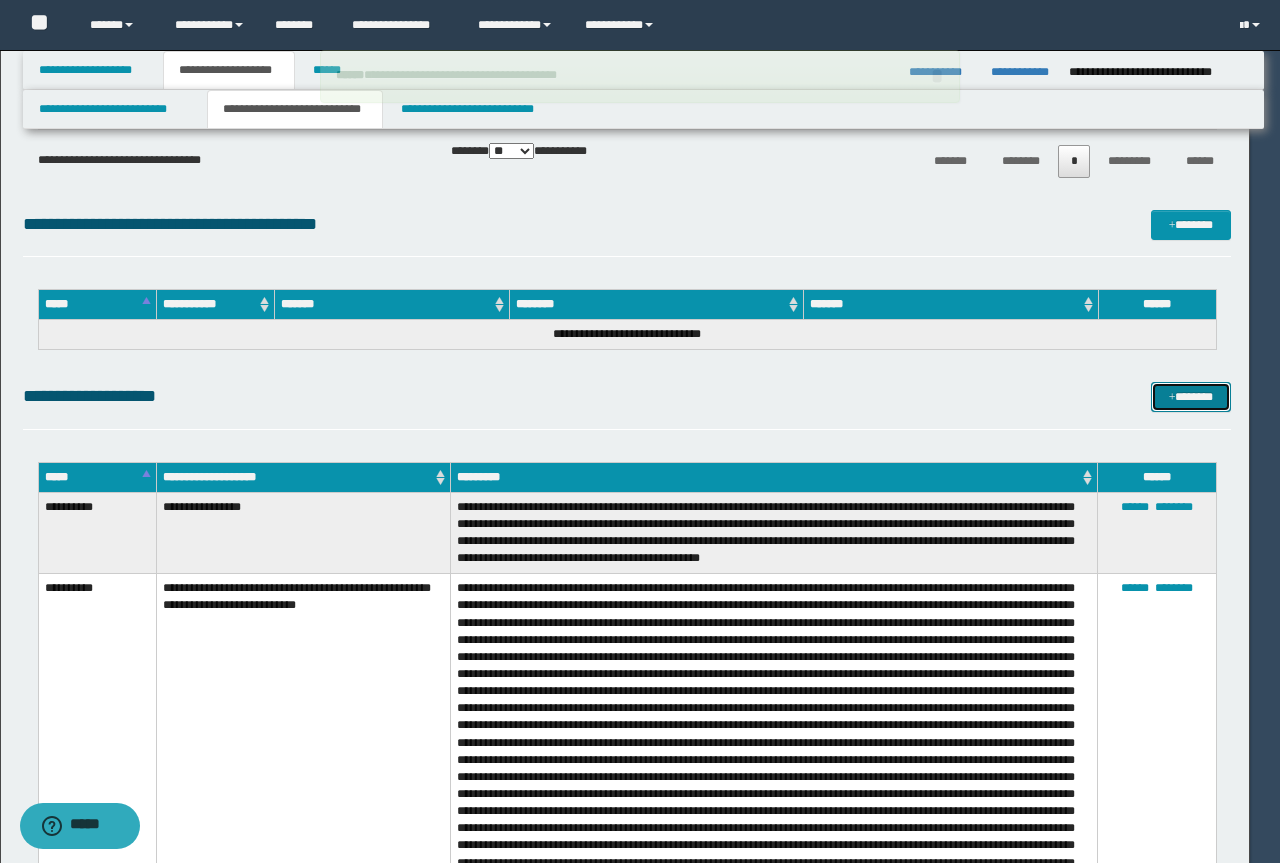 type 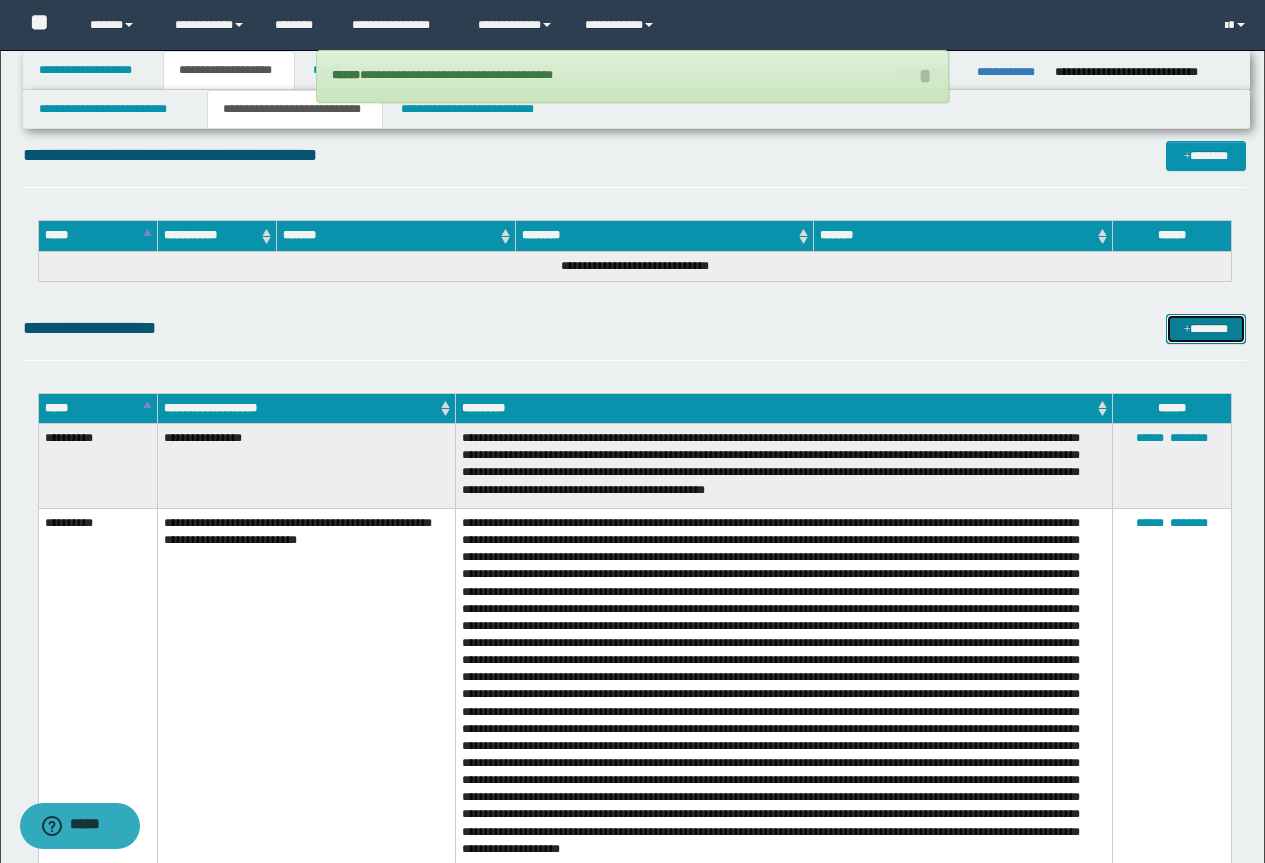 click on "*******" at bounding box center [1206, 329] 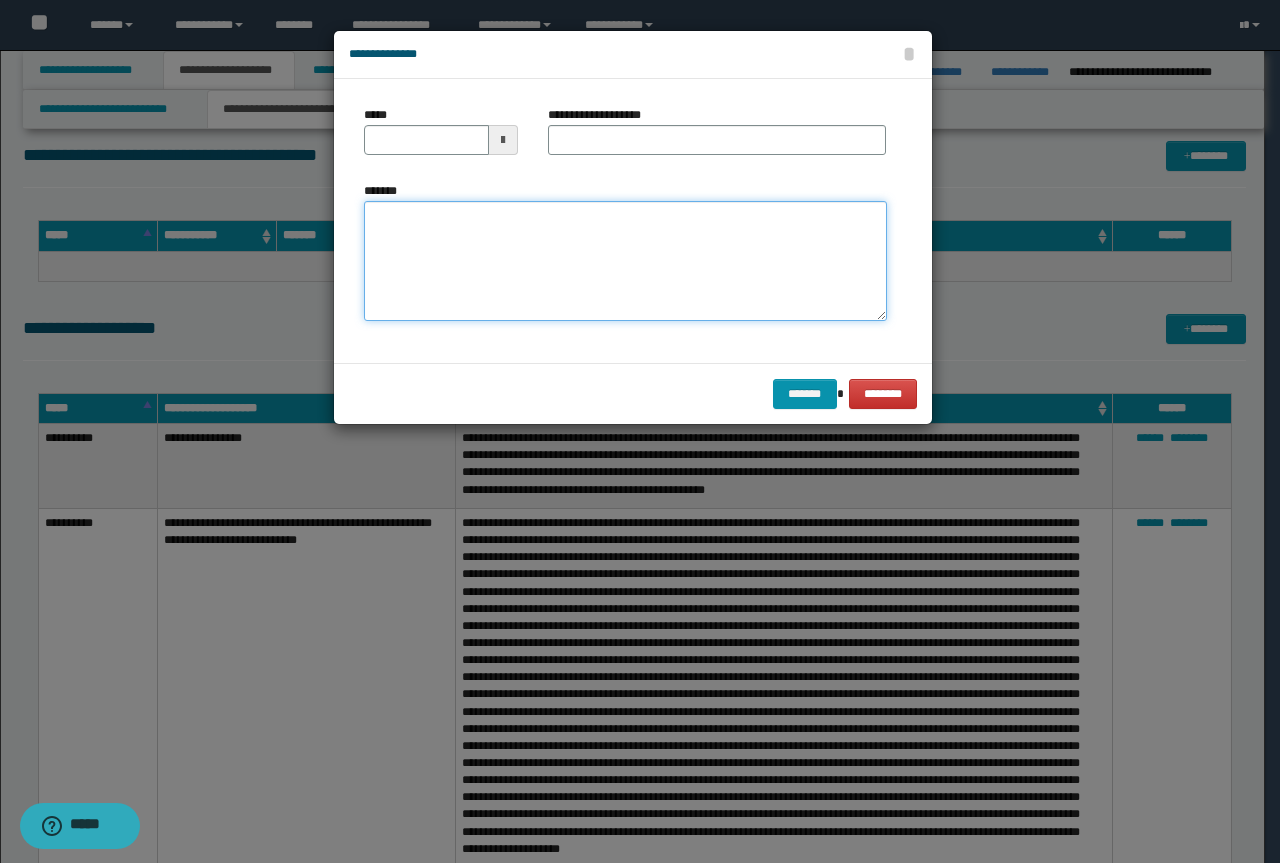 click on "*******" at bounding box center (625, 261) 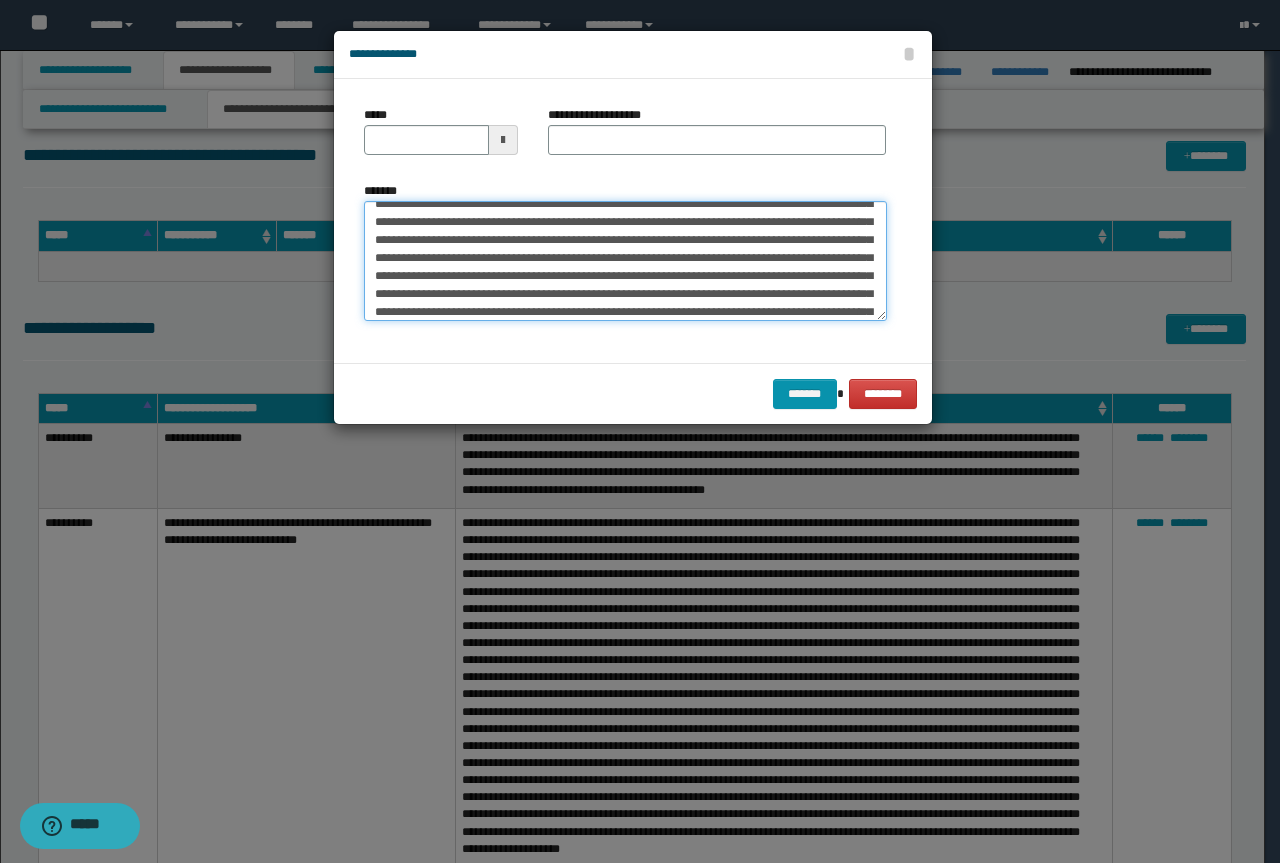 scroll, scrollTop: 0, scrollLeft: 0, axis: both 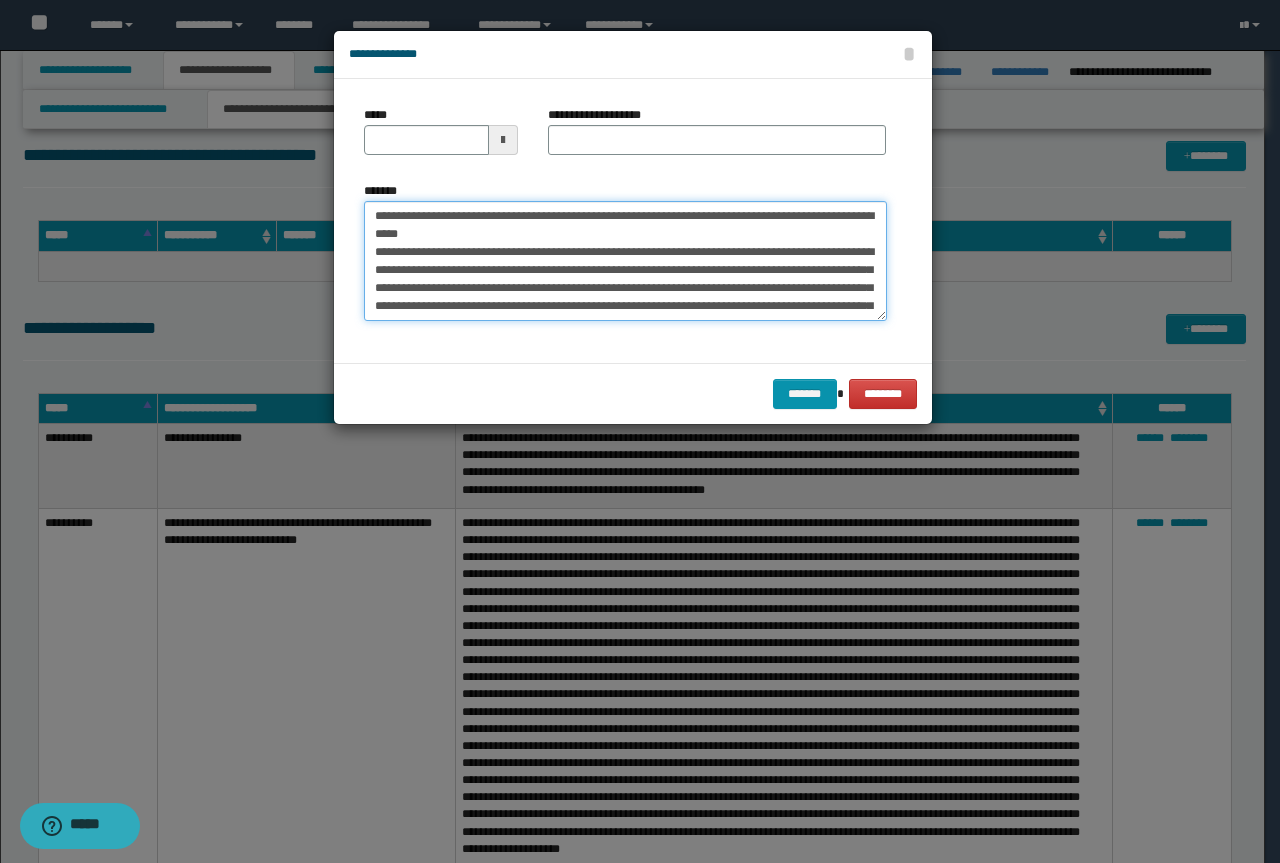 drag, startPoint x: 453, startPoint y: 237, endPoint x: 334, endPoint y: 217, distance: 120.66897 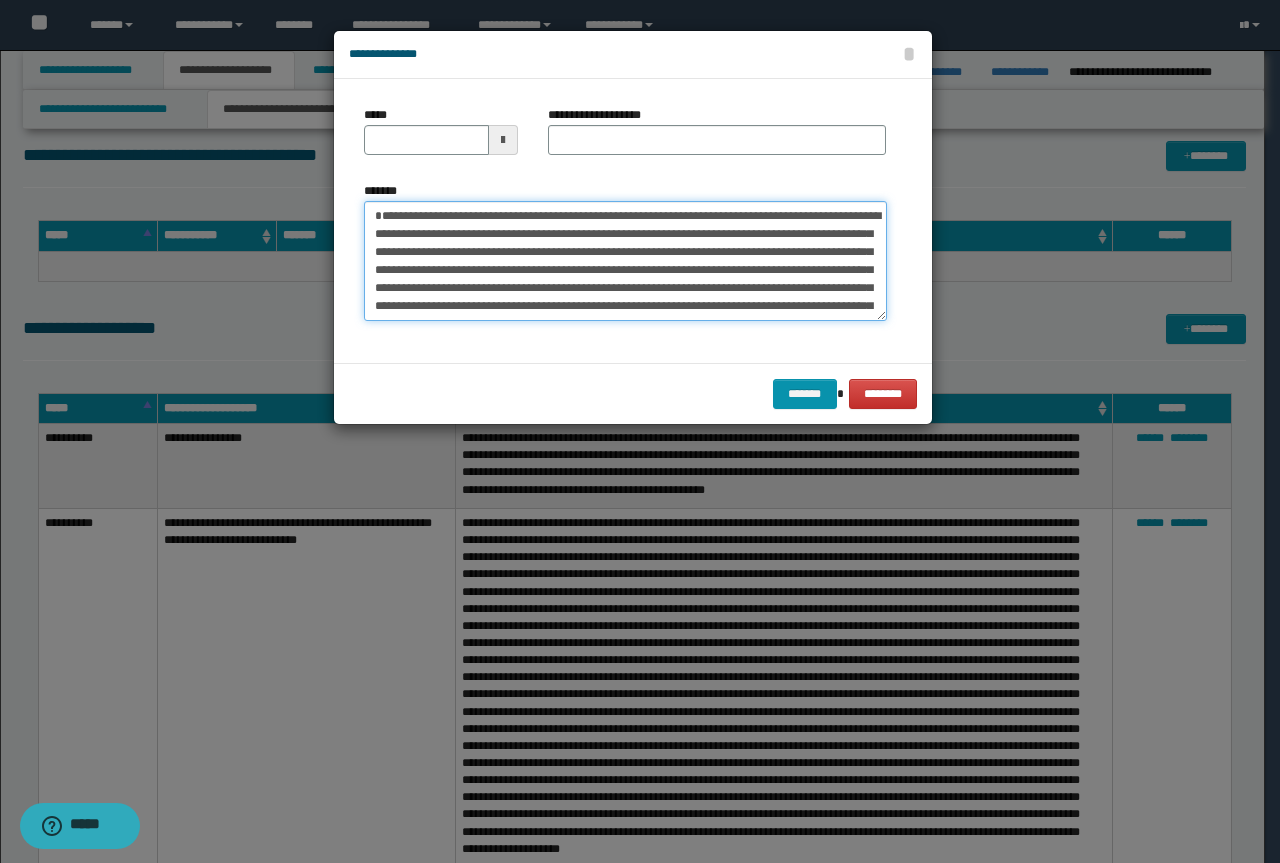type on "**********" 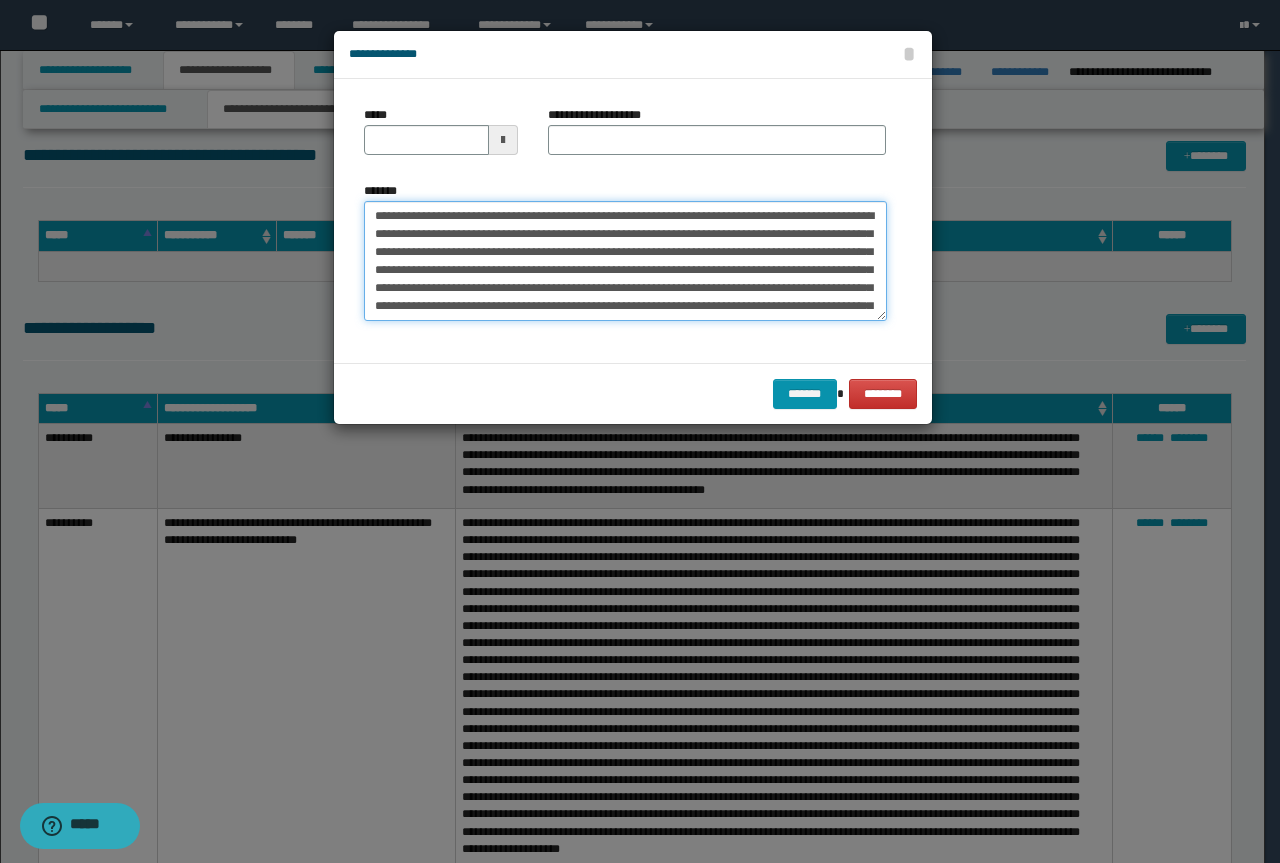 type 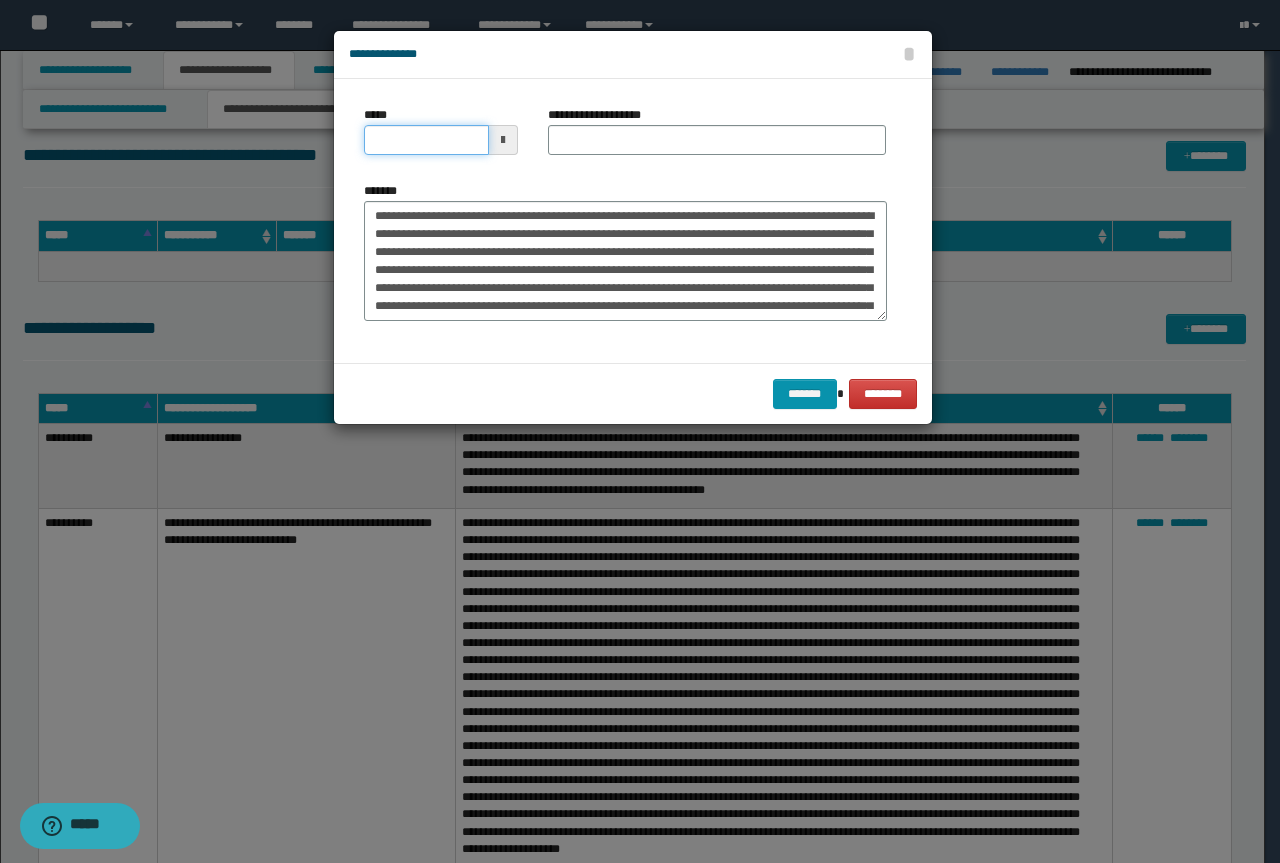 click on "*****" at bounding box center [426, 140] 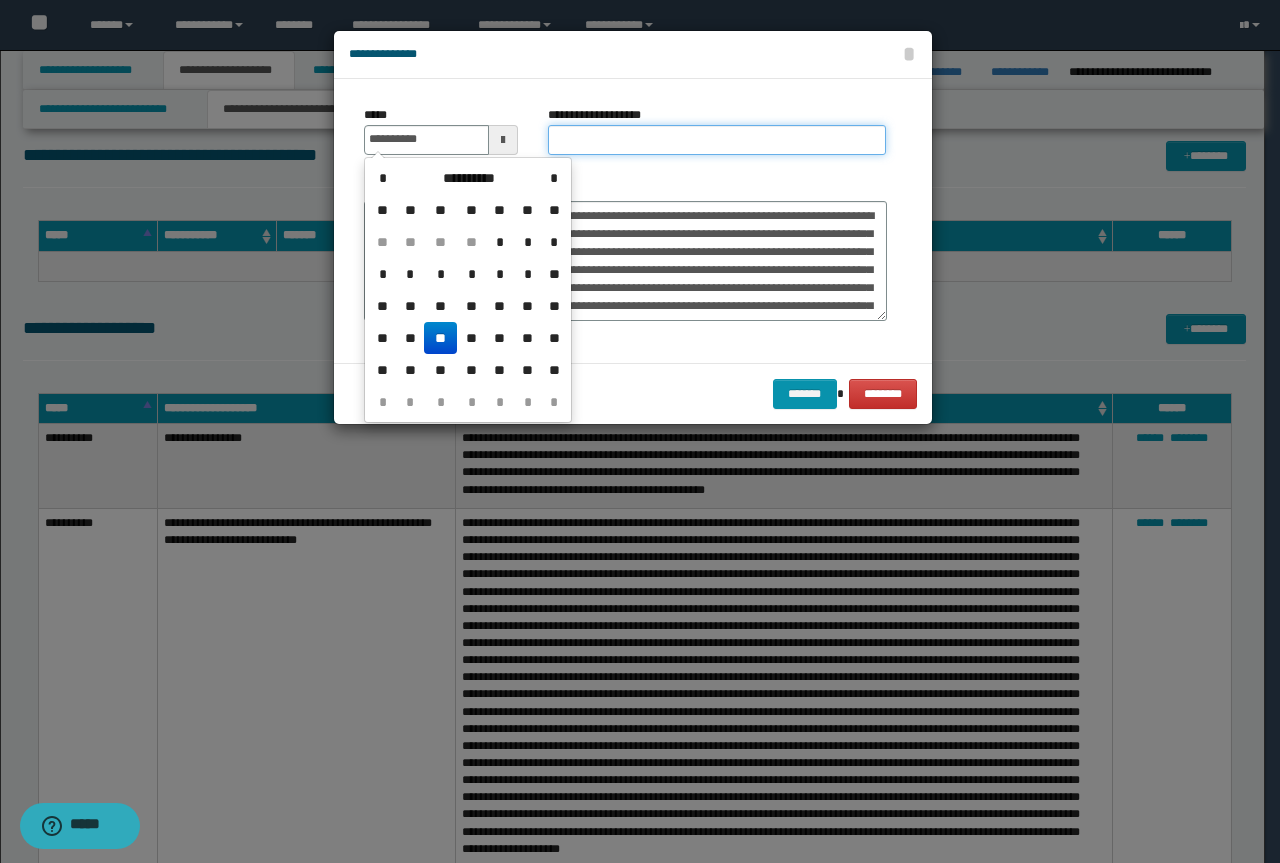 type on "**********" 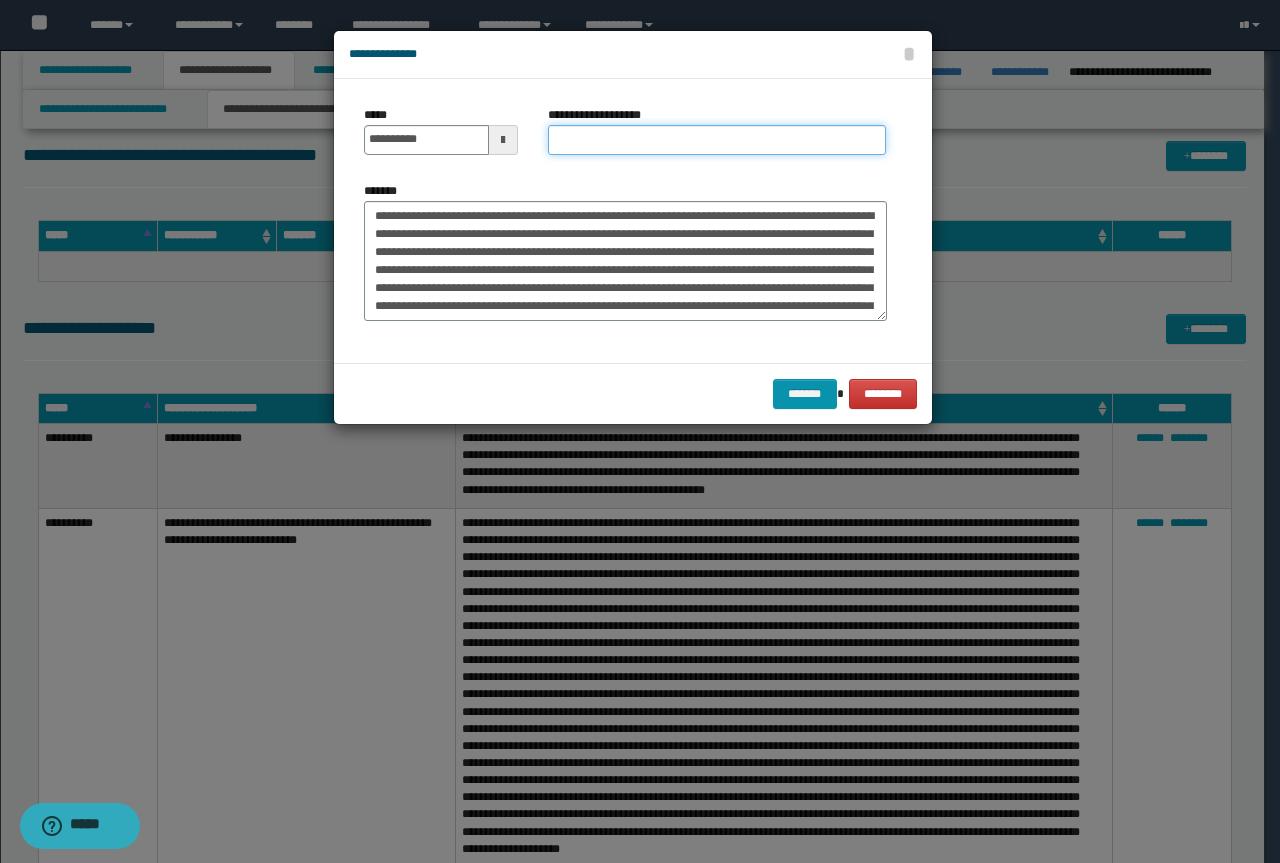 click on "**********" at bounding box center [717, 140] 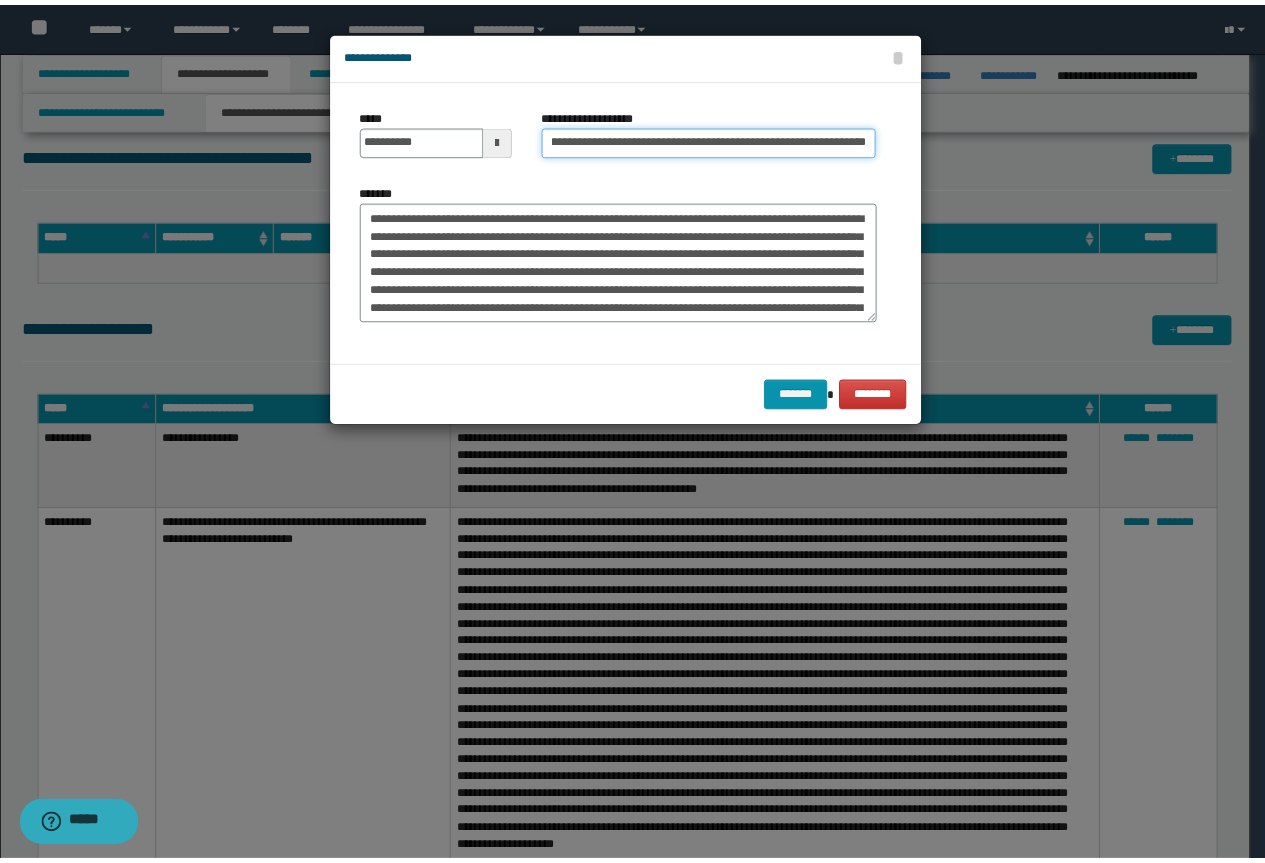 scroll, scrollTop: 0, scrollLeft: 0, axis: both 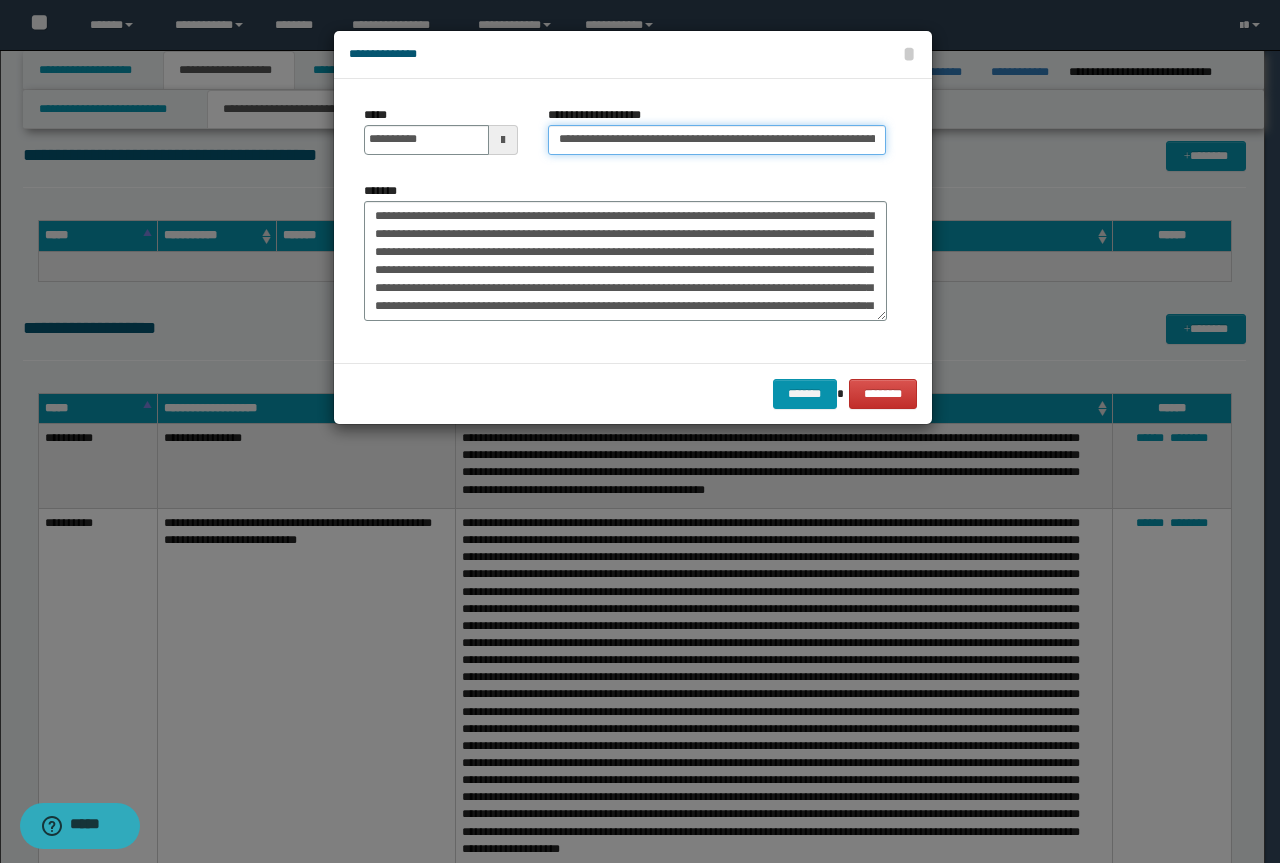 drag, startPoint x: 623, startPoint y: 137, endPoint x: 315, endPoint y: 146, distance: 308.13147 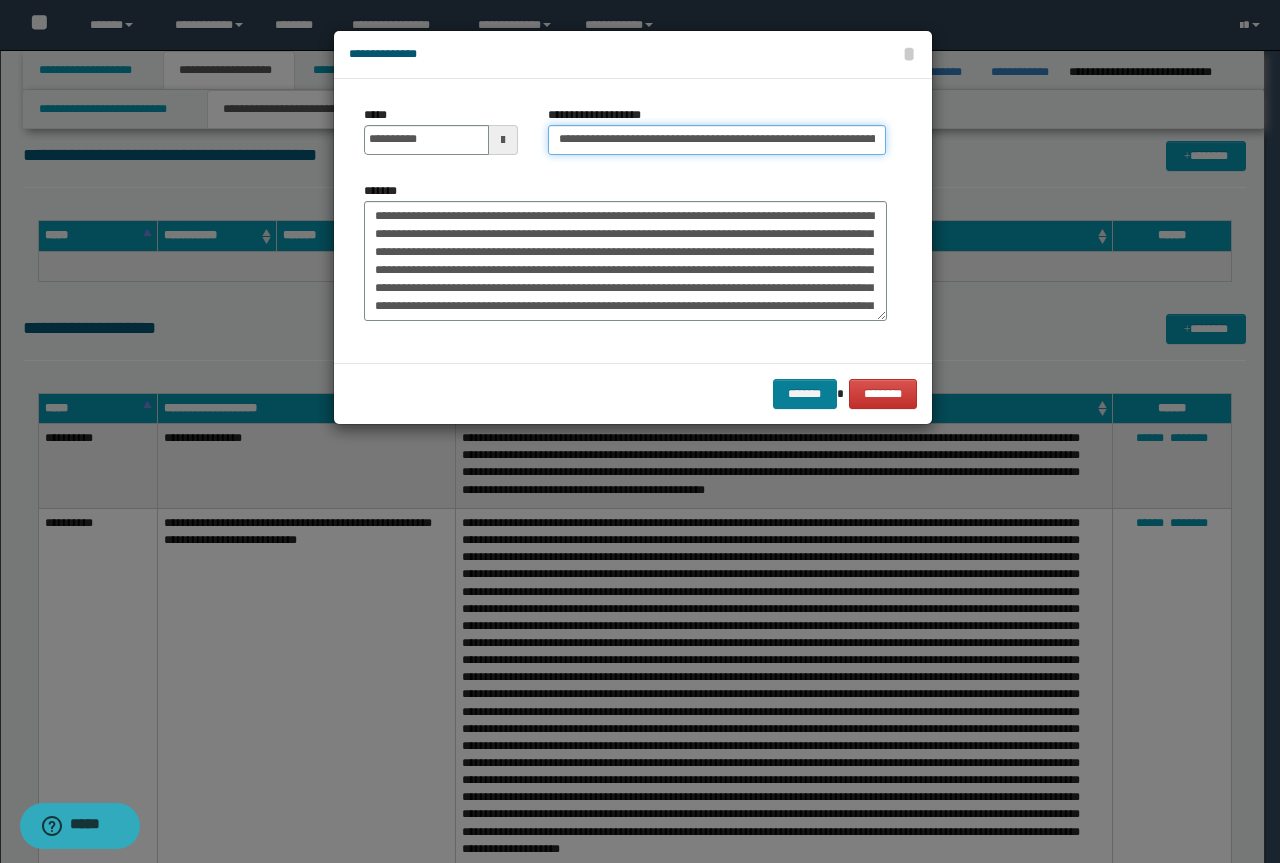 type on "**********" 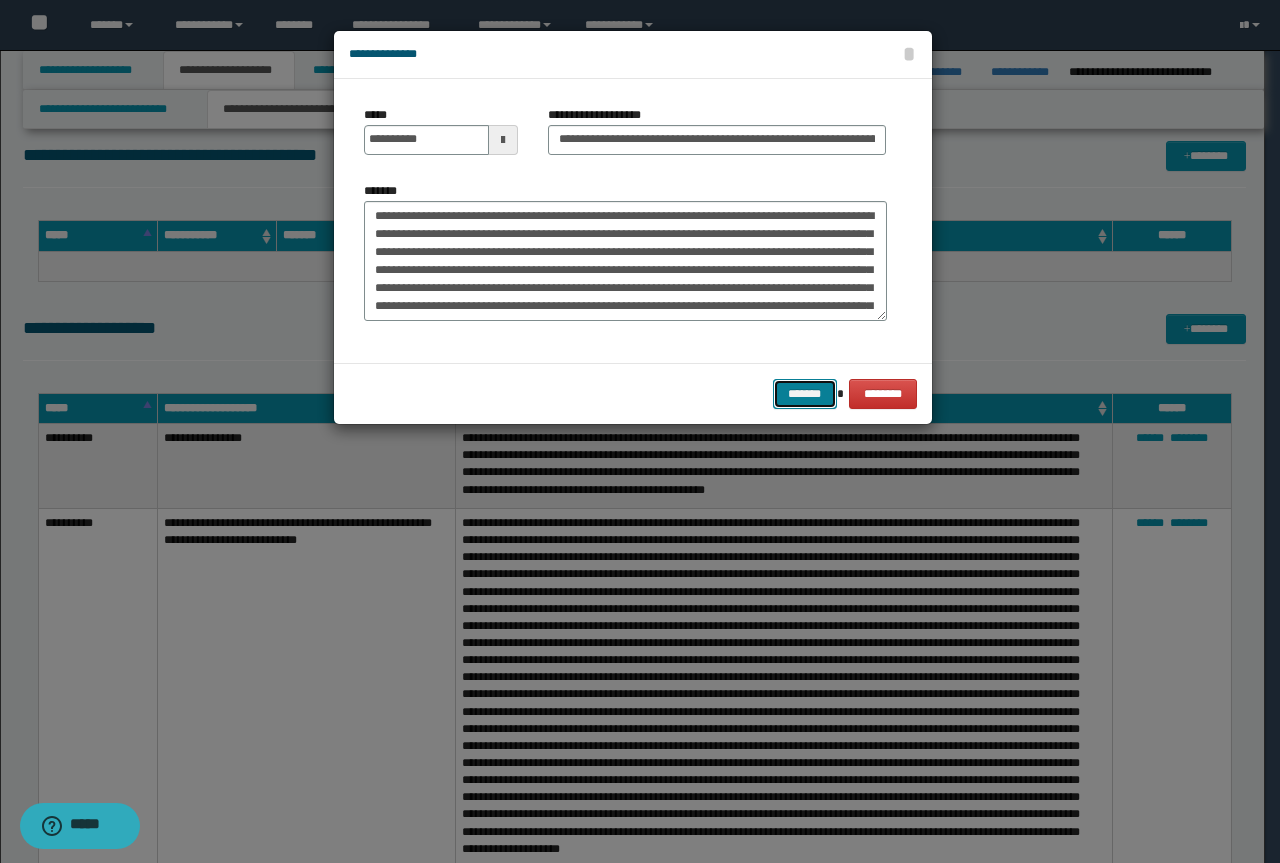 click on "*******" at bounding box center [805, 394] 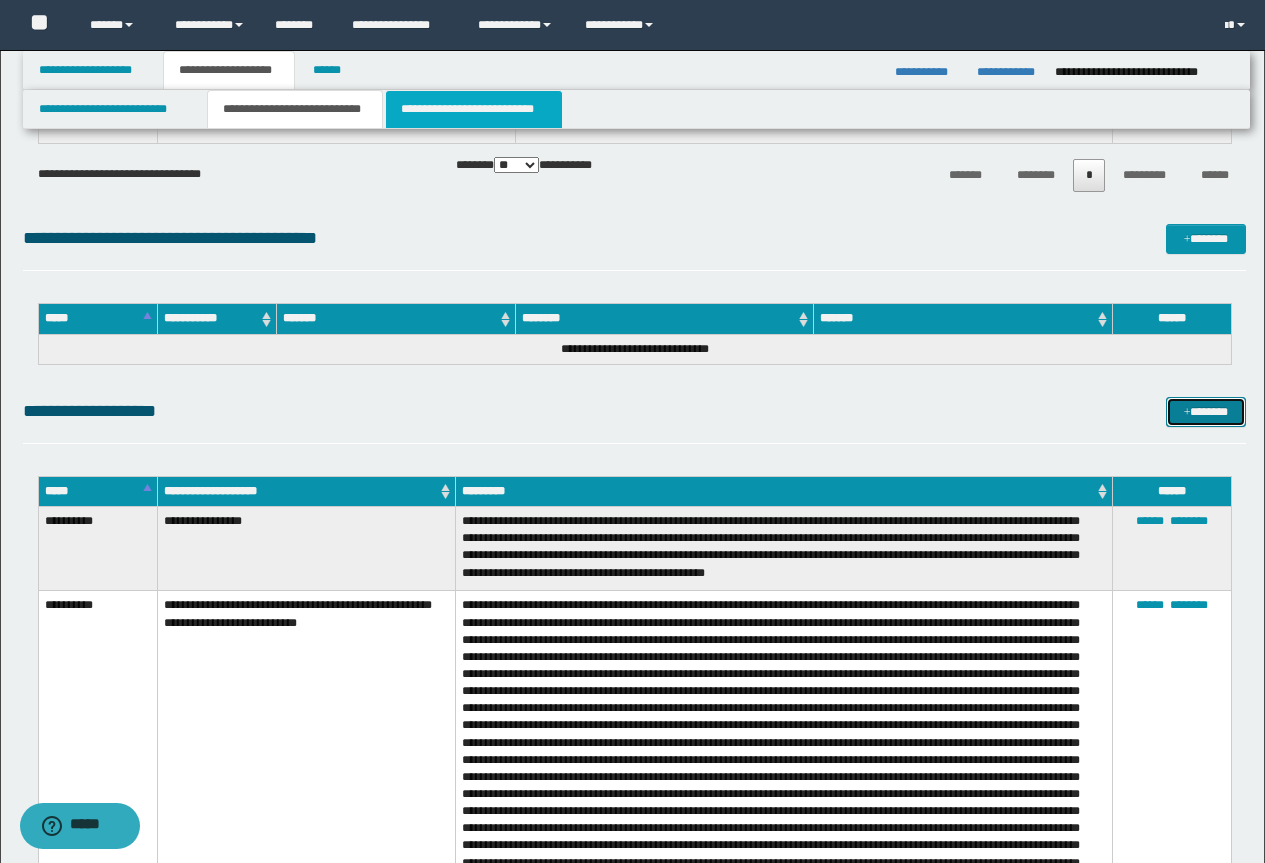 scroll, scrollTop: 6900, scrollLeft: 0, axis: vertical 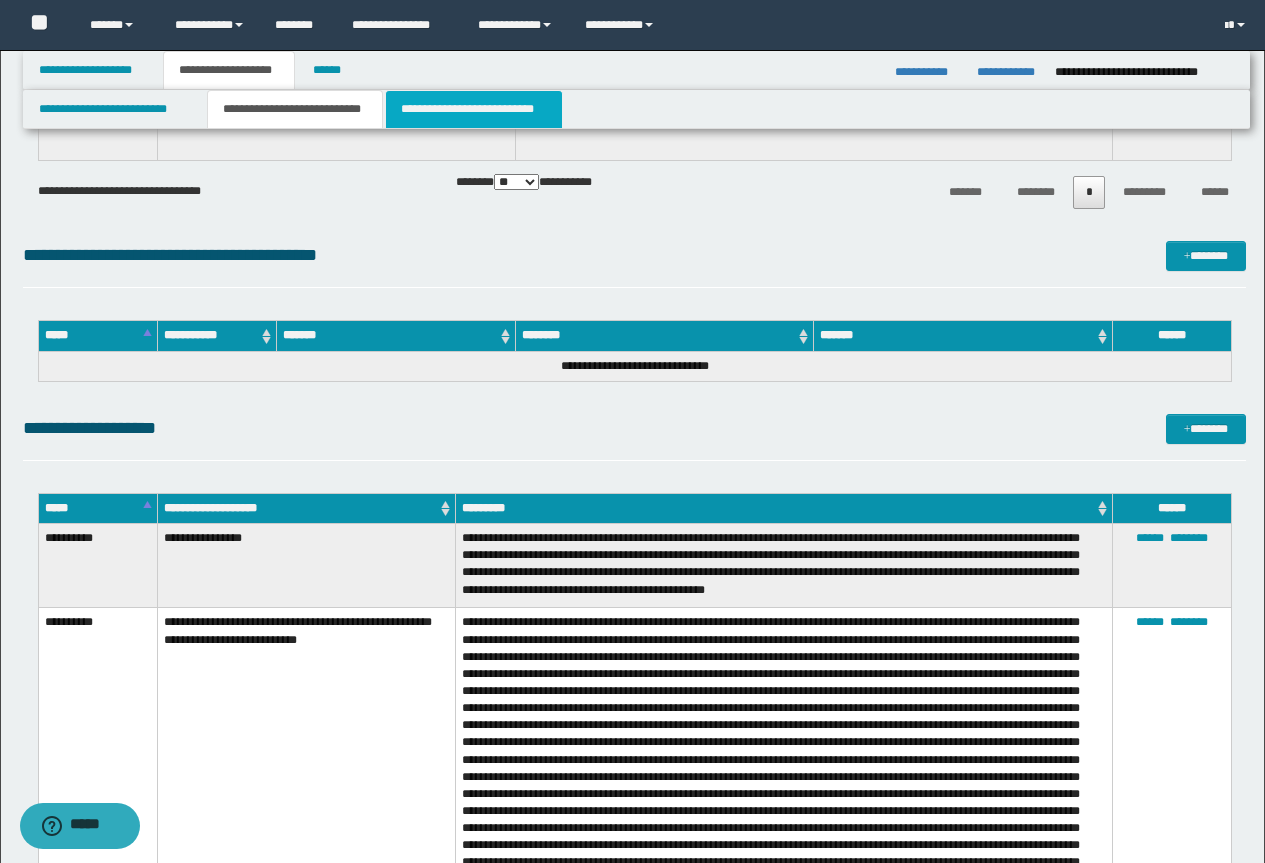 click on "**********" at bounding box center (474, 109) 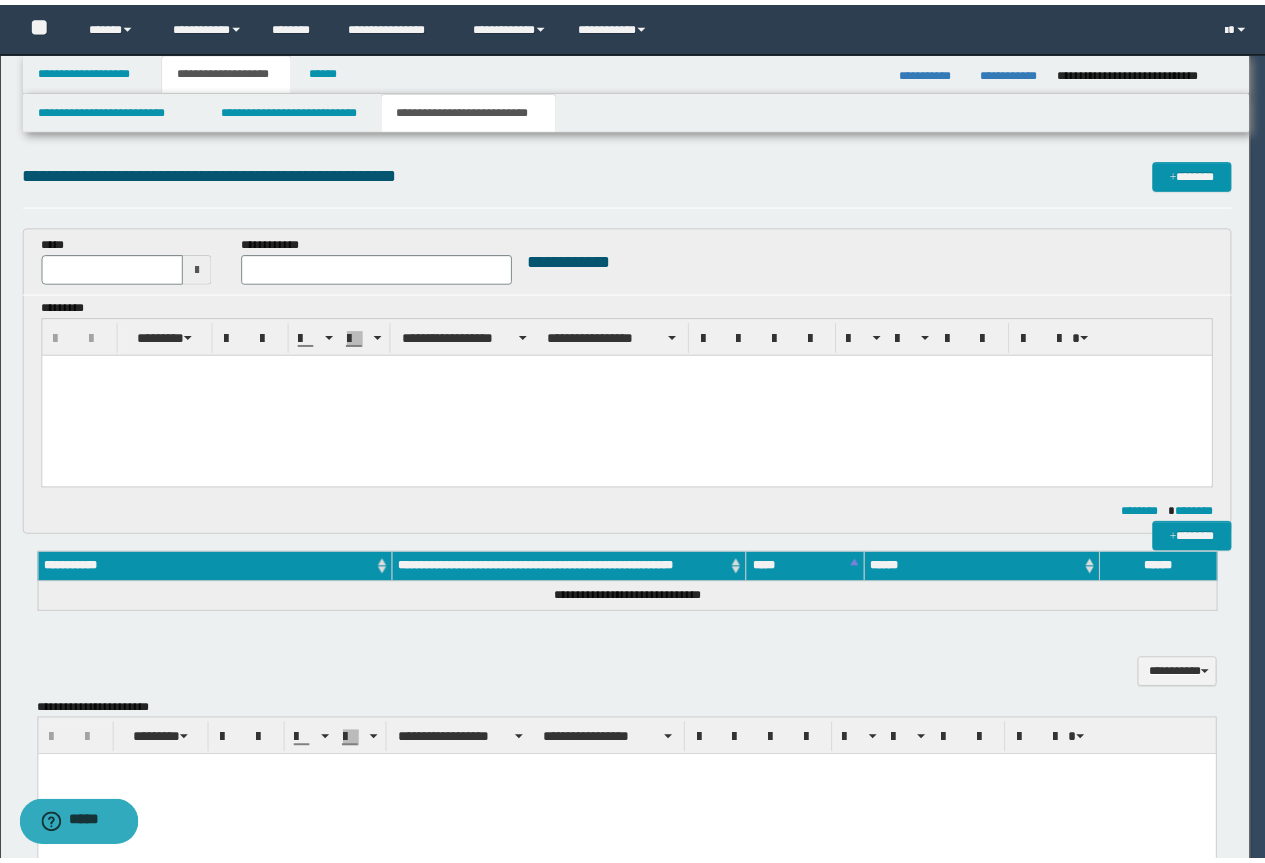 scroll, scrollTop: 0, scrollLeft: 0, axis: both 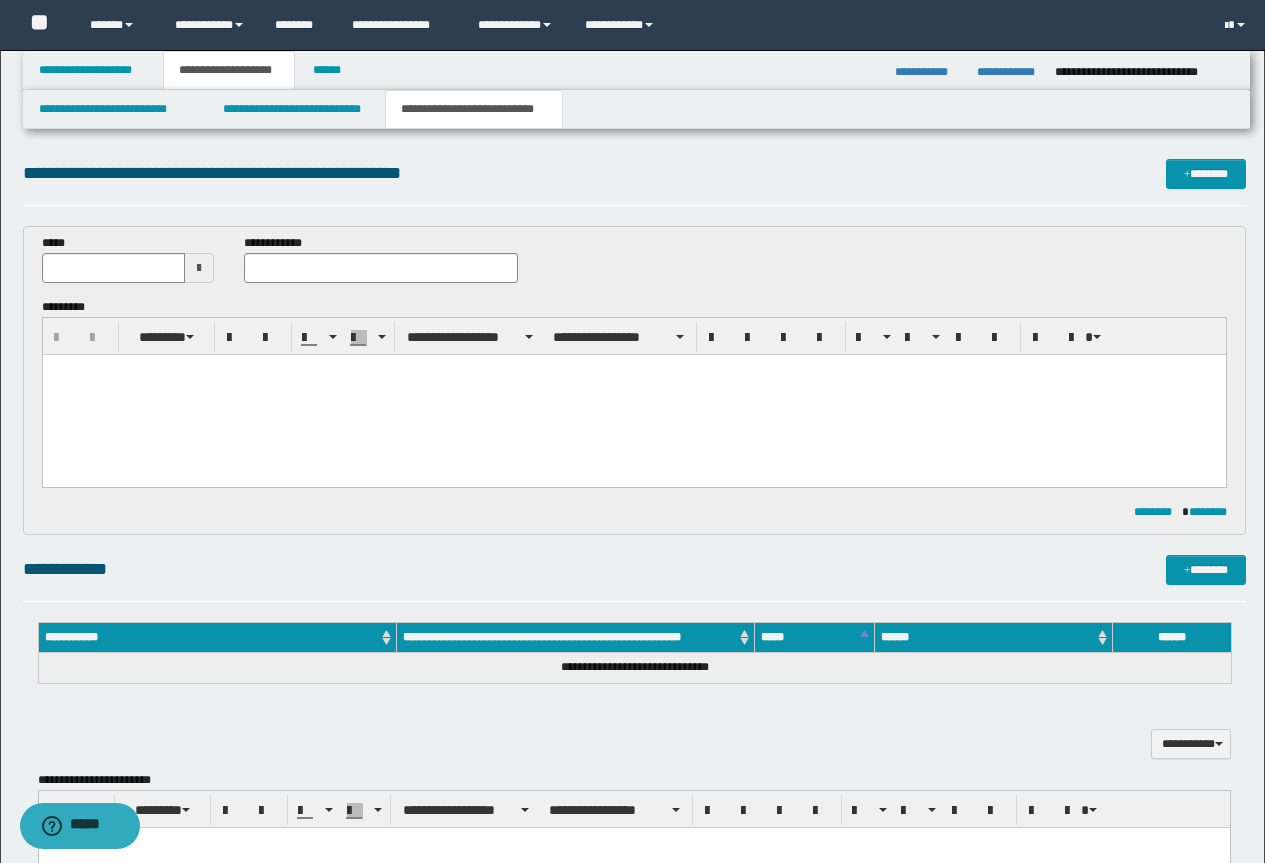click at bounding box center (633, 395) 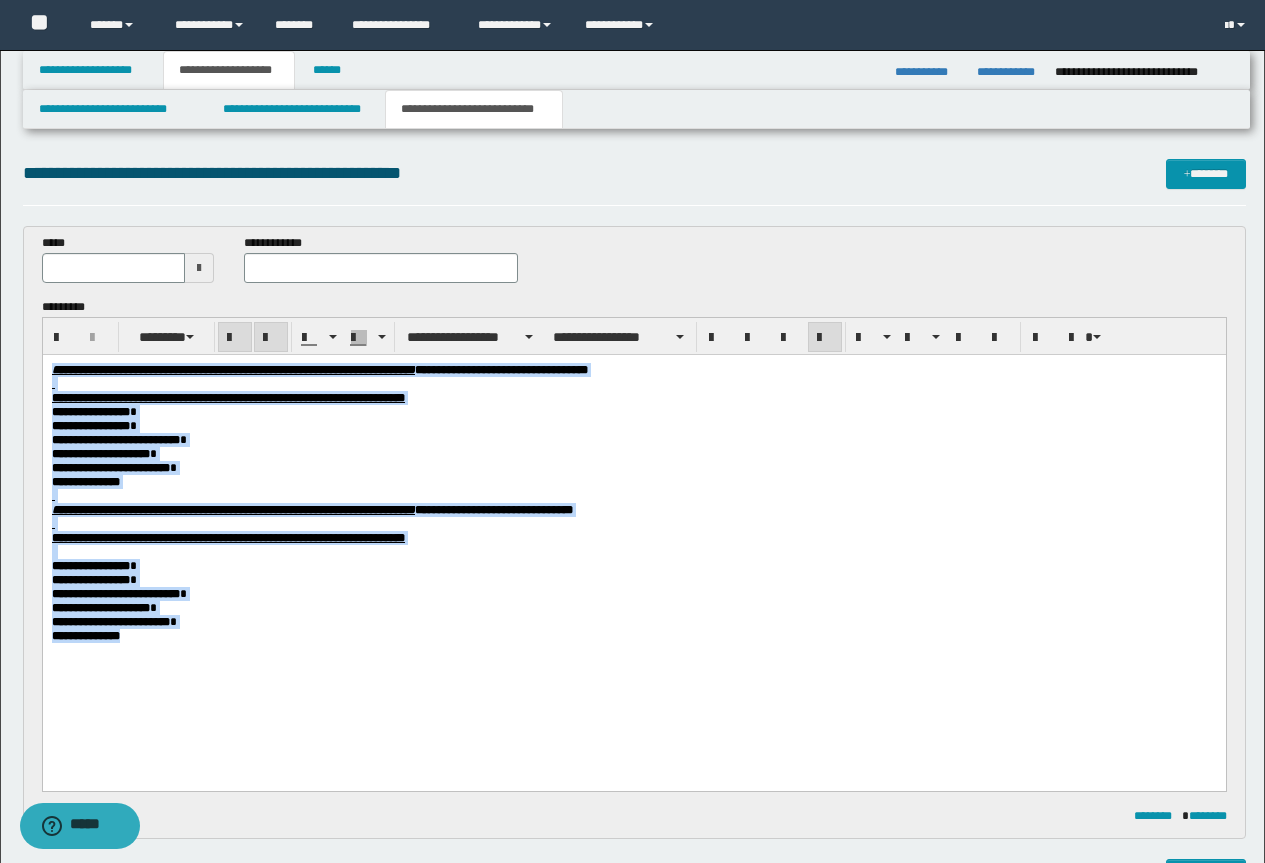 drag, startPoint x: 152, startPoint y: 660, endPoint x: 31, endPoint y: 315, distance: 365.6036 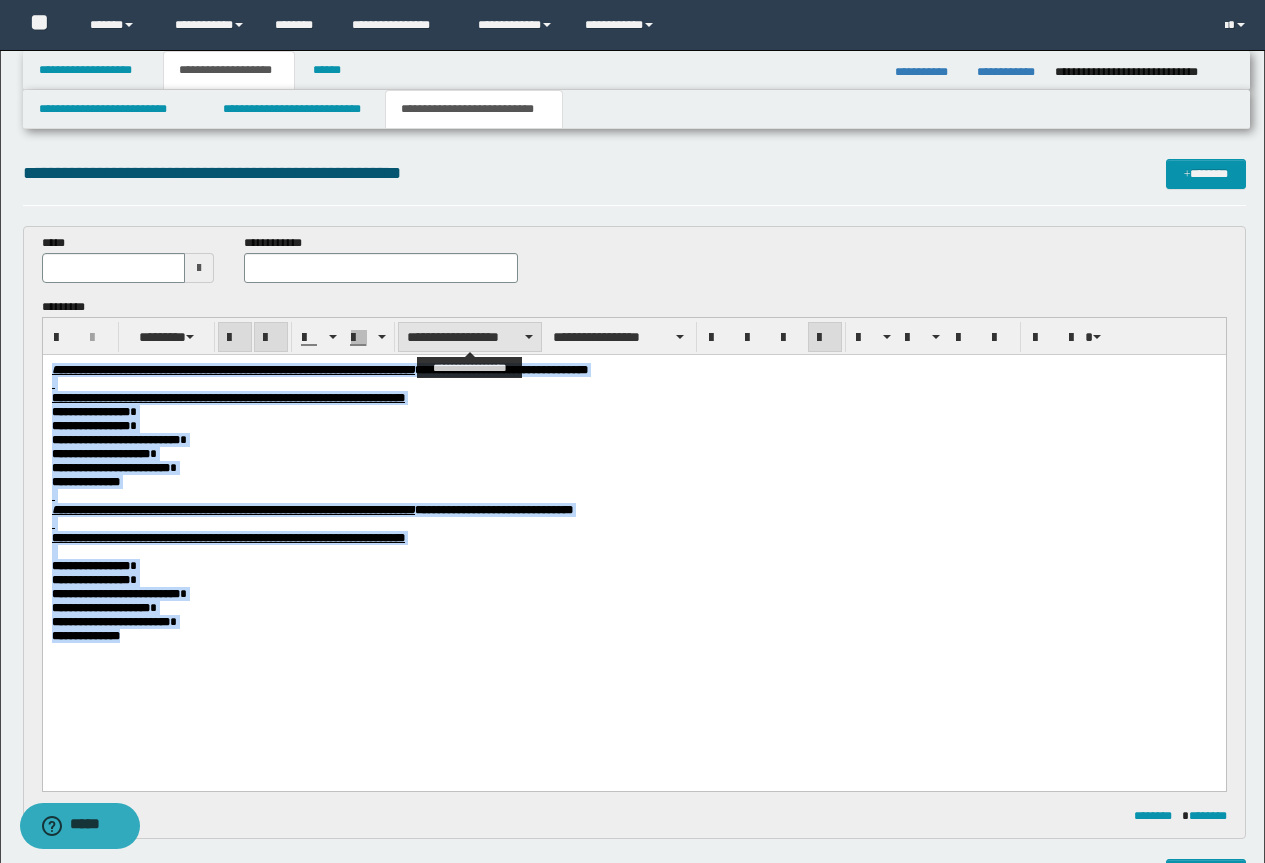 click on "**********" at bounding box center [470, 337] 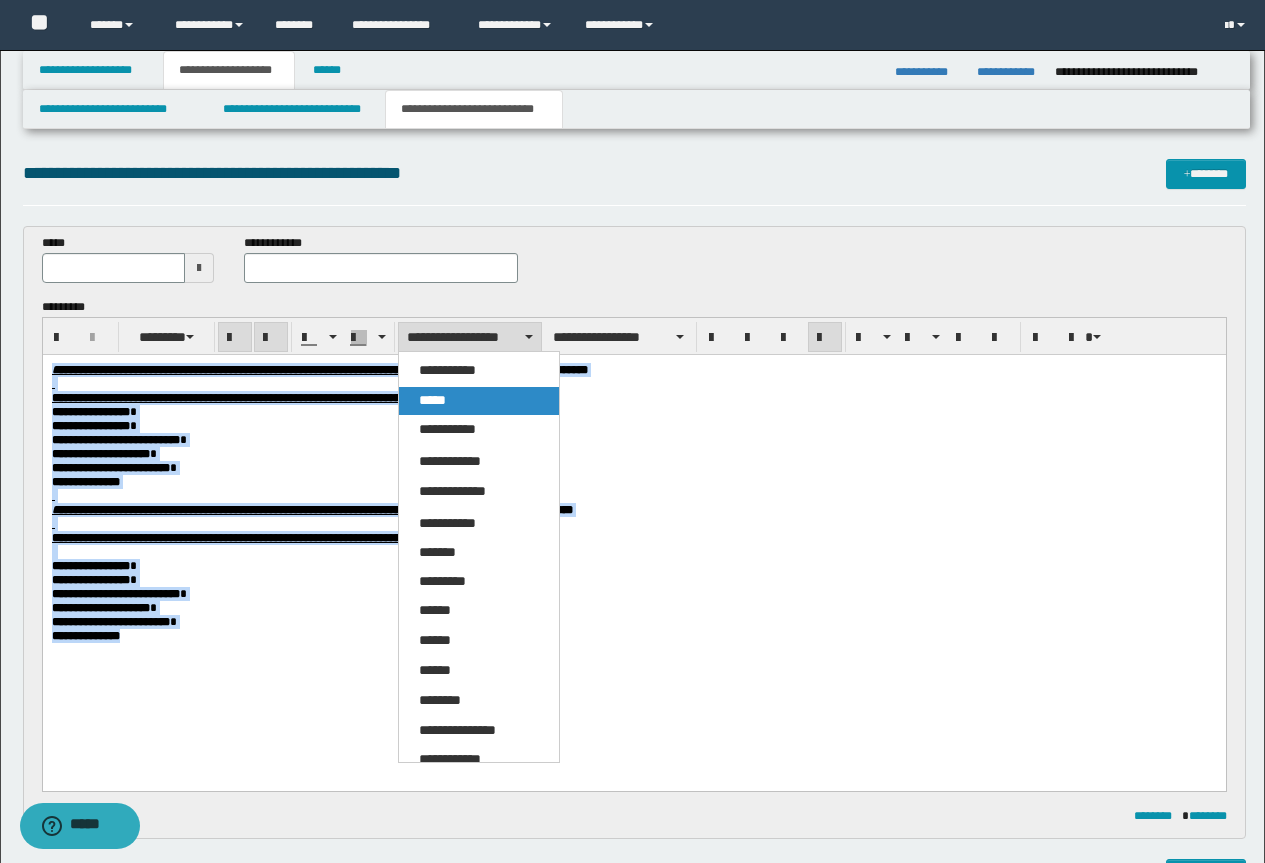 drag, startPoint x: 449, startPoint y: 405, endPoint x: 426, endPoint y: 30, distance: 375.70468 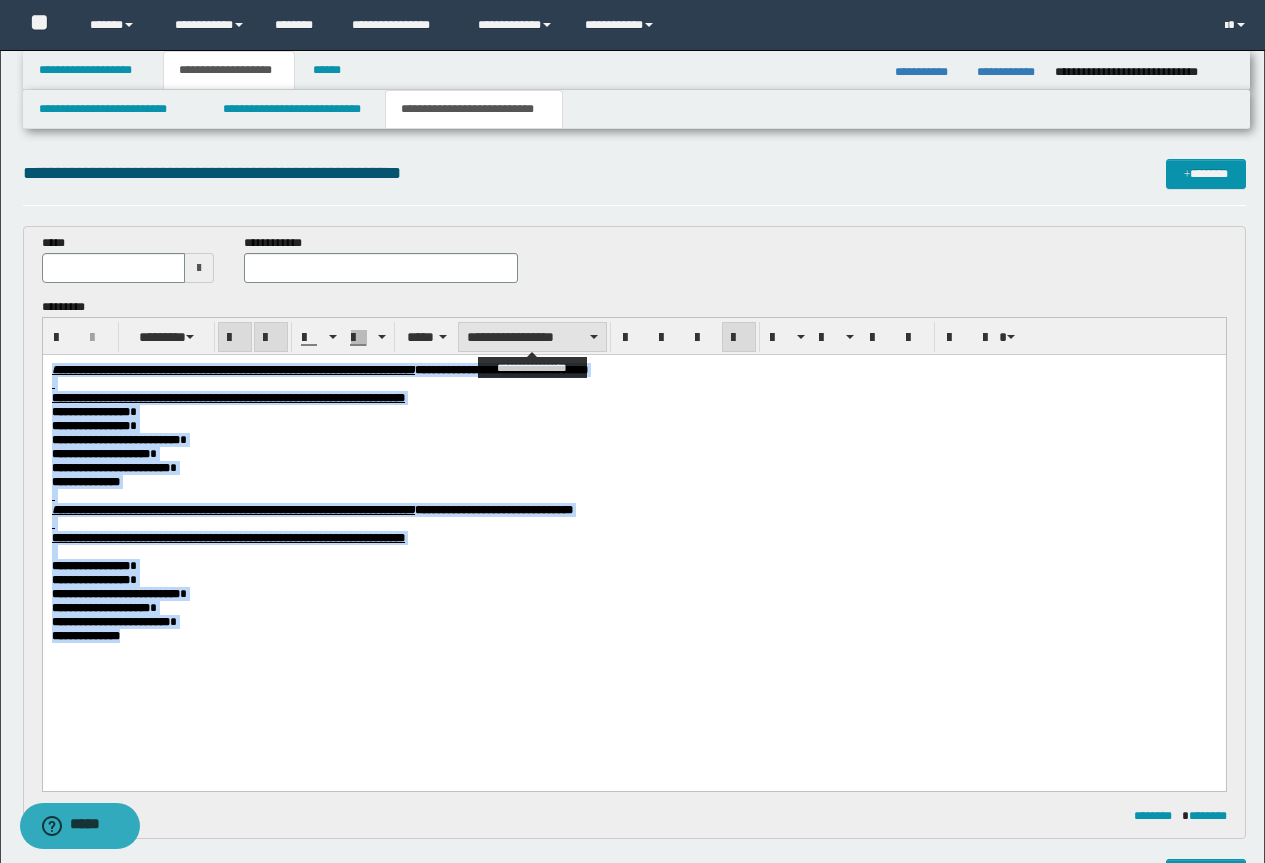 click on "**********" at bounding box center [532, 337] 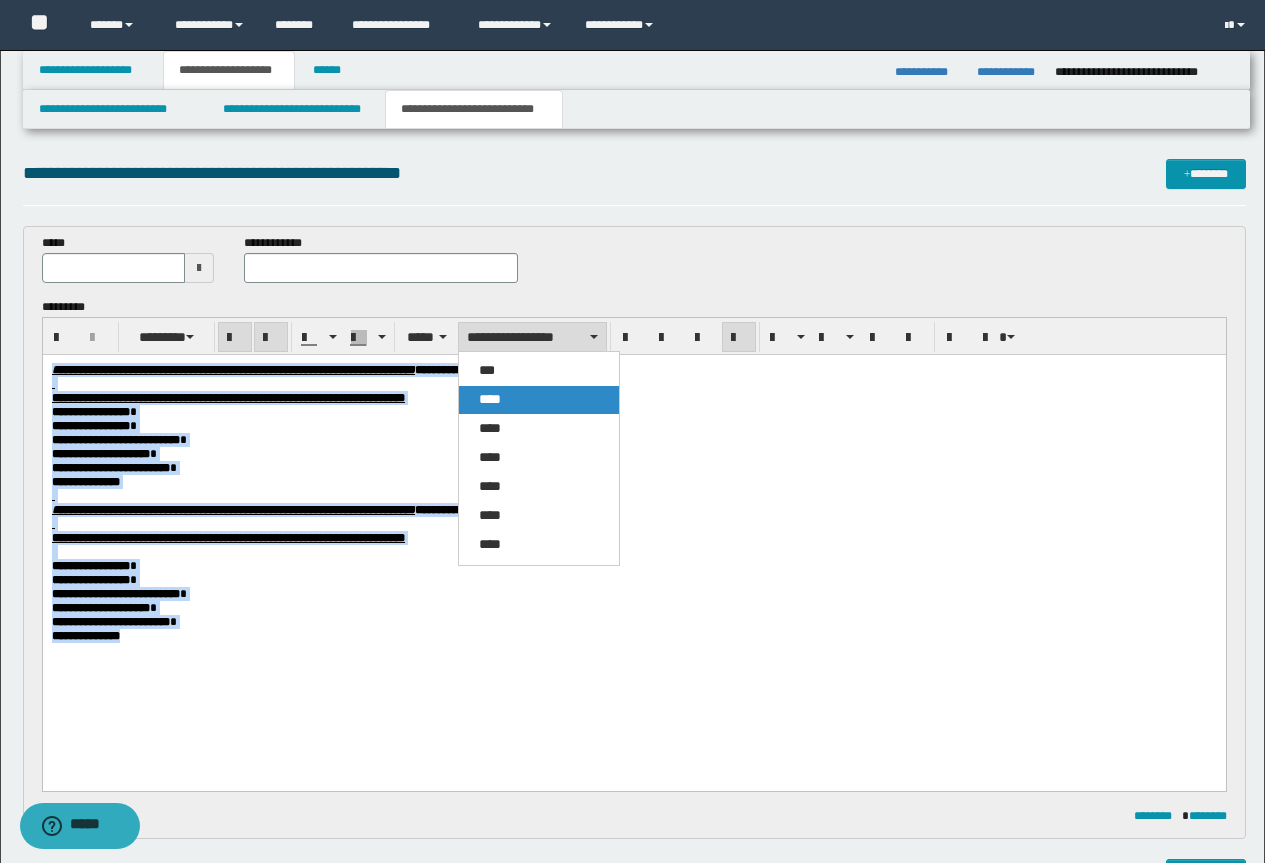 drag, startPoint x: 491, startPoint y: 402, endPoint x: 527, endPoint y: 1, distance: 402.61273 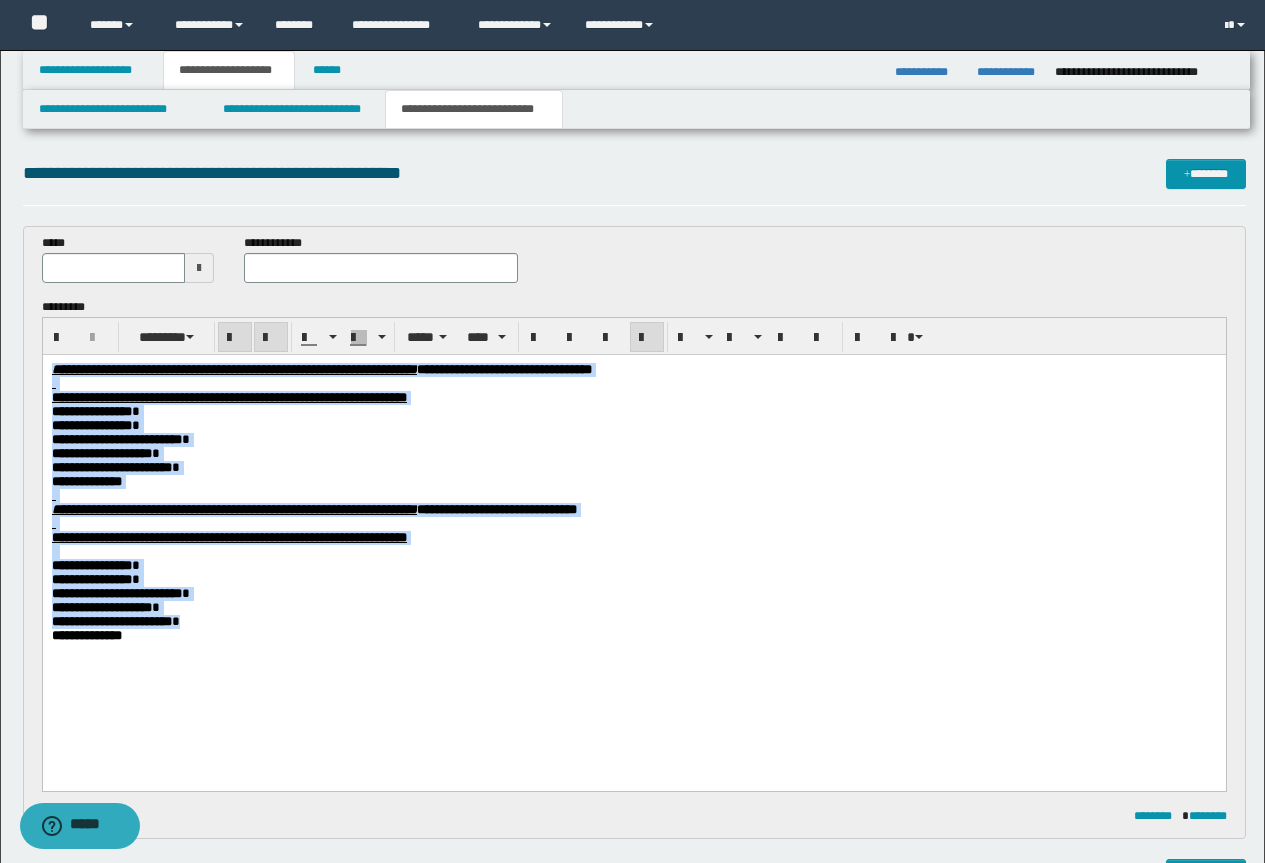 click at bounding box center (647, 337) 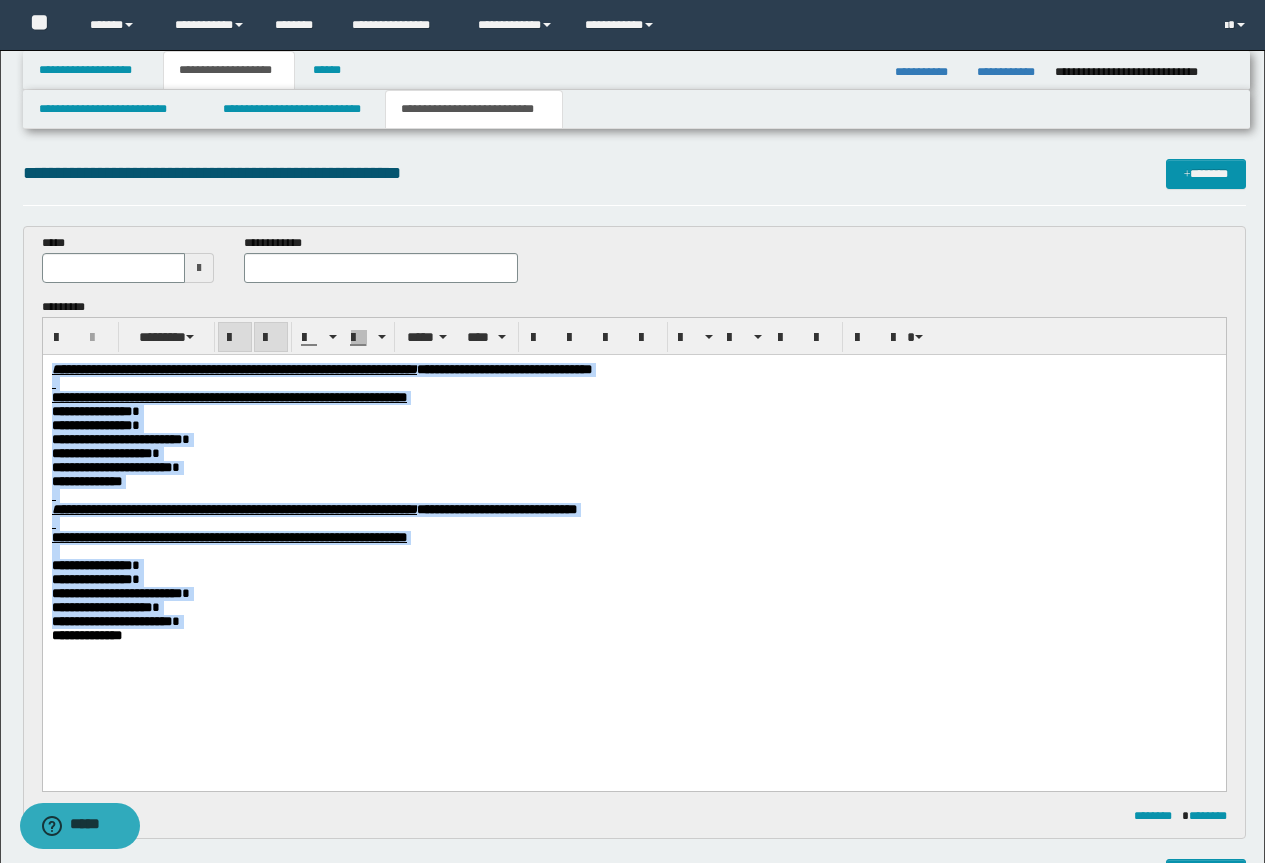 click on "**********" at bounding box center (633, 398) 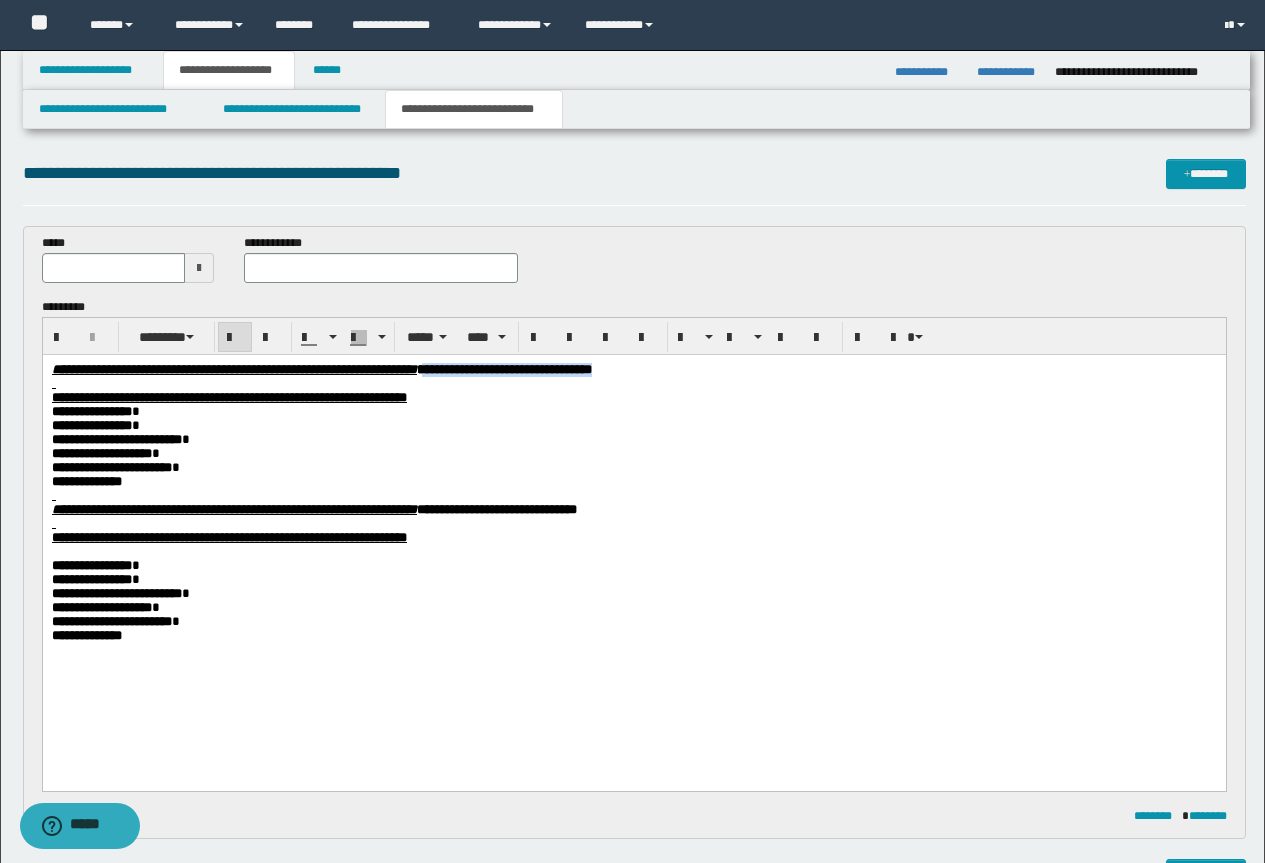 drag, startPoint x: 842, startPoint y: 368, endPoint x: 592, endPoint y: 696, distance: 412.4124 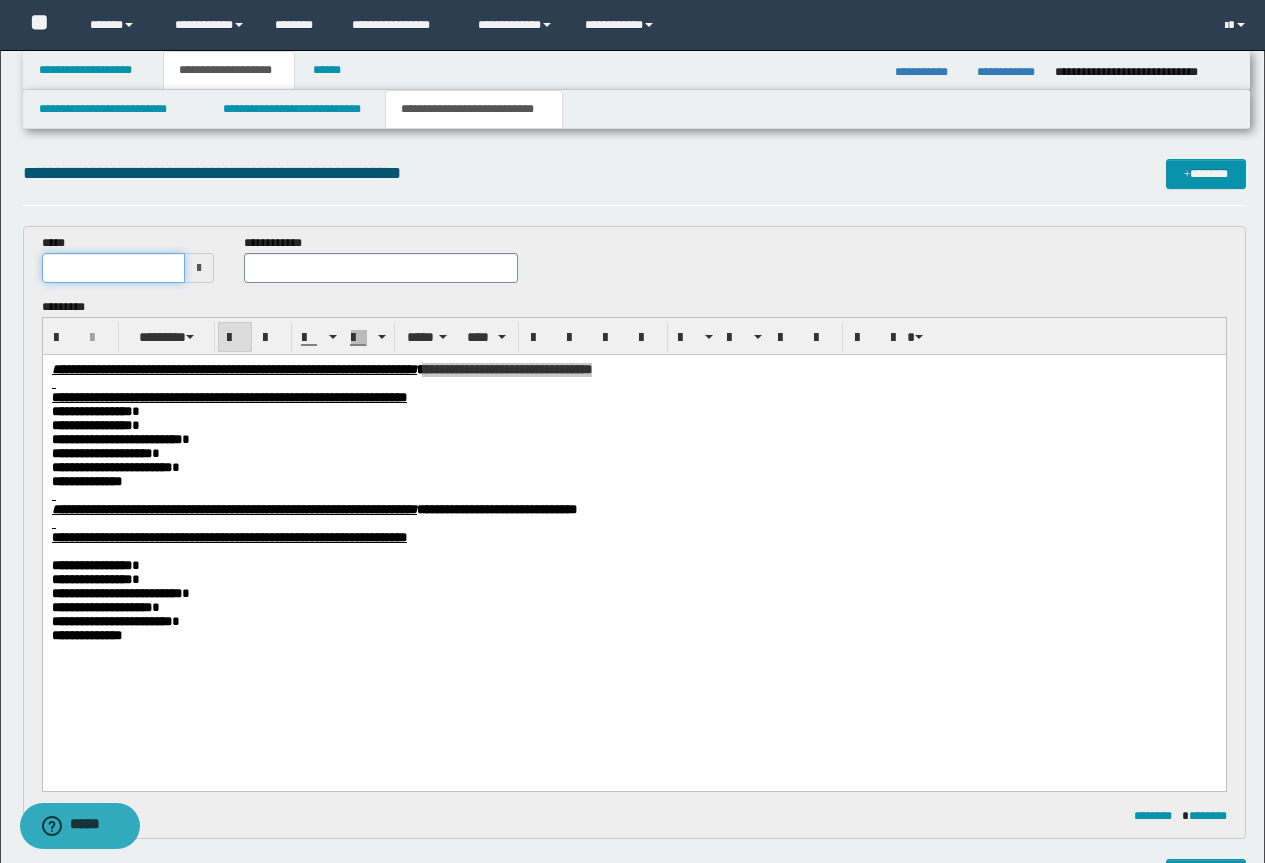 click at bounding box center (114, 268) 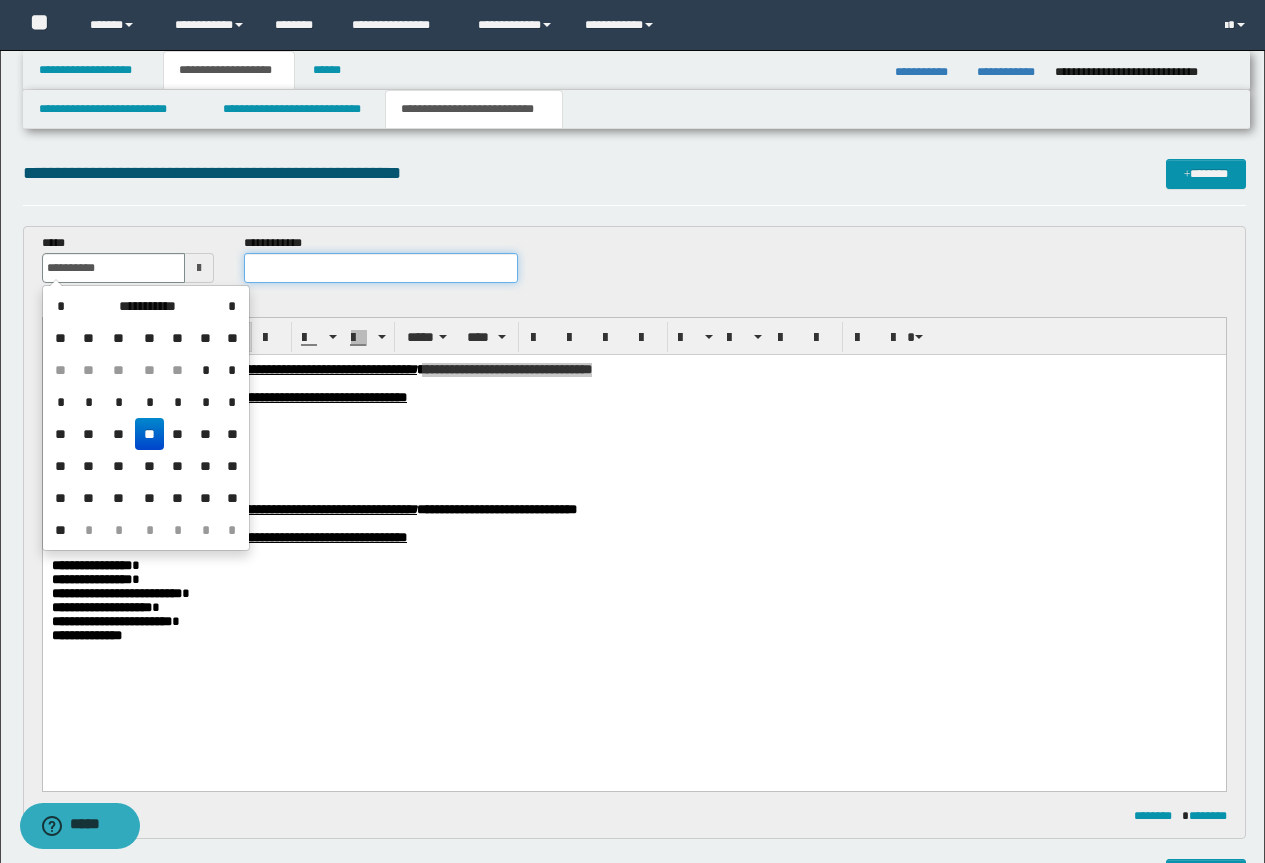 type on "**********" 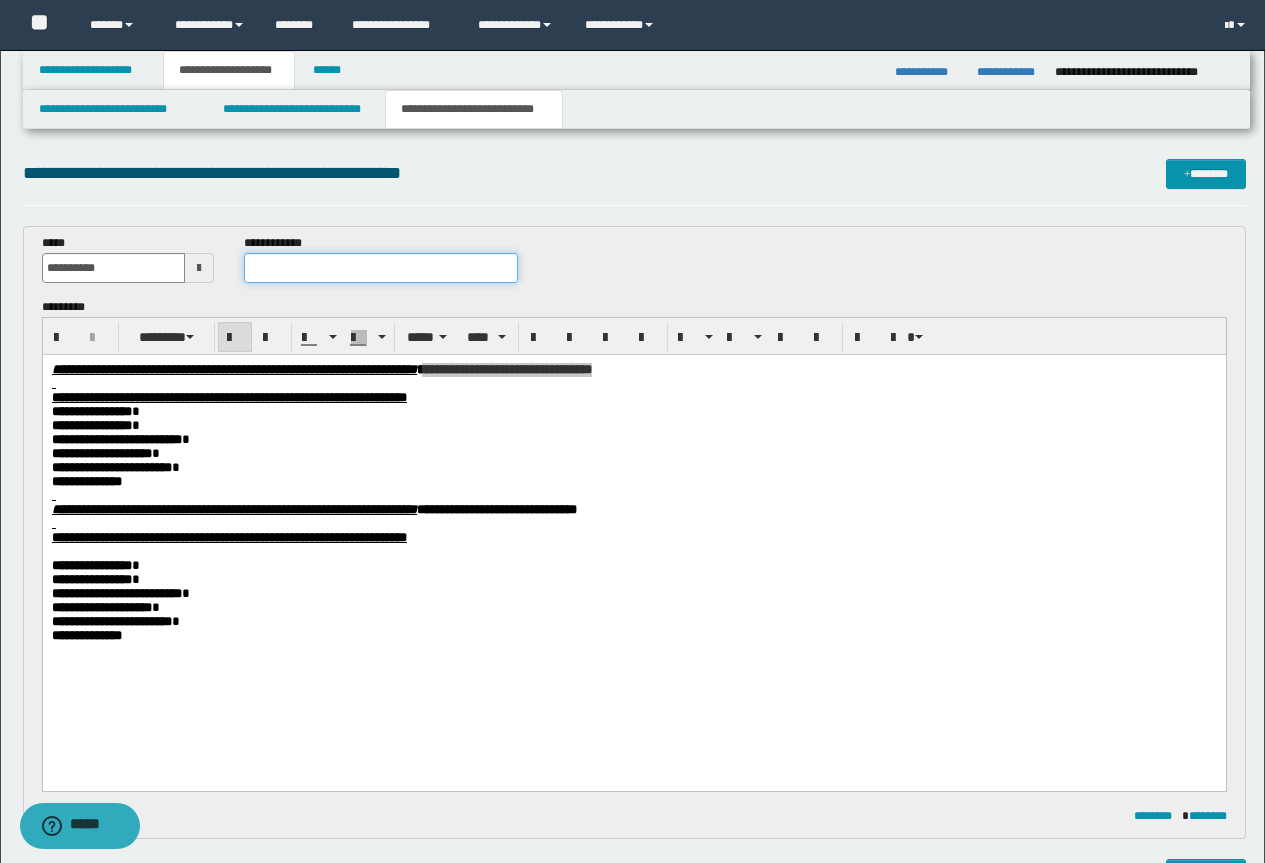 paste on "**********" 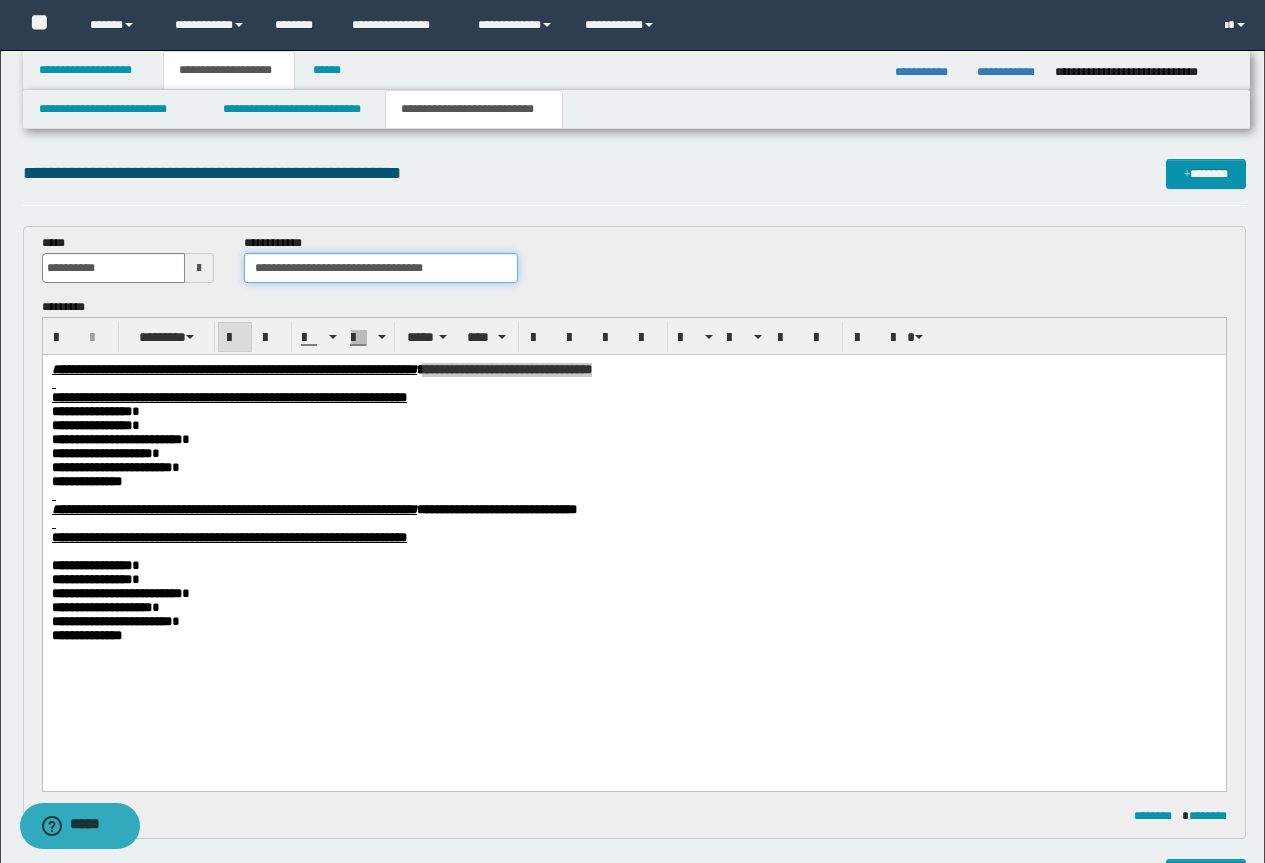 drag, startPoint x: 452, startPoint y: 269, endPoint x: 368, endPoint y: 272, distance: 84.05355 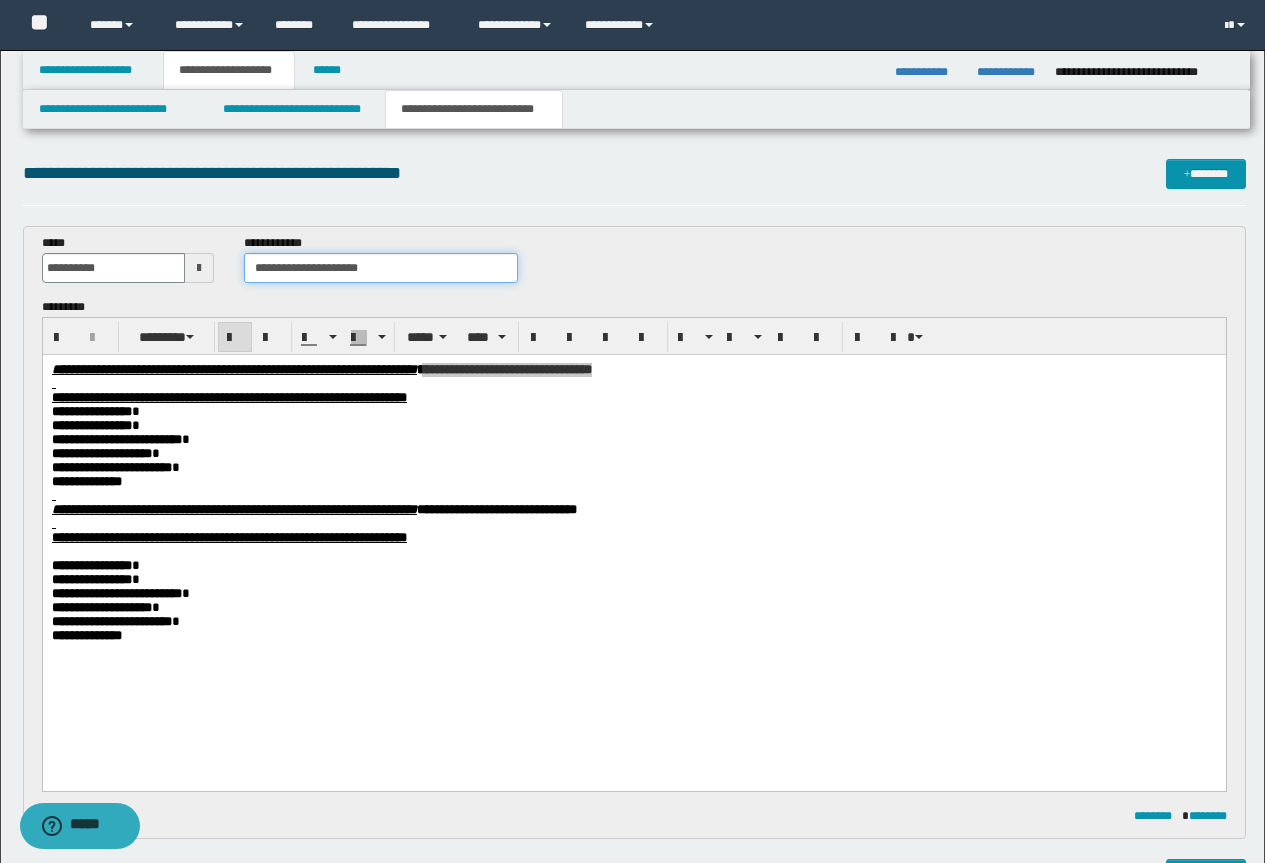 type on "**********" 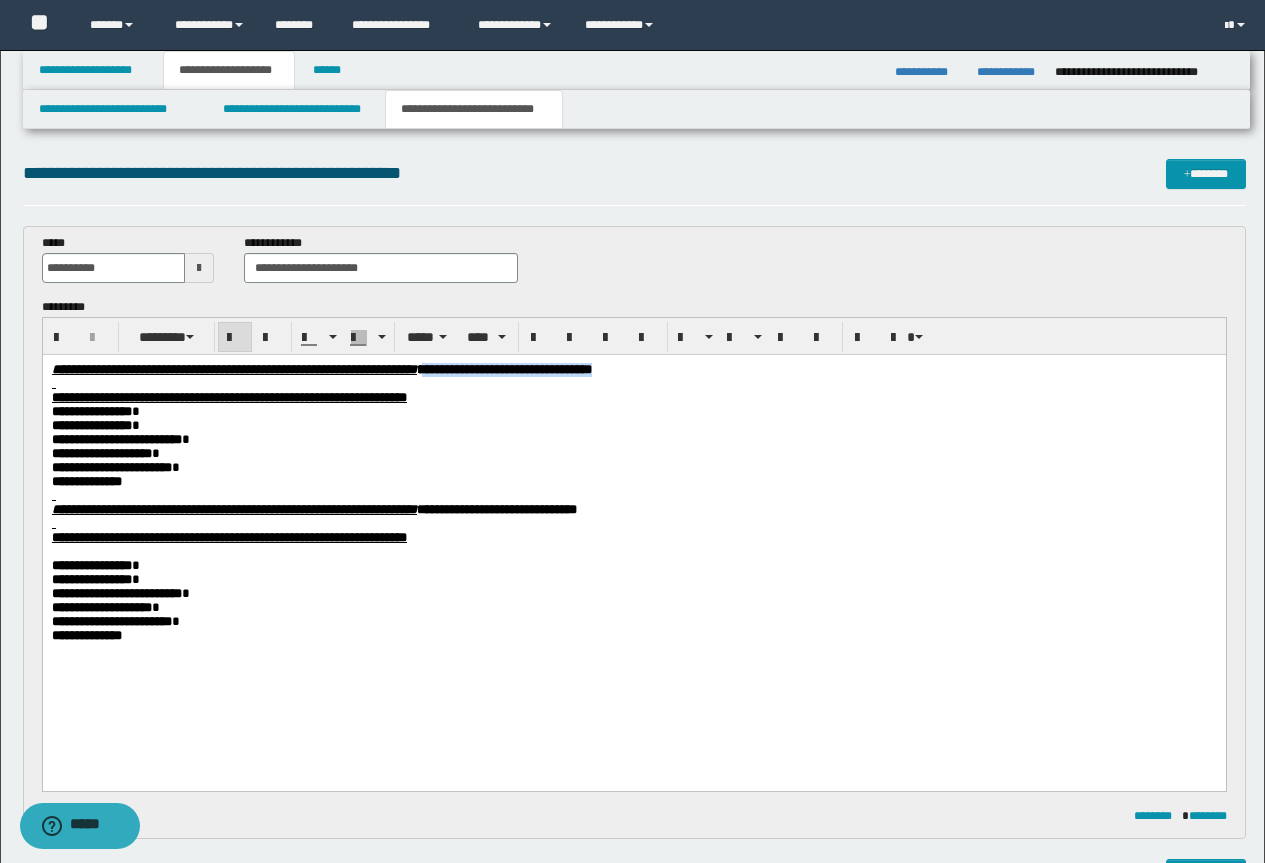 click at bounding box center (633, 524) 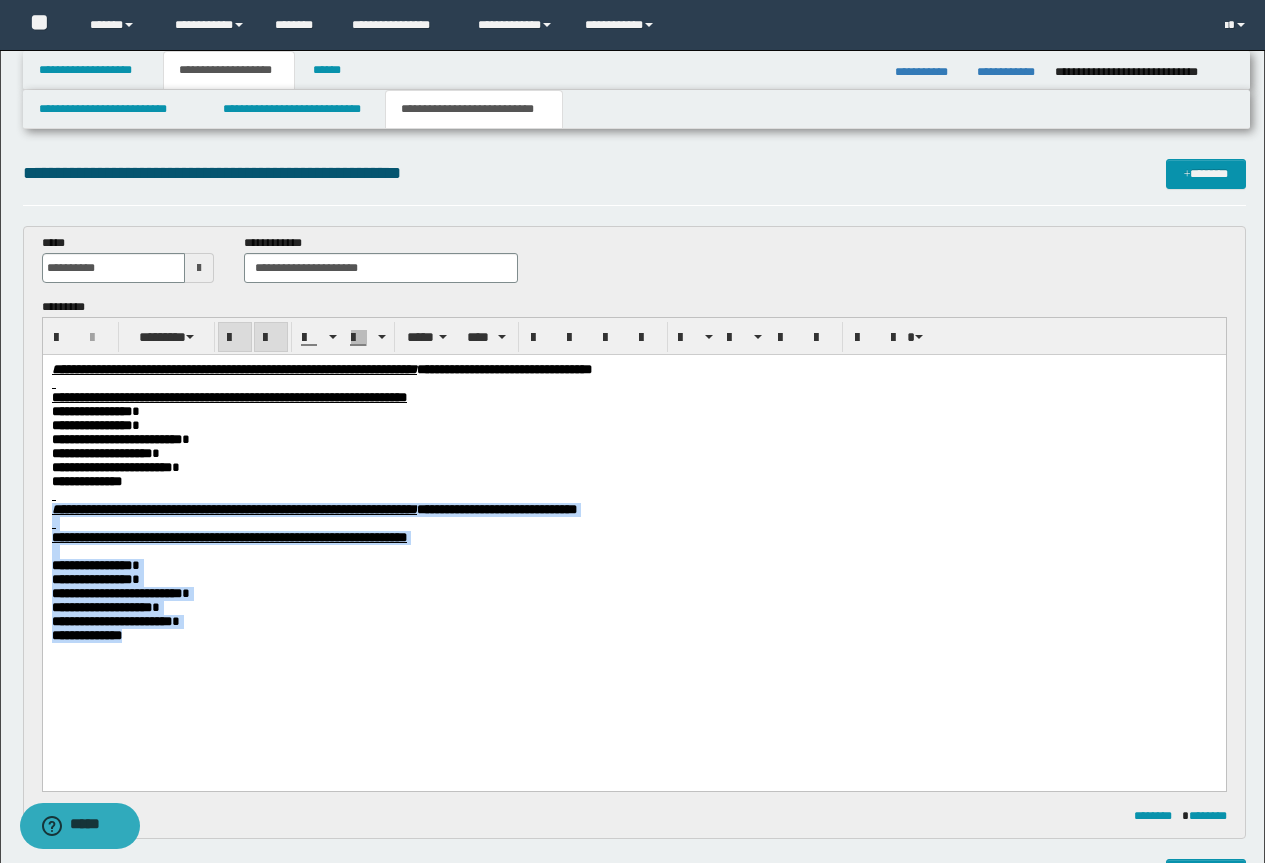 drag, startPoint x: 49, startPoint y: 527, endPoint x: 176, endPoint y: 684, distance: 201.93564 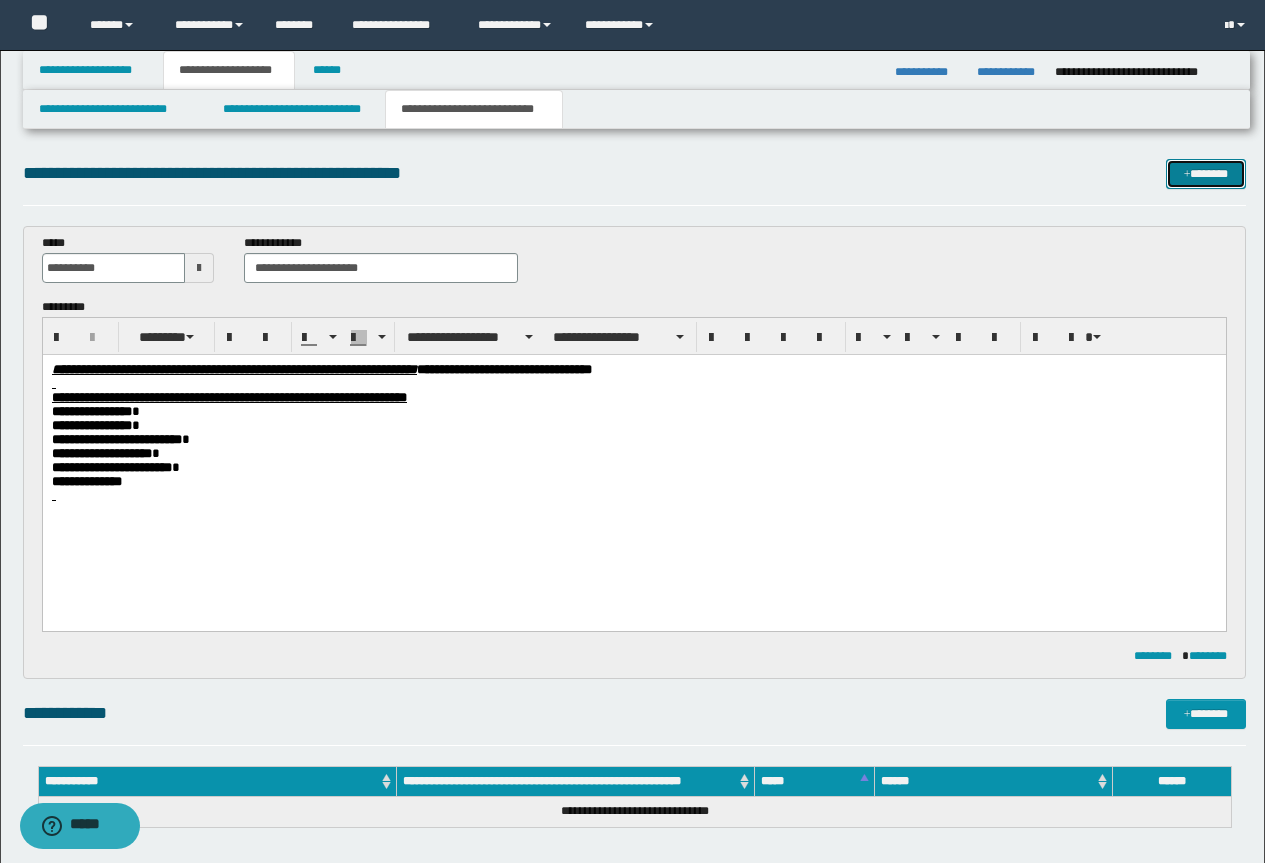 click on "*******" at bounding box center [1206, 174] 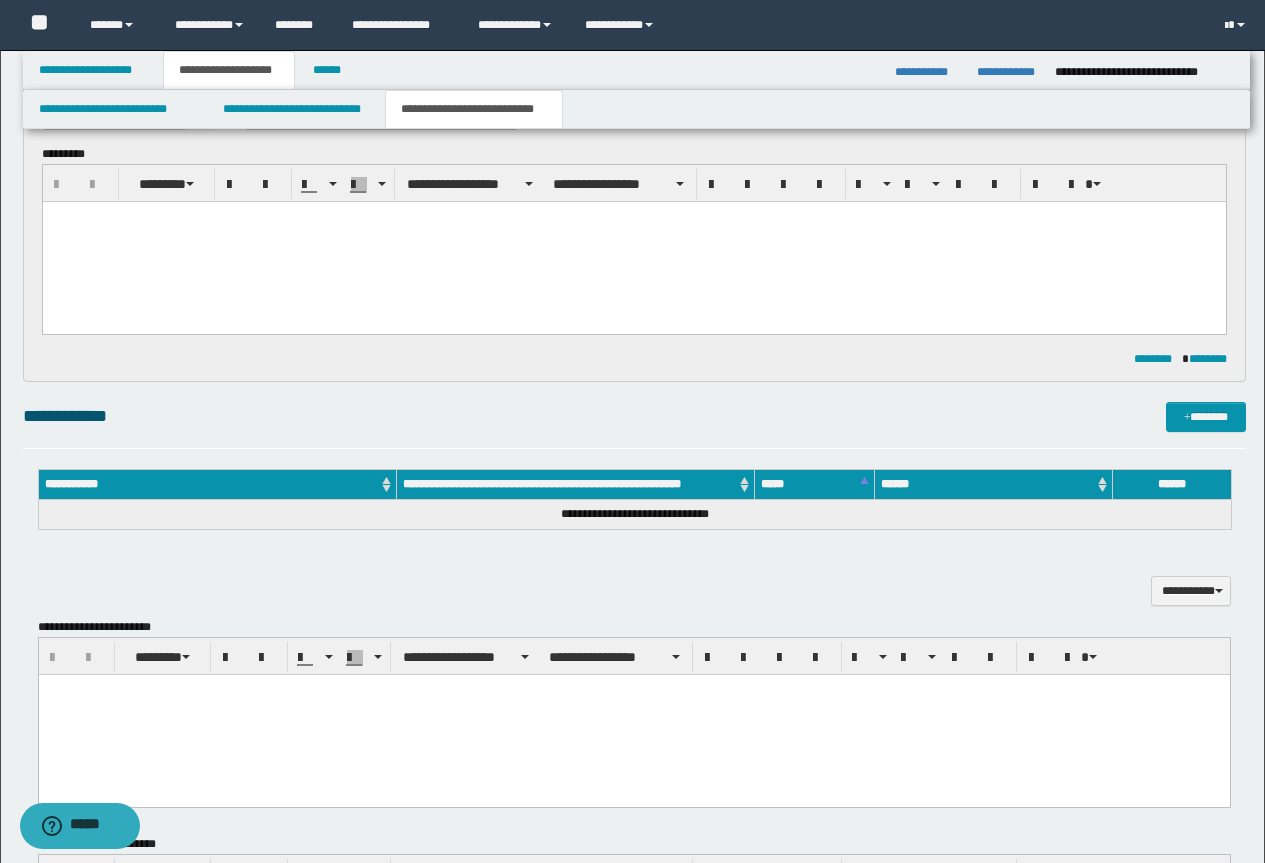 scroll, scrollTop: 0, scrollLeft: 0, axis: both 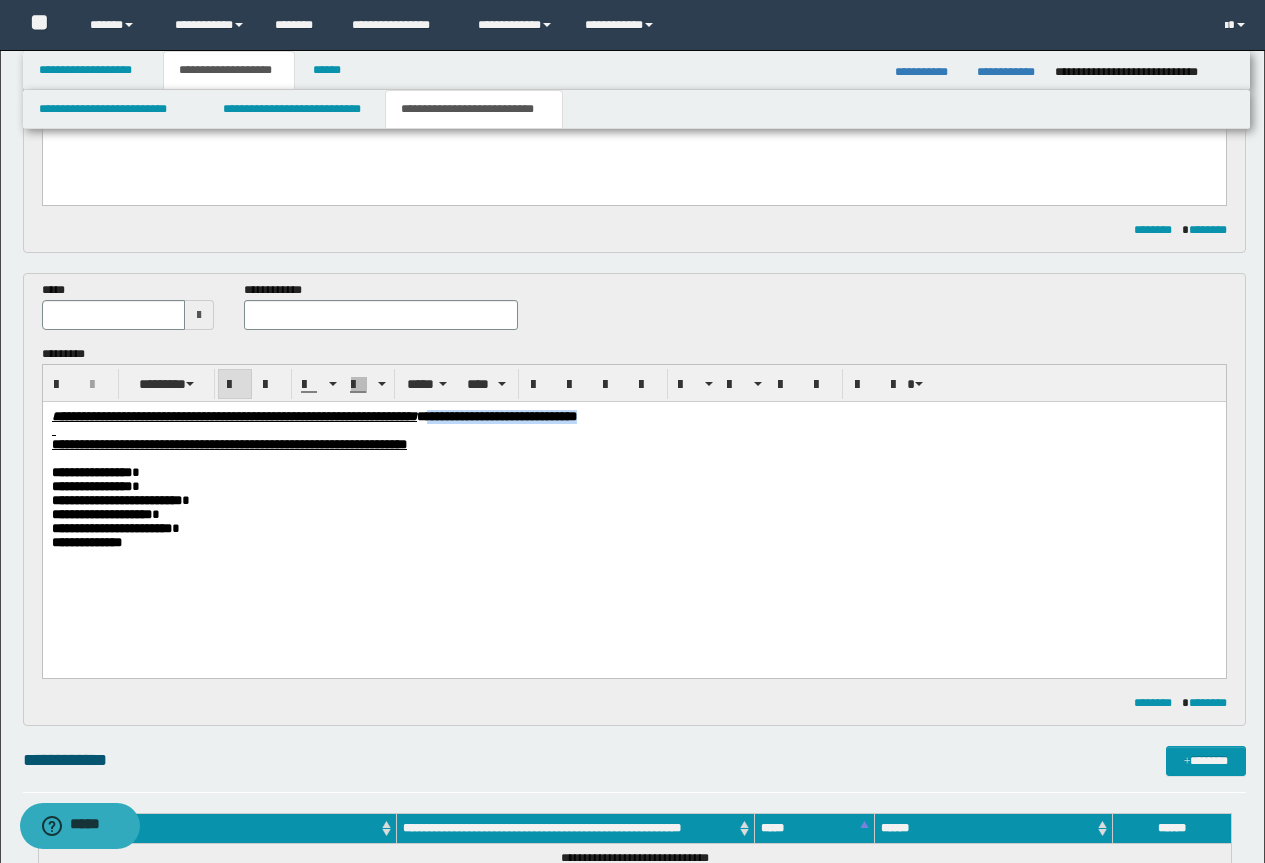 drag, startPoint x: 832, startPoint y: 424, endPoint x: 630, endPoint y: 417, distance: 202.12125 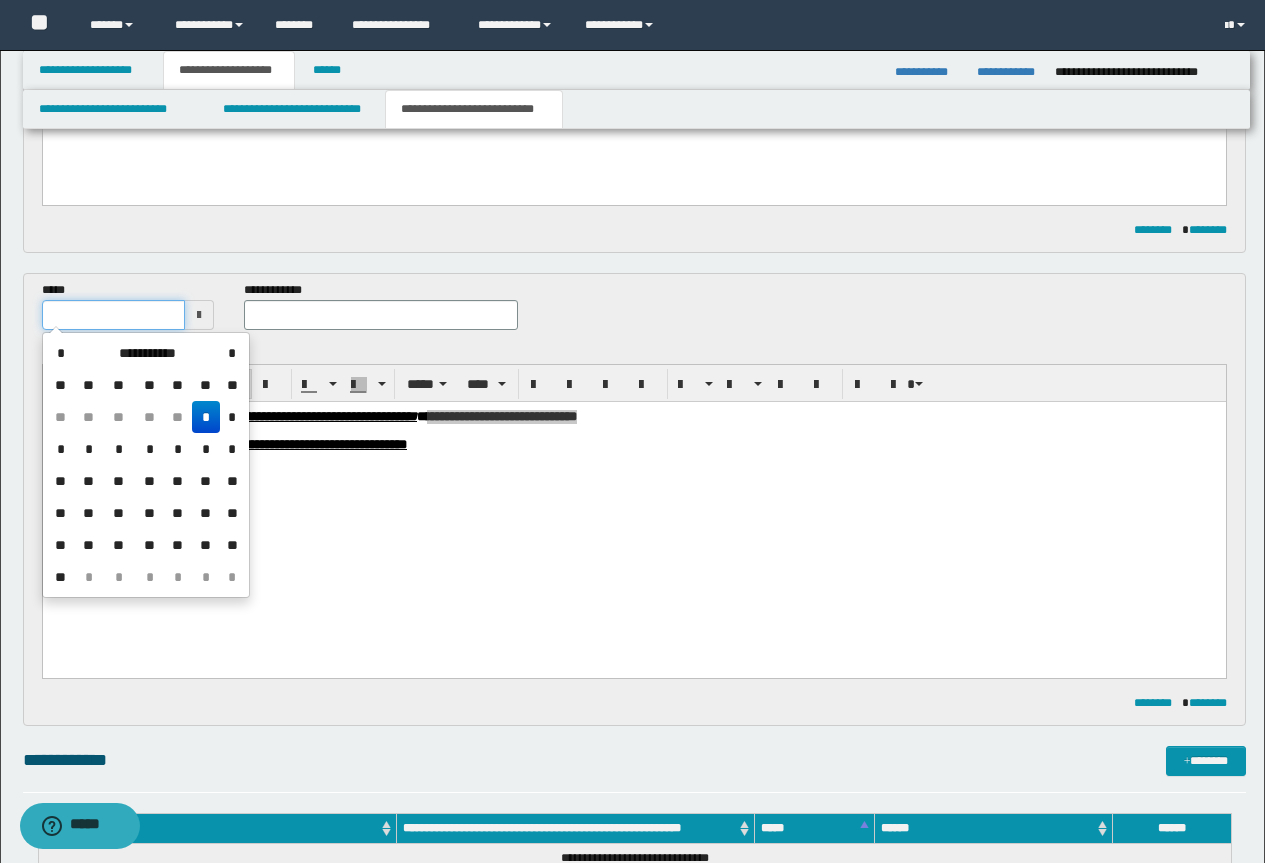 click at bounding box center [114, 315] 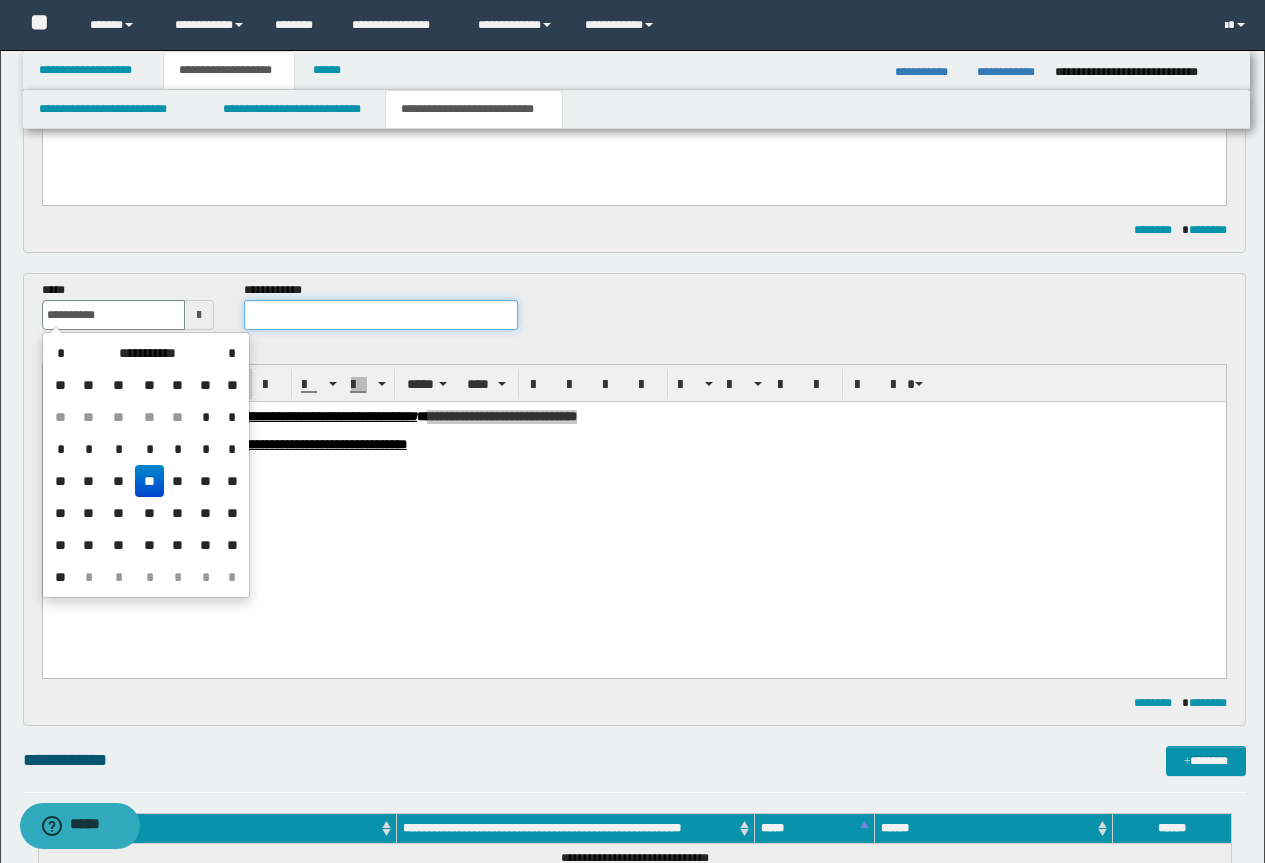 type on "**********" 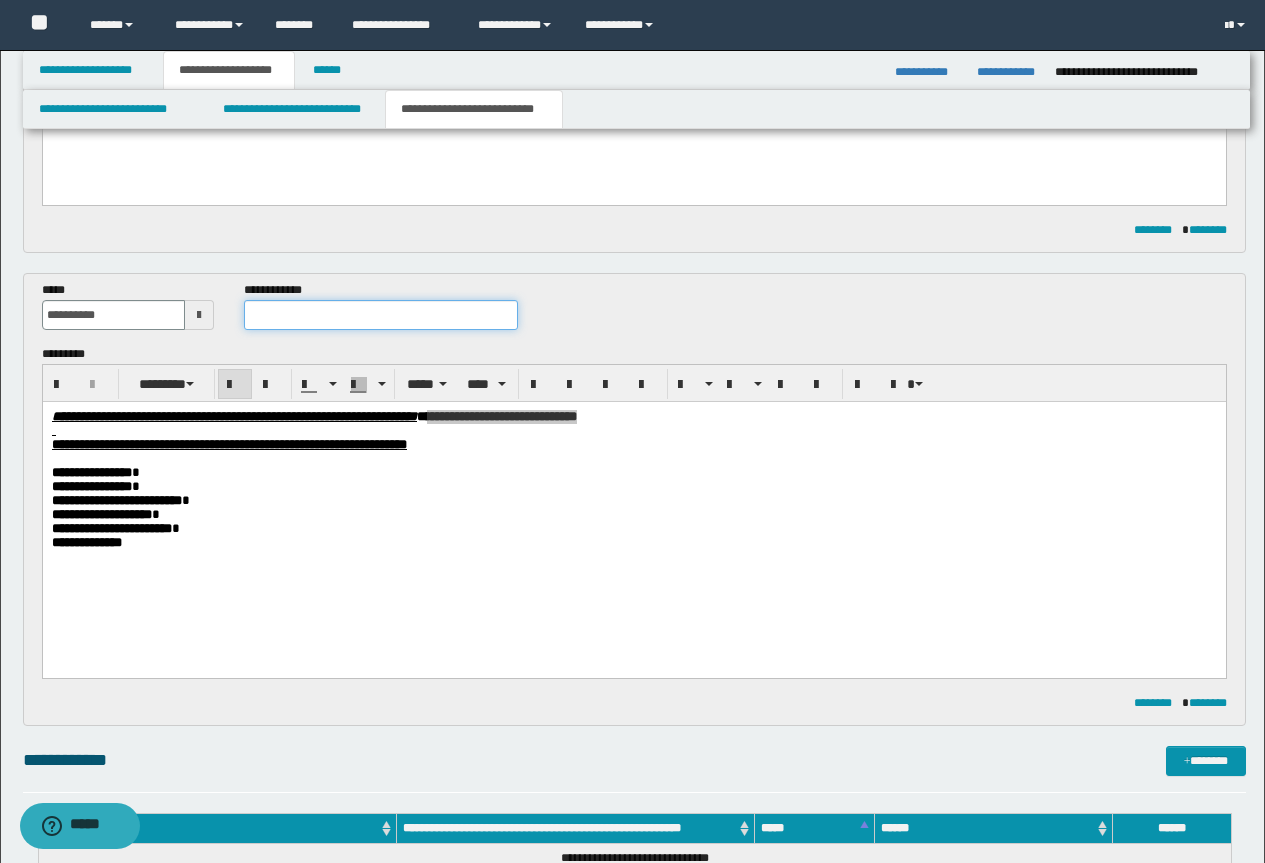 click at bounding box center (381, 315) 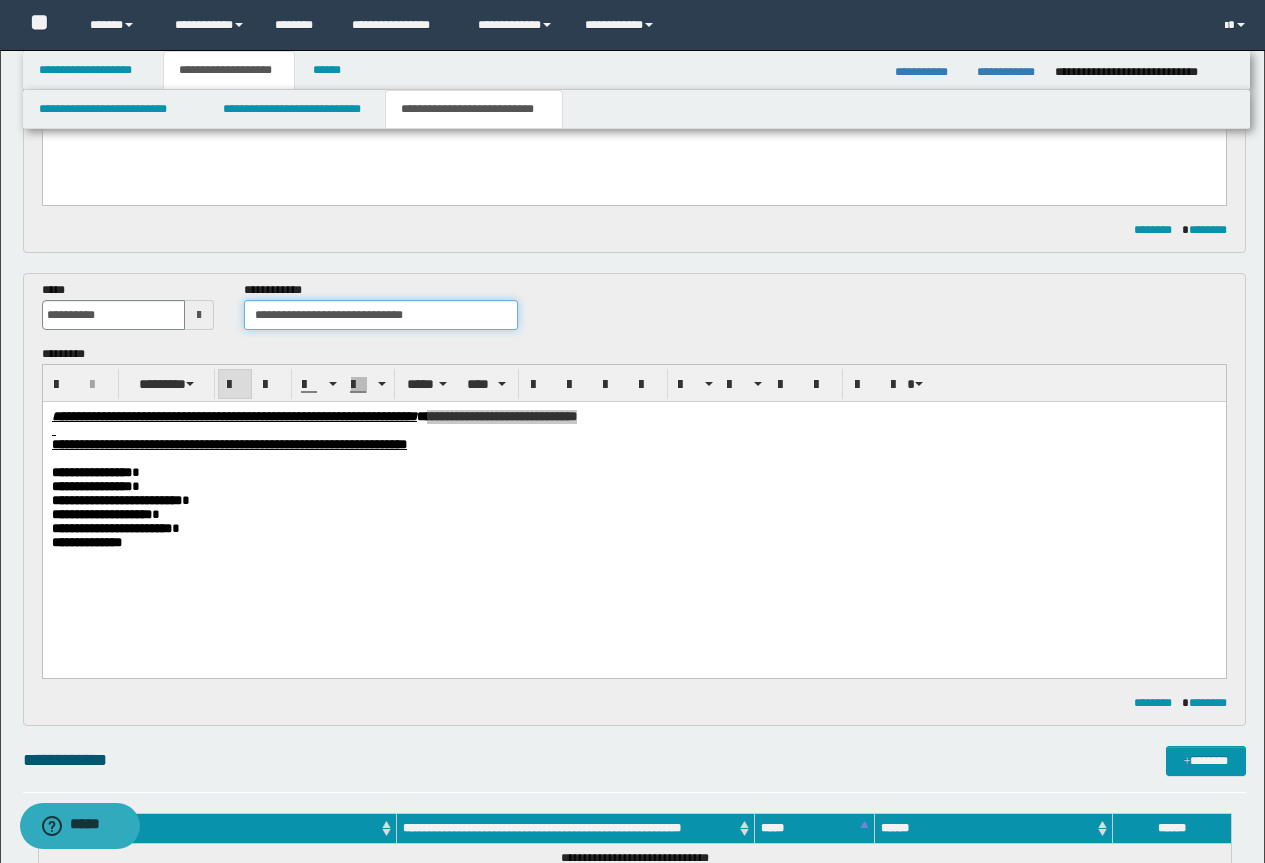 drag, startPoint x: 437, startPoint y: 317, endPoint x: 350, endPoint y: 318, distance: 87.005745 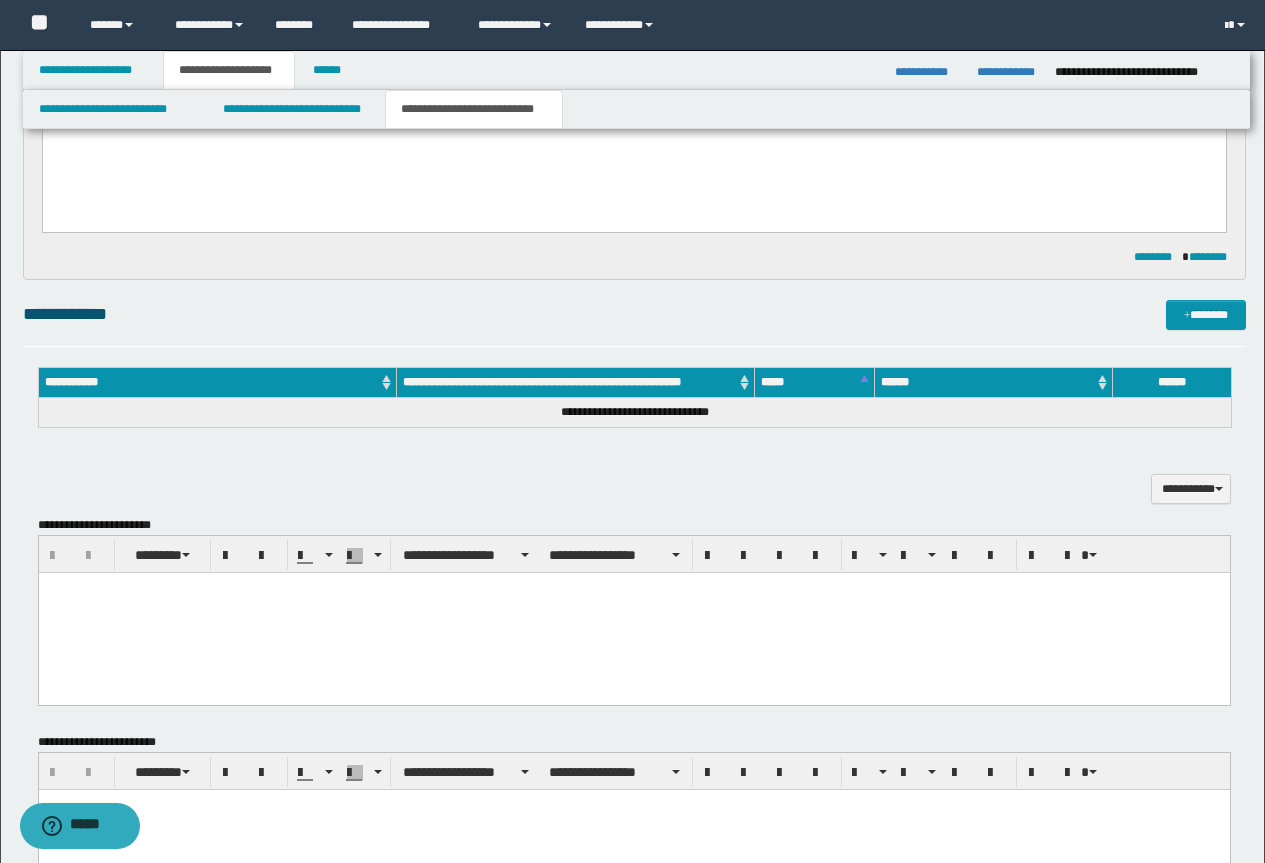scroll, scrollTop: 926, scrollLeft: 0, axis: vertical 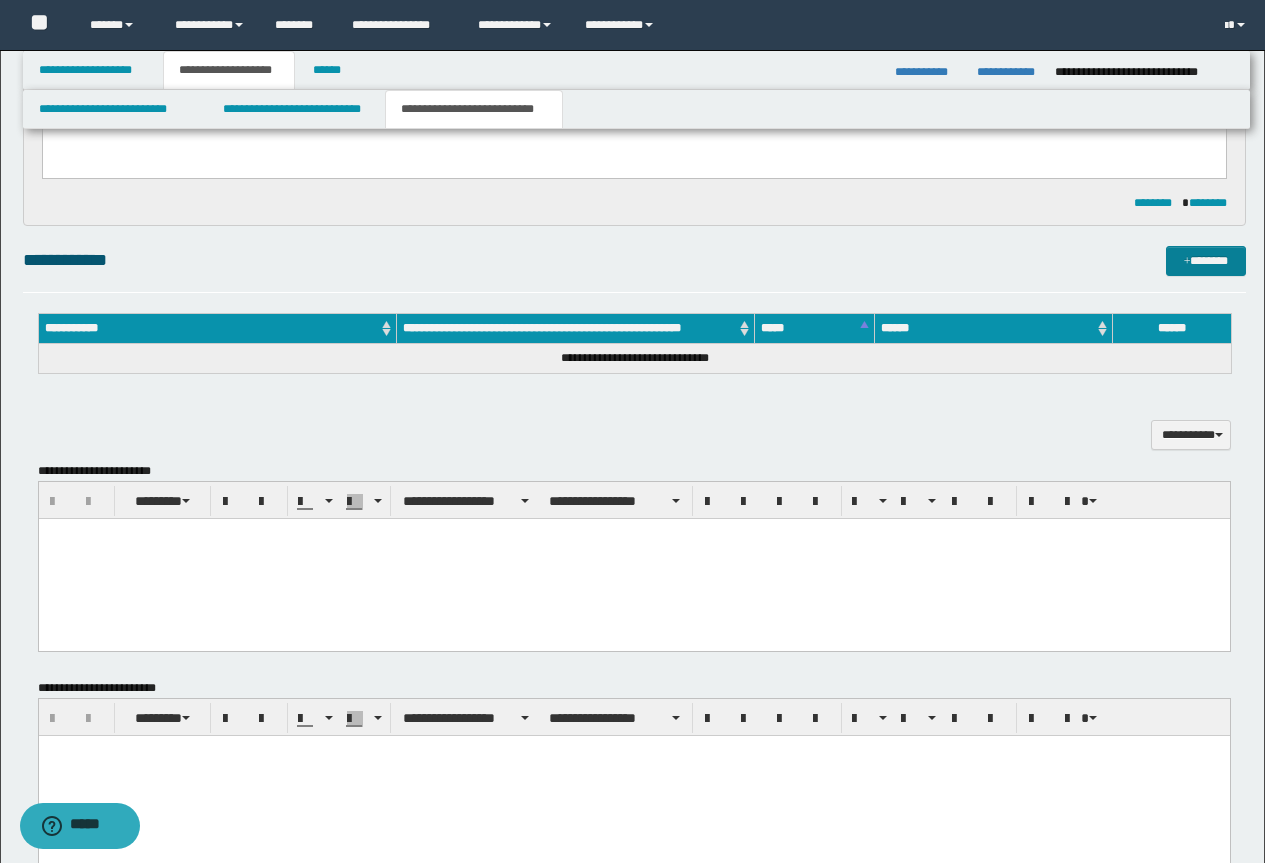 type on "**********" 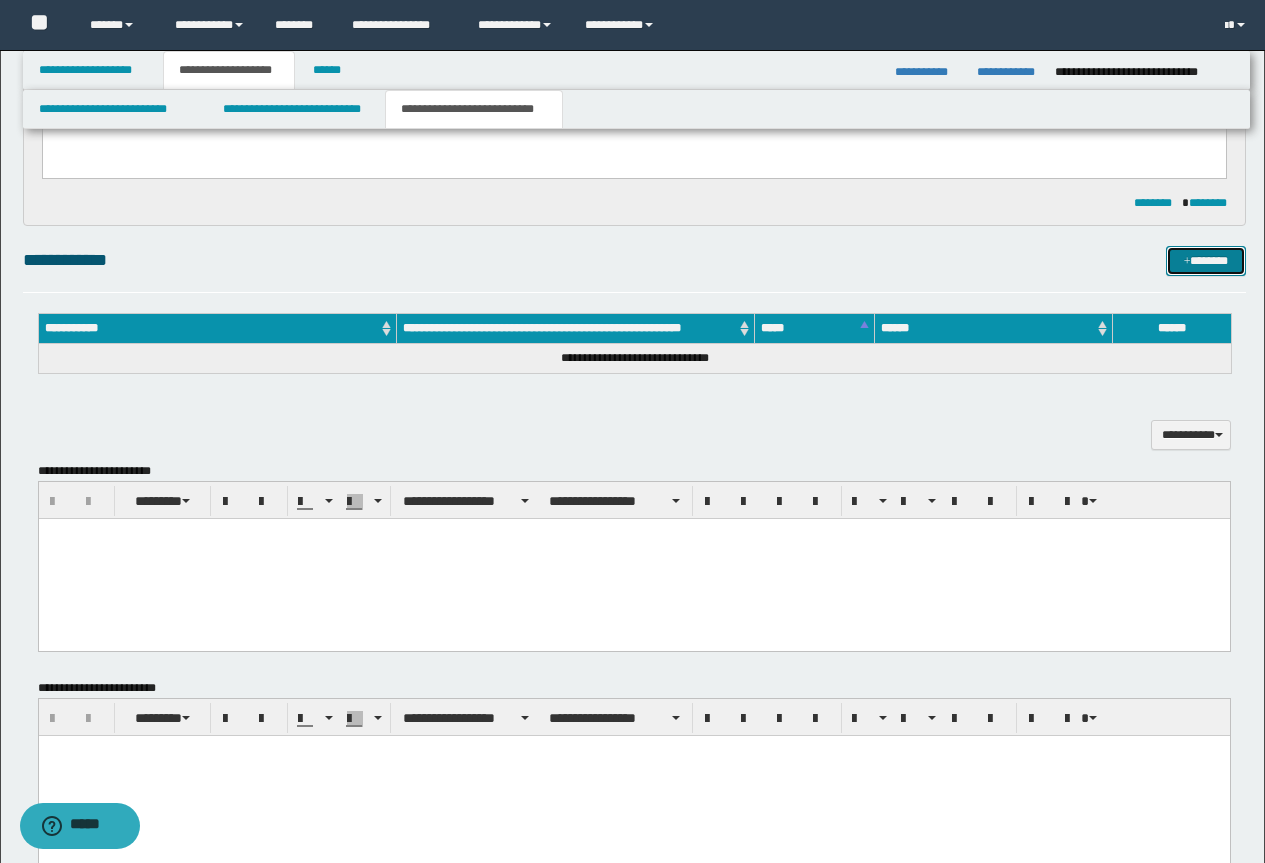 click on "*******" at bounding box center [1206, 261] 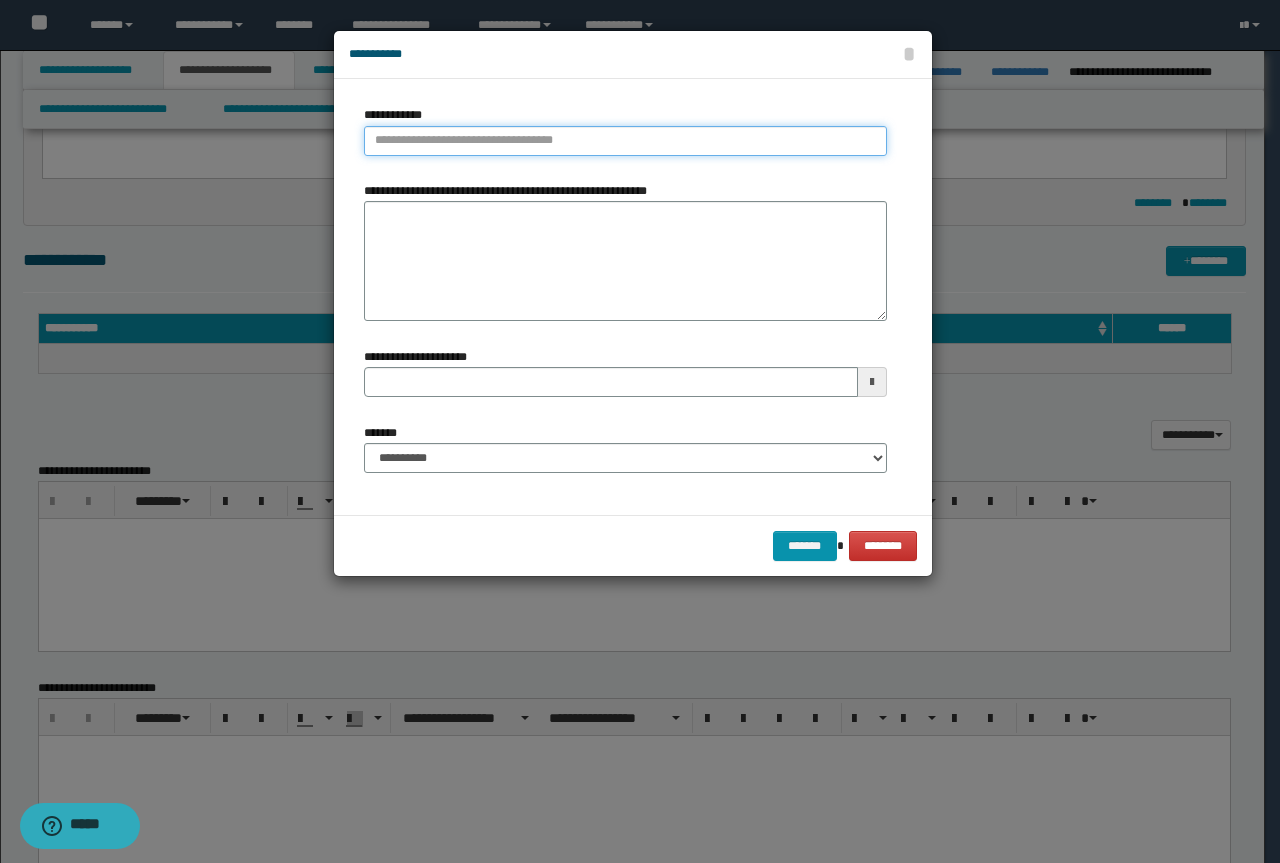 click on "**********" at bounding box center [625, 141] 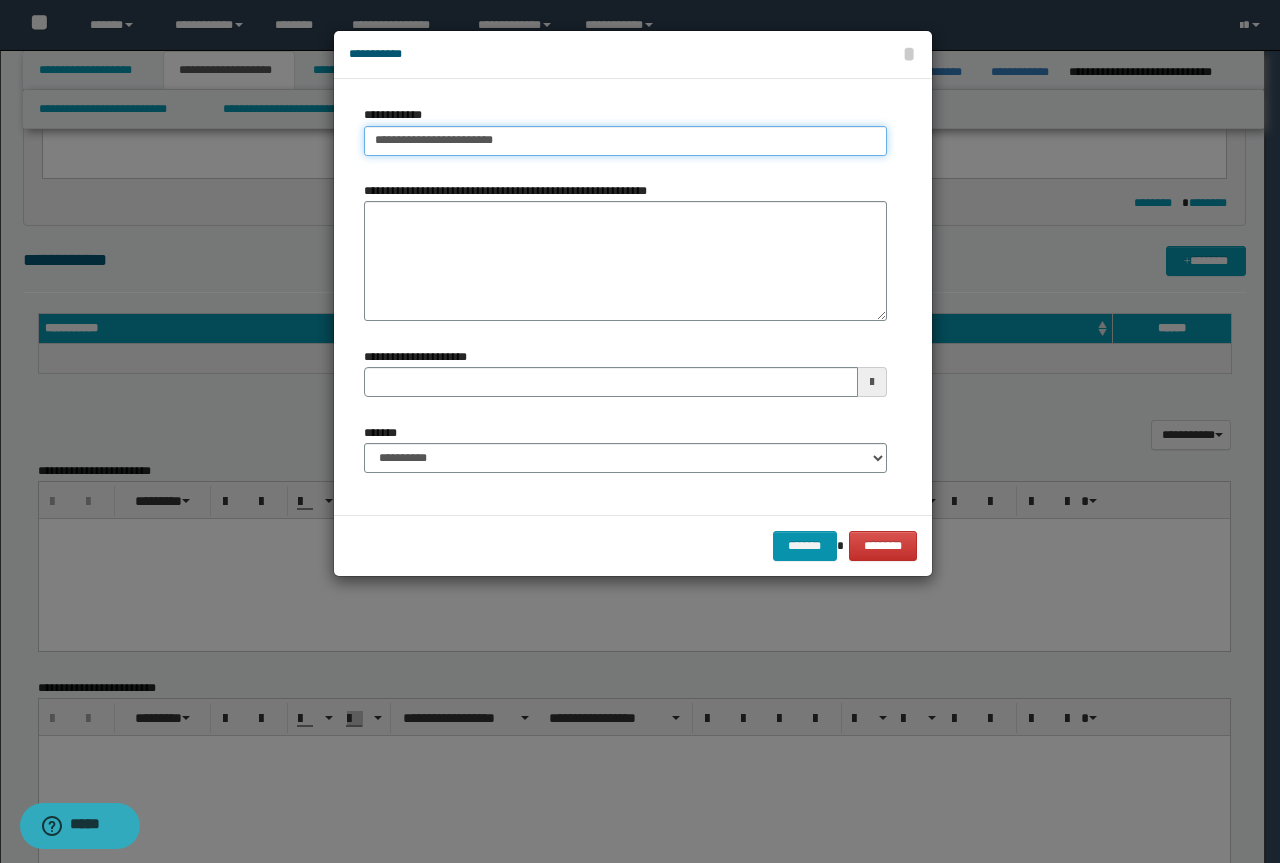 type on "**********" 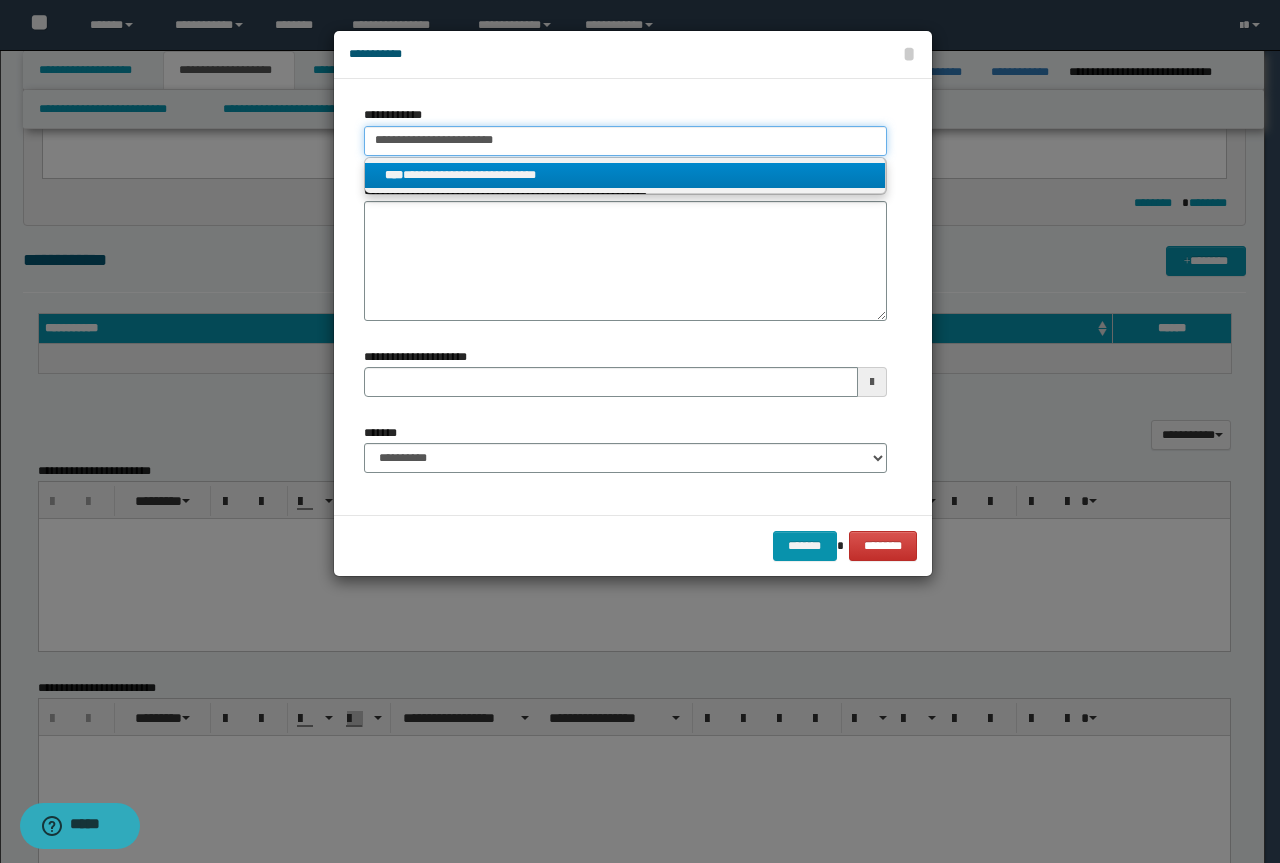 type on "**********" 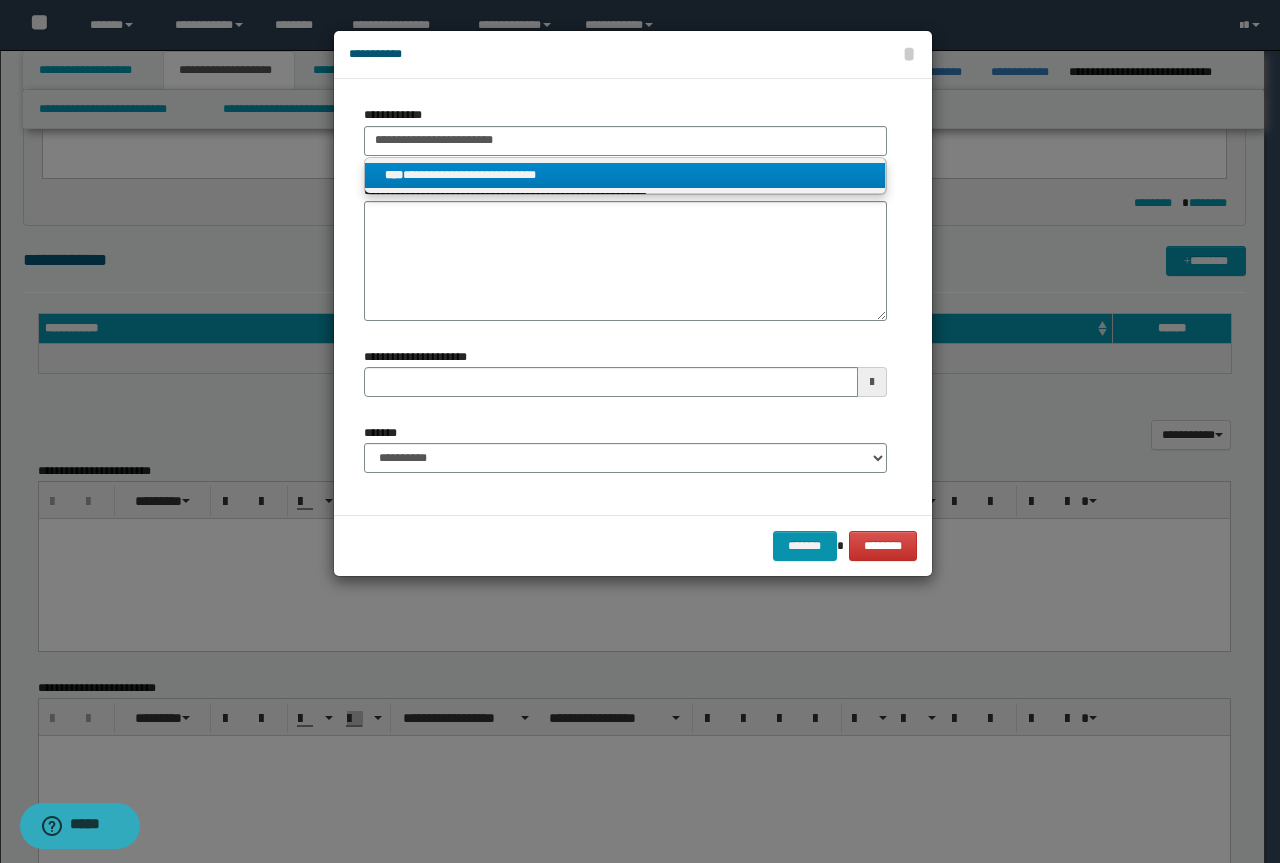click on "**********" at bounding box center (625, 175) 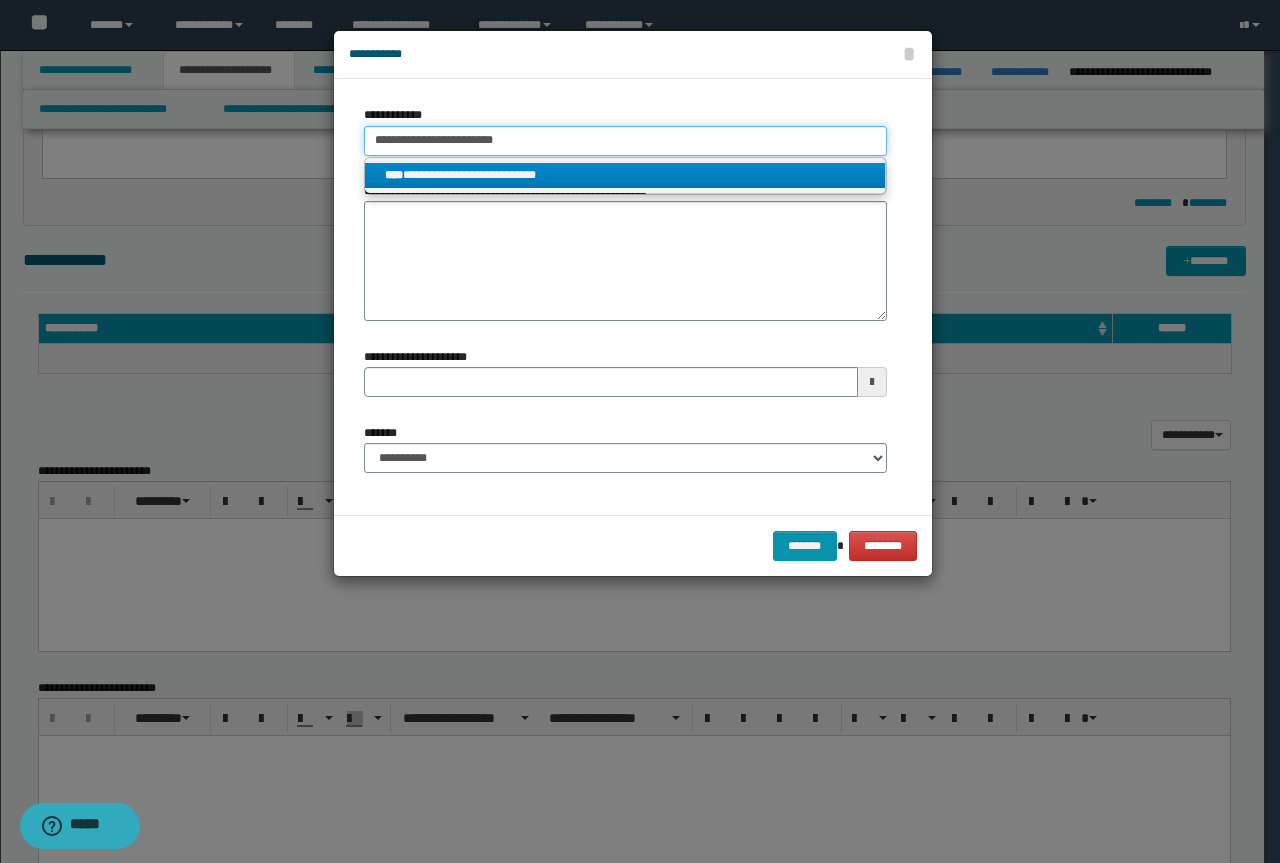 type 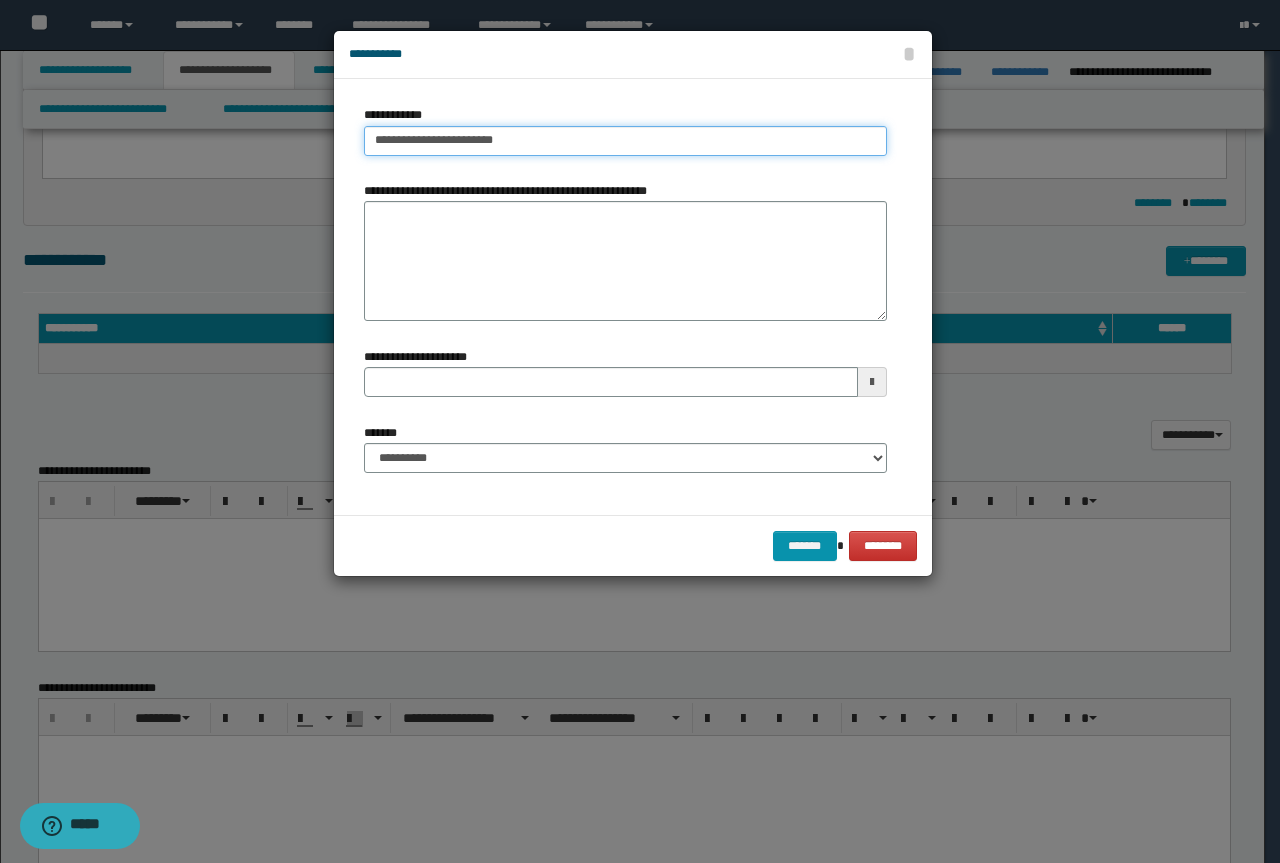 type 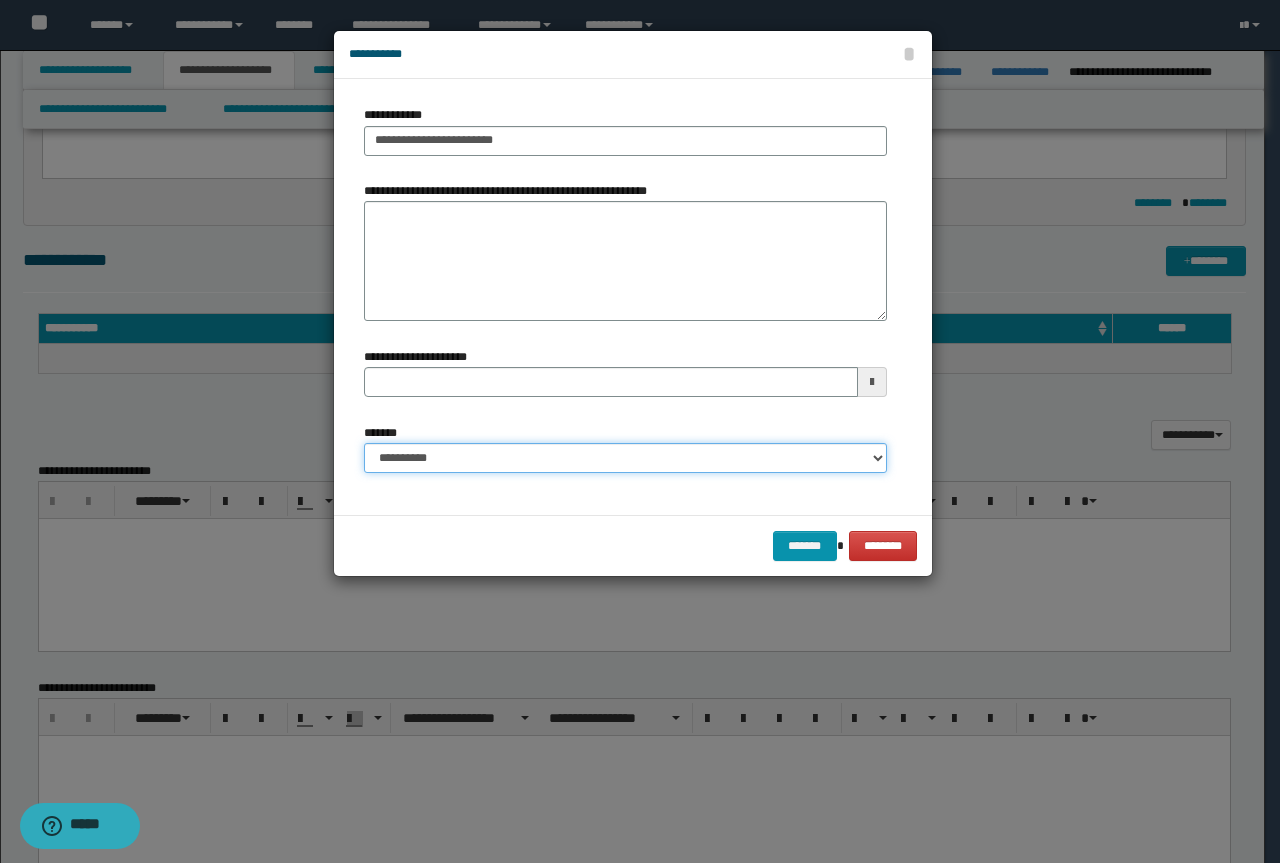 click on "**********" at bounding box center (625, 458) 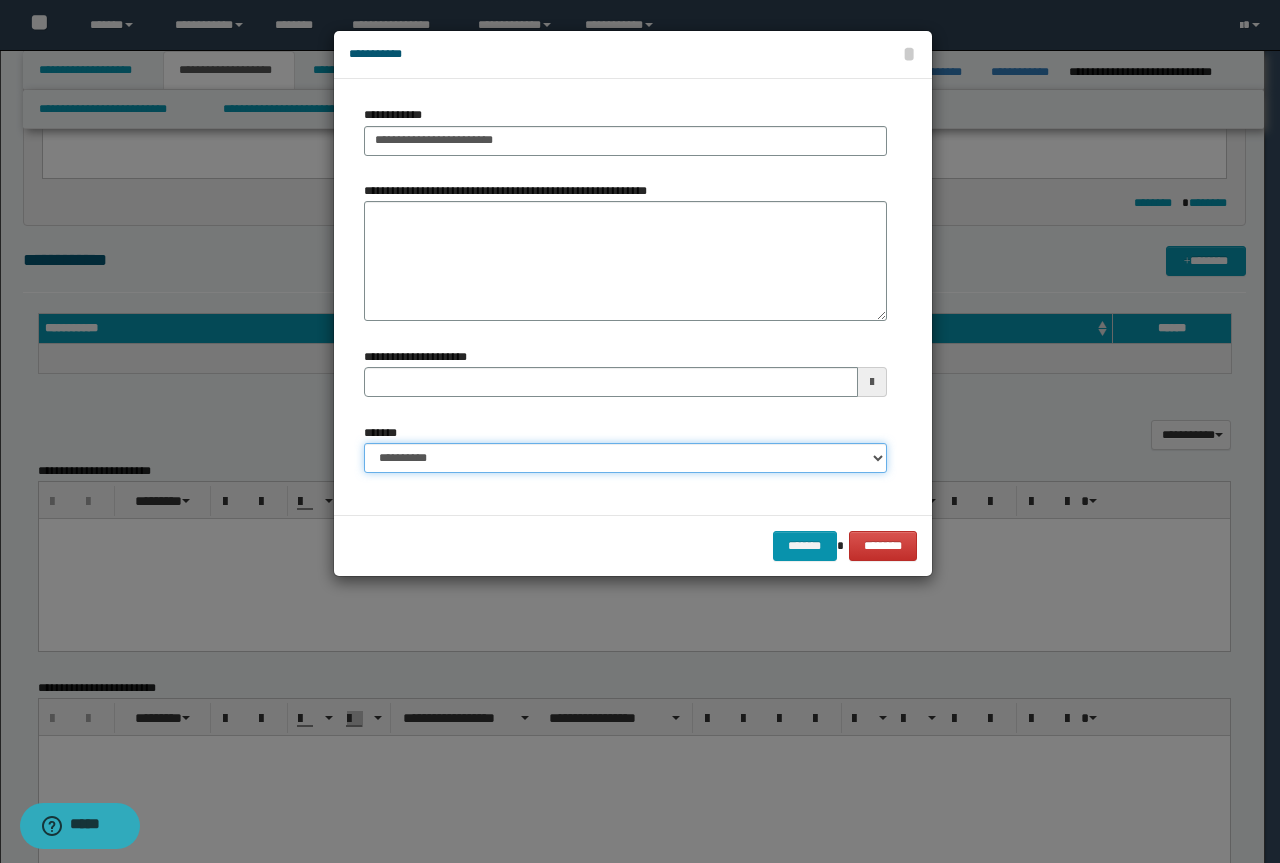 click on "**********" at bounding box center [625, 458] 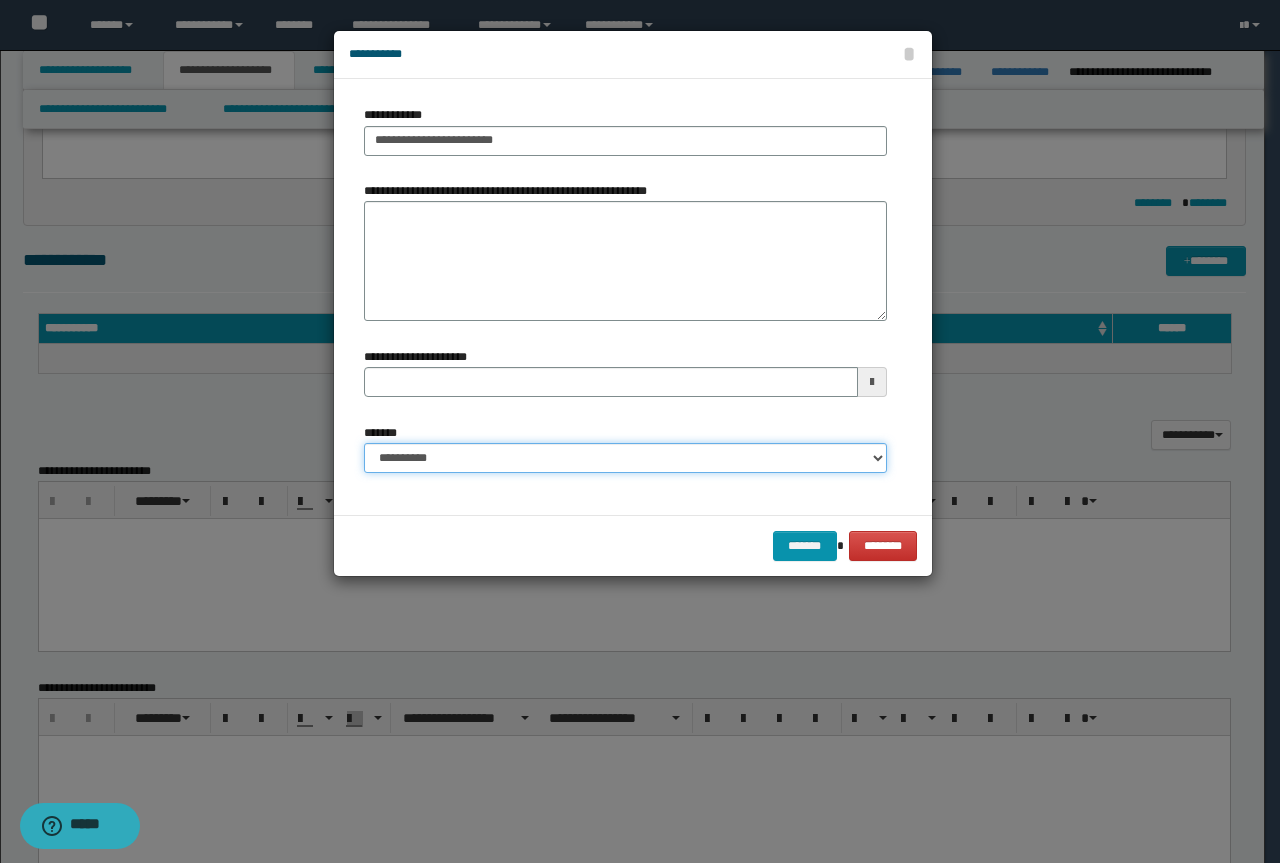 select on "*" 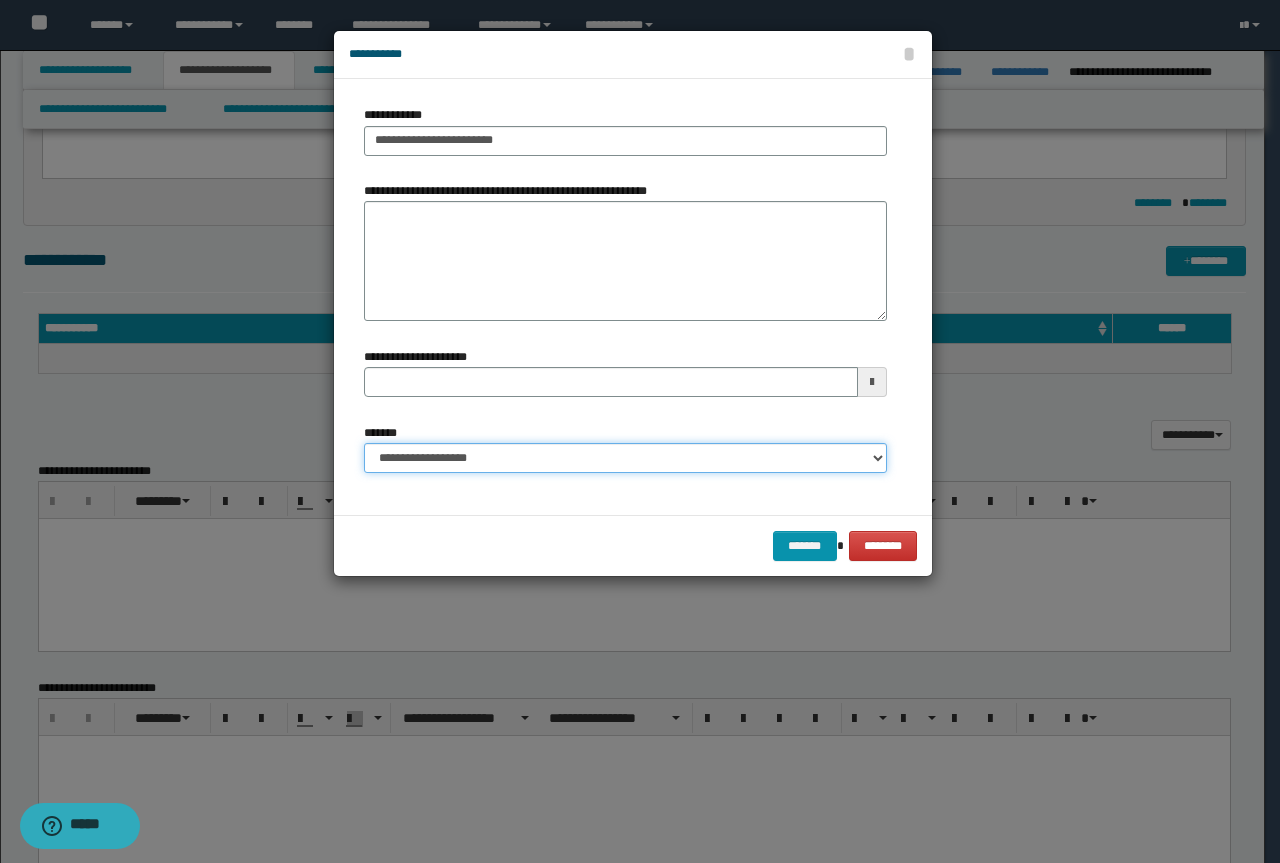 click on "**********" at bounding box center (625, 458) 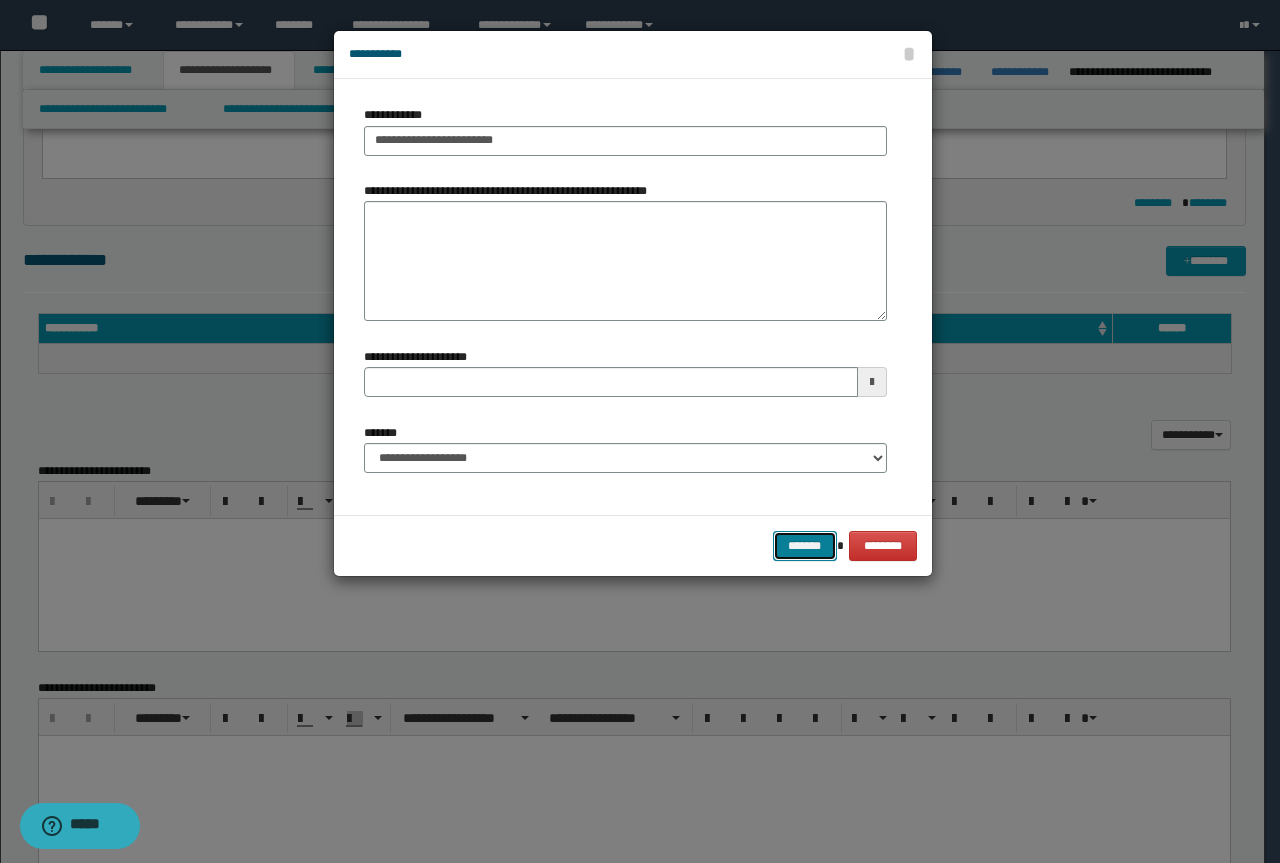 click on "*******" at bounding box center (805, 546) 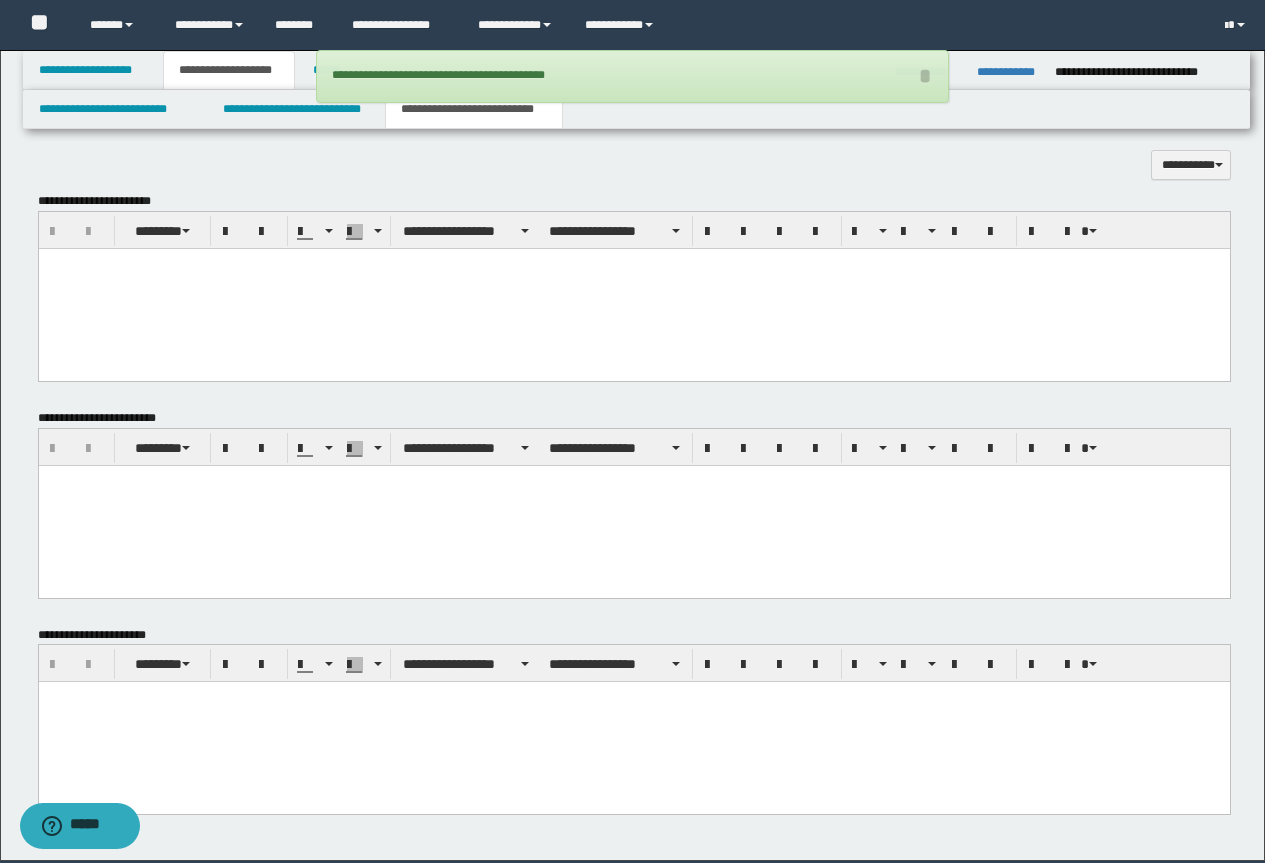 scroll, scrollTop: 1272, scrollLeft: 0, axis: vertical 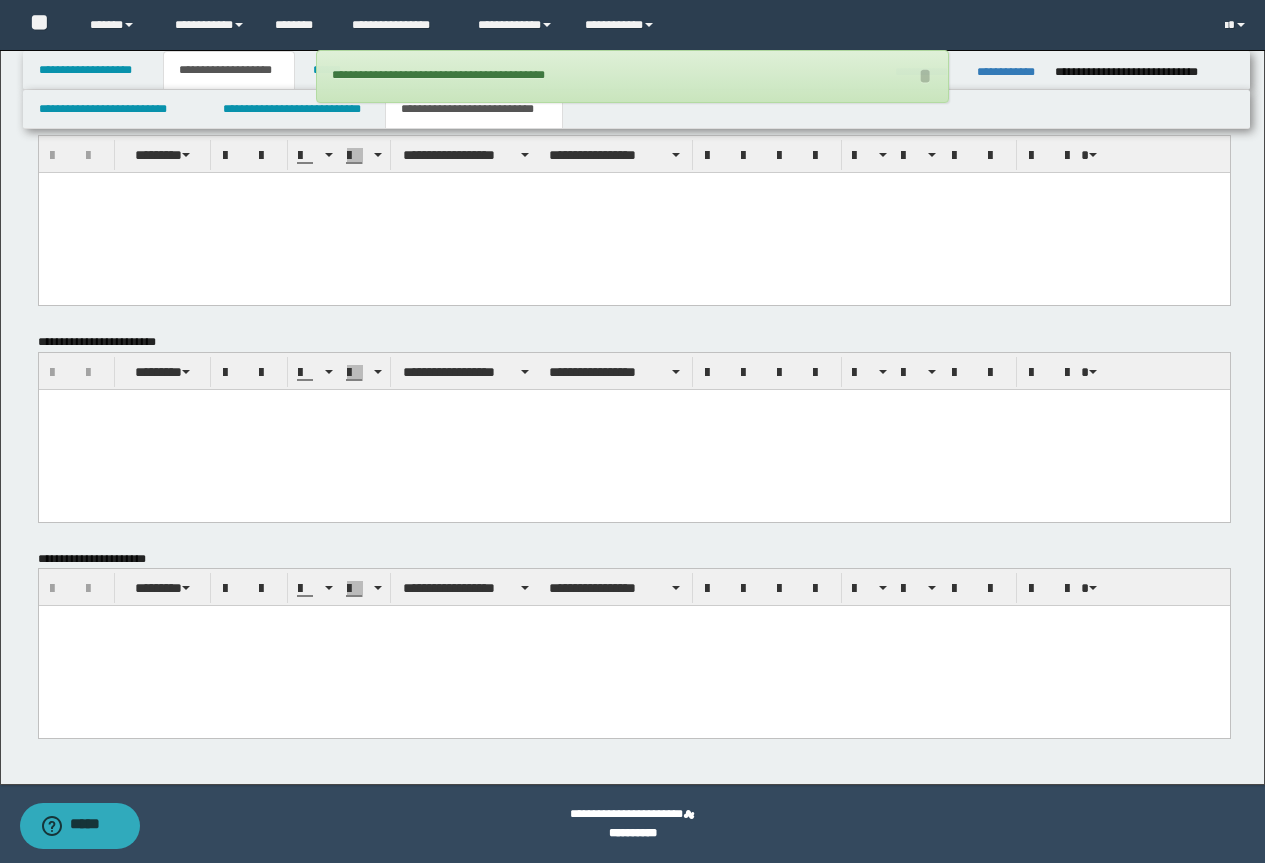 click at bounding box center [633, 646] 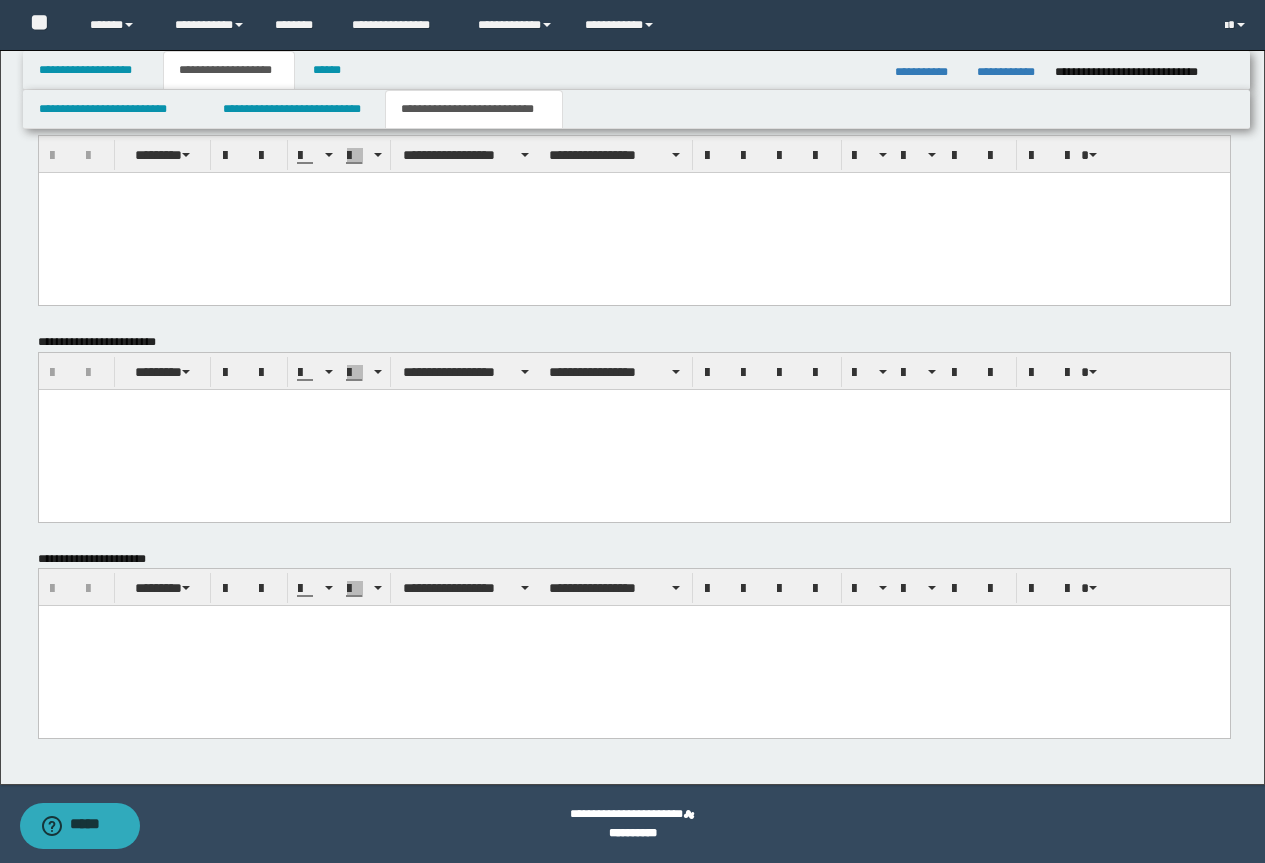 click at bounding box center (633, 646) 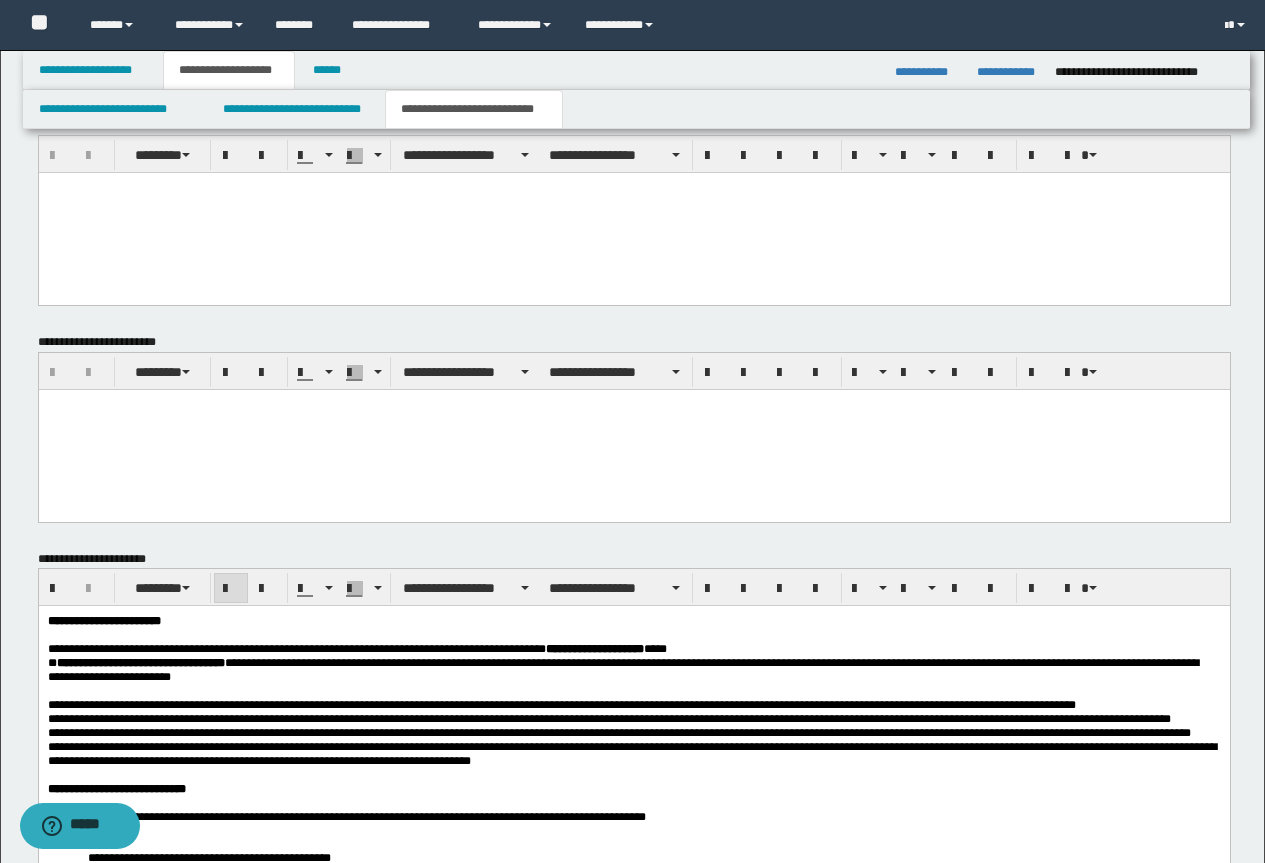 click on "**********" at bounding box center [103, 621] 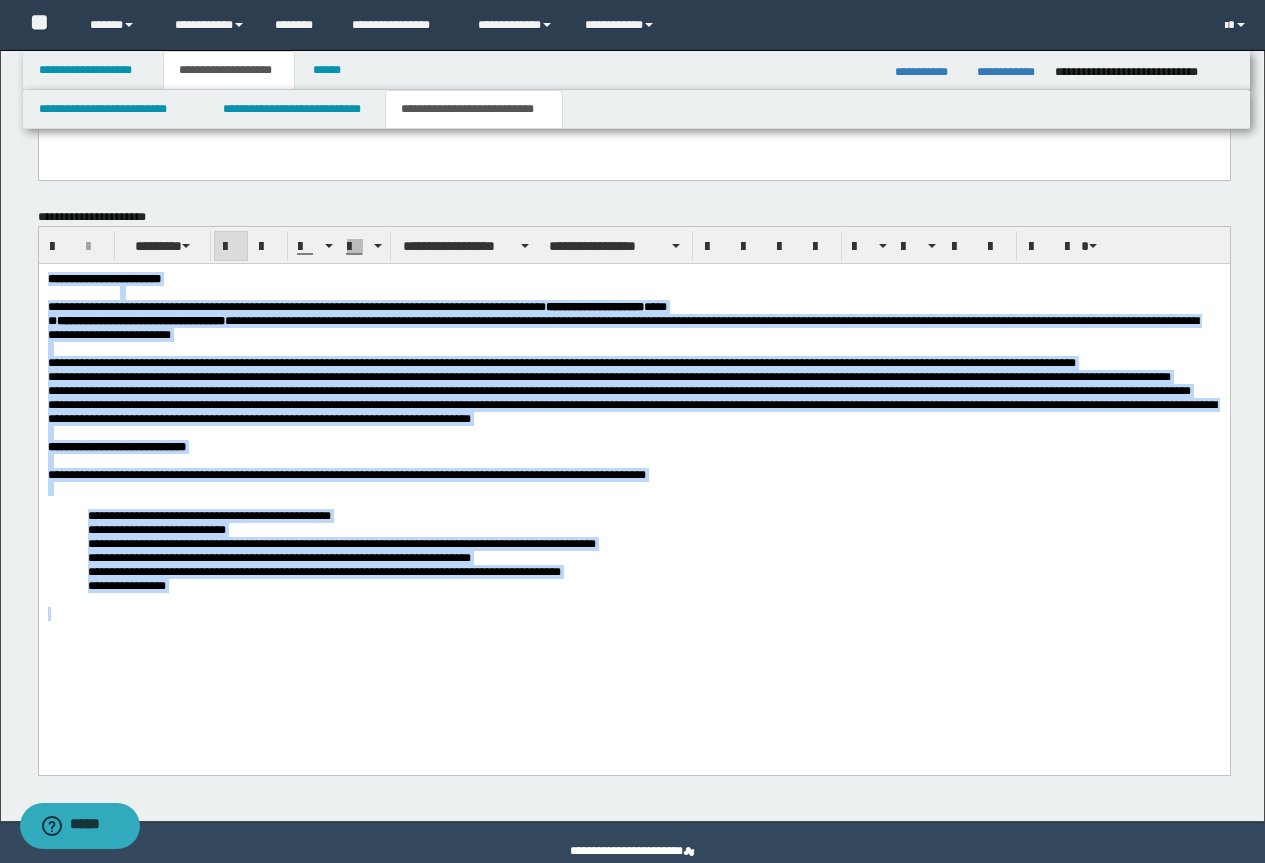 scroll, scrollTop: 1651, scrollLeft: 0, axis: vertical 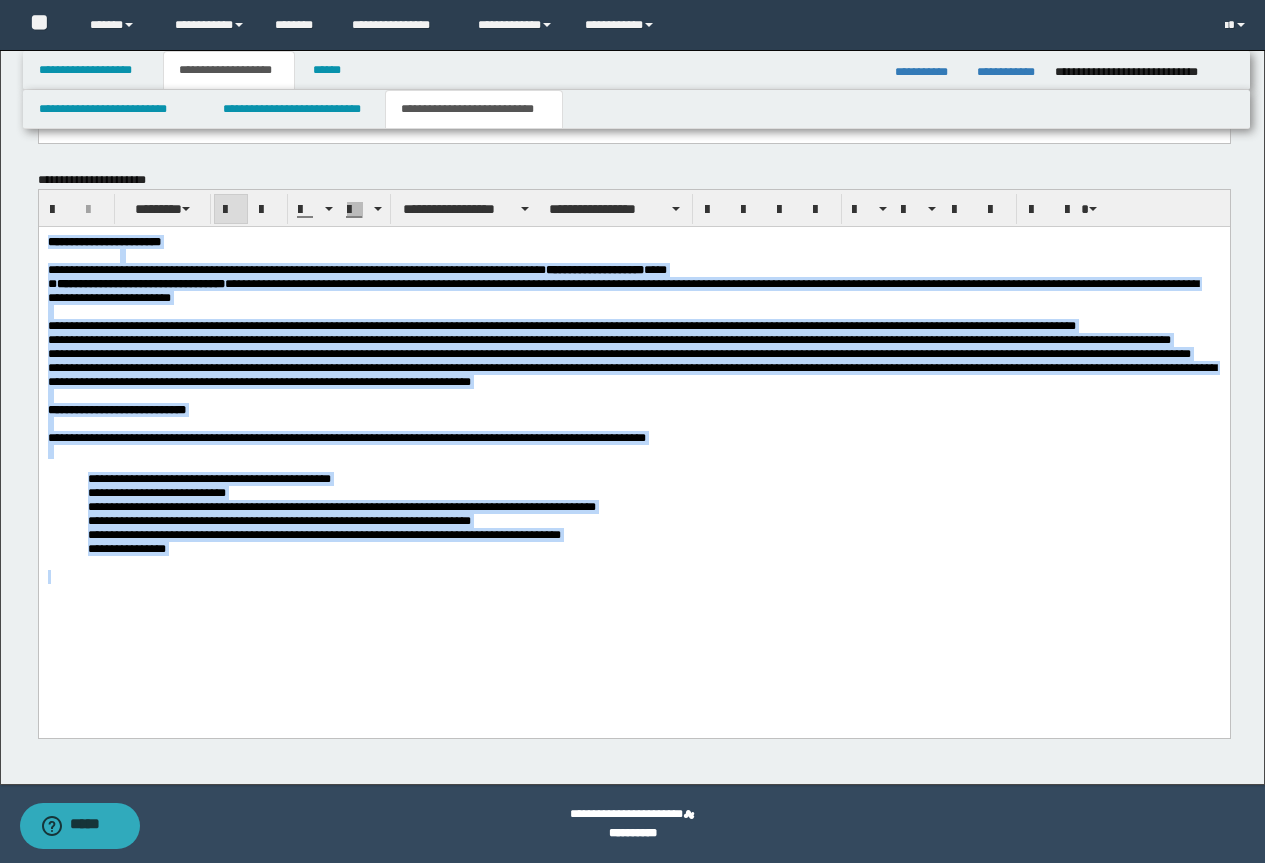 drag, startPoint x: 46, startPoint y: 242, endPoint x: 368, endPoint y: 700, distance: 559.86426 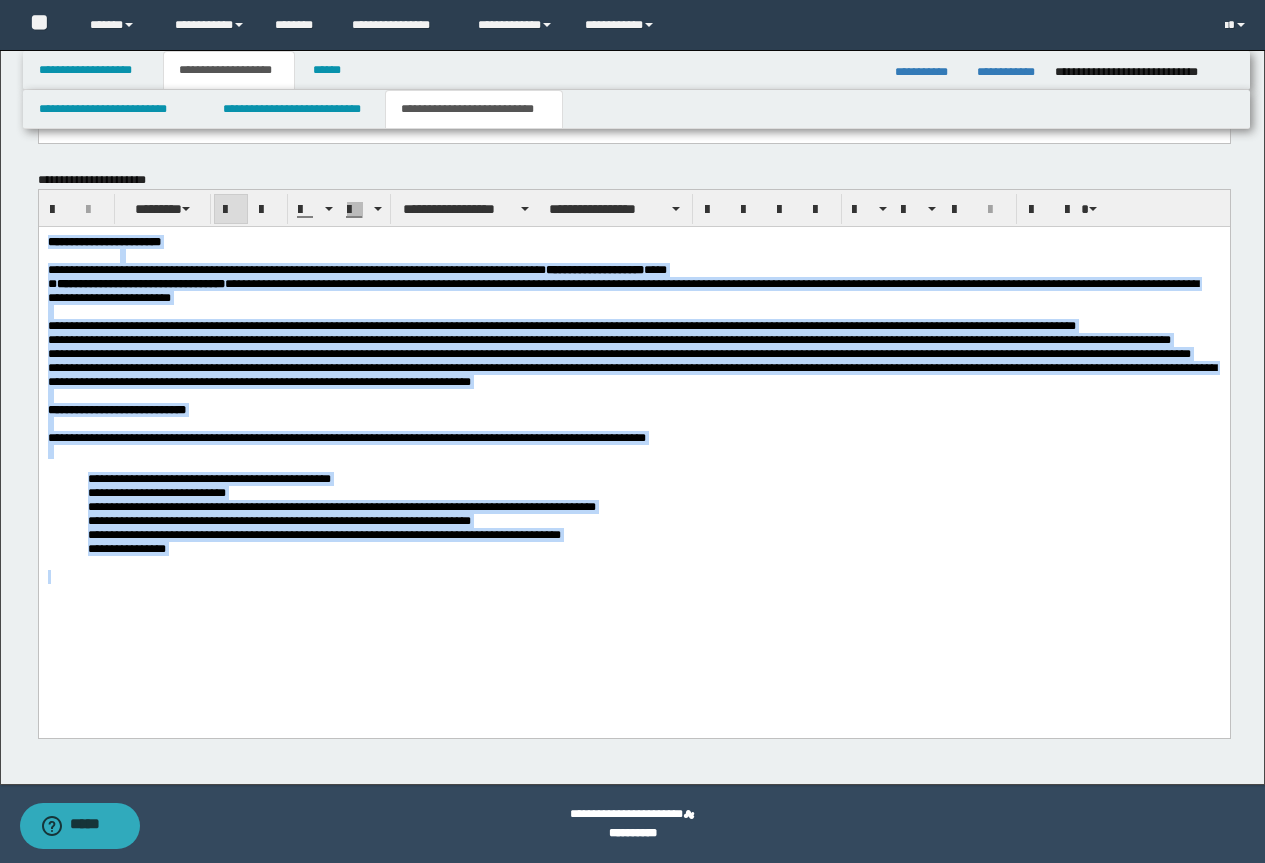 scroll, scrollTop: 1351, scrollLeft: 0, axis: vertical 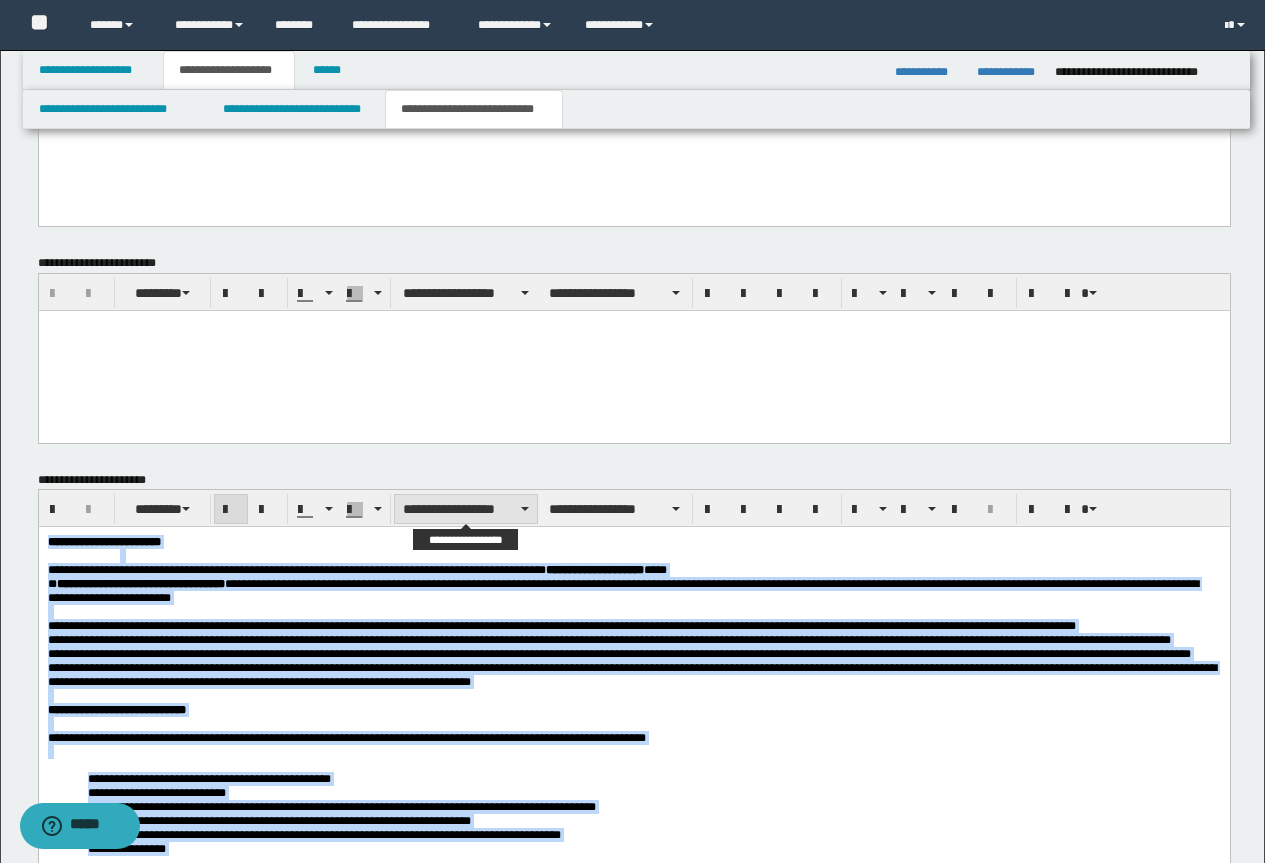 click on "**********" at bounding box center [466, 509] 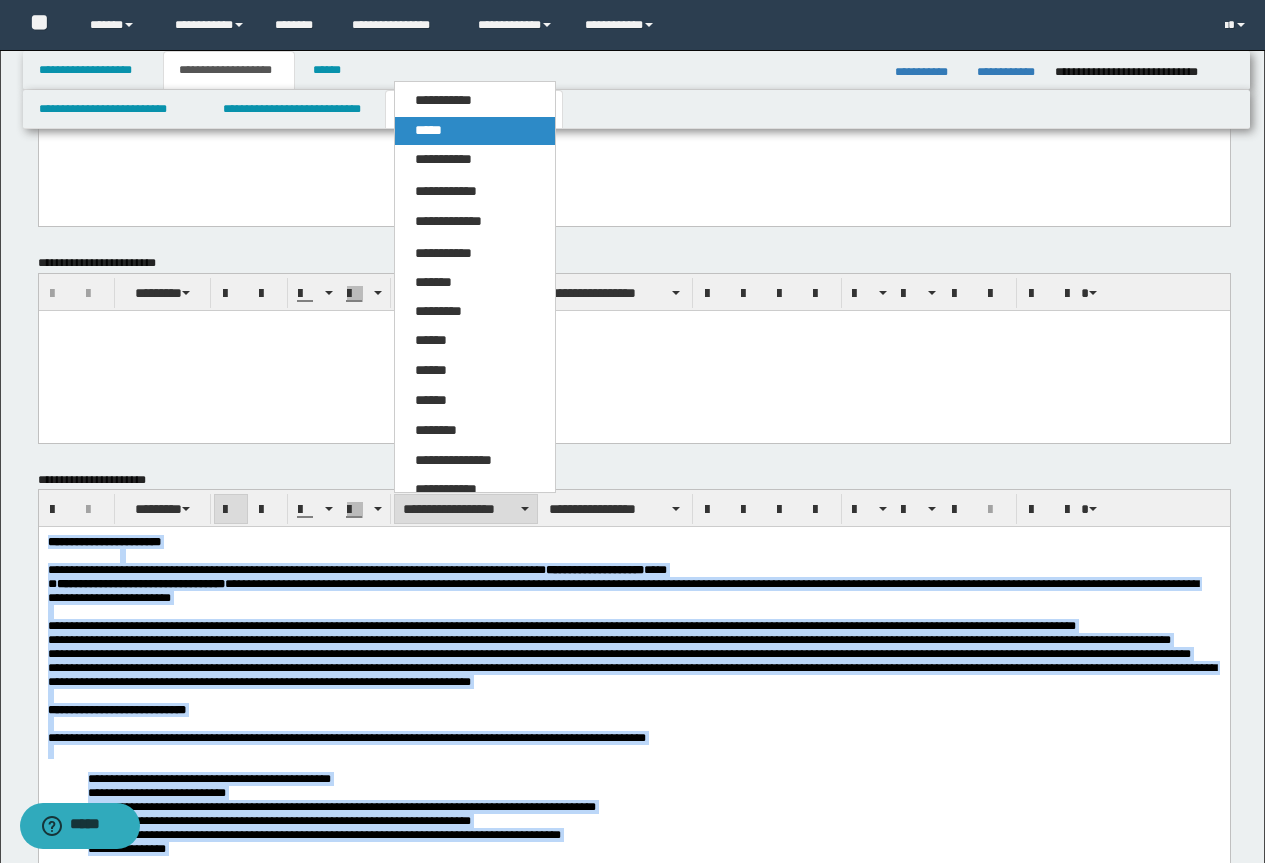 click on "*****" at bounding box center [428, 130] 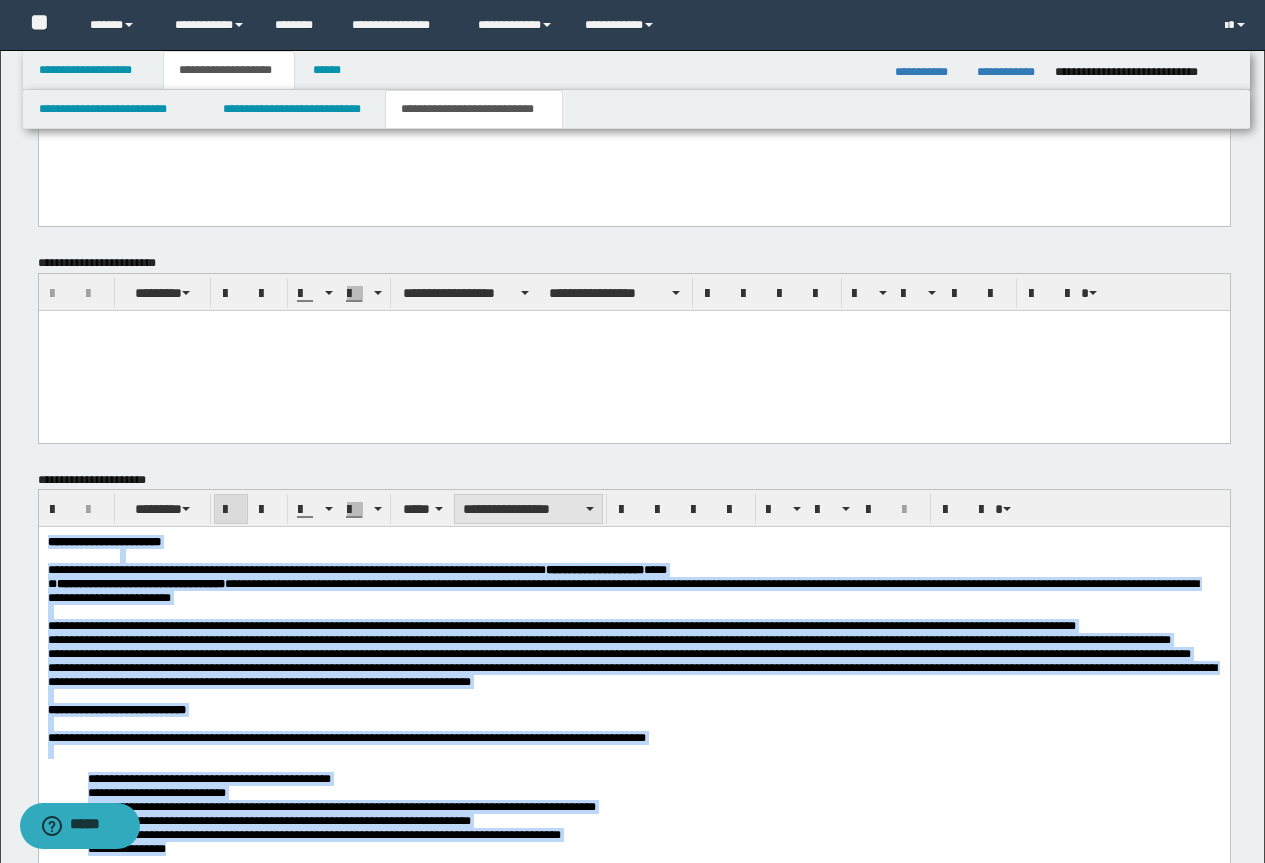 click on "**********" at bounding box center [528, 509] 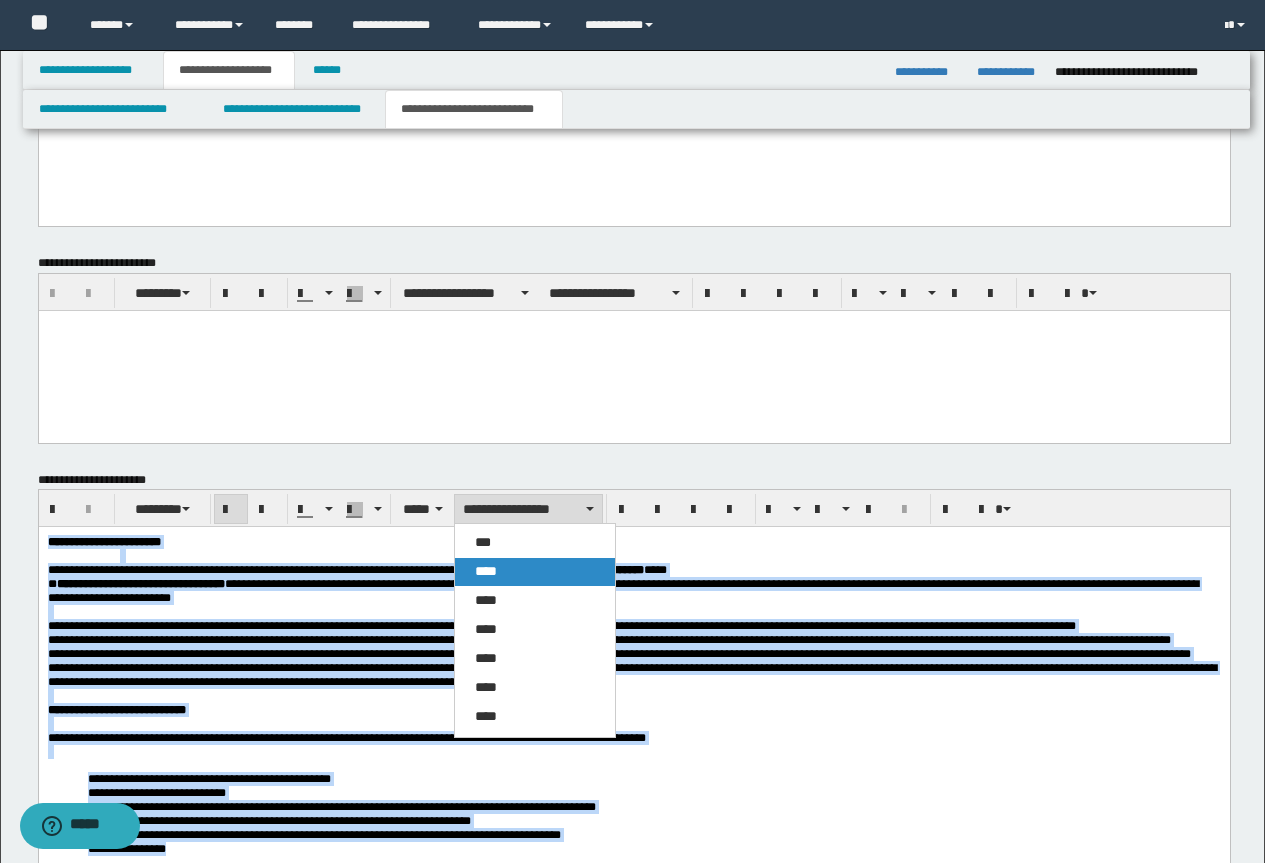click on "****" at bounding box center (535, 572) 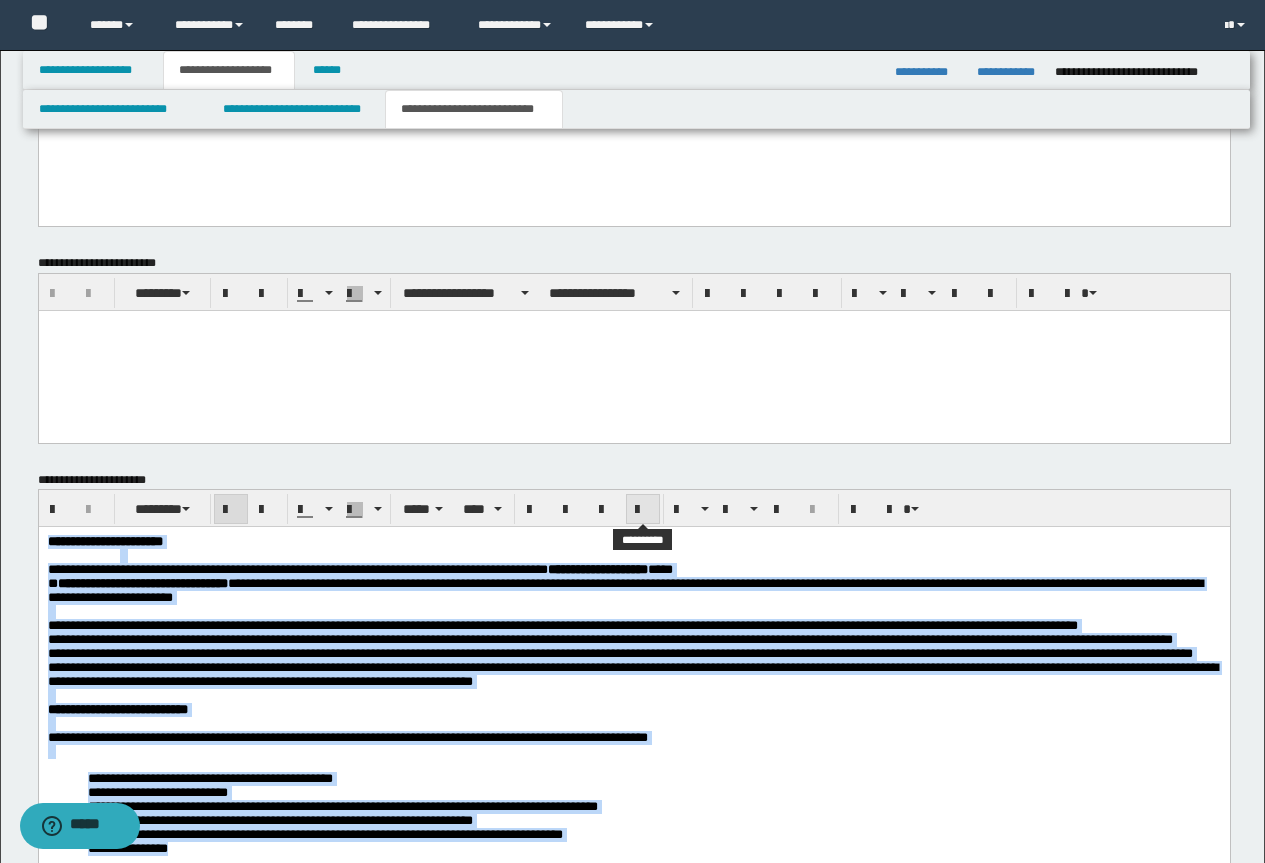 click at bounding box center (643, 510) 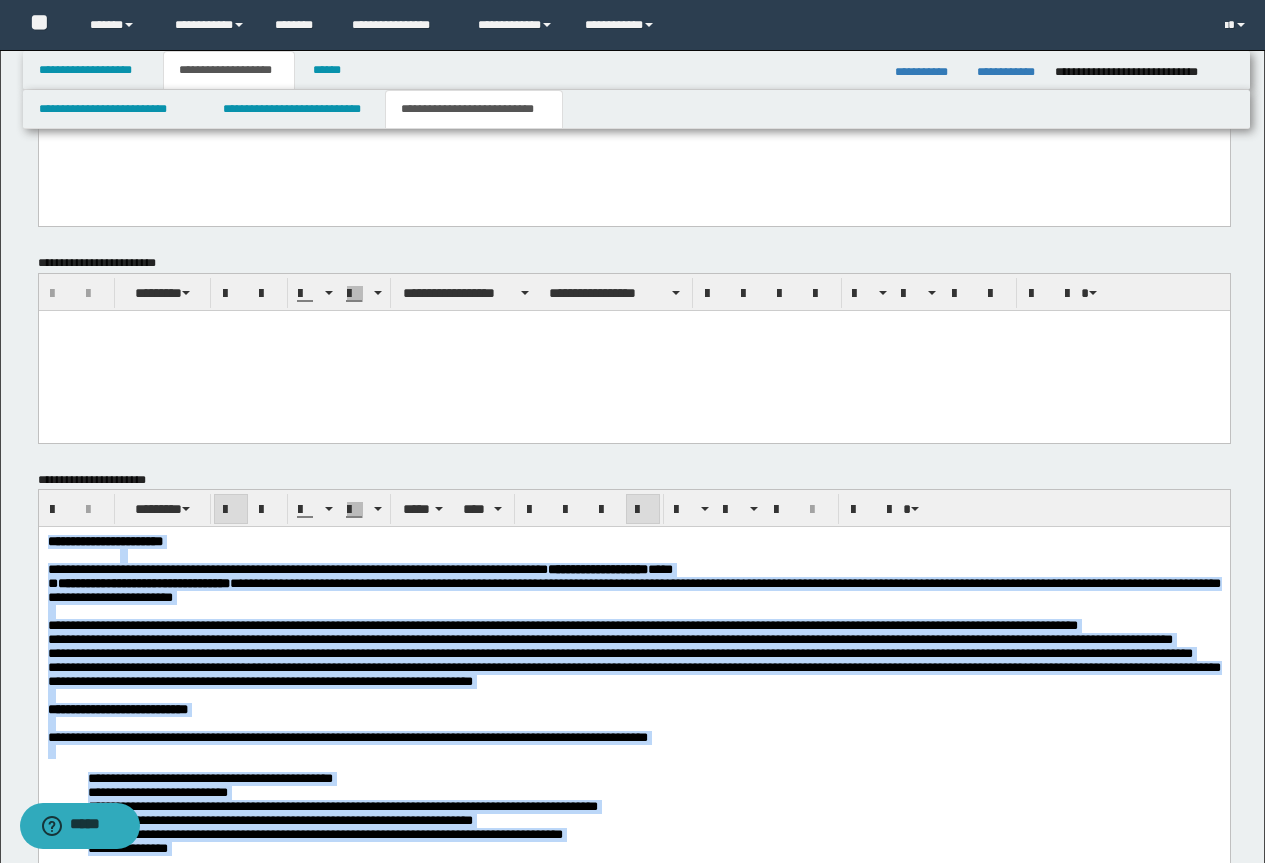 scroll, scrollTop: 1699, scrollLeft: 0, axis: vertical 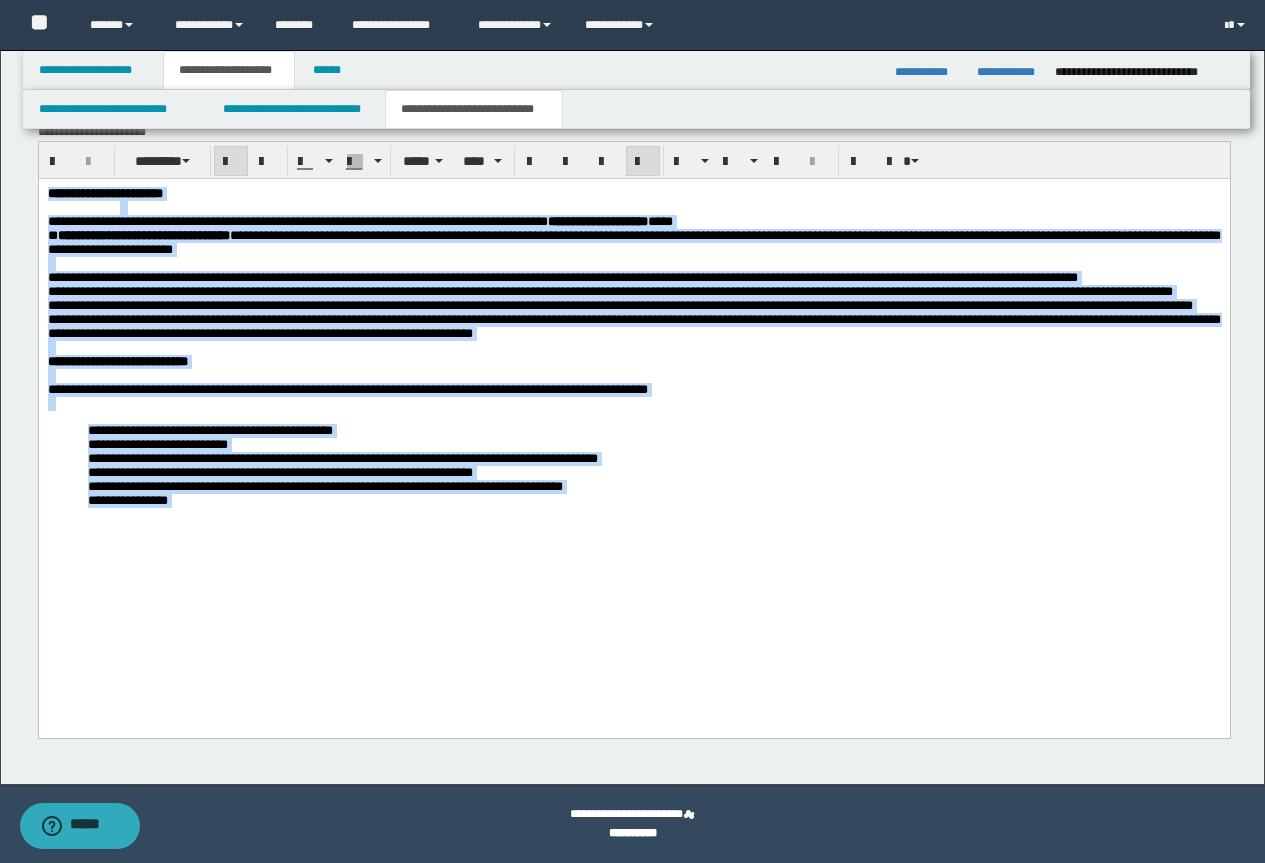 click on "**********" at bounding box center (665, 501) 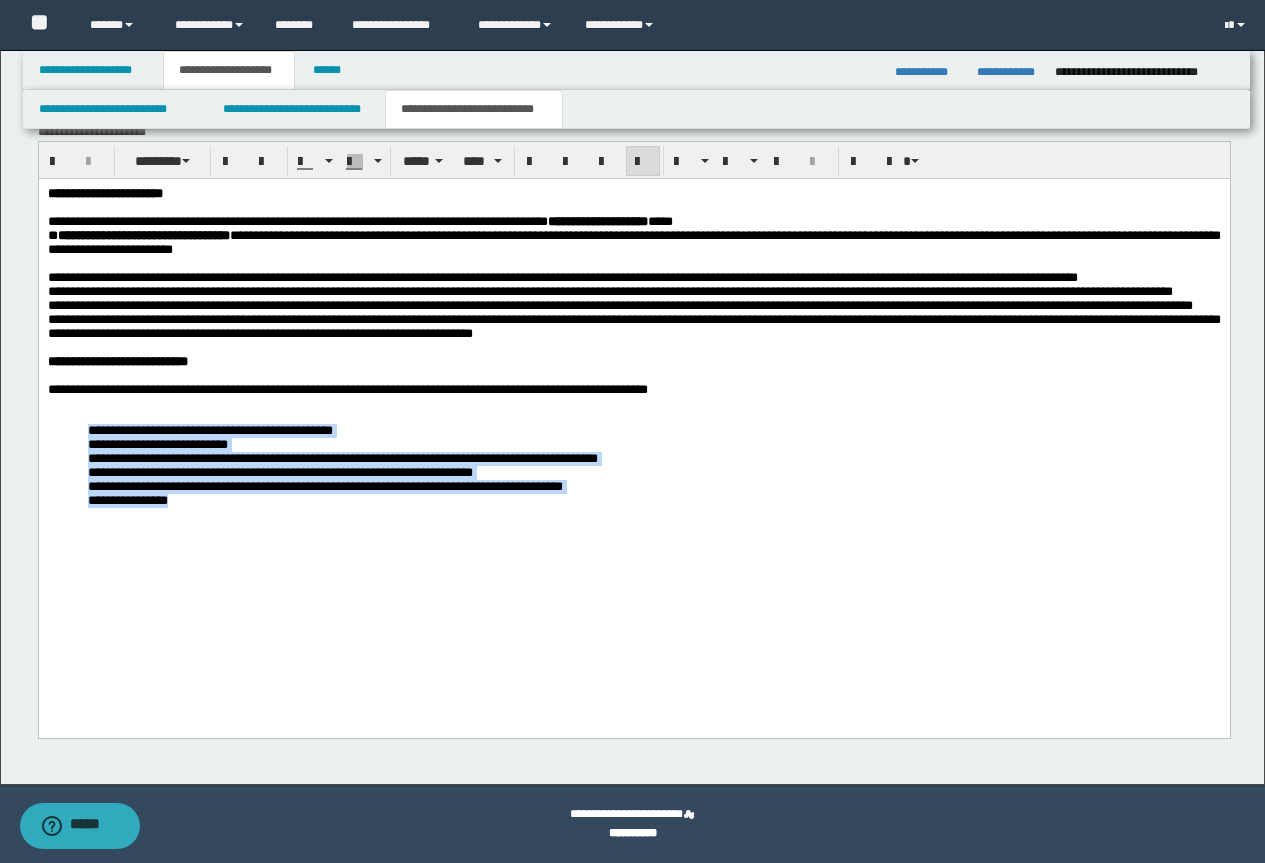 drag, startPoint x: 205, startPoint y: 589, endPoint x: 96, endPoint y: 487, distance: 149.28162 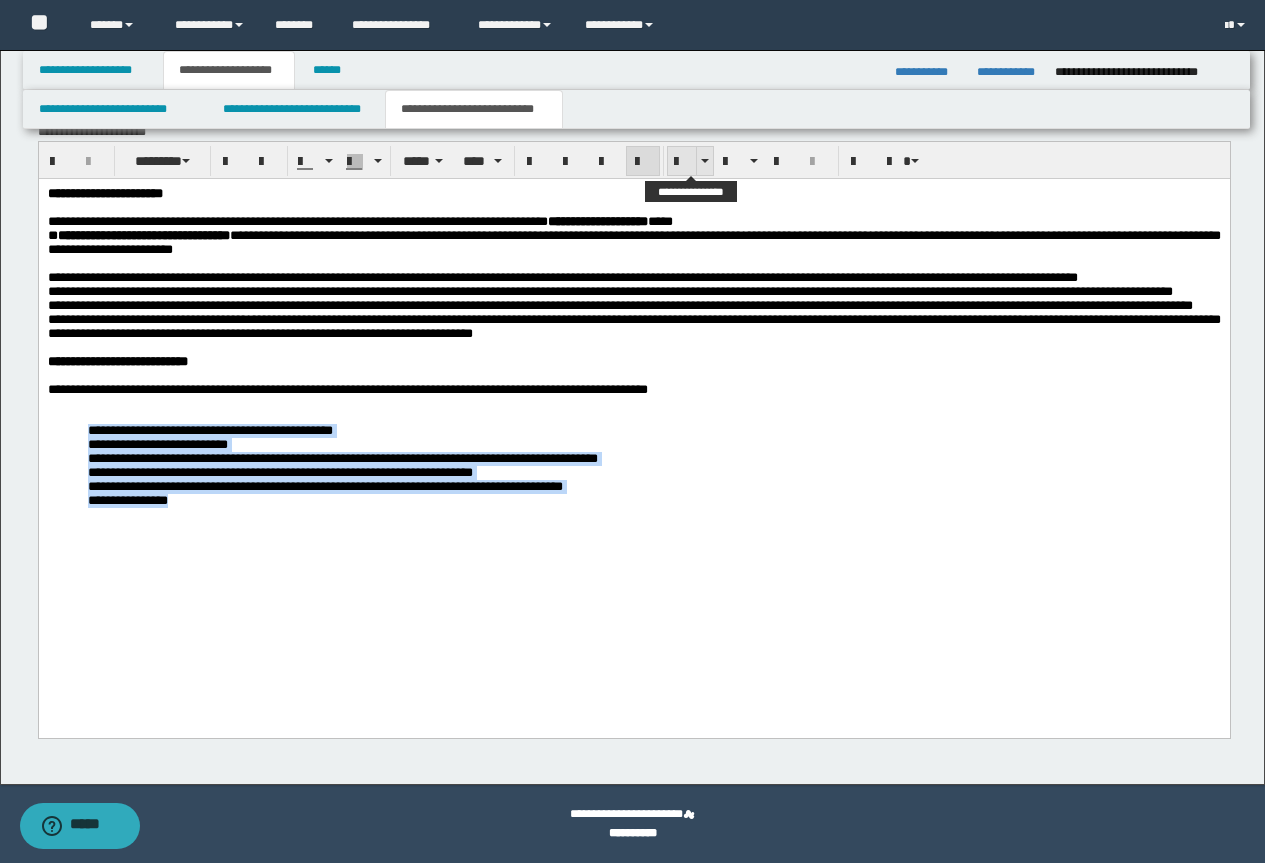 click at bounding box center (682, 162) 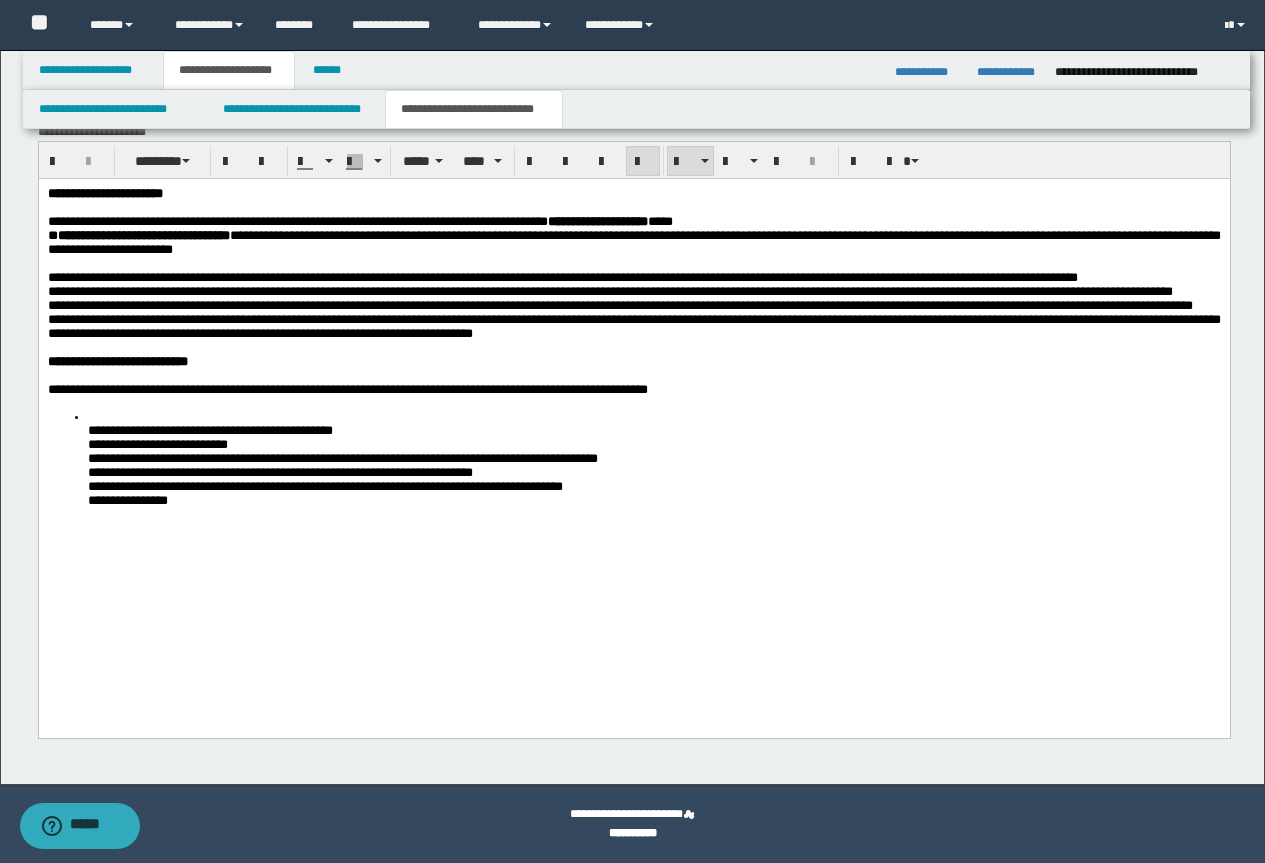 click at bounding box center (682, 162) 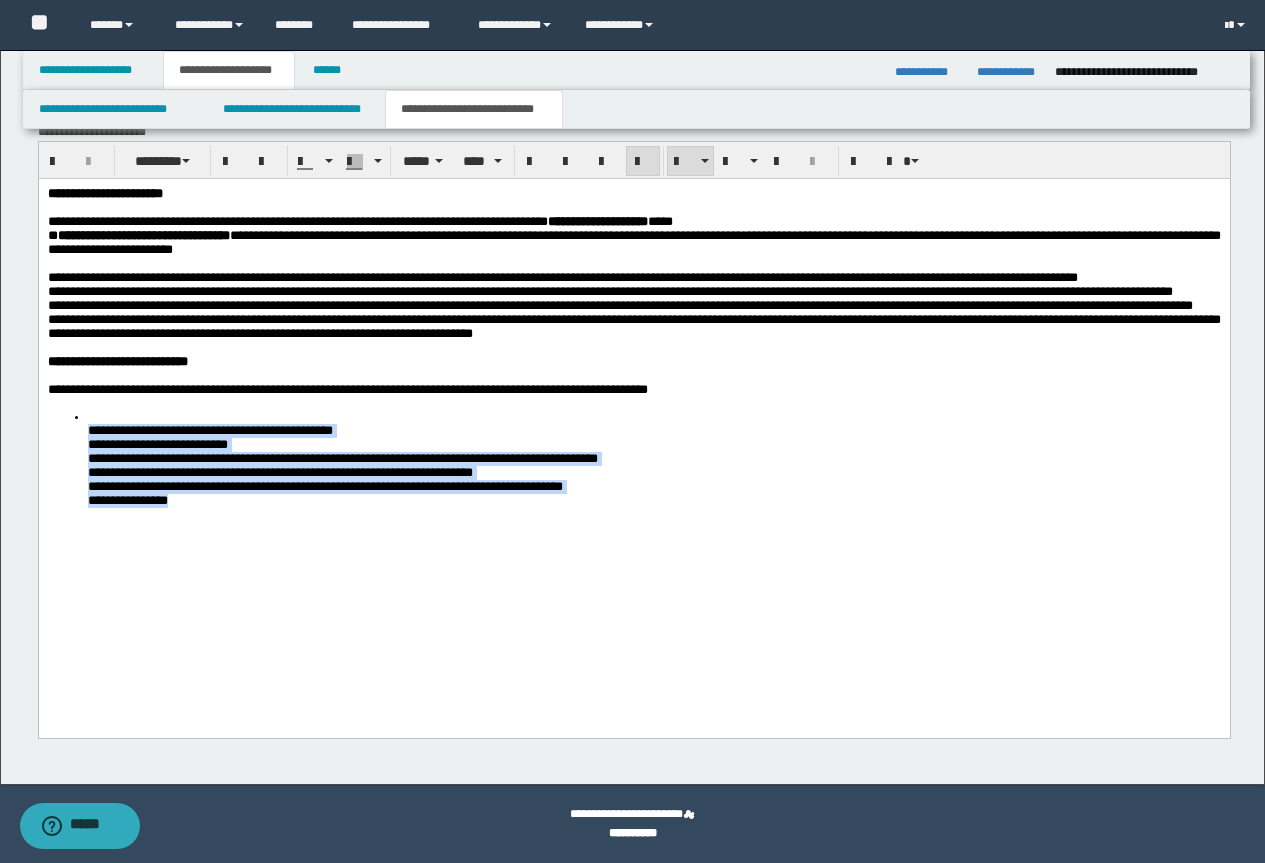 scroll, scrollTop: 1672, scrollLeft: 0, axis: vertical 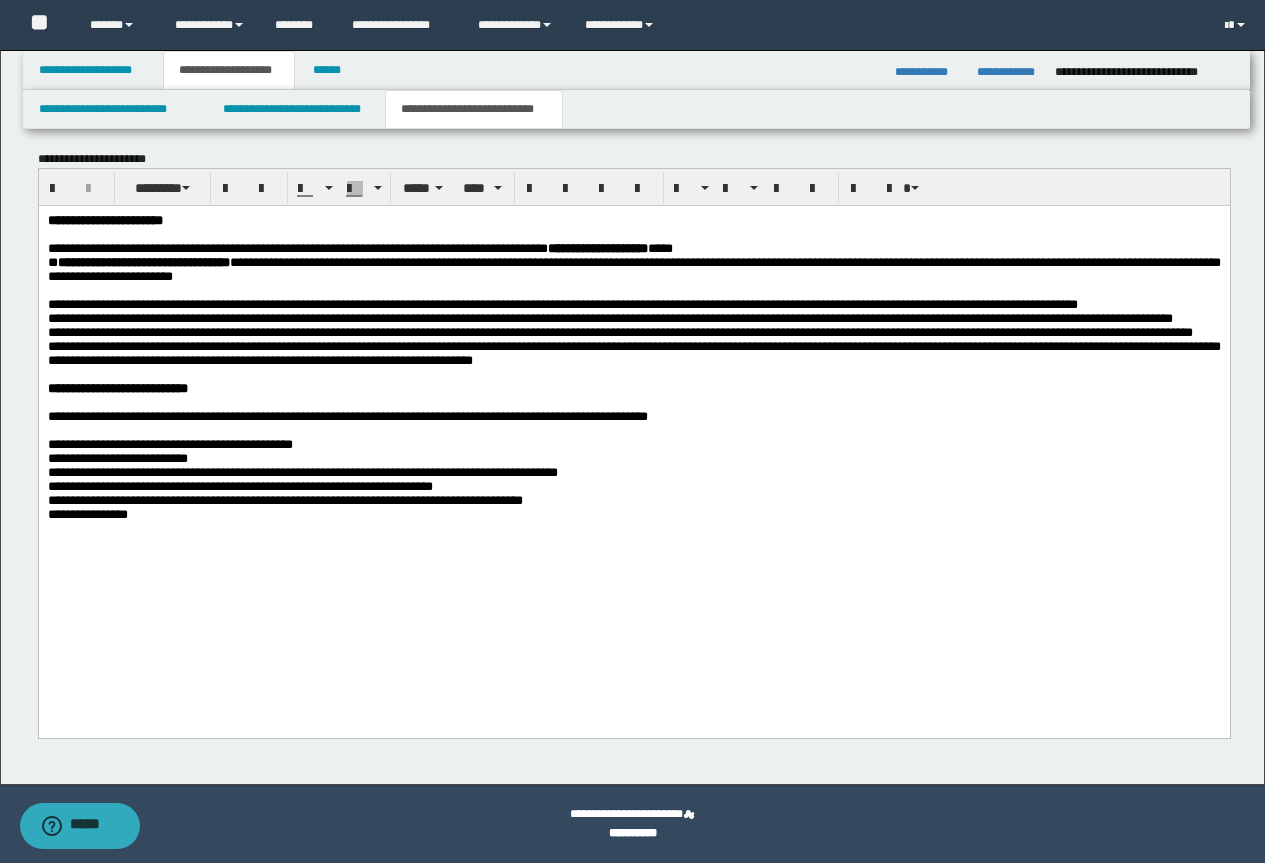 click on "********     ***** ****" at bounding box center (634, 187) 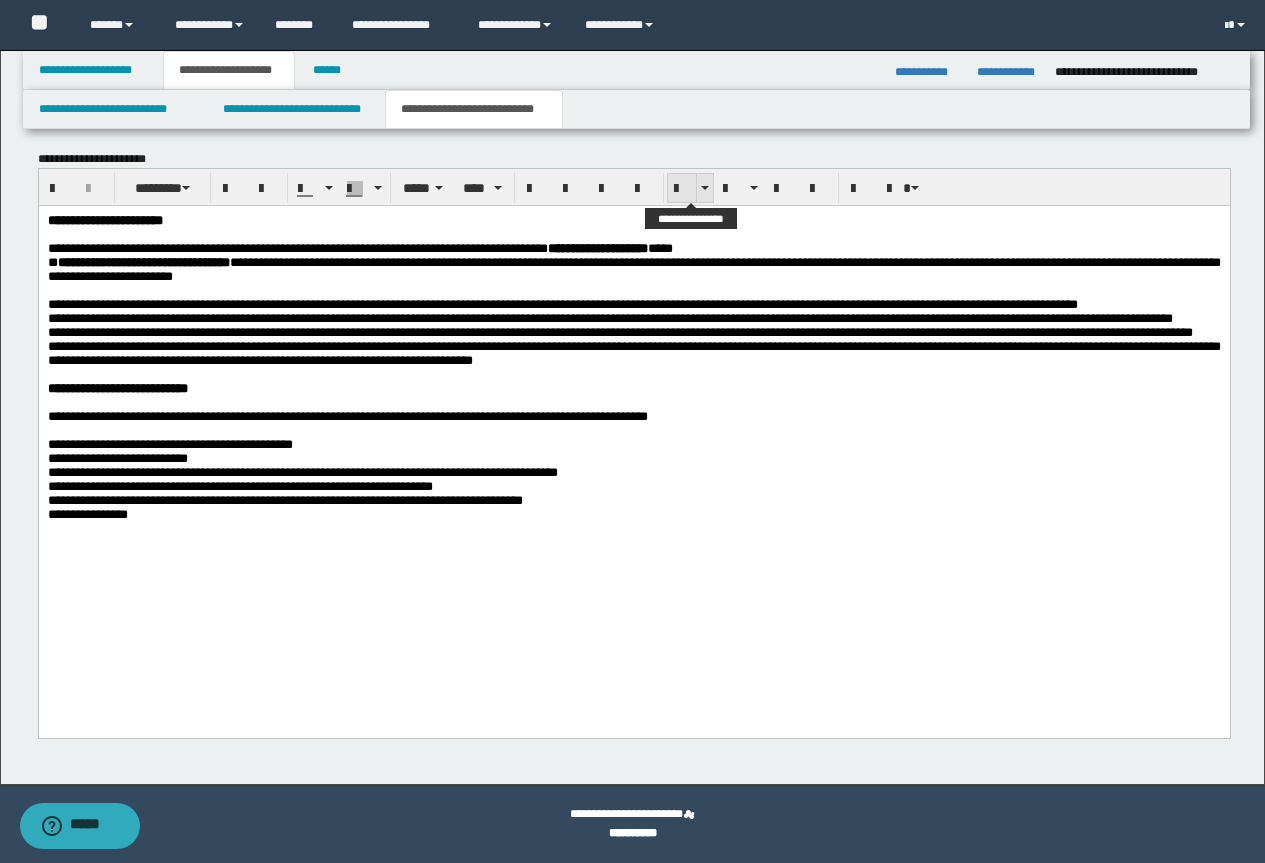 click at bounding box center (682, 189) 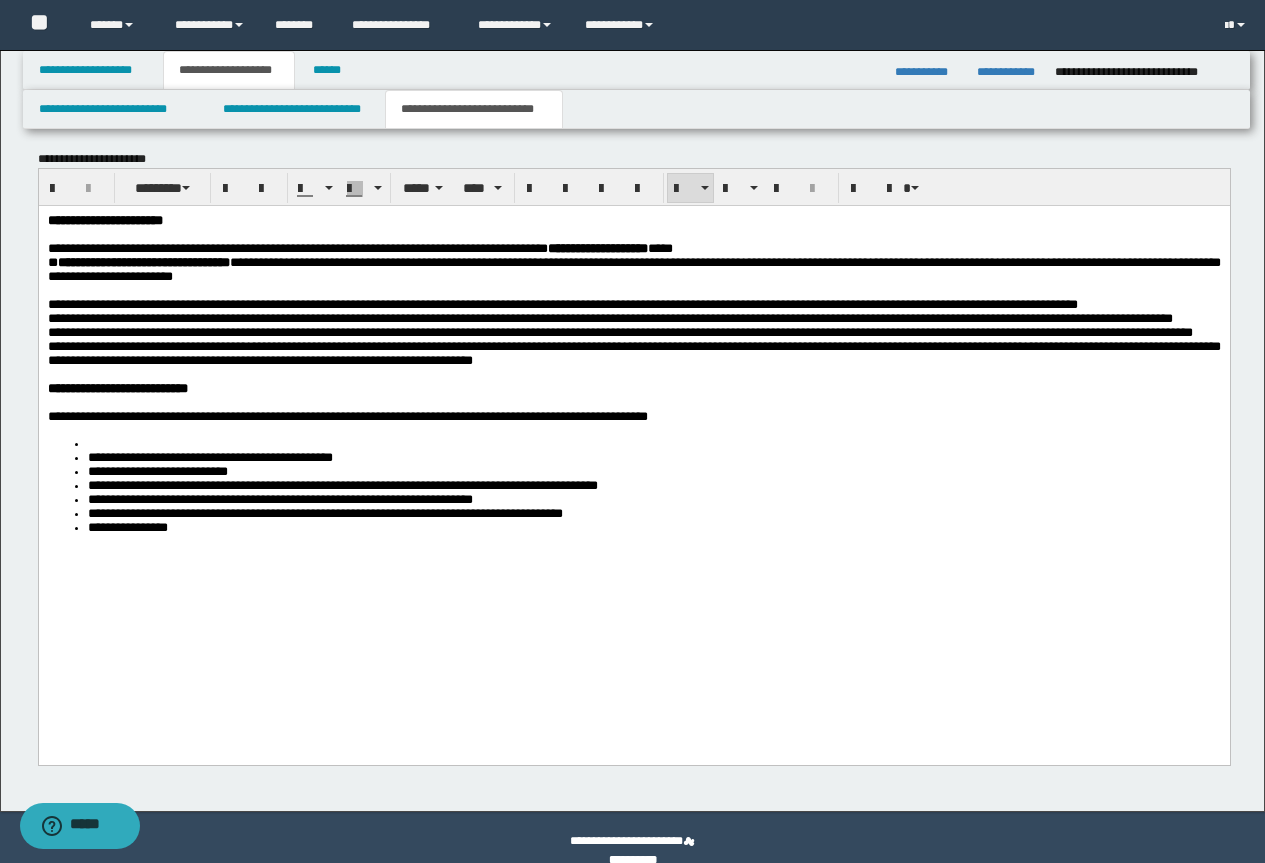 click at bounding box center [89, 443] 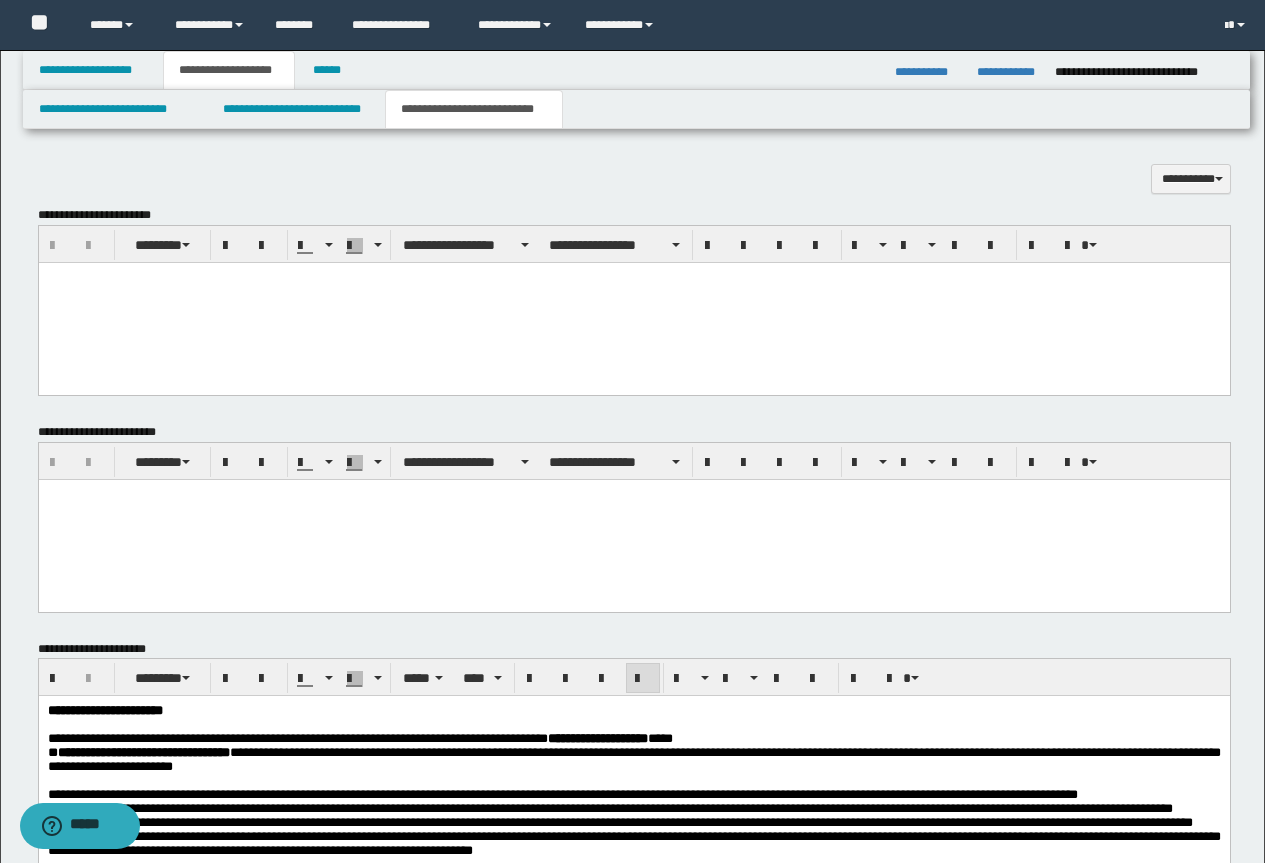 scroll, scrollTop: 972, scrollLeft: 0, axis: vertical 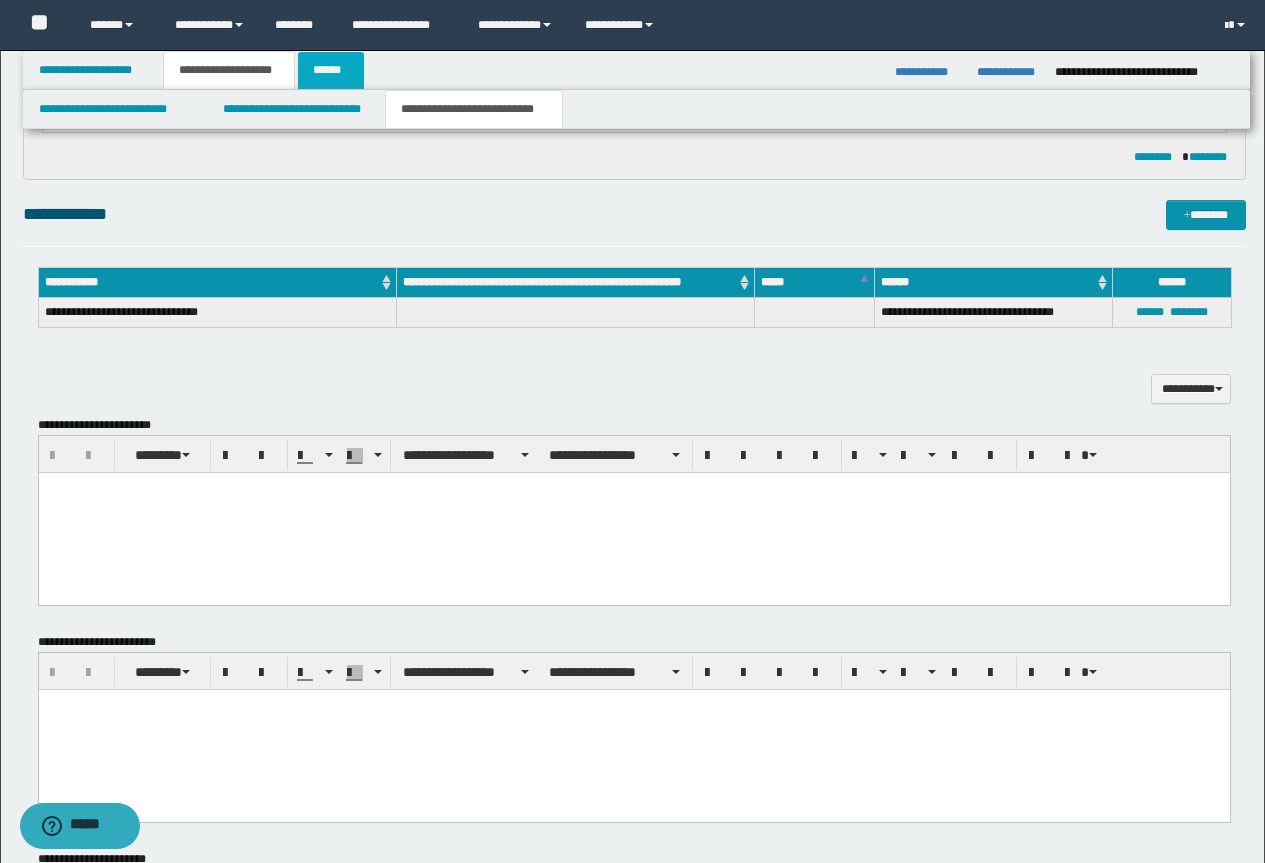 click on "******" at bounding box center [331, 70] 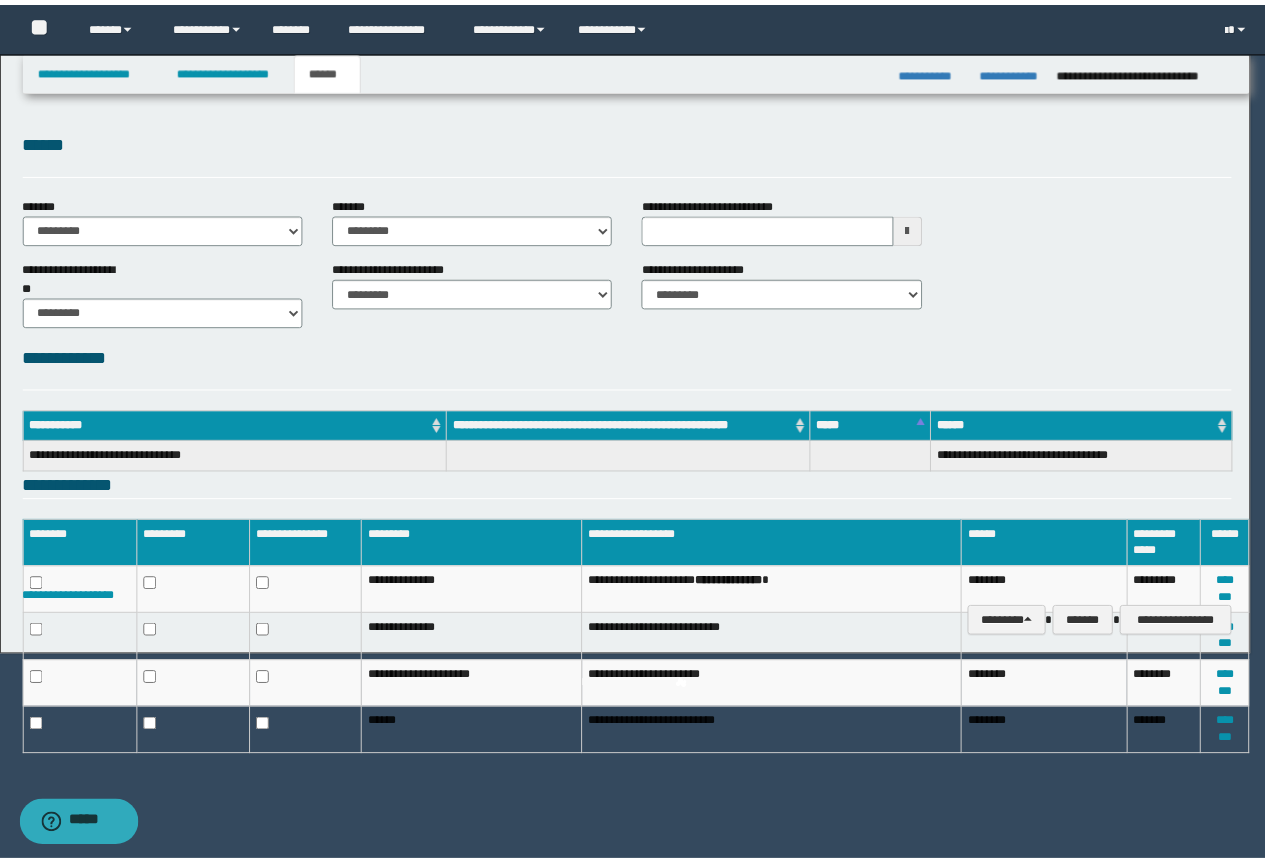 scroll, scrollTop: 0, scrollLeft: 0, axis: both 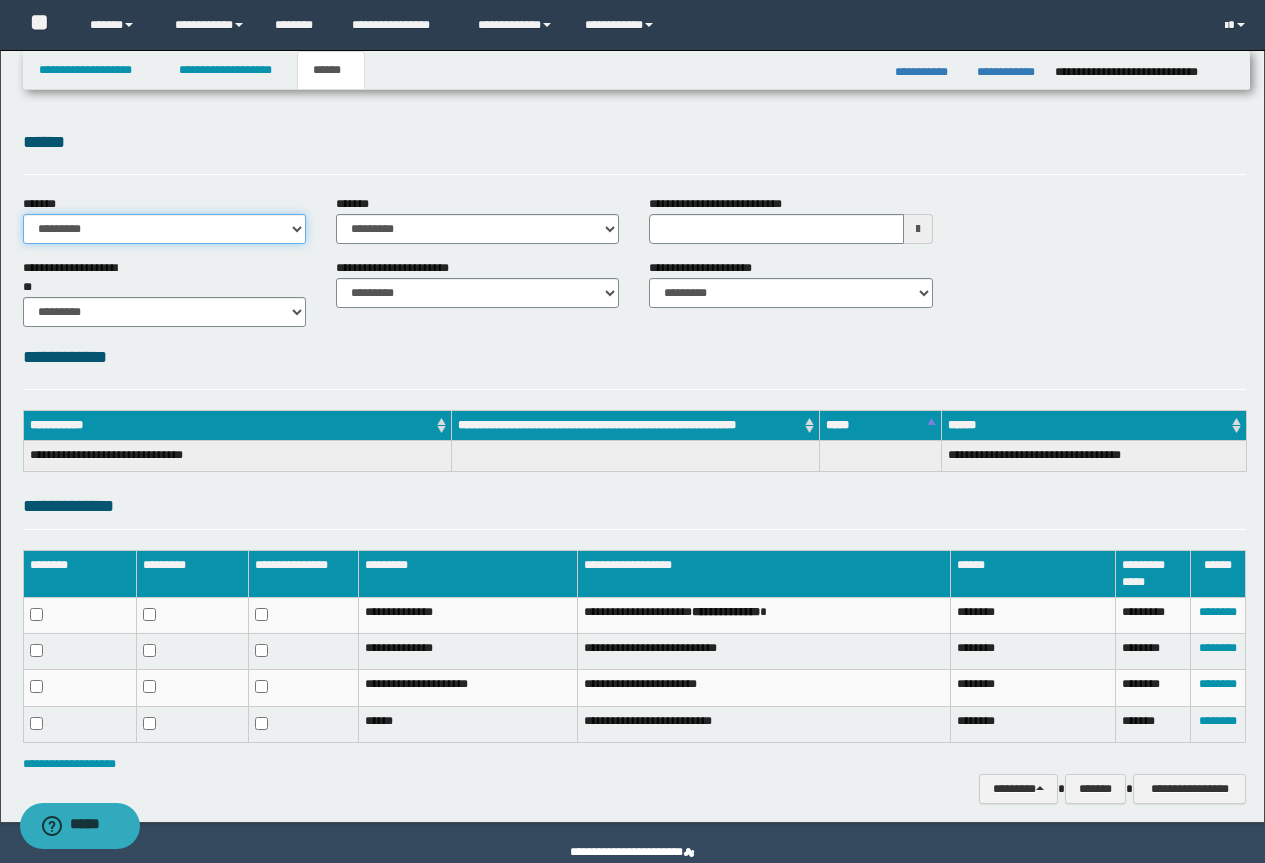 click on "**********" at bounding box center [164, 229] 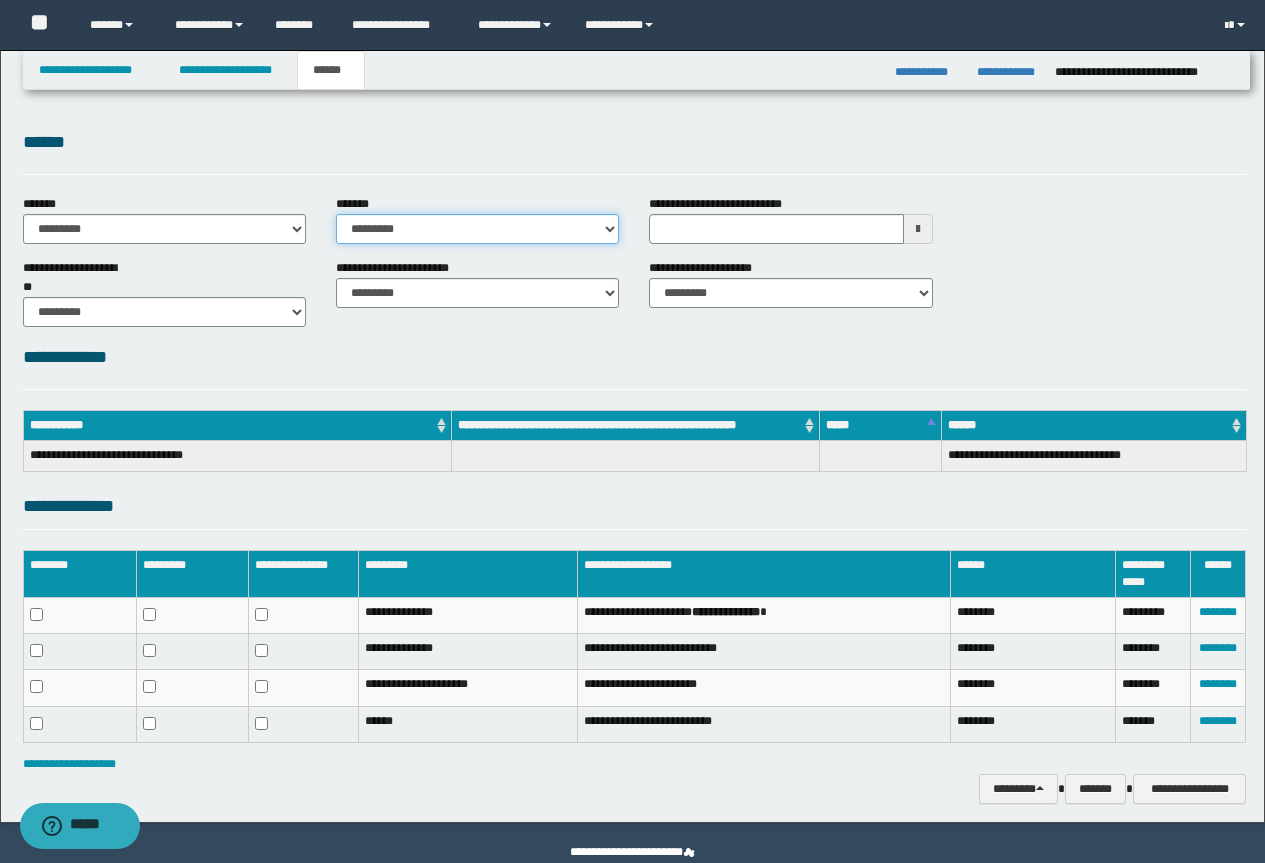 click on "**********" at bounding box center [477, 229] 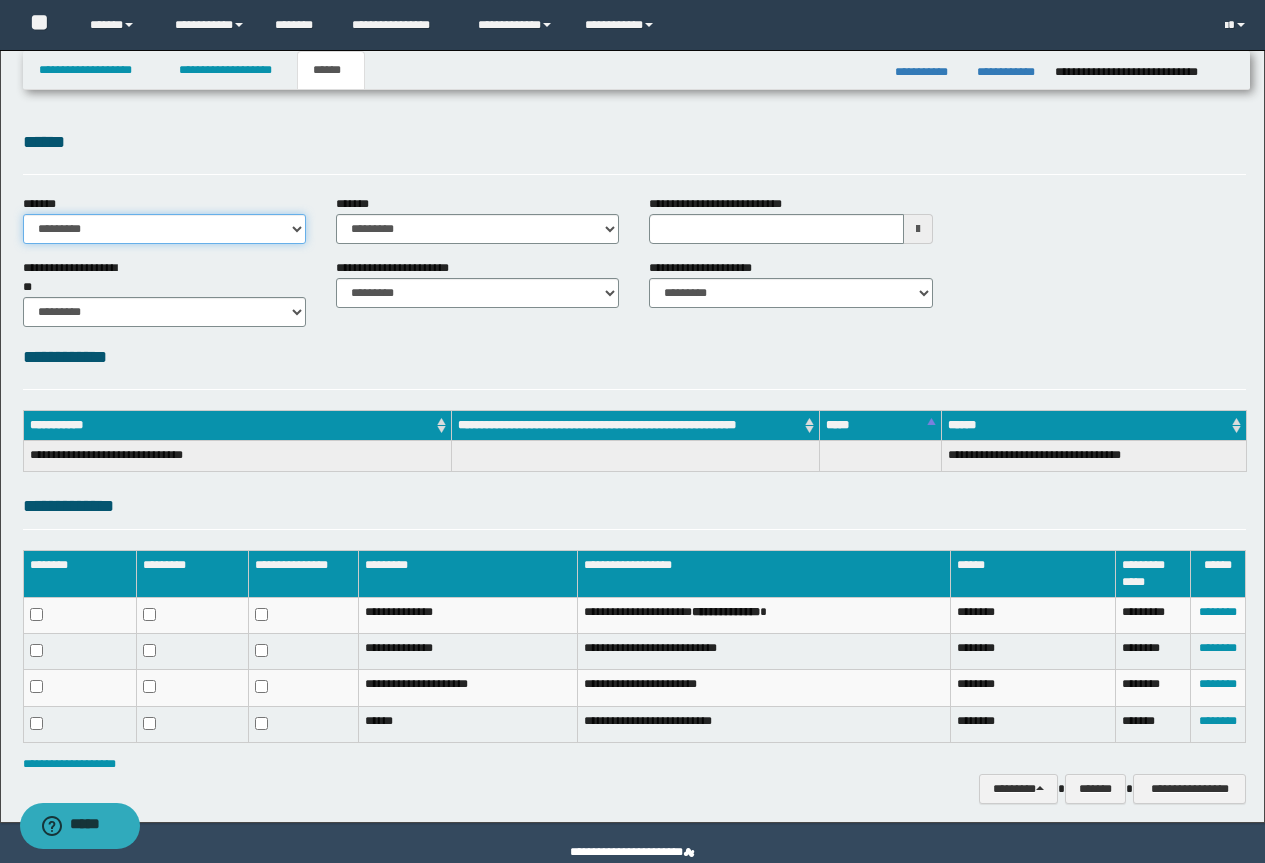 click on "**********" at bounding box center [164, 229] 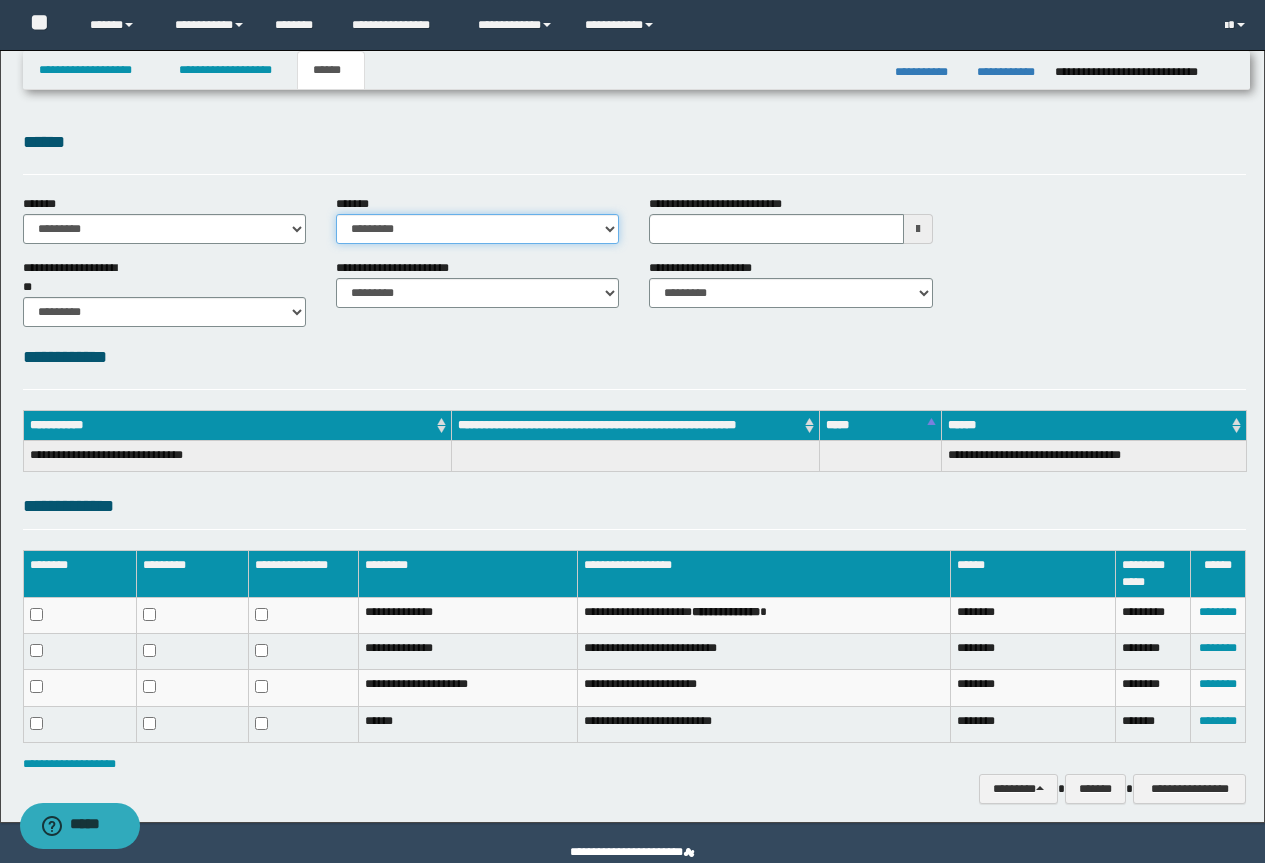 click on "**********" at bounding box center (477, 229) 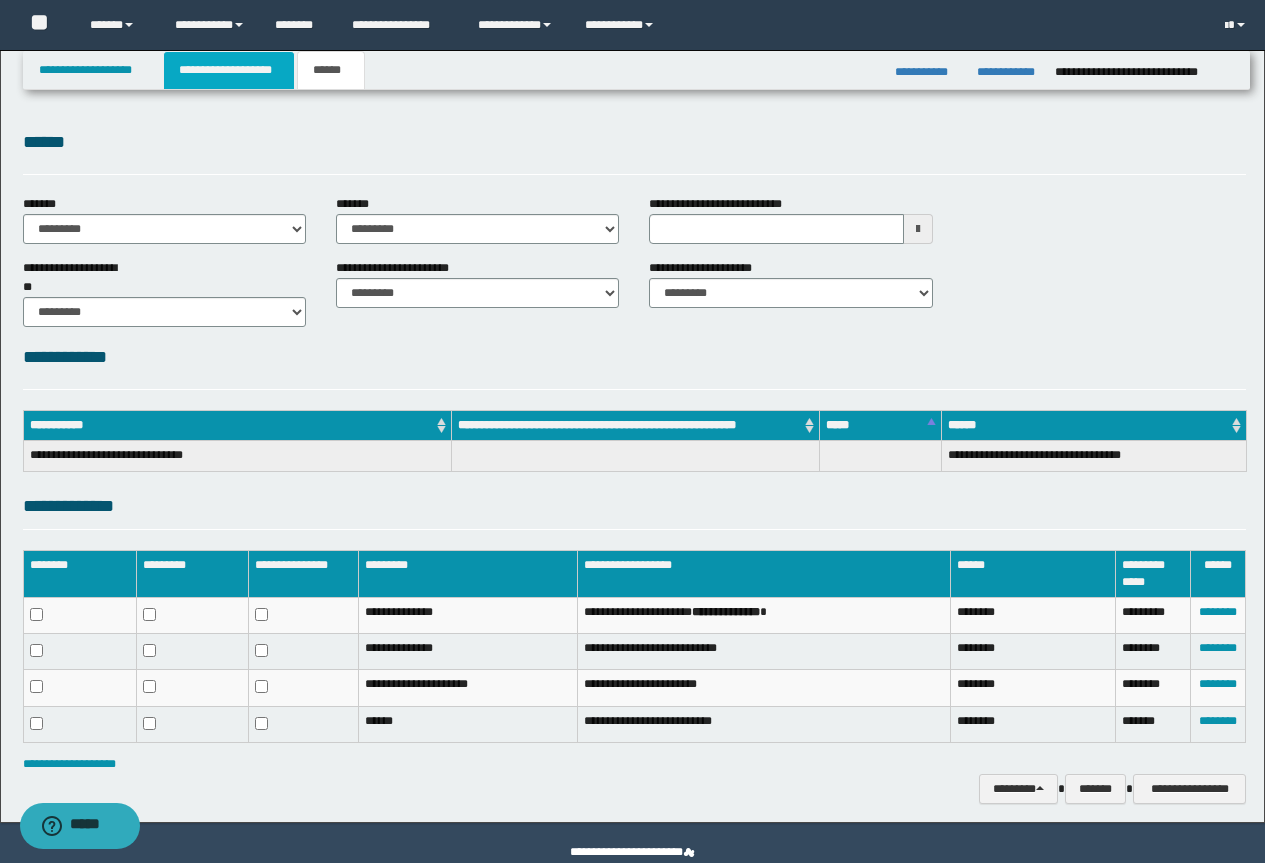 click on "**********" at bounding box center [229, 70] 